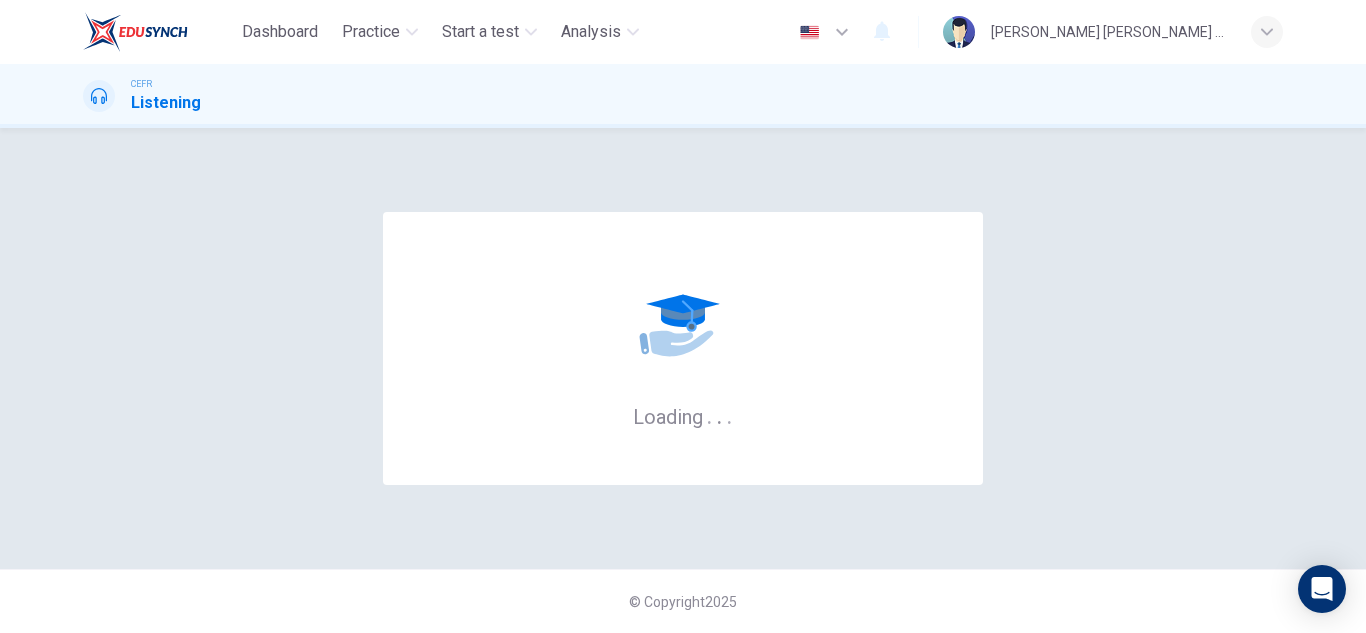 scroll, scrollTop: 0, scrollLeft: 0, axis: both 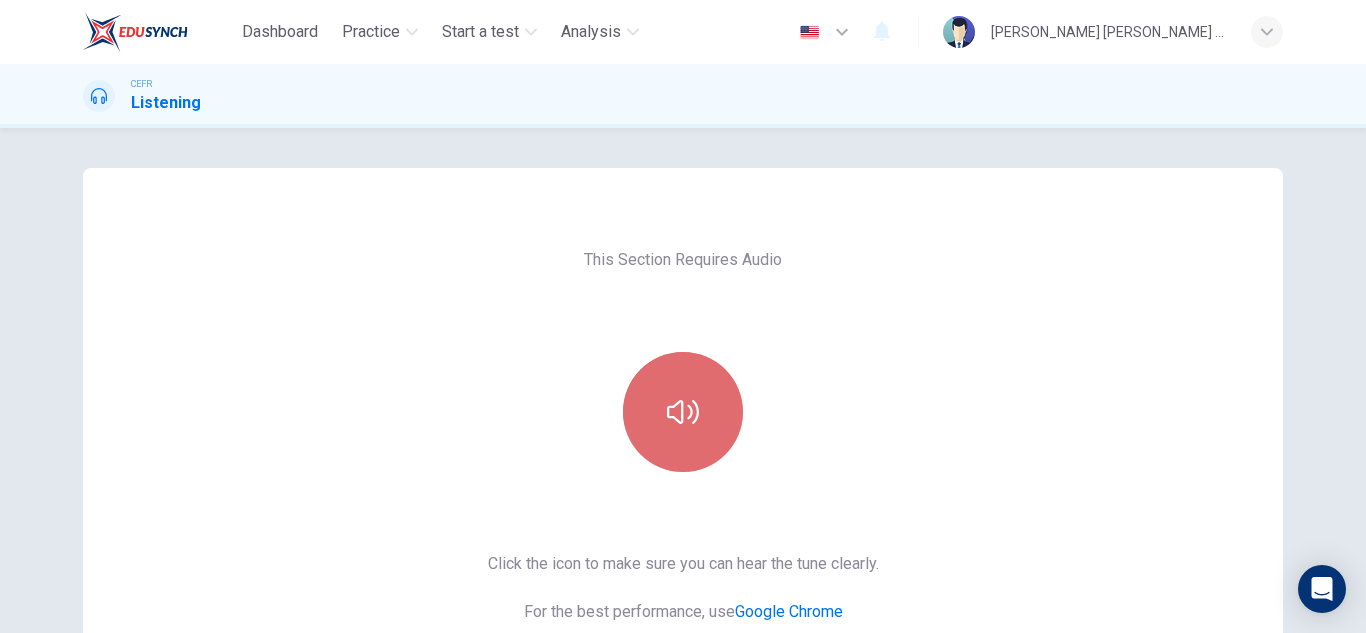click 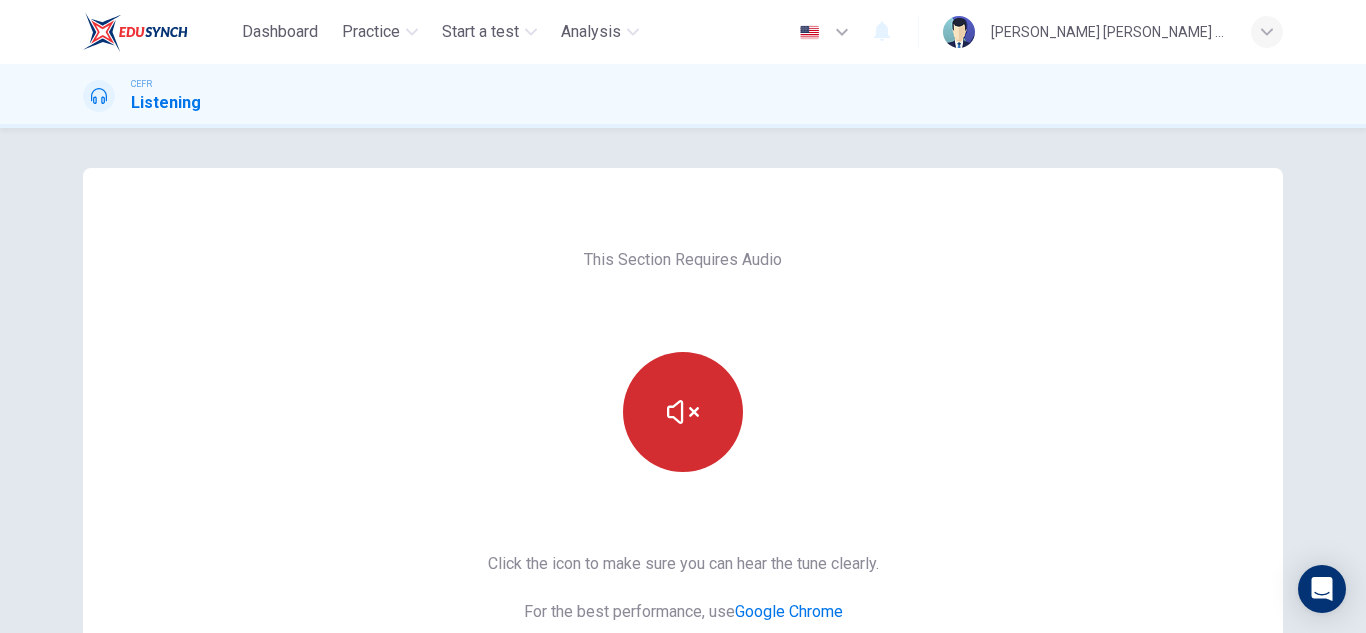 scroll, scrollTop: 319, scrollLeft: 0, axis: vertical 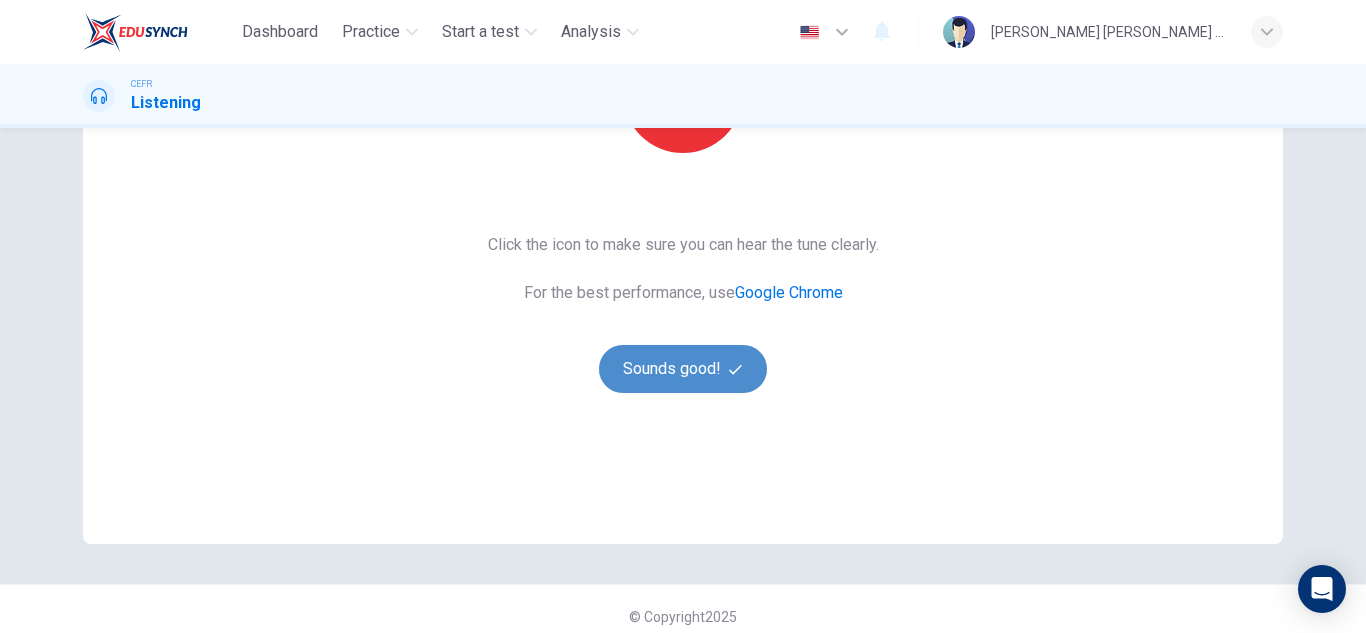 click on "Sounds good!" at bounding box center (683, 369) 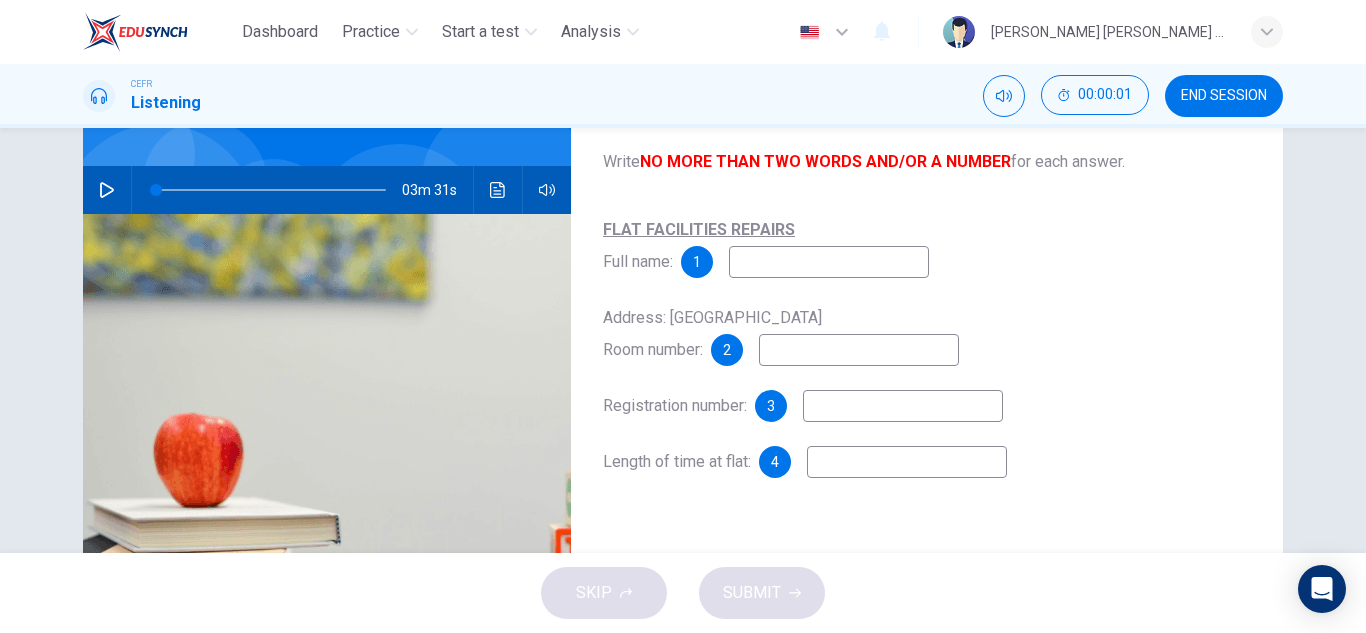 scroll, scrollTop: 161, scrollLeft: 0, axis: vertical 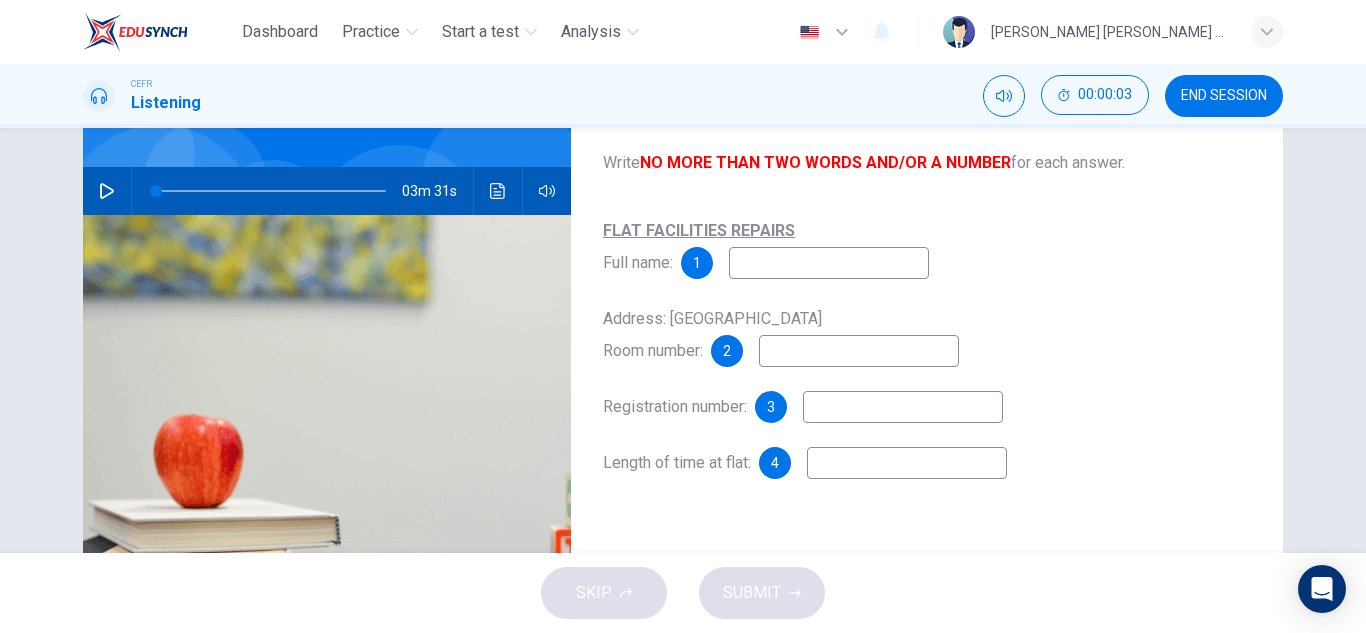 click on "03m 31s" at bounding box center (327, 191) 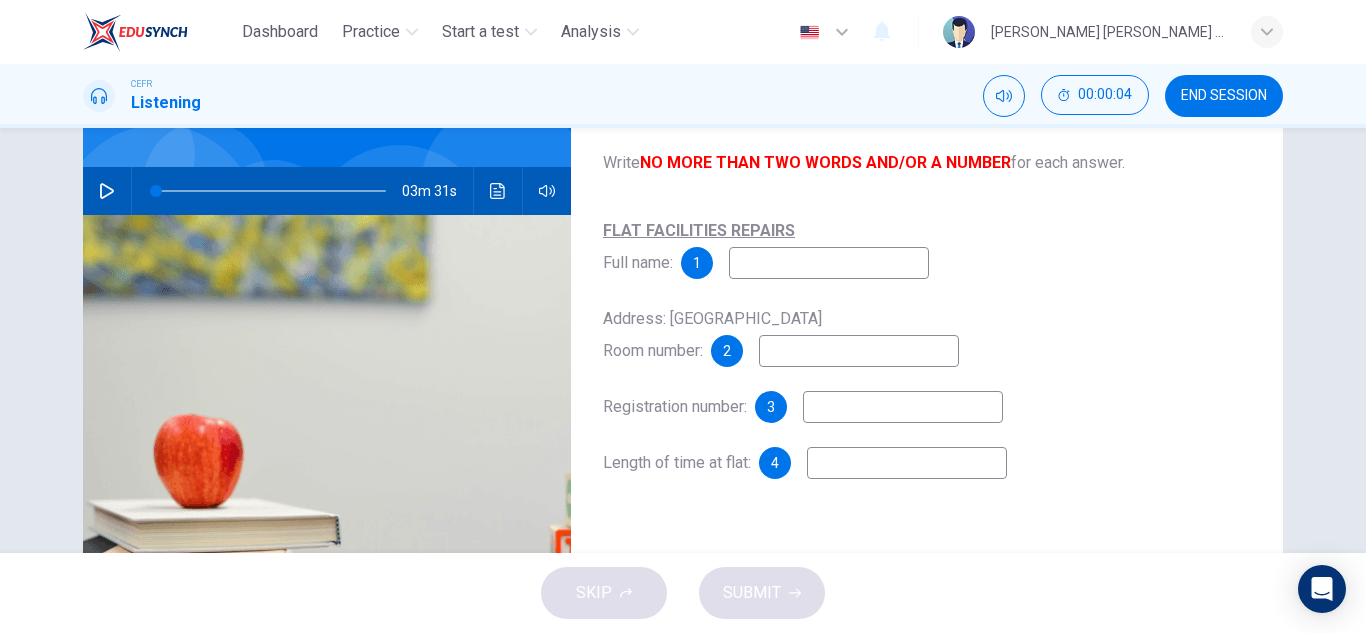 click 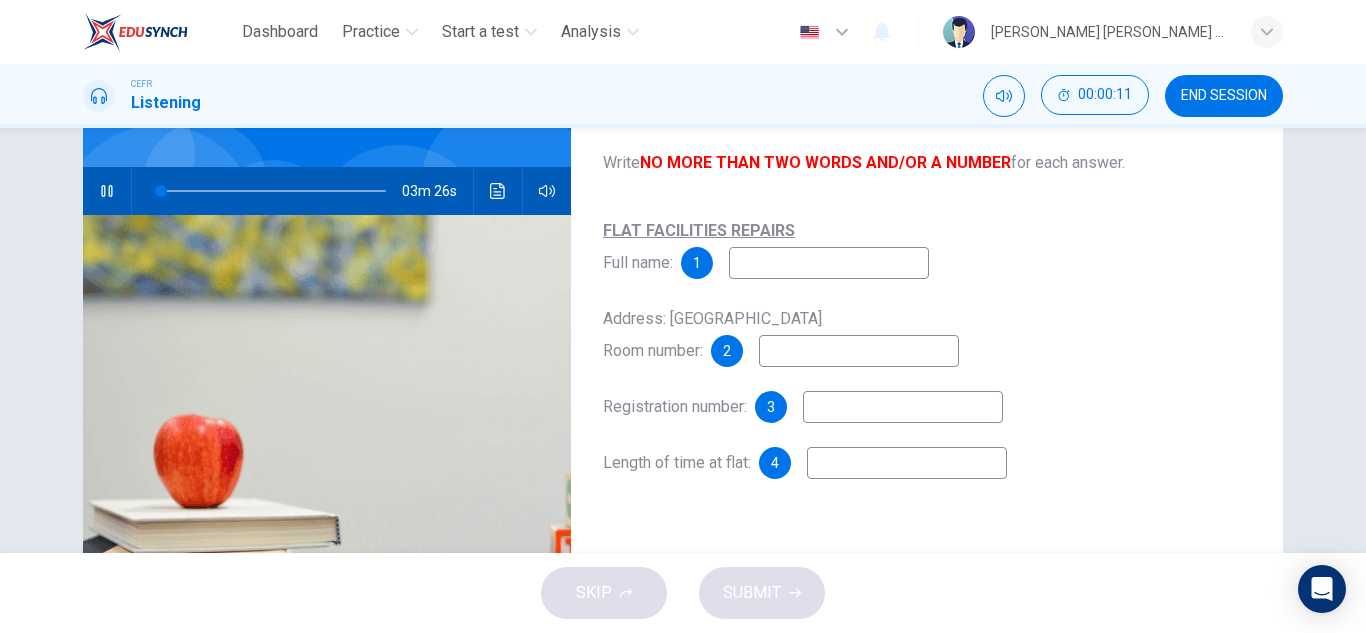 type on "3" 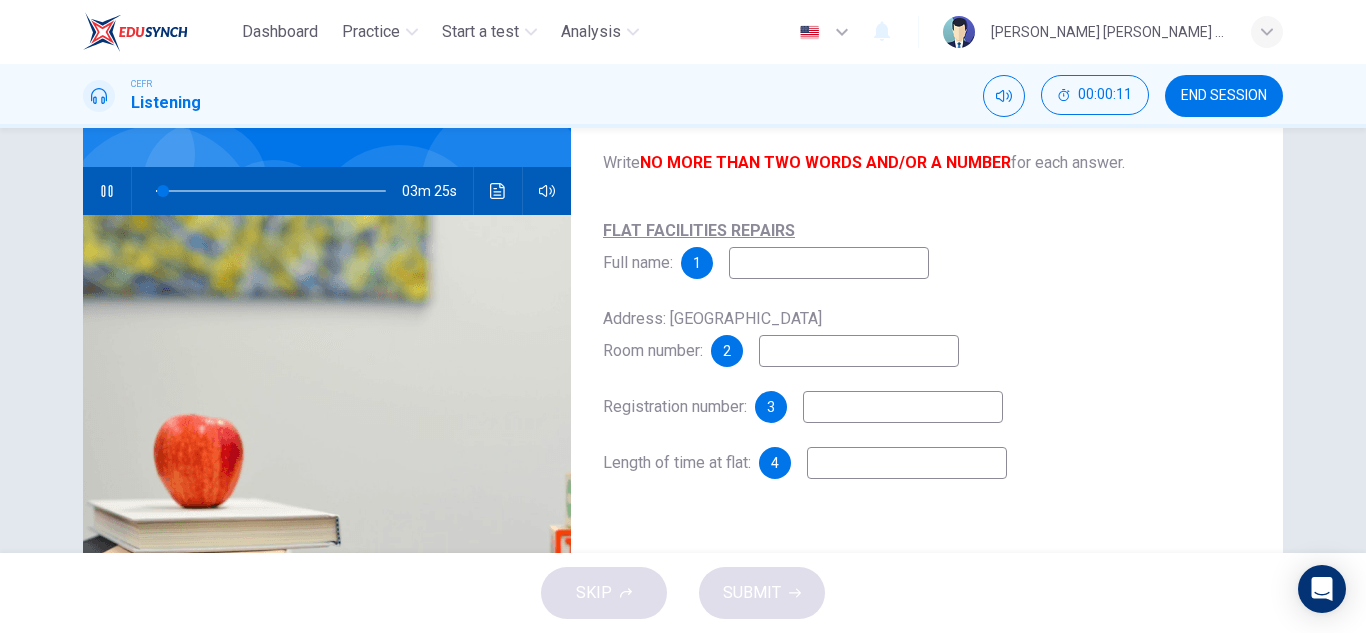 type 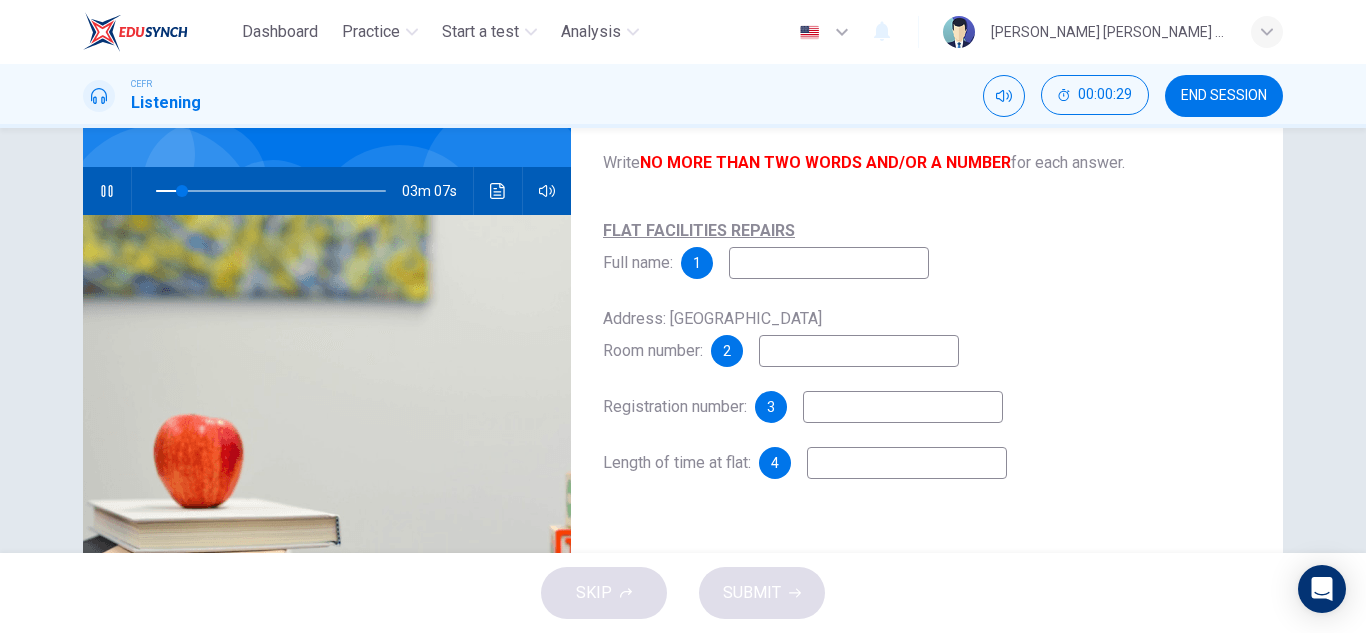 click at bounding box center [829, 263] 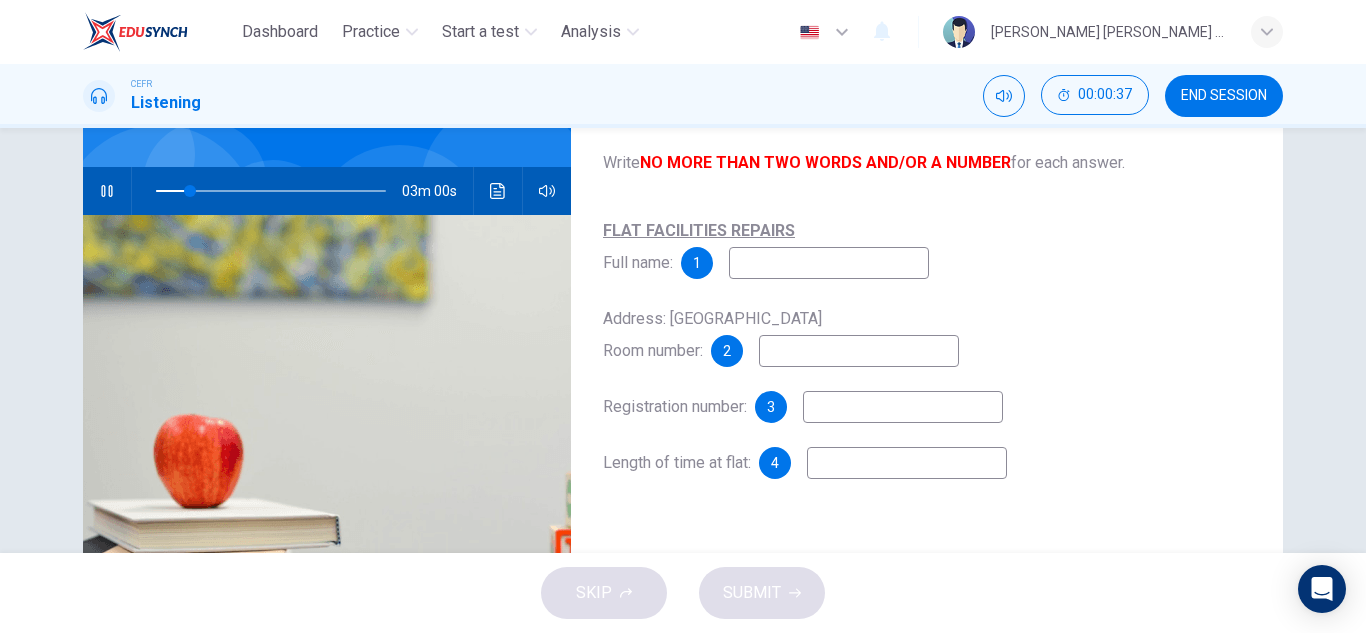 type on "15" 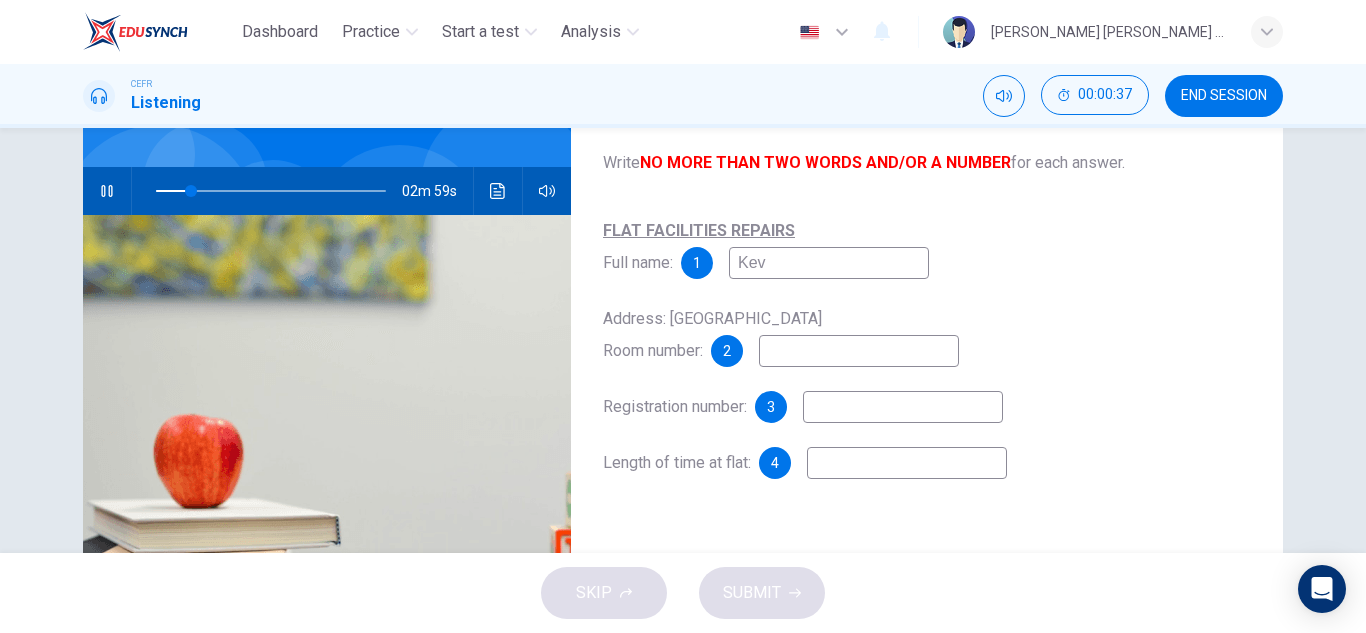 type on "Kevi" 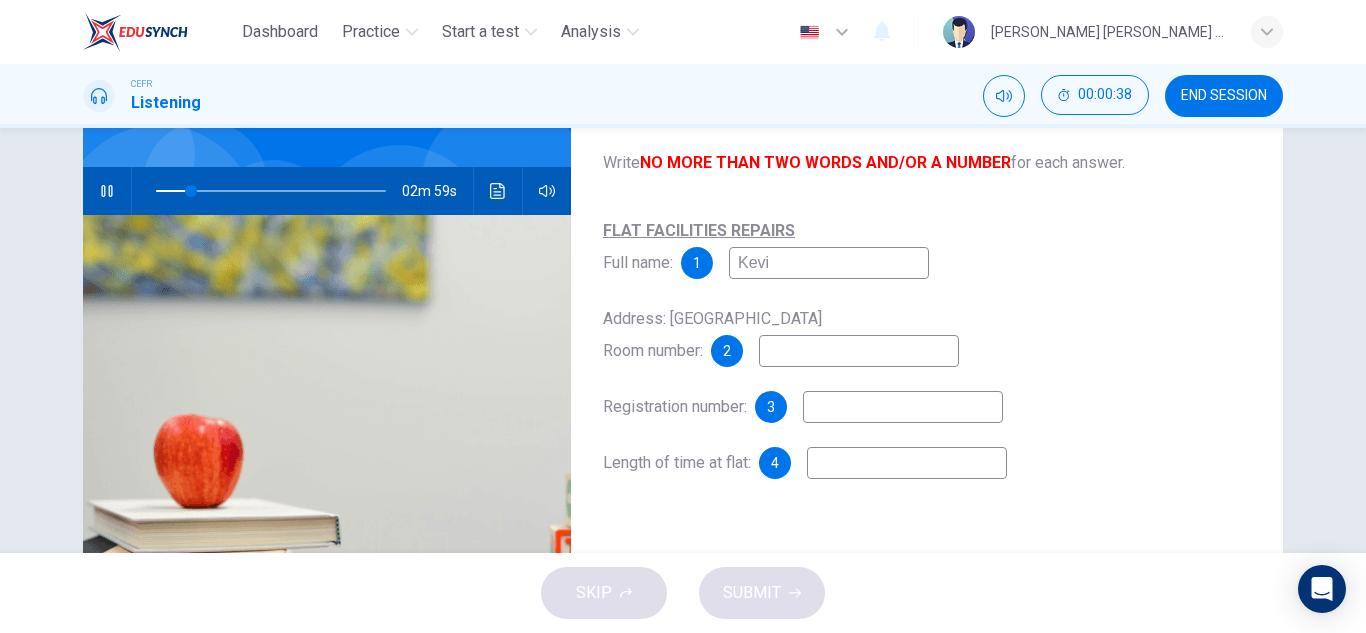 type on "16" 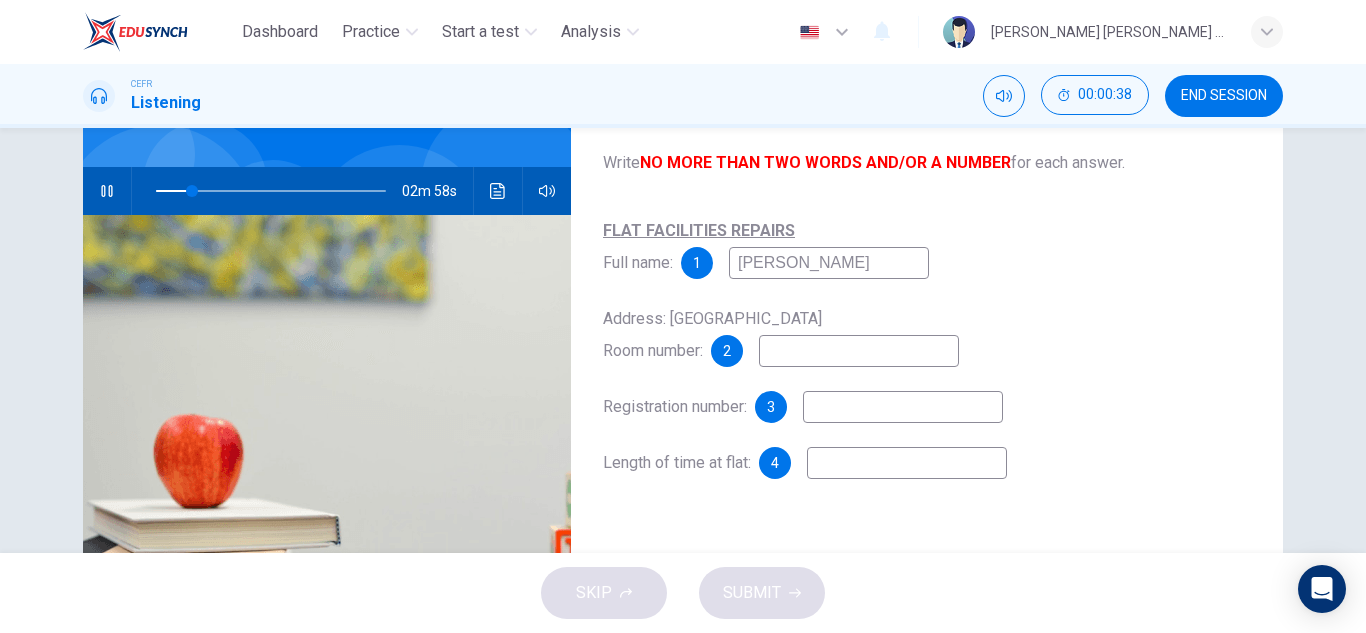 type on "[PERSON_NAME]" 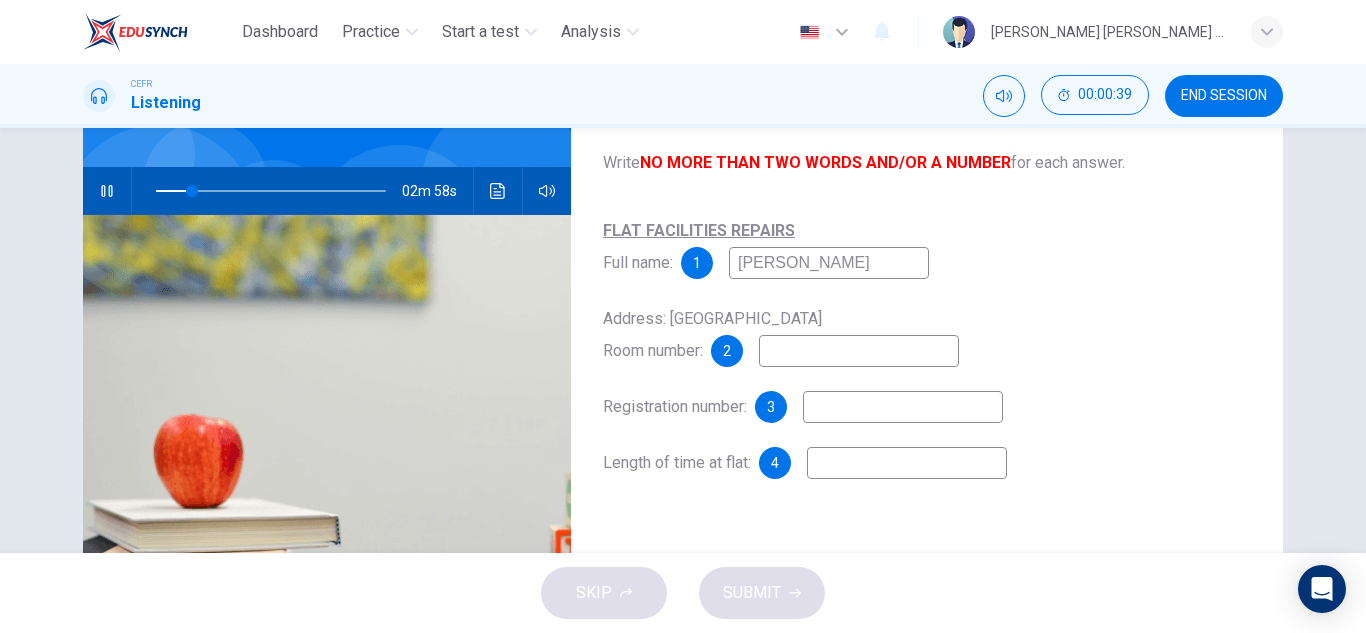 type on "16" 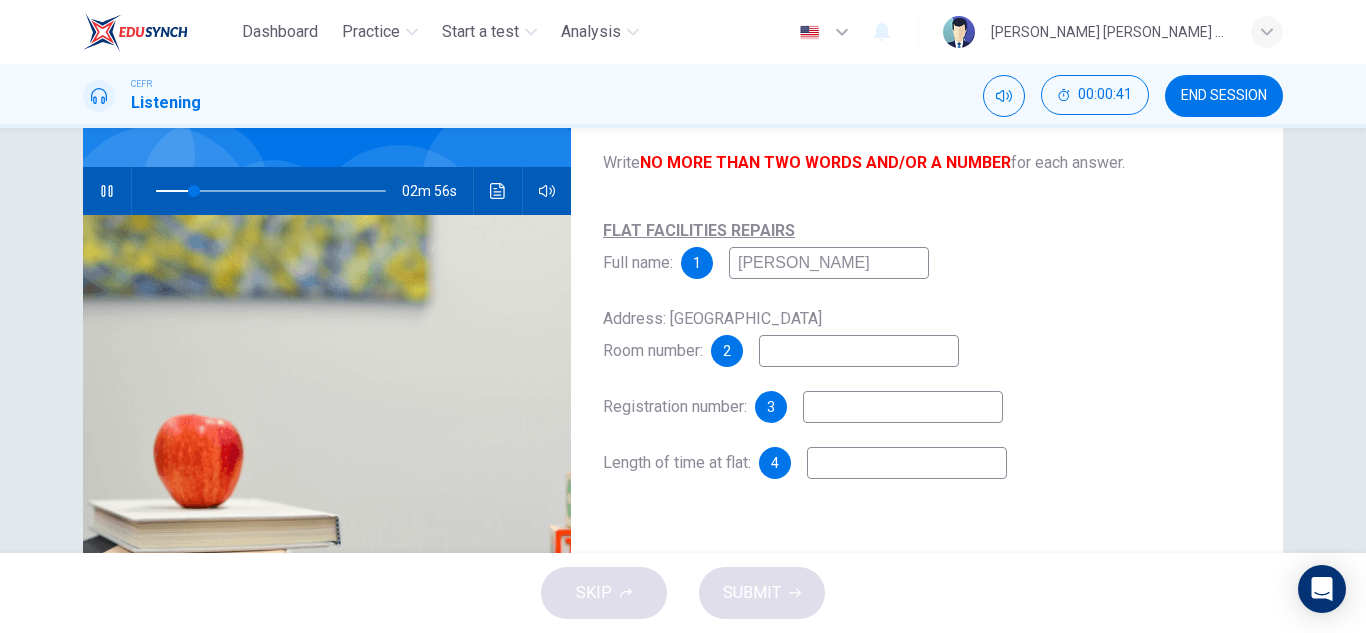 type on "17" 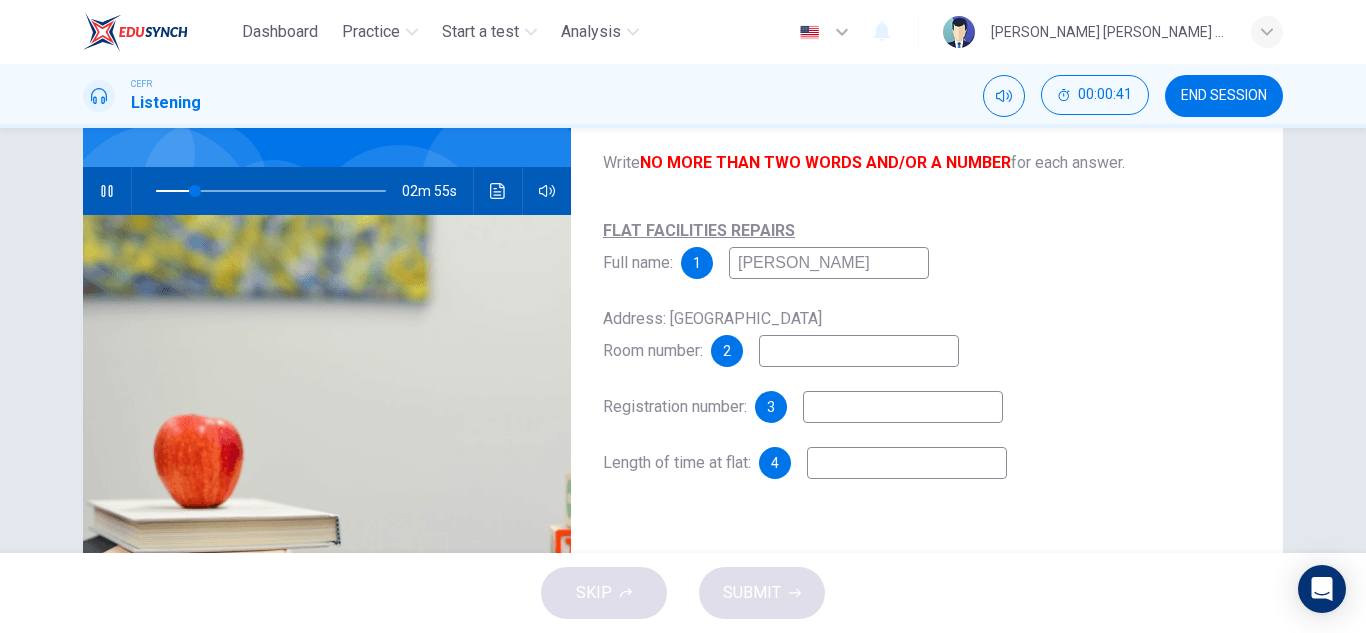 click at bounding box center [859, 351] 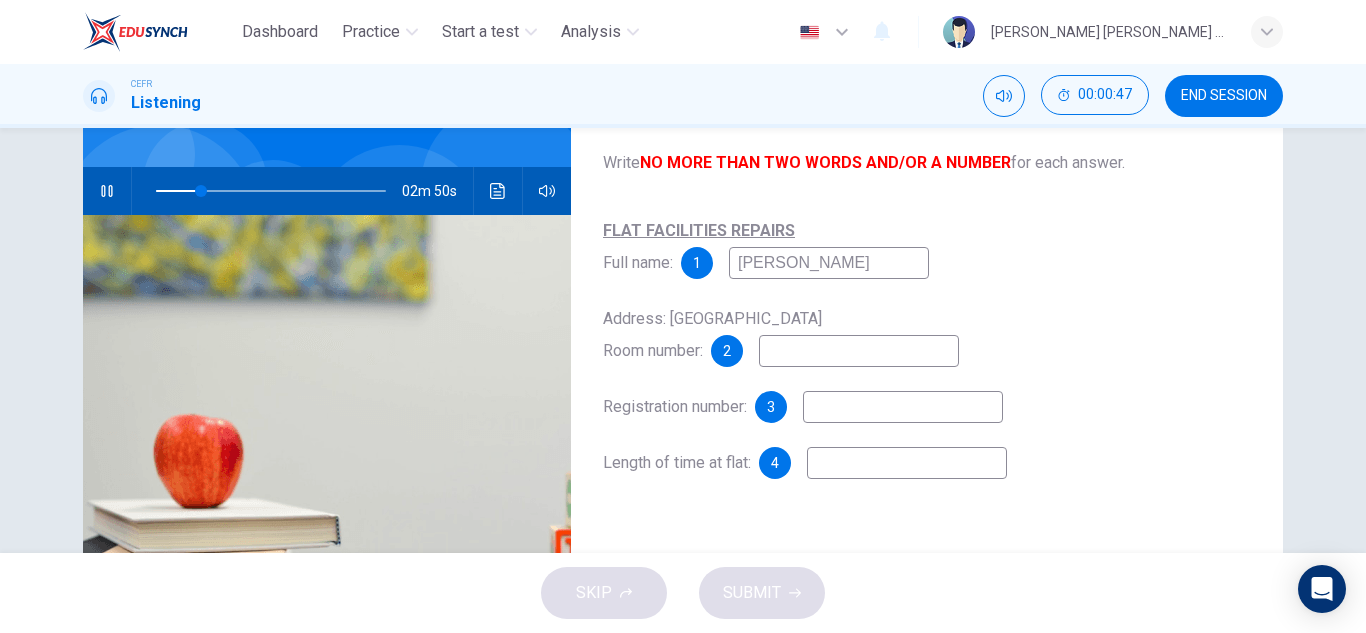 type on "20" 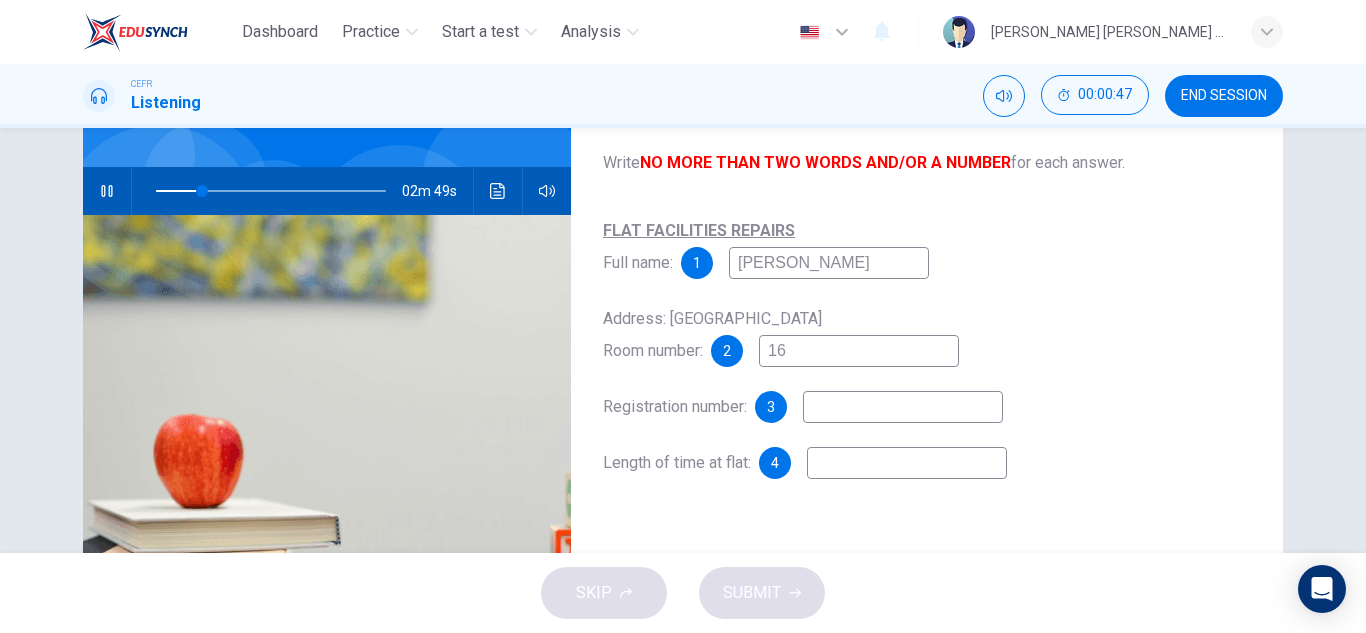 type on "16C" 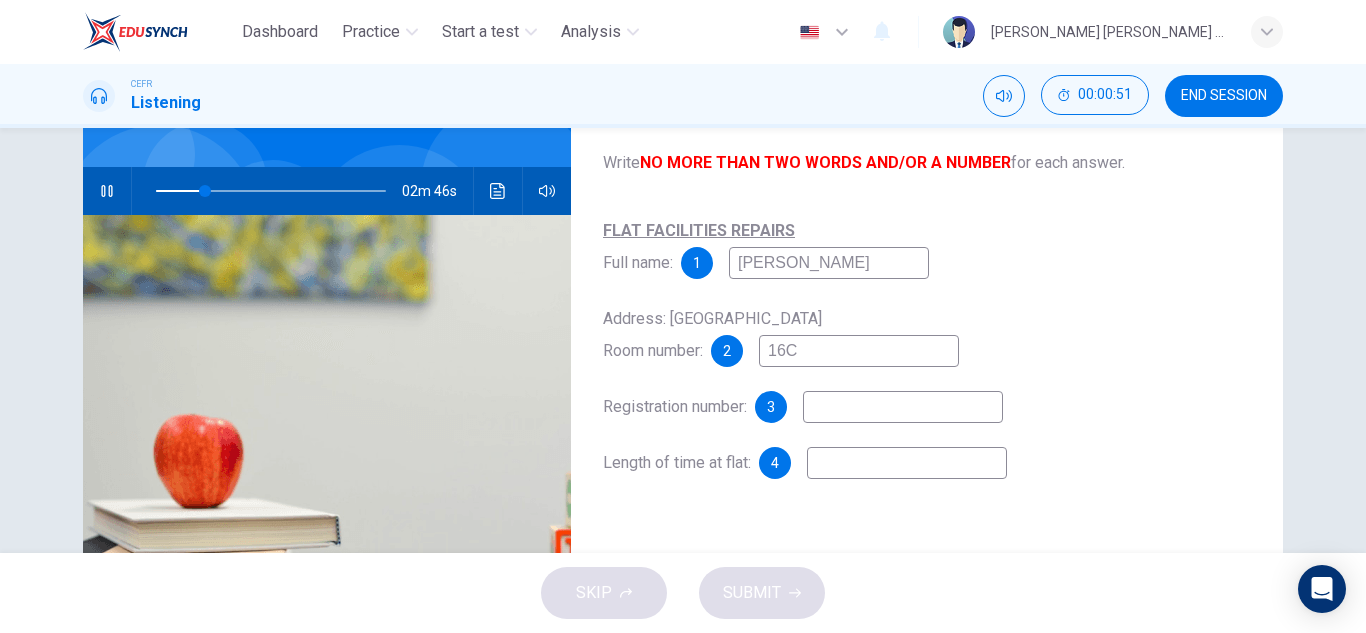 type on "22" 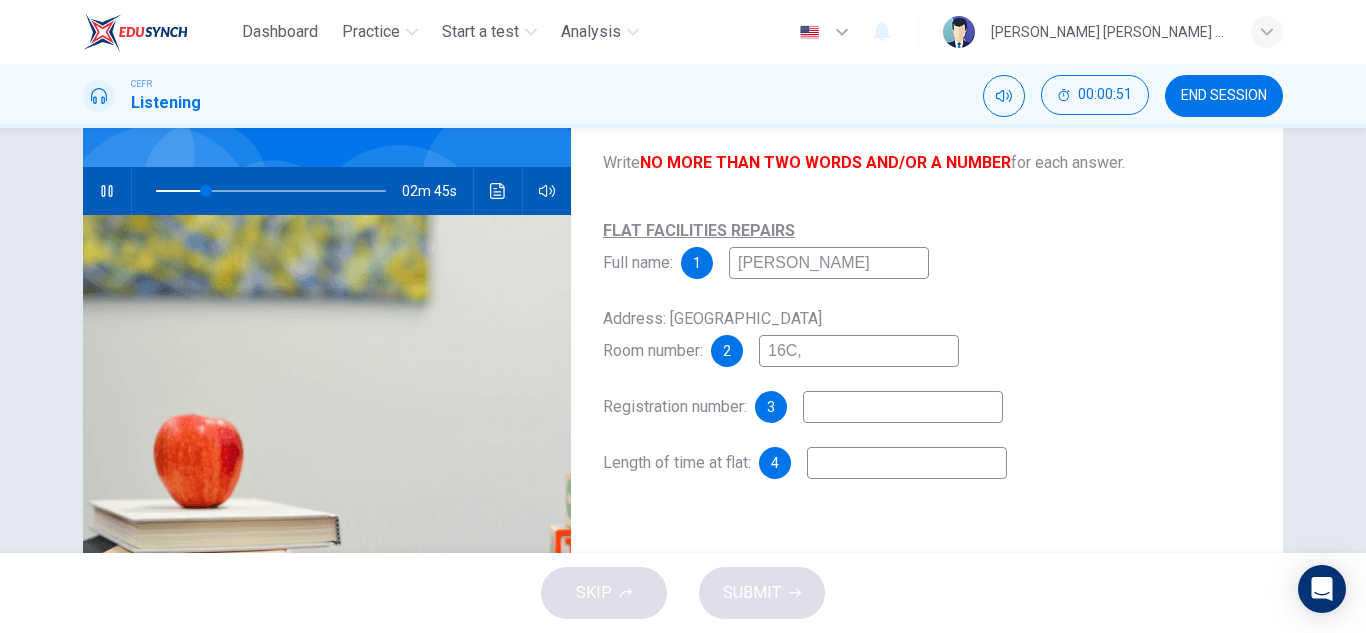 type on "16C, t" 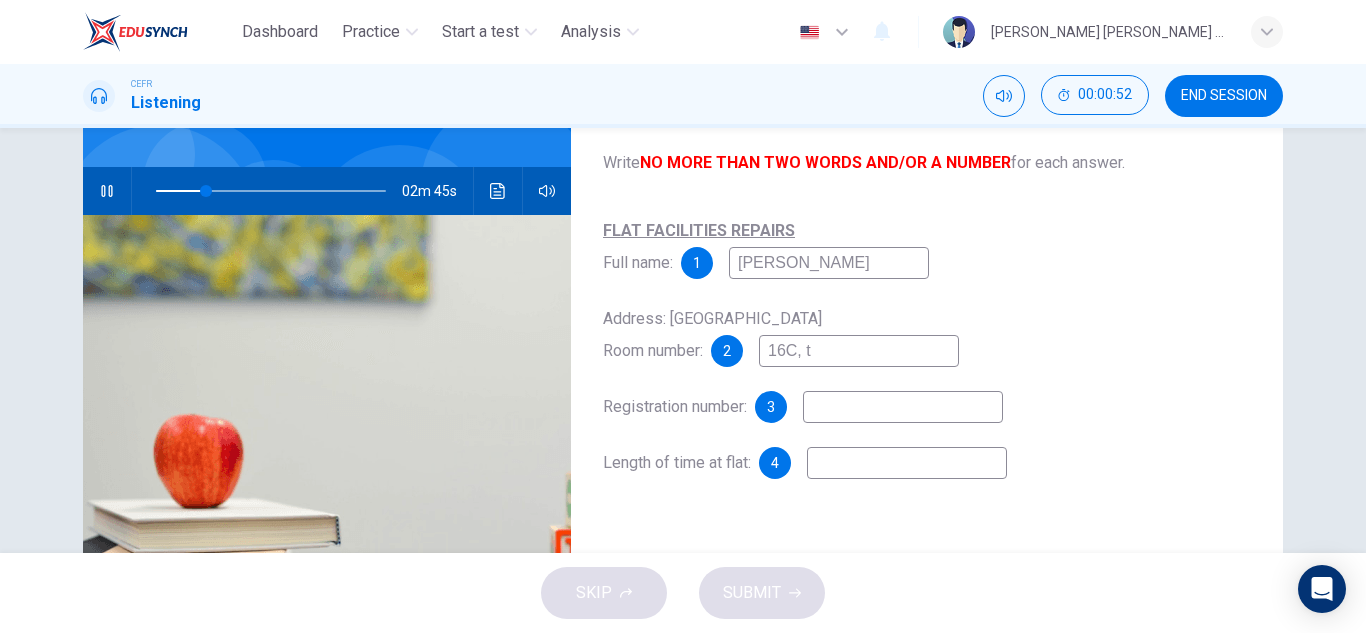 type on "22" 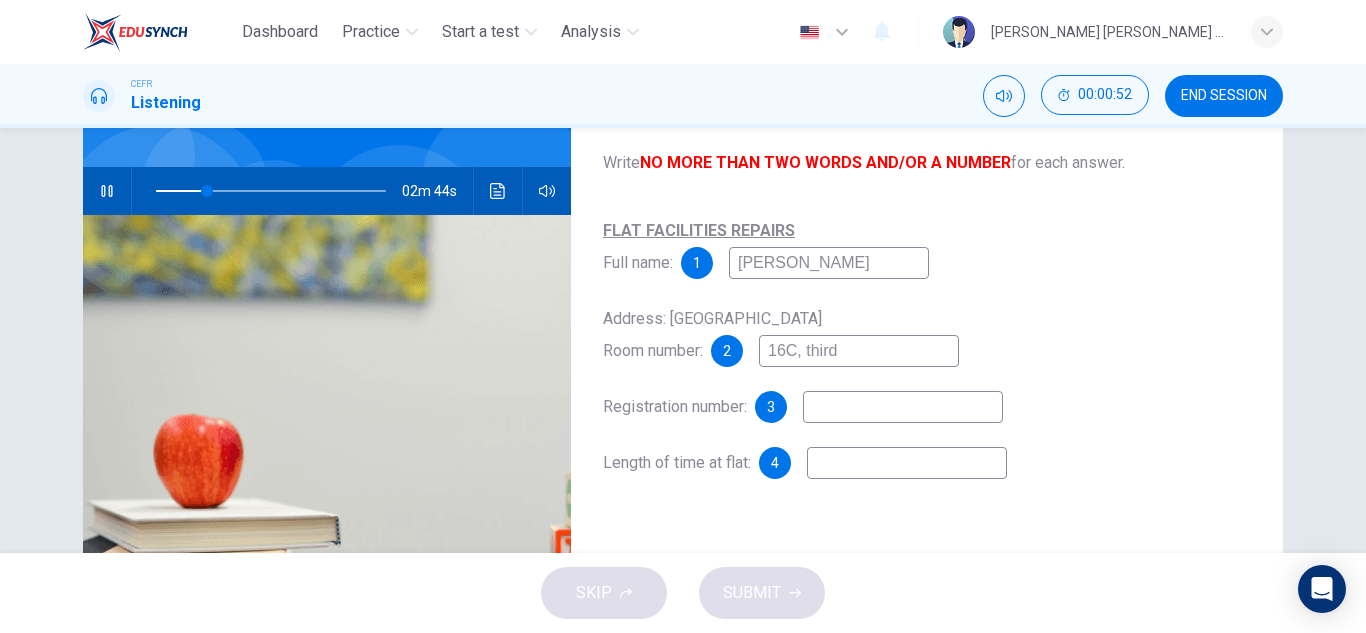 type on "16C, third f" 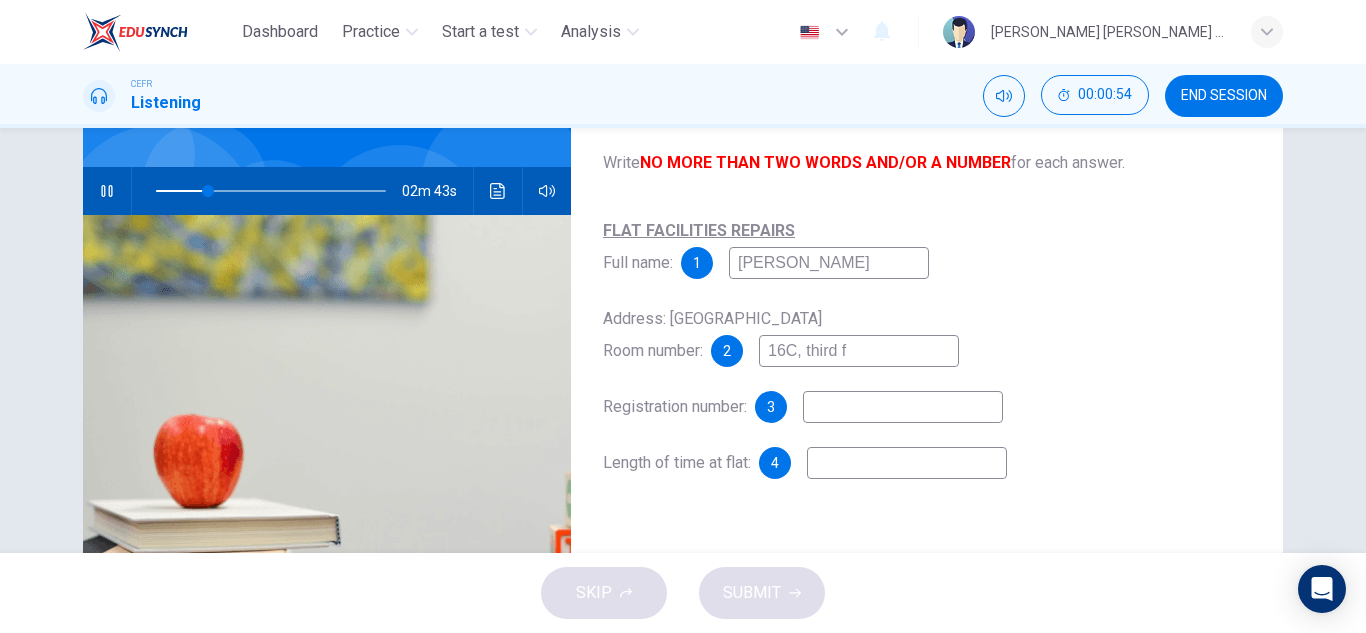 type on "23" 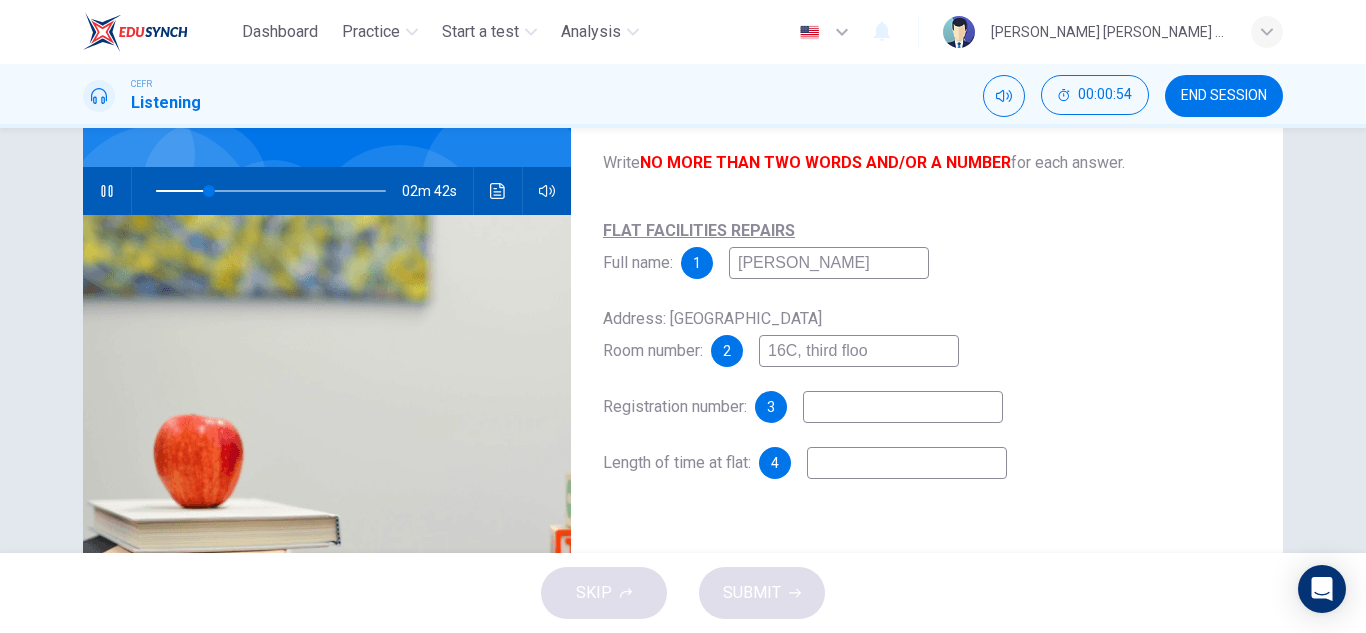 type on "16C, third floor" 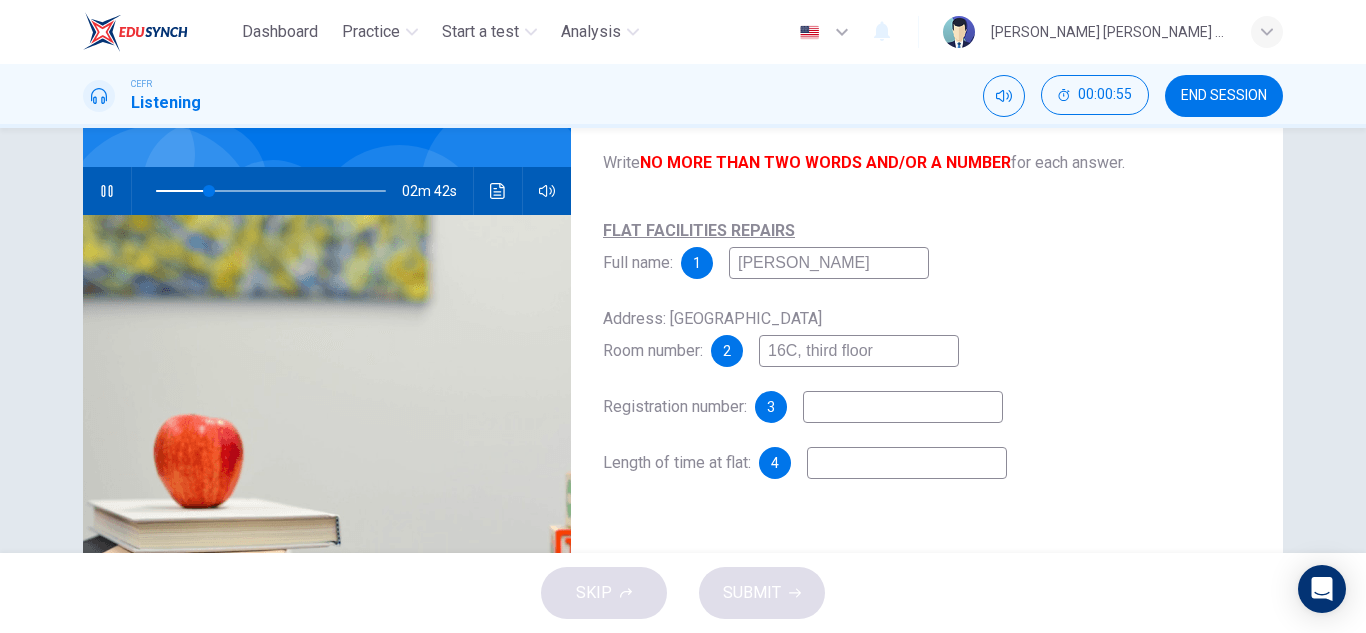 type on "24" 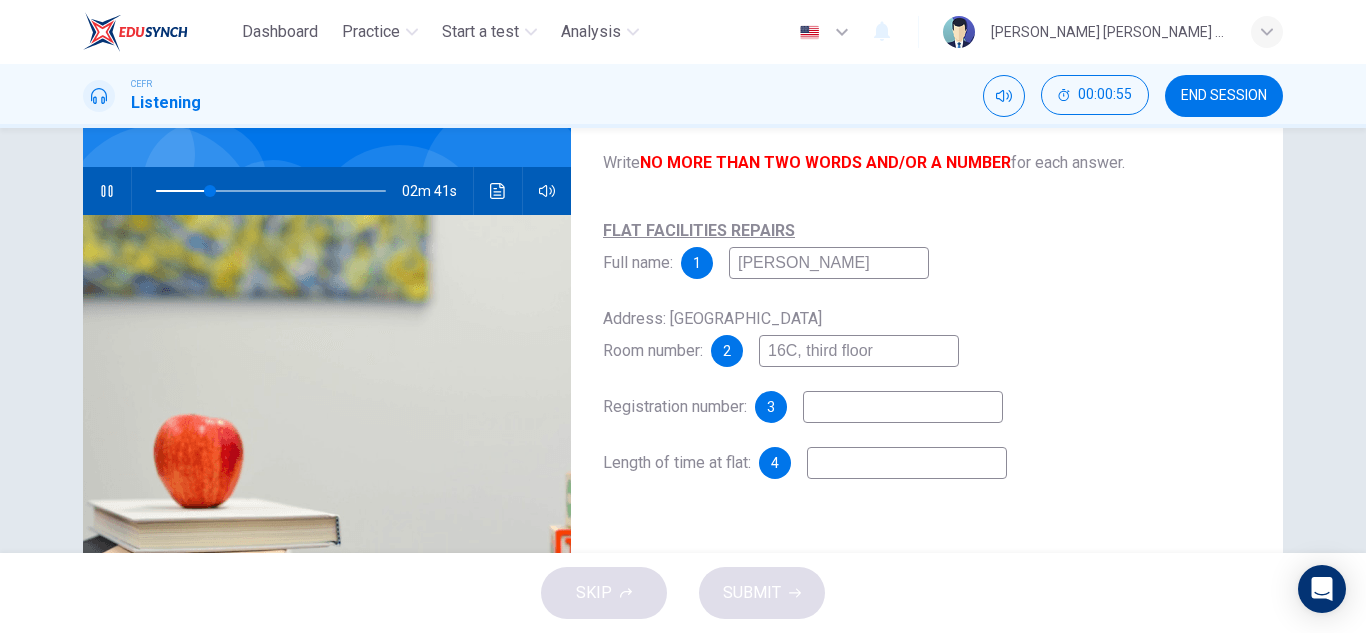 type on "16C, third floor" 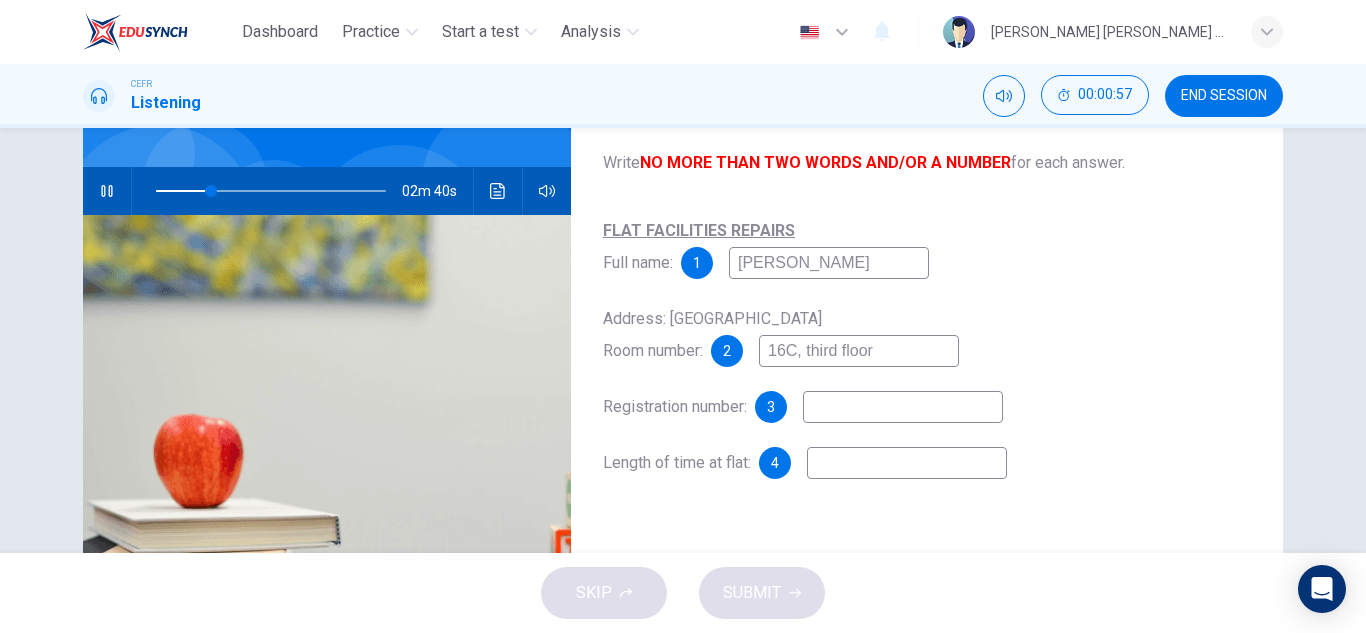 type on "25" 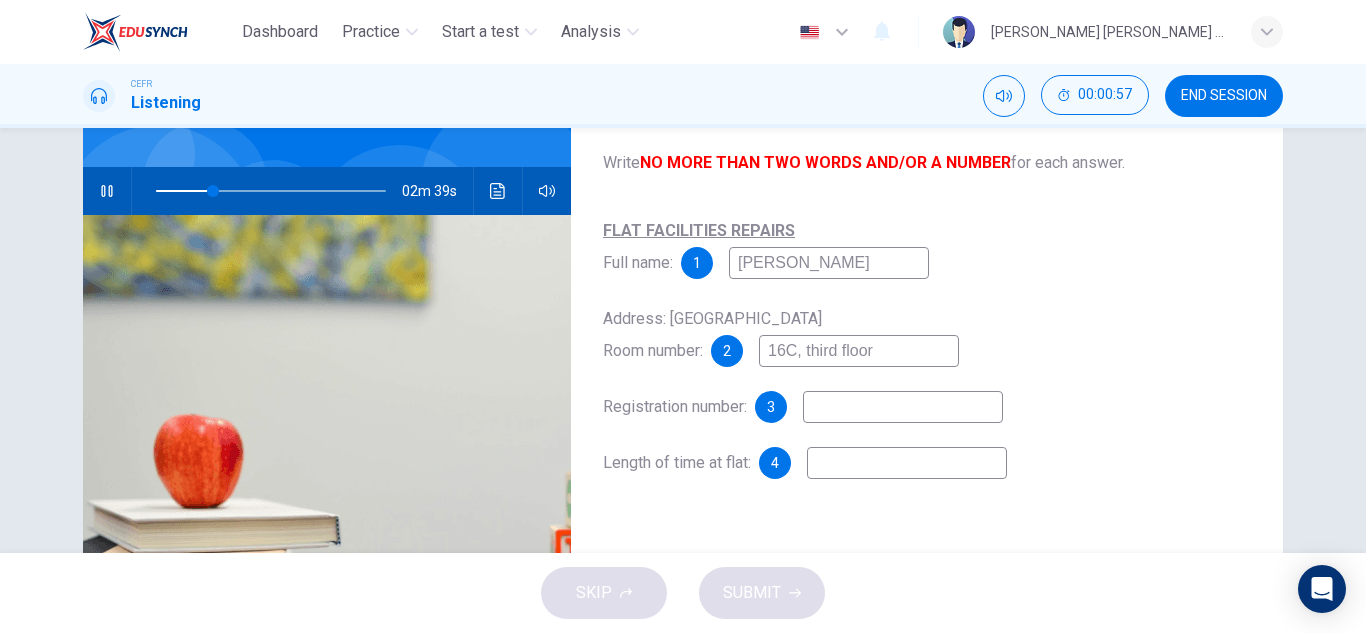 click on "16C, third floor" at bounding box center [859, 351] 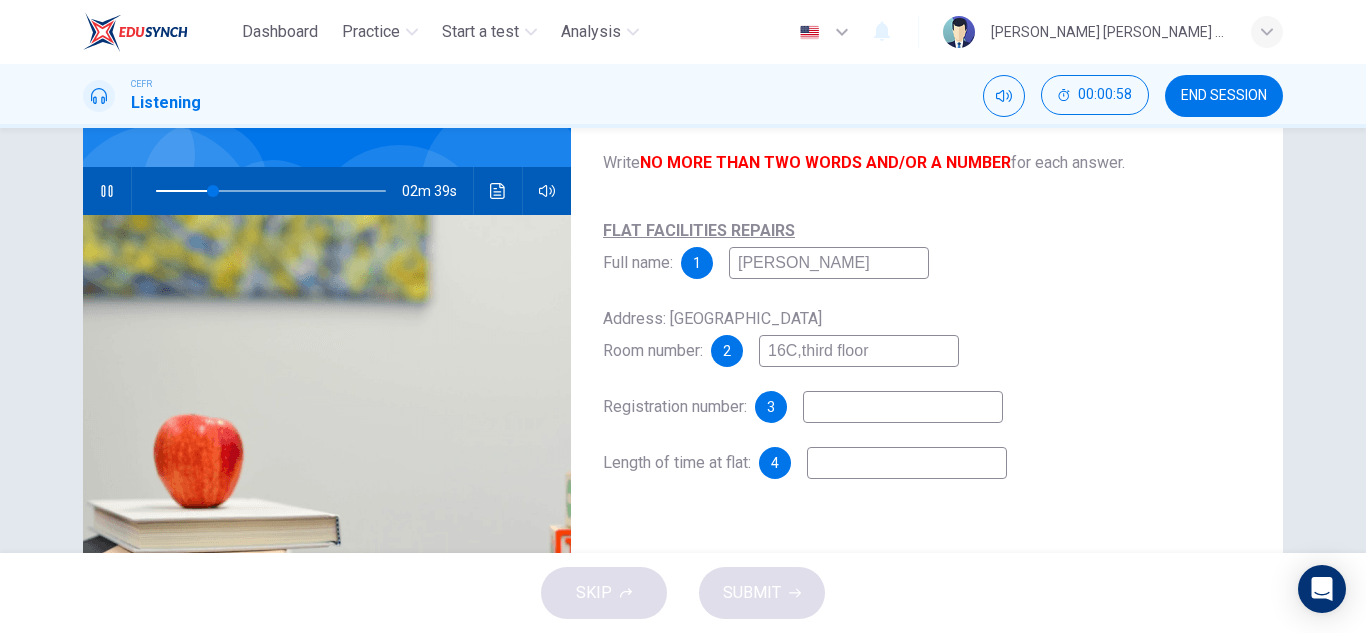 type on "25" 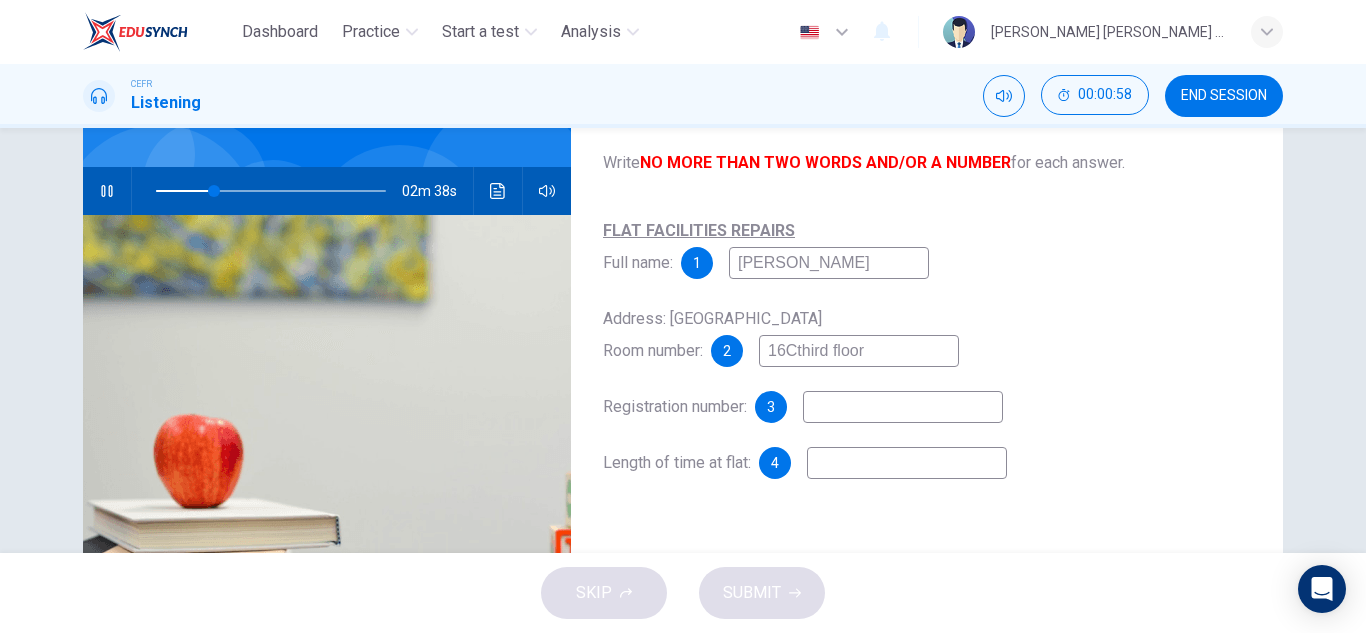 type on "16C third floor" 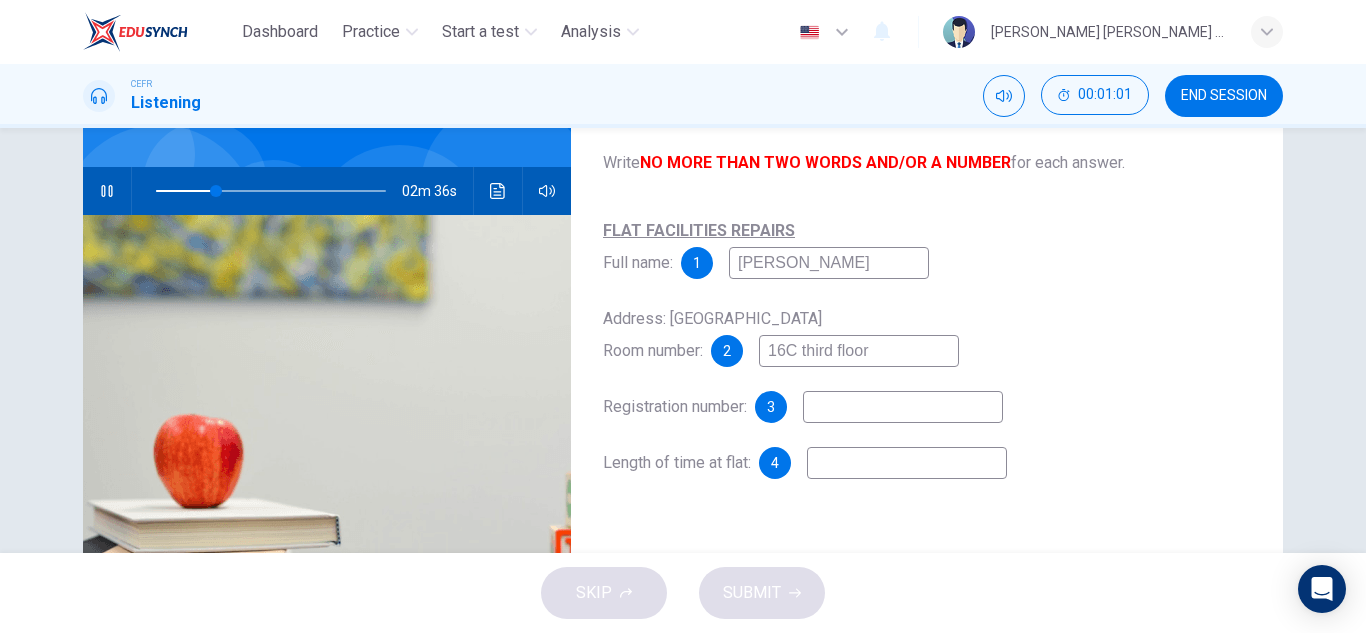 type on "26" 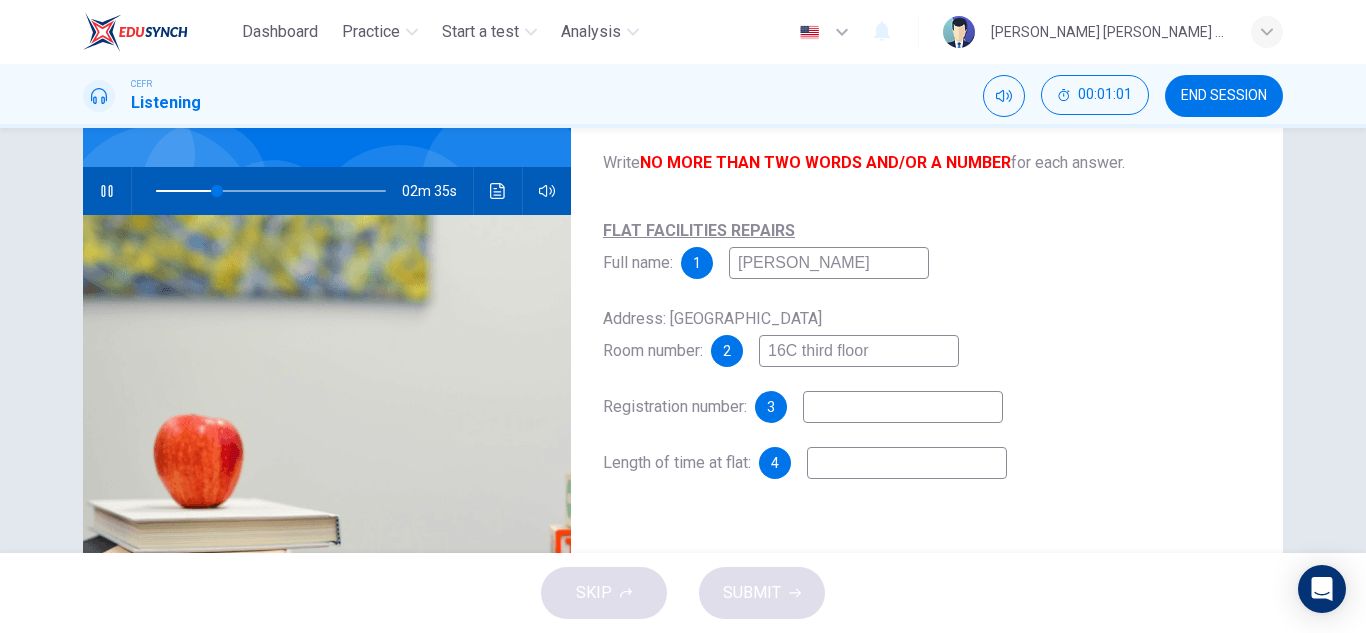 click at bounding box center [903, 407] 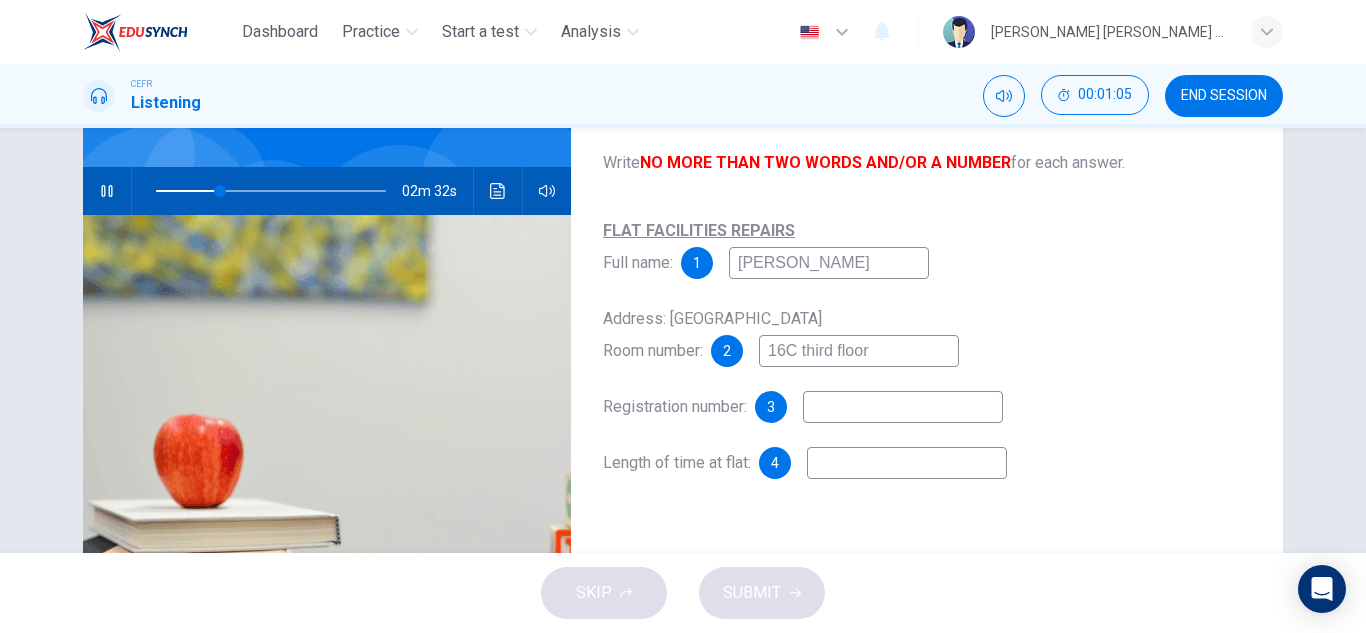 type on "28" 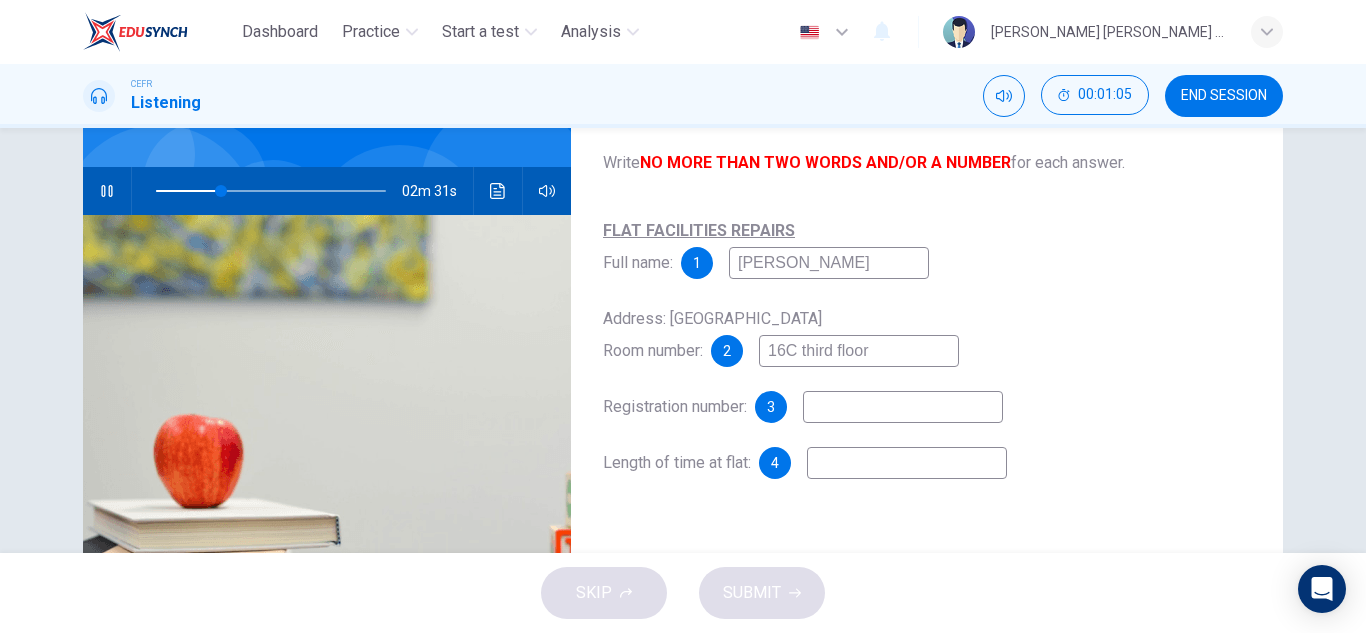 type on "K" 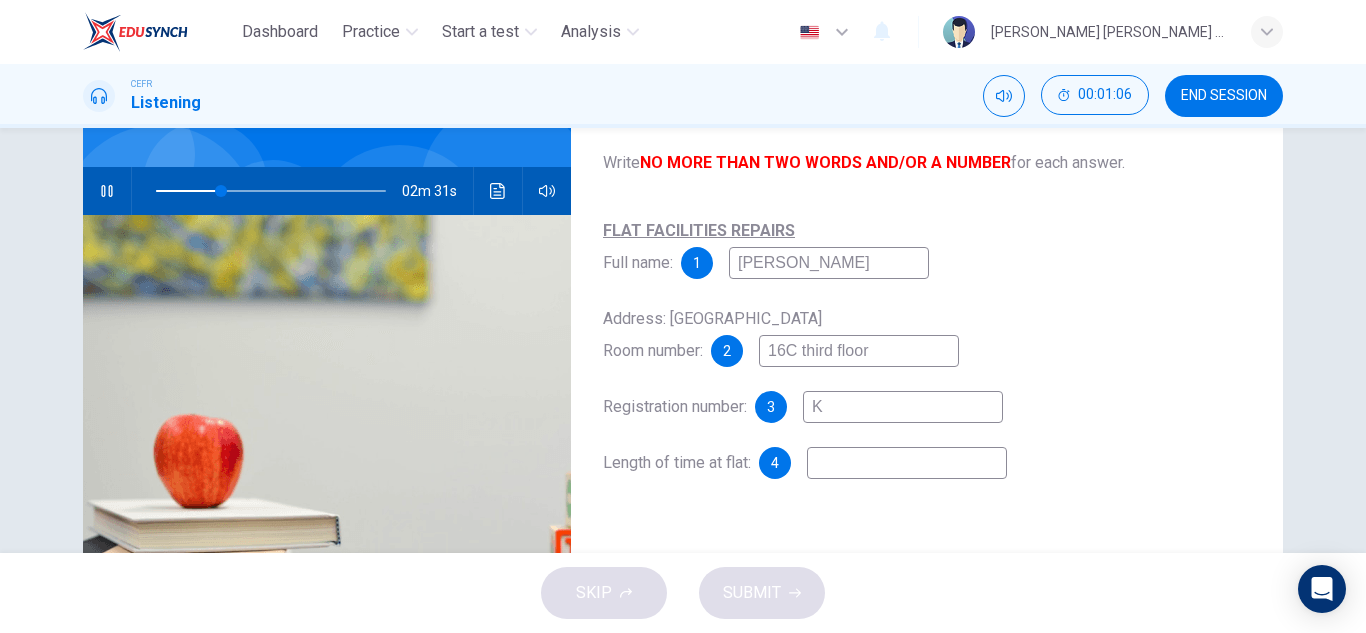 type on "29" 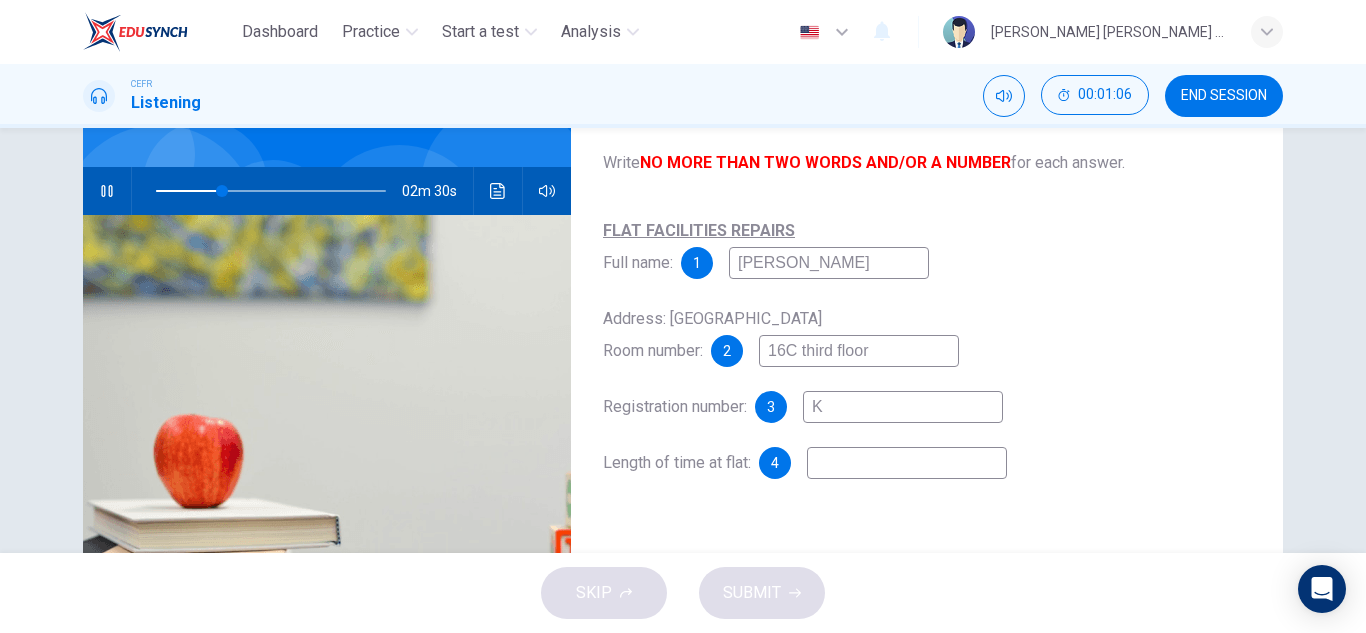 type on "KG" 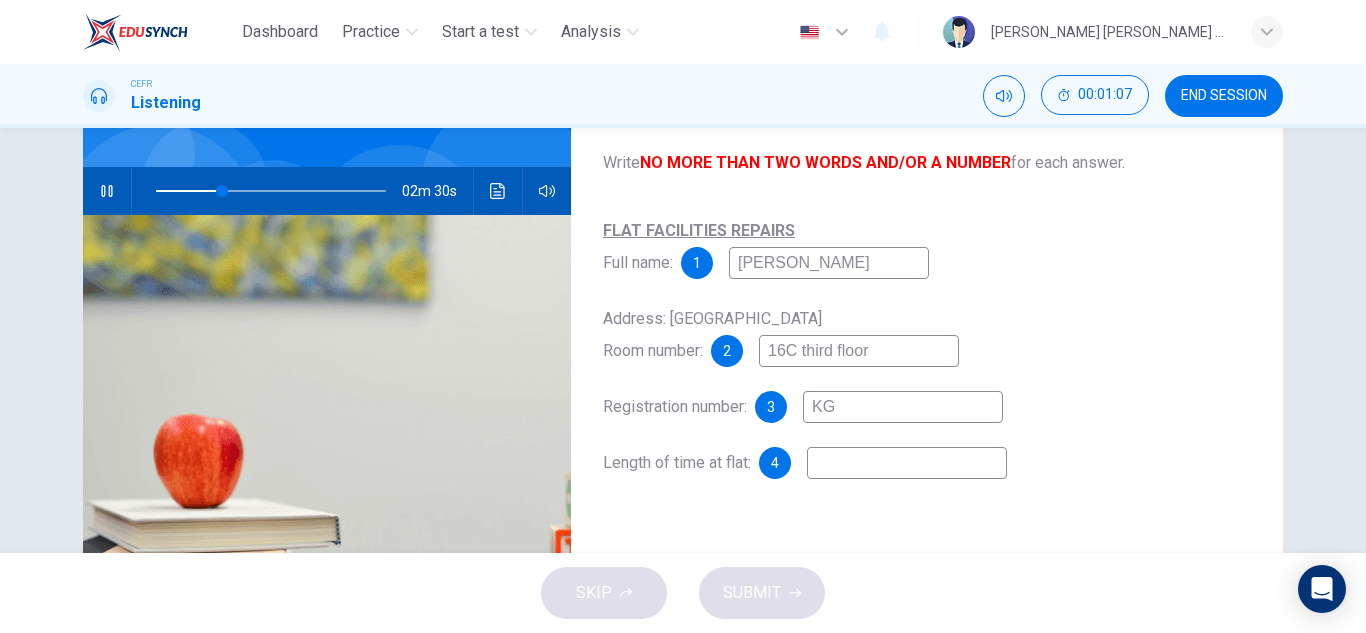 type on "29" 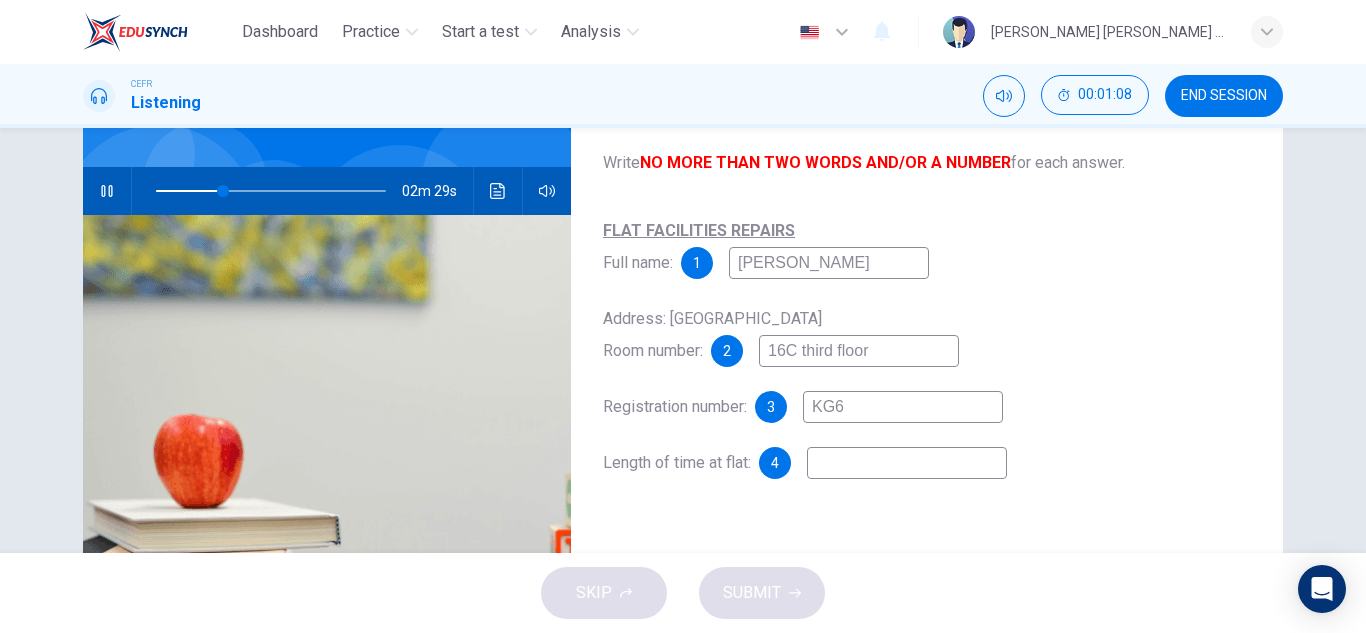 type on "KG60" 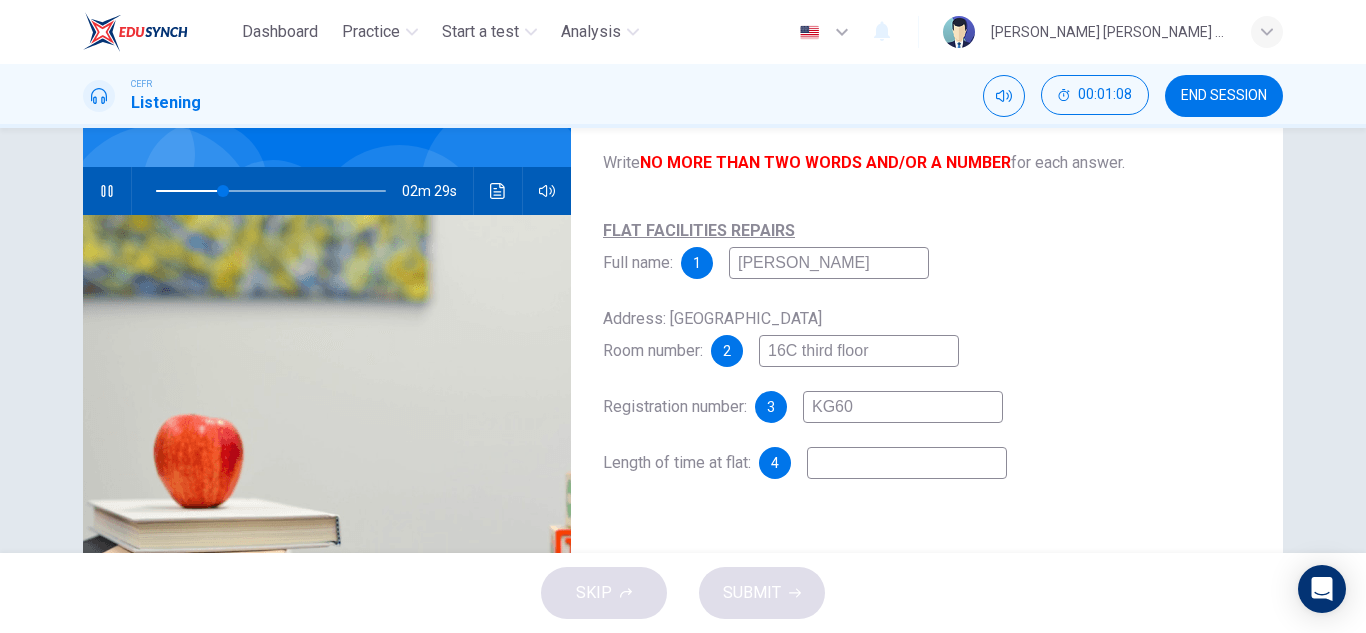 type on "30" 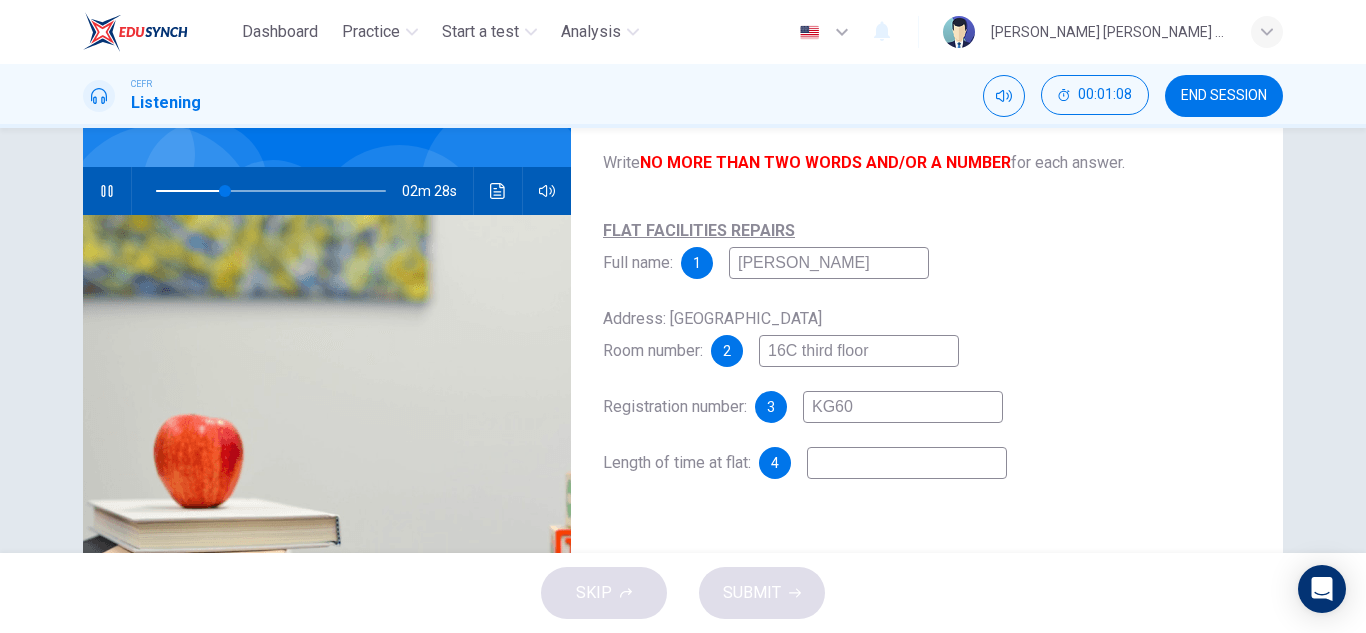 type on "KG603" 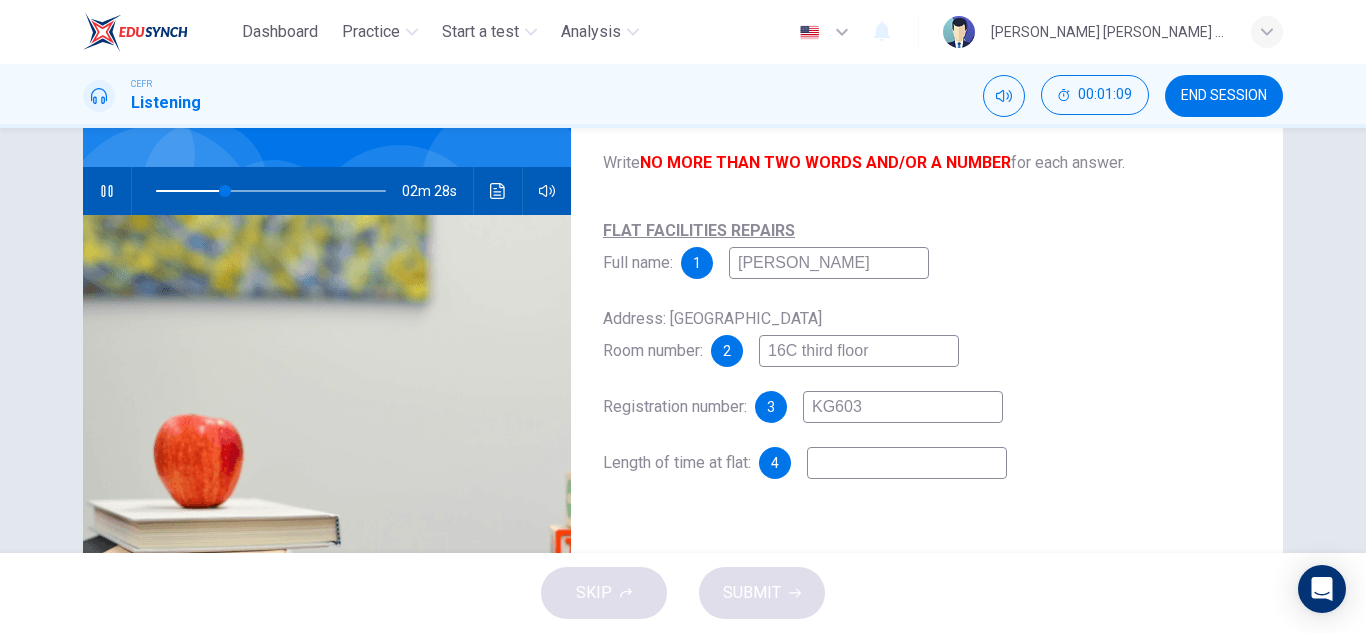 type on "30" 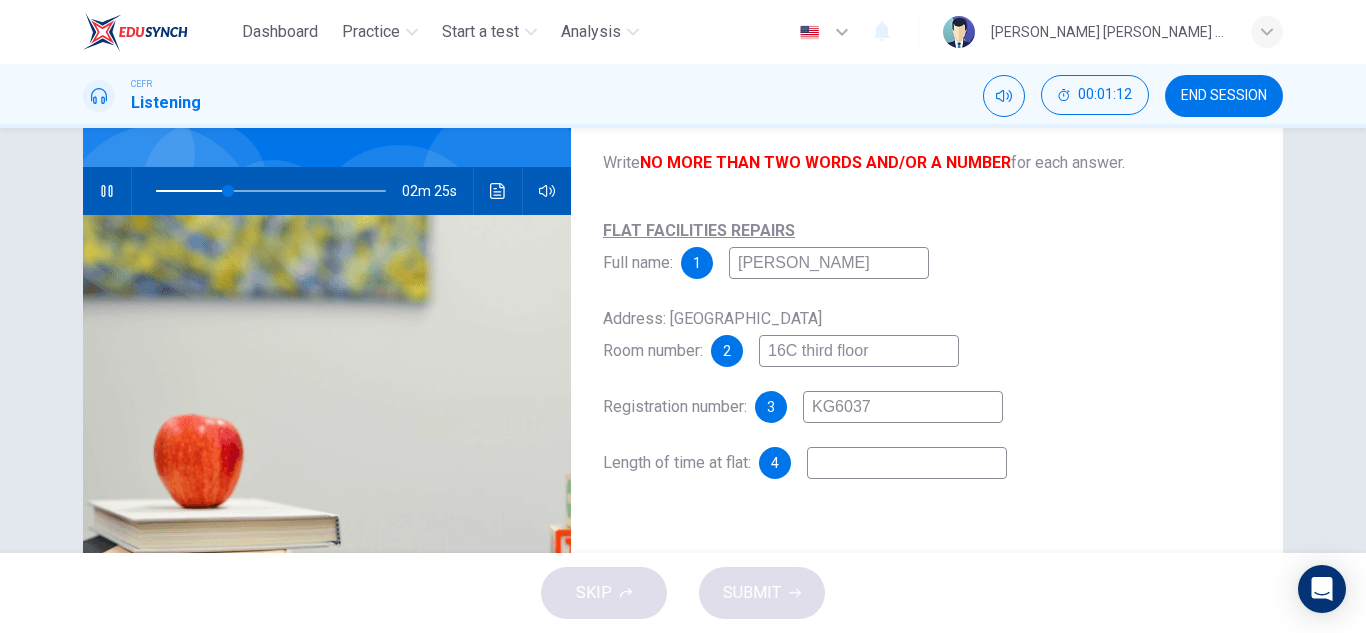 type on "32" 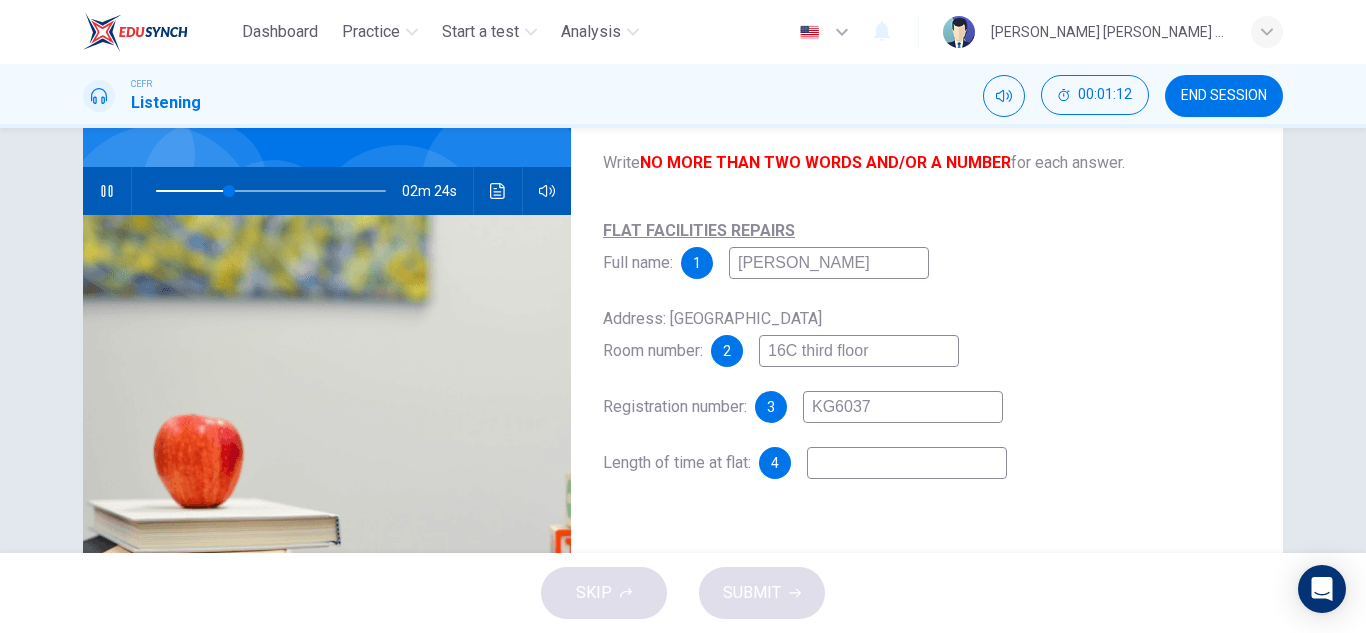 type on "KG6037" 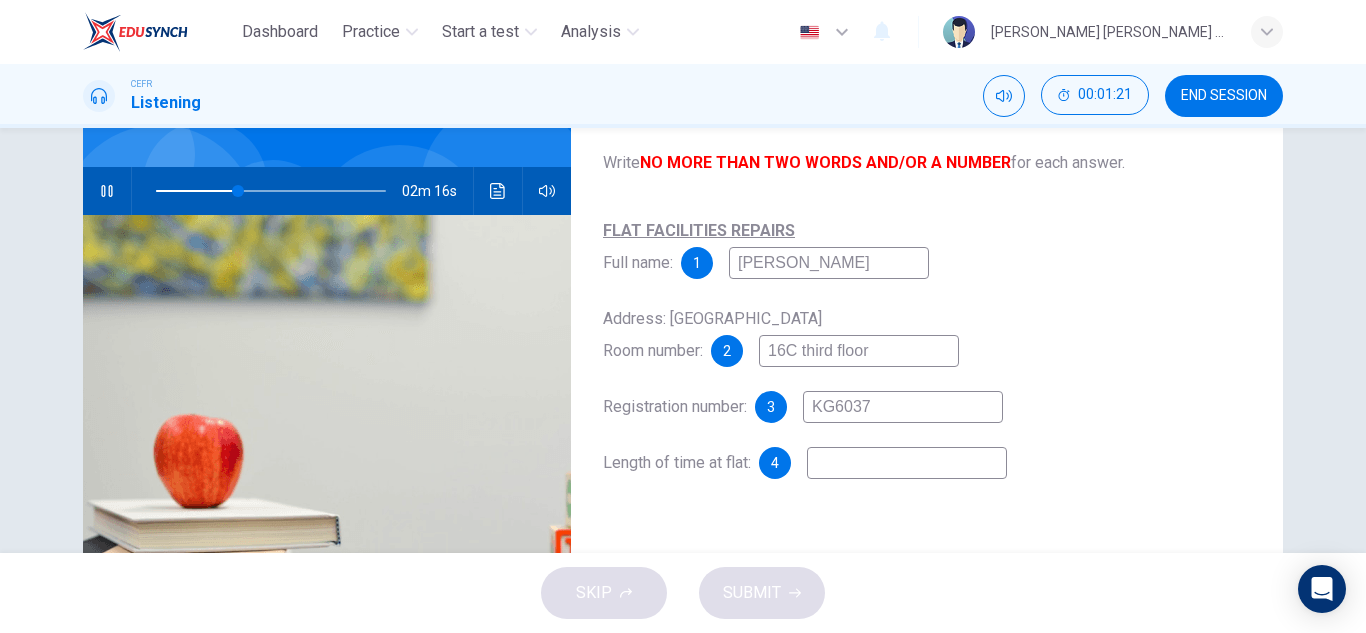 type on "36" 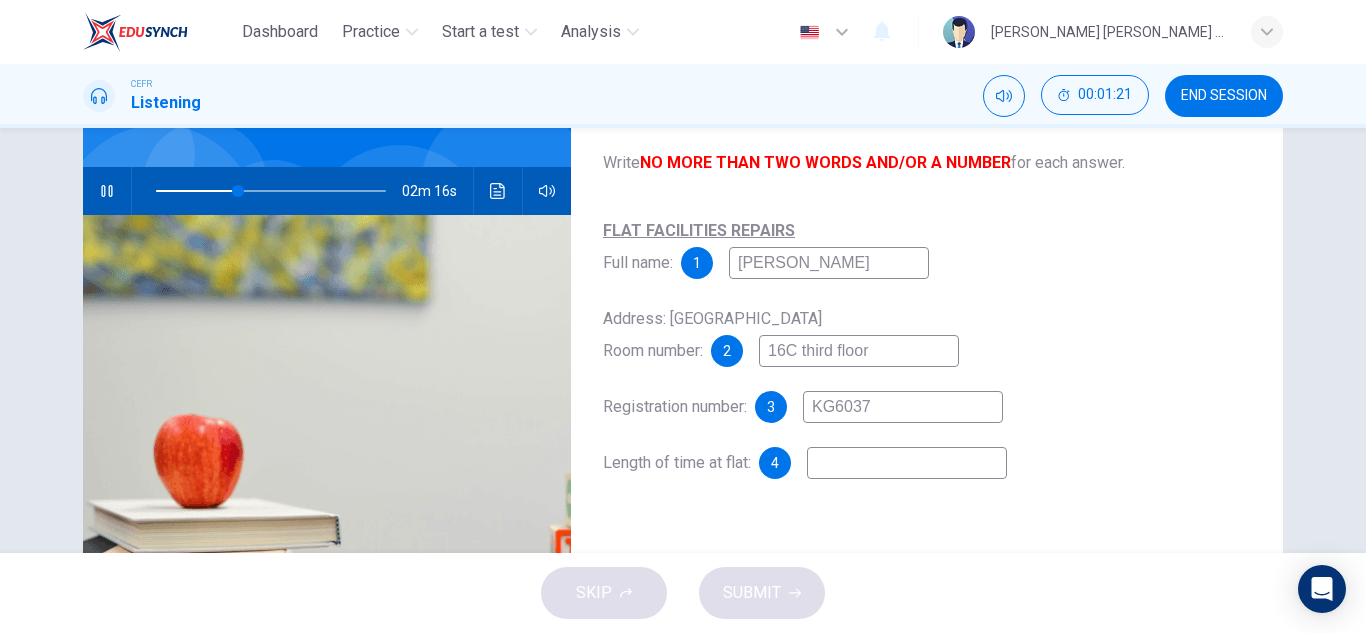 type on "1" 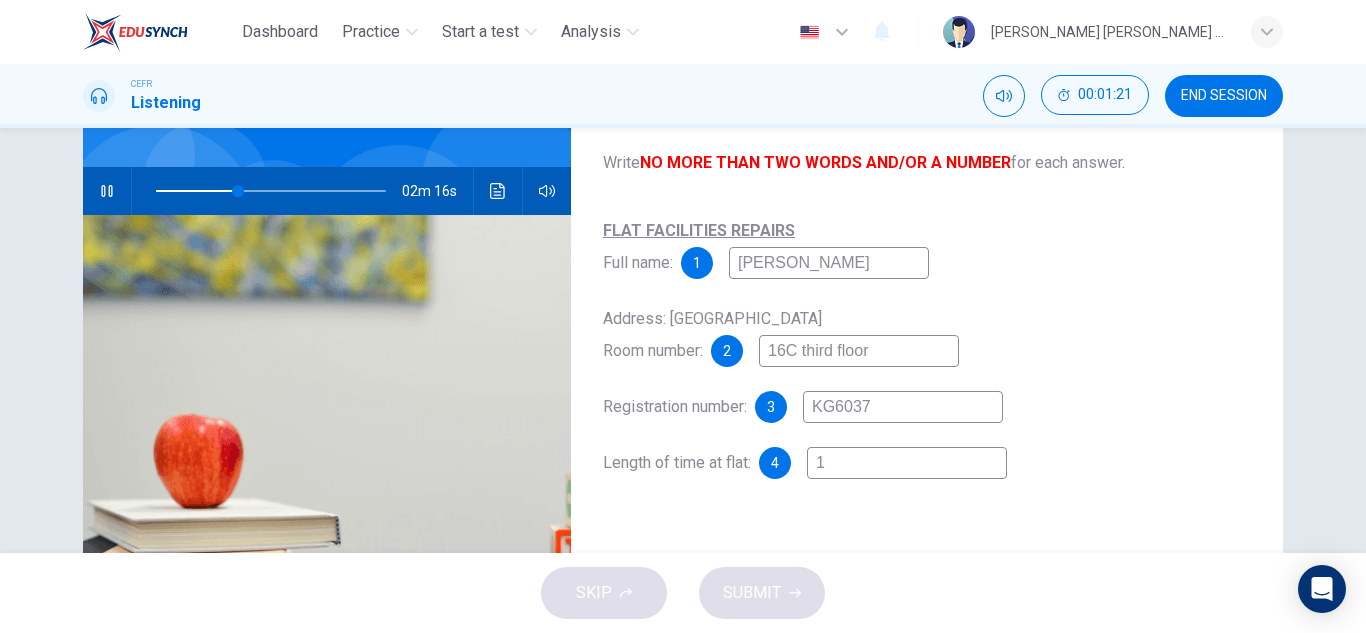 type on "36" 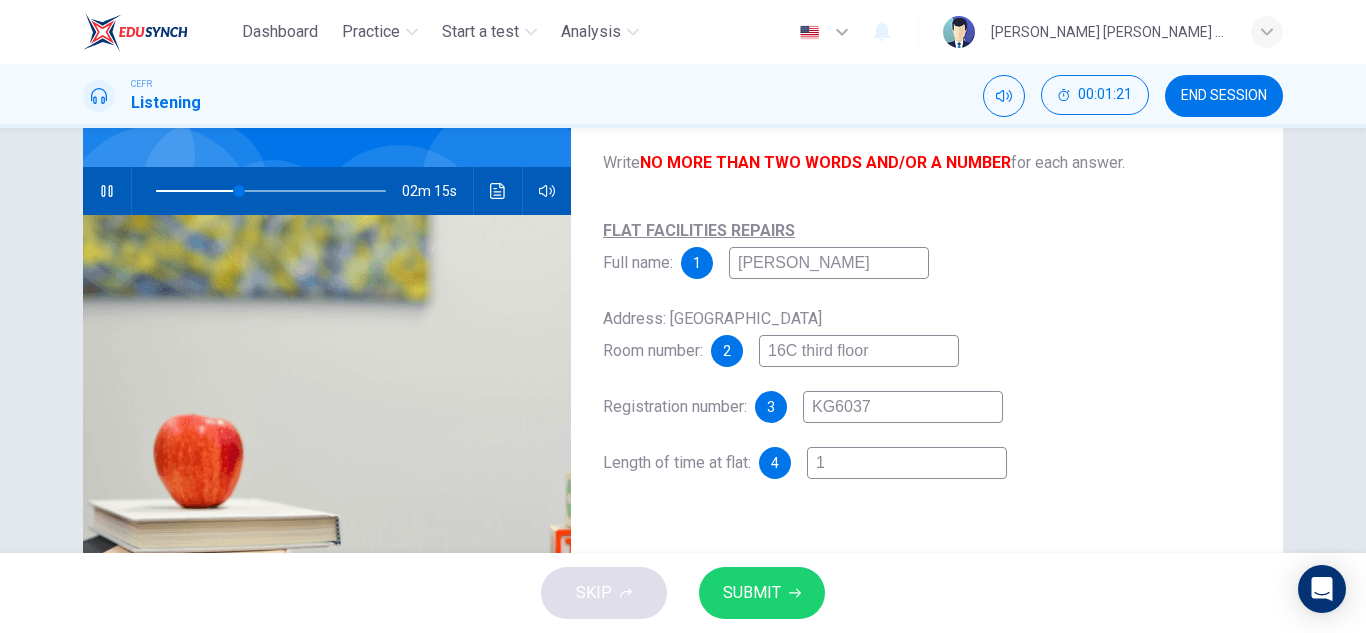 type on "1" 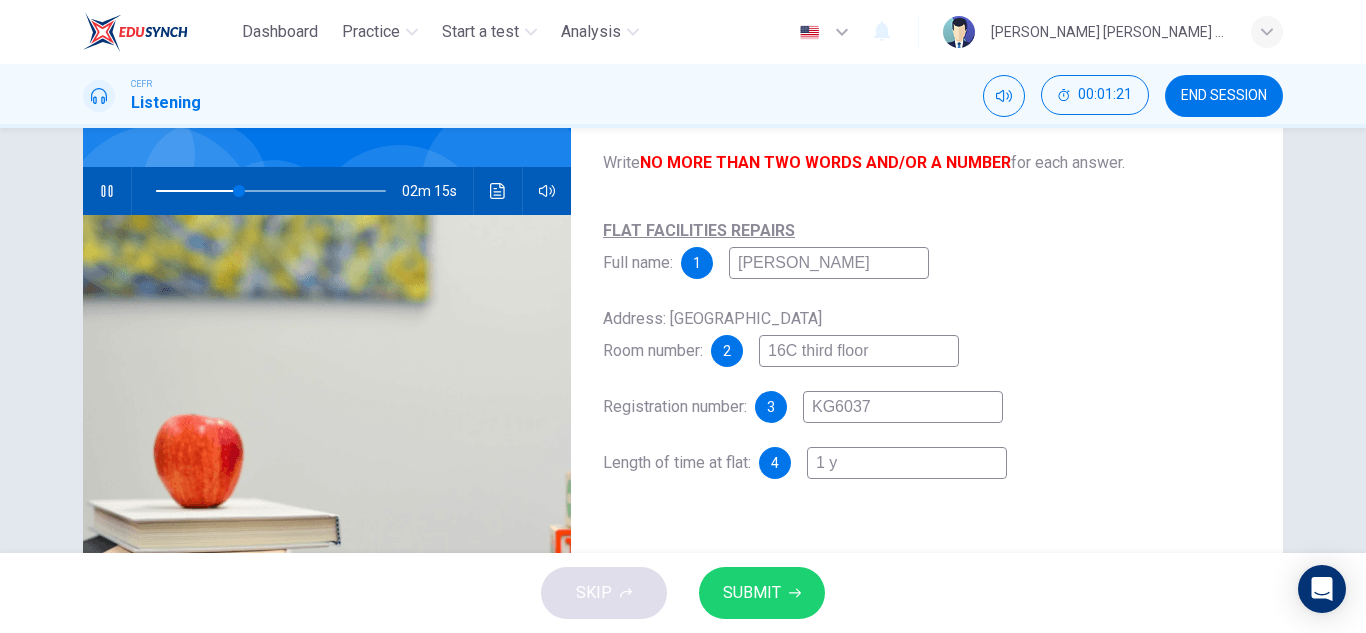 type on "36" 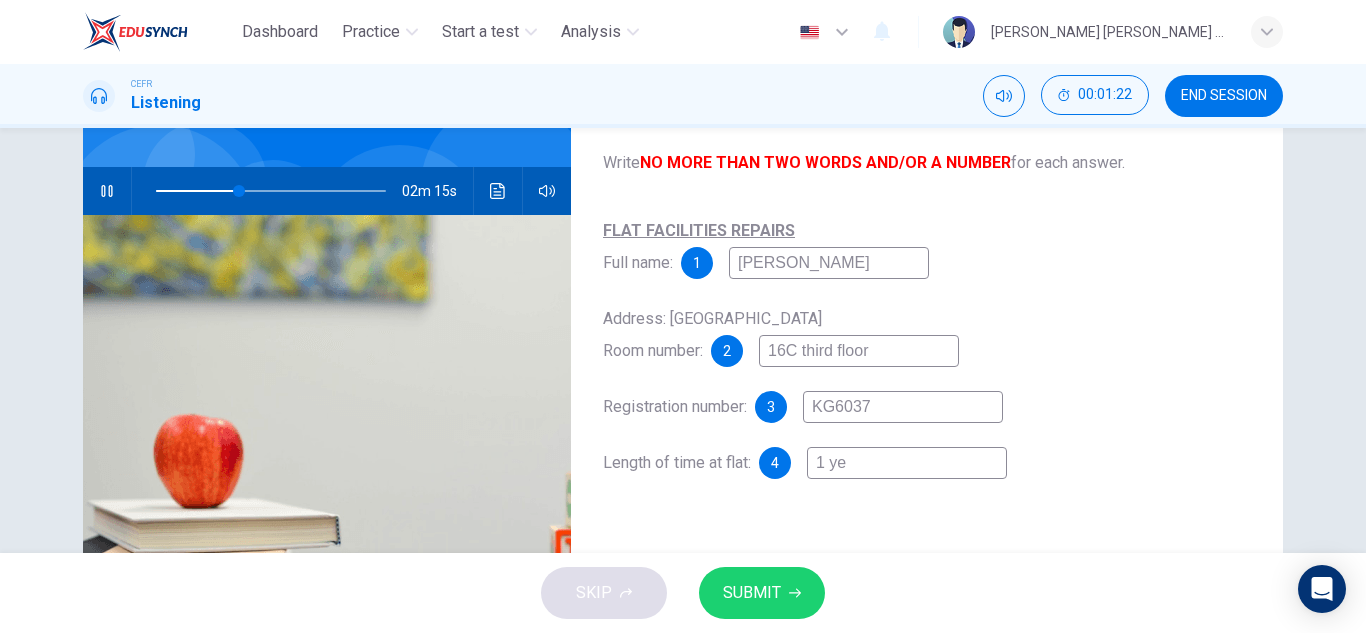 type on "36" 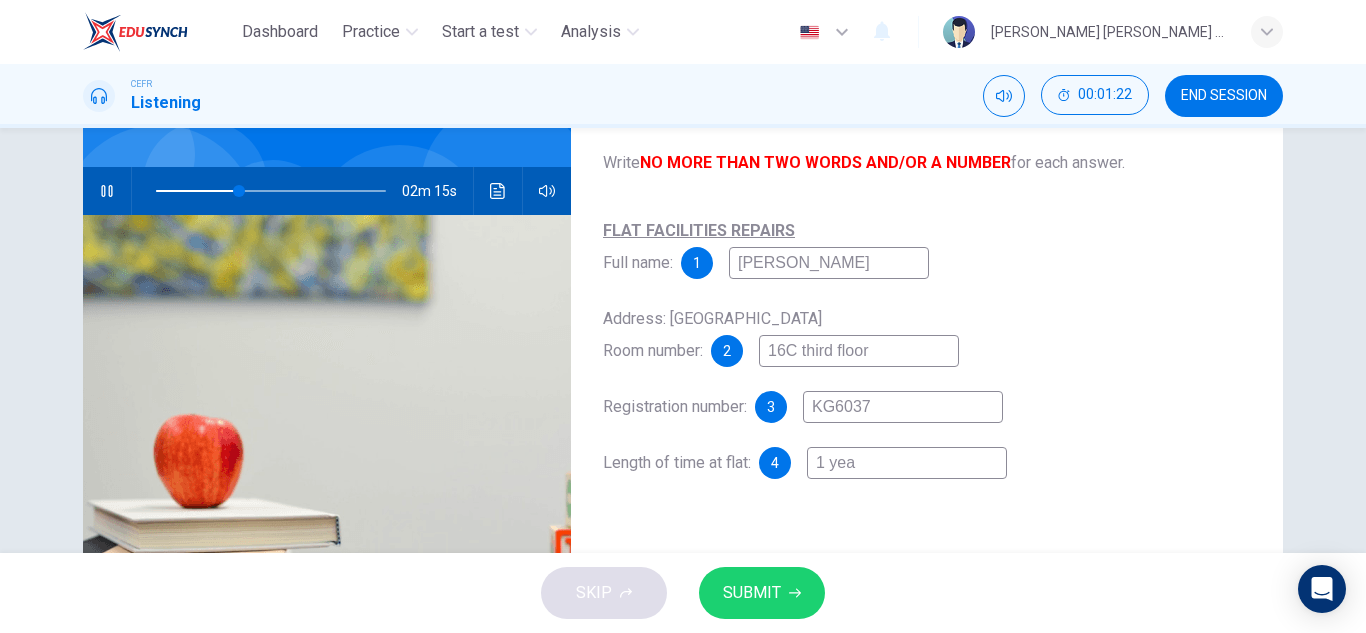 type on "36" 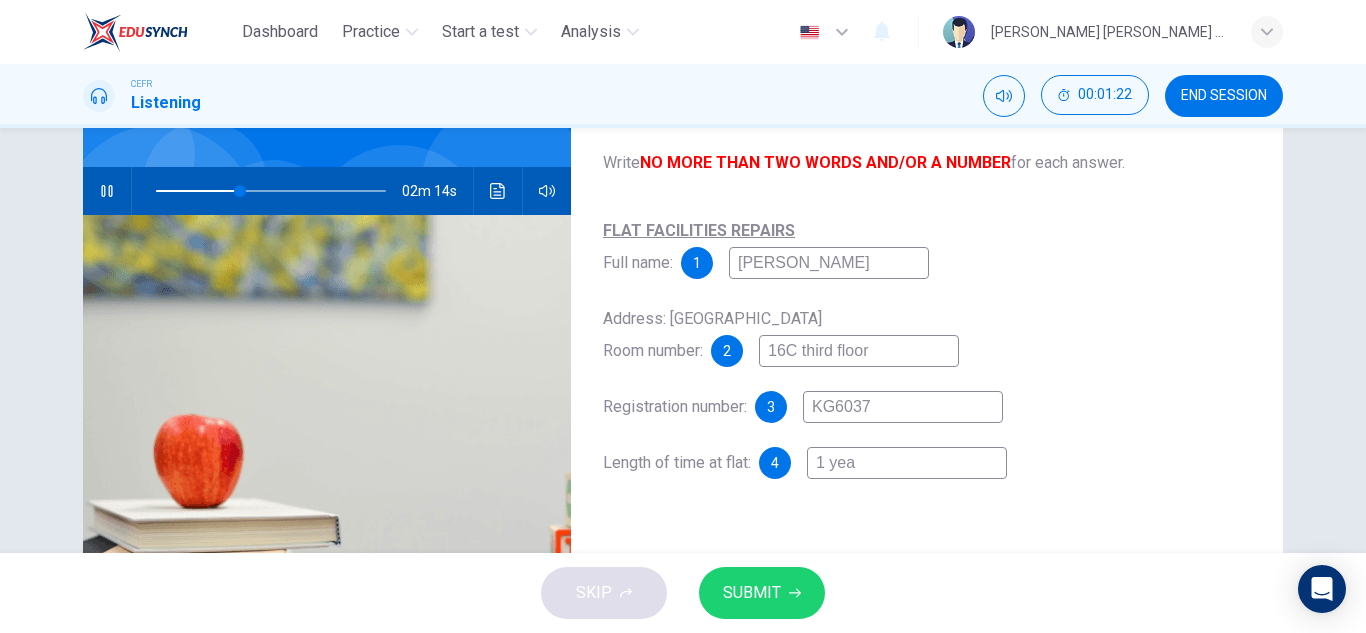 type on "1 year" 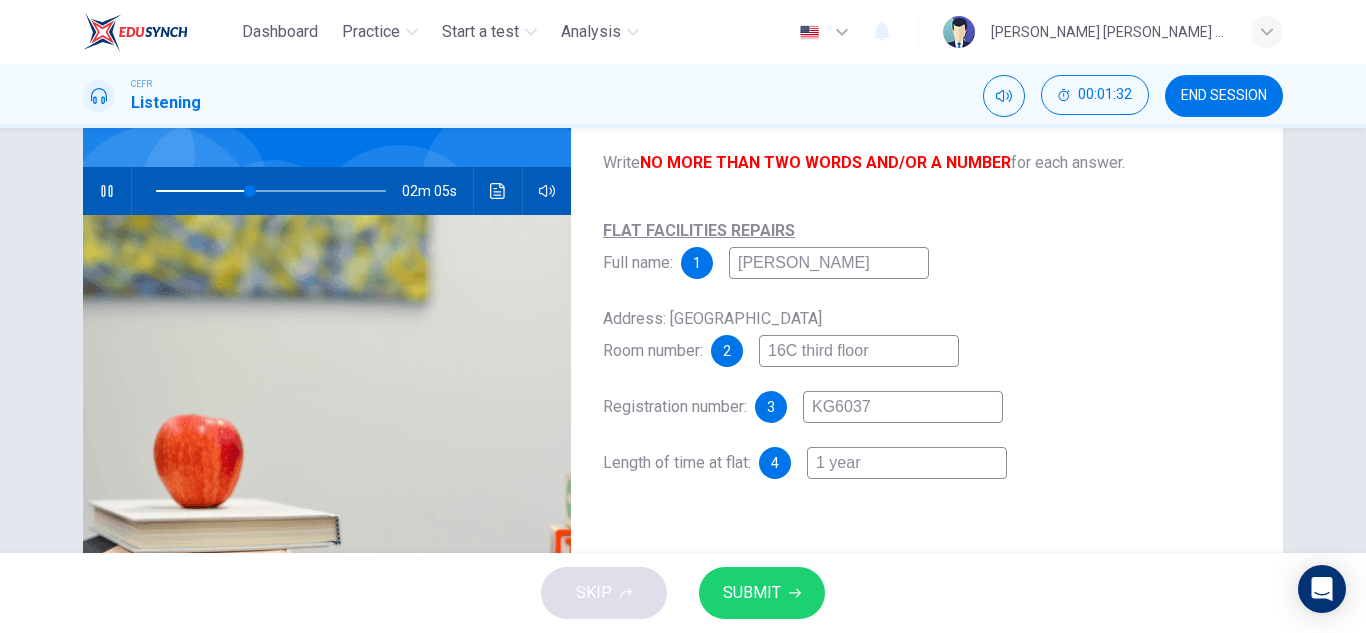 type on "41" 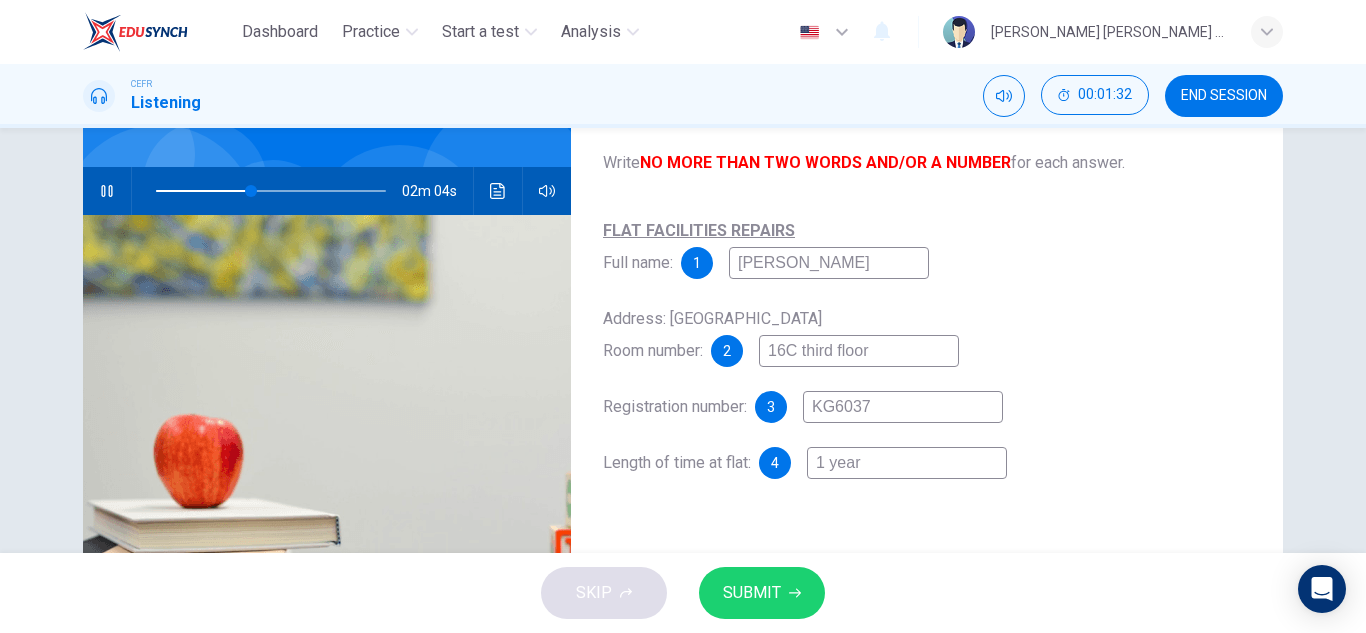 type on "1 year" 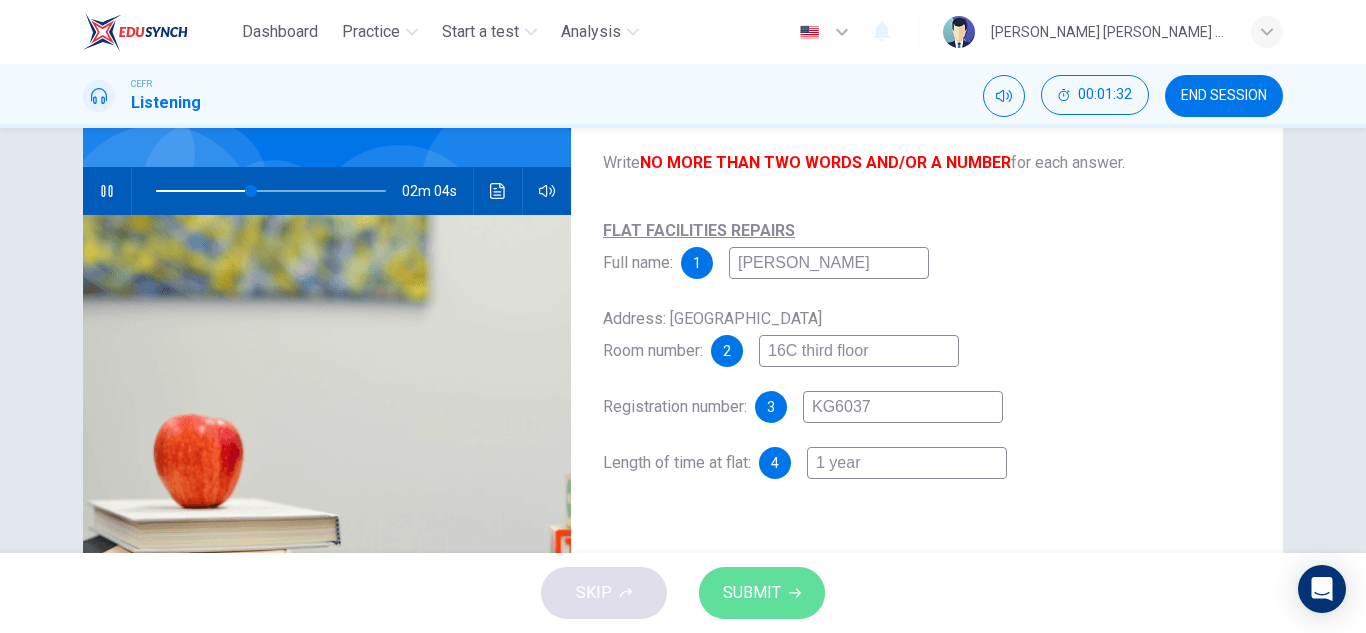 click on "SUBMIT" at bounding box center [752, 593] 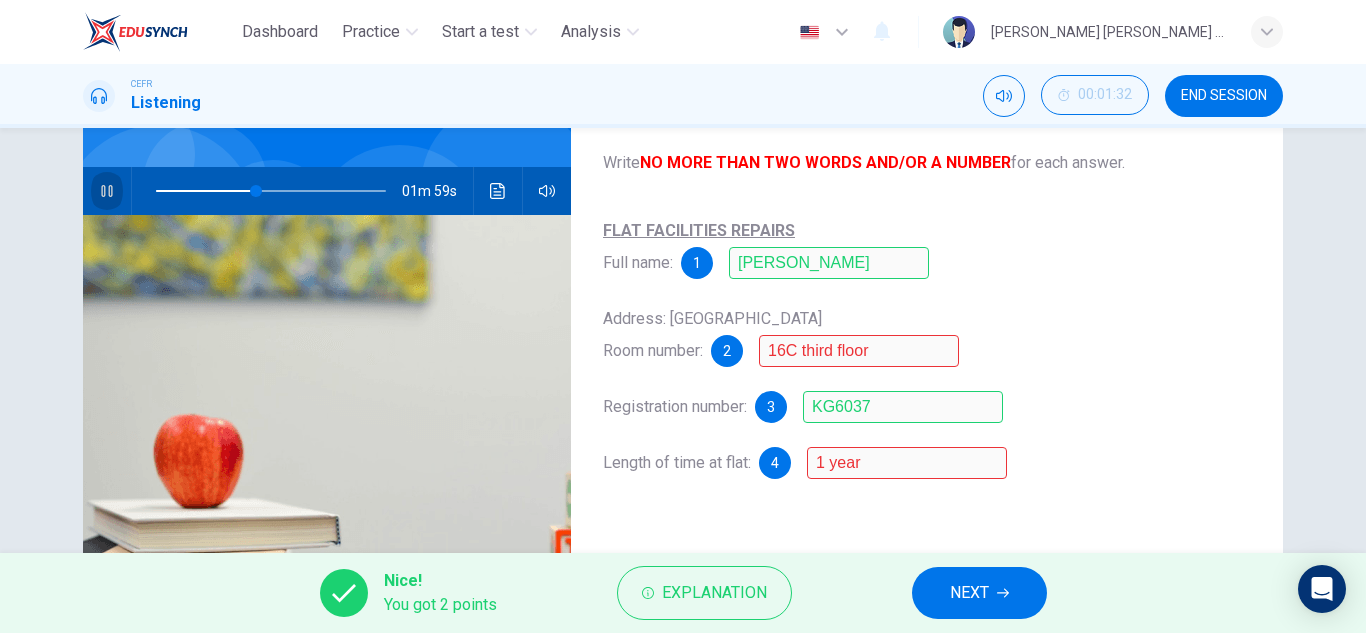 click 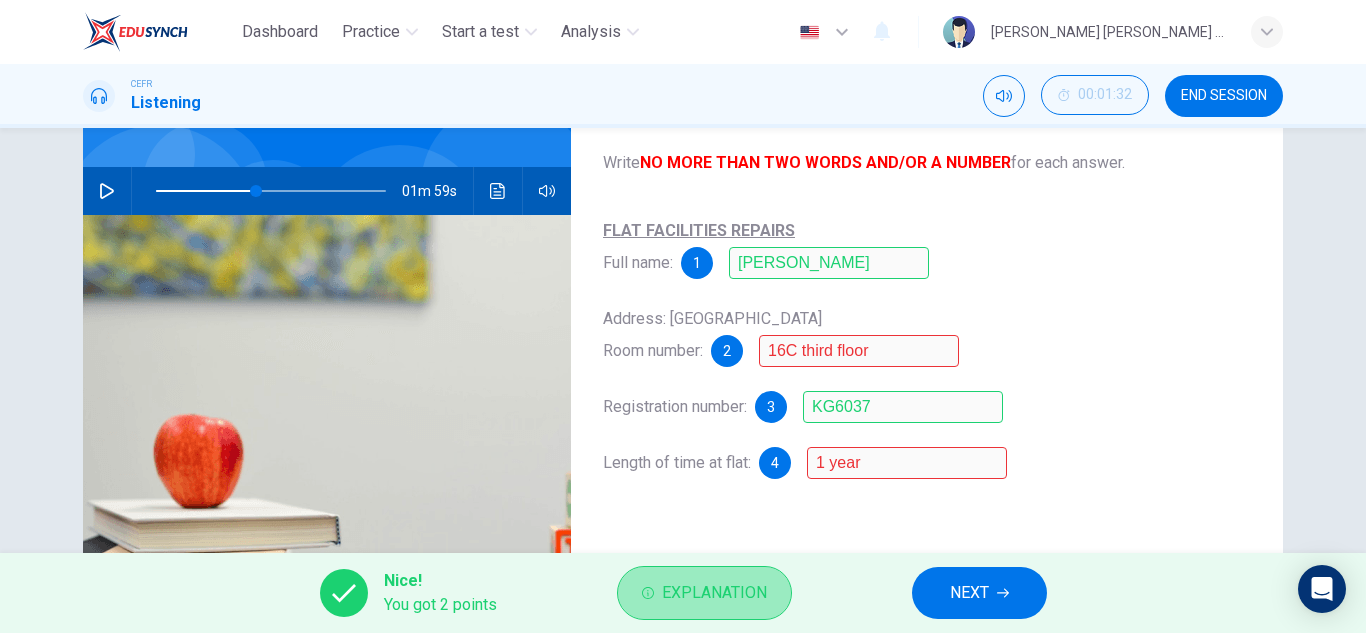 click on "Explanation" at bounding box center (704, 593) 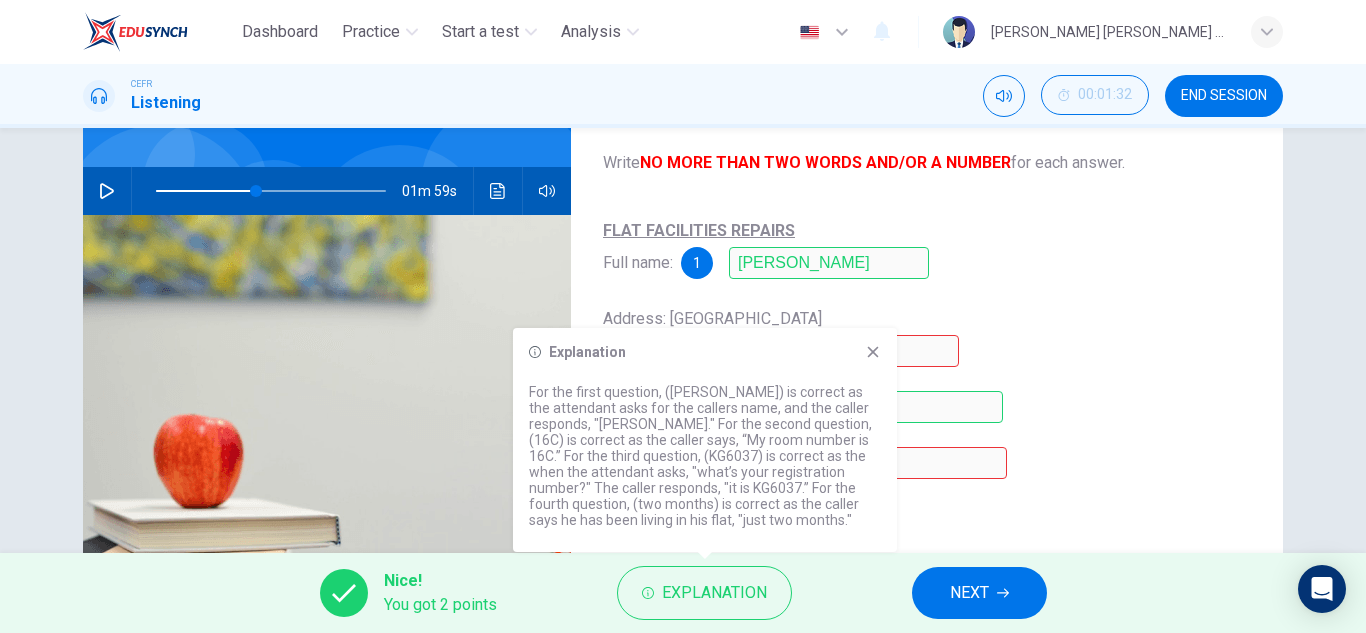 click 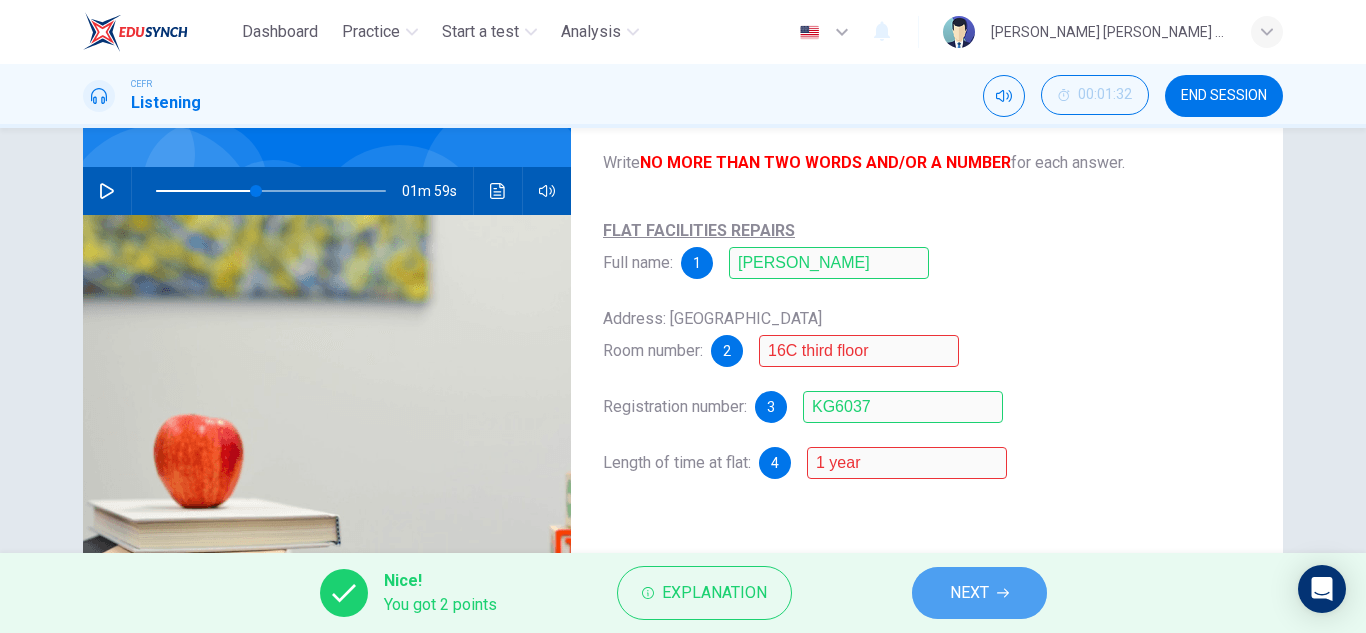 click on "NEXT" at bounding box center [979, 593] 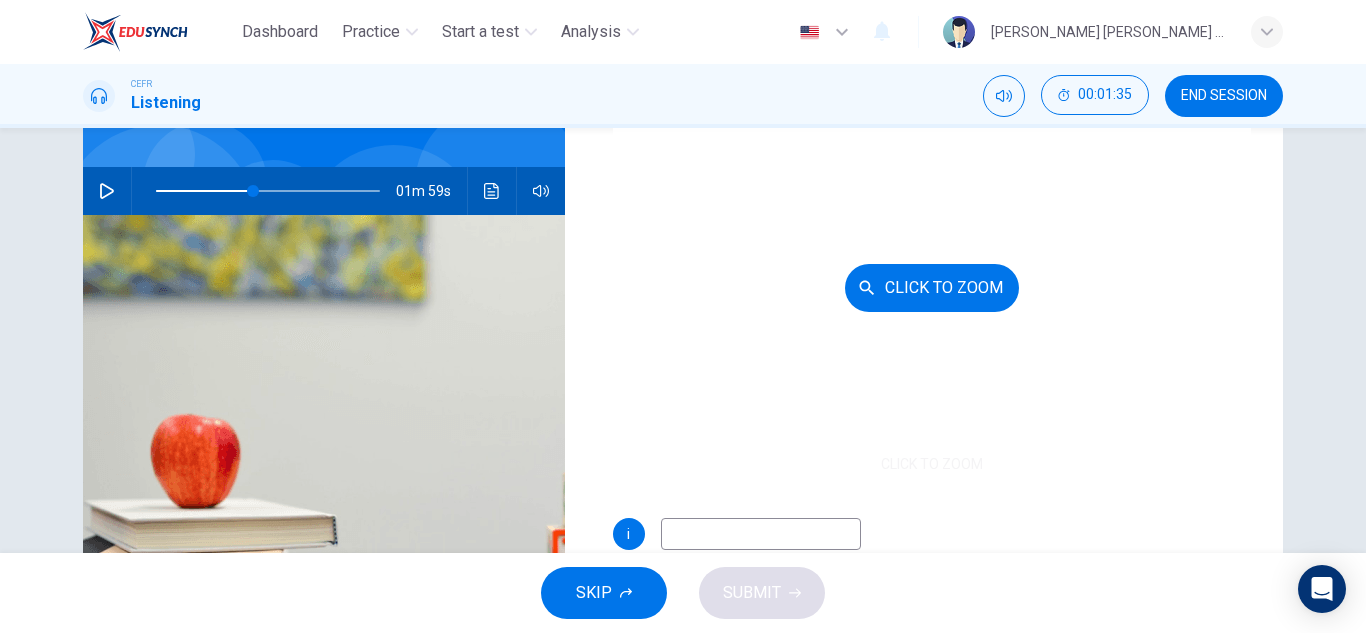 scroll, scrollTop: 118, scrollLeft: 0, axis: vertical 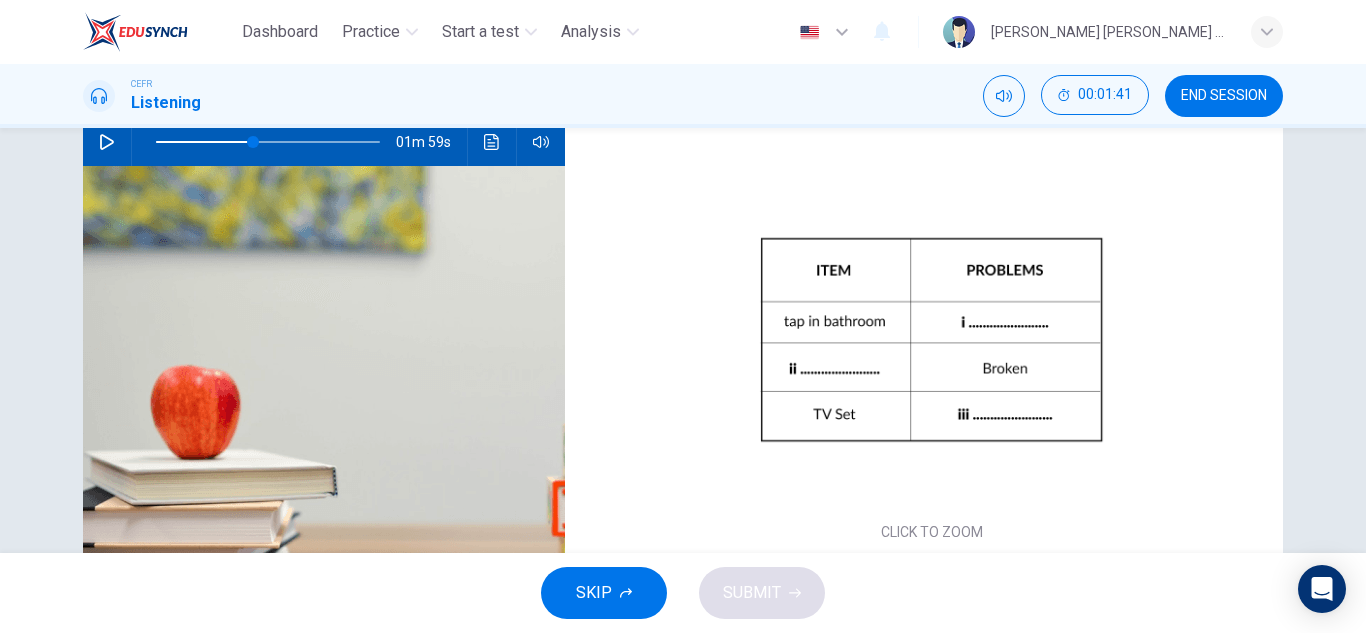 click on "01m 59s" at bounding box center [324, 142] 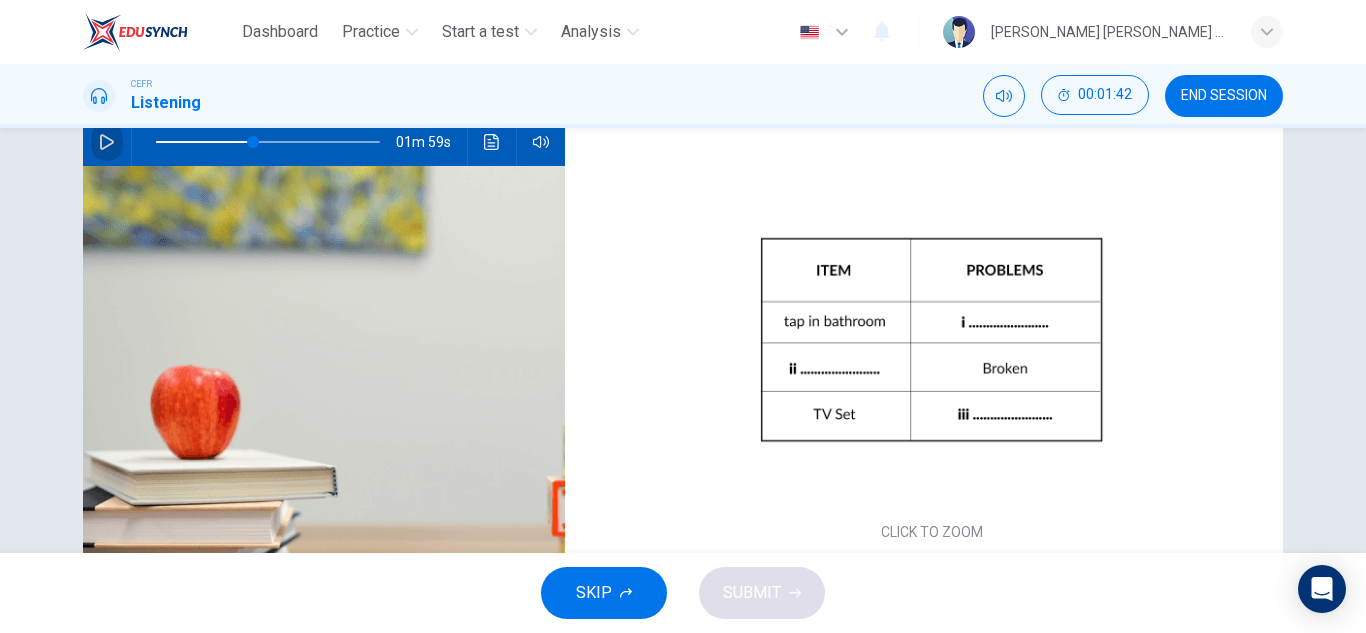 click at bounding box center (107, 142) 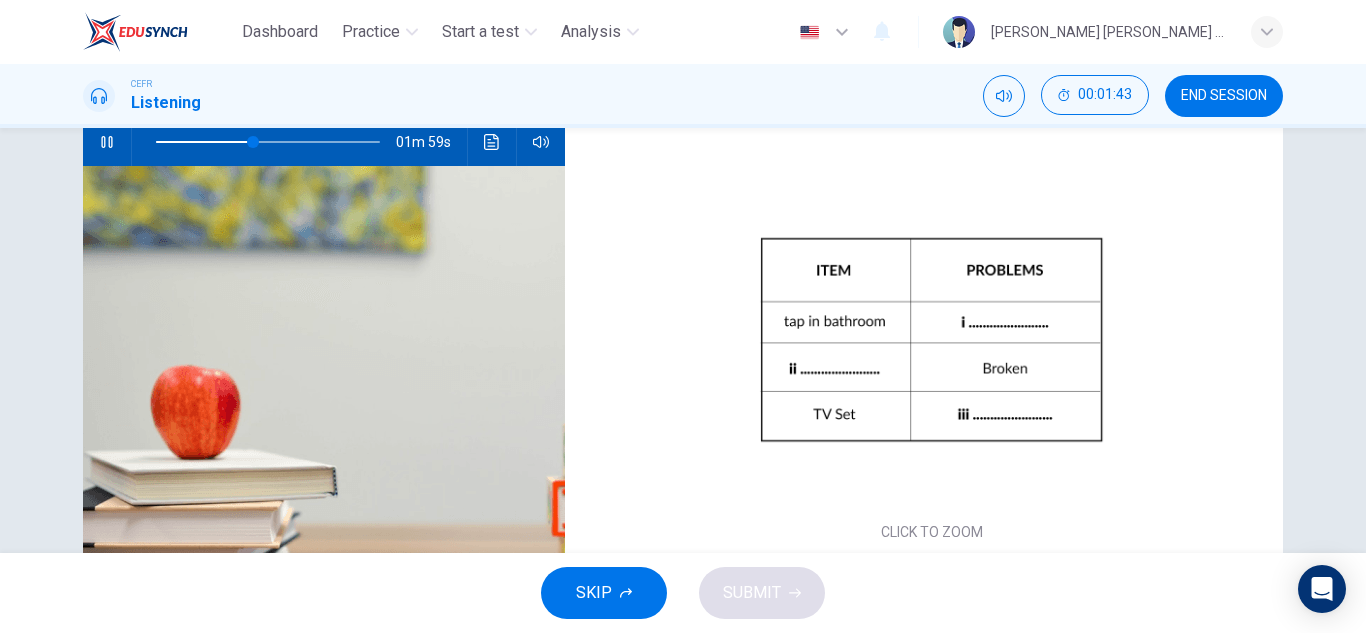 scroll, scrollTop: 118, scrollLeft: 0, axis: vertical 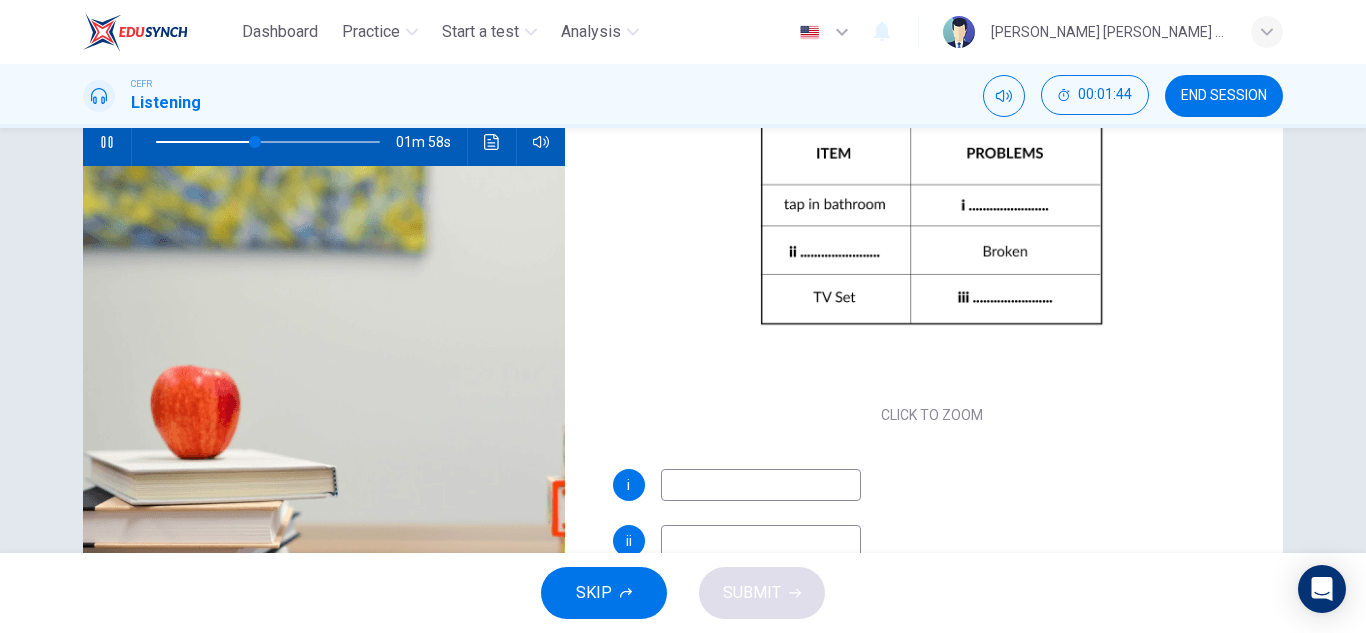 click at bounding box center (761, 485) 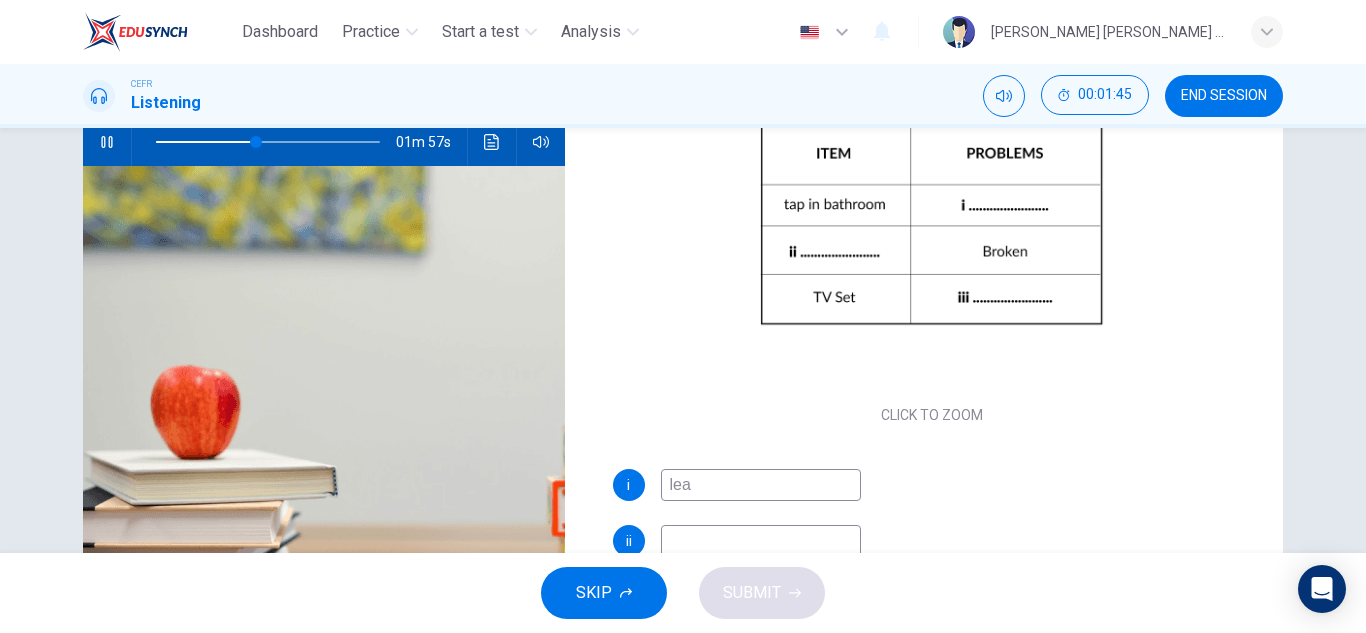 type on "leak" 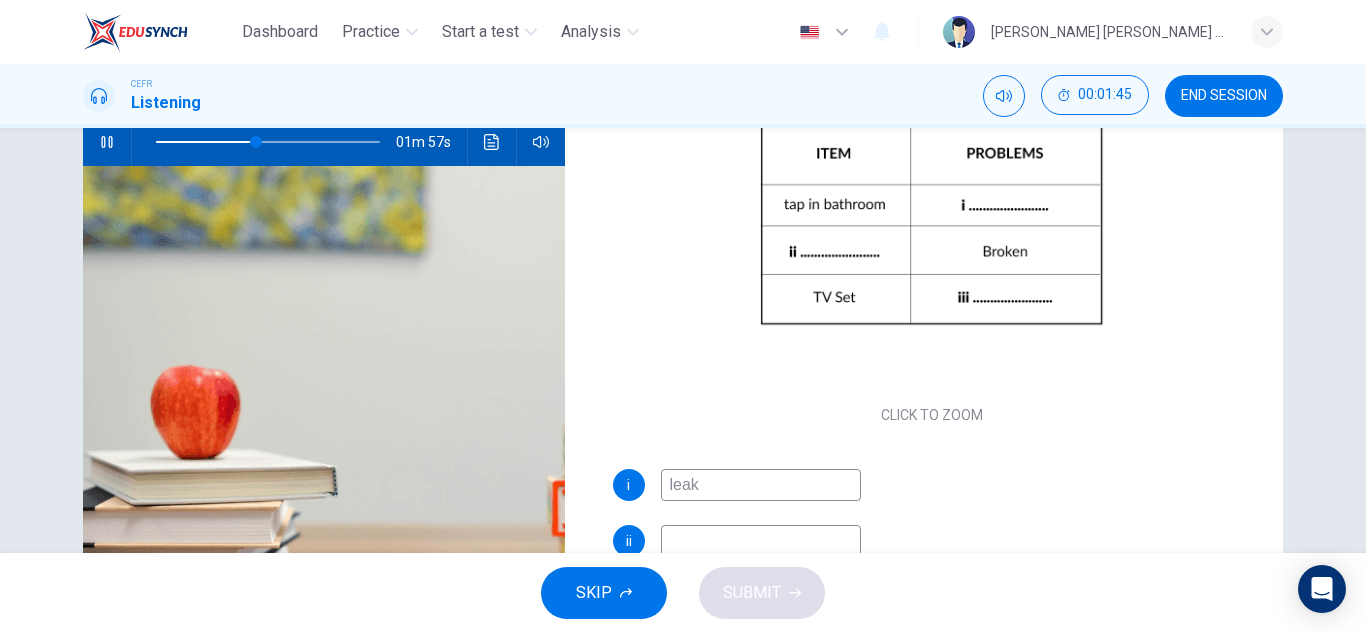 type on "45" 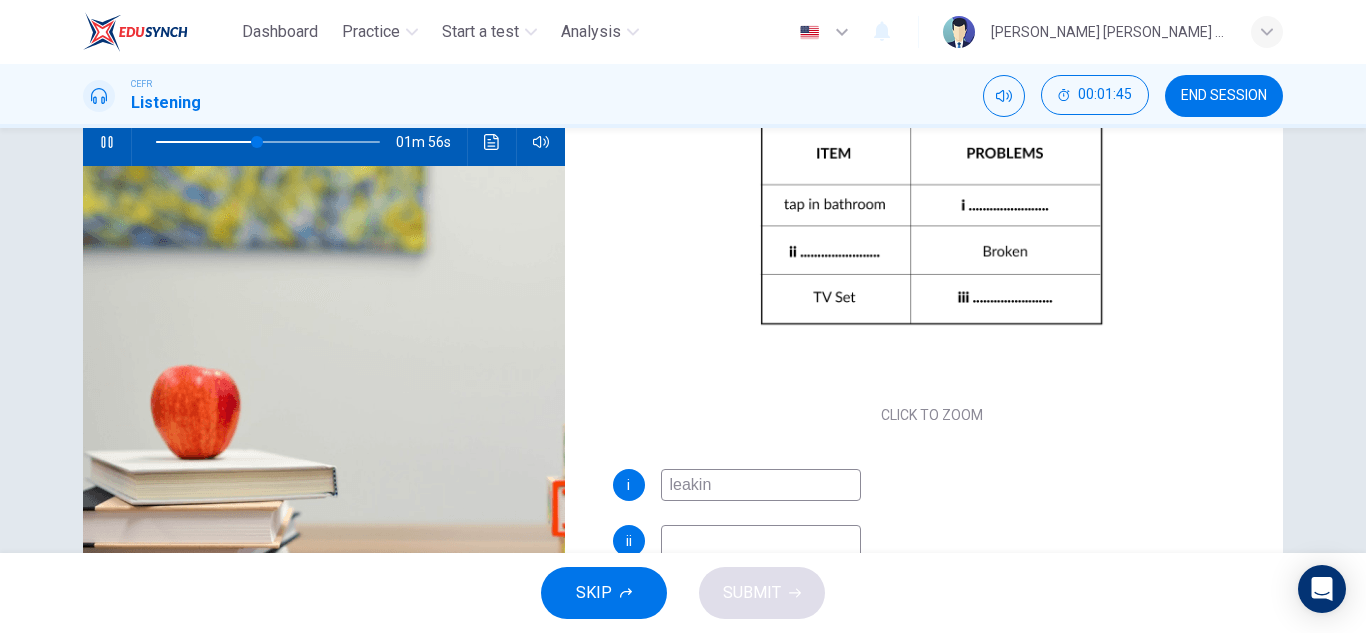 type on "leaking" 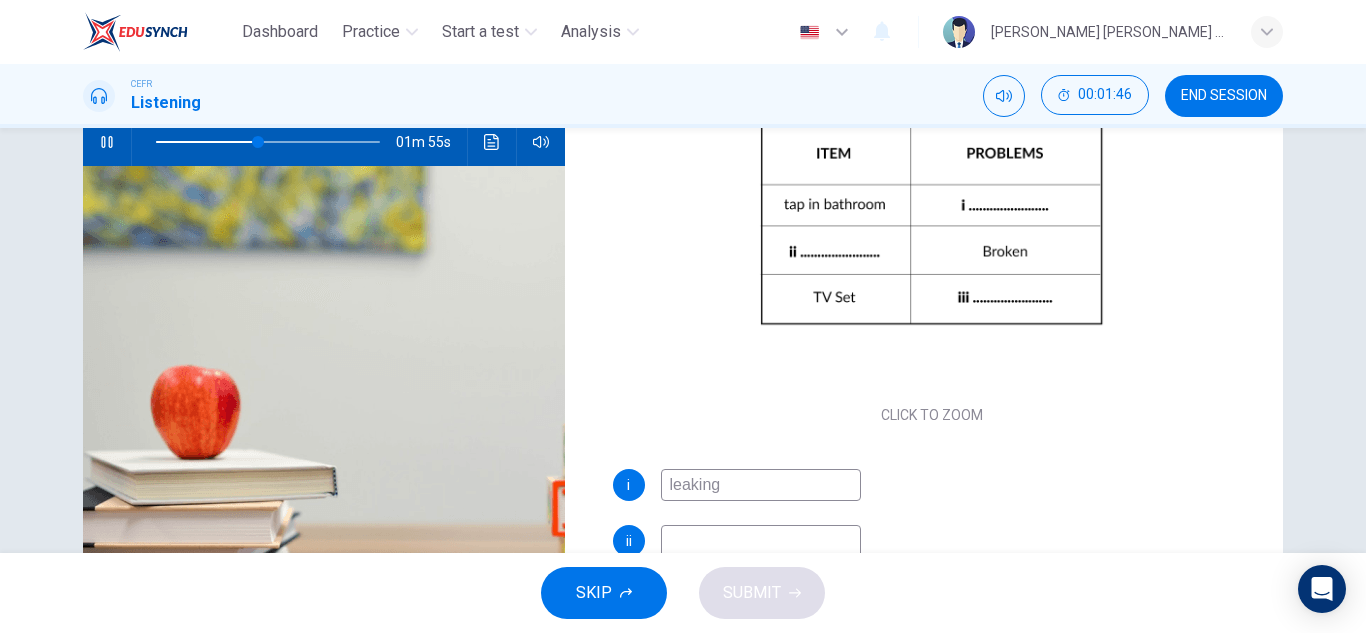 scroll, scrollTop: 0, scrollLeft: 0, axis: both 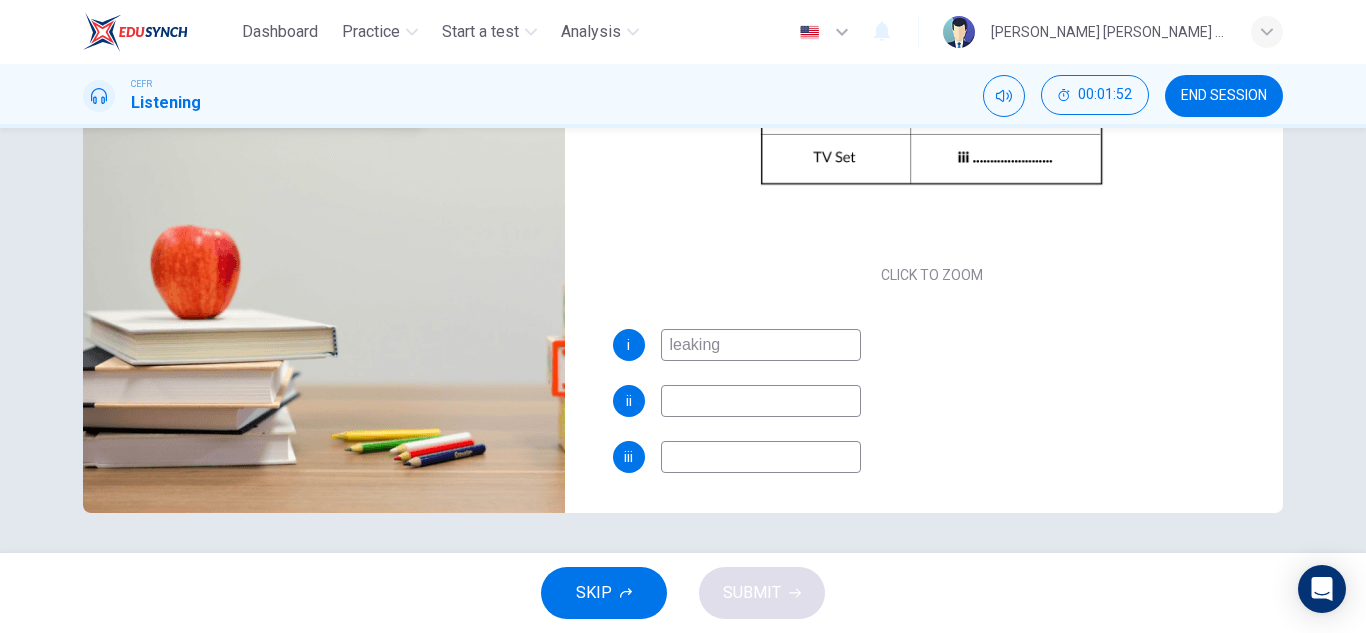 type on "48" 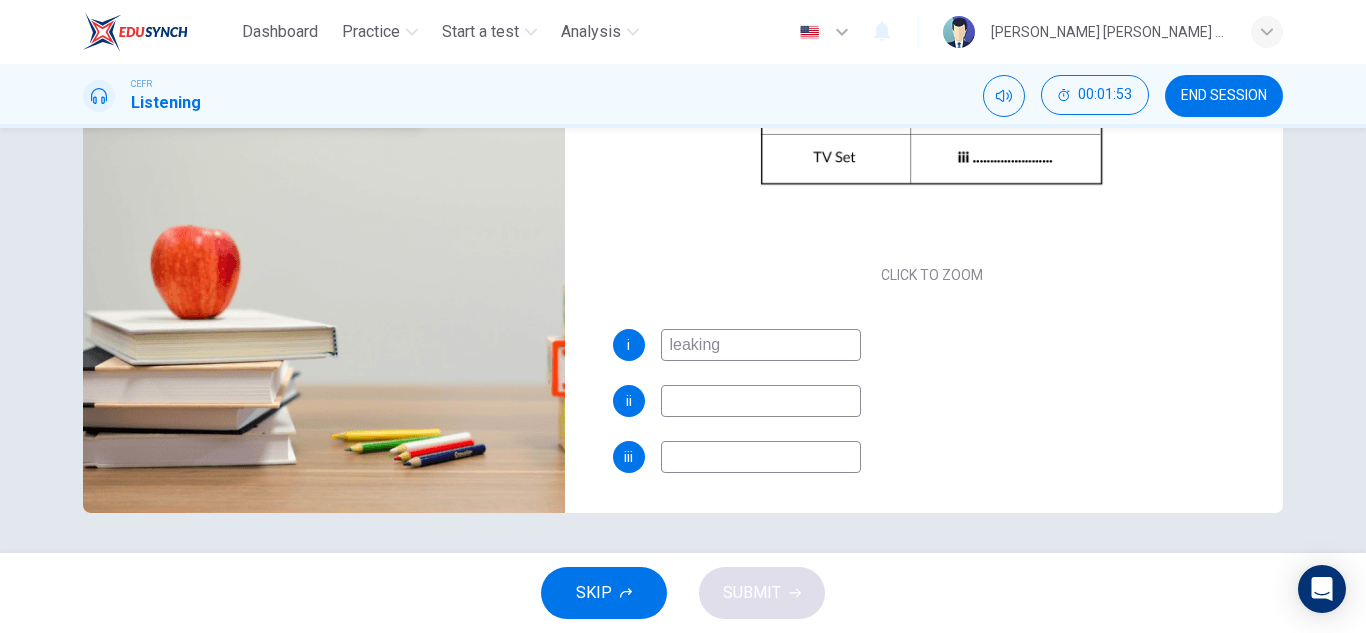 click at bounding box center (761, 401) 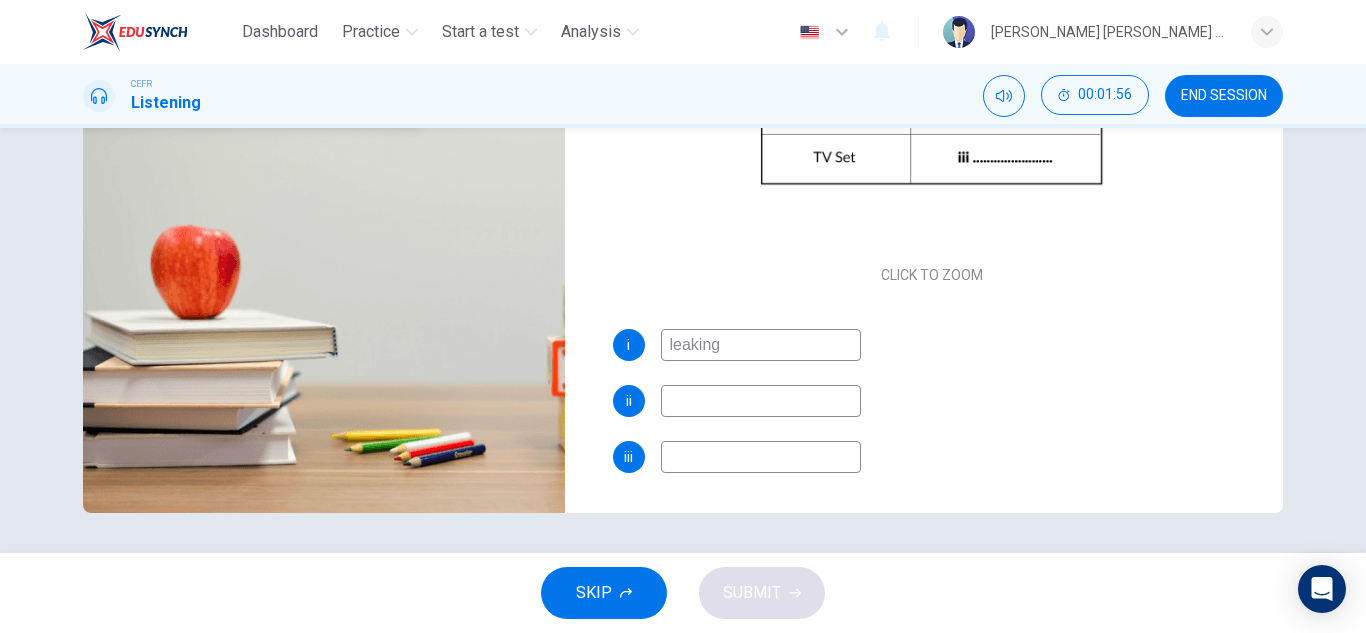 type on "50" 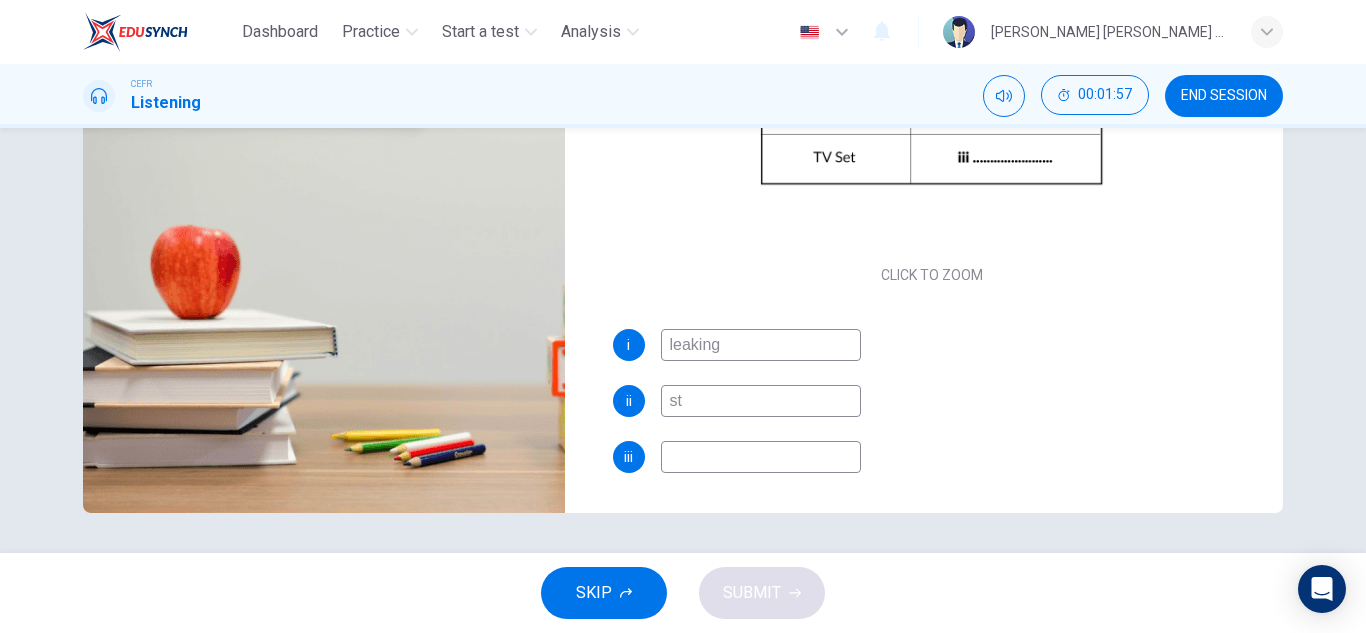 type on "sti" 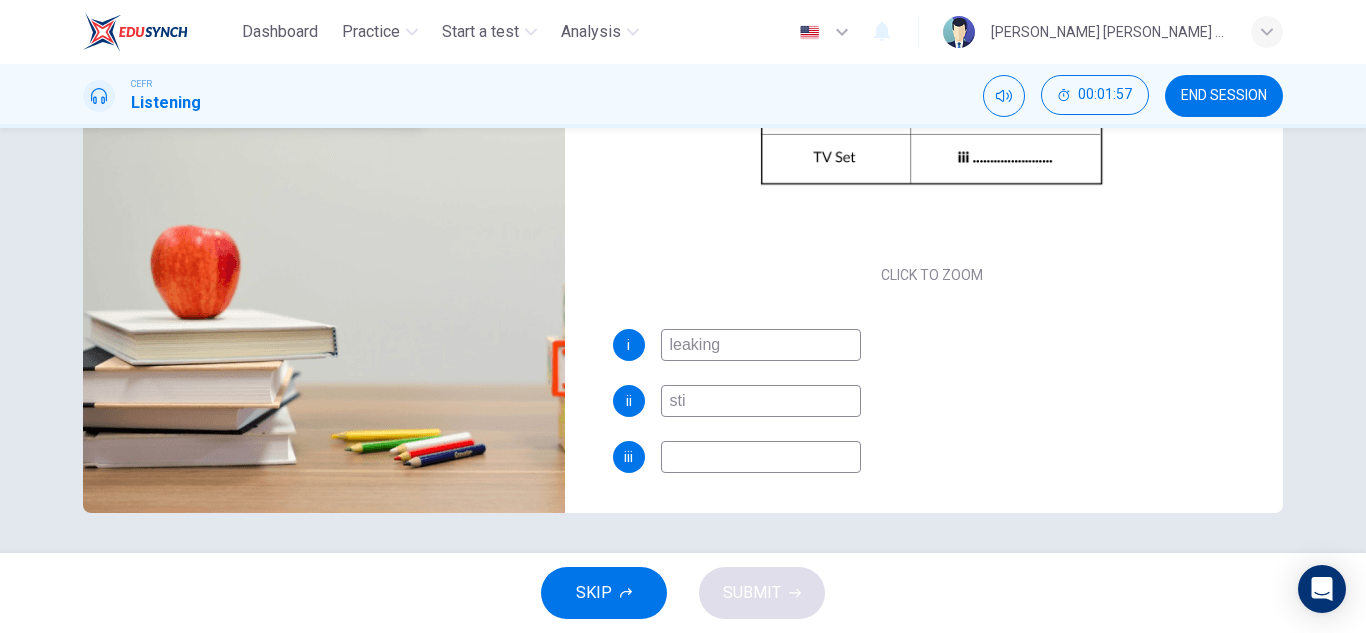 type on "51" 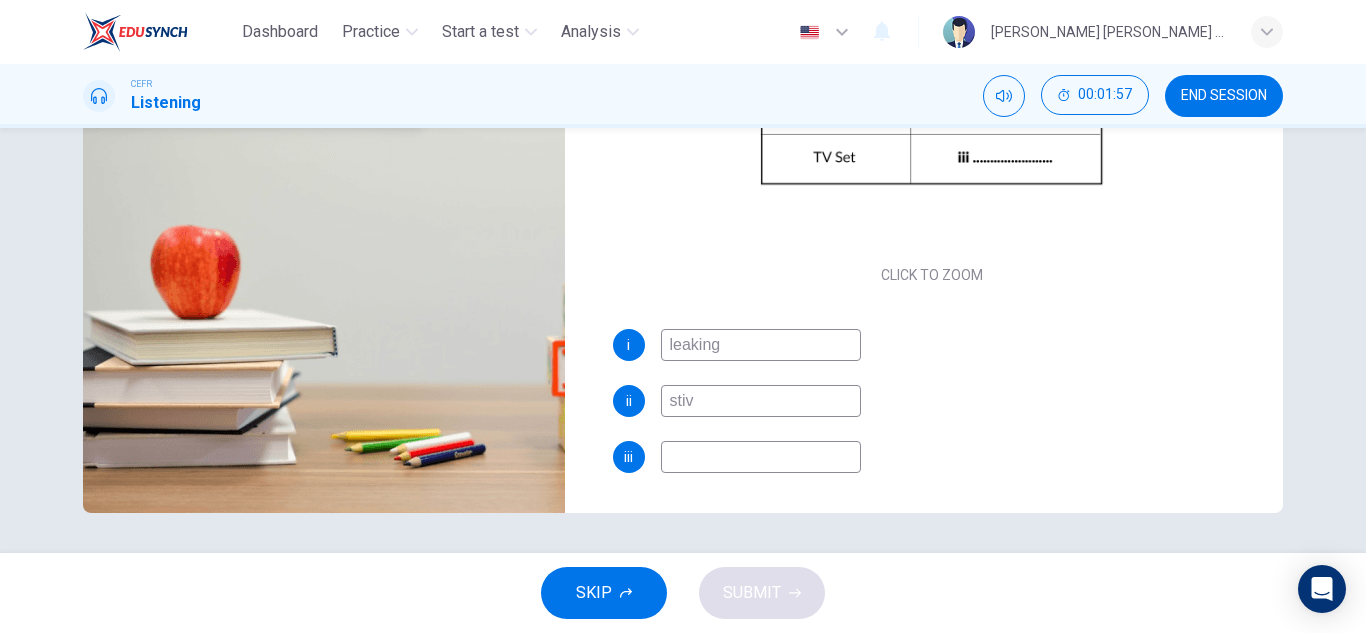 type on "stive" 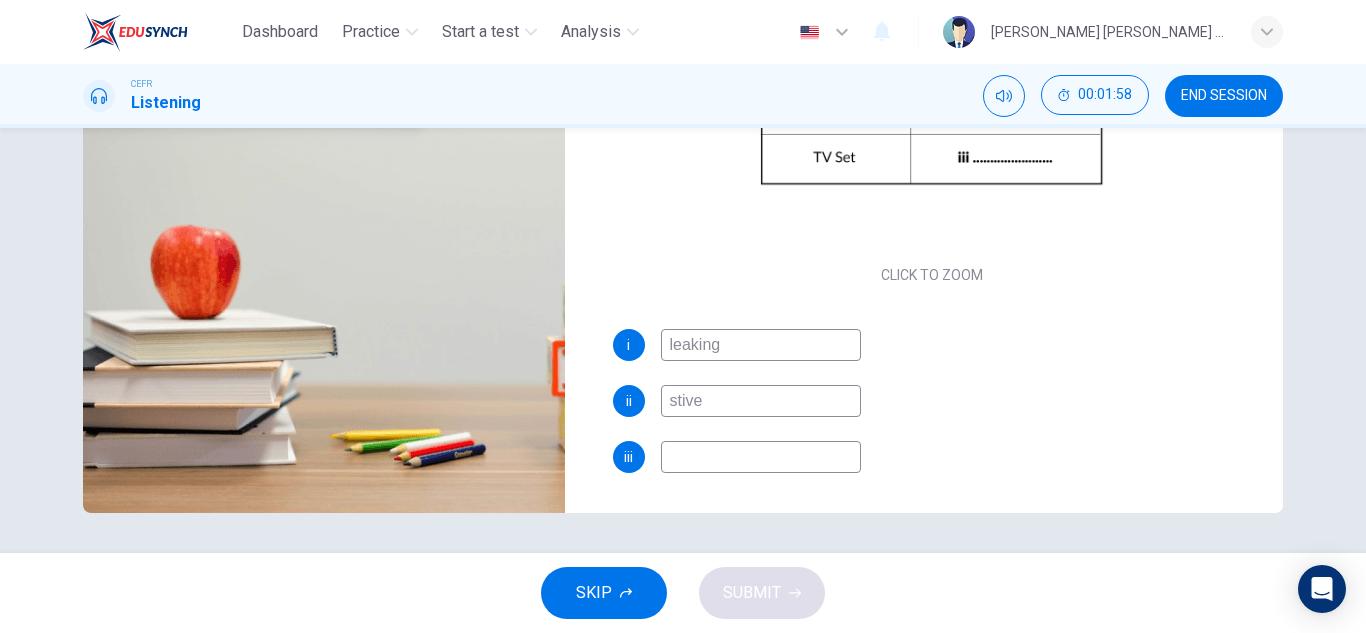 type on "51" 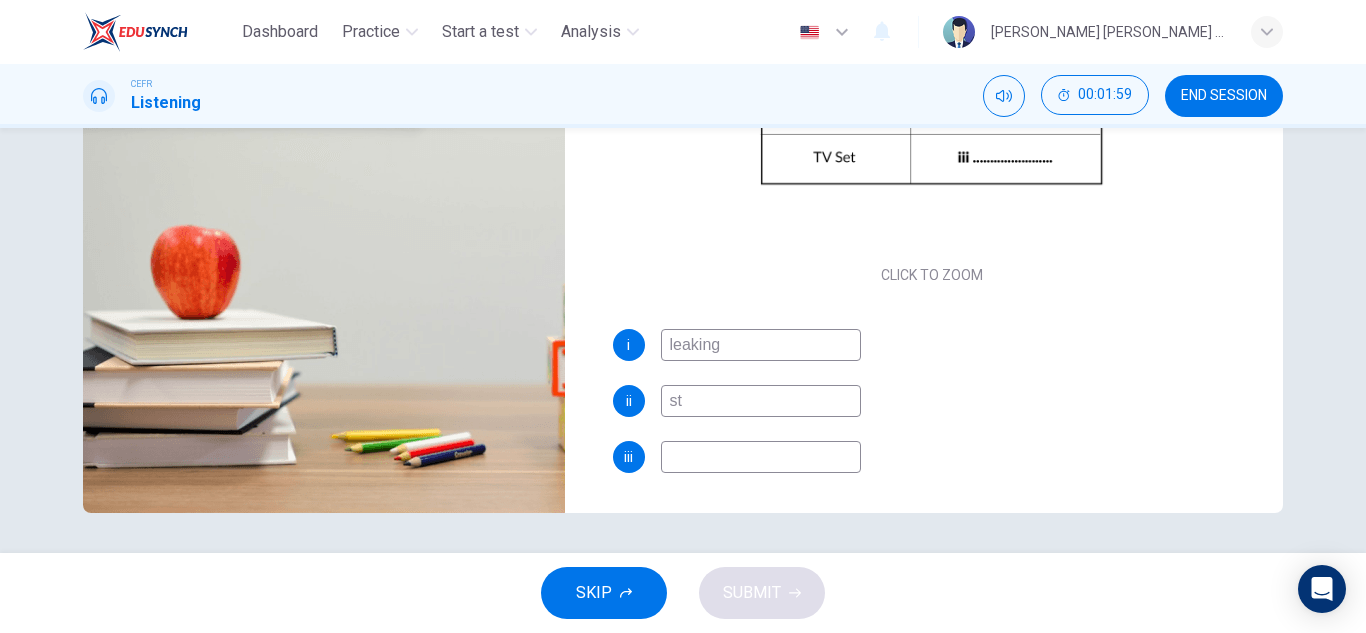 type on "s" 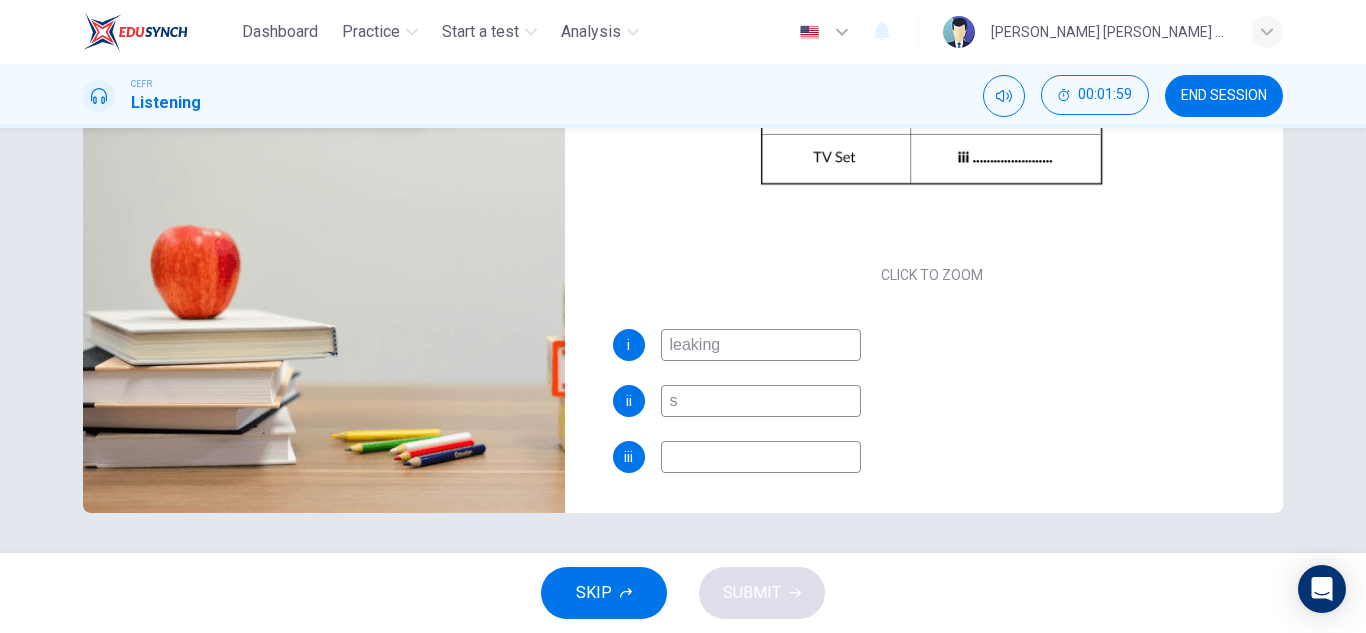 type on "52" 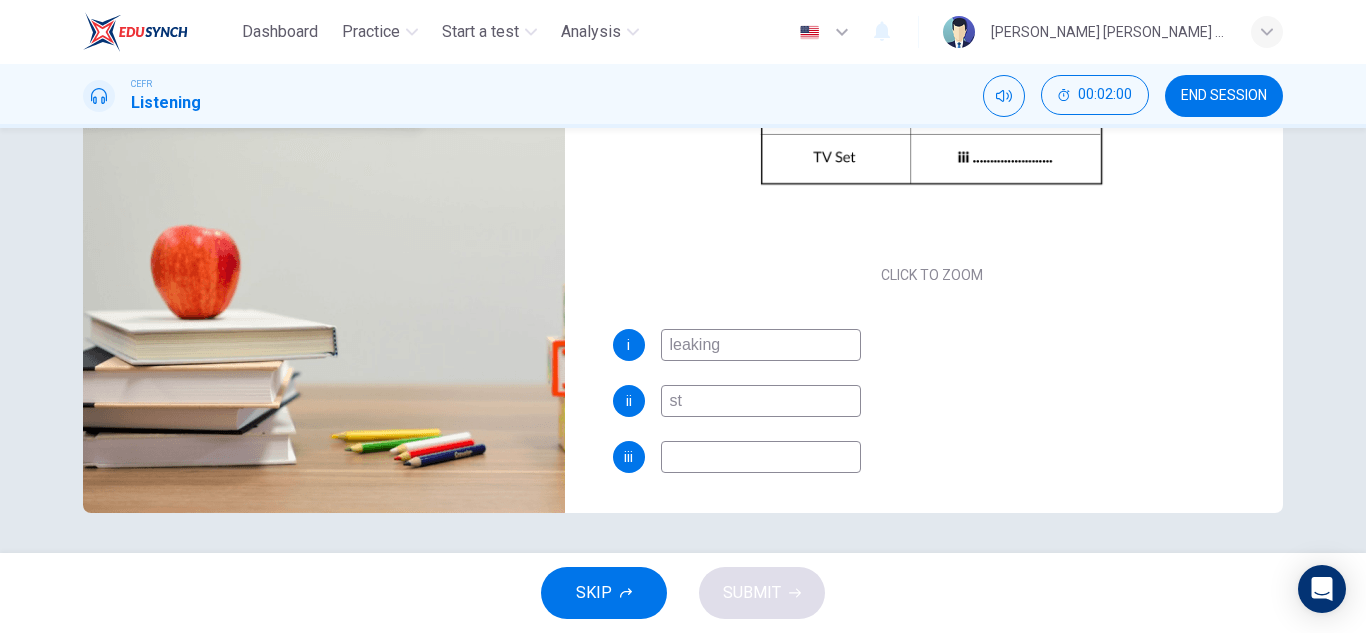 type on "sto" 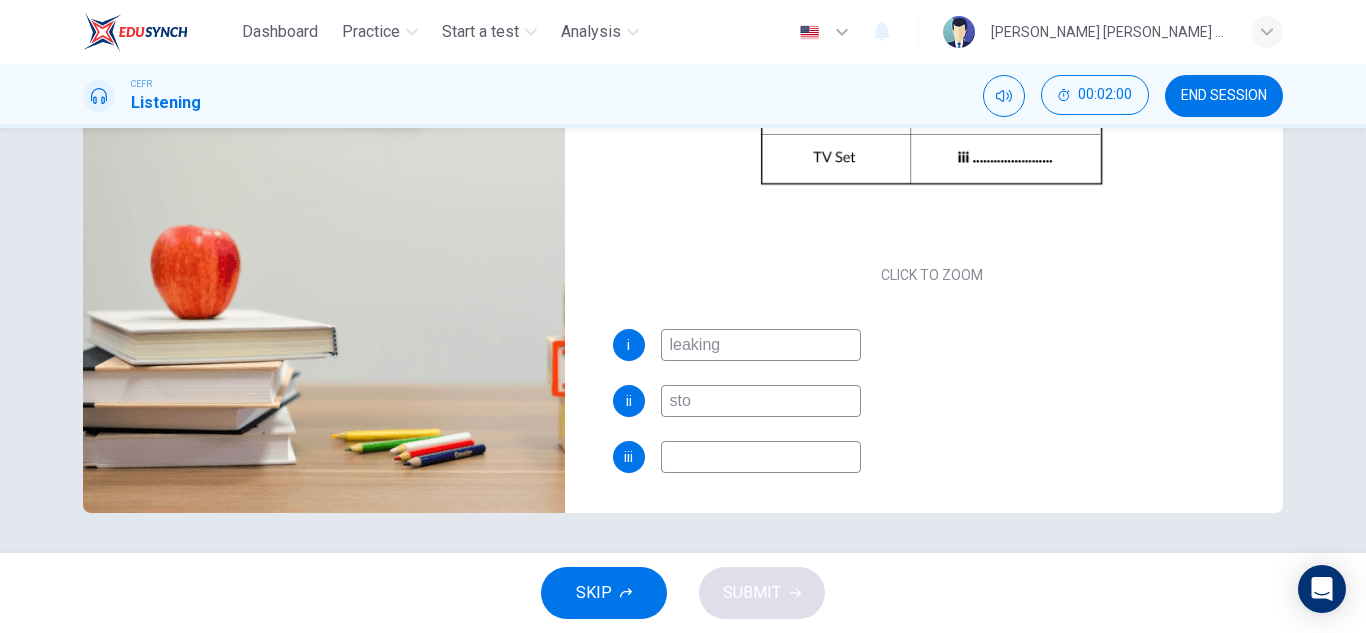 type on "52" 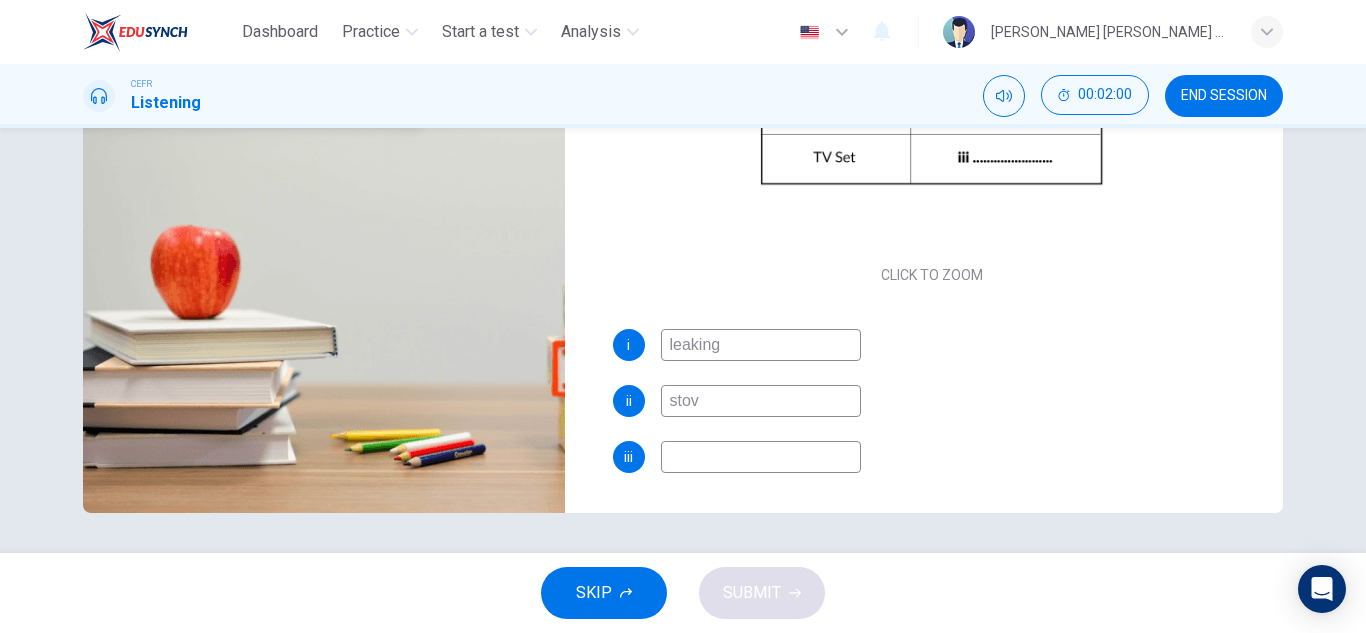 type on "stove" 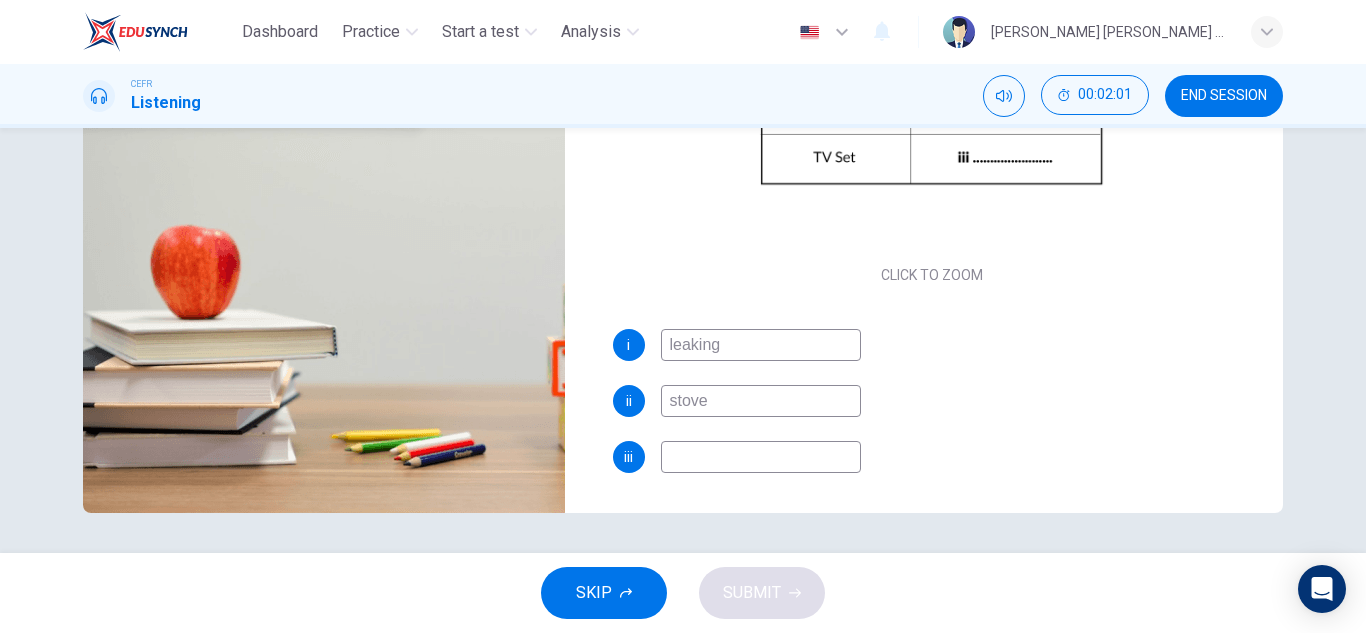 type on "53" 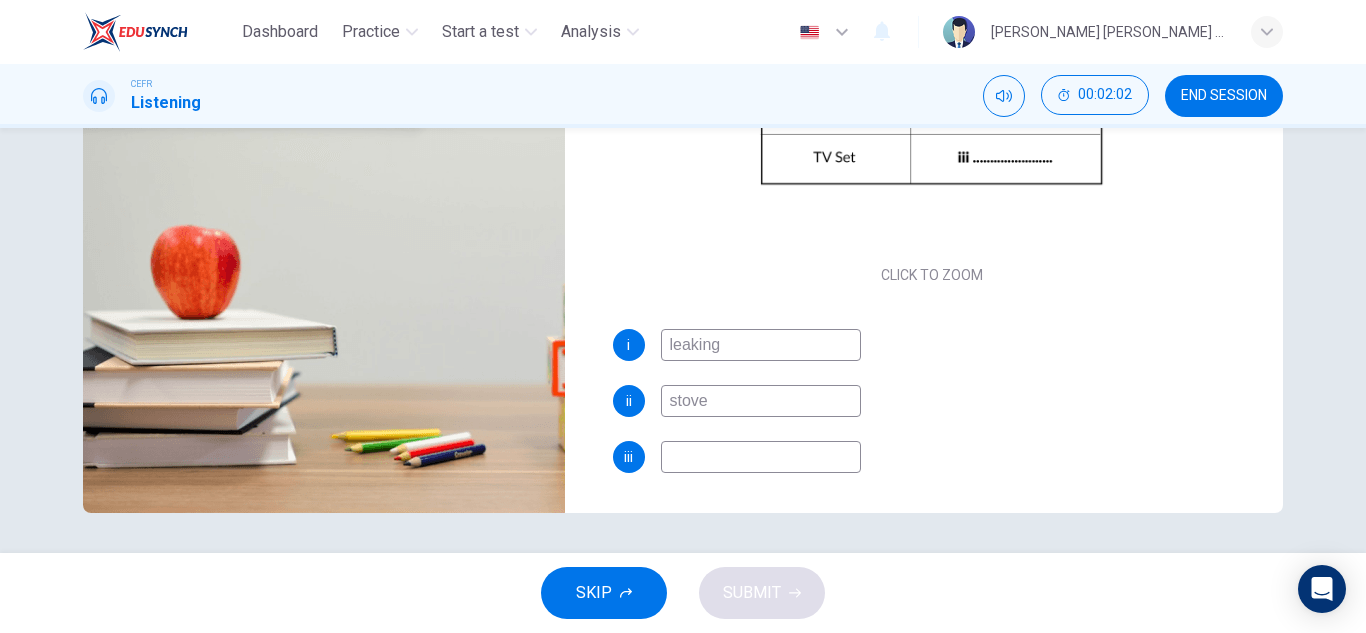 click at bounding box center (761, 457) 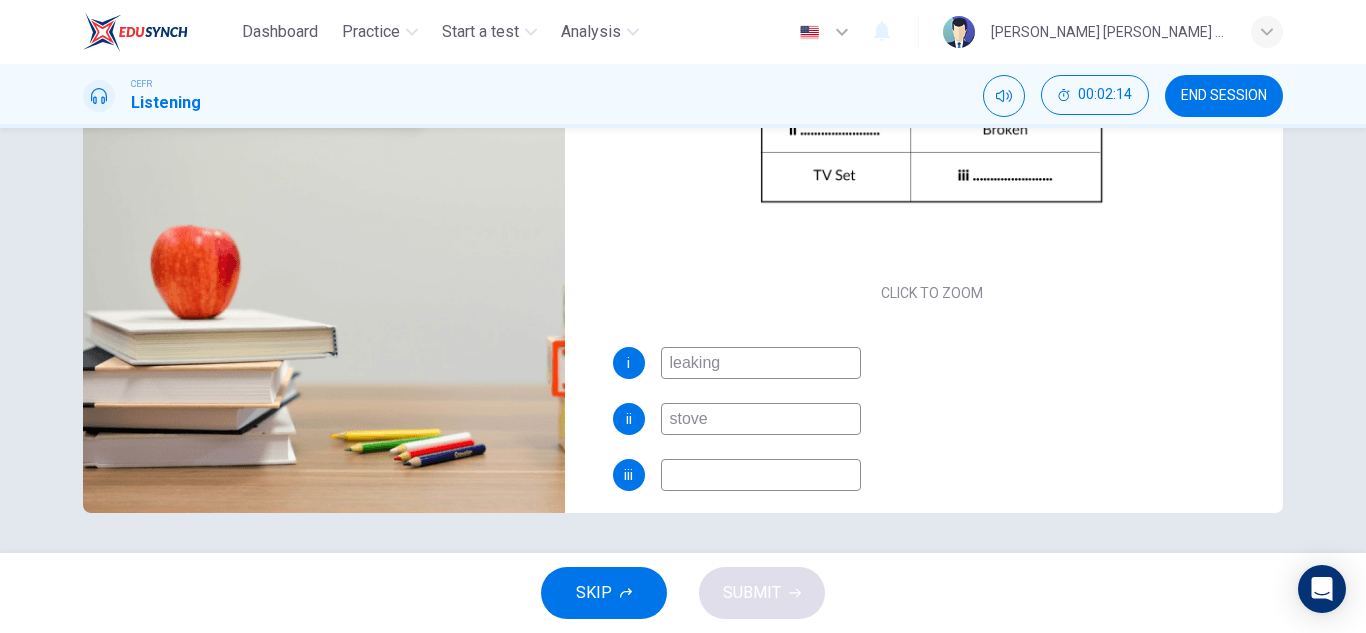 scroll, scrollTop: 99, scrollLeft: 0, axis: vertical 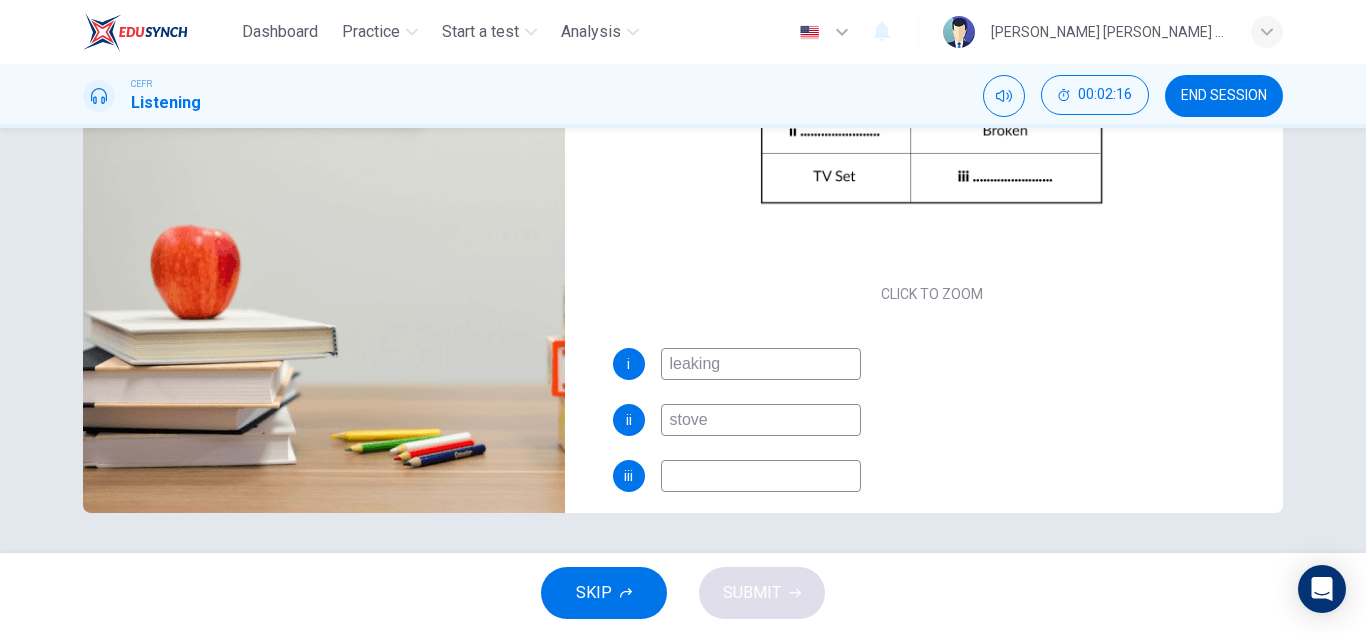 type on "60" 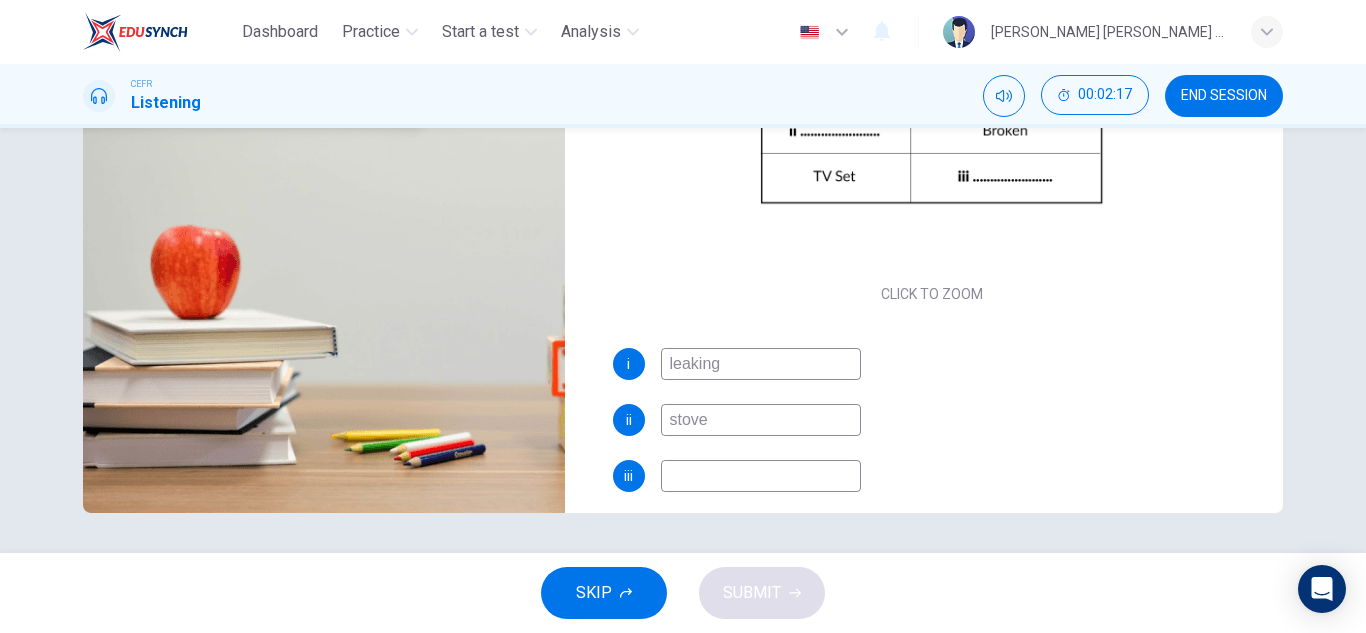 type on "stove" 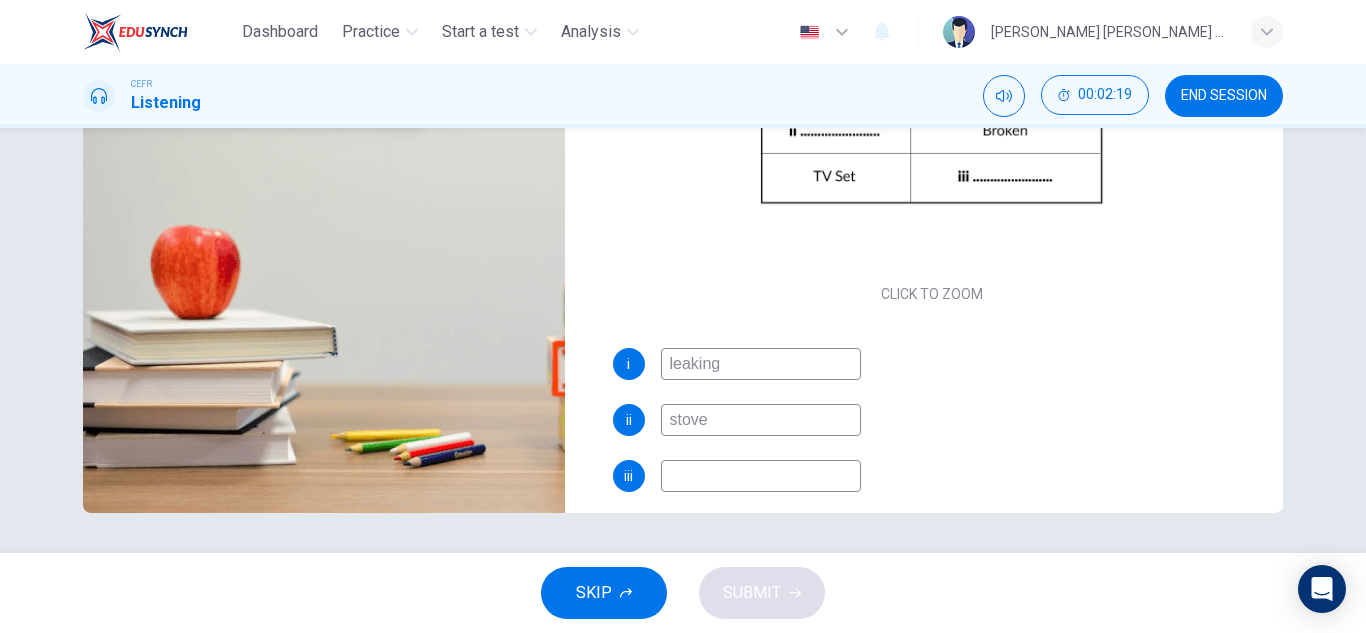 type on "61" 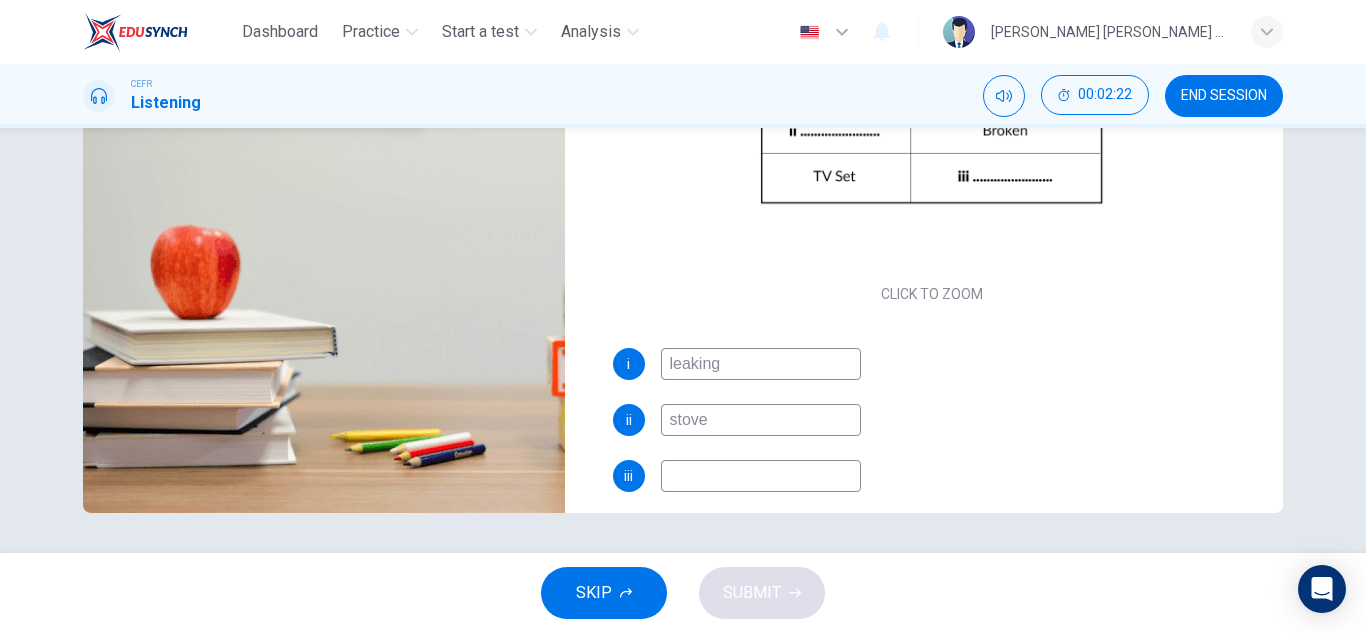 drag, startPoint x: 708, startPoint y: 421, endPoint x: 655, endPoint y: 422, distance: 53.009434 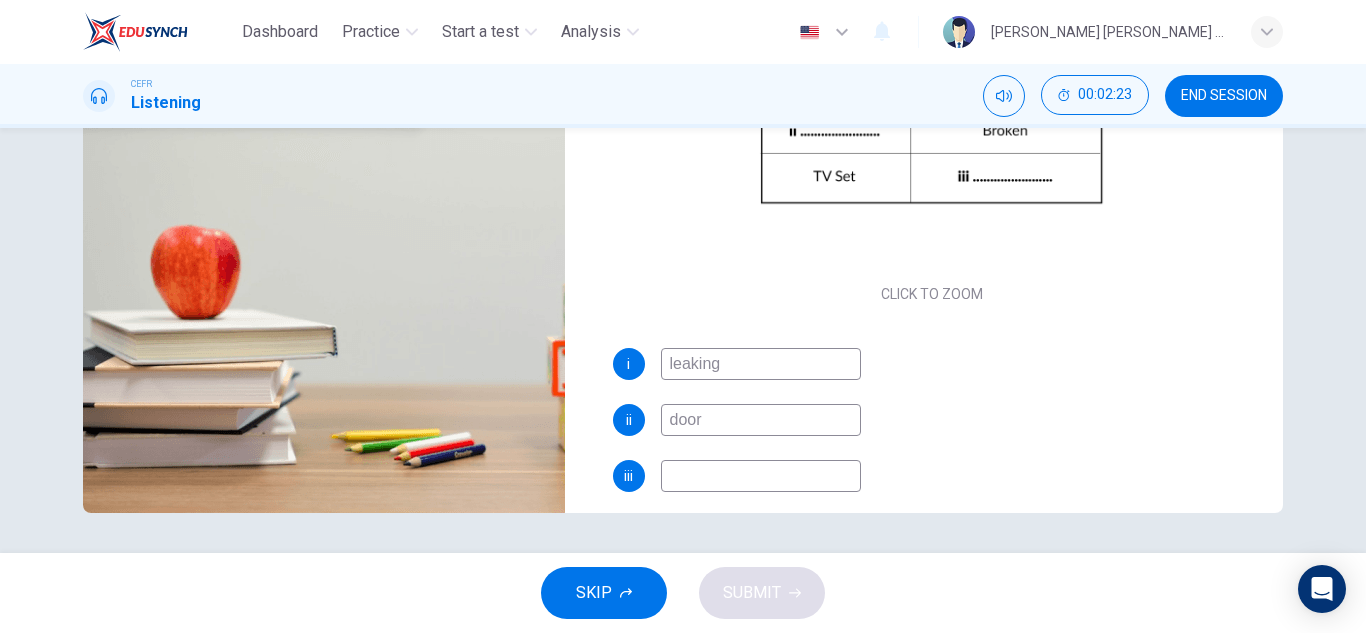 type on "door o" 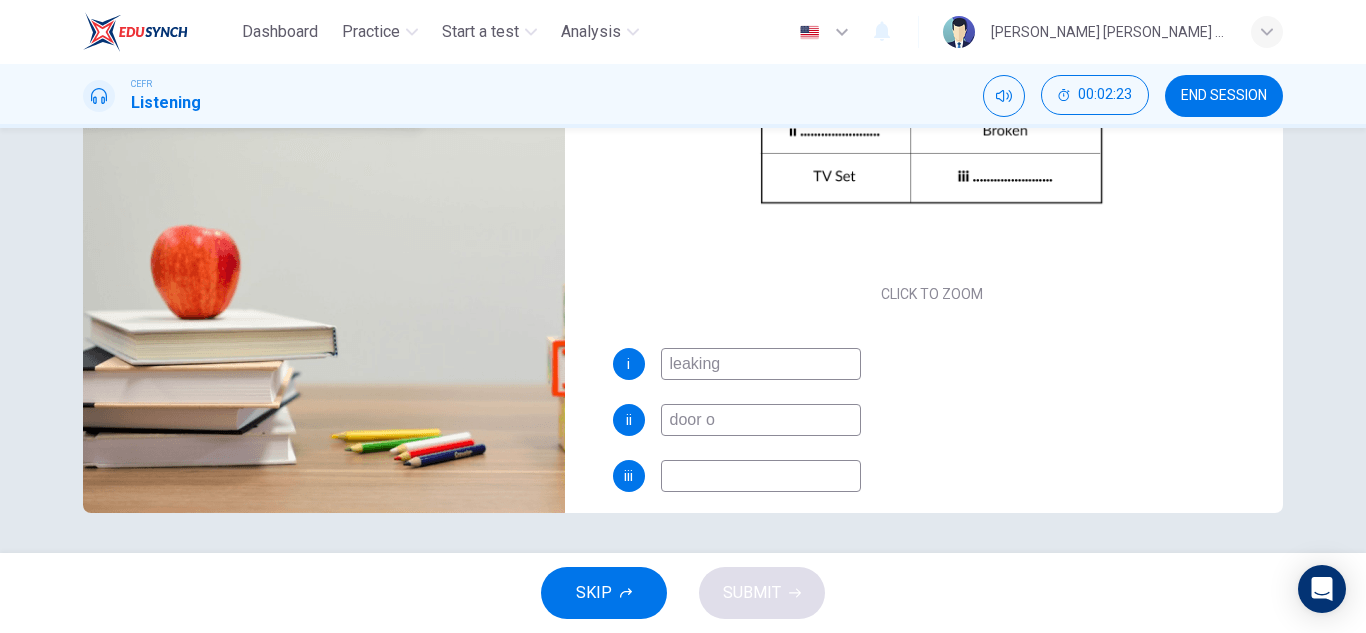 type on "63" 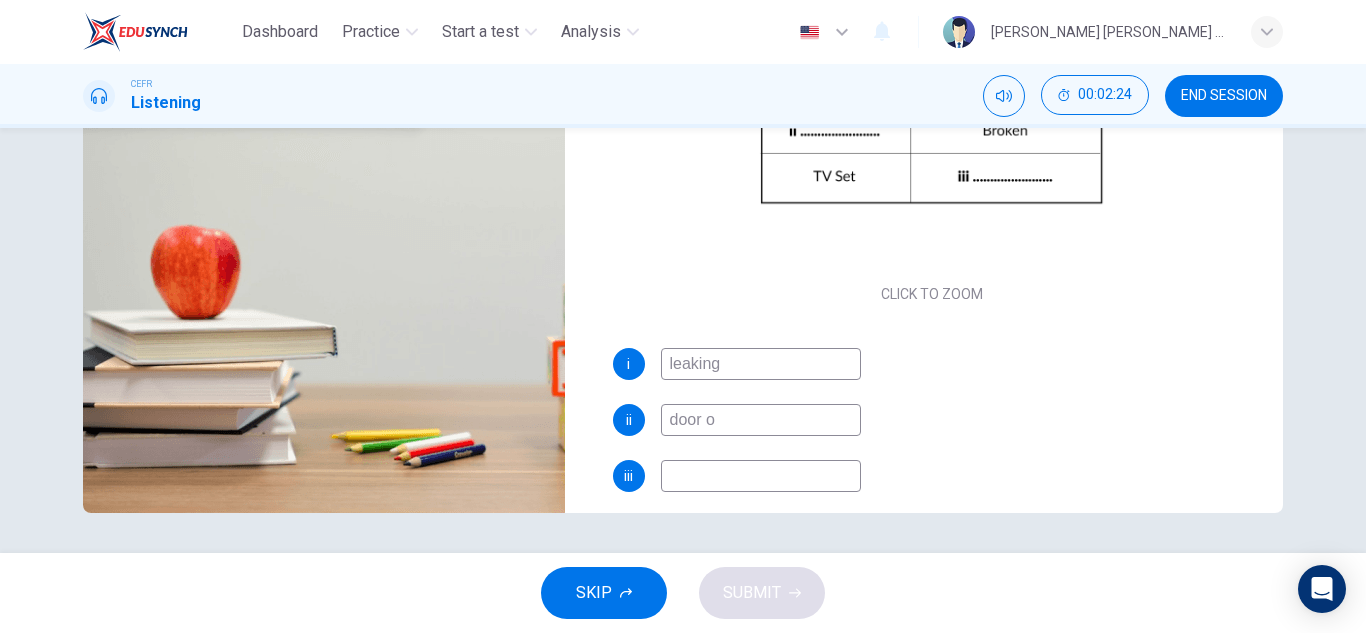type on "door" 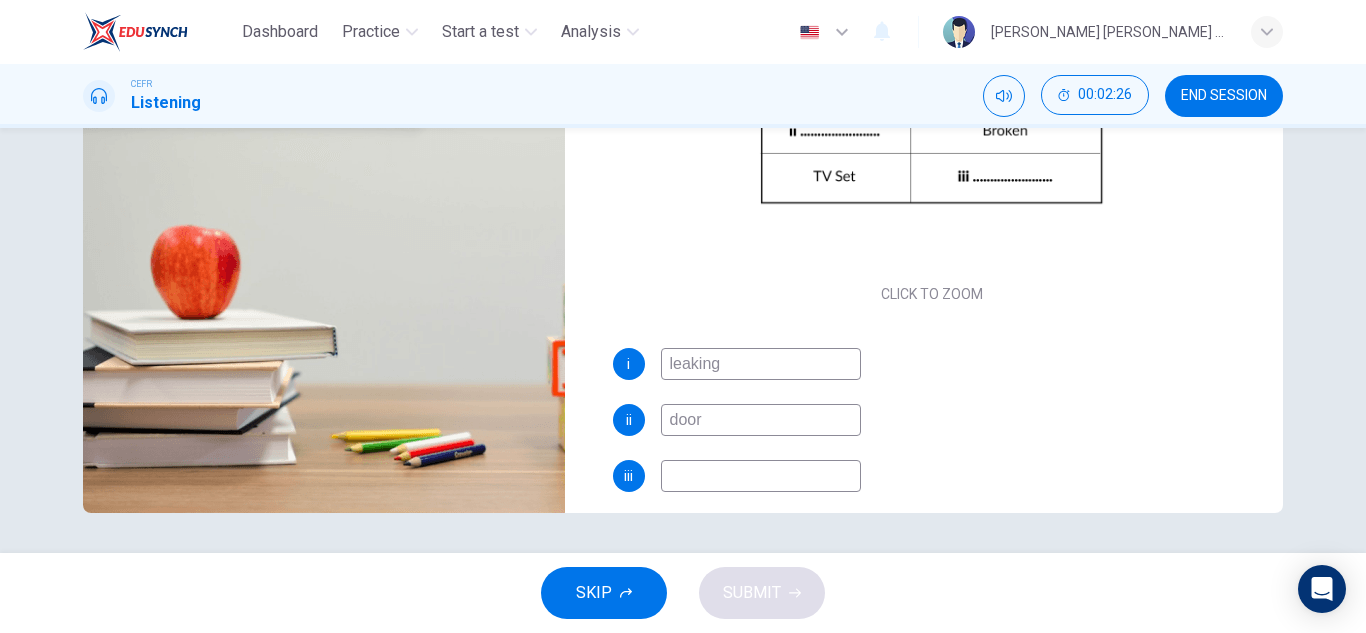 type on "65" 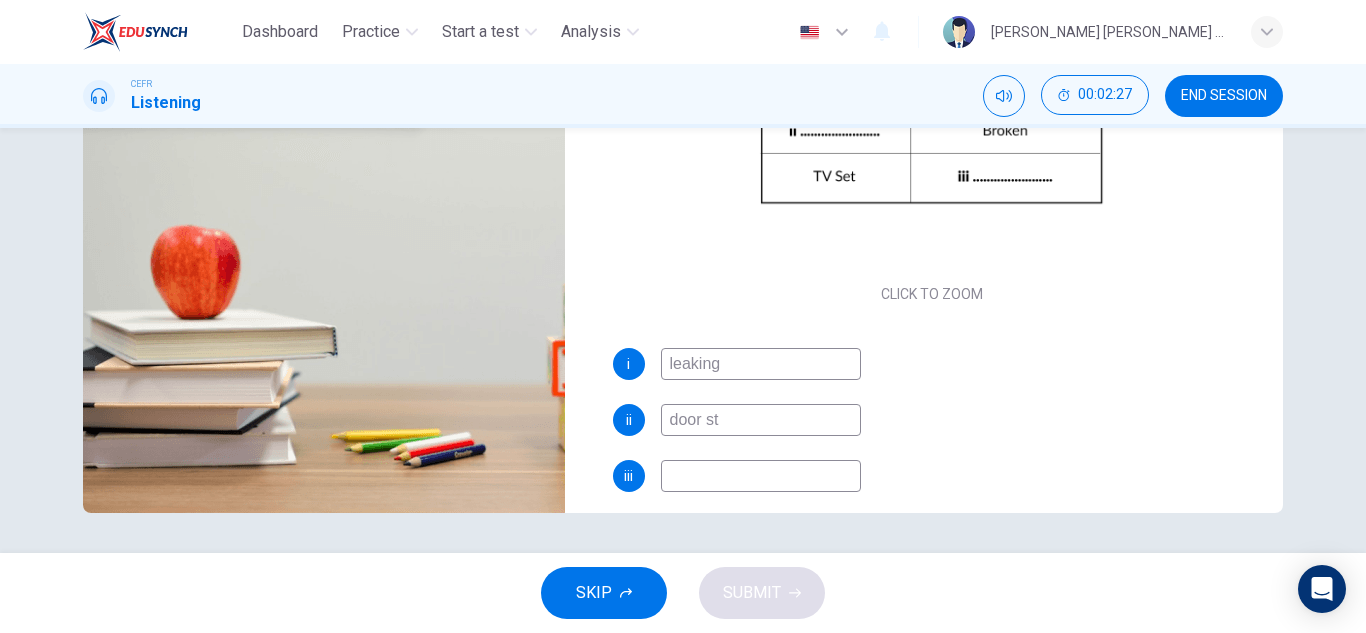 type on "door sto" 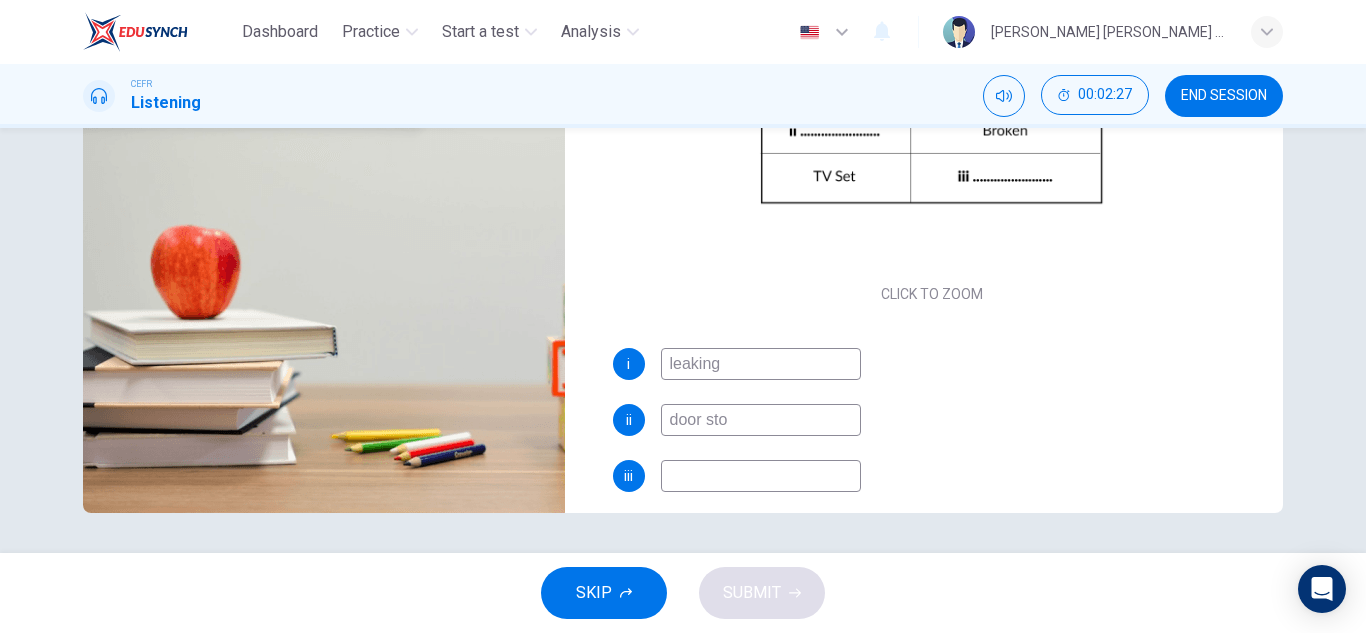 type on "65" 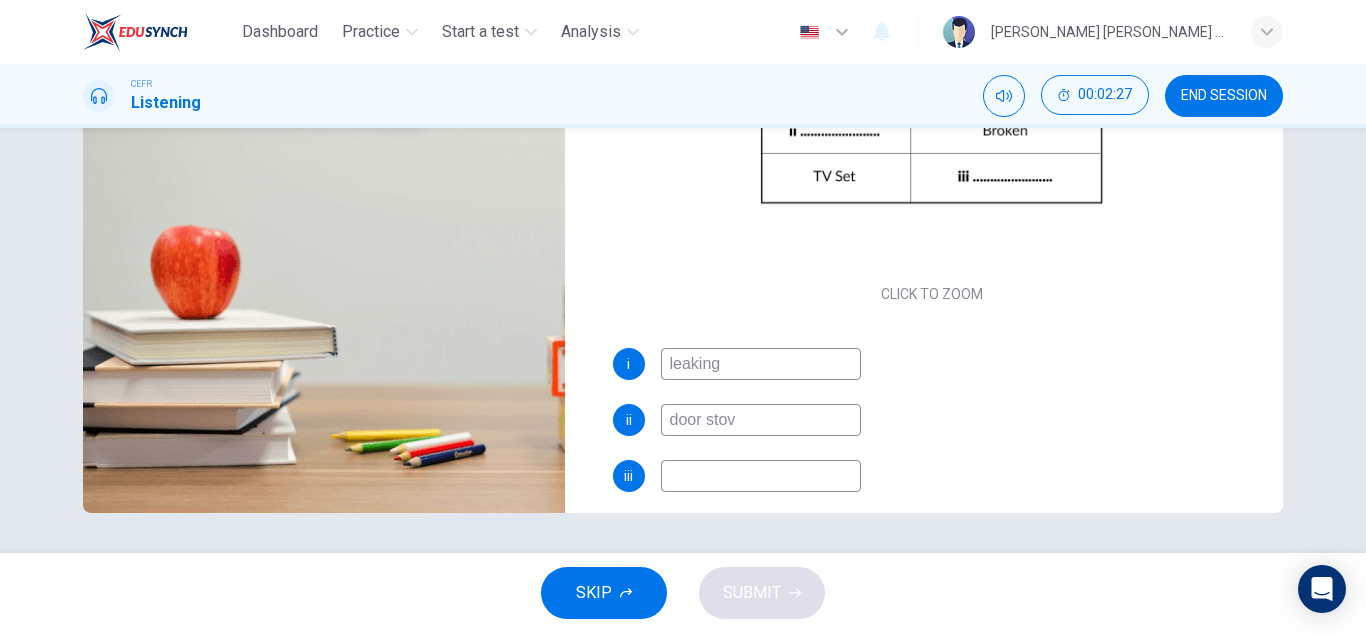 type on "door stove" 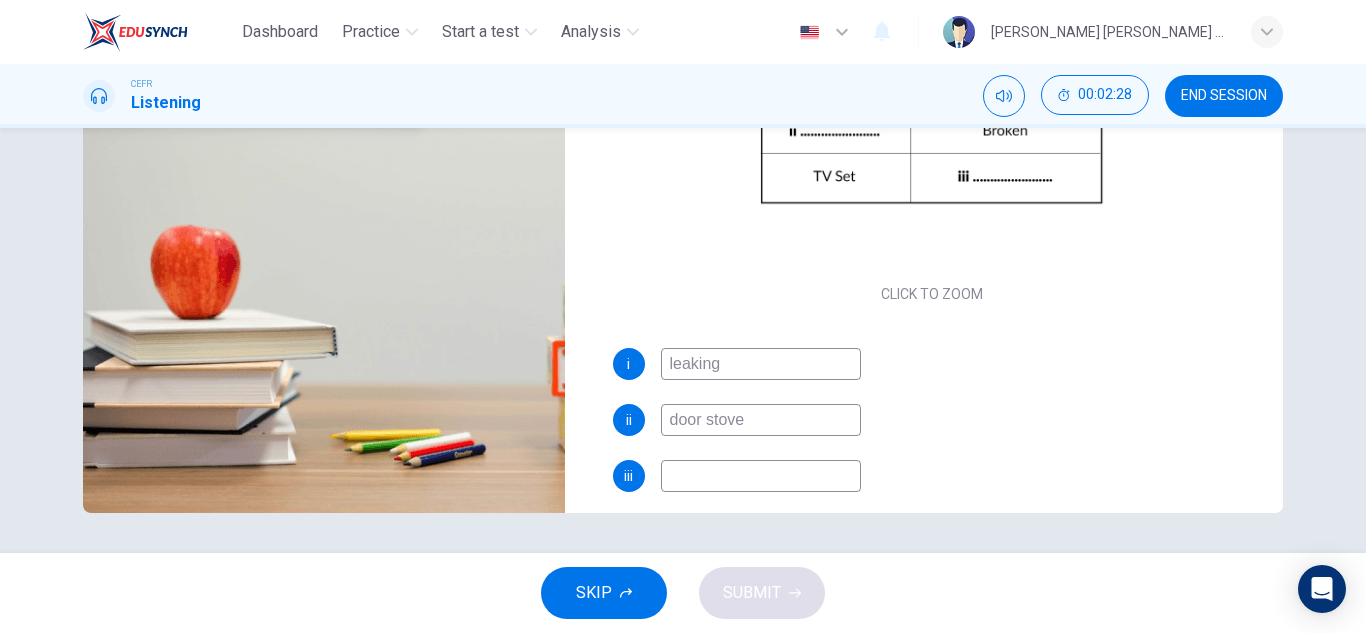 type on "65" 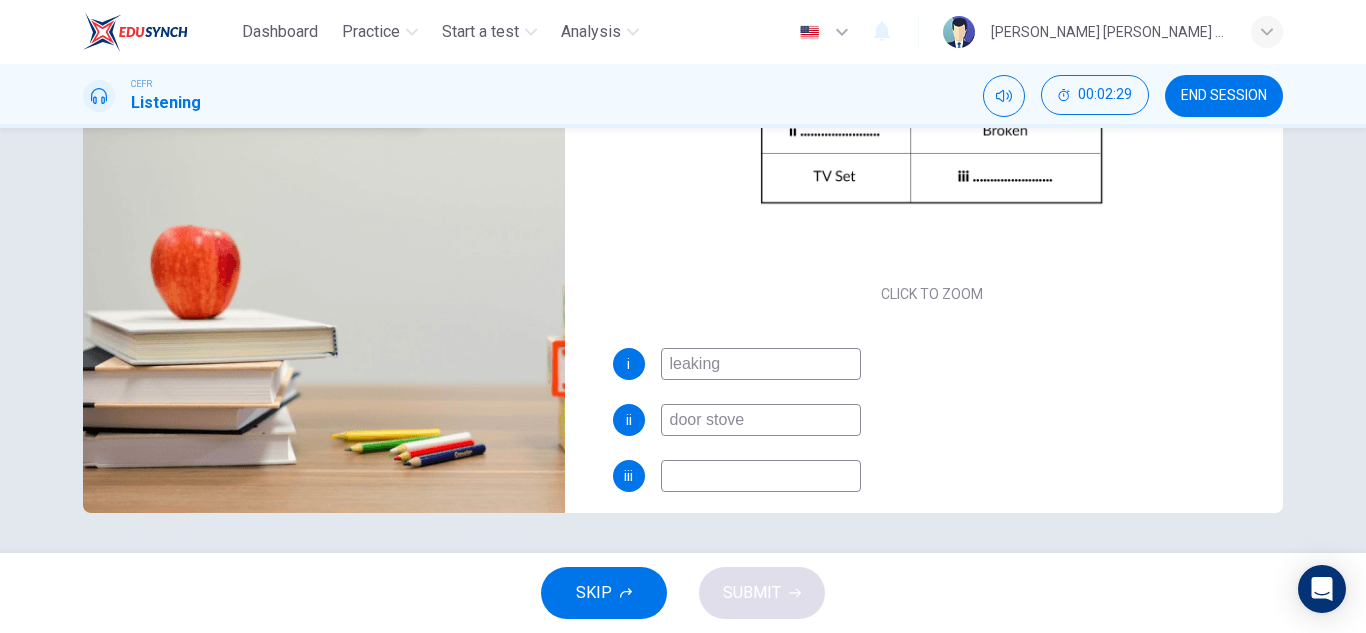 click at bounding box center [761, 476] 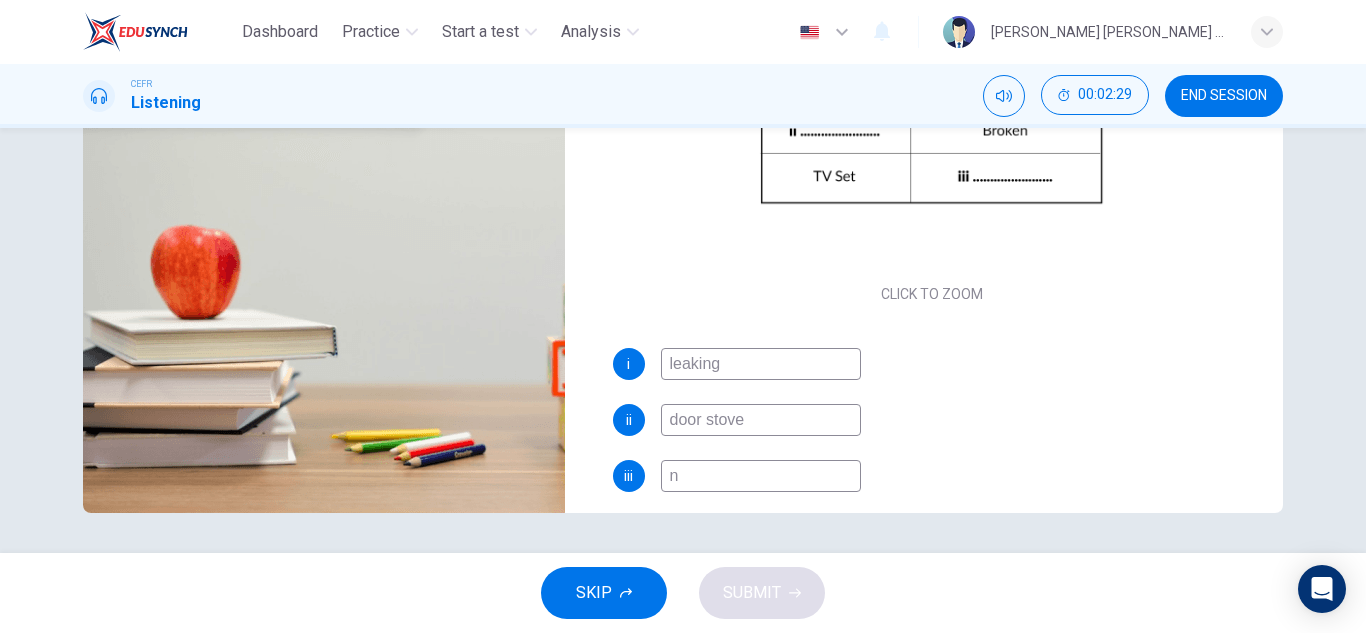 type on "65" 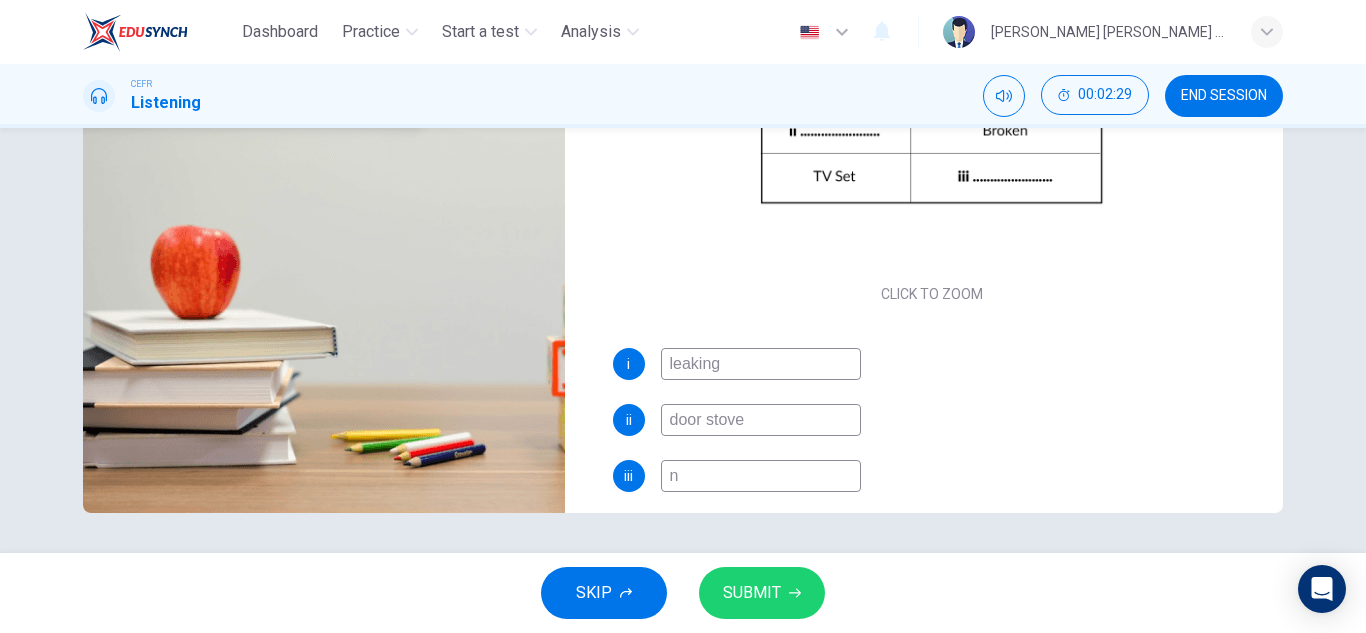 type on "no" 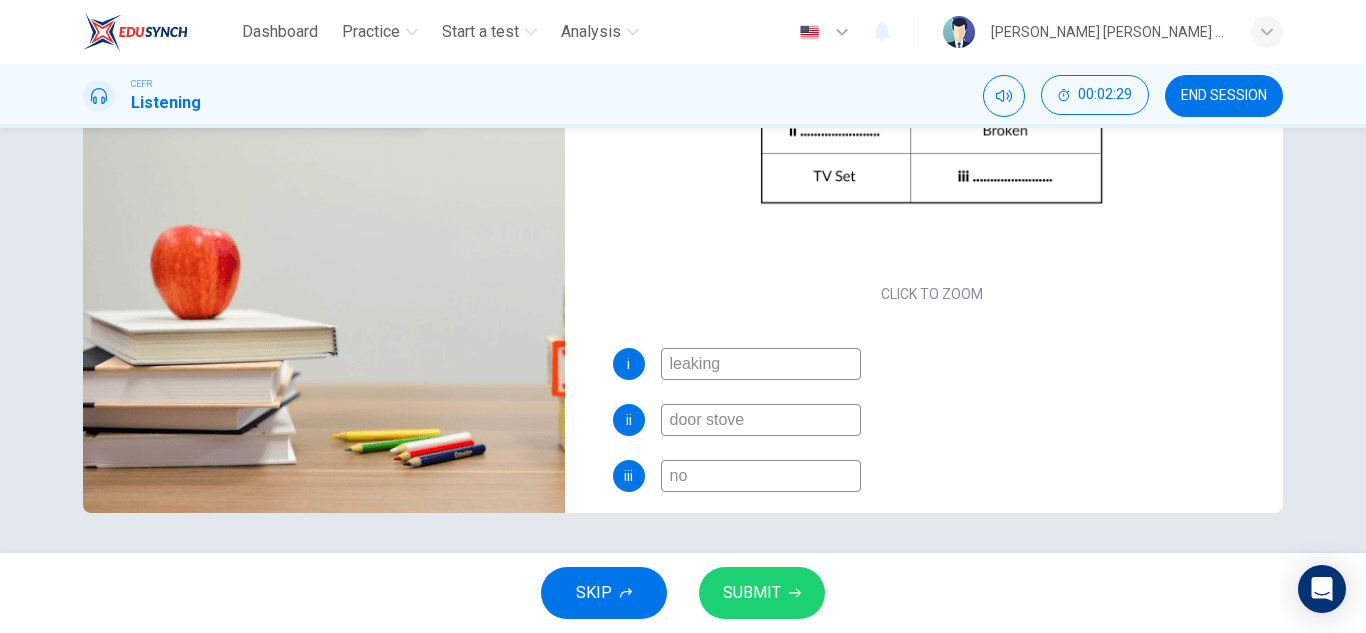 type on "66" 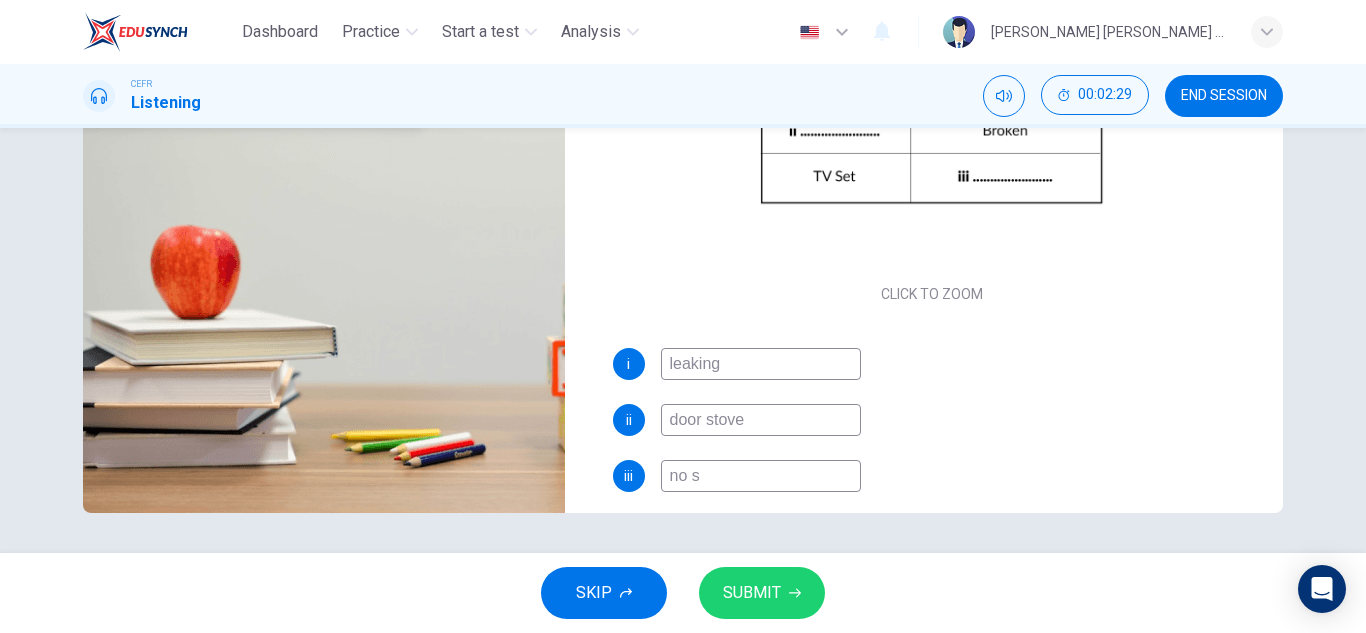 type on "66" 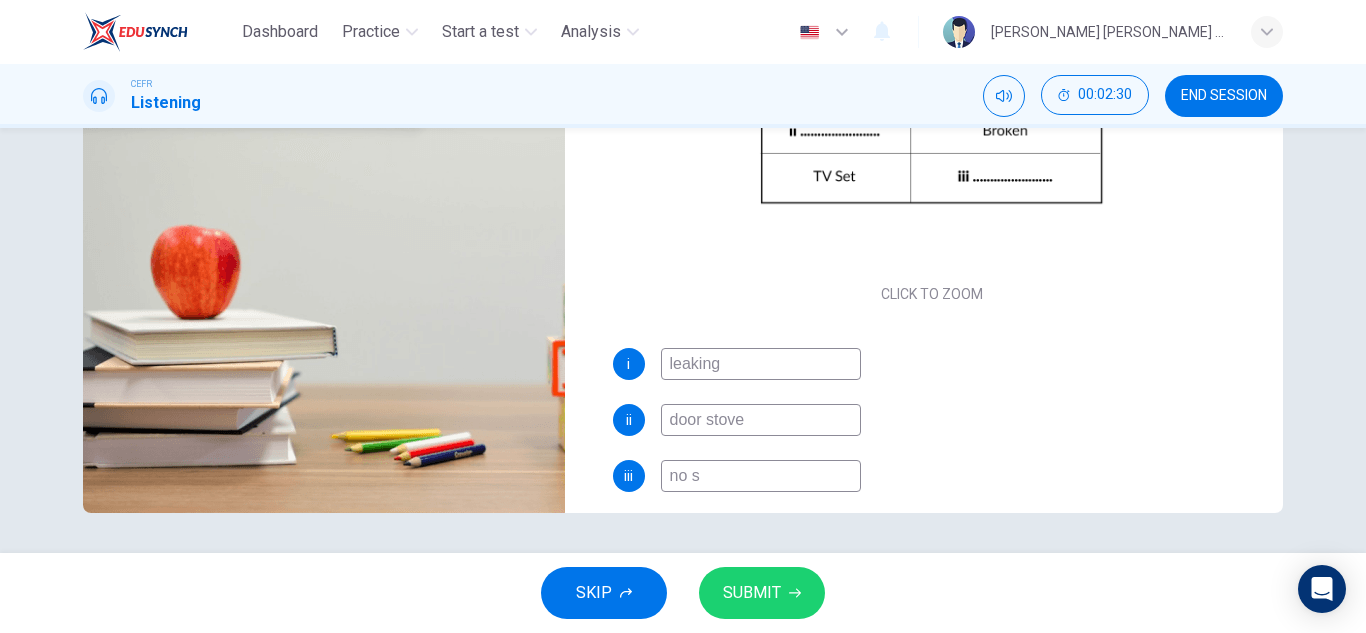 type on "no so" 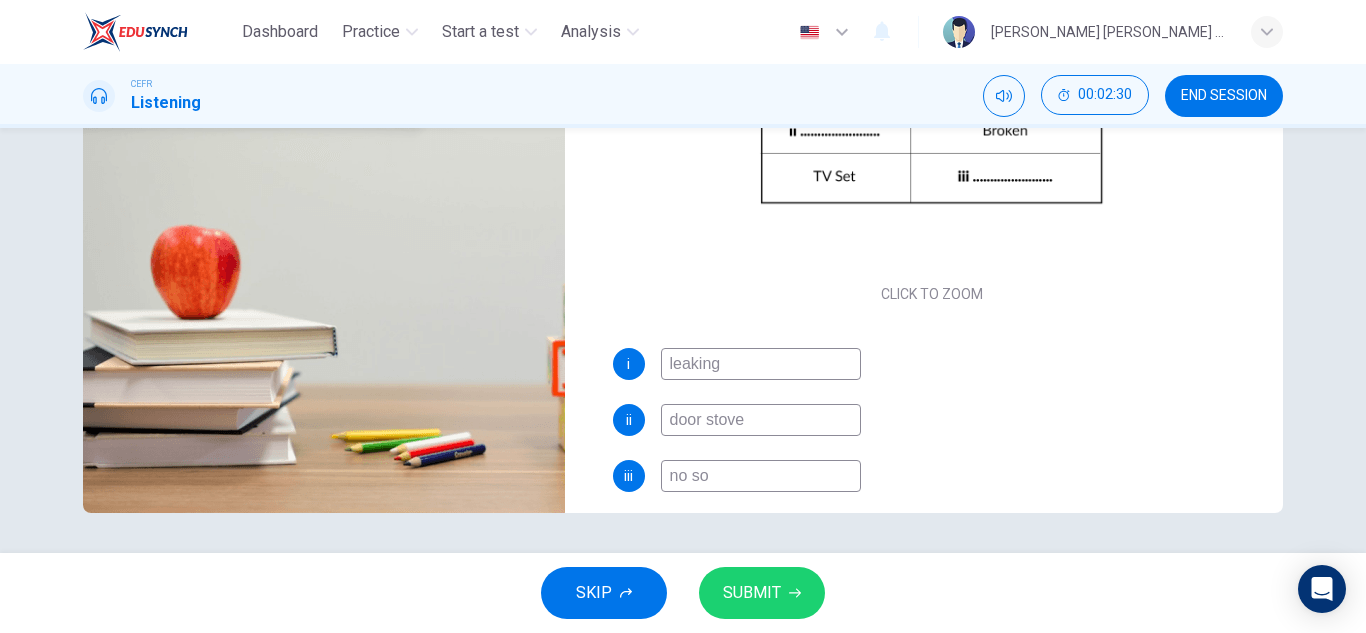type on "66" 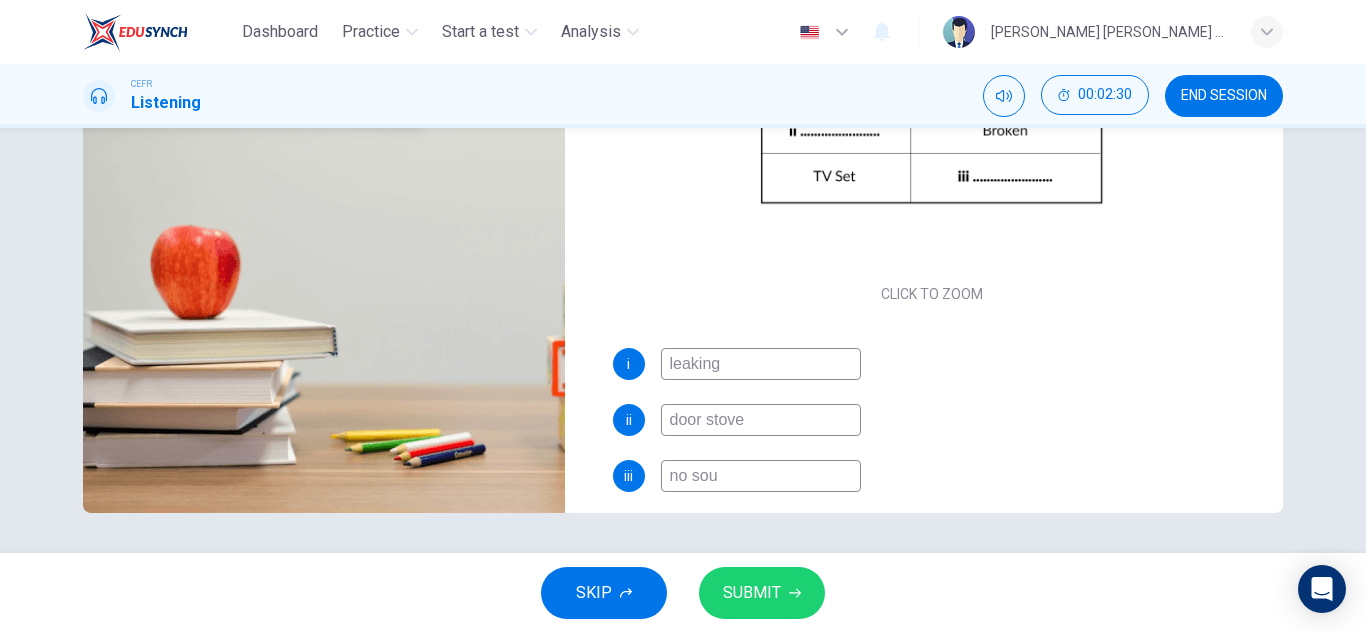 type on "66" 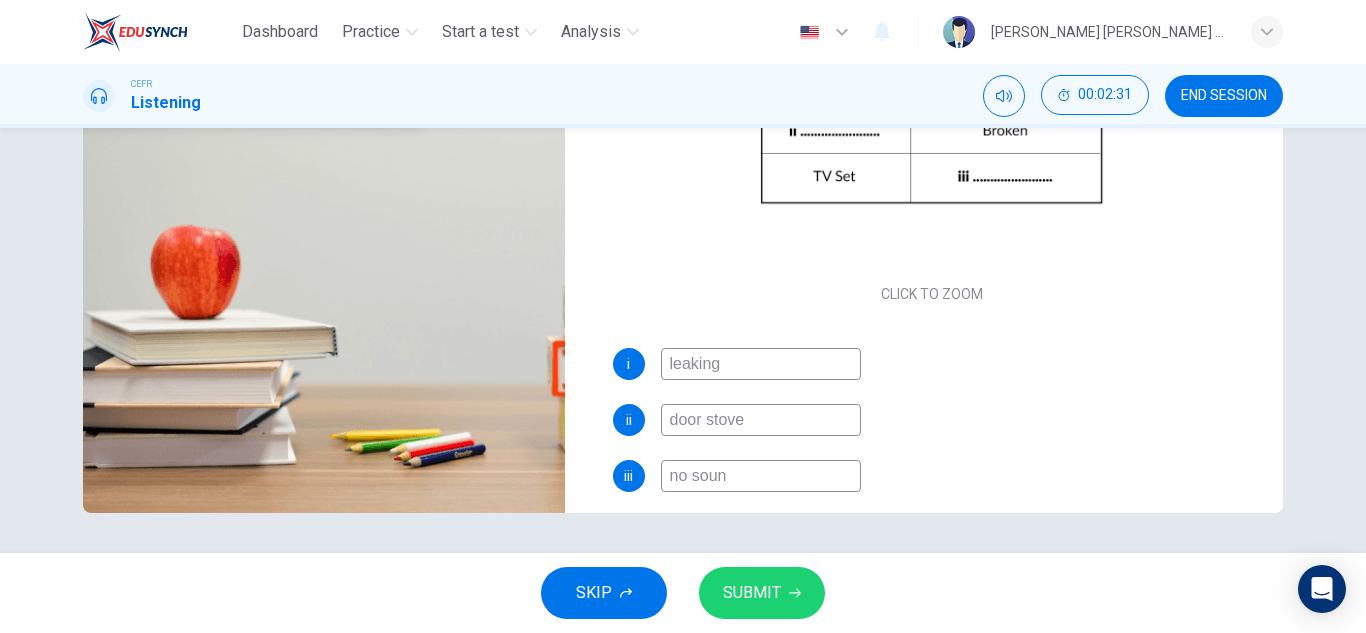 type on "66" 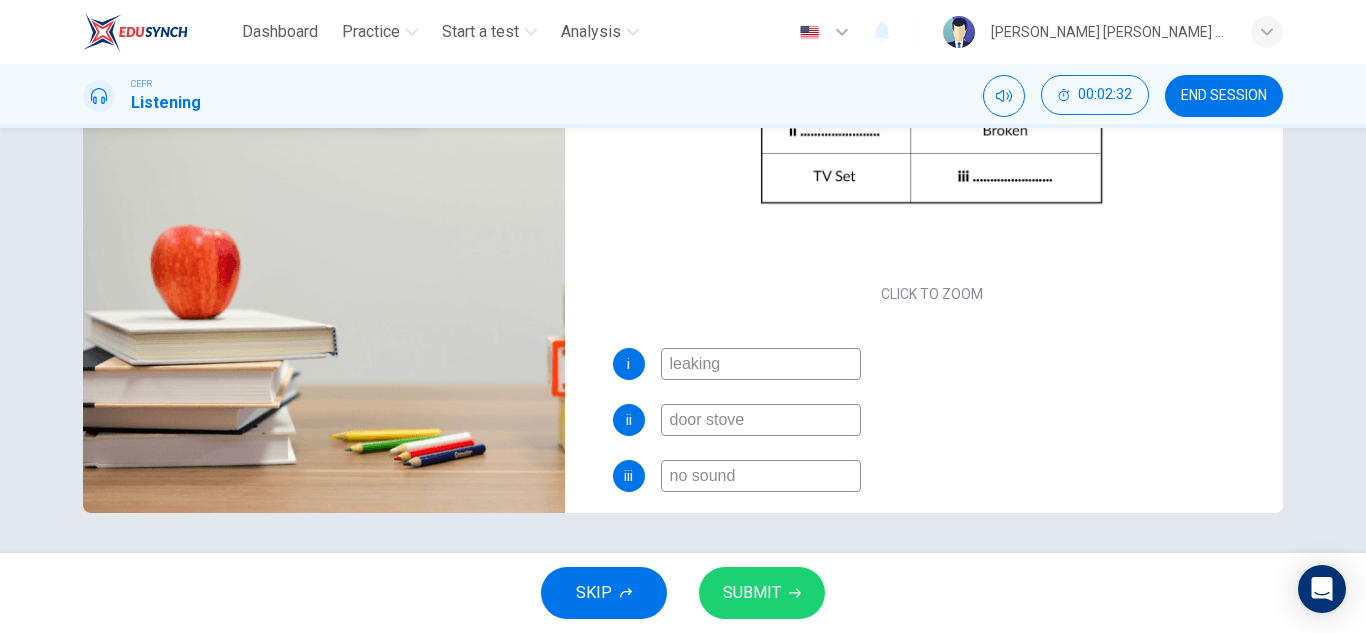 scroll, scrollTop: 0, scrollLeft: 0, axis: both 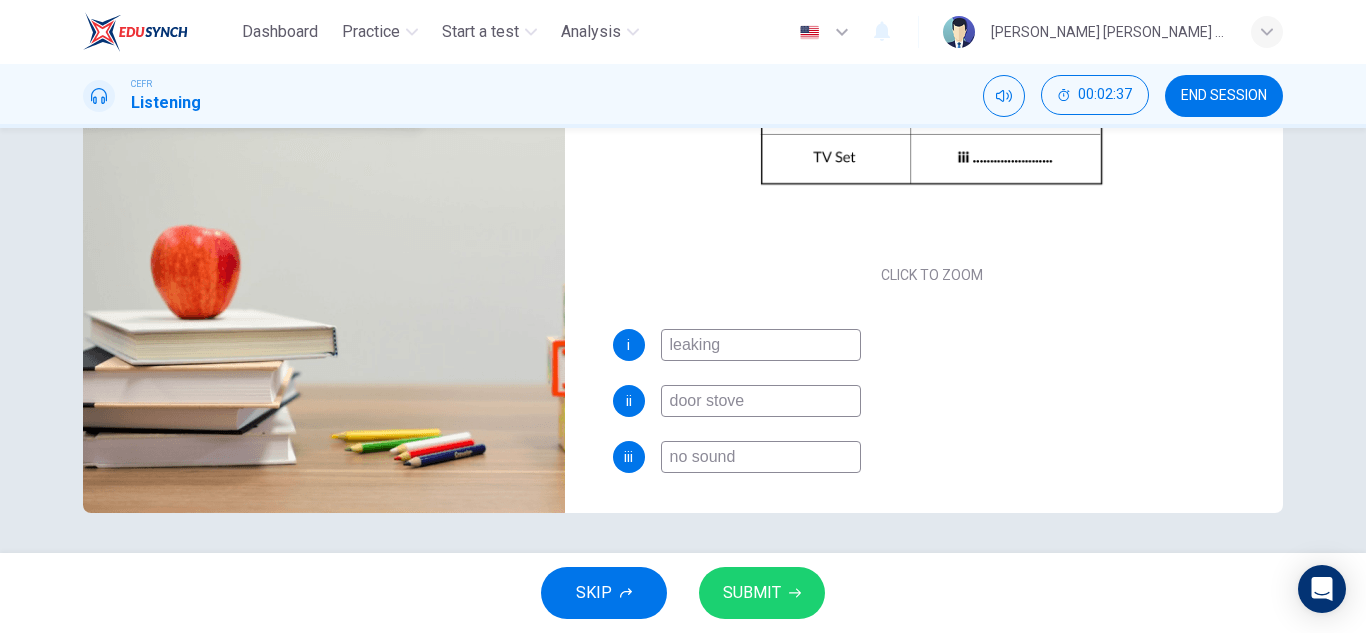 type on "70" 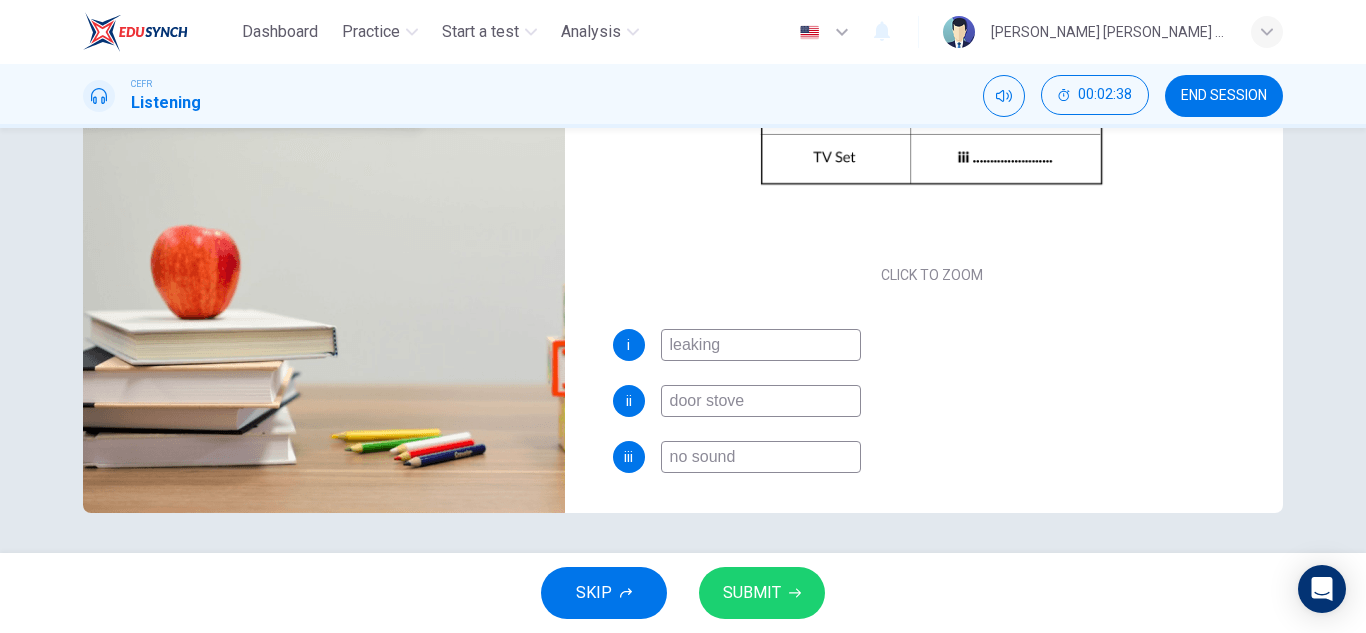 type on "no sound" 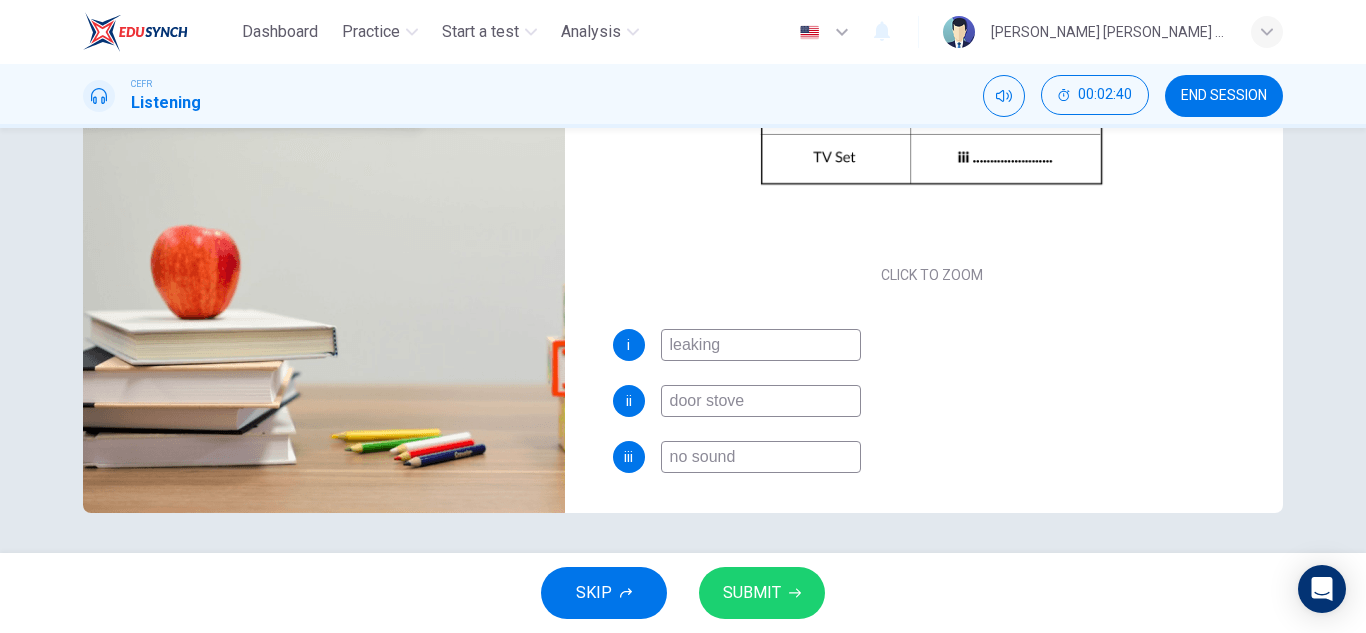 scroll, scrollTop: 0, scrollLeft: 0, axis: both 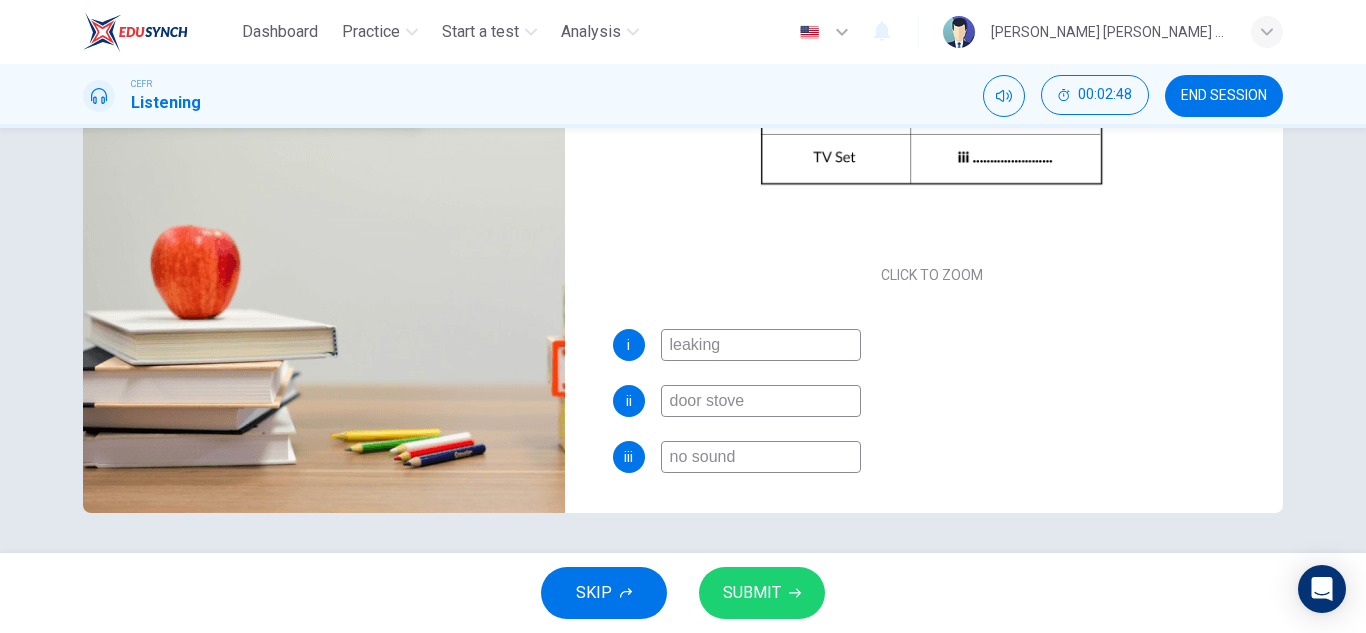click on "door stove" at bounding box center [761, 401] 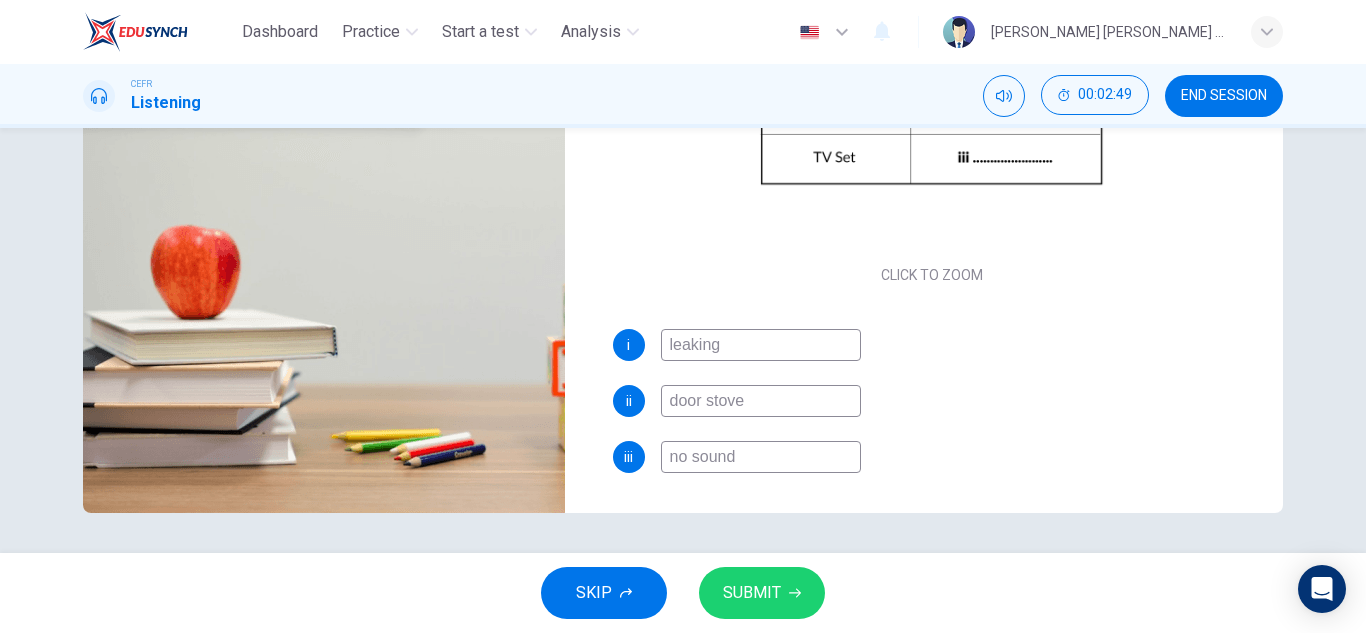 type on "75" 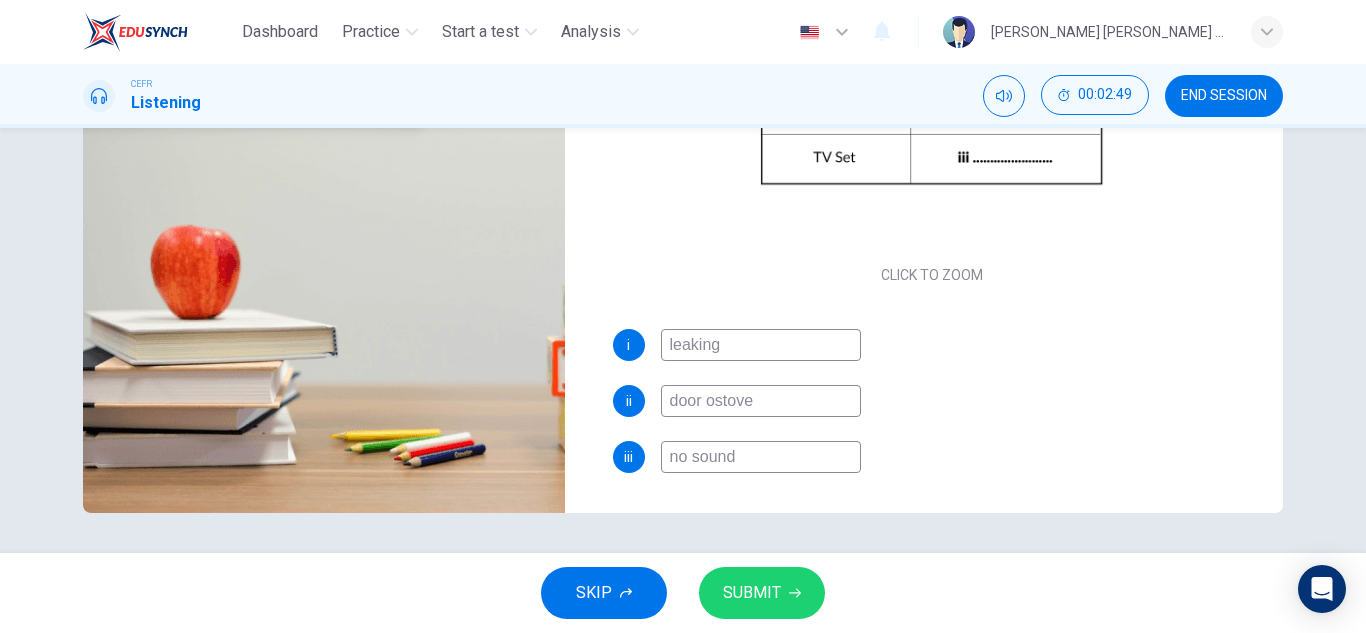 type on "75" 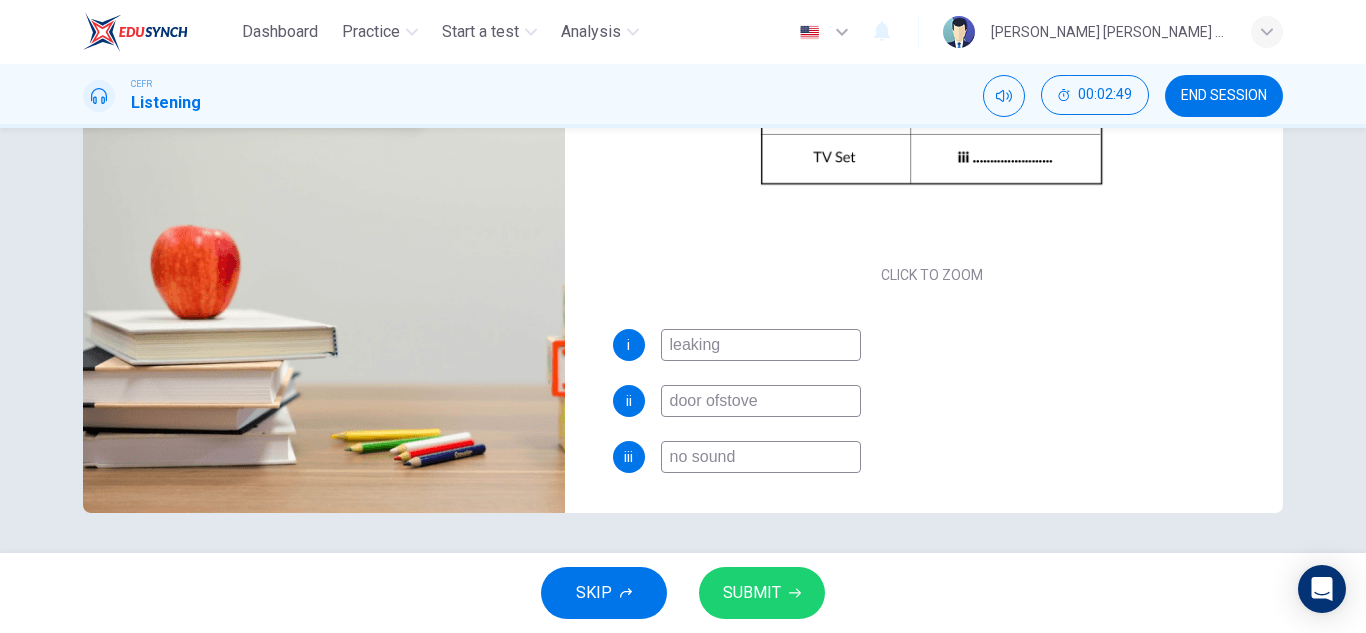 type on "75" 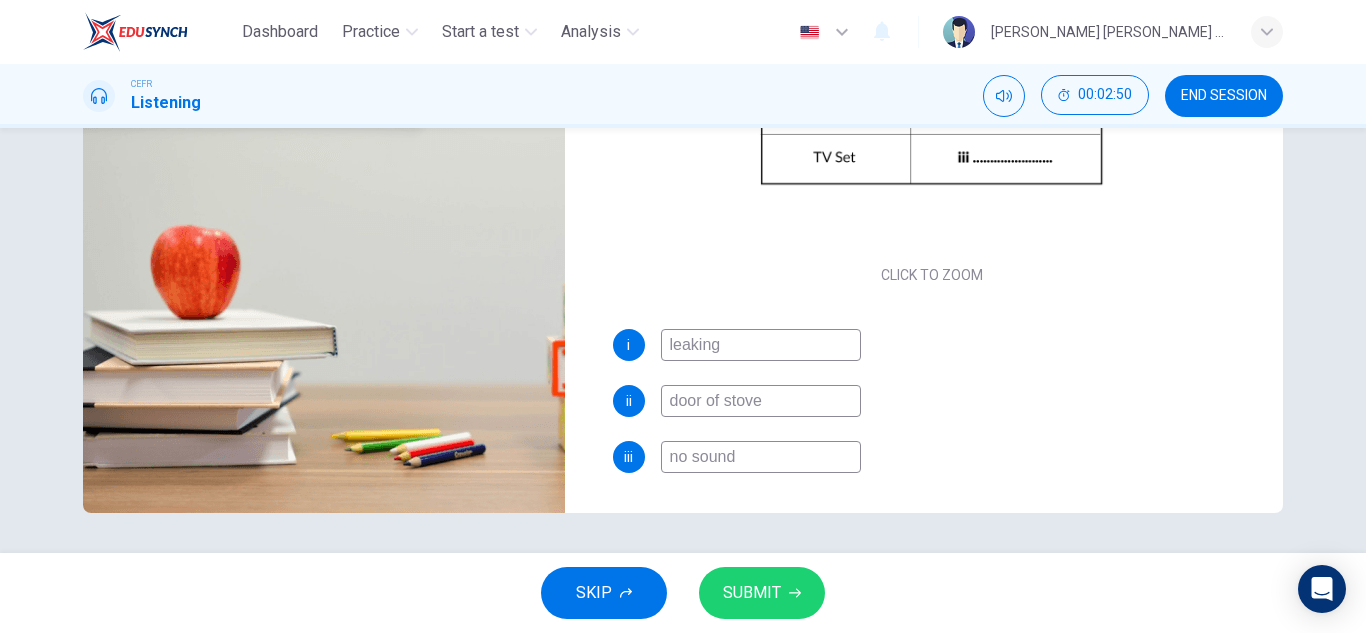 type on "76" 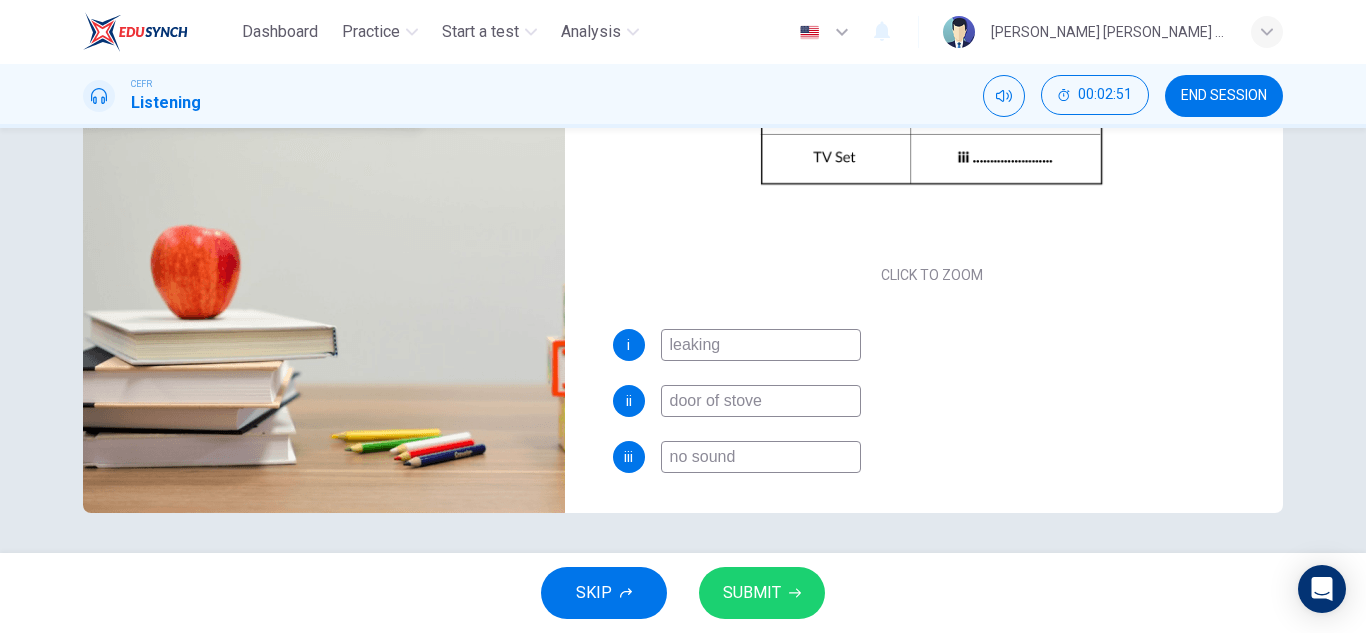 type on "door of stove" 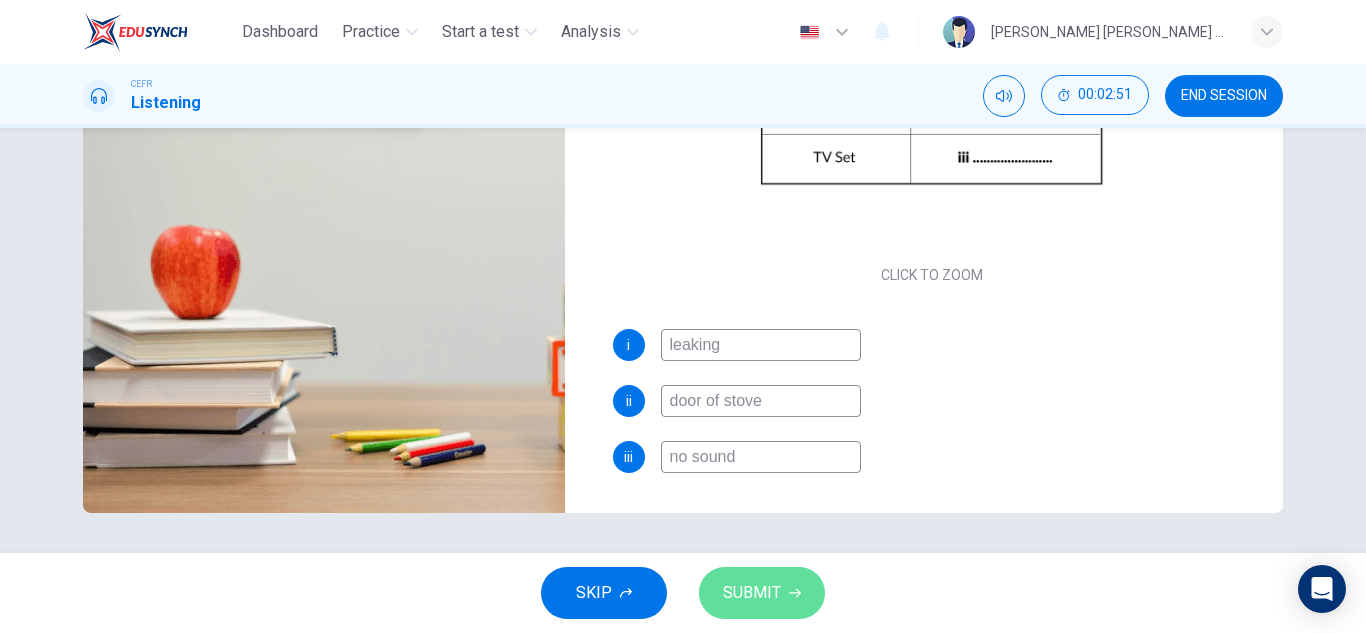 click 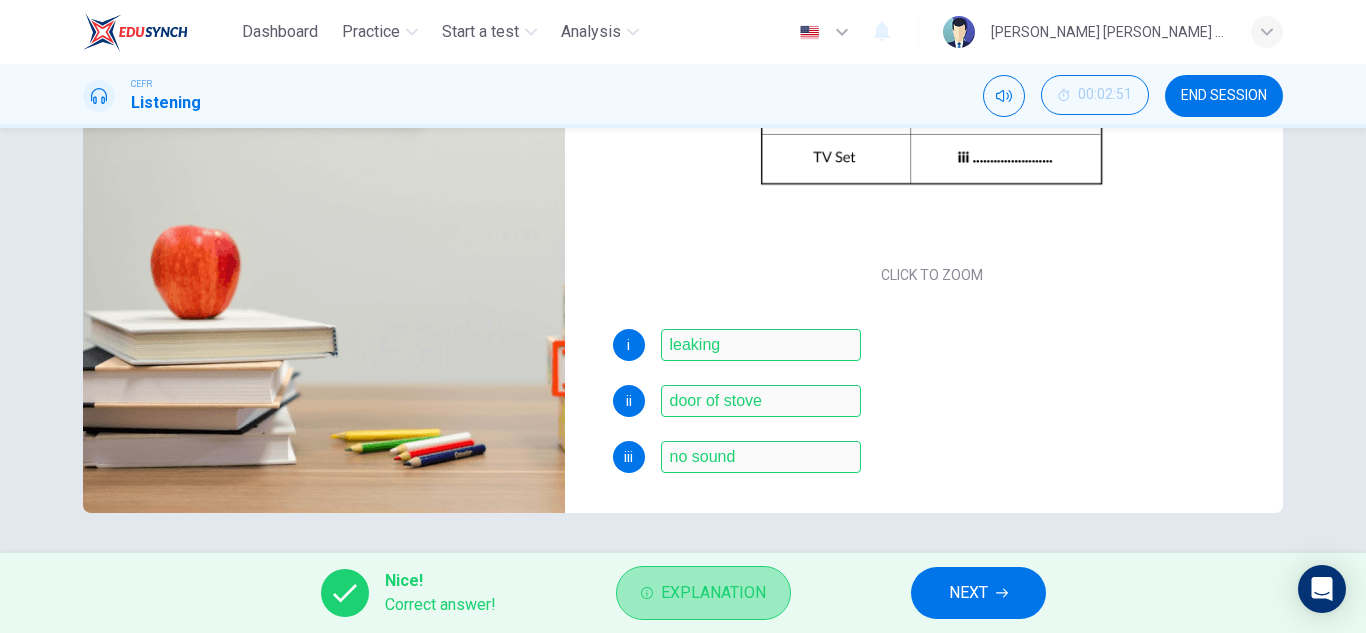 click on "Explanation" at bounding box center (713, 593) 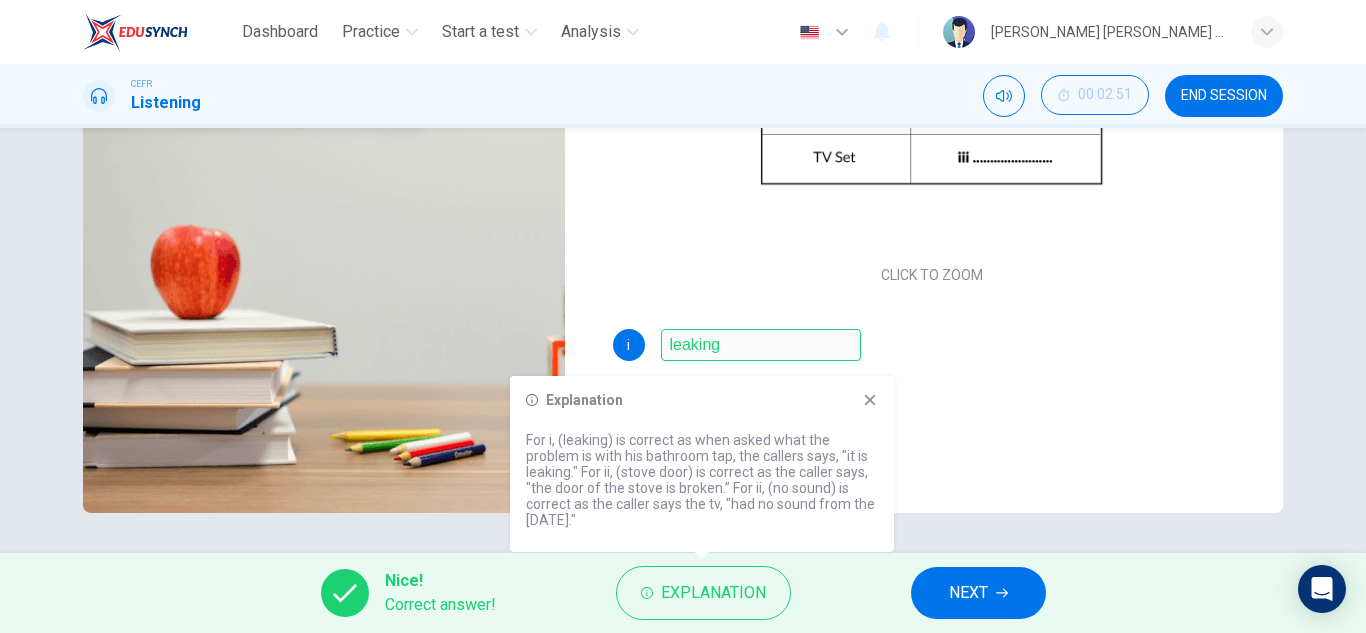 click 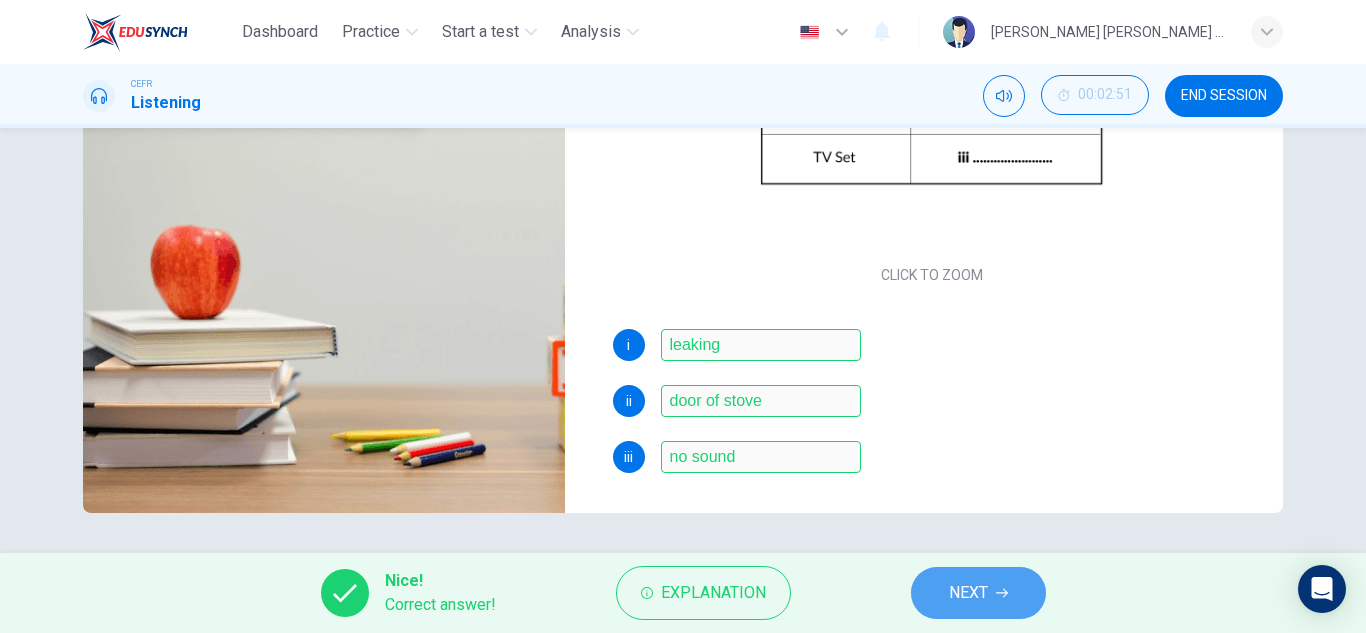click on "NEXT" at bounding box center (968, 593) 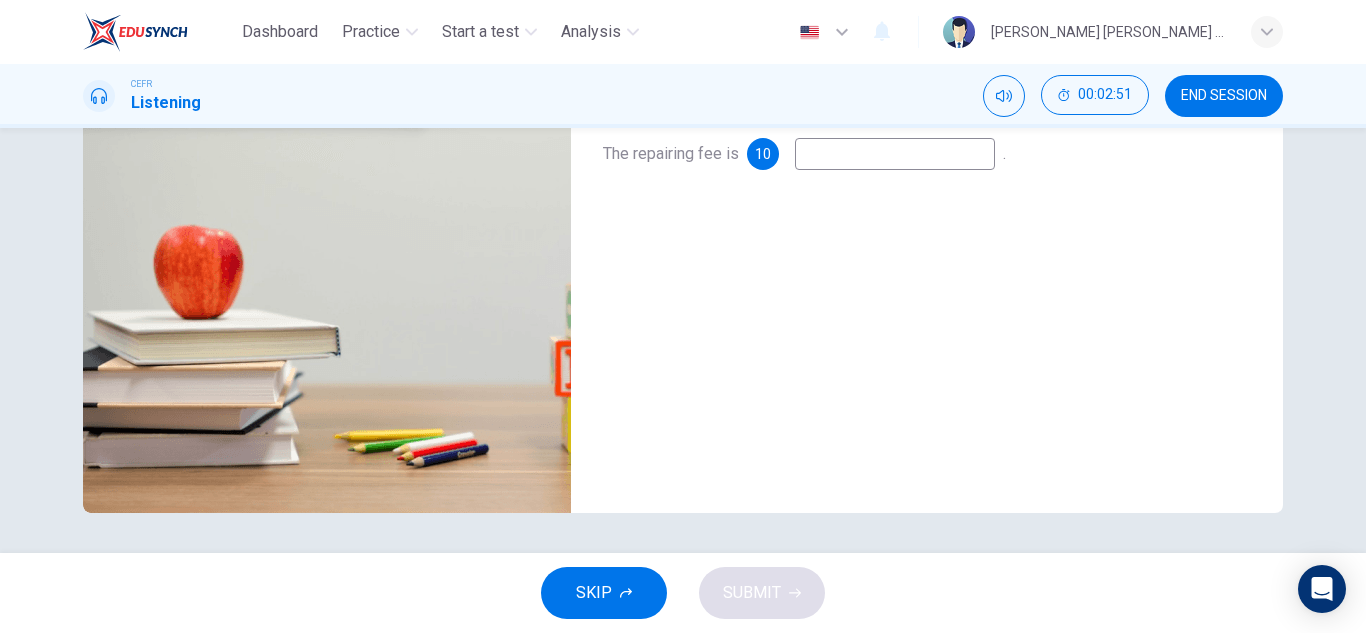 scroll, scrollTop: 0, scrollLeft: 0, axis: both 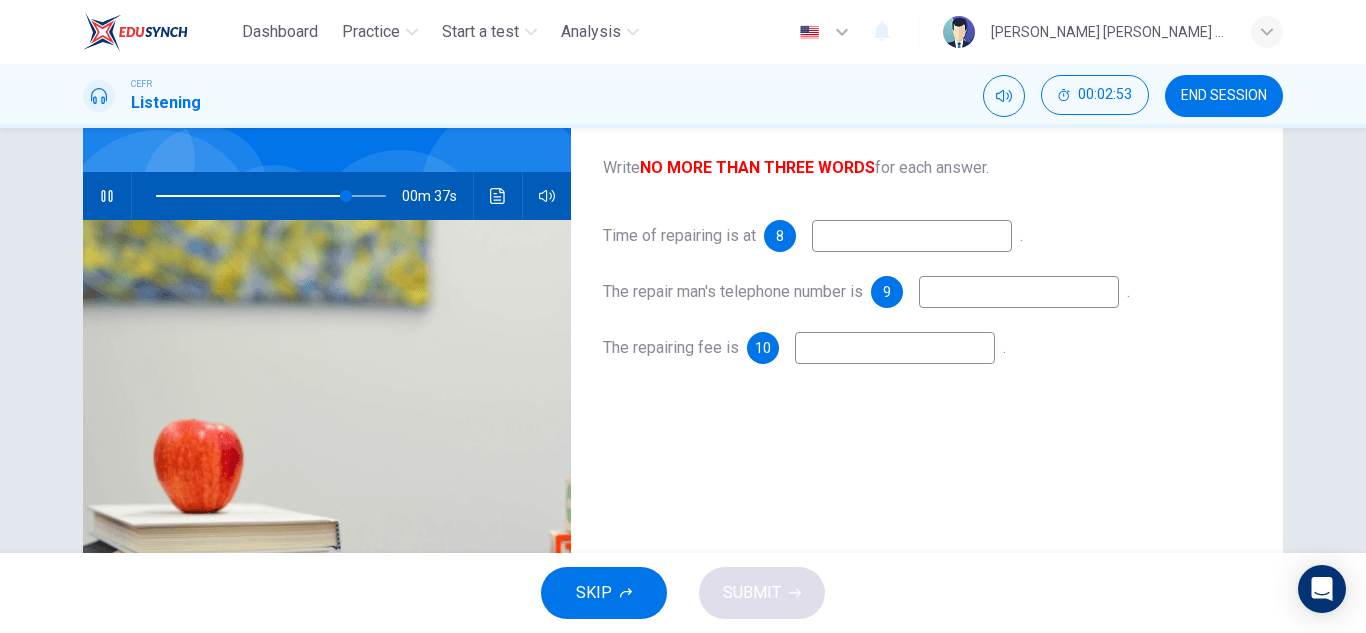 click at bounding box center [912, 236] 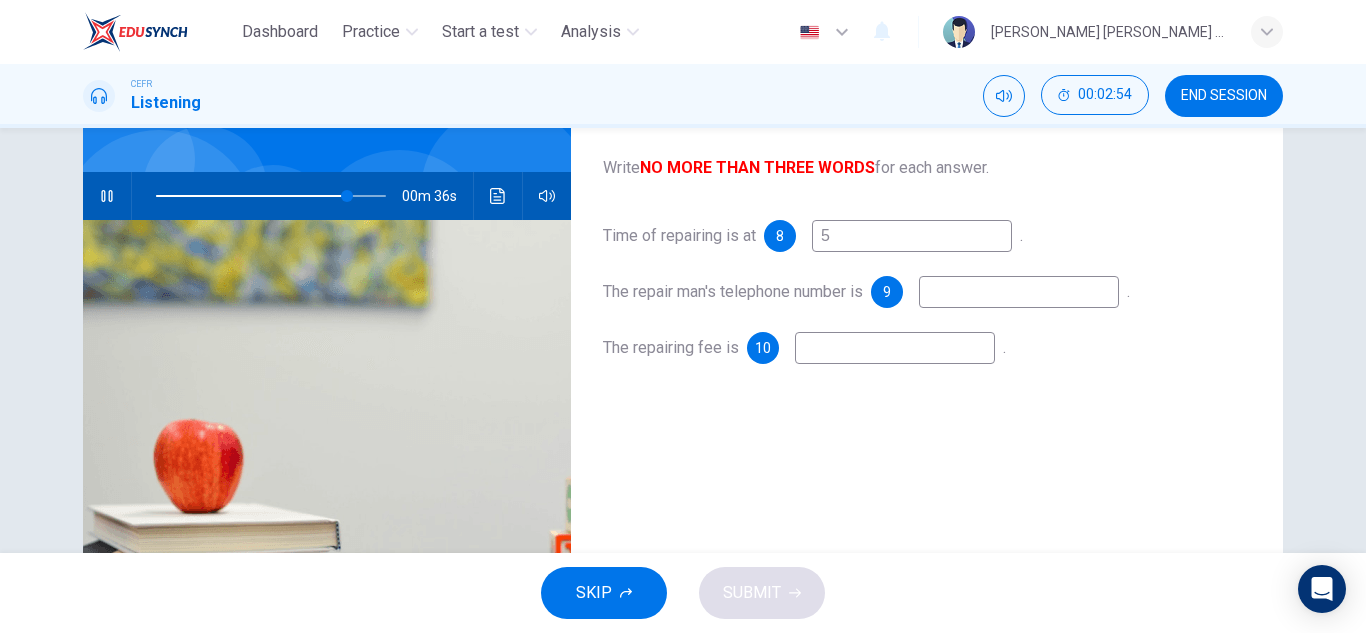 type on "5" 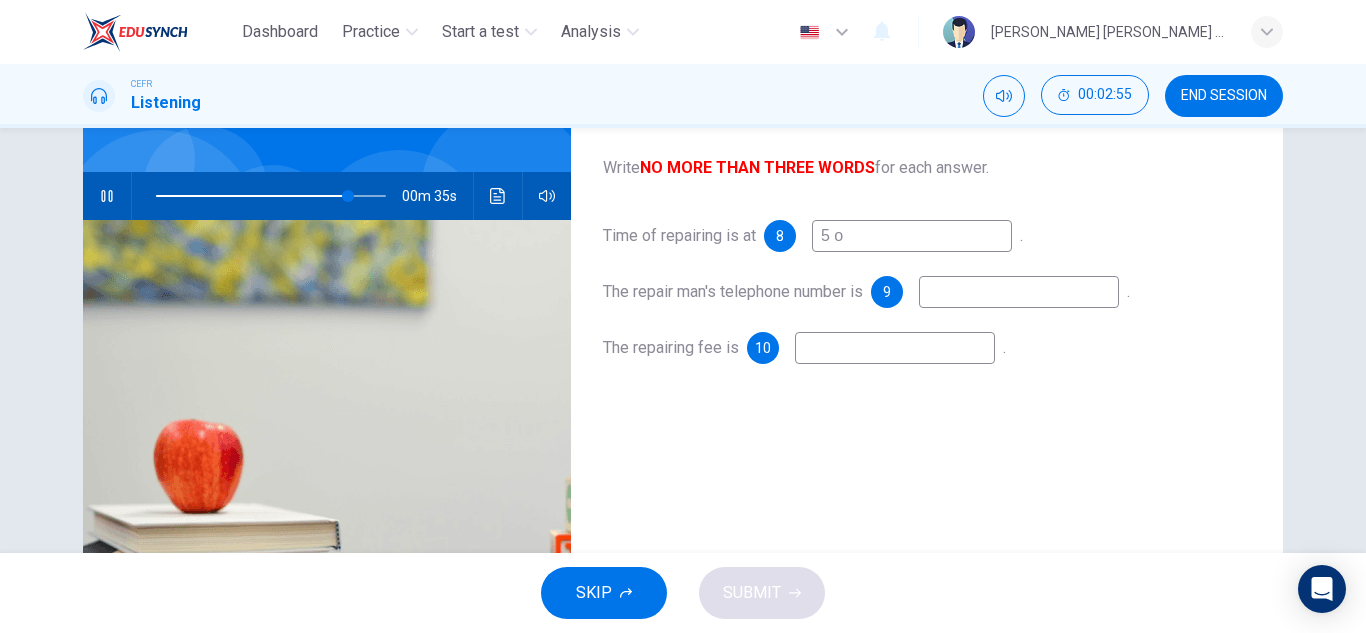 type on "5 o c" 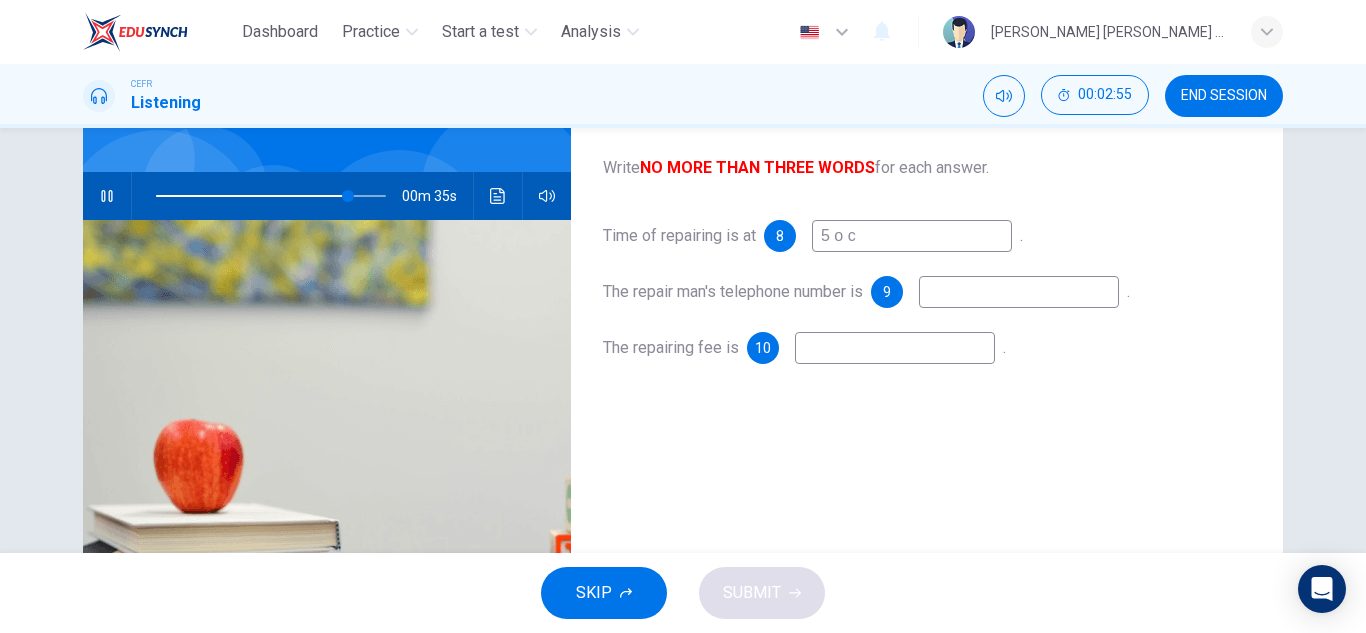 type on "84" 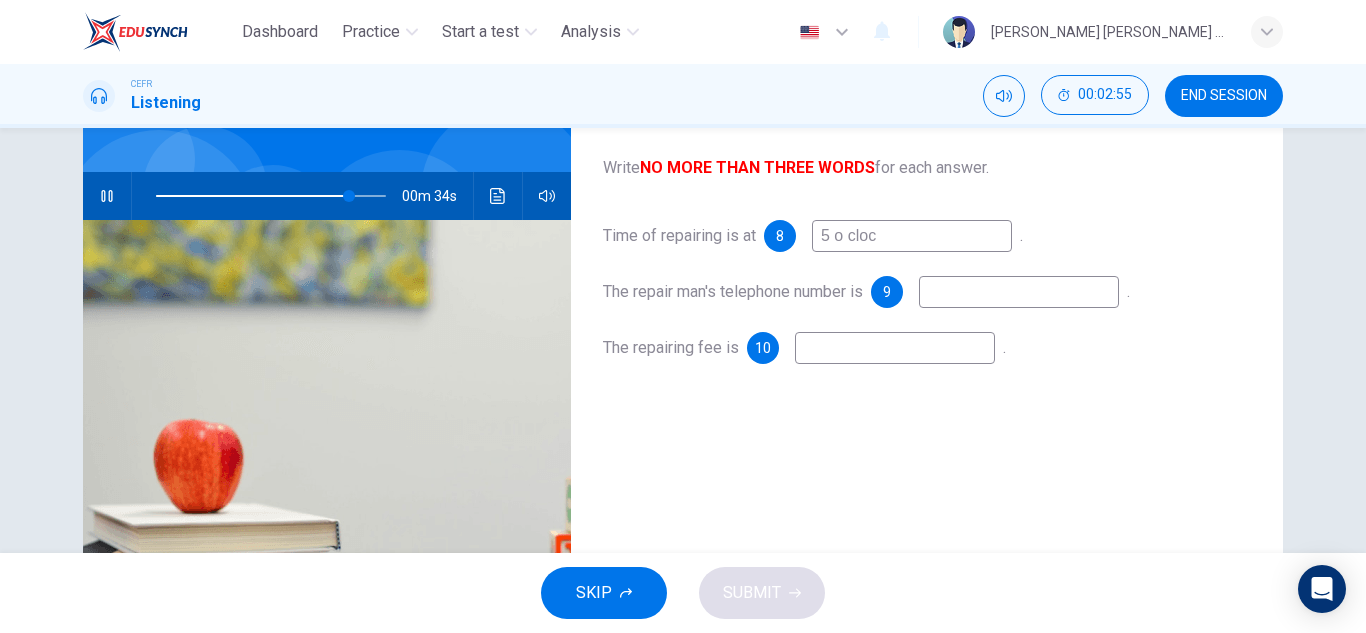 type on "5 o clock" 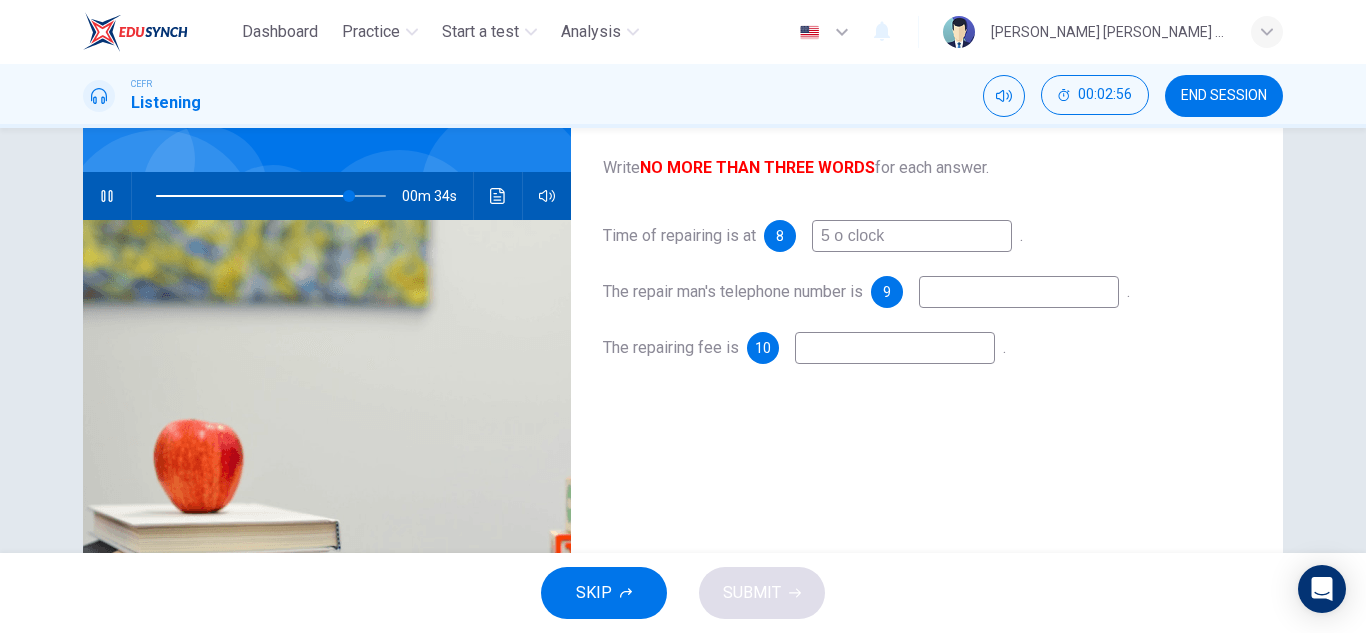 type on "84" 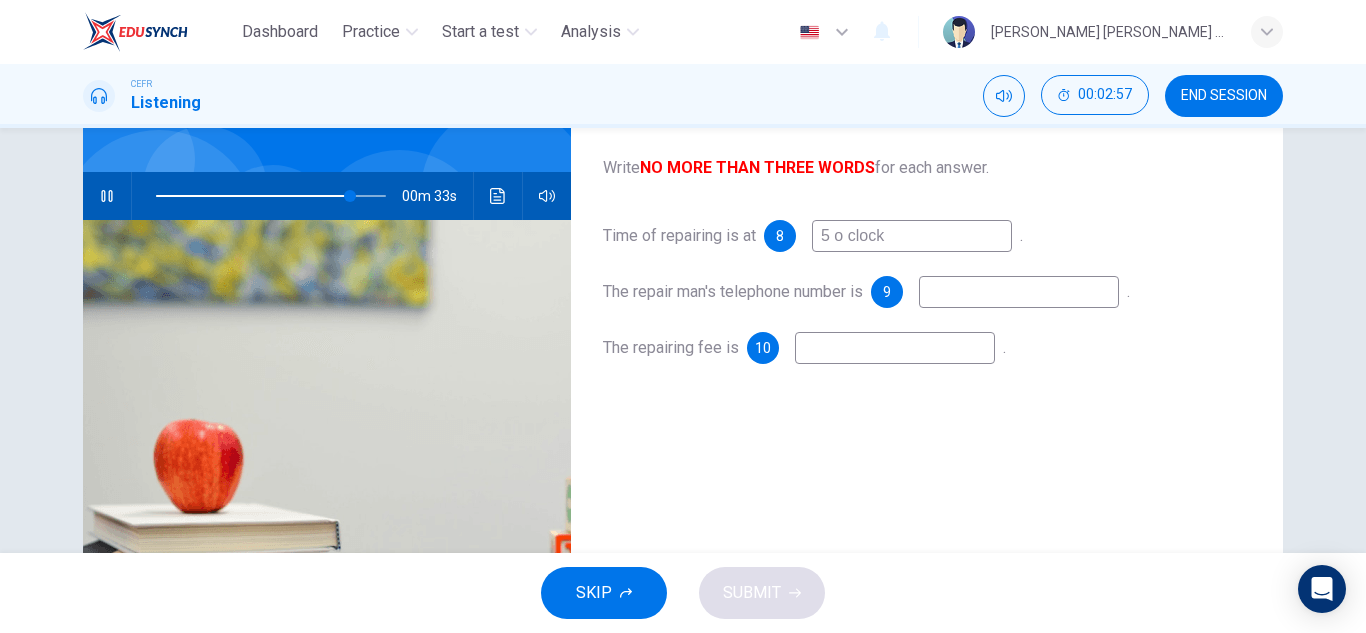 type on "5 o clock" 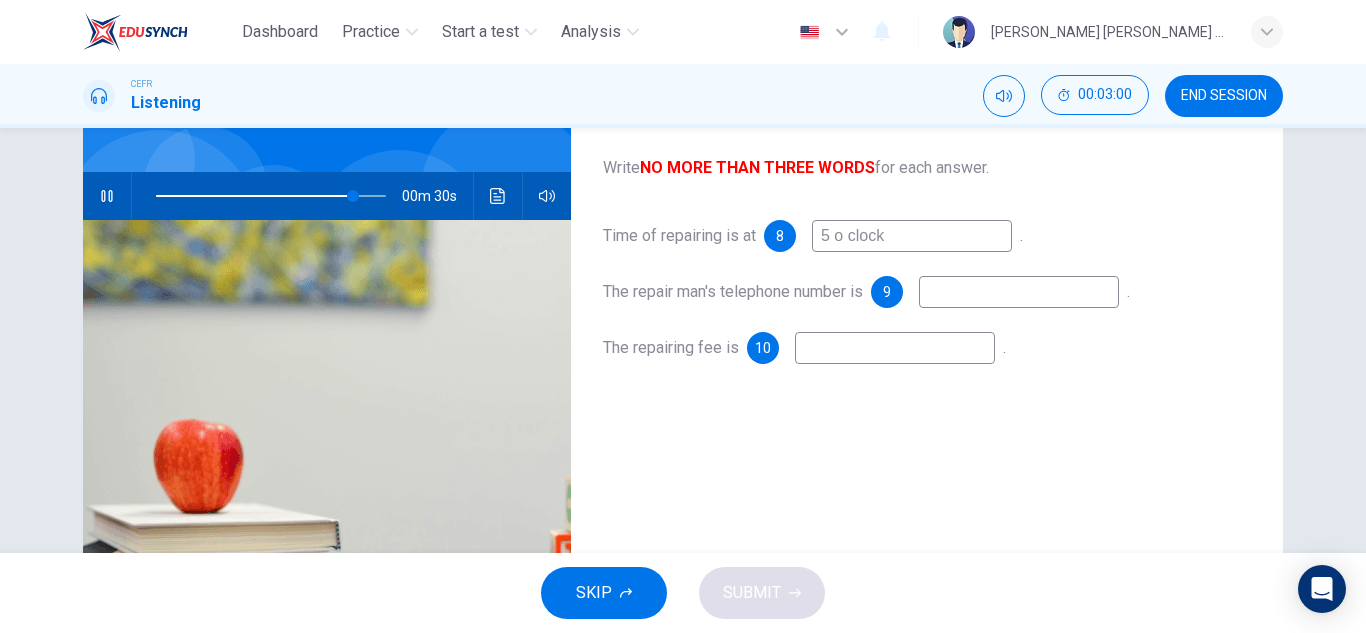 type on "86" 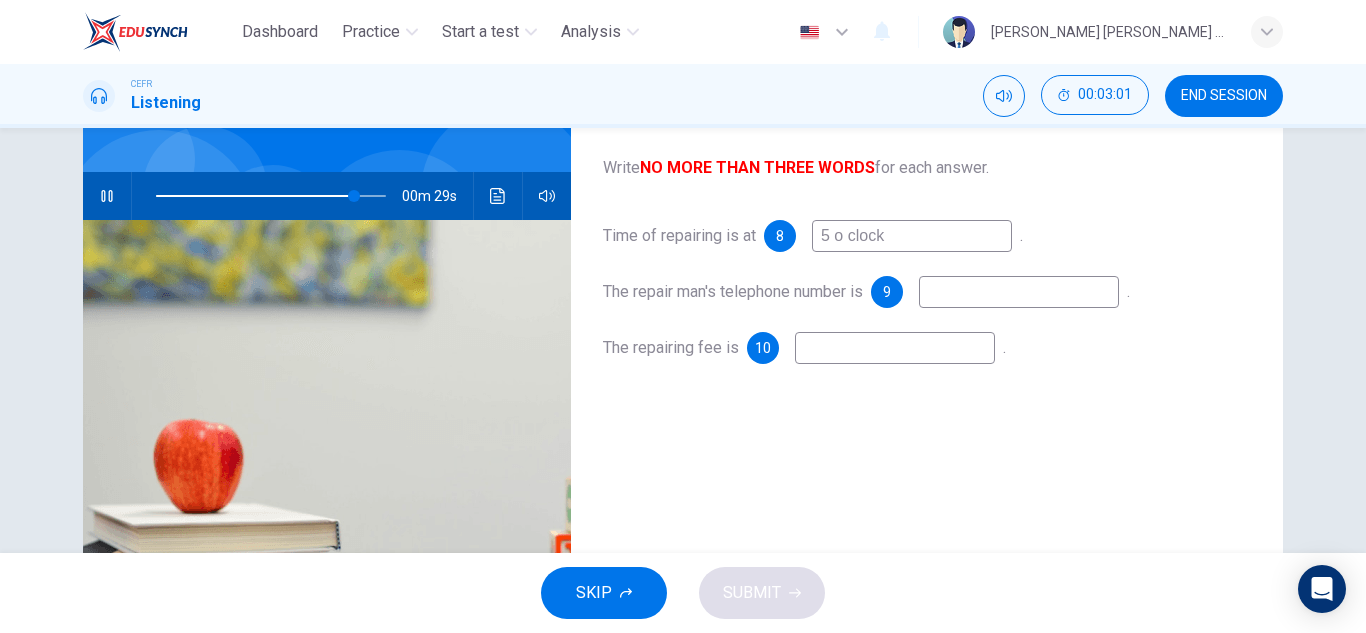 type on "6" 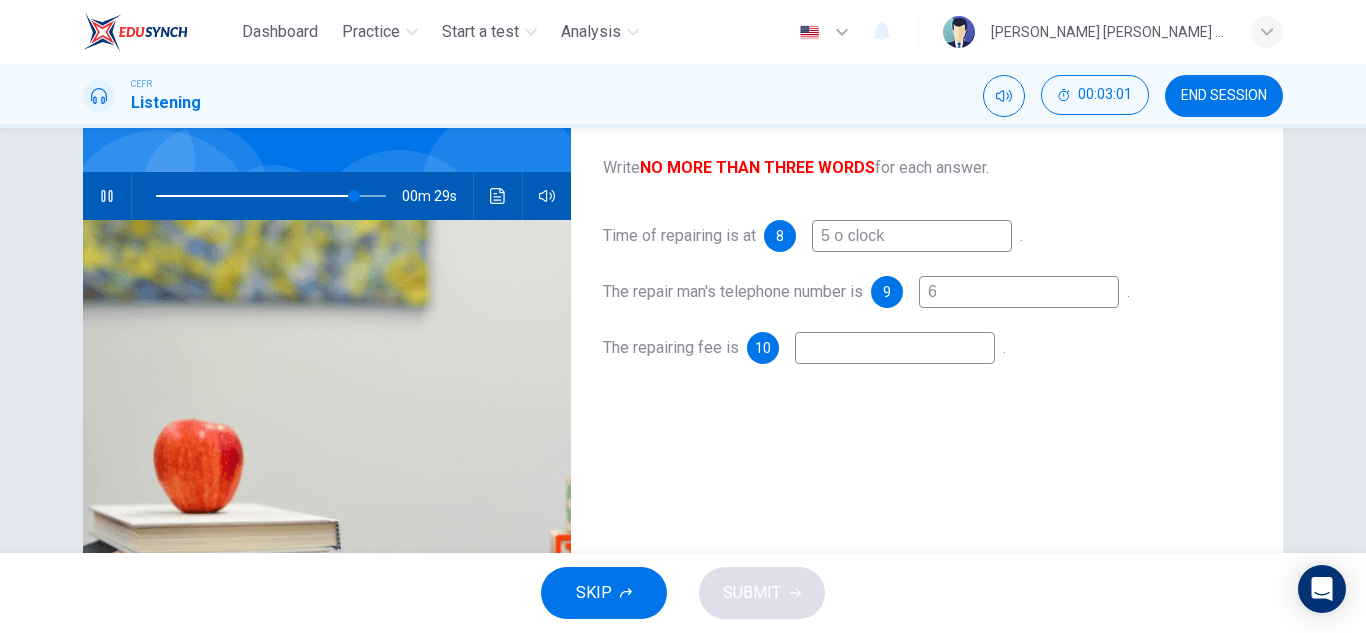 type on "87" 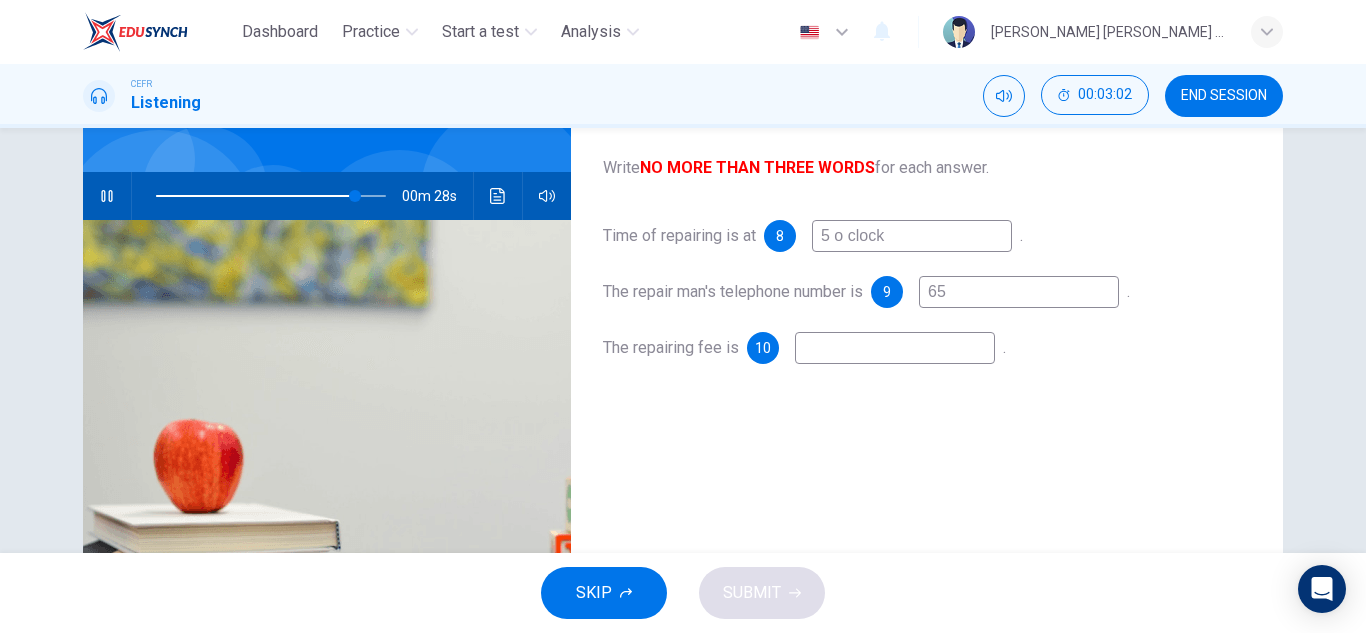 type on "654" 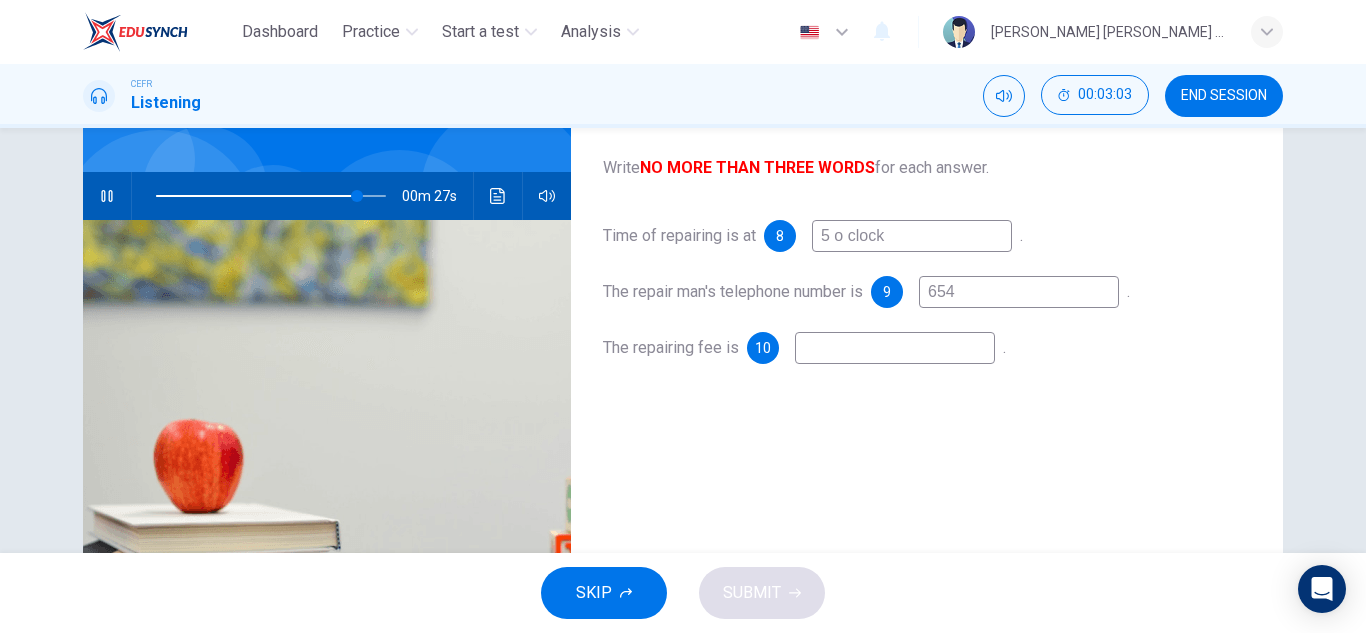 type on "88" 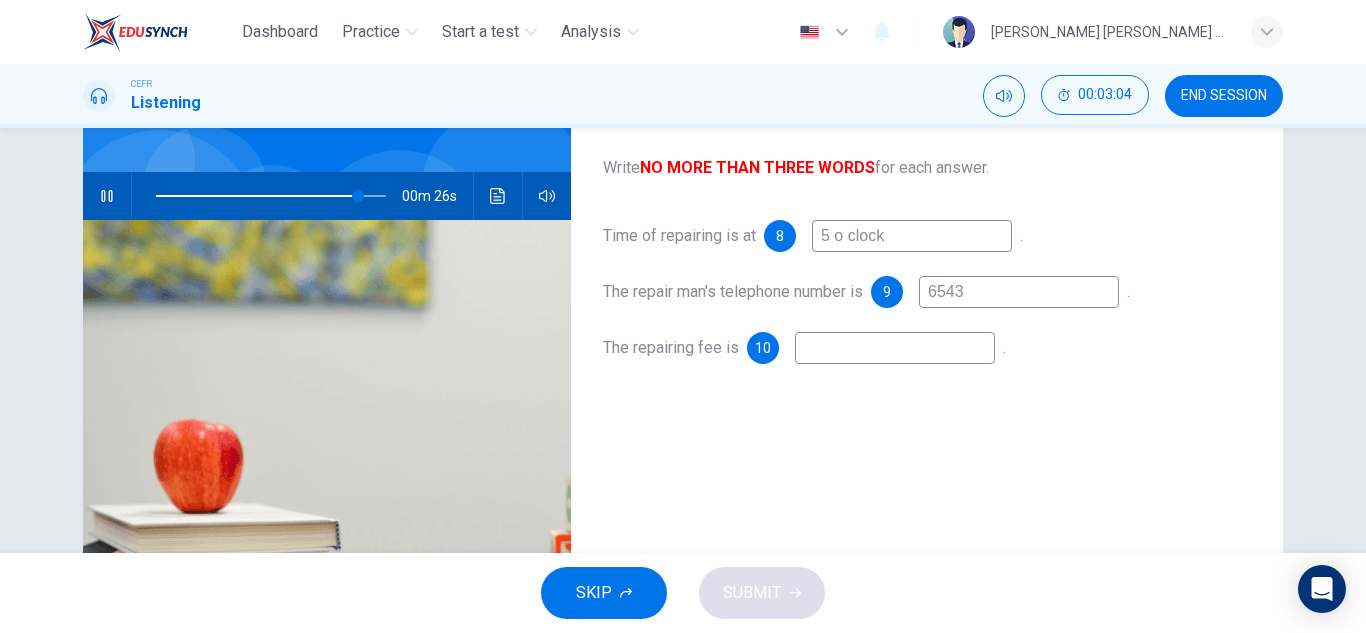 type on "65433" 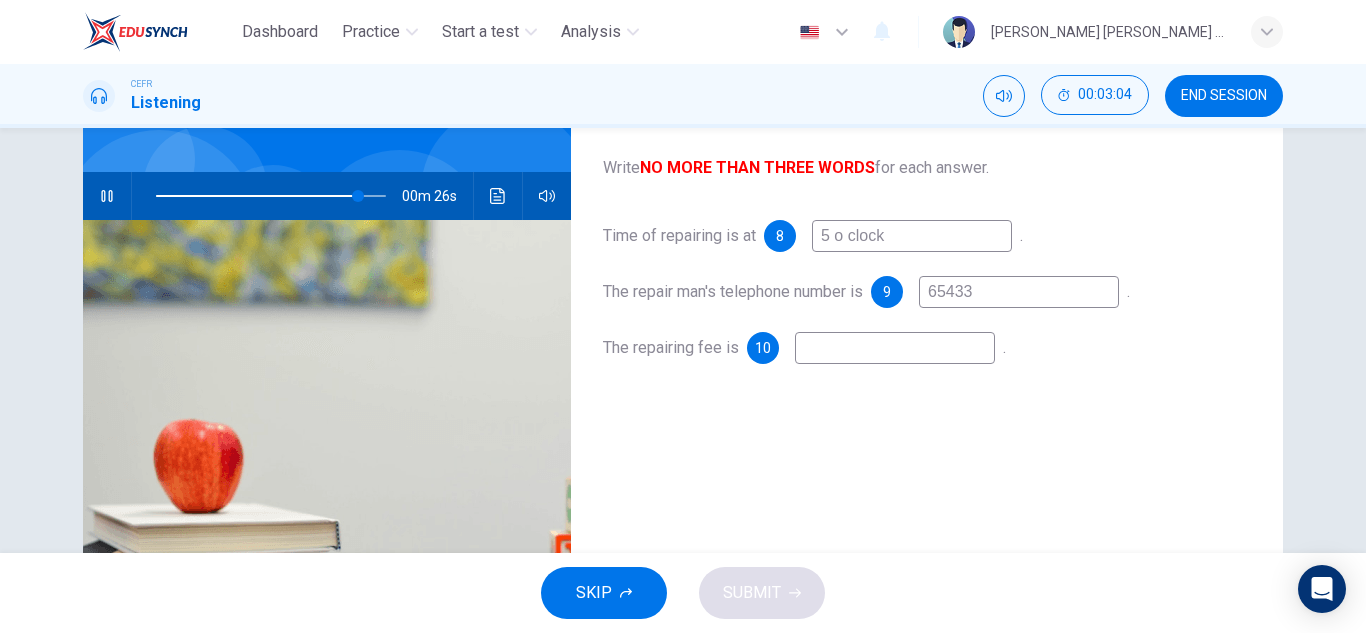 type on "88" 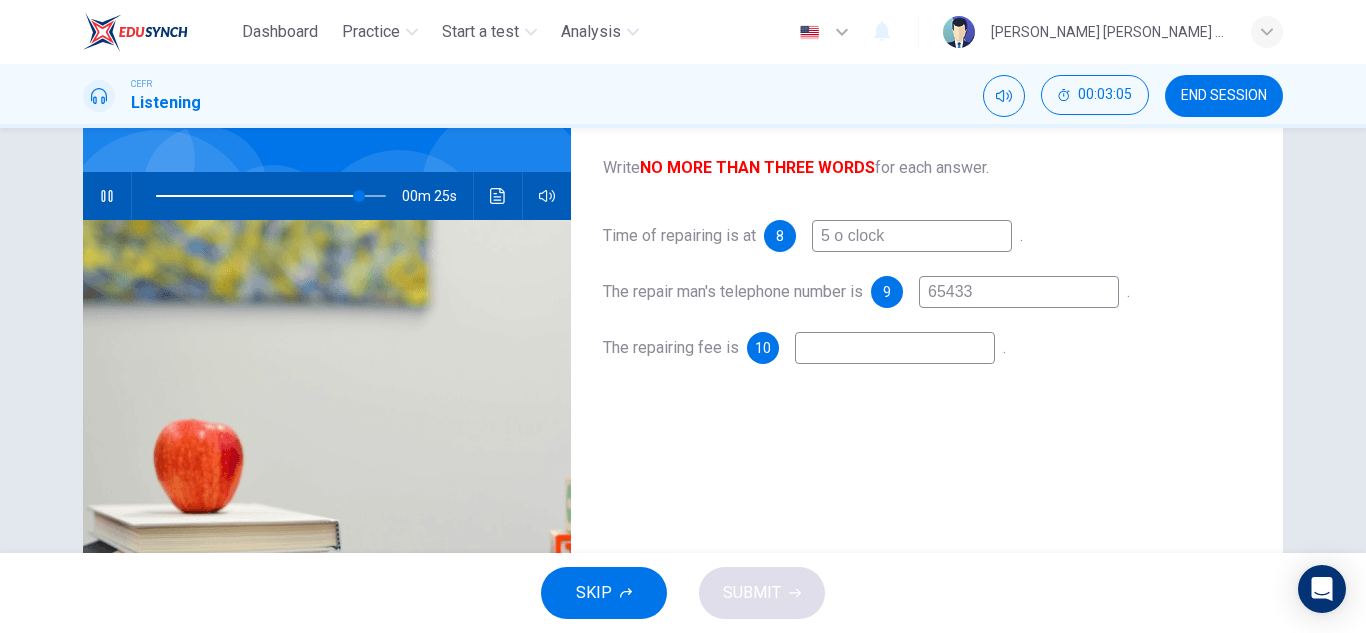 type on "654337" 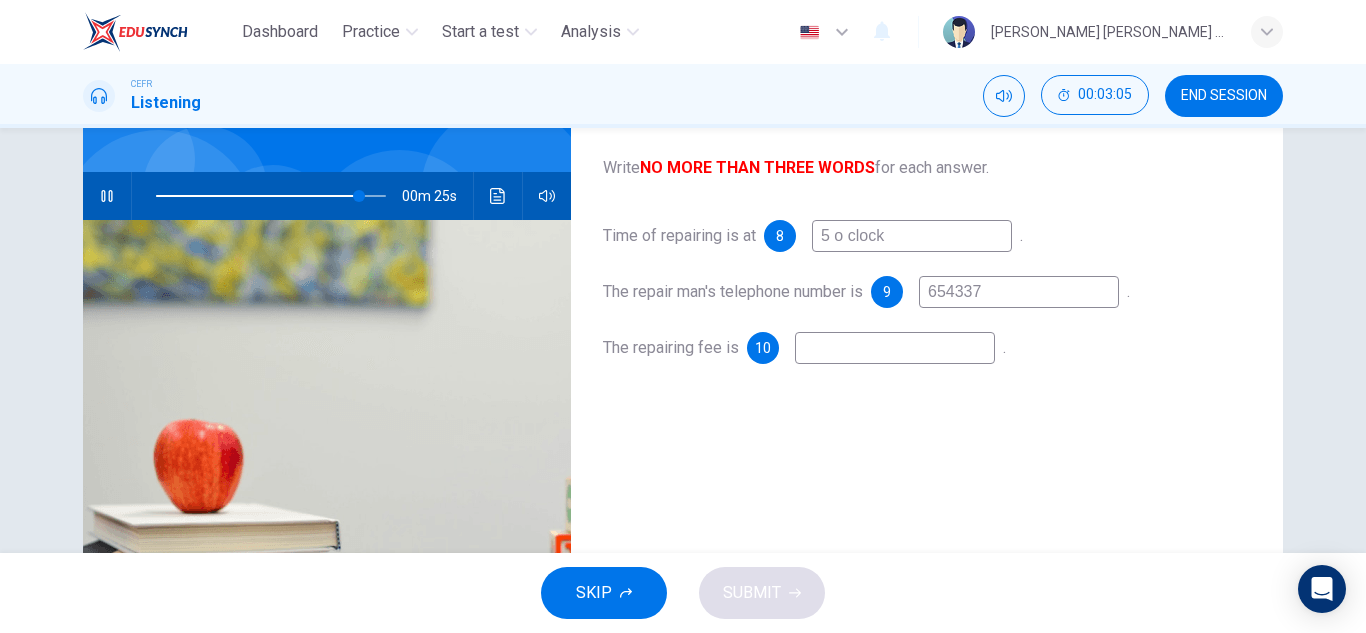 type on "89" 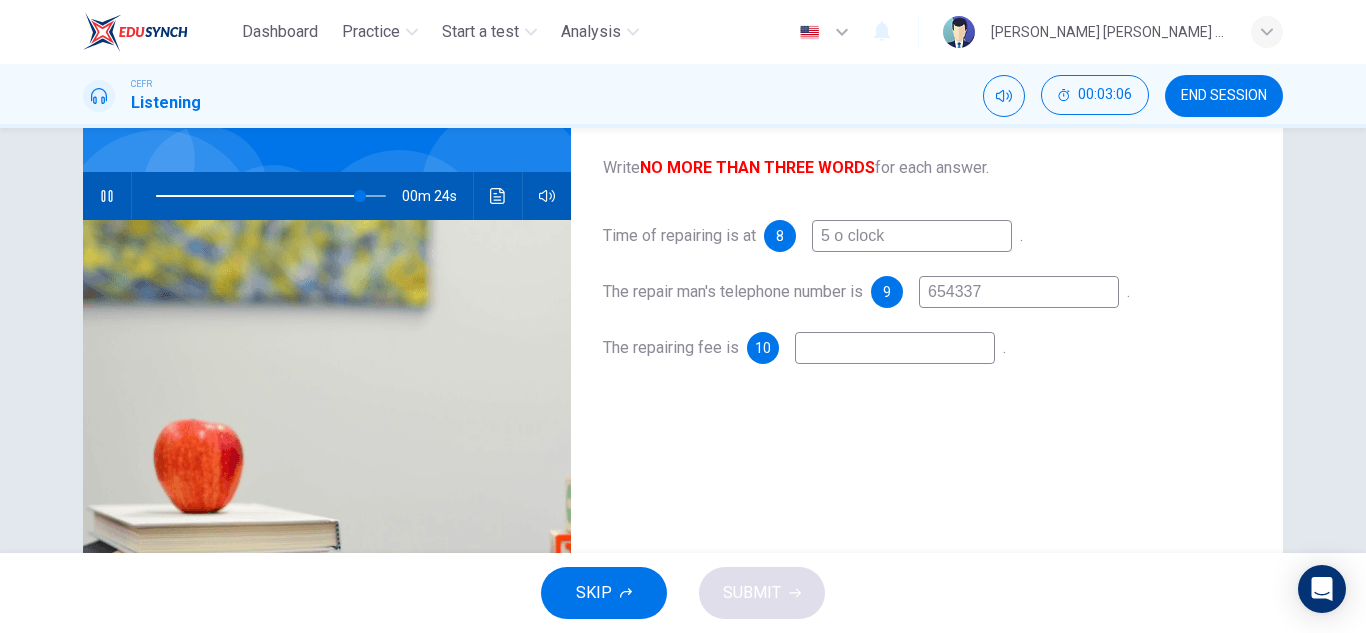 type on "6543374" 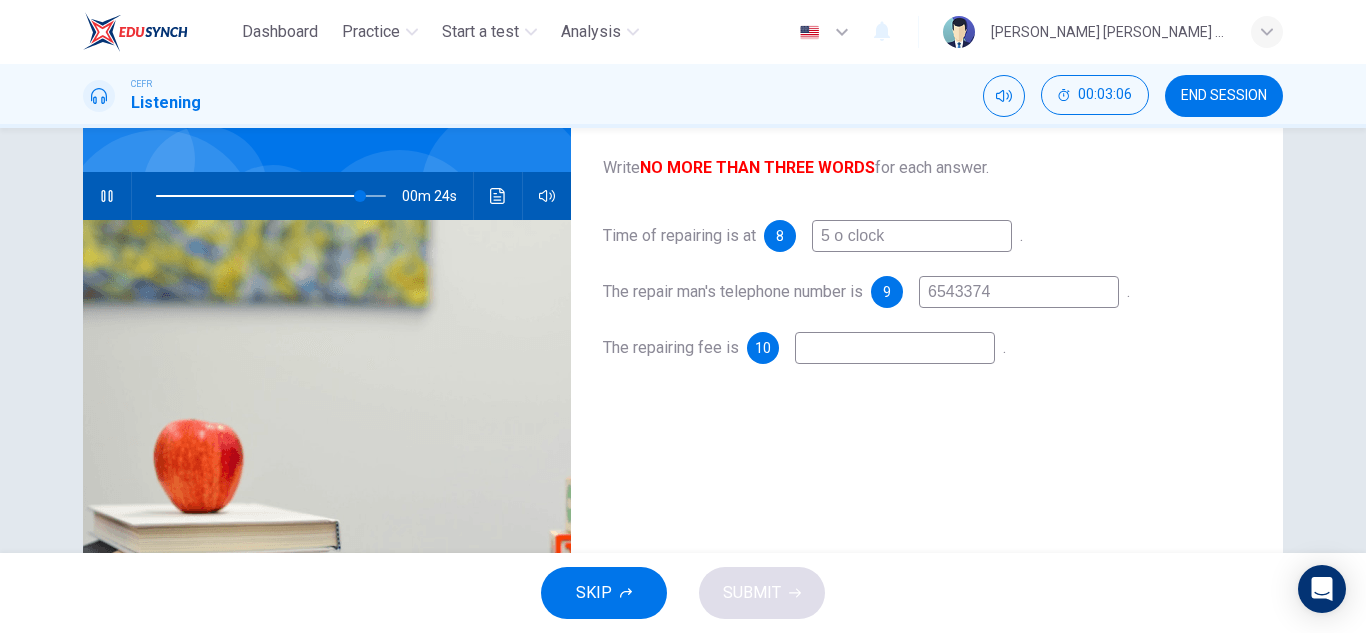 type on "89" 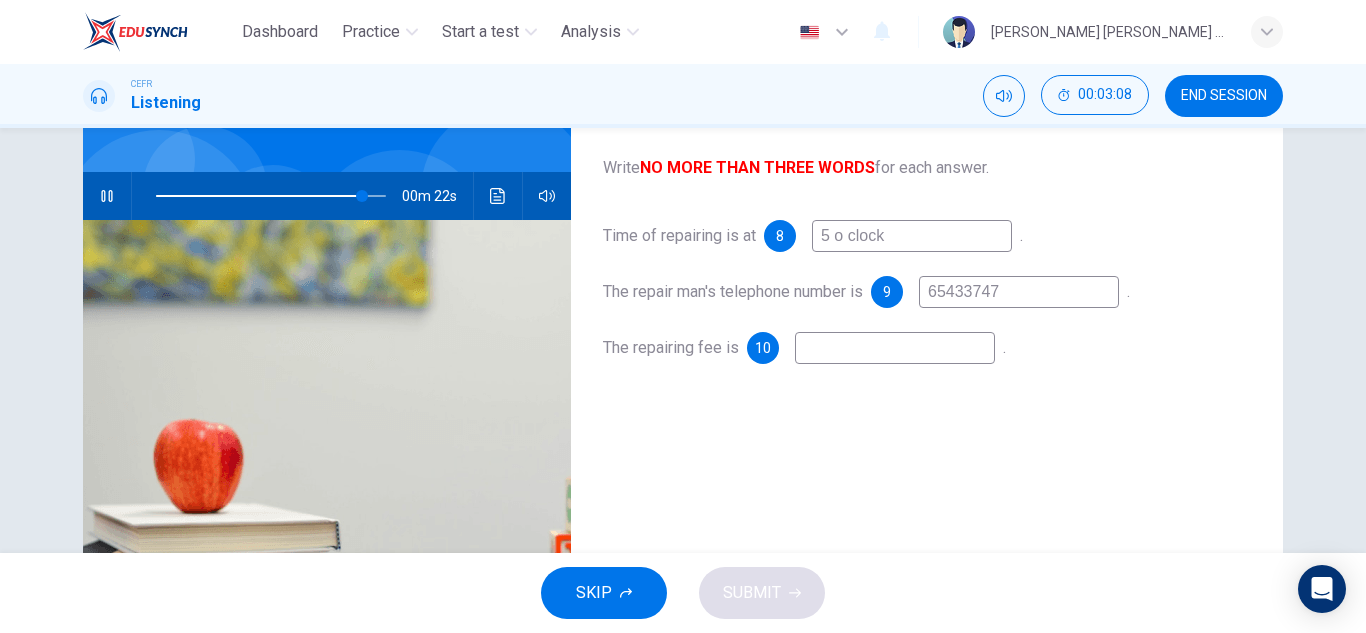 type on "90" 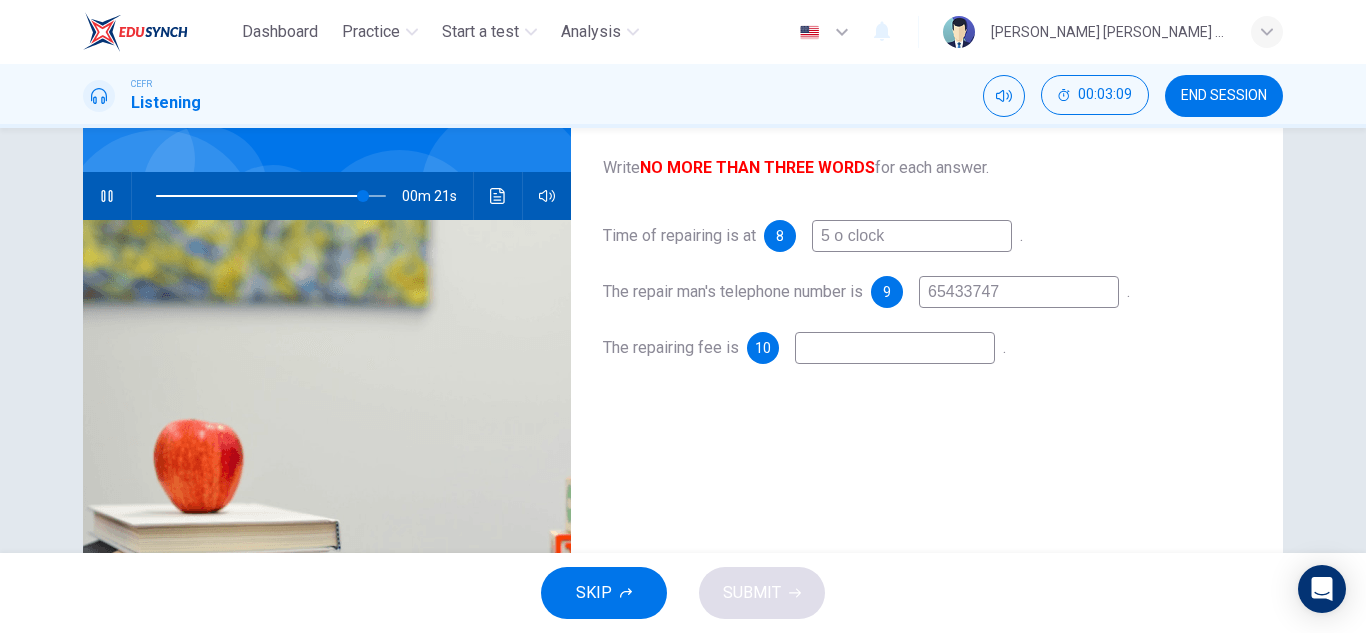 type on "65433747" 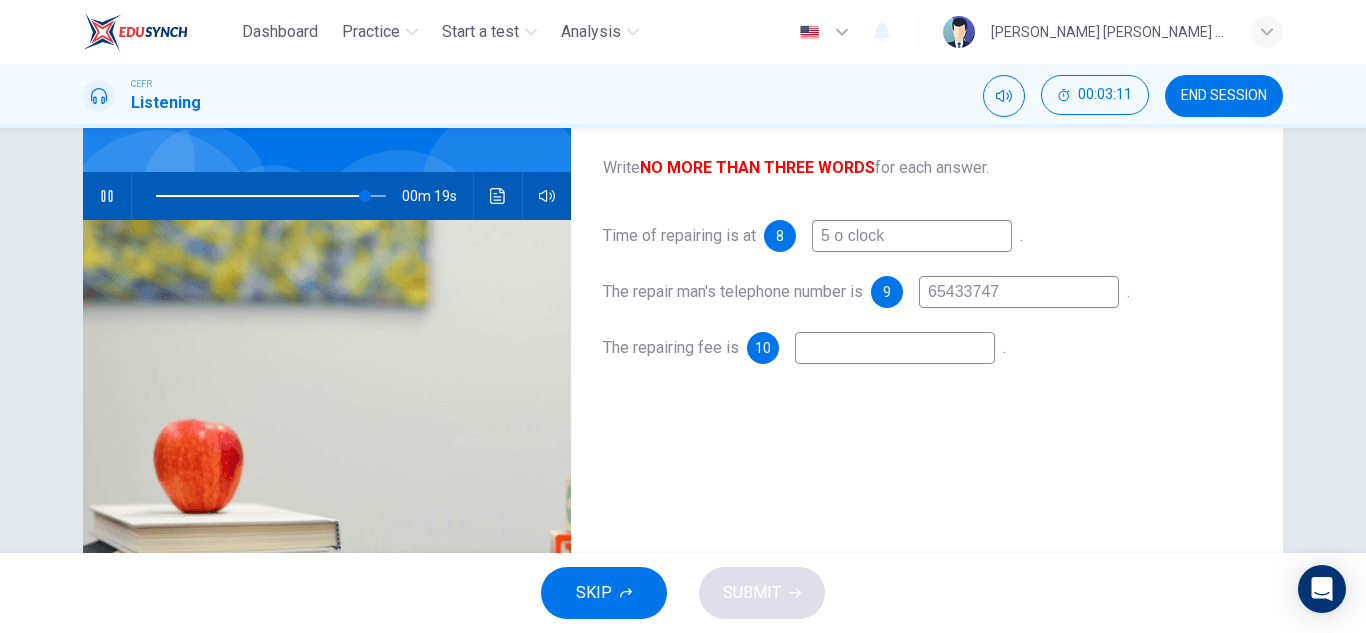 drag, startPoint x: 900, startPoint y: 237, endPoint x: 833, endPoint y: 239, distance: 67.02985 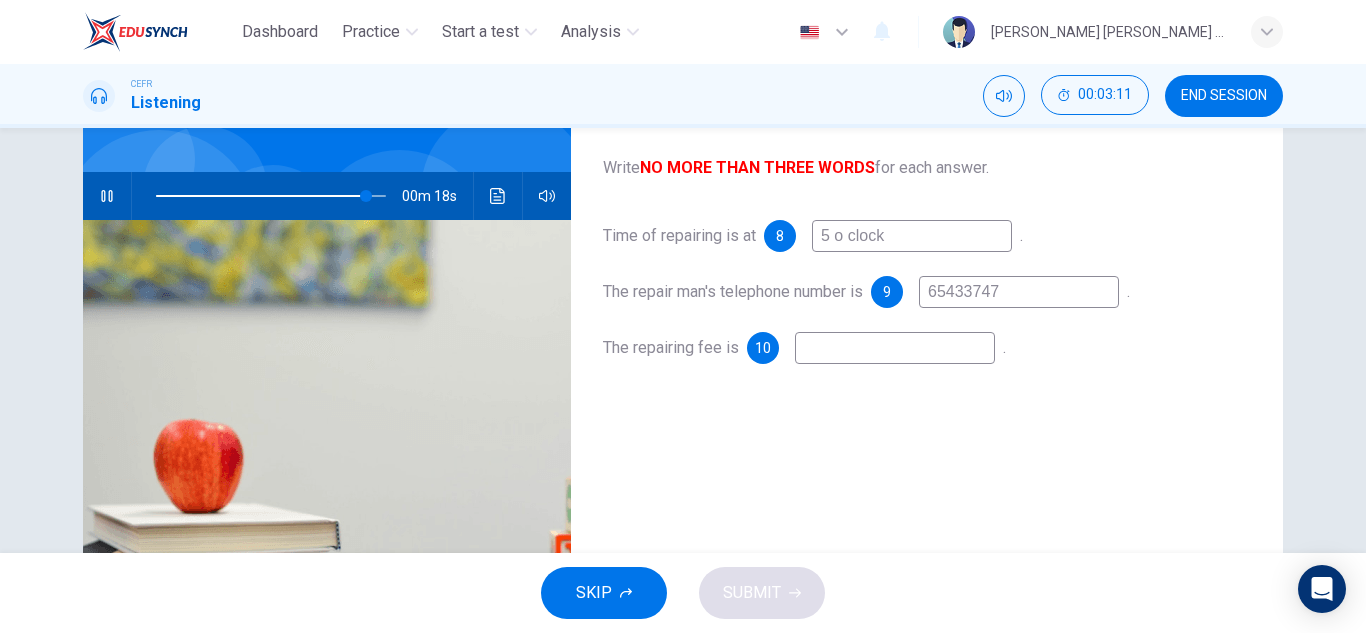 type on "5" 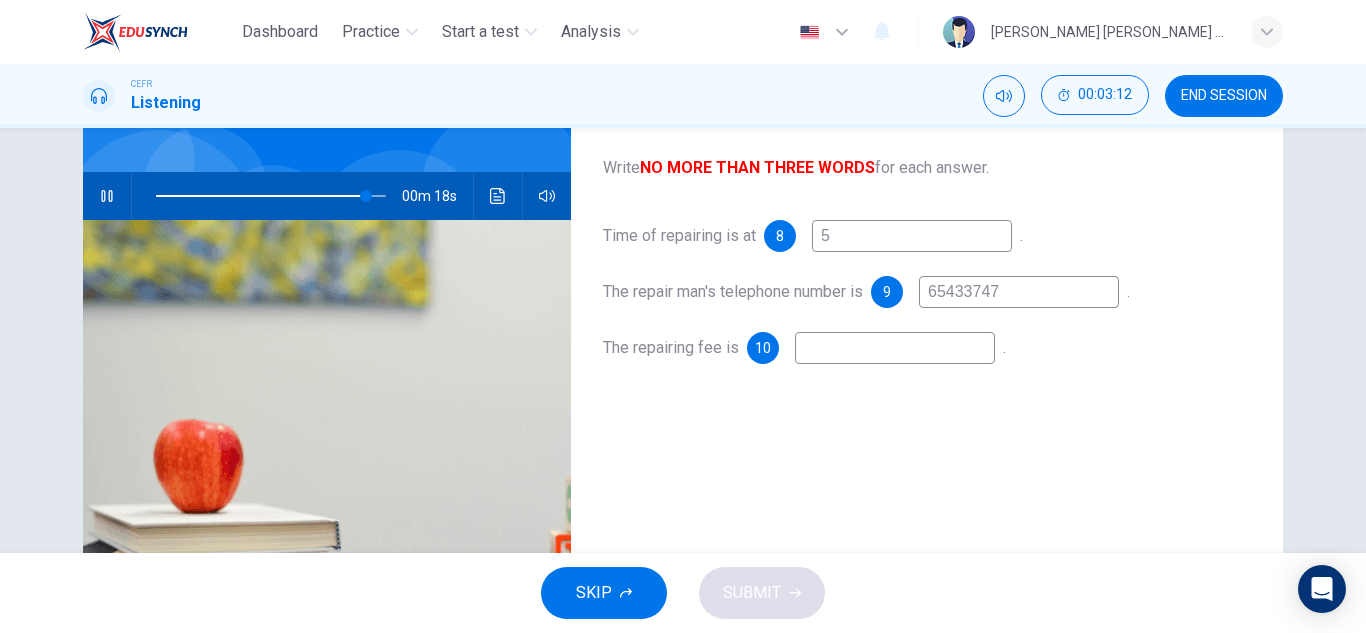 type on "92" 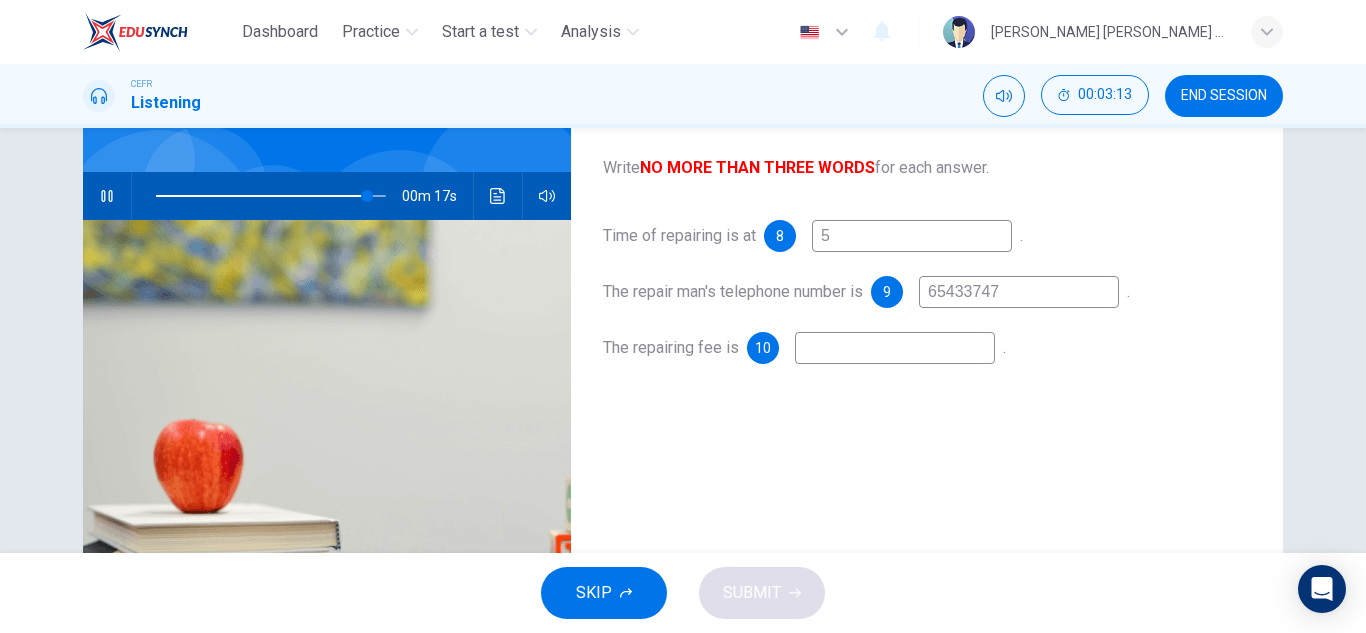 type on "5" 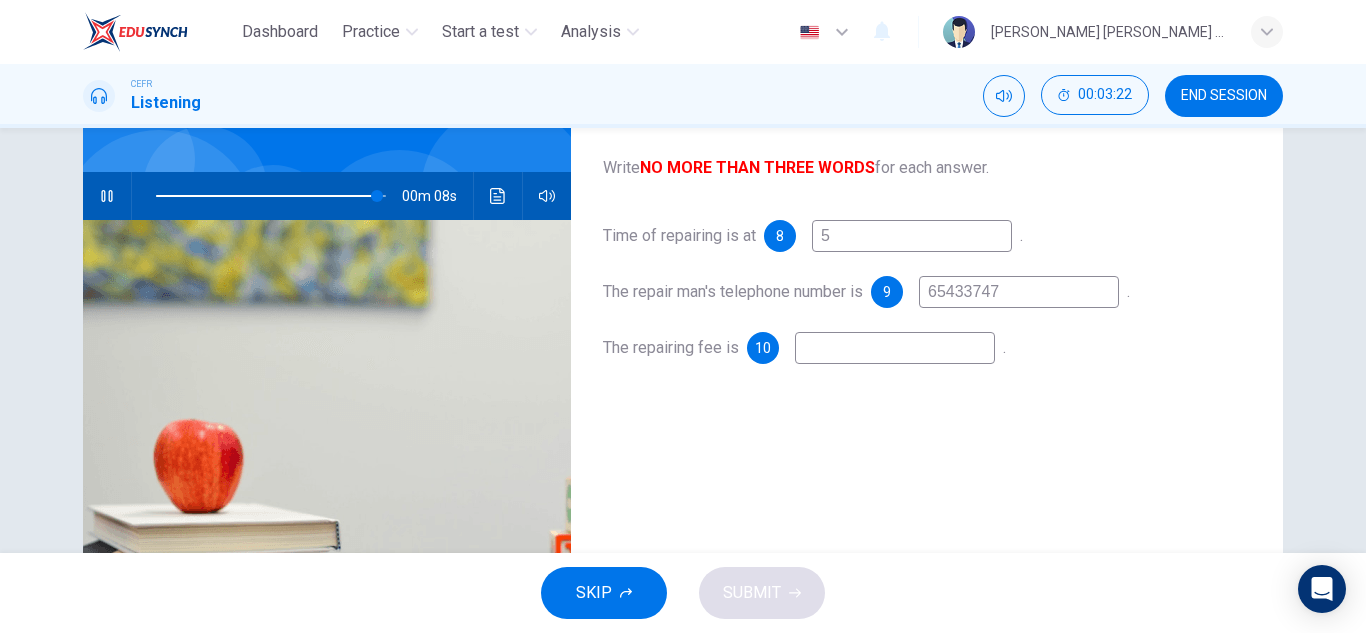 type on "97" 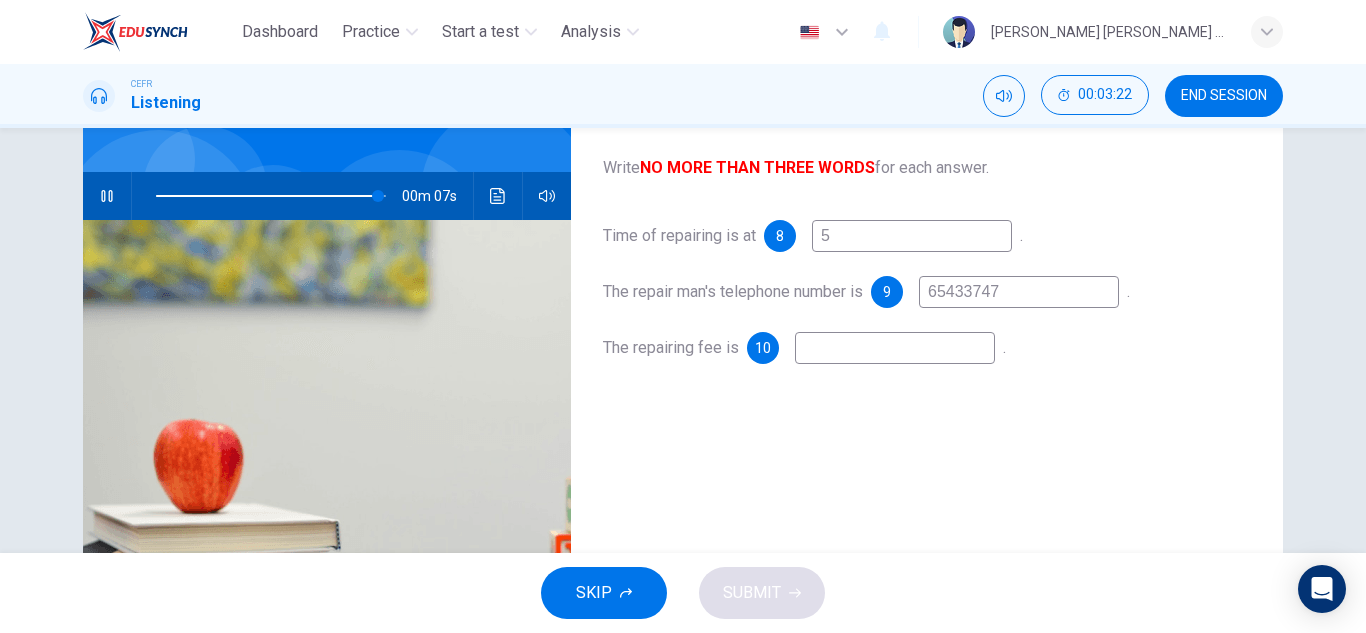 type on "f" 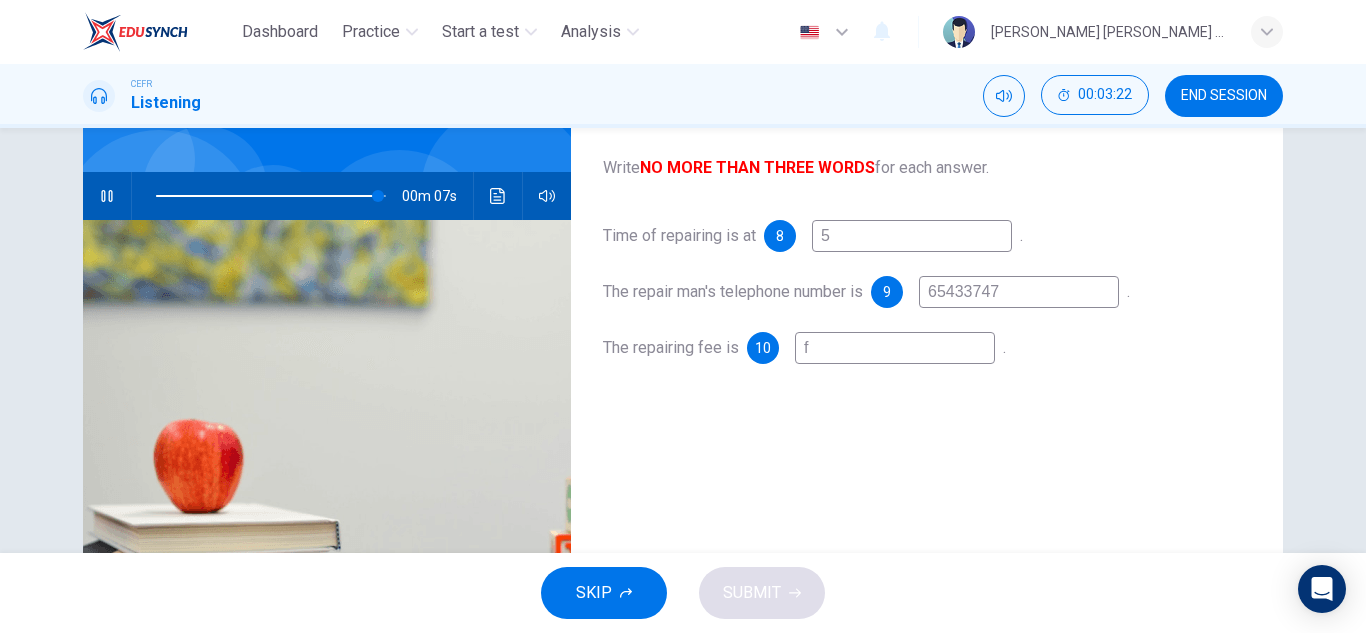 type on "97" 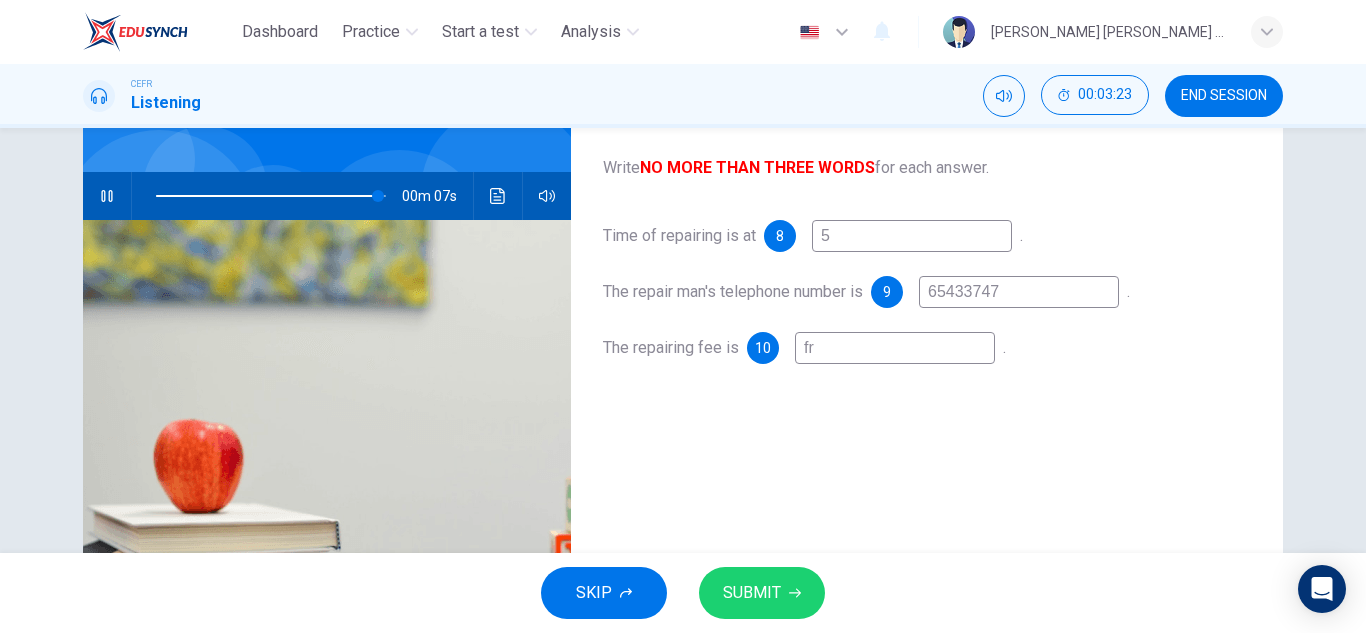 type on "97" 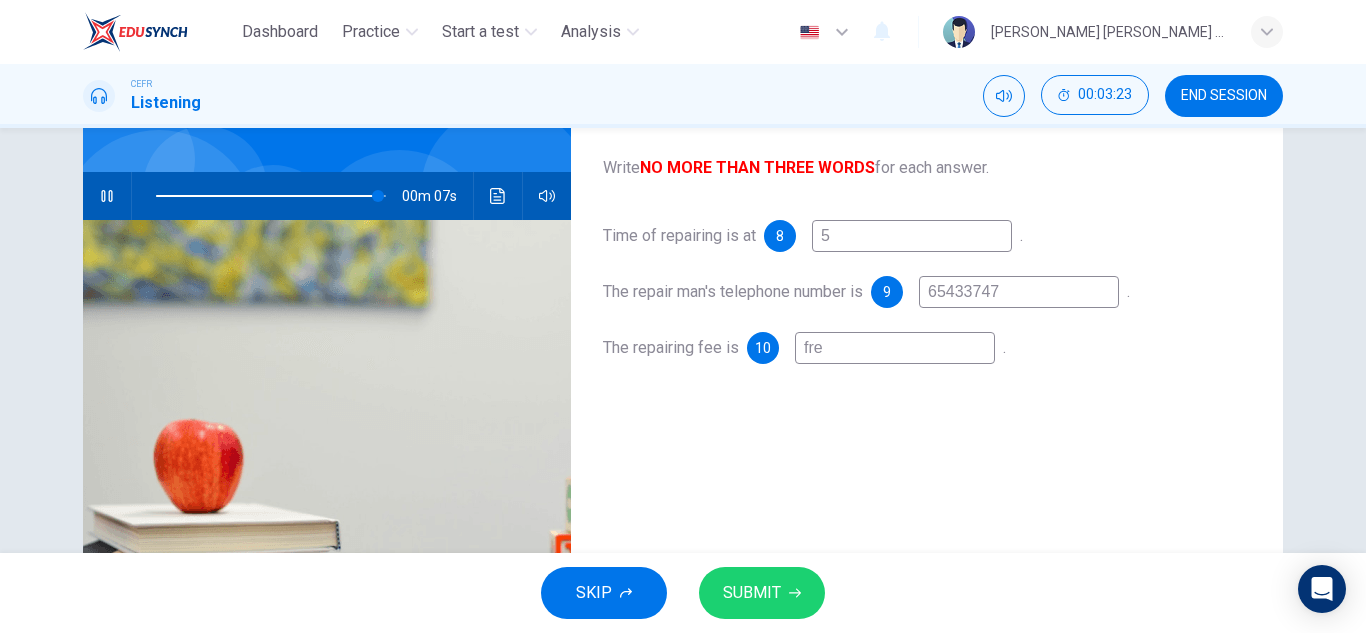 type on "free" 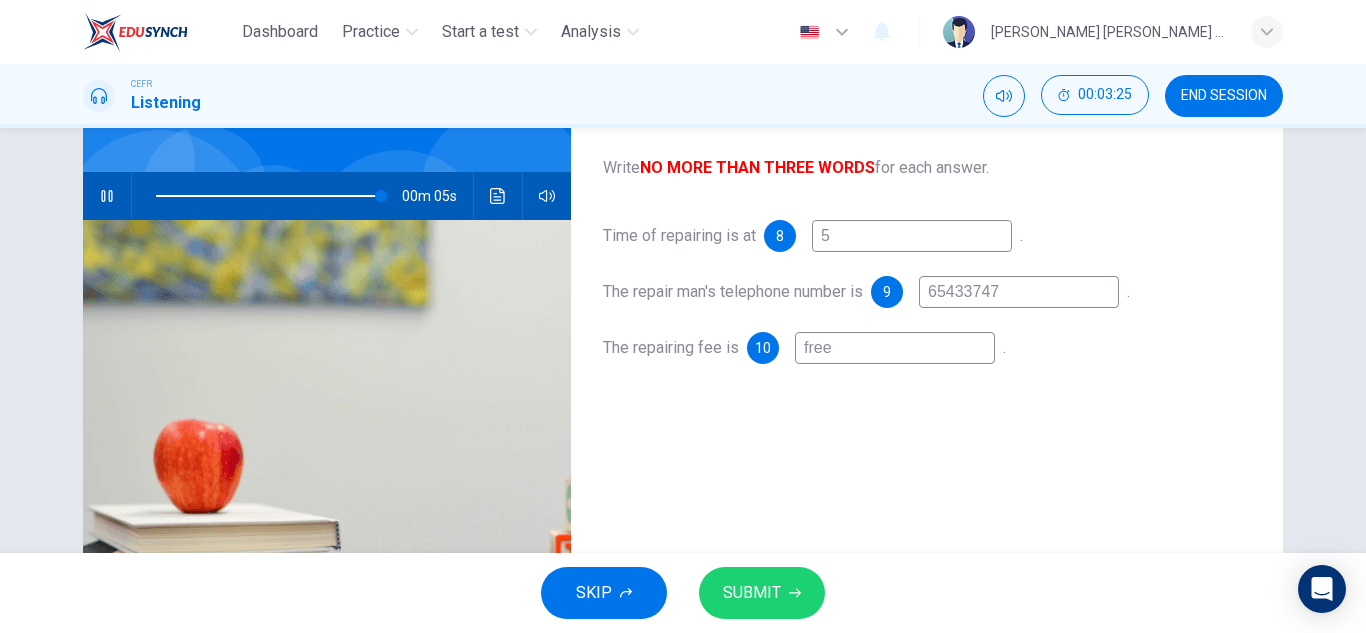 type on "98" 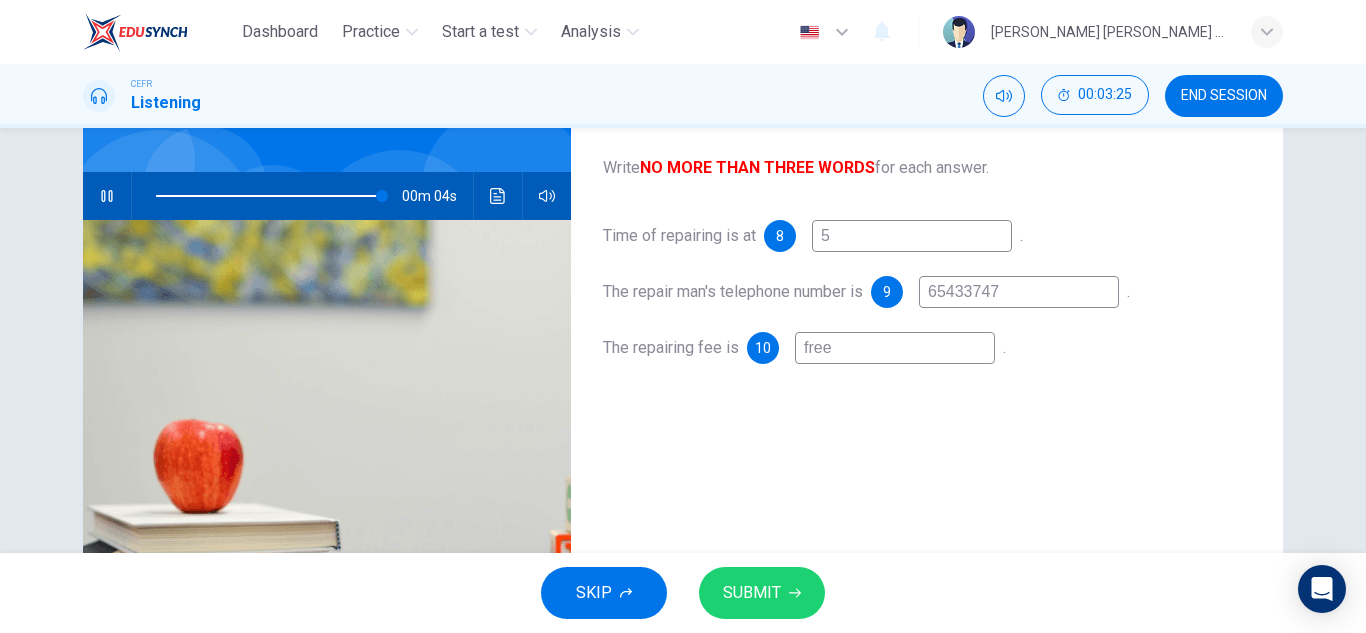 type on "free" 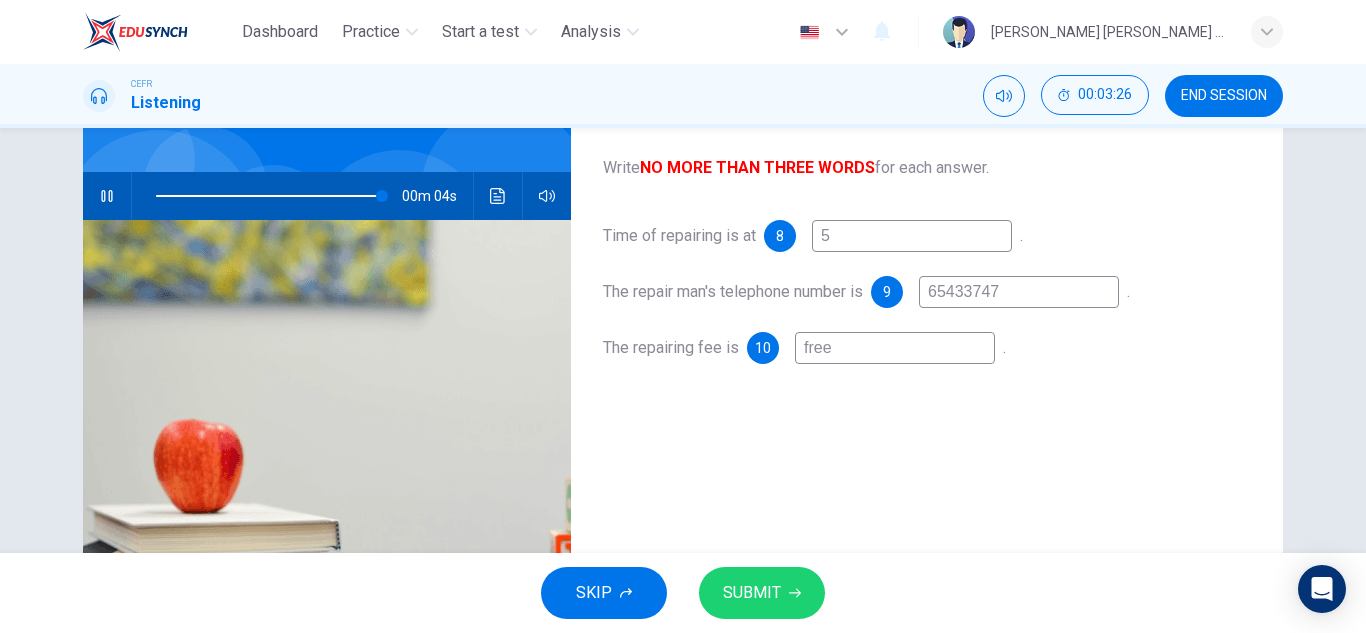 click on "5" at bounding box center [912, 236] 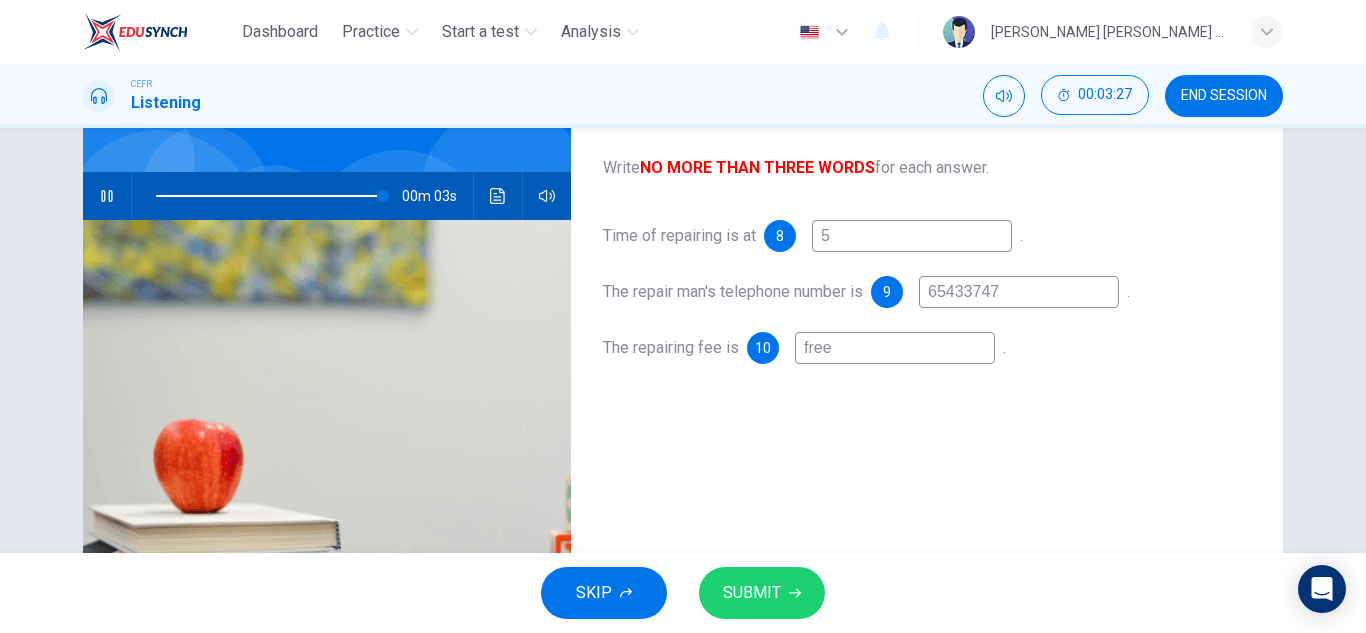 type on "99" 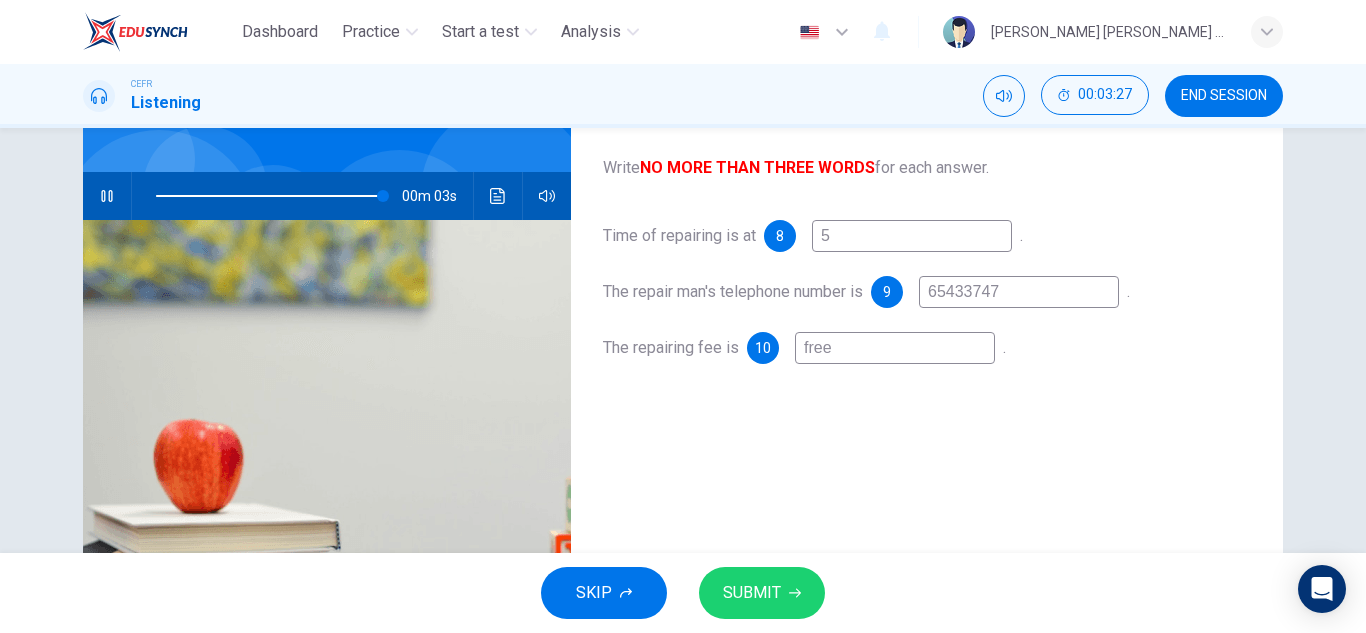 type on "5 o" 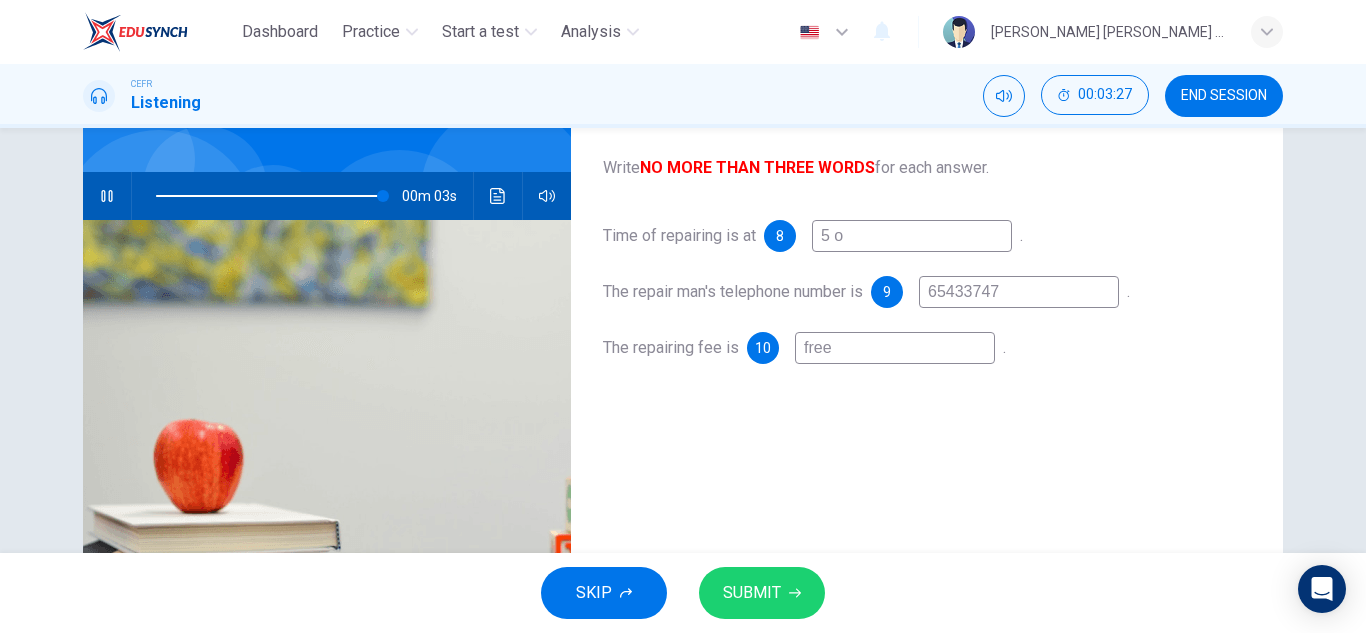 type on "99" 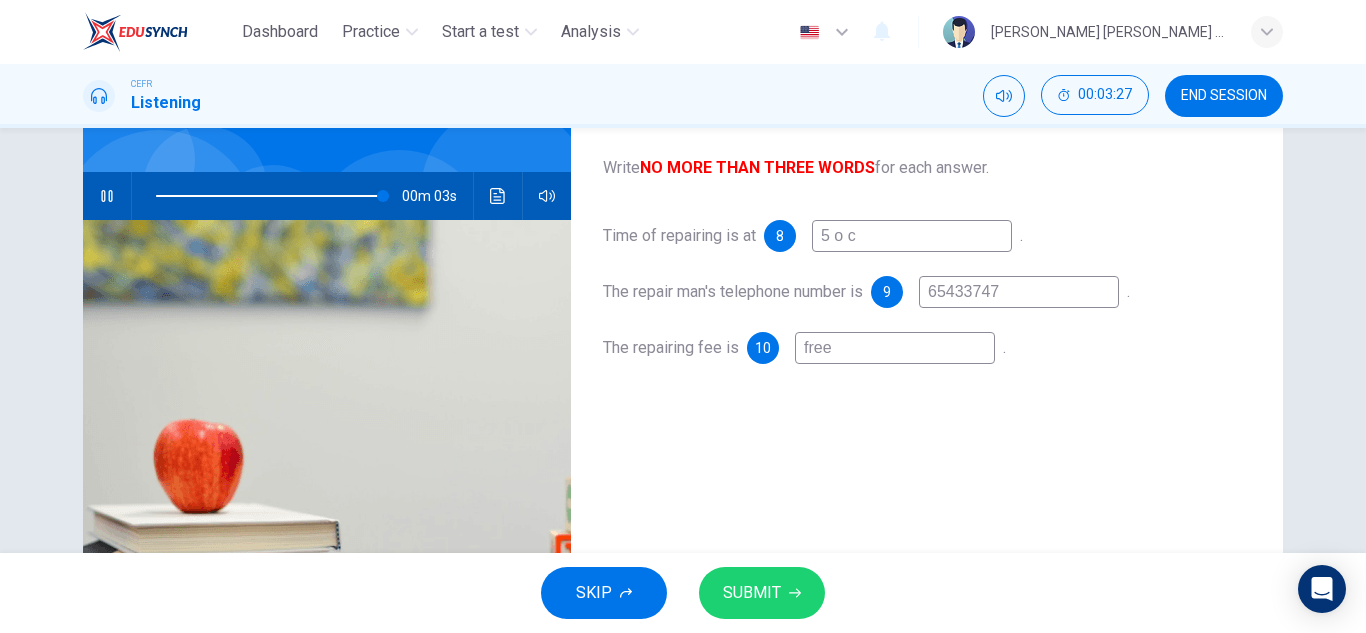 type on "99" 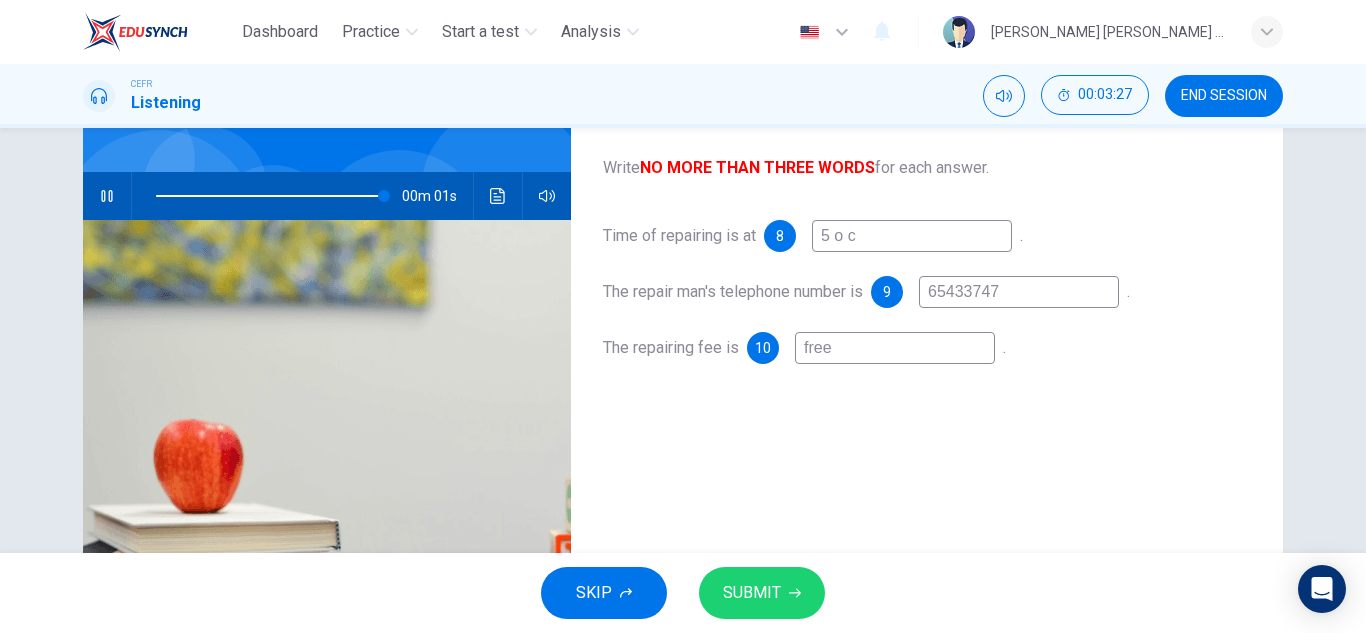 type on "5 o cl" 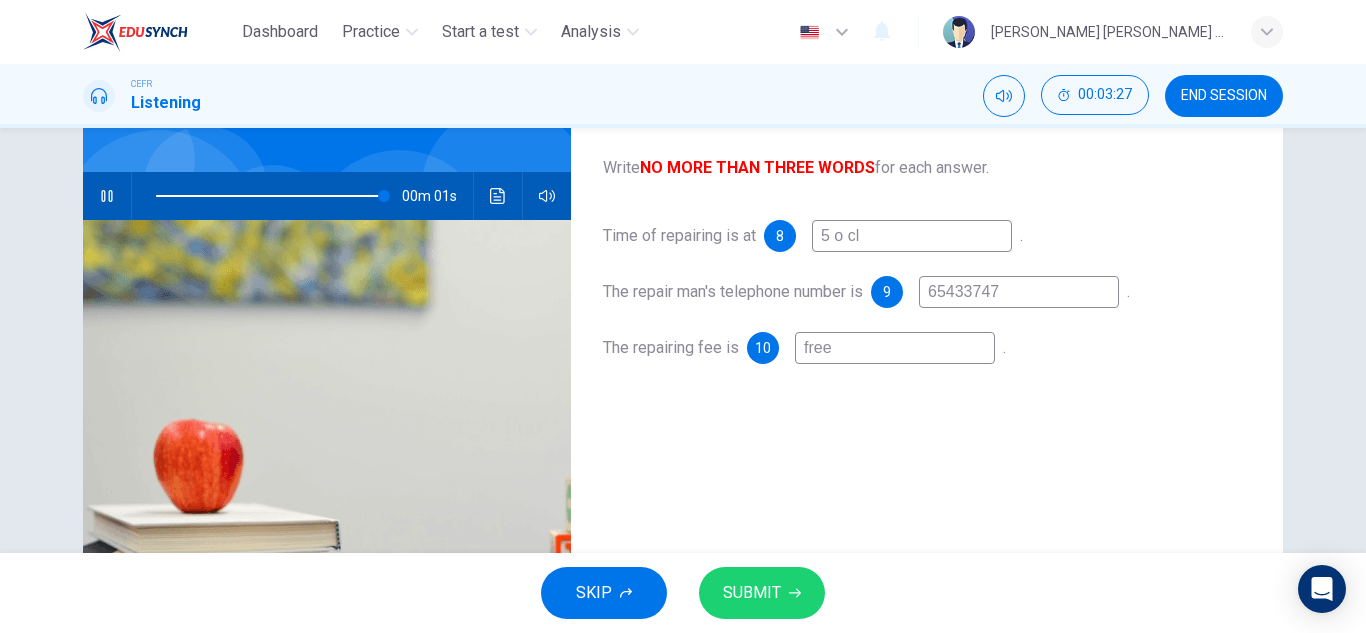 type on "99" 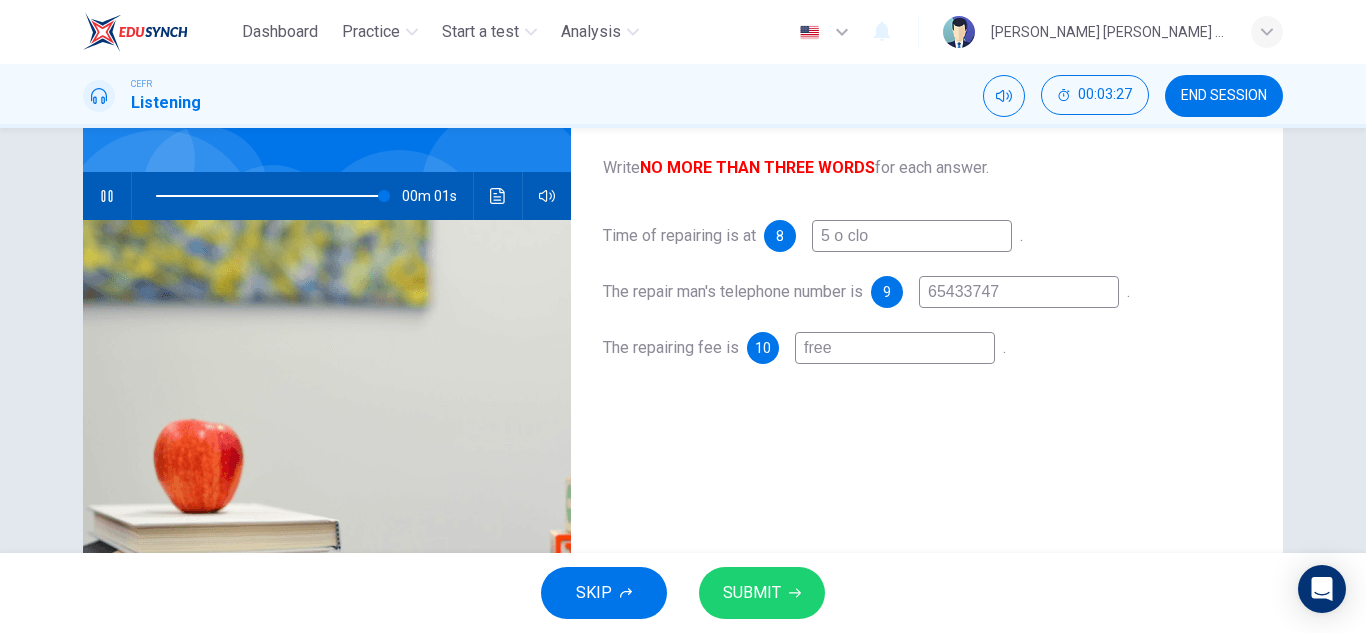 type on "99" 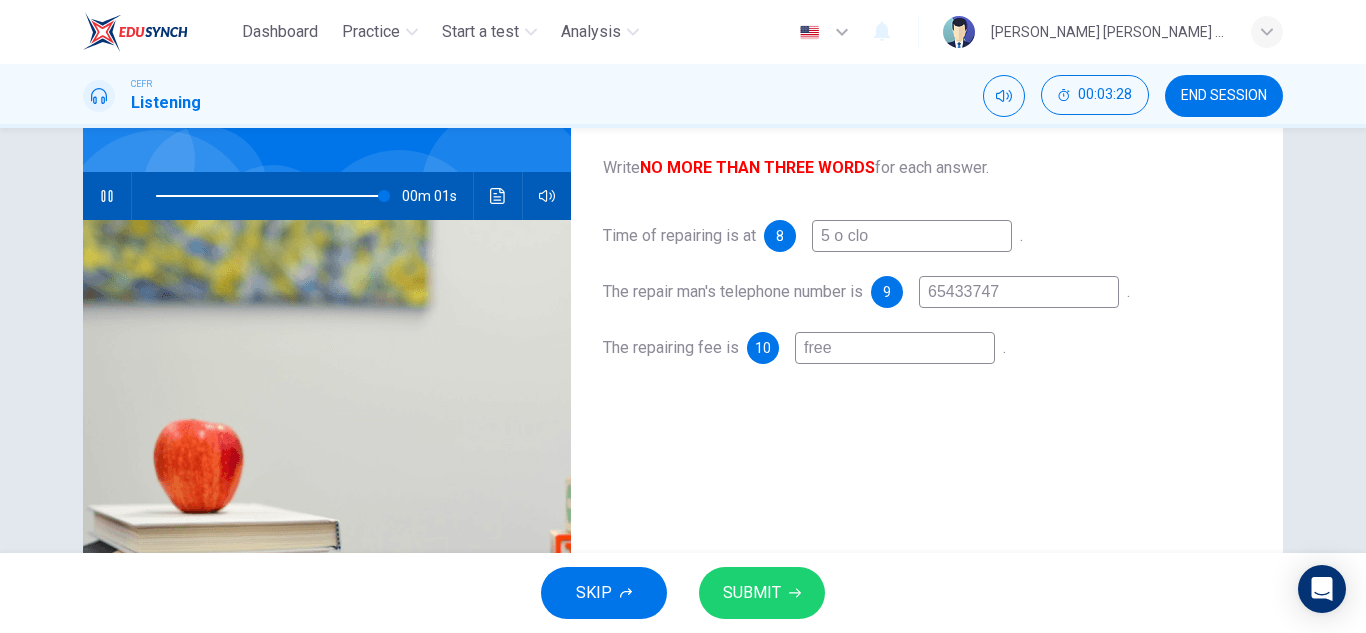 type on "5 o clok" 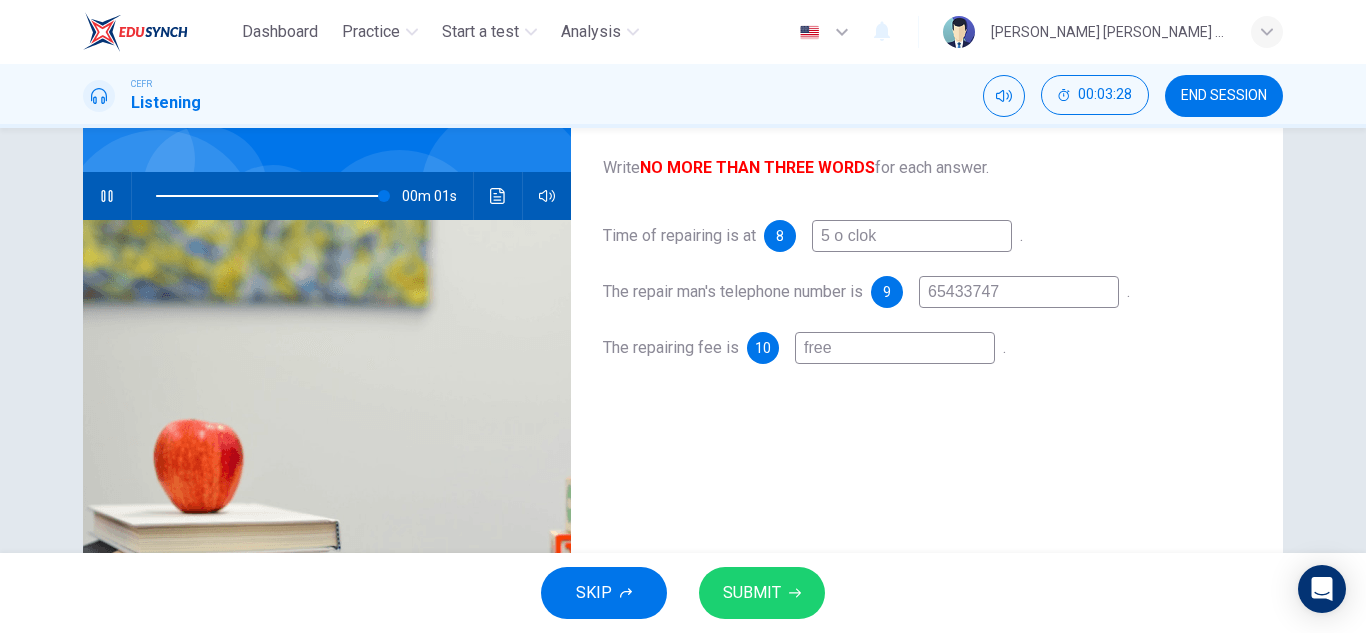 type on "99" 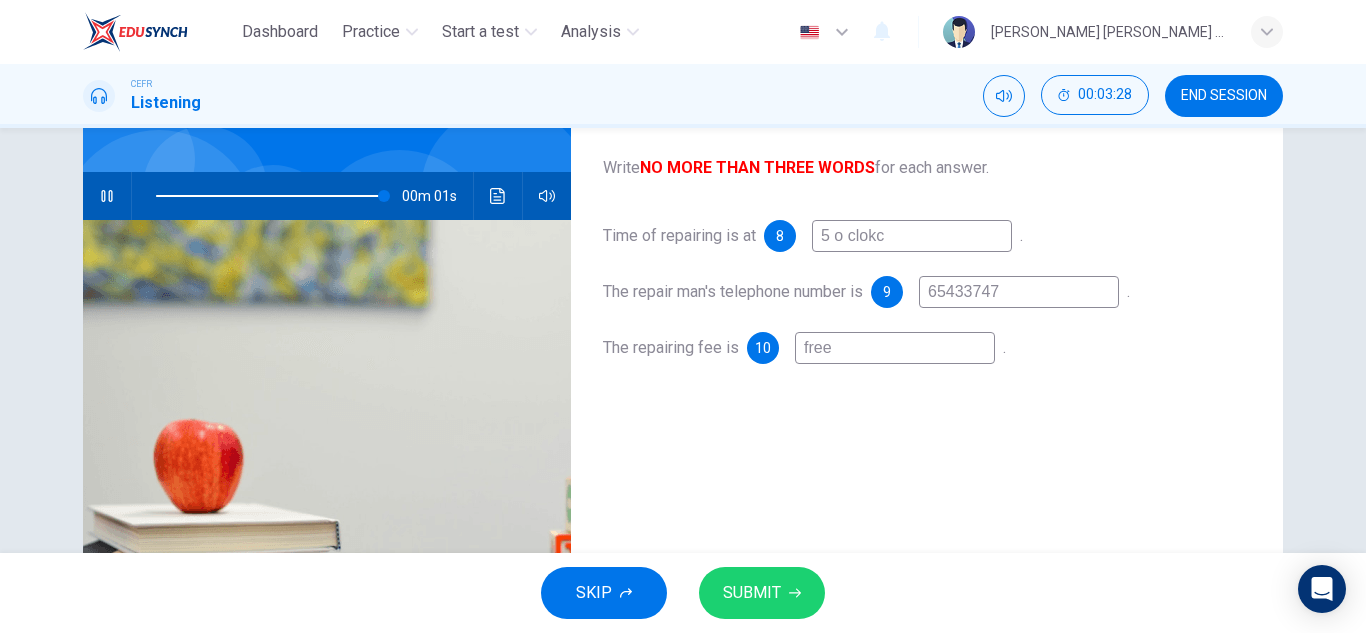 type on "100" 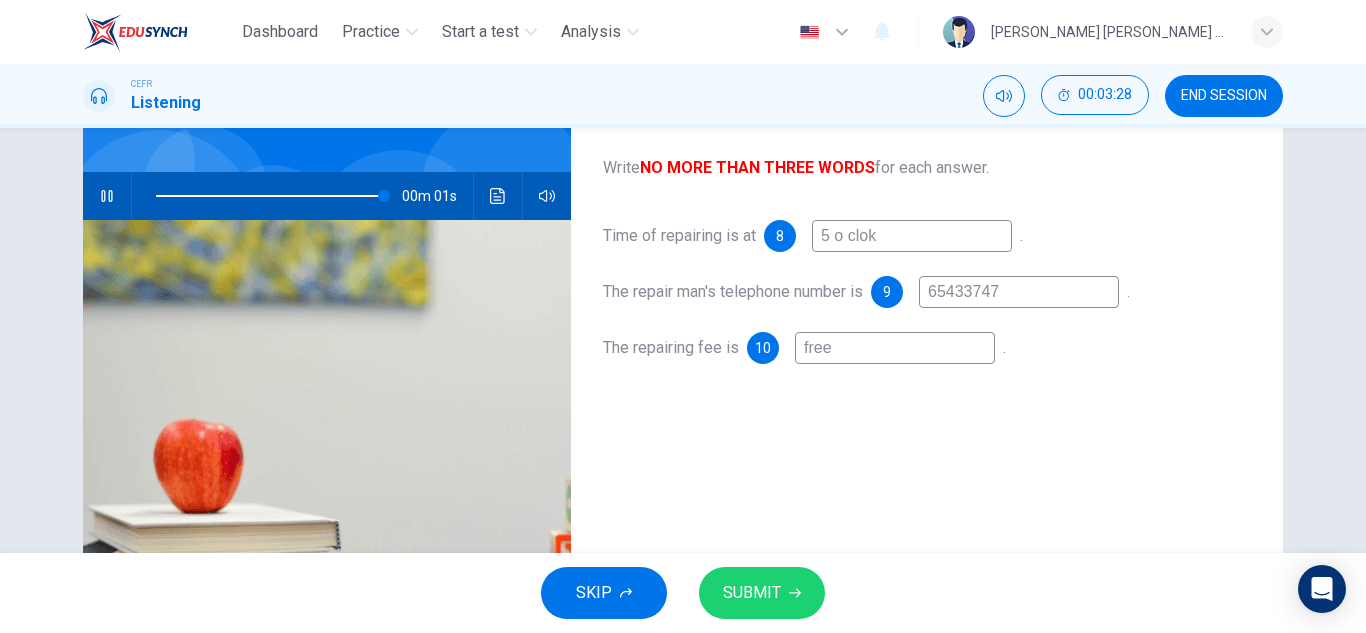 type on "100" 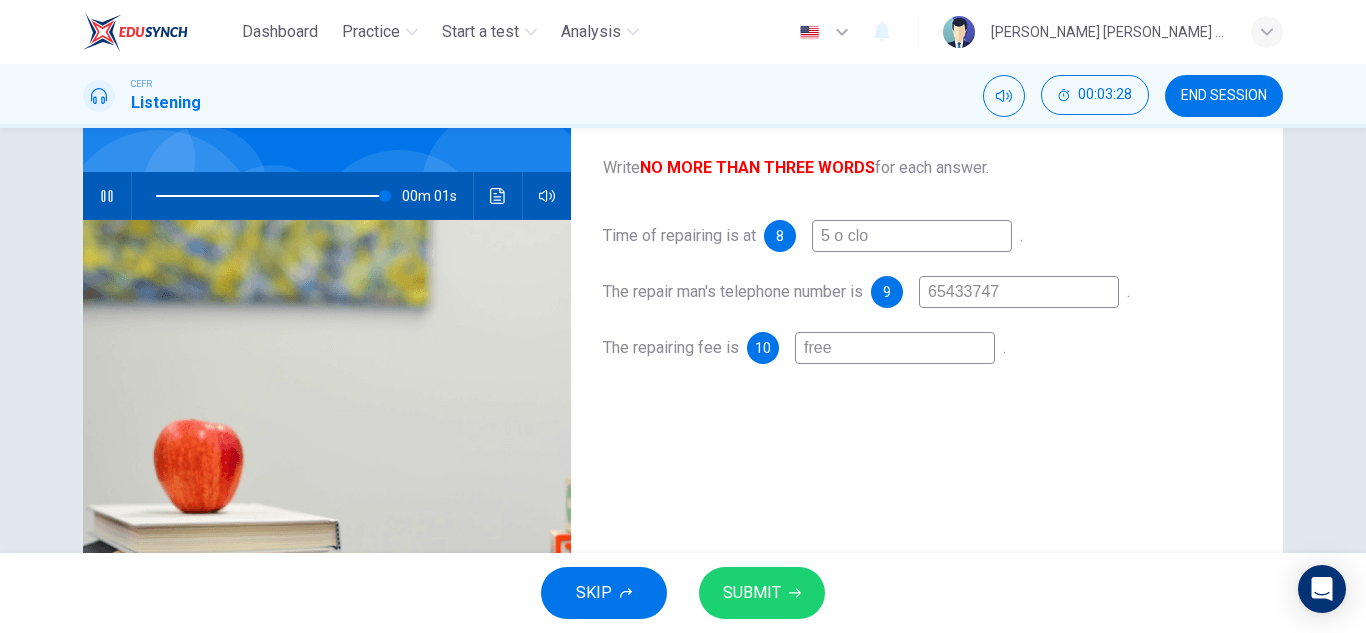 type on "100" 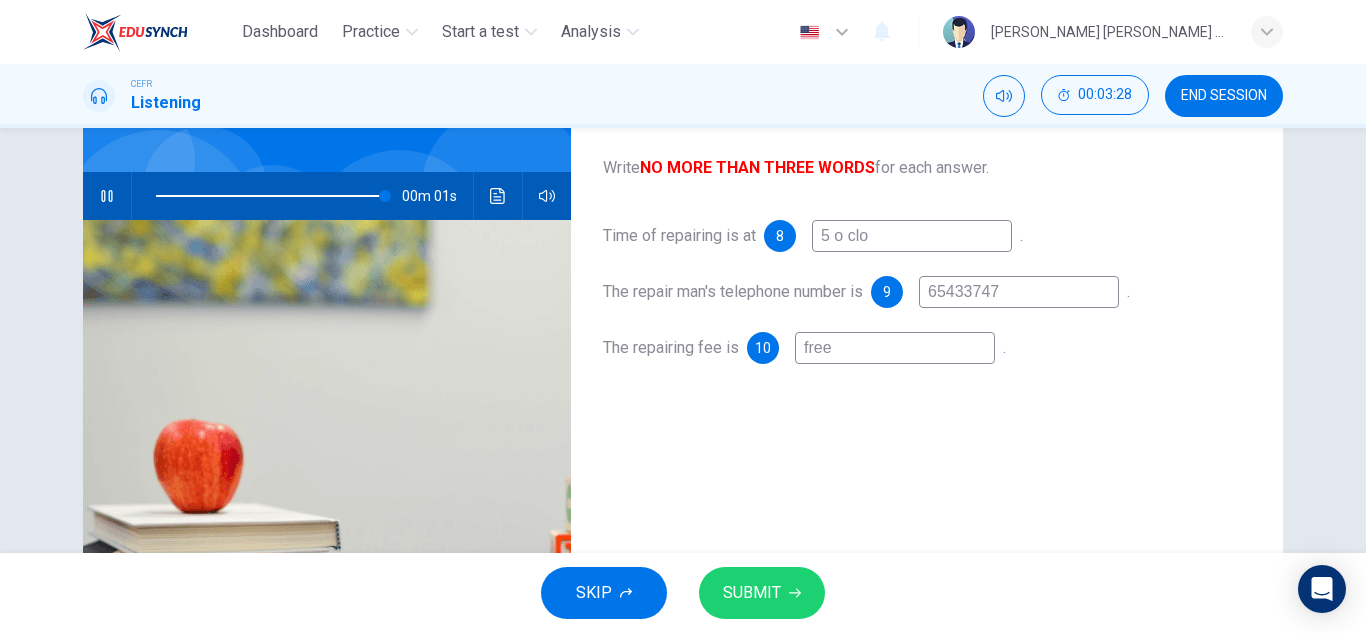 type on "5 o cloc" 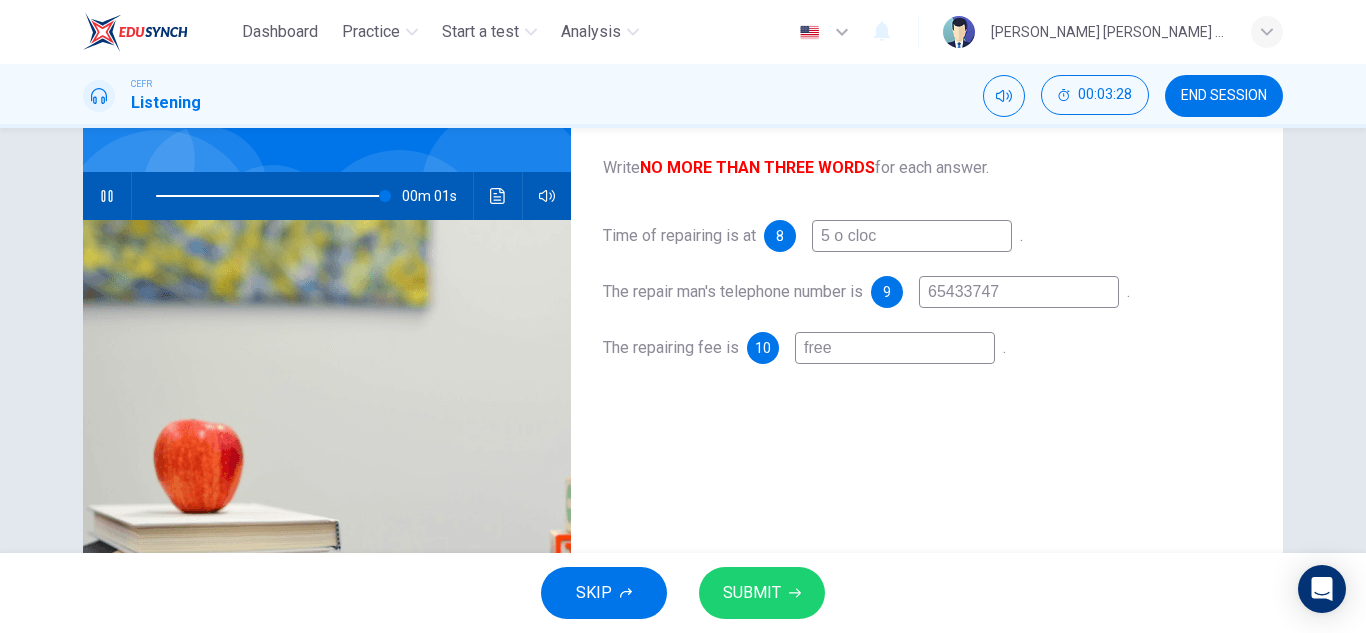 type on "100" 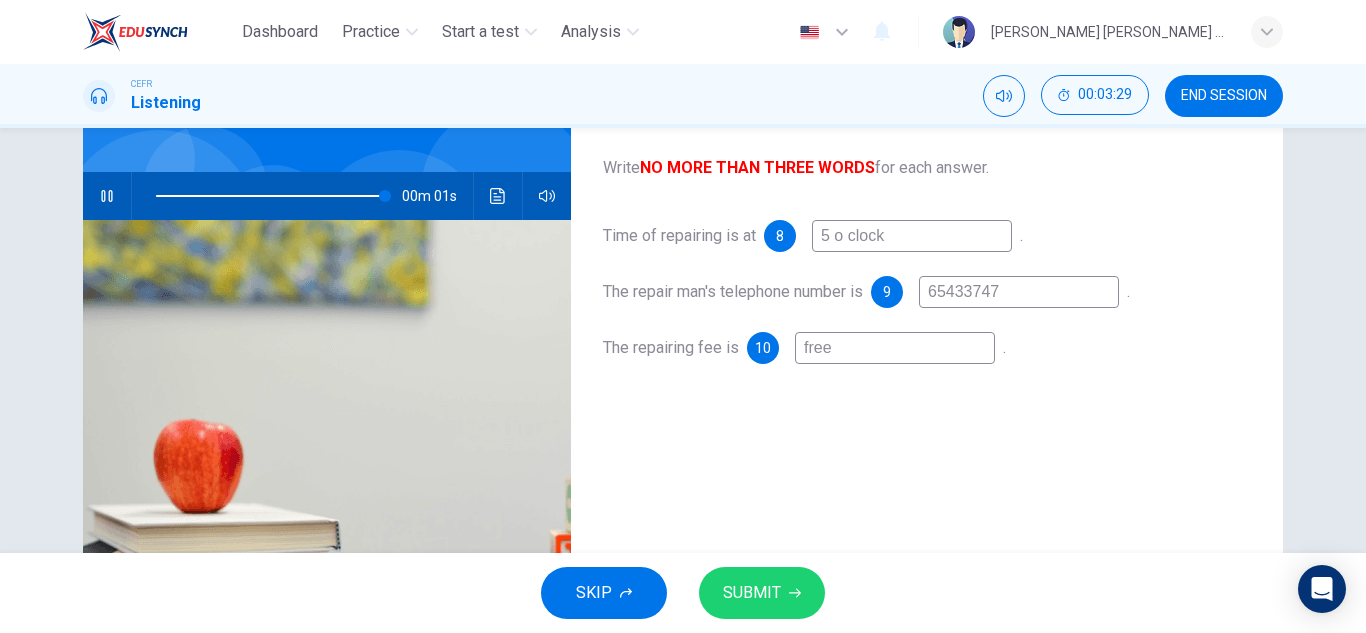 type on "0" 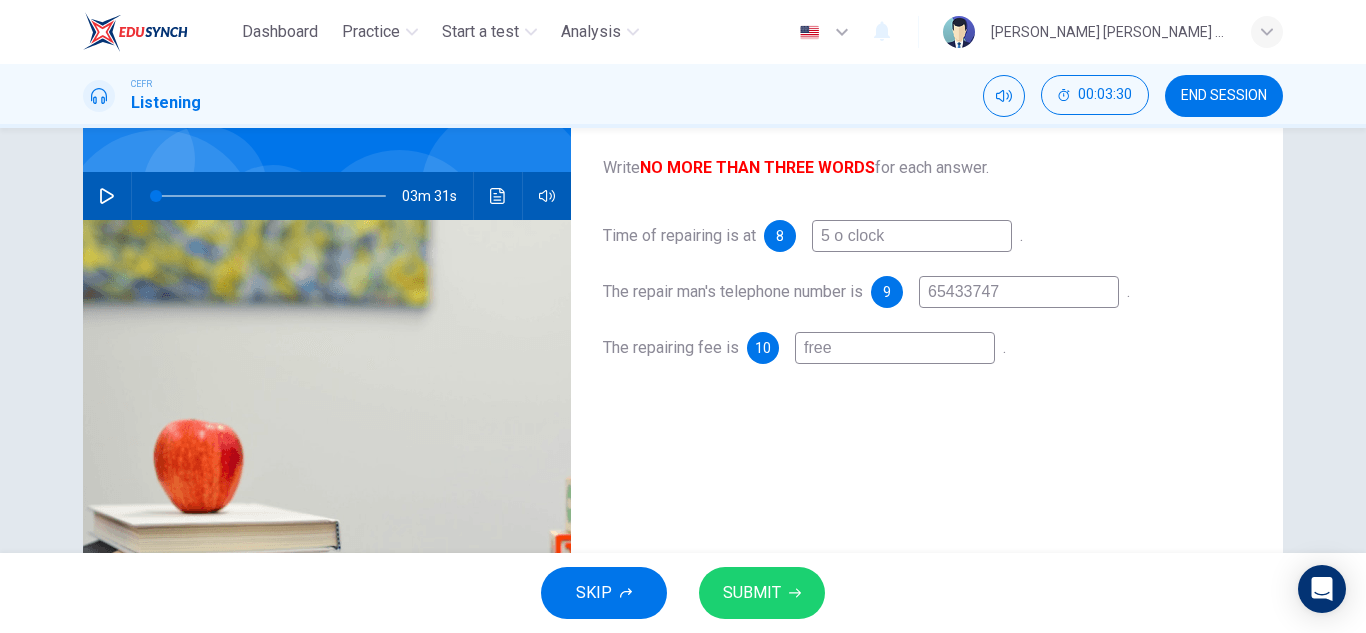 type on "5 o clock" 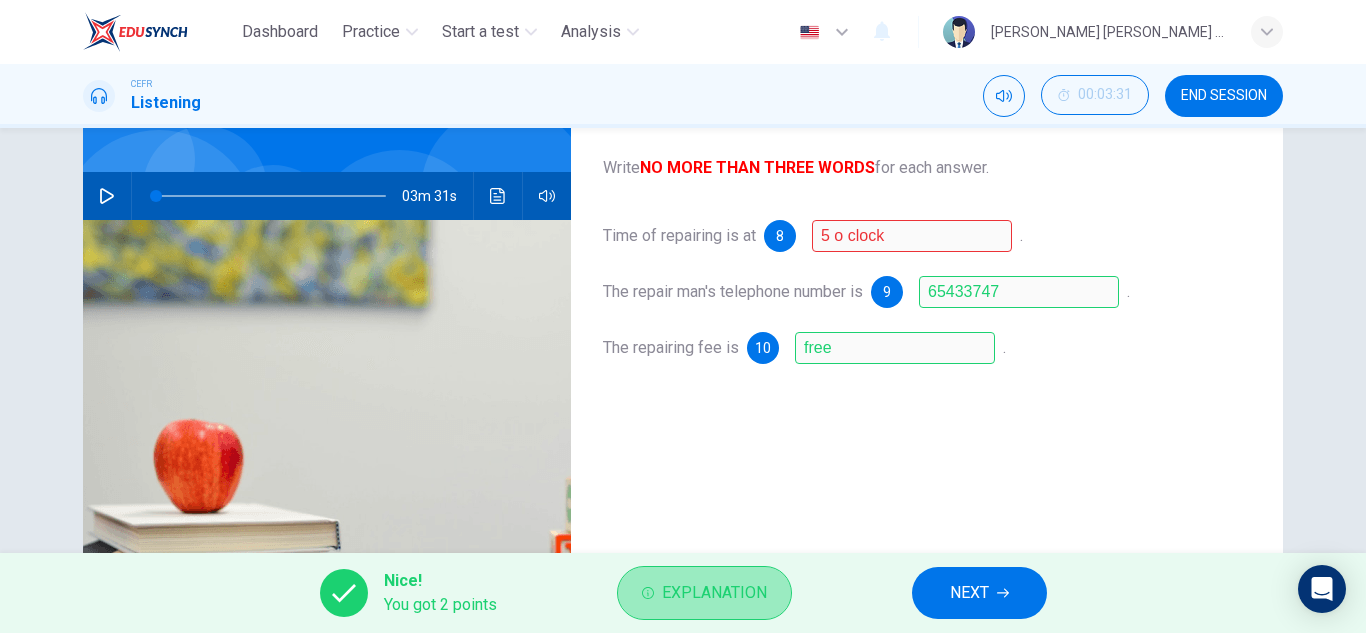 click on "Explanation" at bounding box center (714, 593) 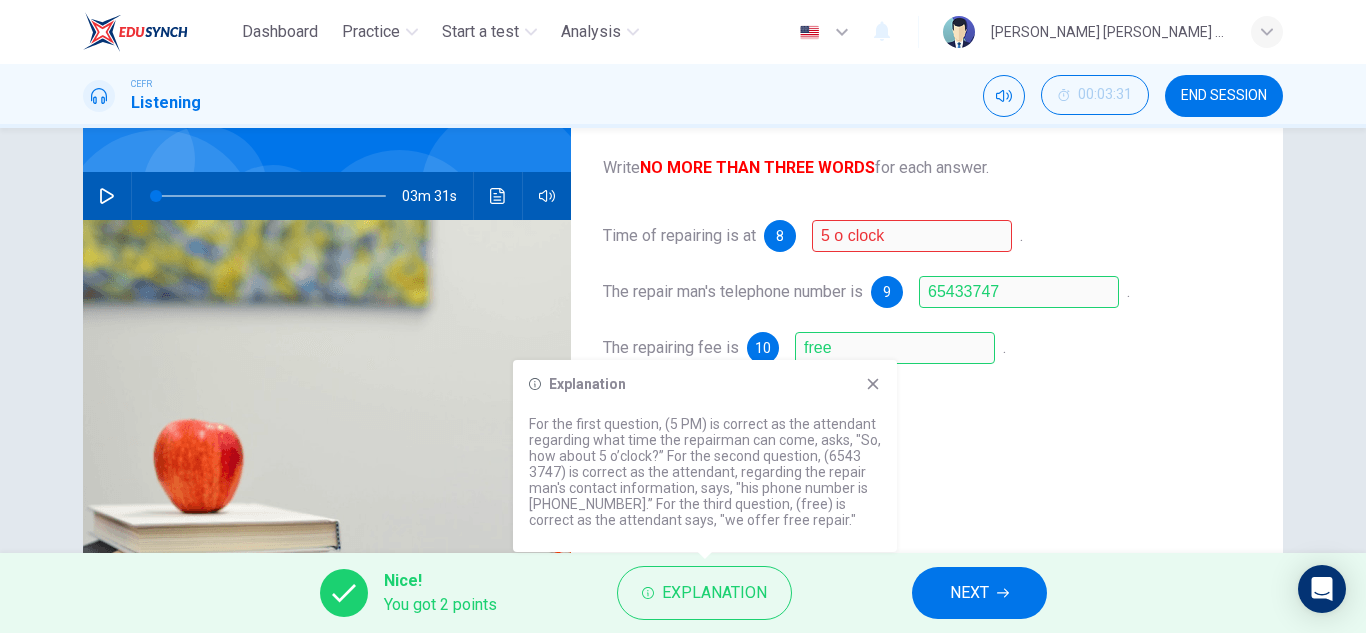 click on "Explanation For the first question, (5 PM) is correct as the attendant regarding what time the repairman can come, asks, "So, how about 5 o’clock?”
For the second question, (6543 3747) is correct as the attendant, regarding the repair man's contact information, says, "his phone number is [PHONE_NUMBER].”
For the third question, (free) is correct as the attendant says, "we offer free repair."" at bounding box center (705, 456) 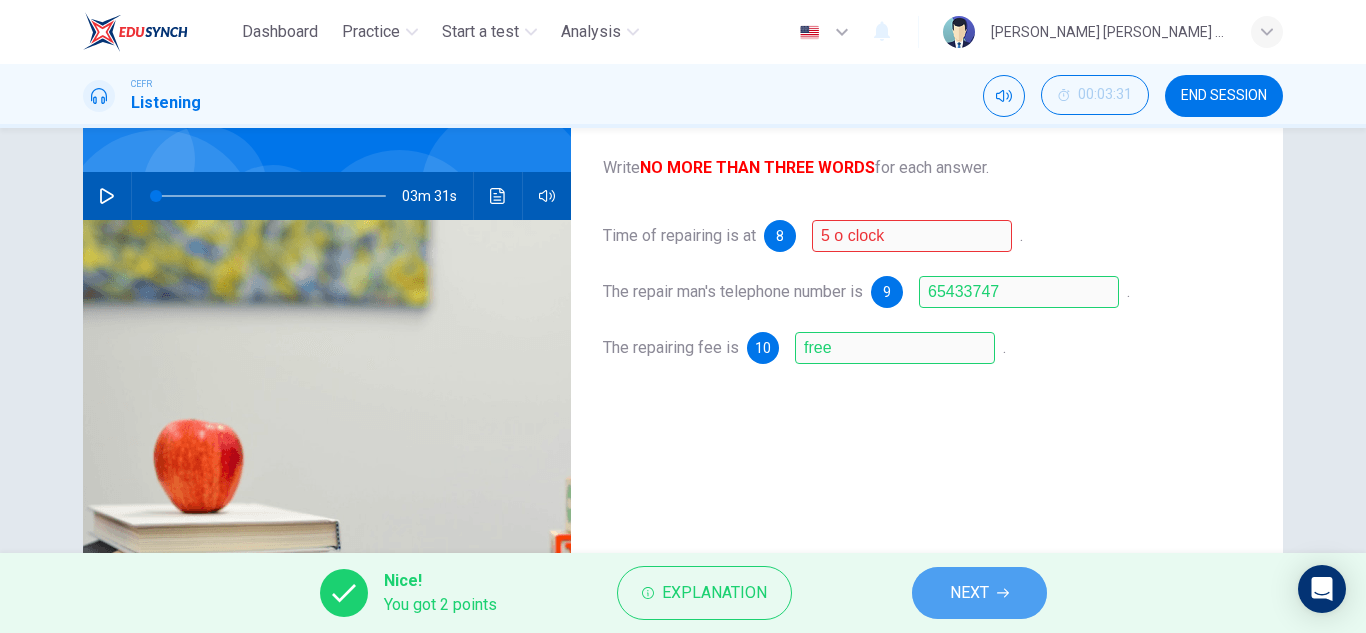 click on "NEXT" at bounding box center (969, 593) 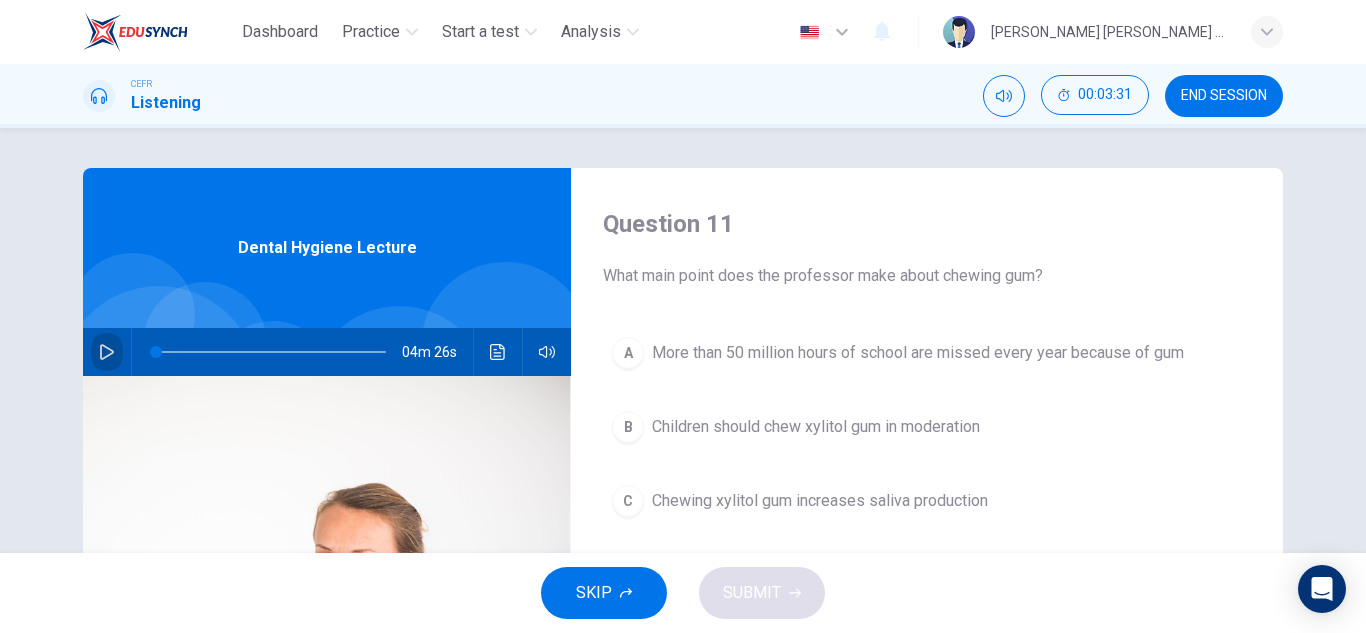 click 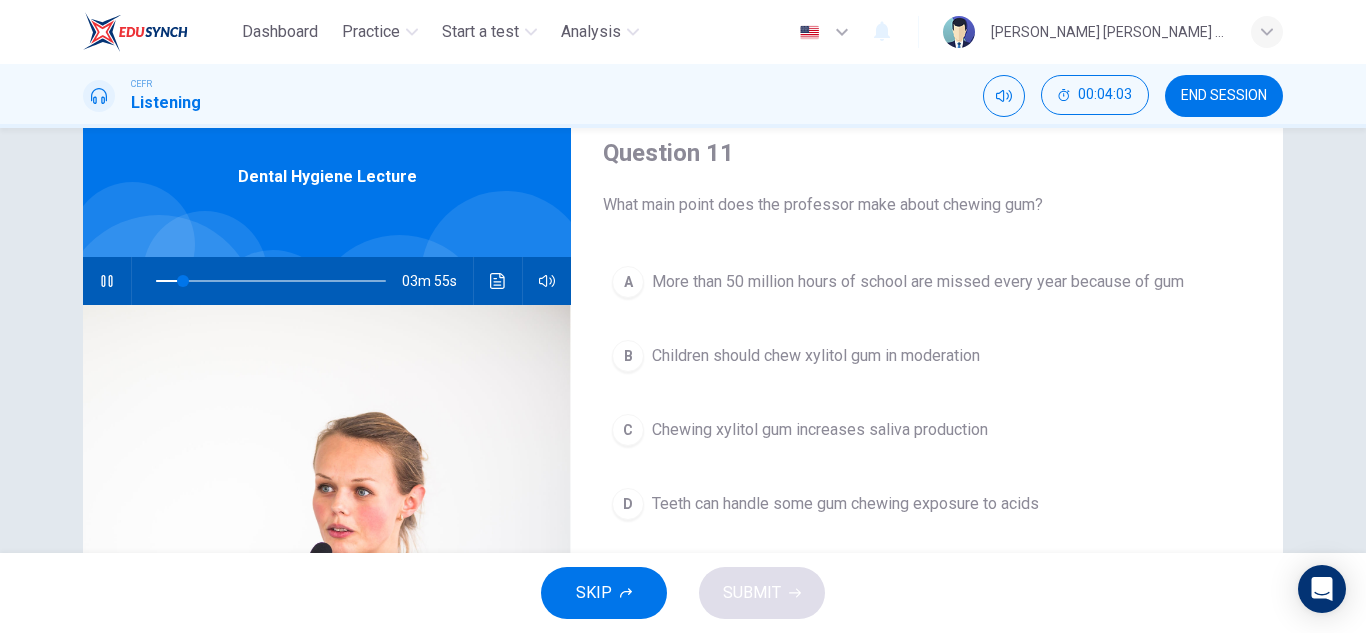 scroll, scrollTop: 72, scrollLeft: 0, axis: vertical 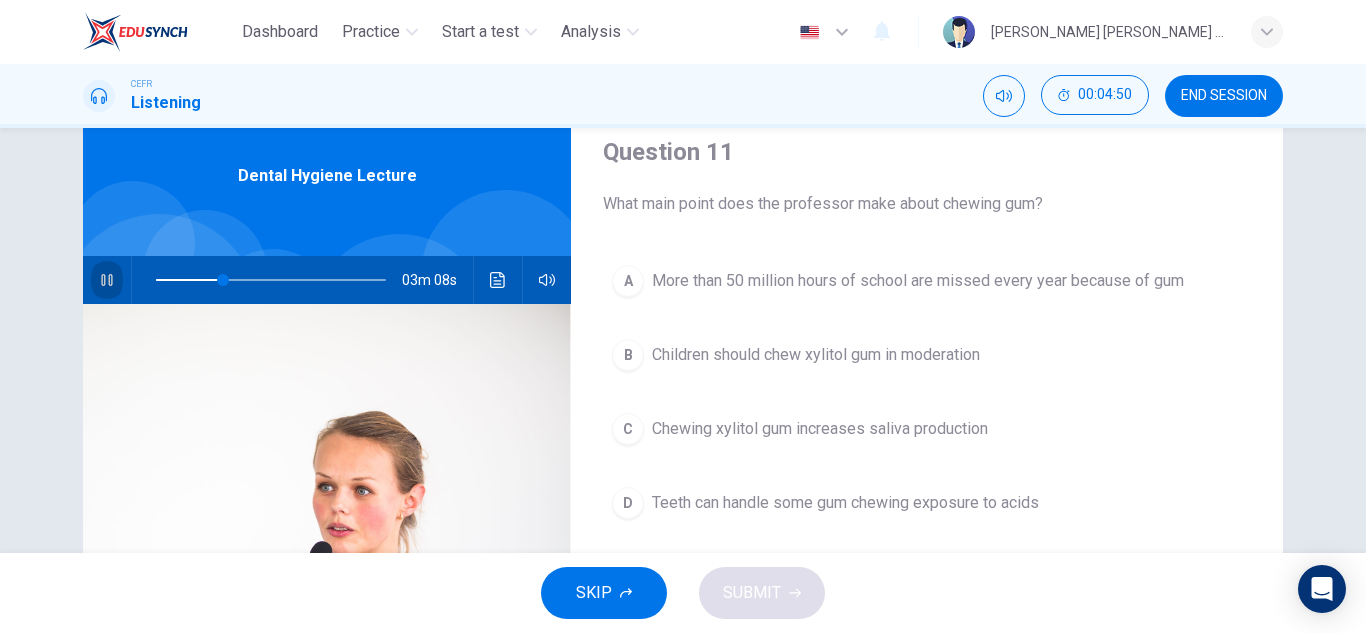 click 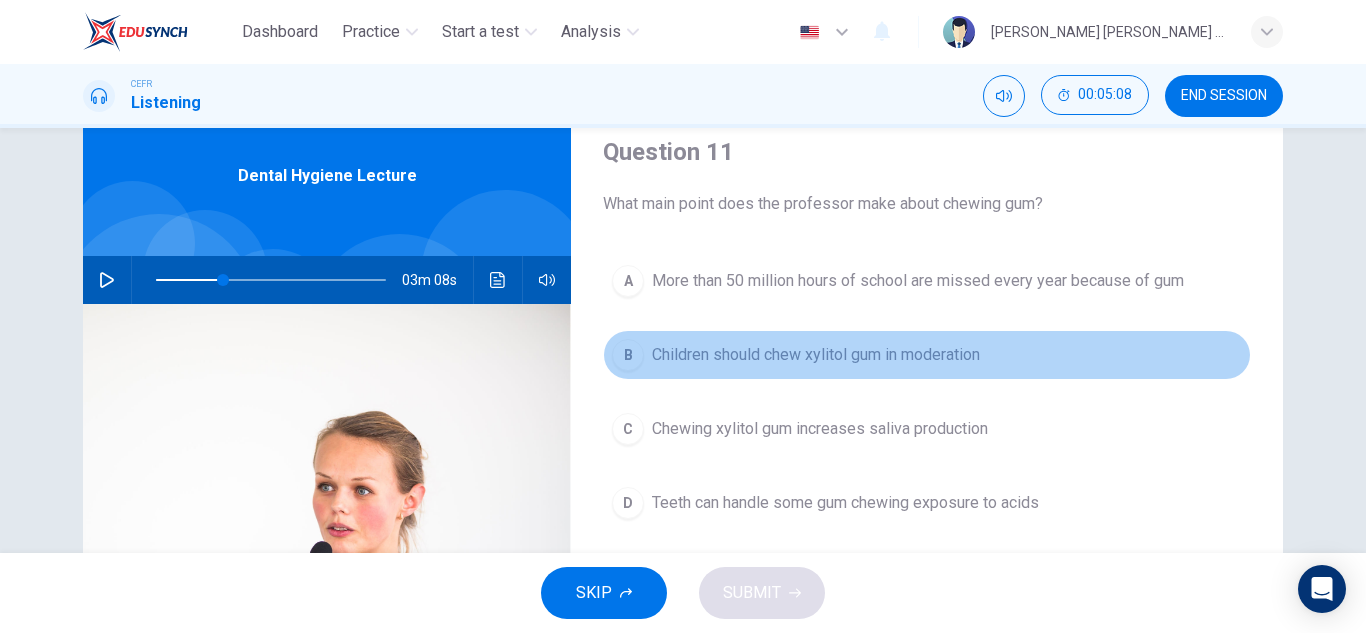 click on "Children should chew xylitol gum in moderation" at bounding box center [816, 355] 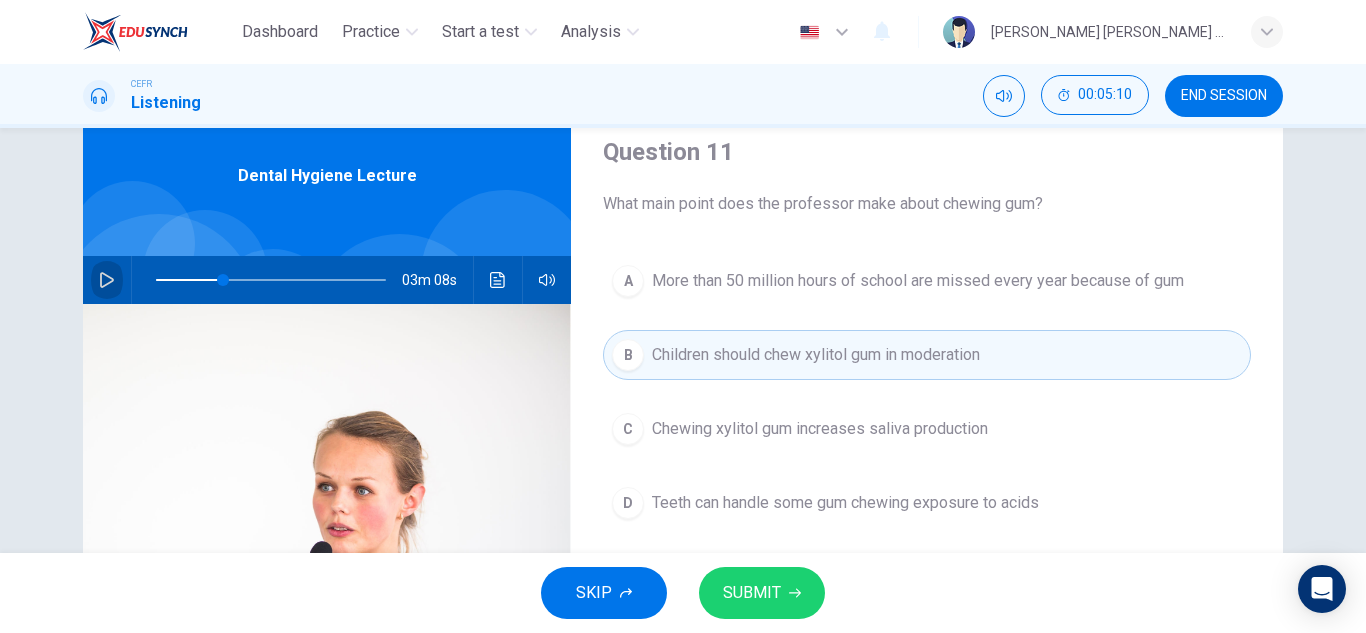 click 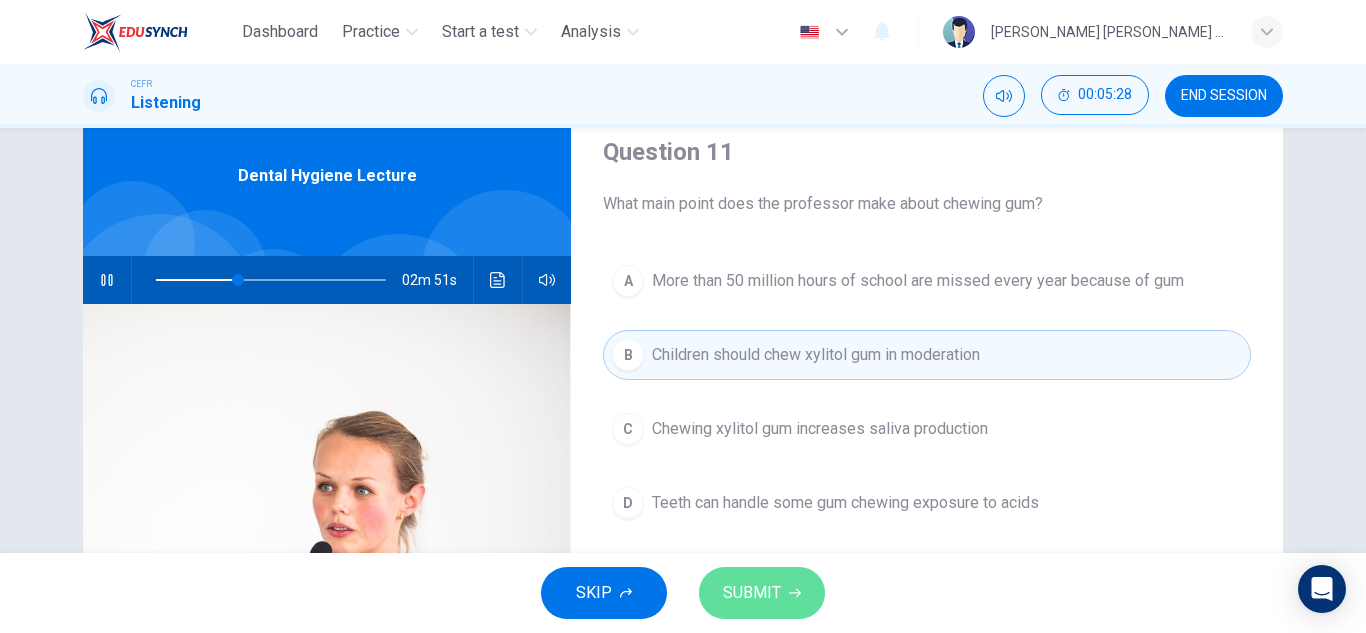 click on "SUBMIT" at bounding box center (752, 593) 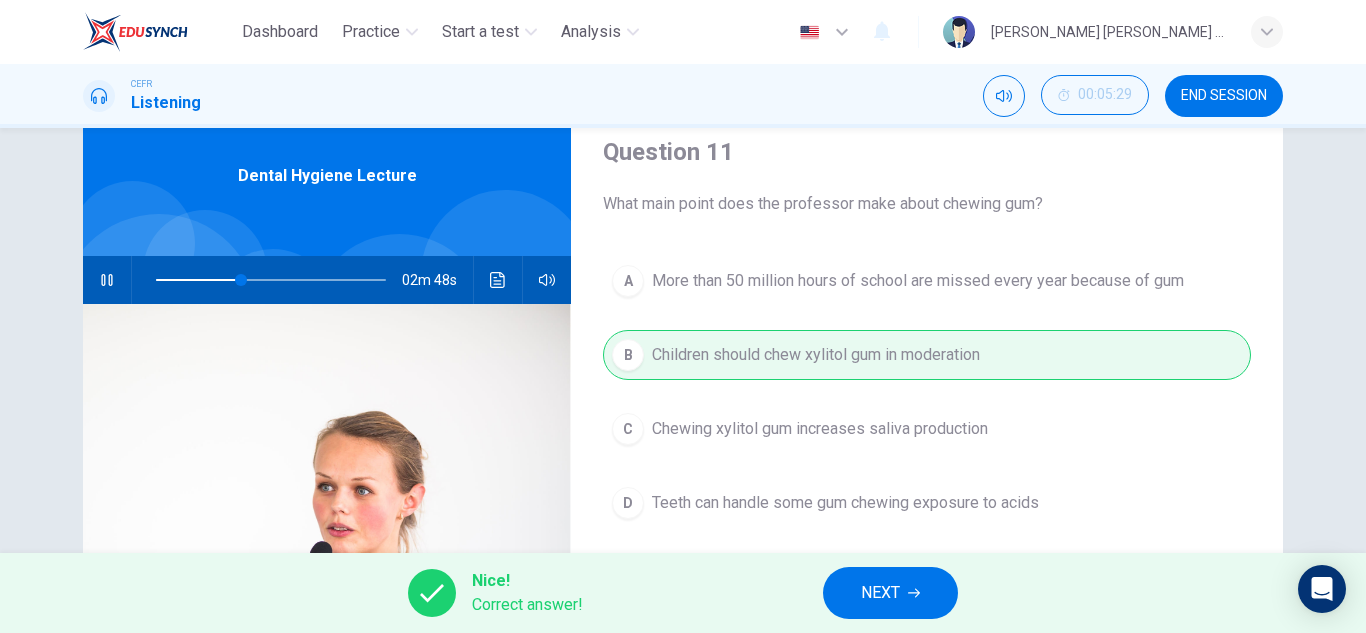 click on "NEXT" at bounding box center [890, 593] 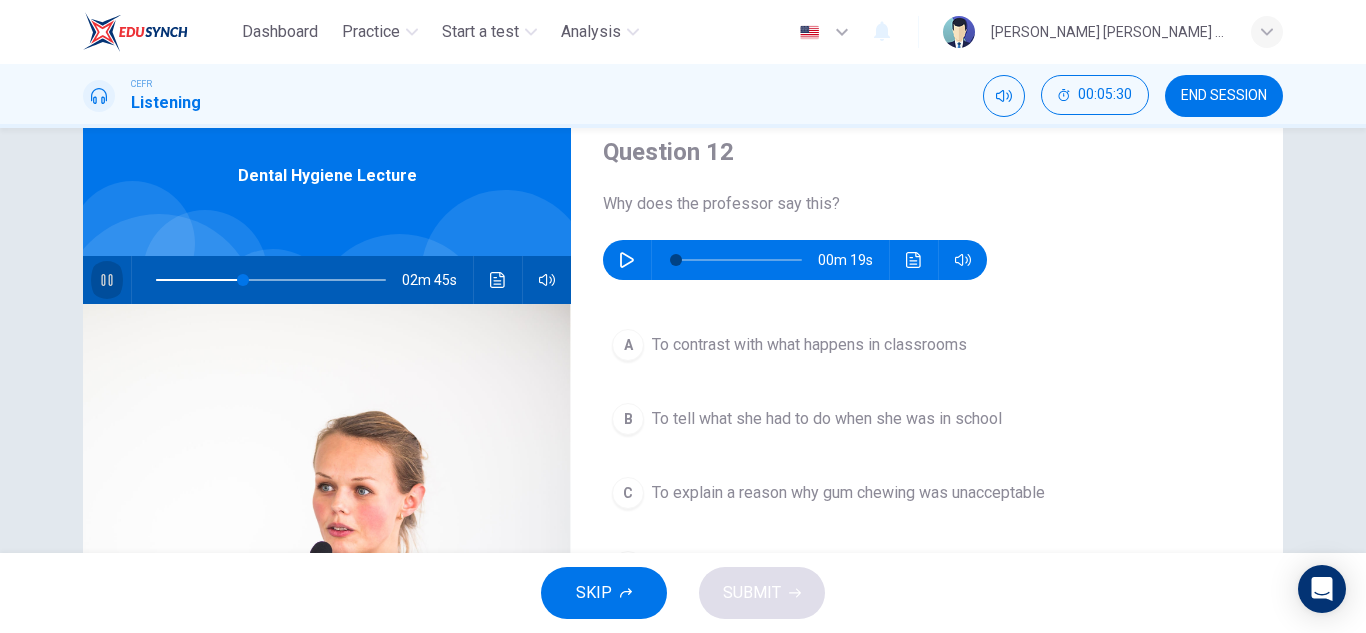 click 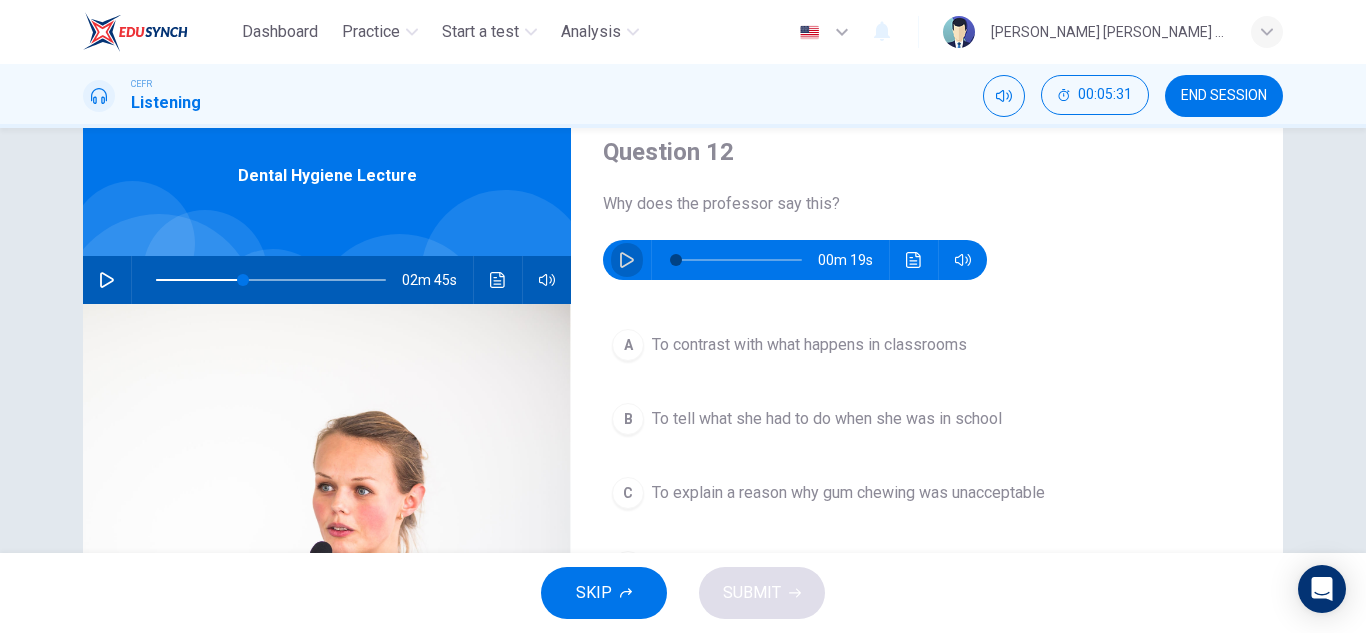 click 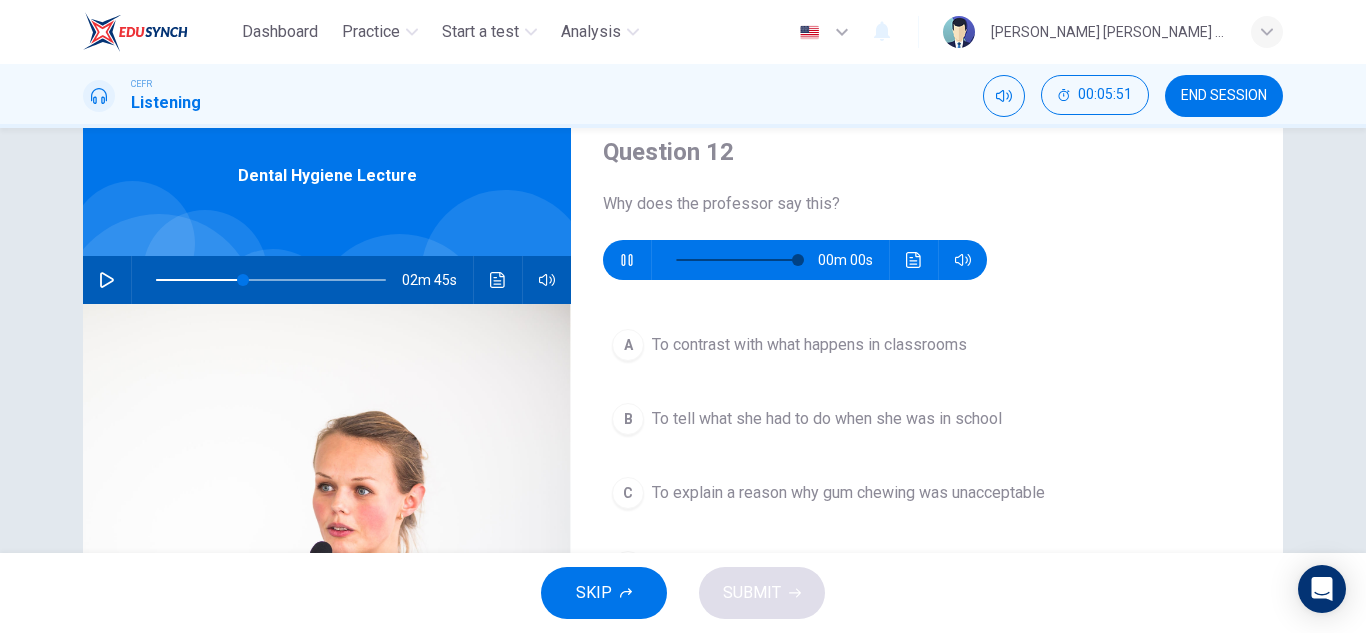 type on "0" 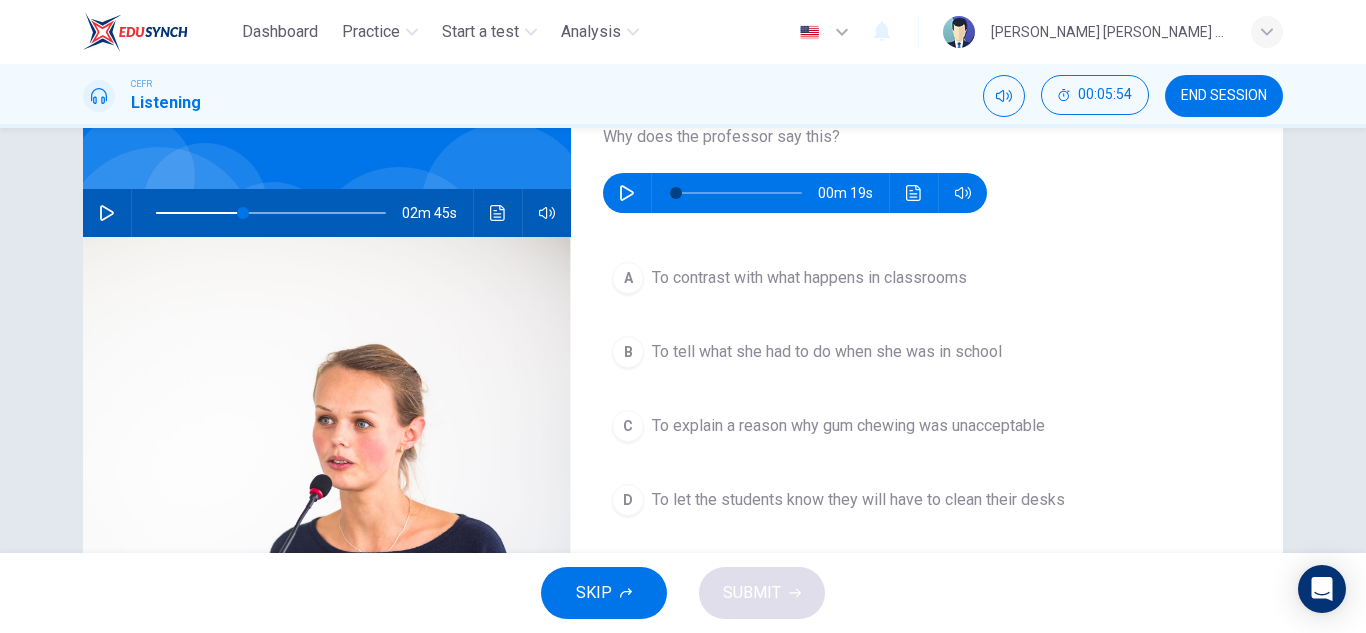 scroll, scrollTop: 140, scrollLeft: 0, axis: vertical 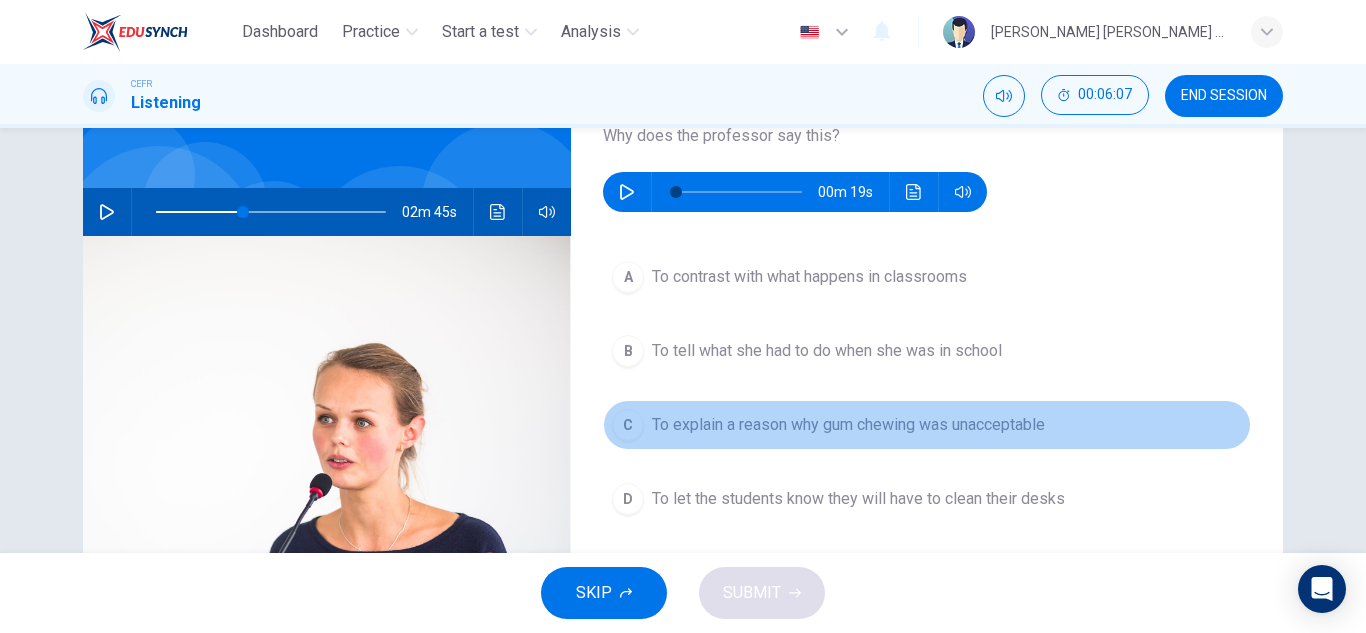 click on "To explain a reason why gum chewing was unacceptable" at bounding box center [848, 425] 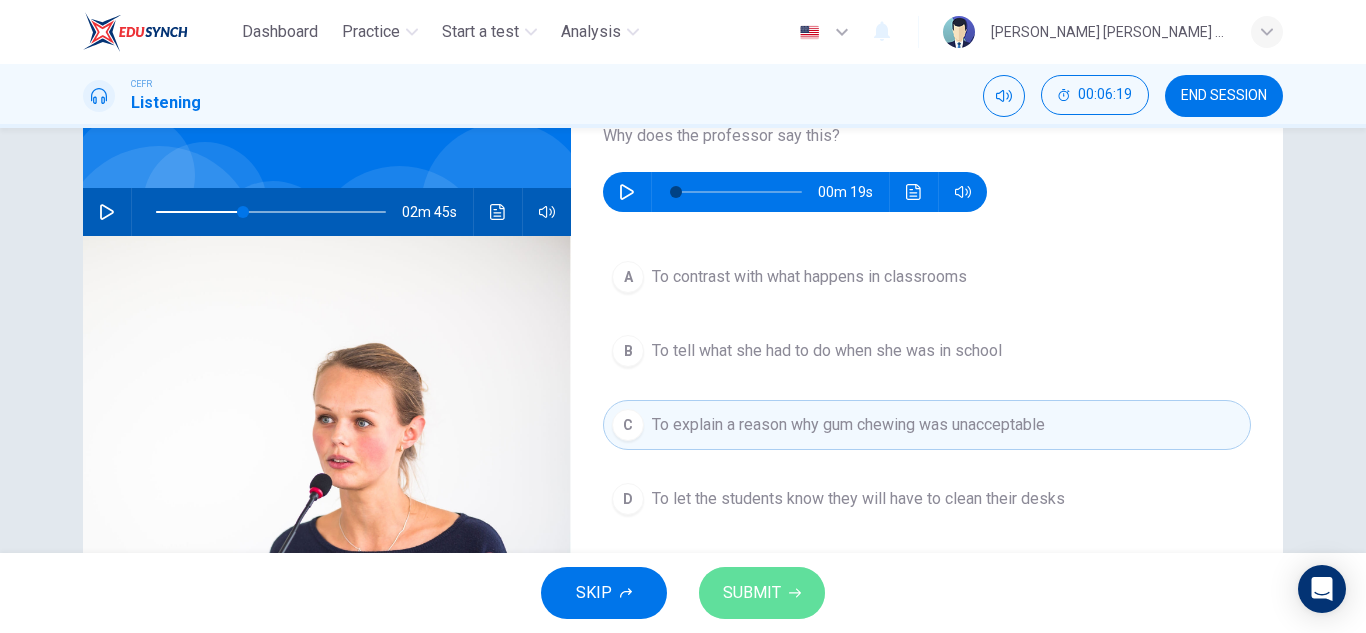 click on "SUBMIT" at bounding box center [752, 593] 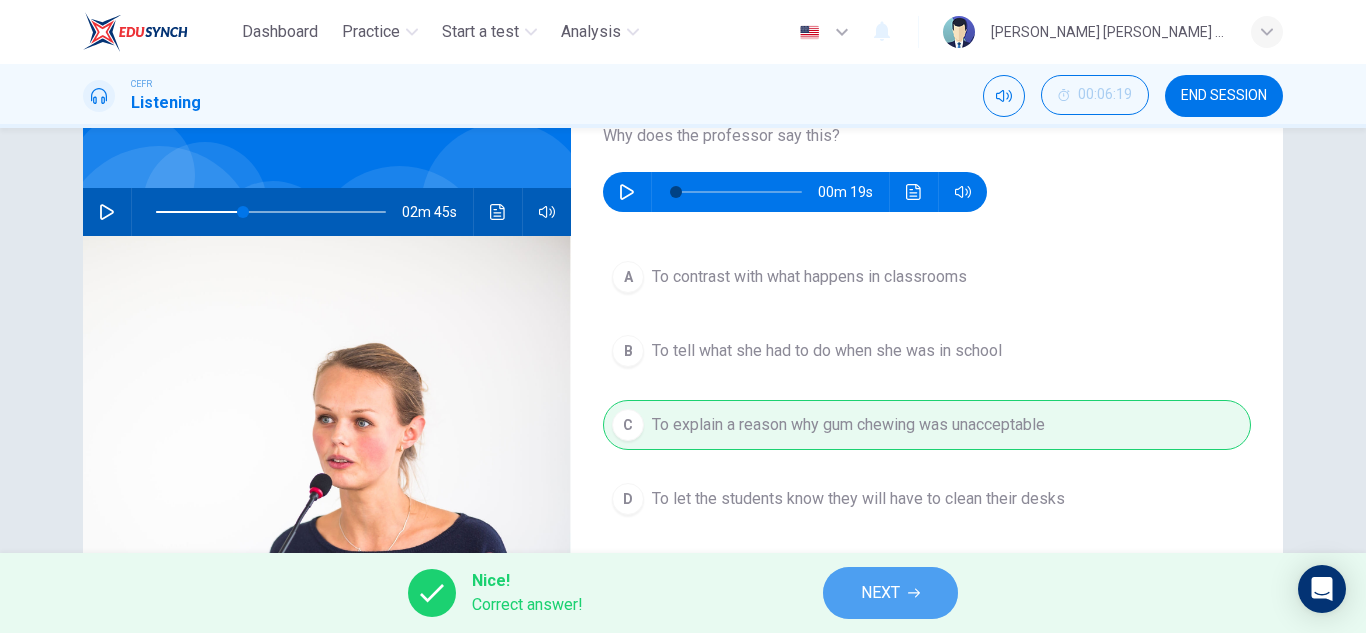 click on "NEXT" at bounding box center [890, 593] 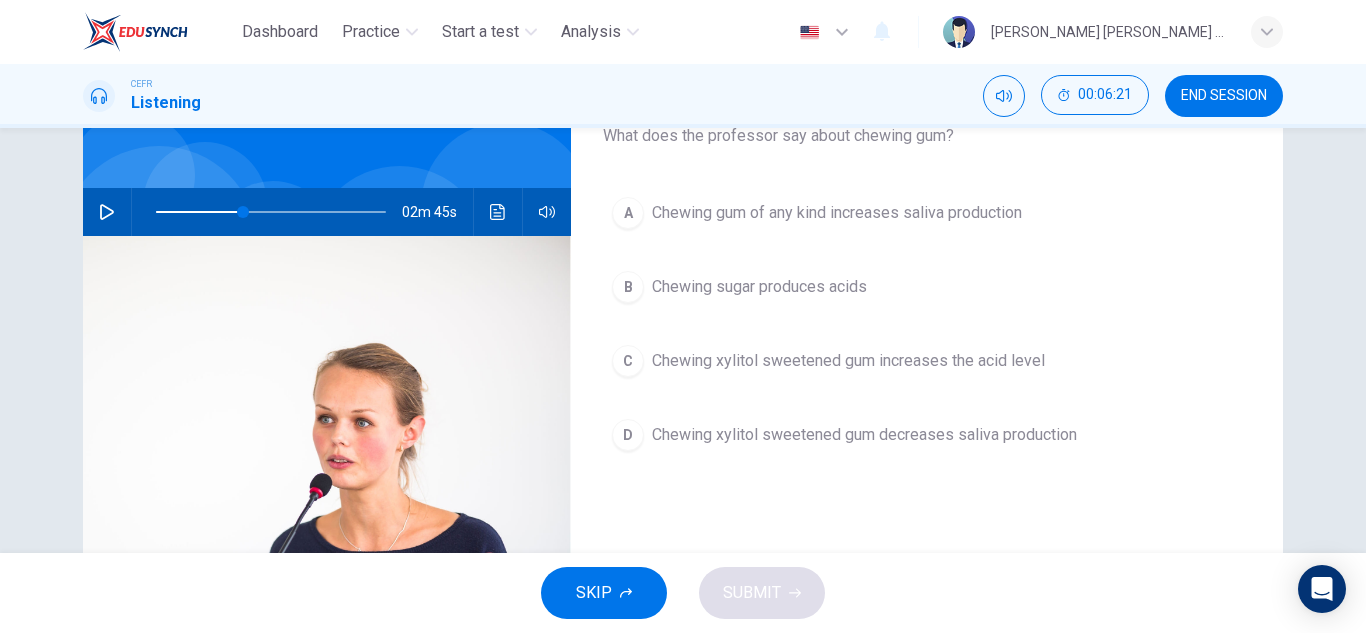click 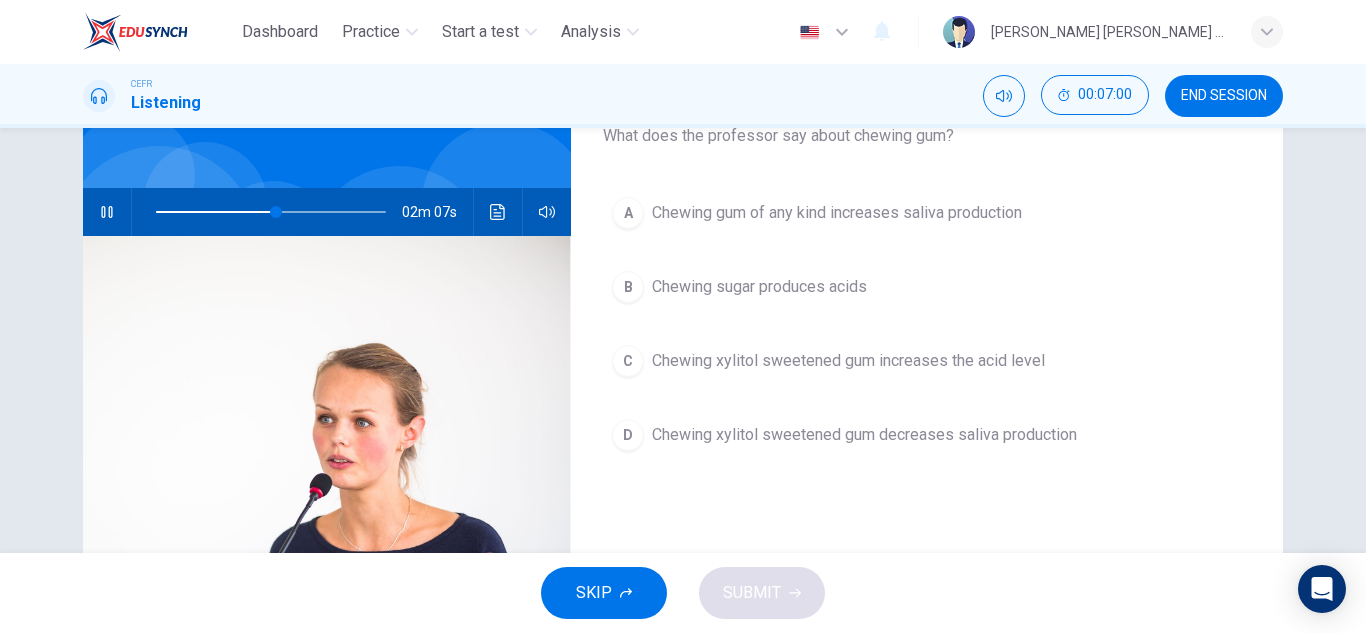 click at bounding box center [107, 212] 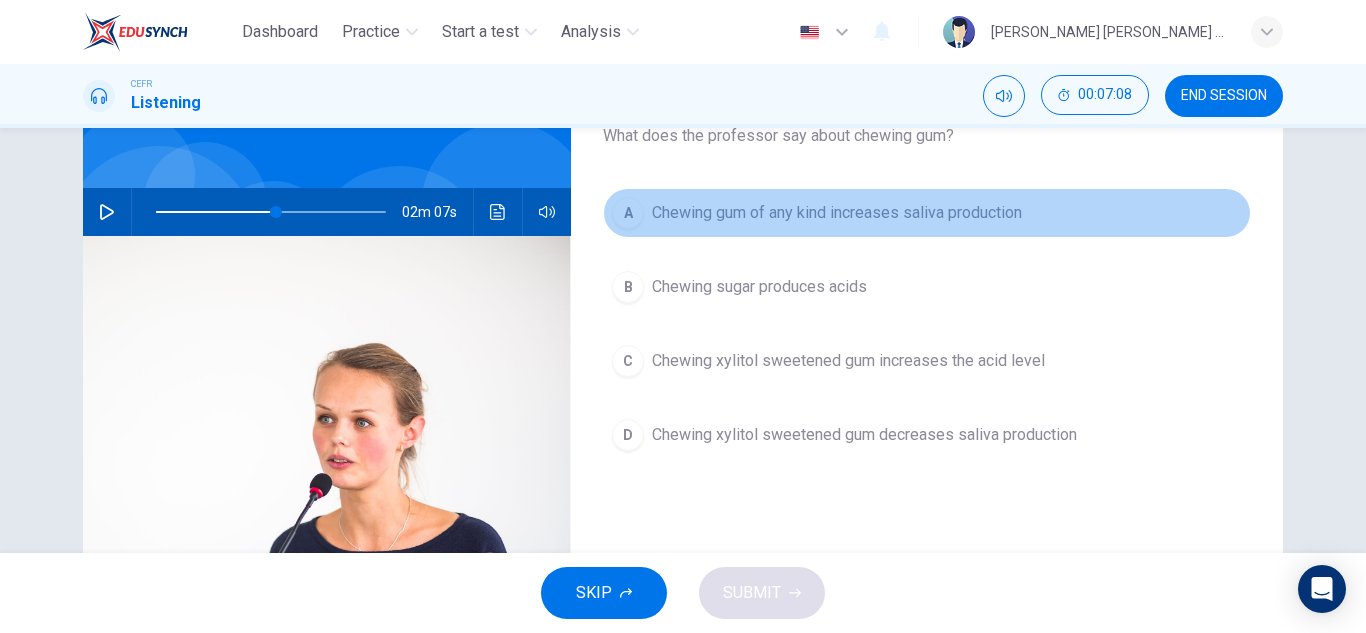 click on "A Chewing gum of any kind increases saliva production" at bounding box center (927, 213) 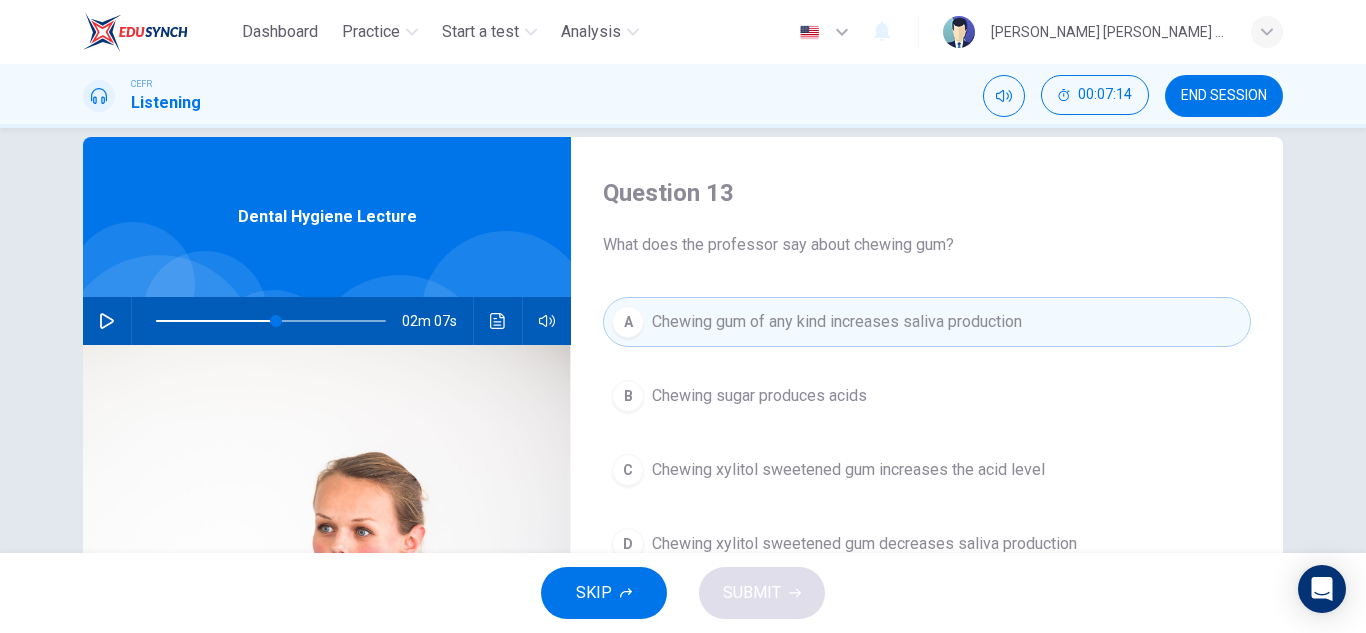 scroll, scrollTop: 32, scrollLeft: 0, axis: vertical 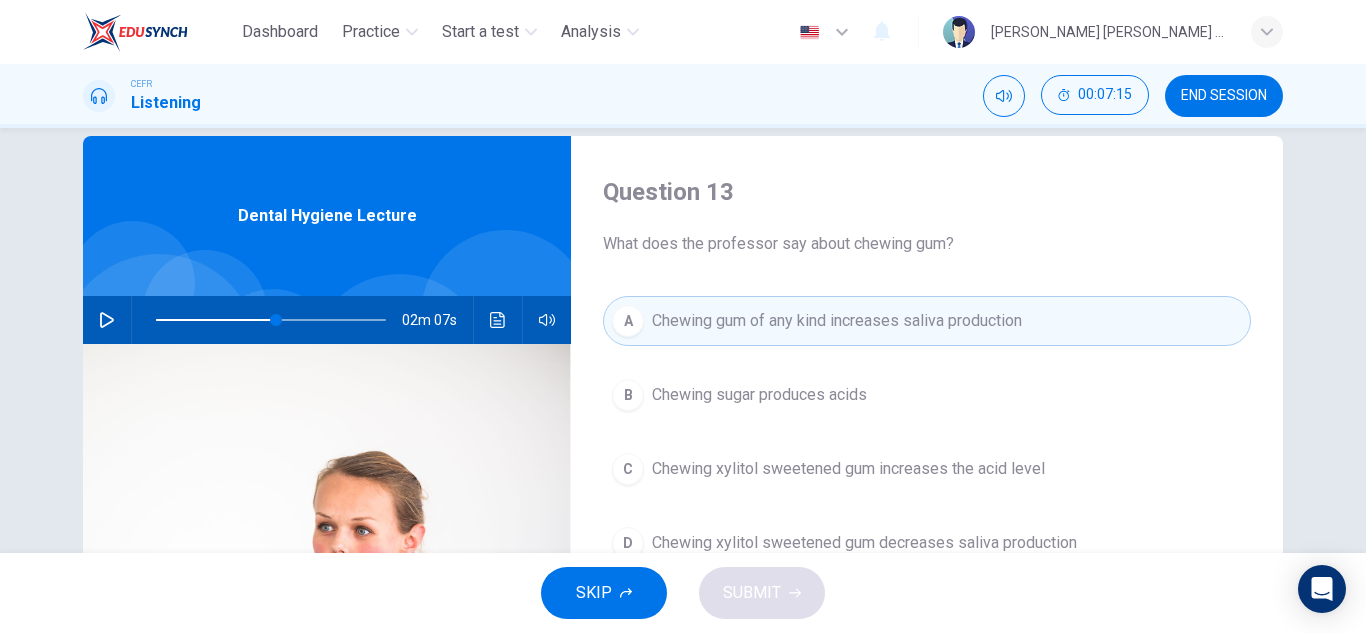 click on "Chewing gum of any kind increases saliva production" at bounding box center [837, 321] 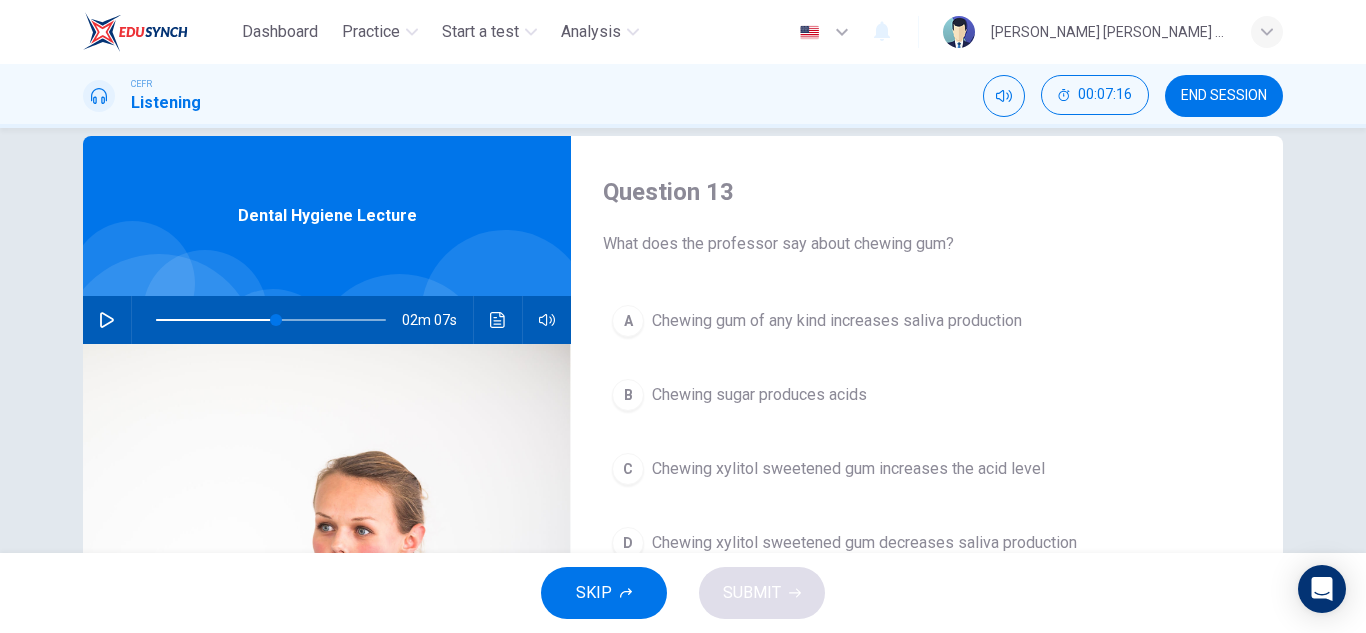 scroll, scrollTop: 169, scrollLeft: 0, axis: vertical 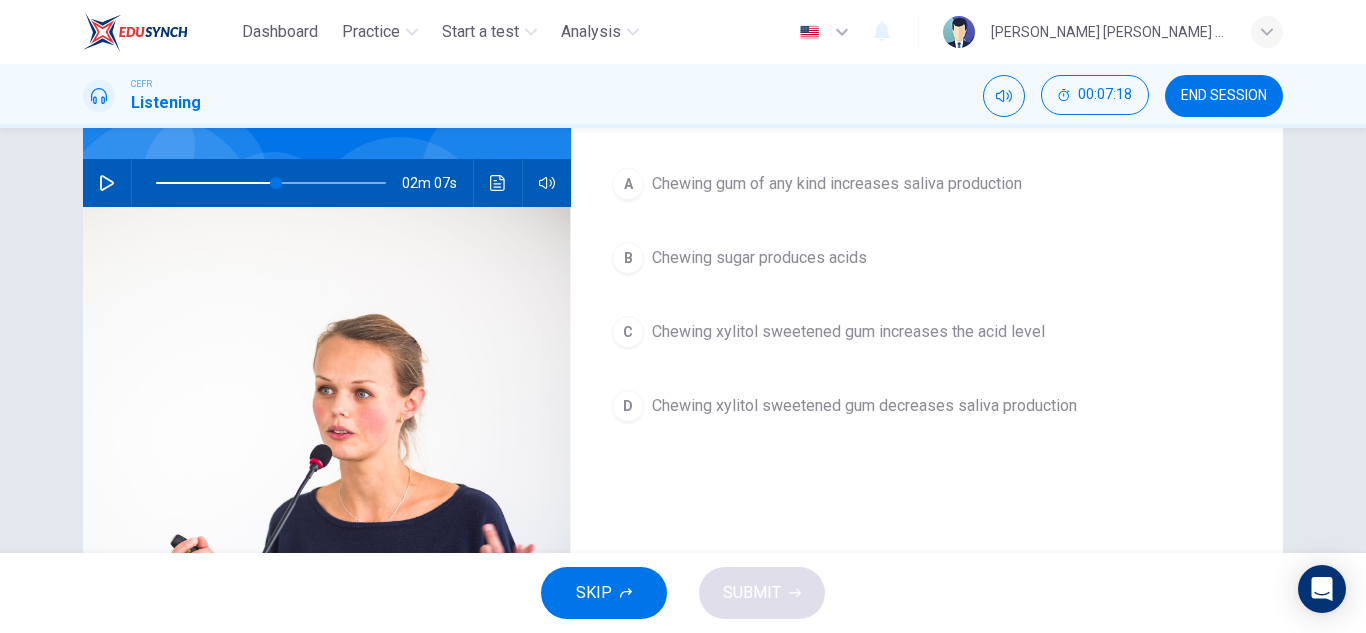 click on "SKIP SUBMIT" at bounding box center (683, 593) 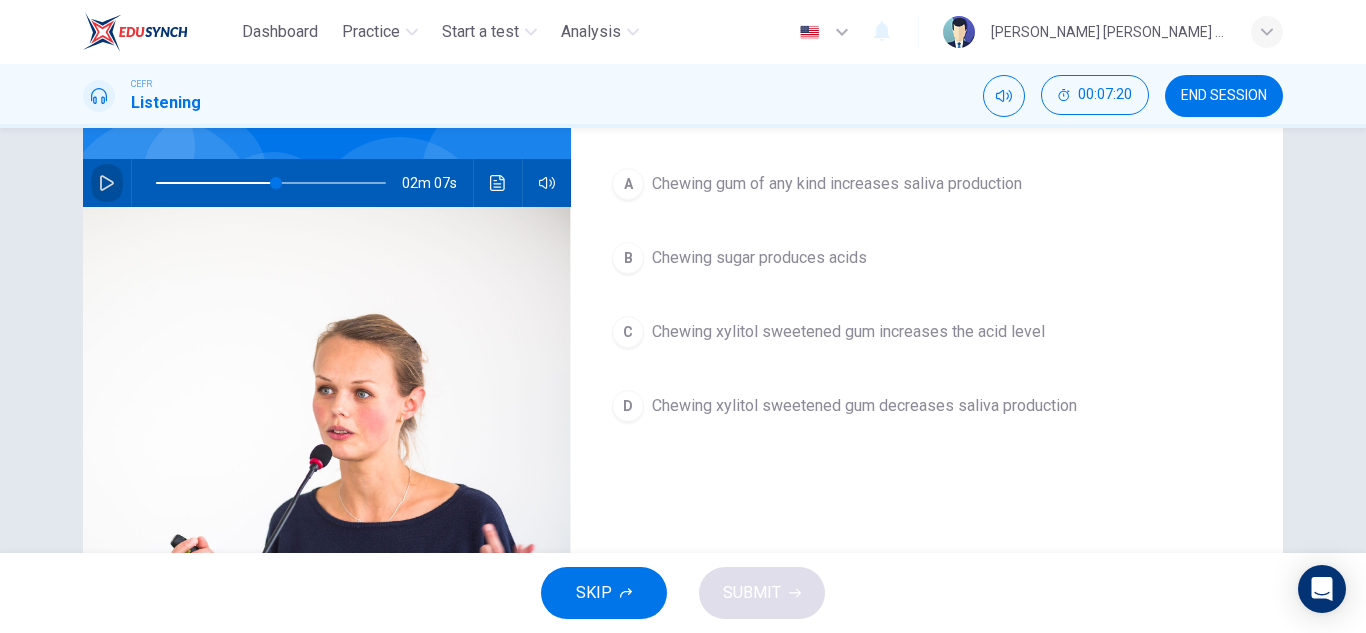 click 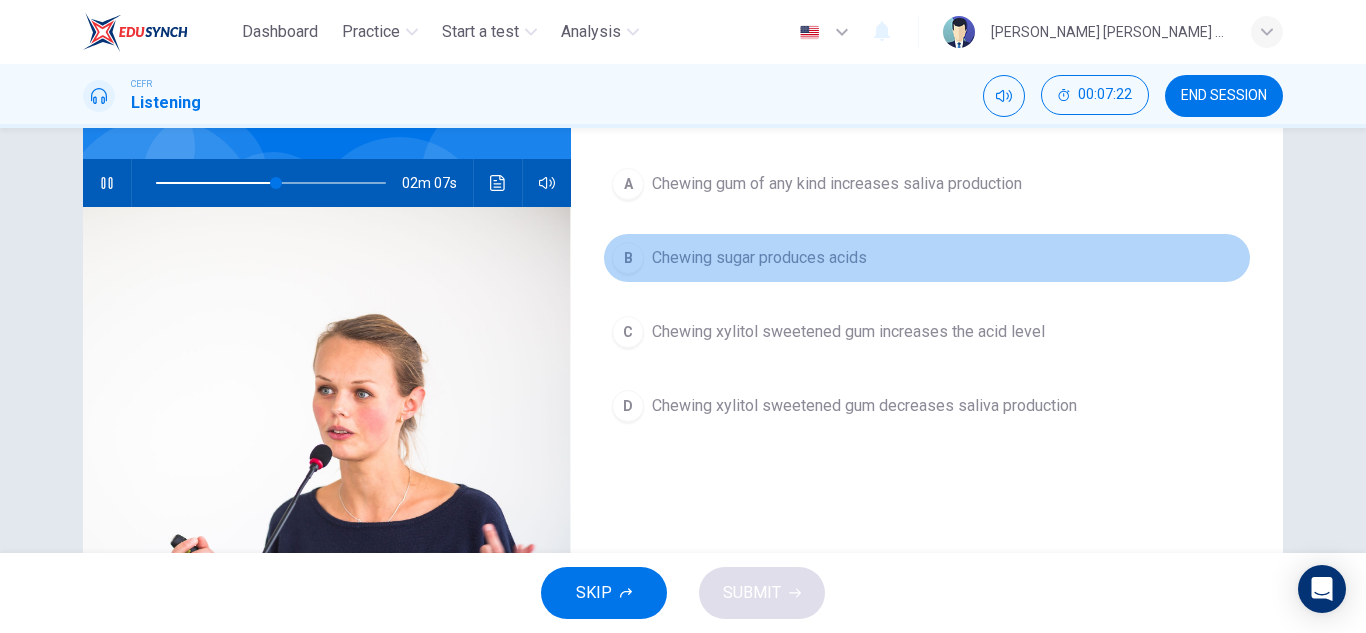 click on "Chewing sugar produces acids" at bounding box center [759, 258] 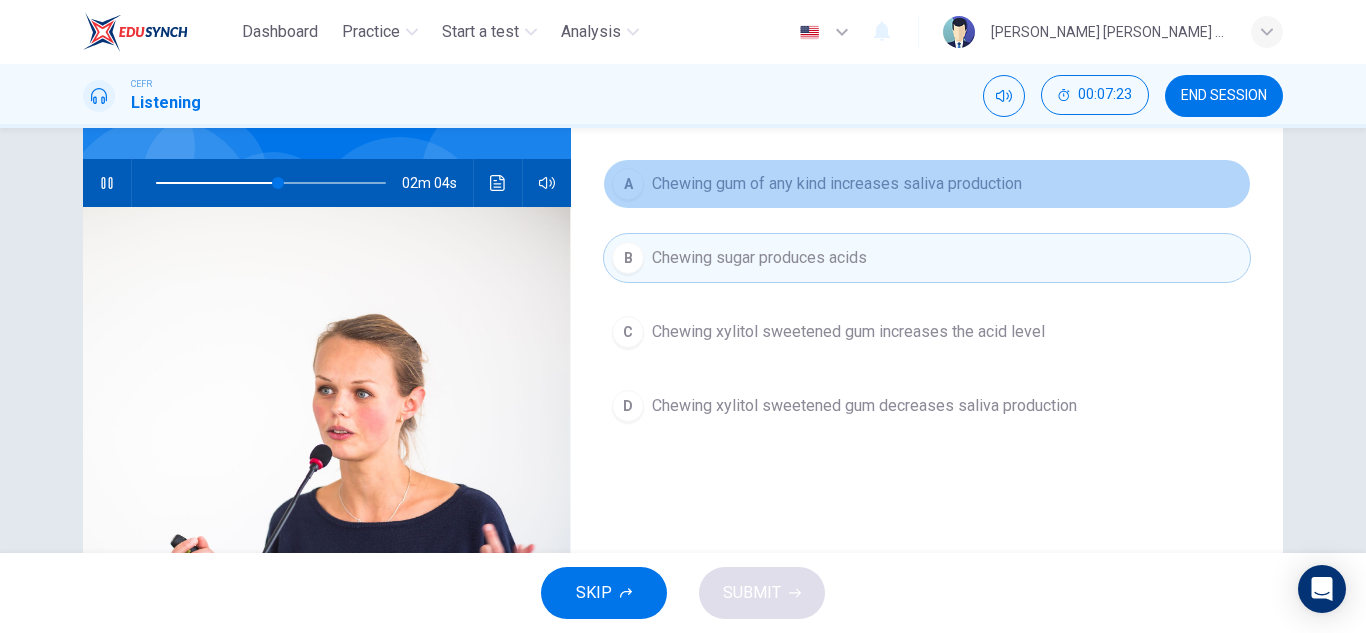 click on "Chewing gum of any kind increases saliva production" at bounding box center [837, 184] 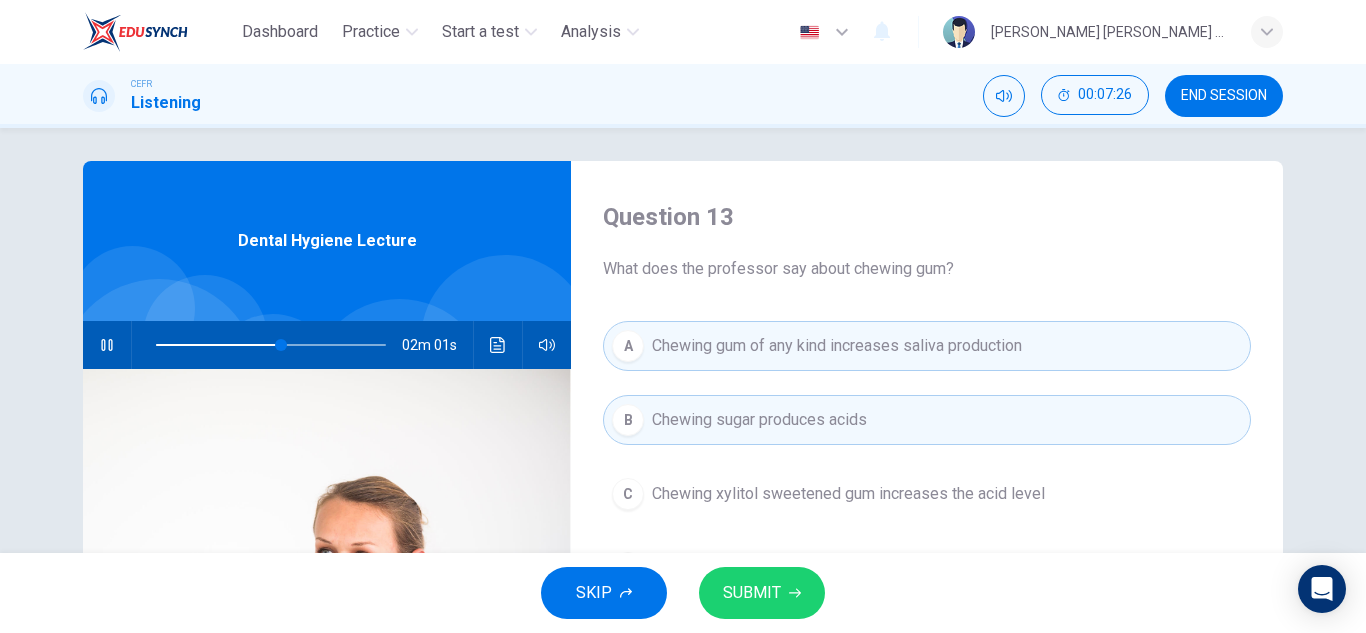 scroll, scrollTop: 44, scrollLeft: 0, axis: vertical 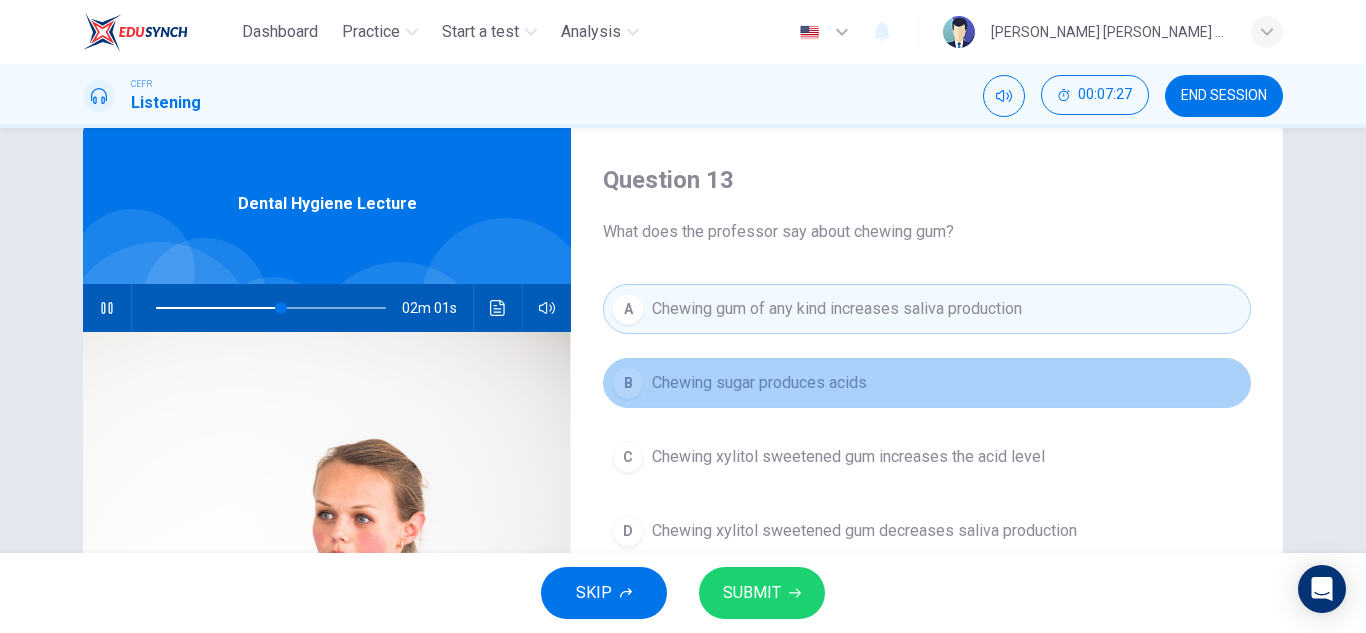click on "B Chewing sugar produces acids" at bounding box center [927, 383] 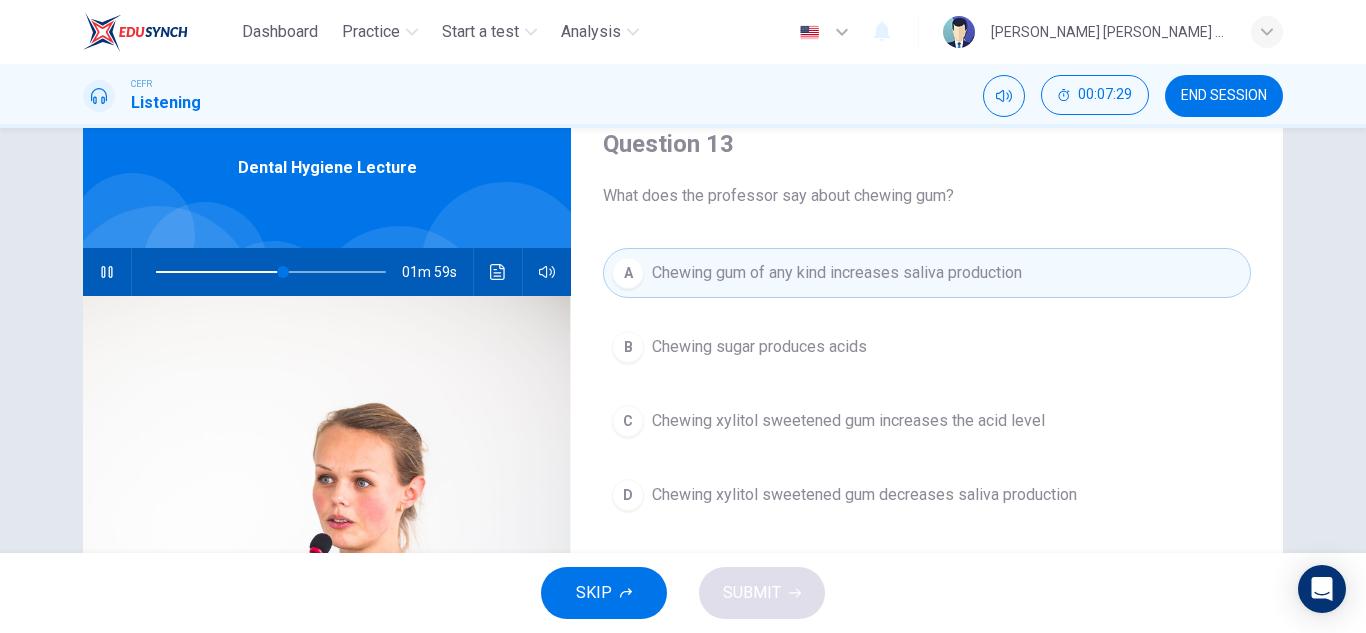 scroll, scrollTop: 81, scrollLeft: 0, axis: vertical 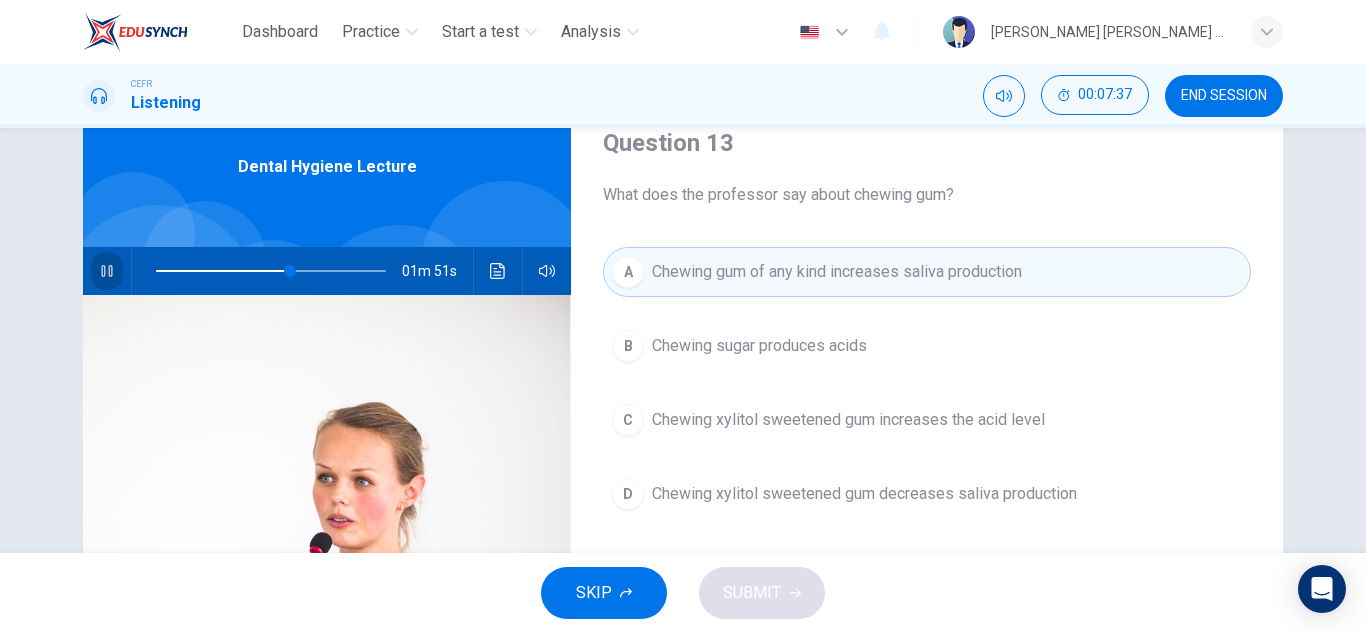 click at bounding box center [107, 271] 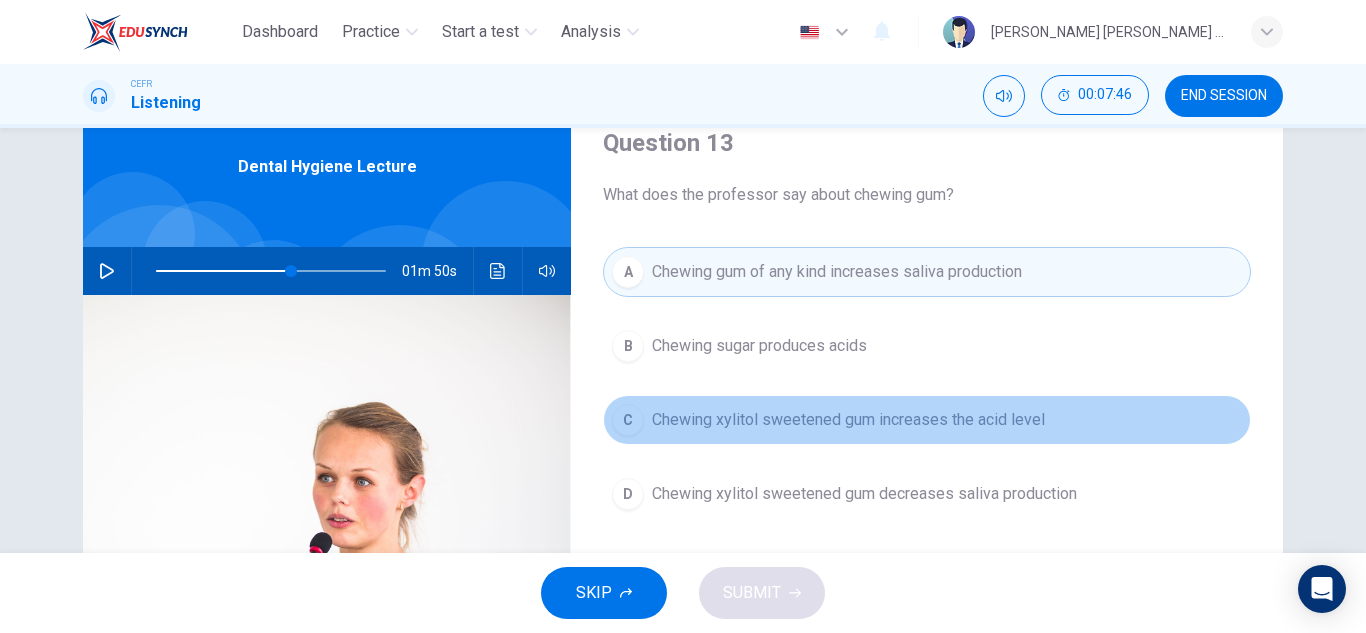 click on "Chewing xylitol sweetened gum increases the acid level" at bounding box center (848, 420) 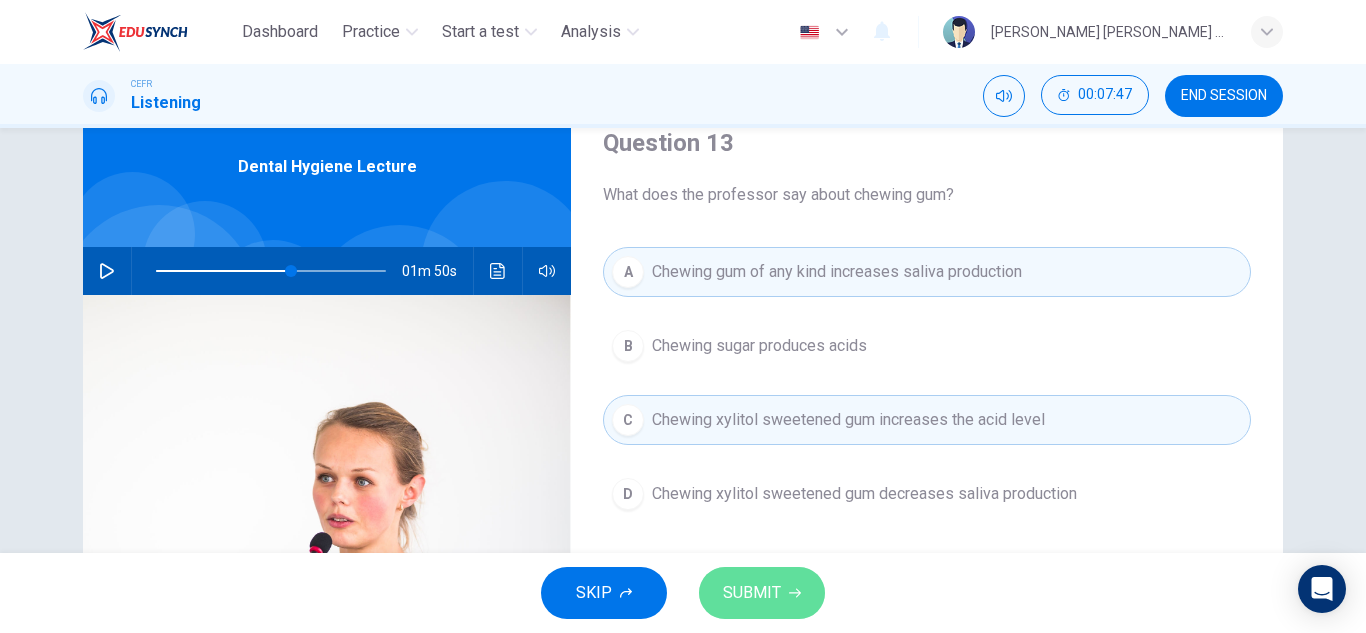 click on "SUBMIT" at bounding box center [762, 593] 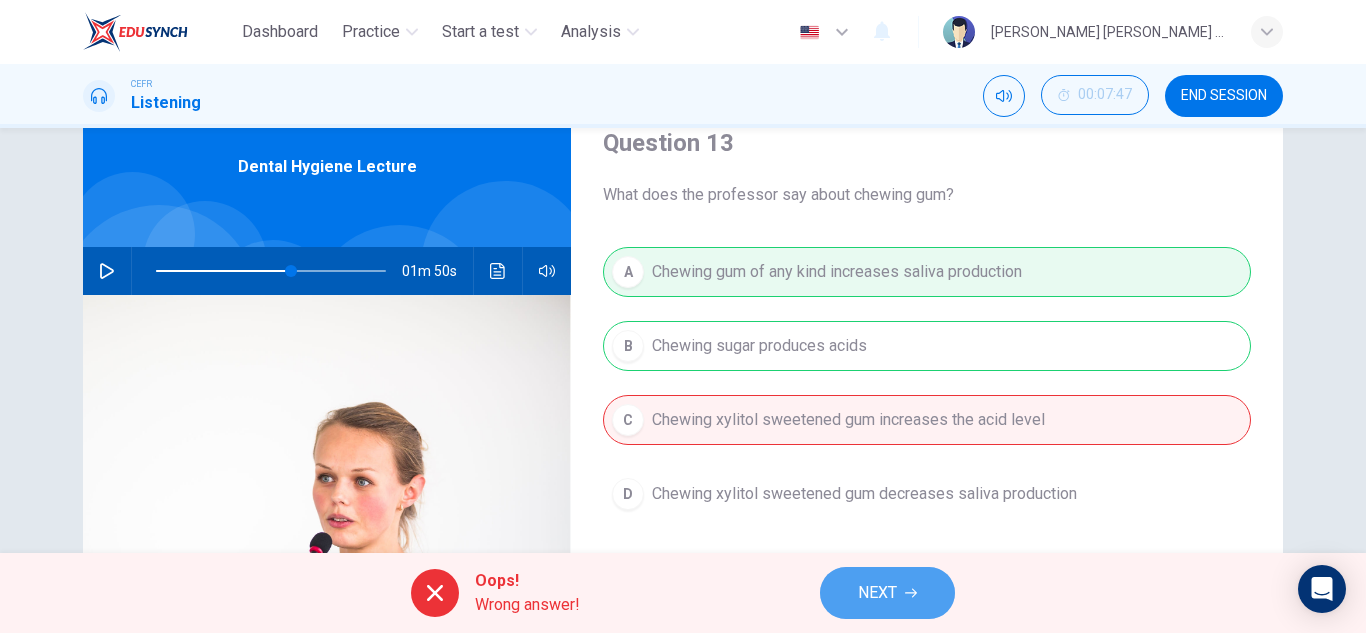 click on "NEXT" at bounding box center [877, 593] 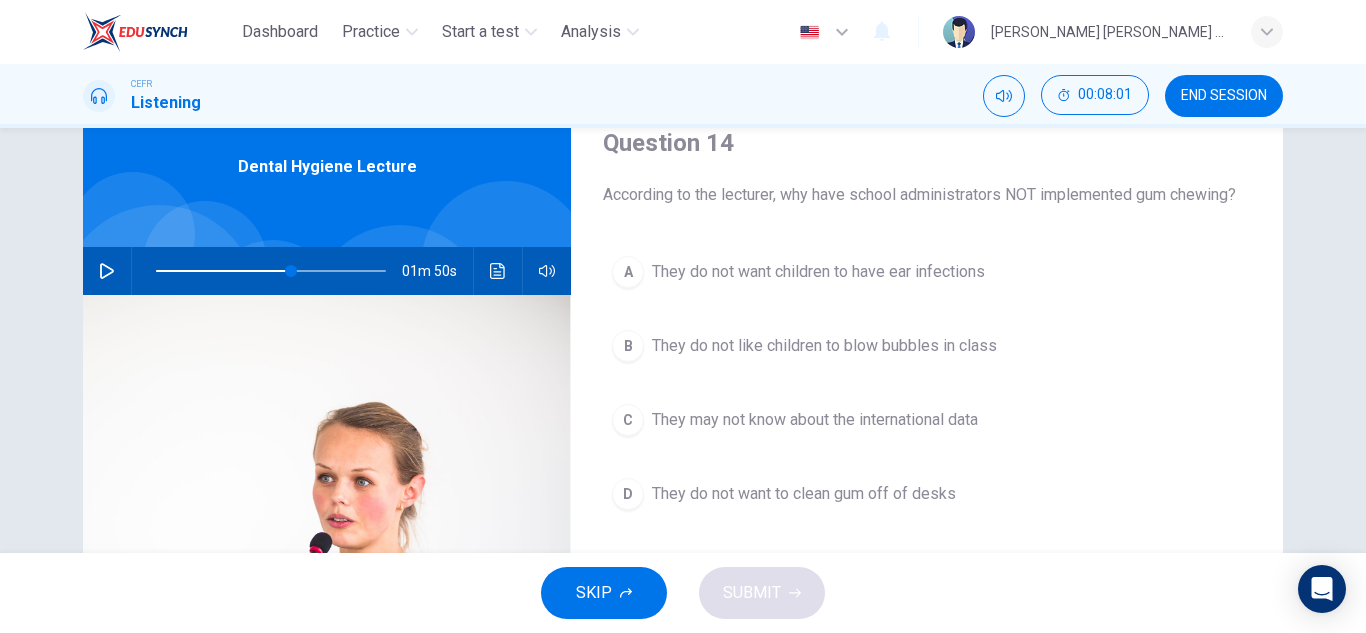 click 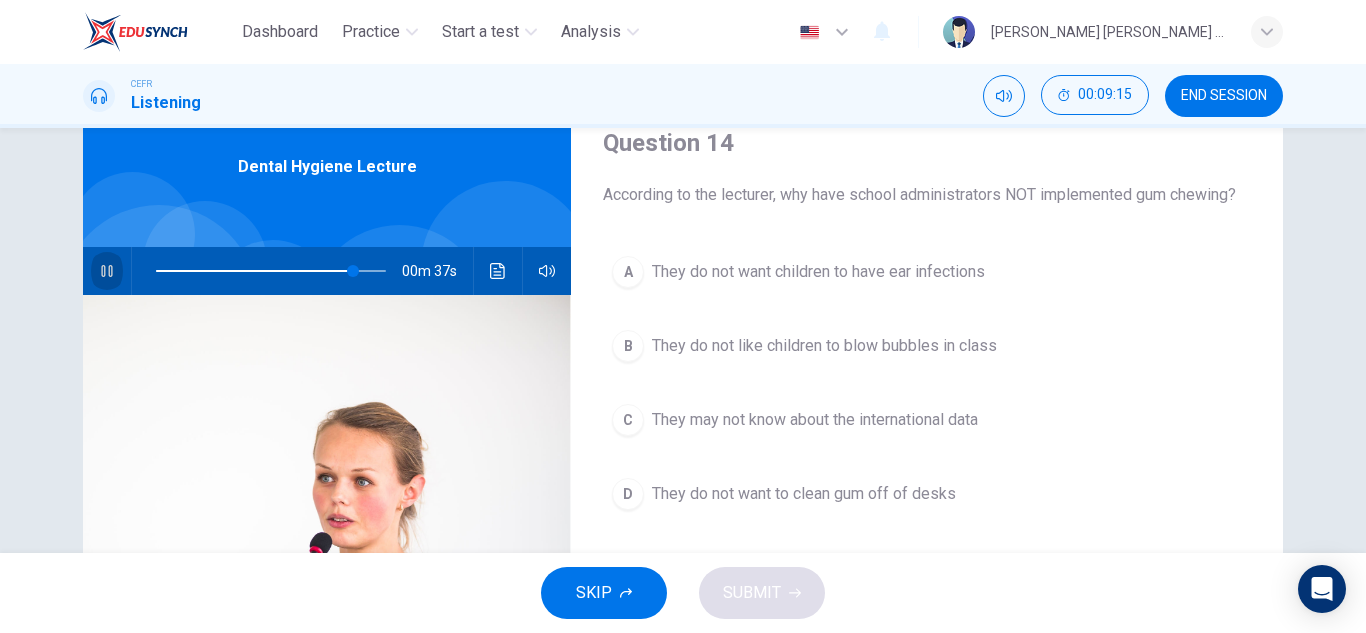 click 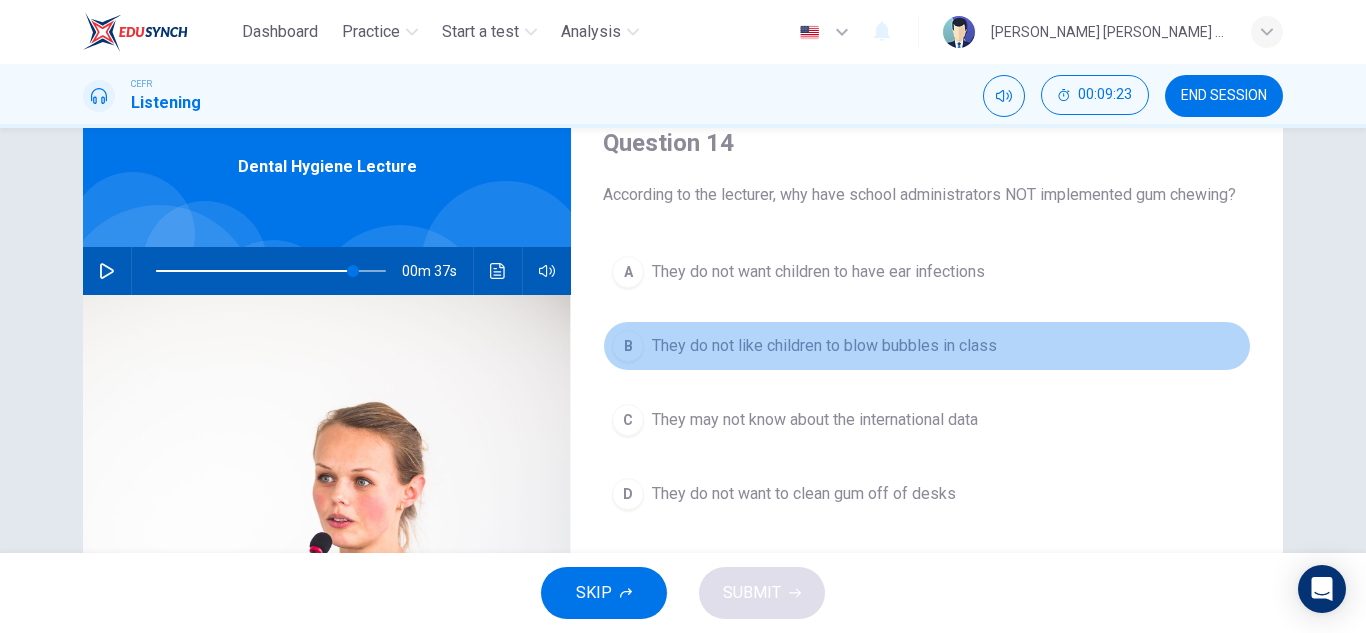 click on "They do not like children to blow bubbles in class" at bounding box center [824, 346] 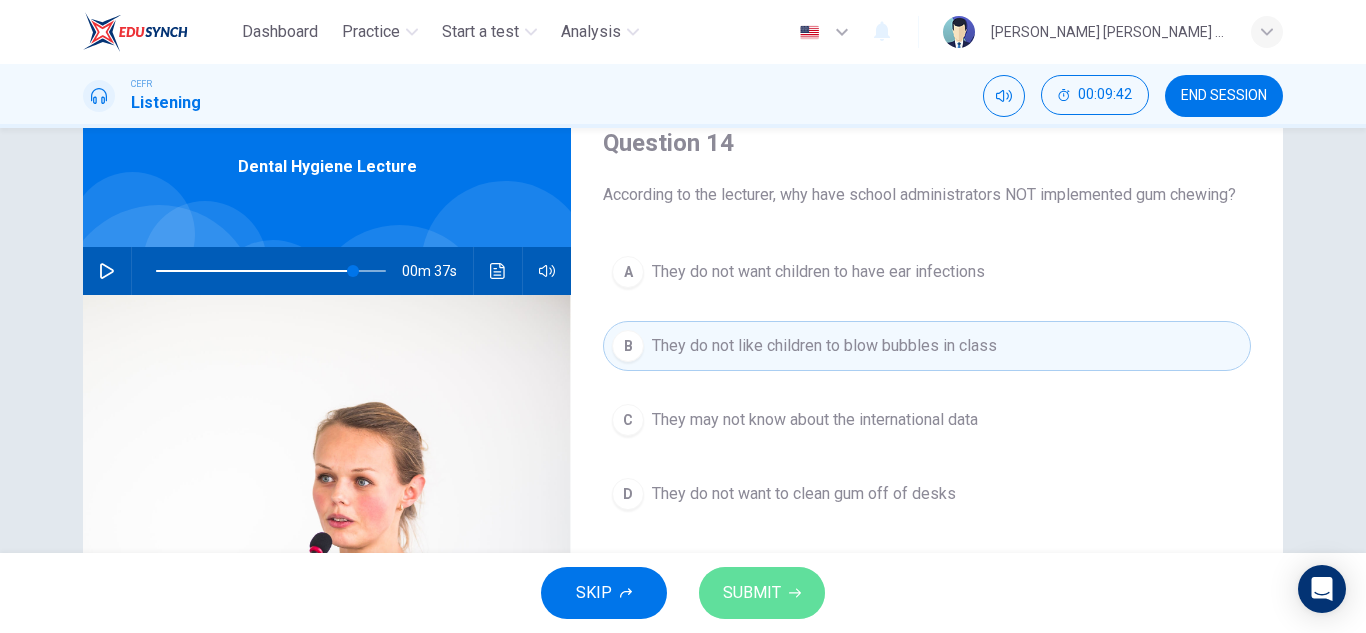 click on "SUBMIT" at bounding box center (752, 593) 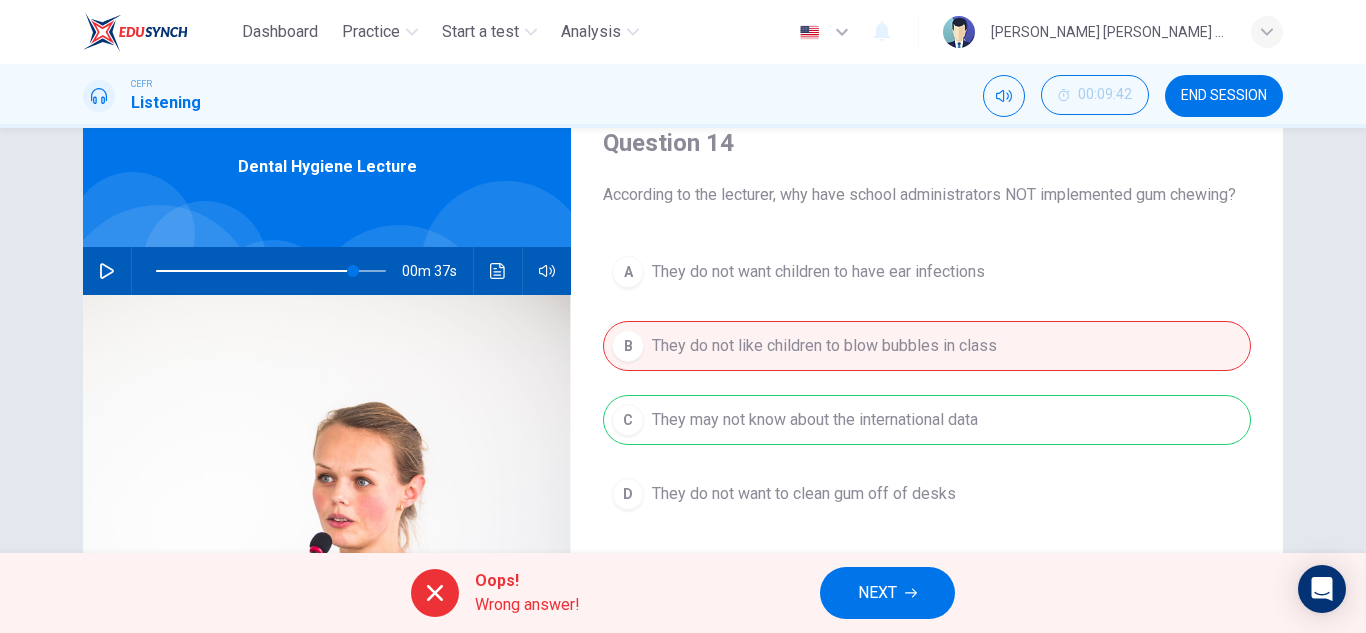 click on "A They do not want children to have ear infections B They do not like children to blow bubbles in class C They may not know about the international data D They do not want to clean gum off of desks" at bounding box center (927, 403) 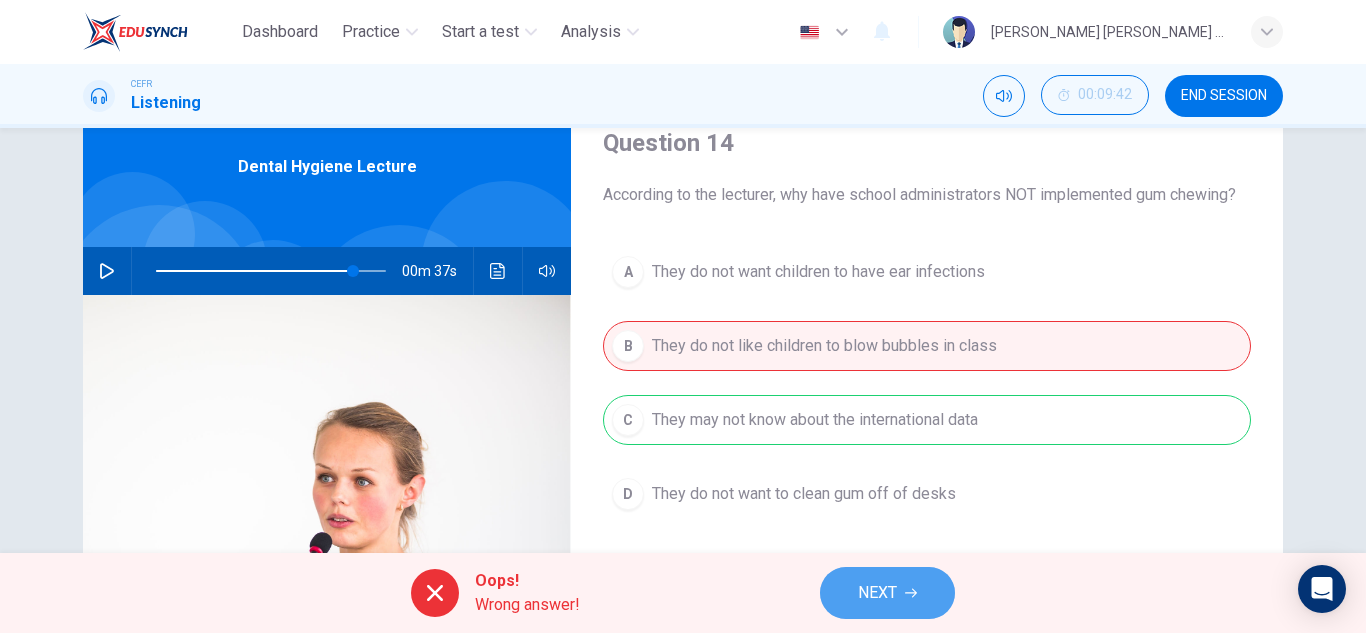 click on "NEXT" at bounding box center [877, 593] 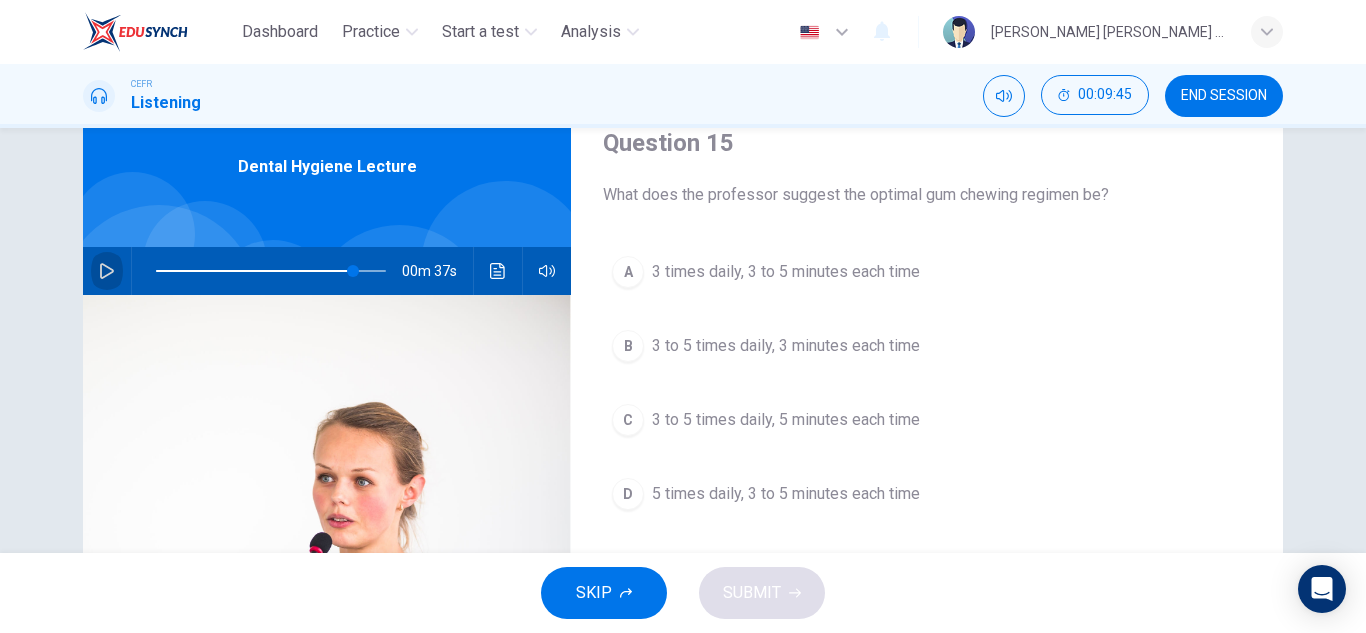 click 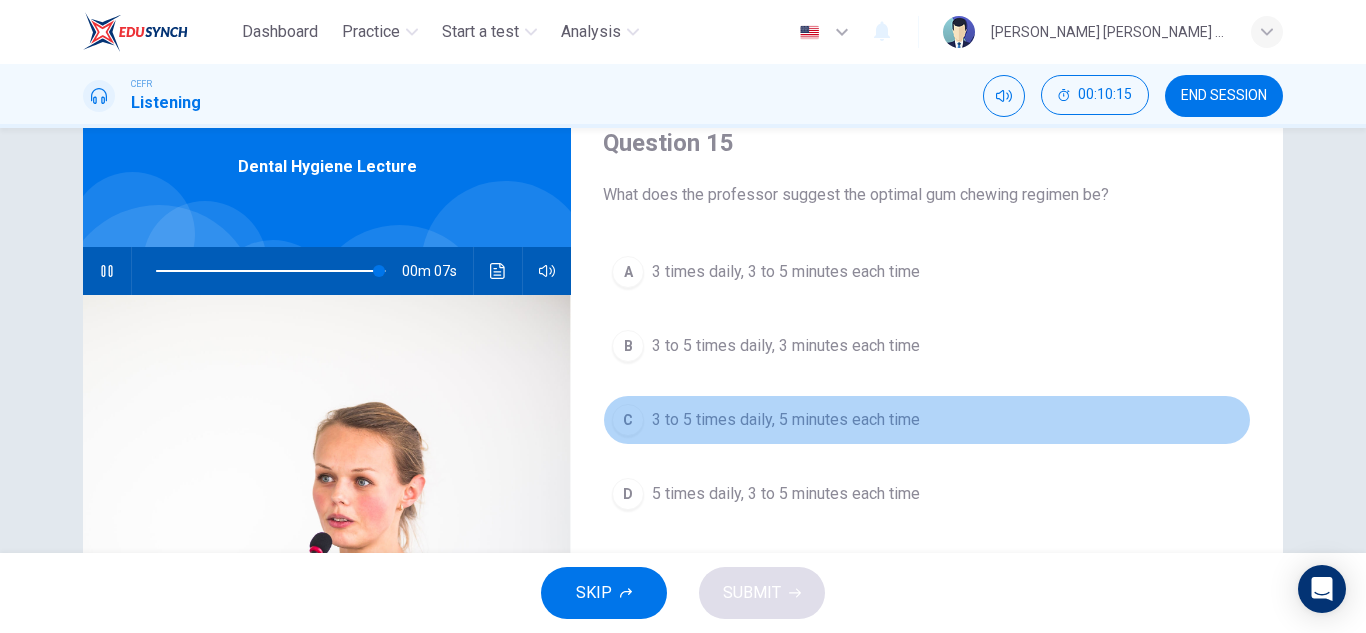 click on "3 to 5 times daily, 5 minutes each time" at bounding box center [786, 420] 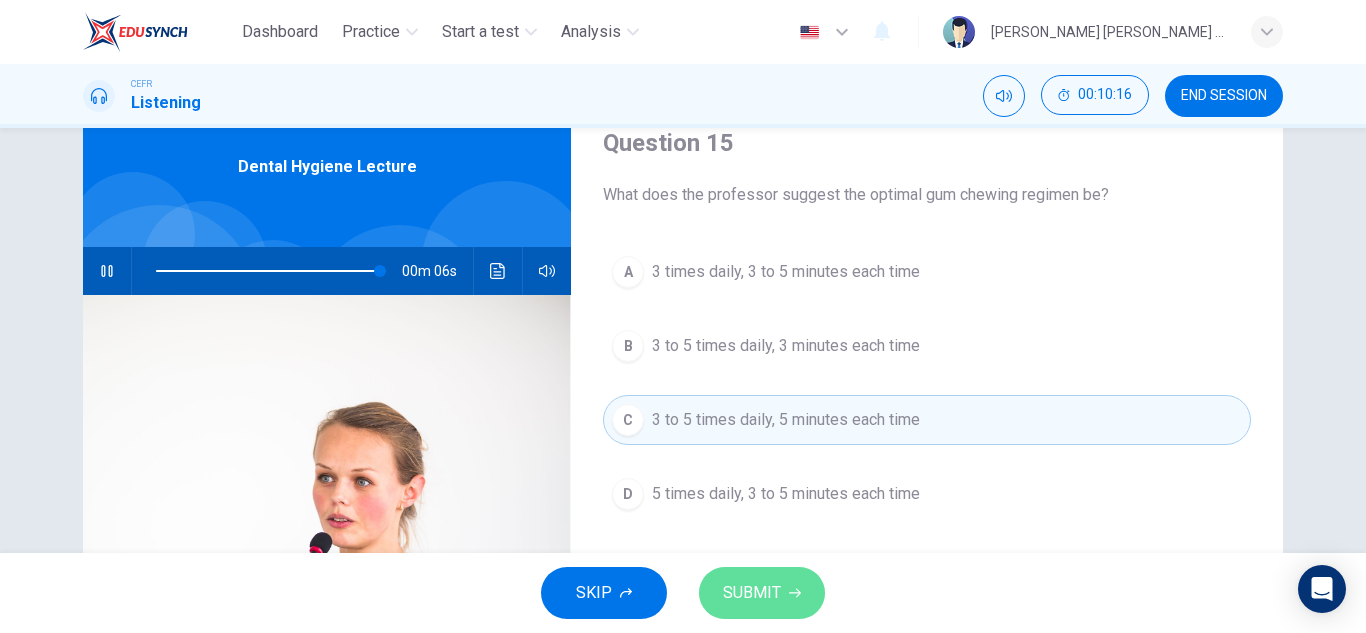 click on "SUBMIT" at bounding box center [752, 593] 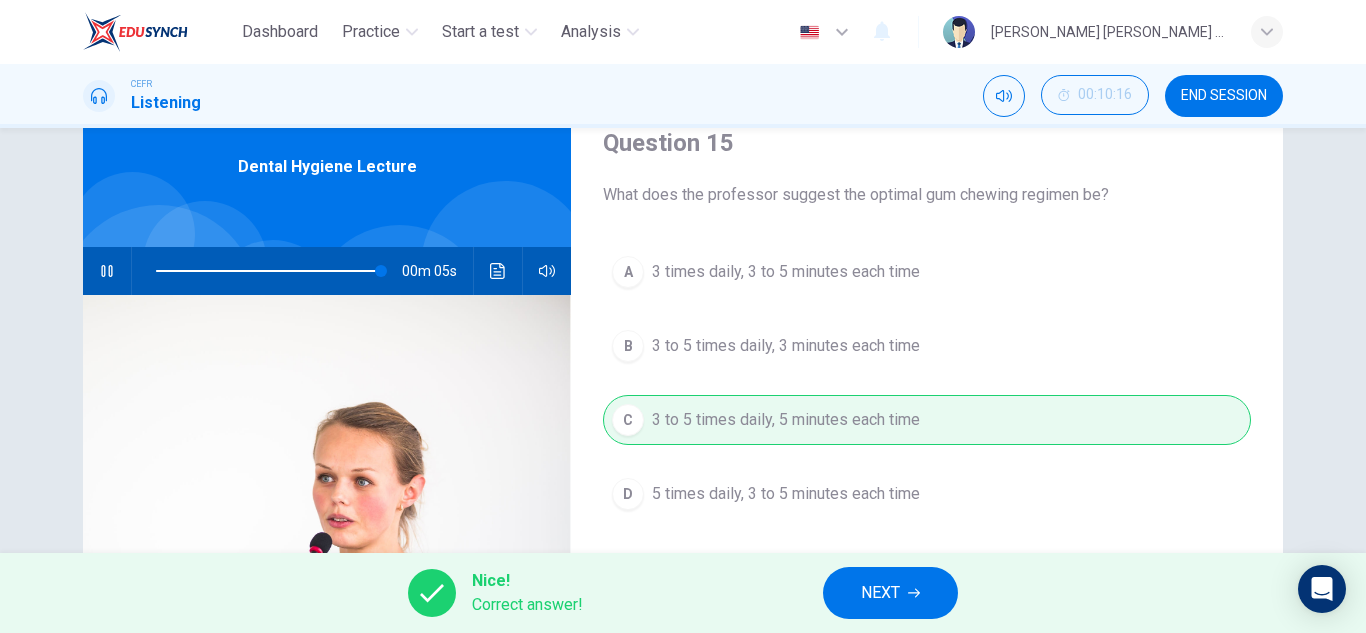 type on "98" 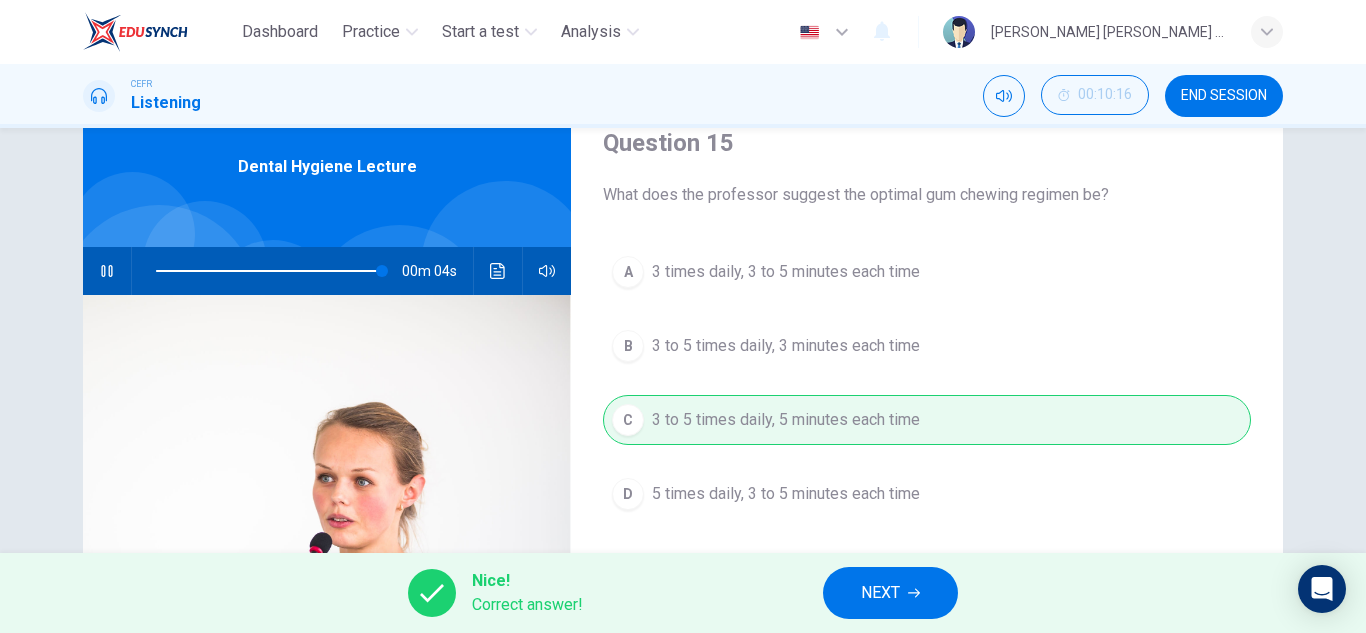 click on "NEXT" at bounding box center (890, 593) 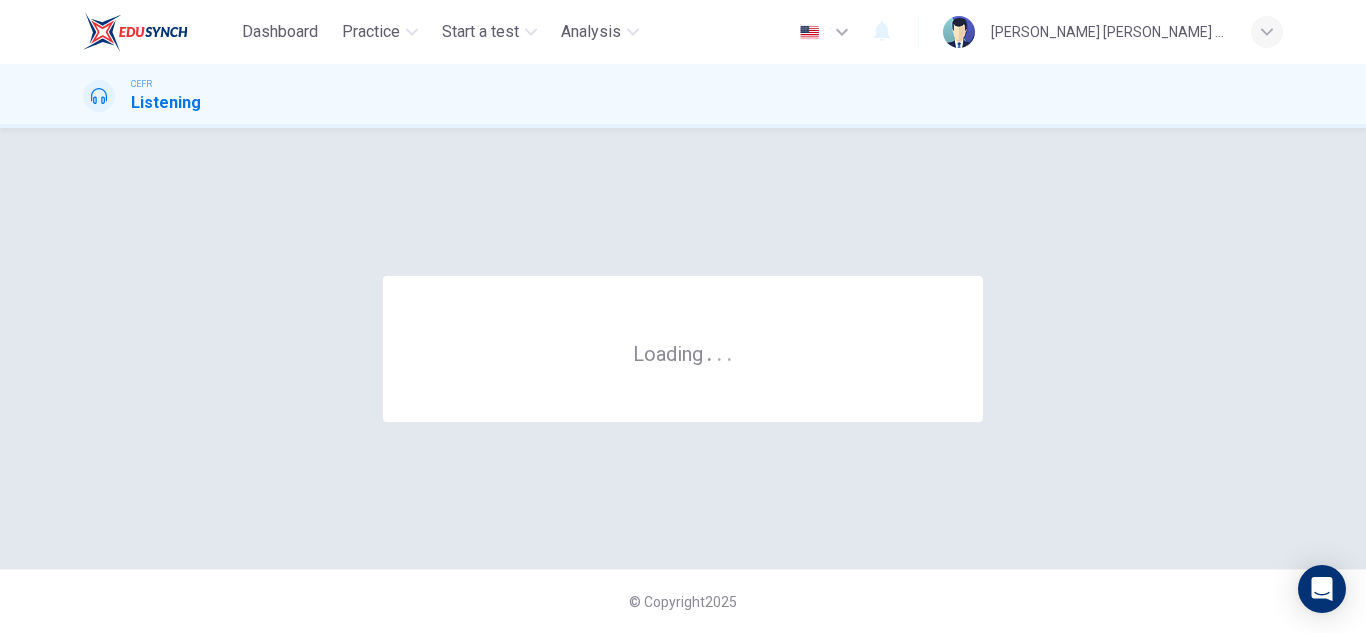 scroll, scrollTop: 0, scrollLeft: 0, axis: both 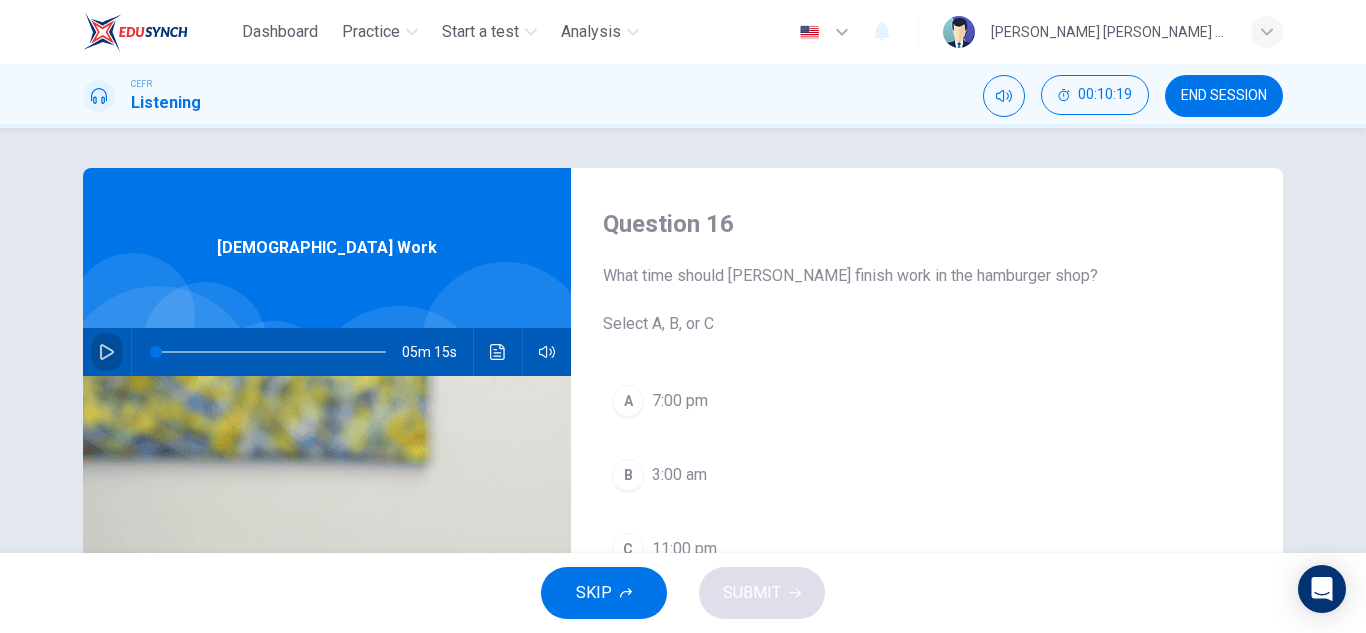 click at bounding box center [107, 352] 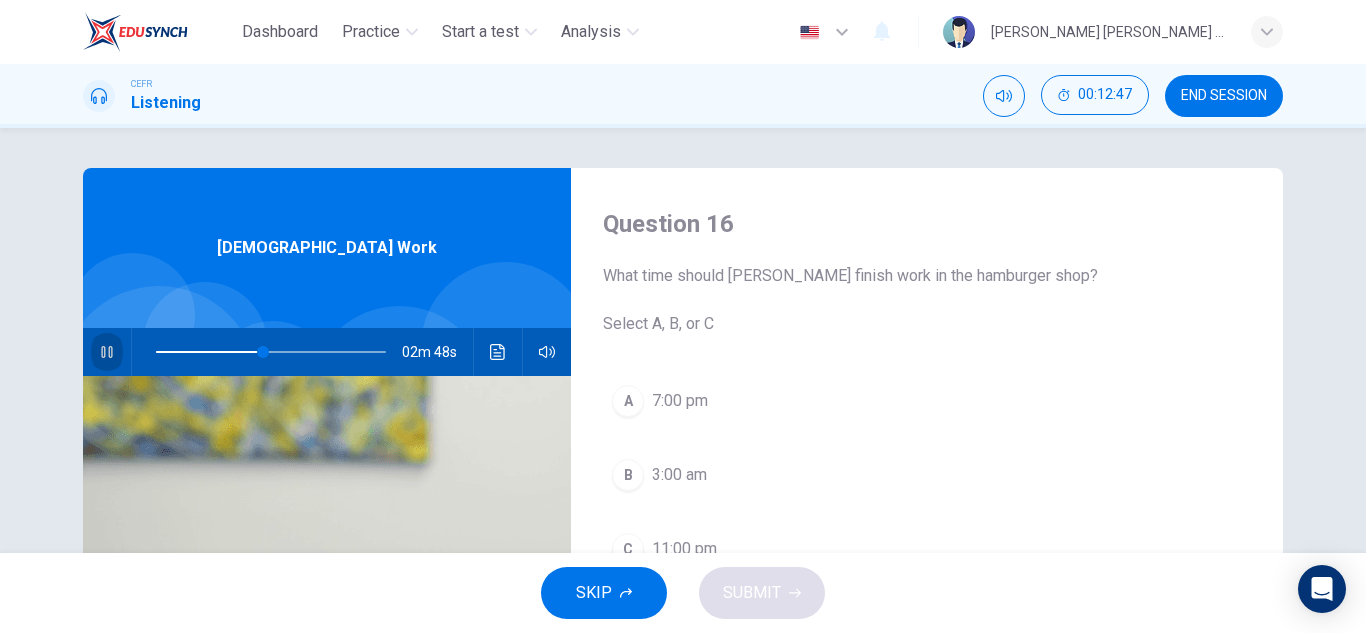 click 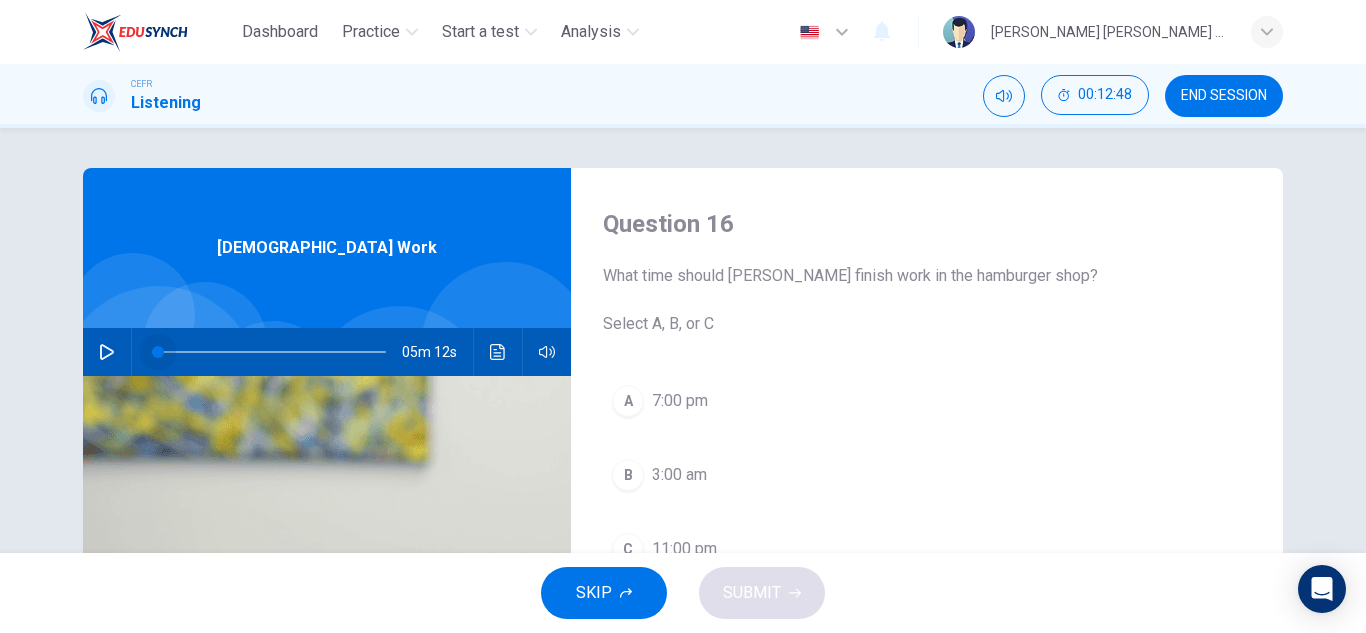 click at bounding box center (271, 352) 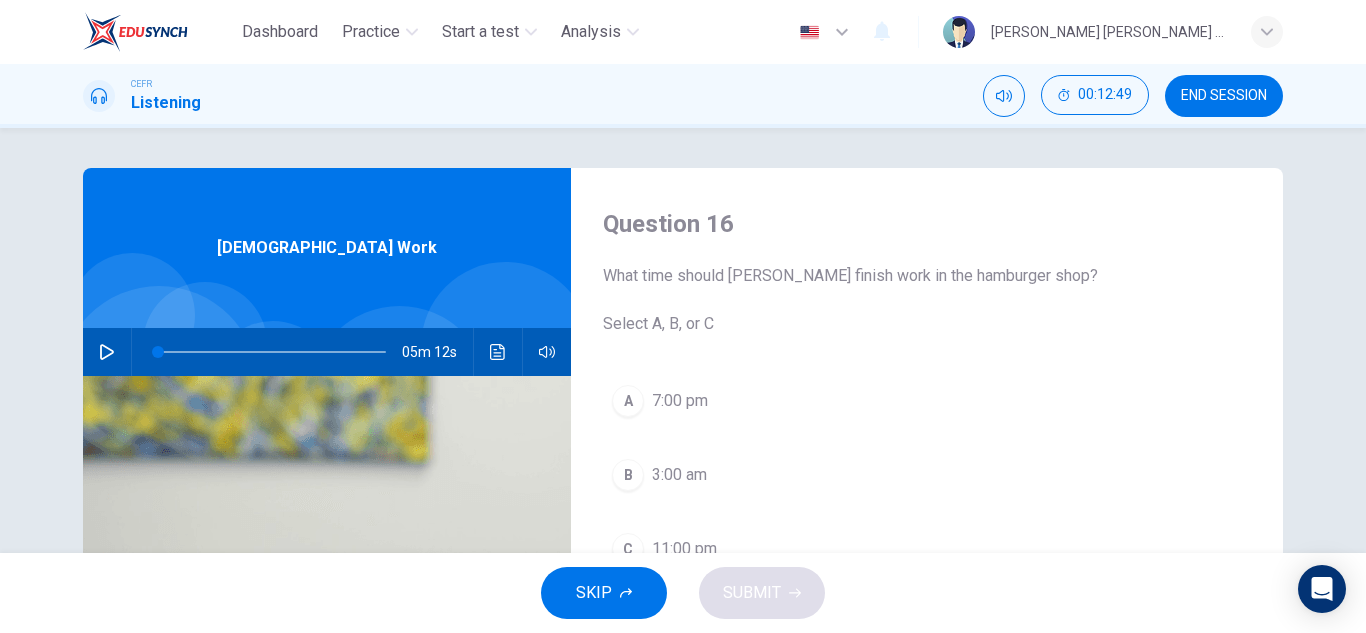 click at bounding box center [107, 352] 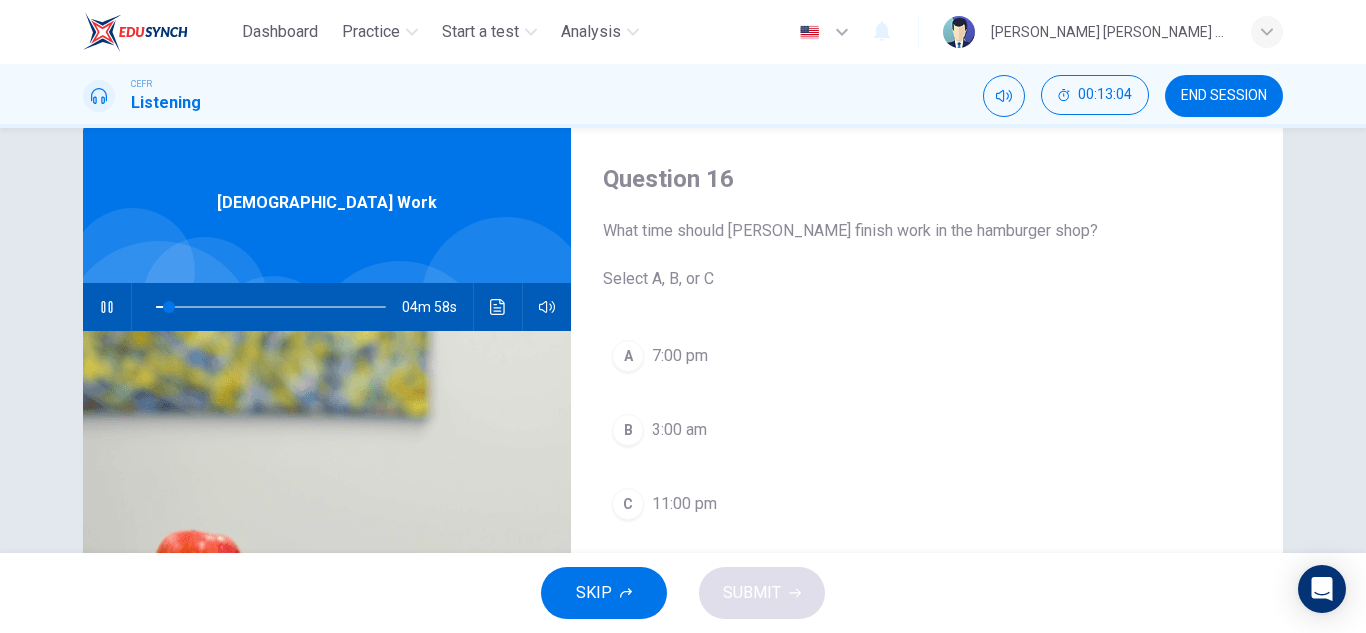scroll, scrollTop: 44, scrollLeft: 0, axis: vertical 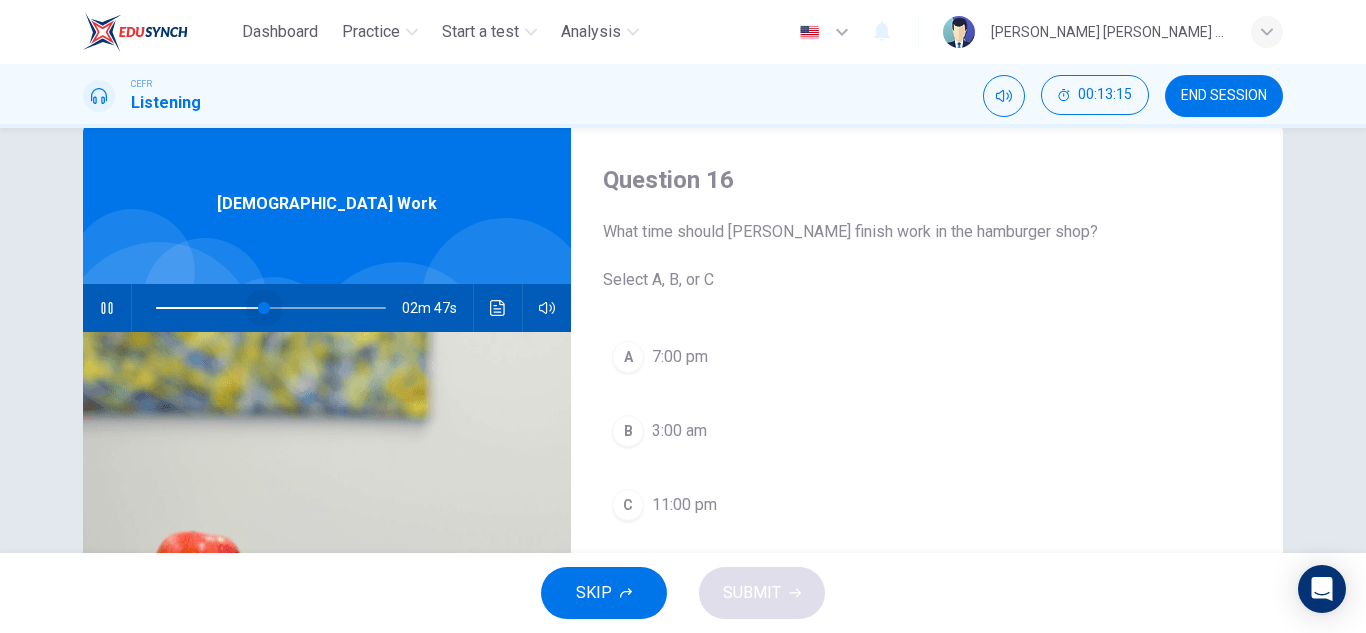 click at bounding box center [271, 308] 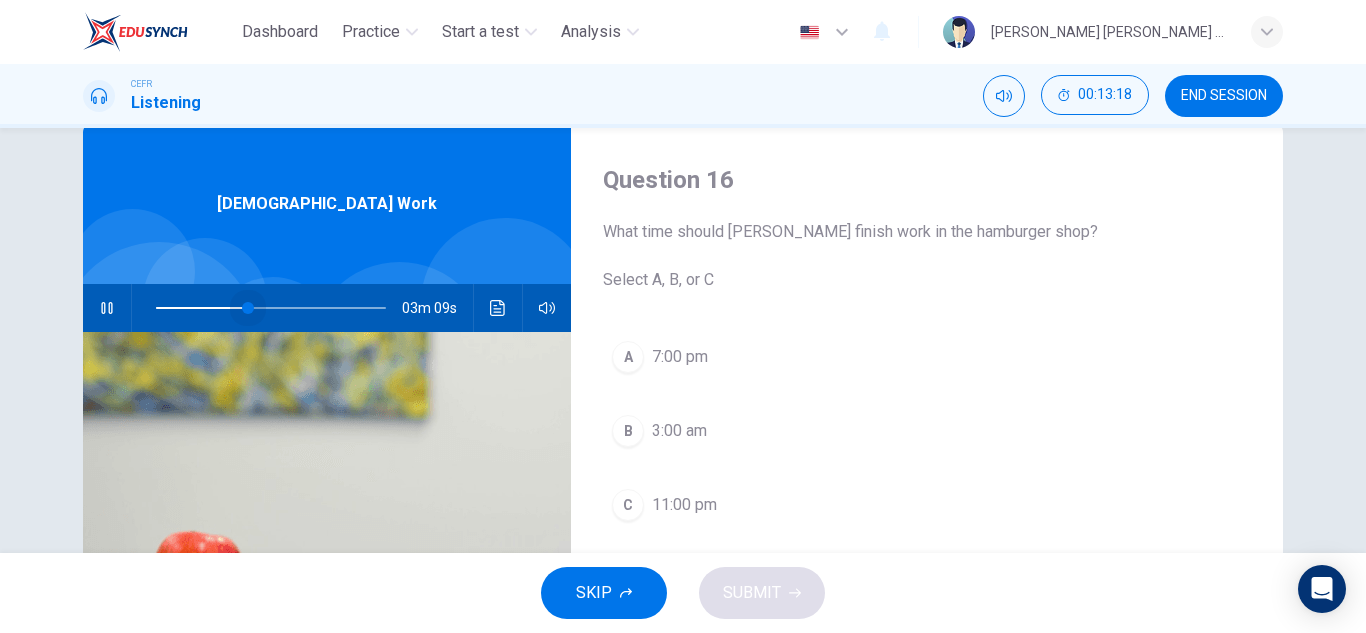 click at bounding box center [248, 308] 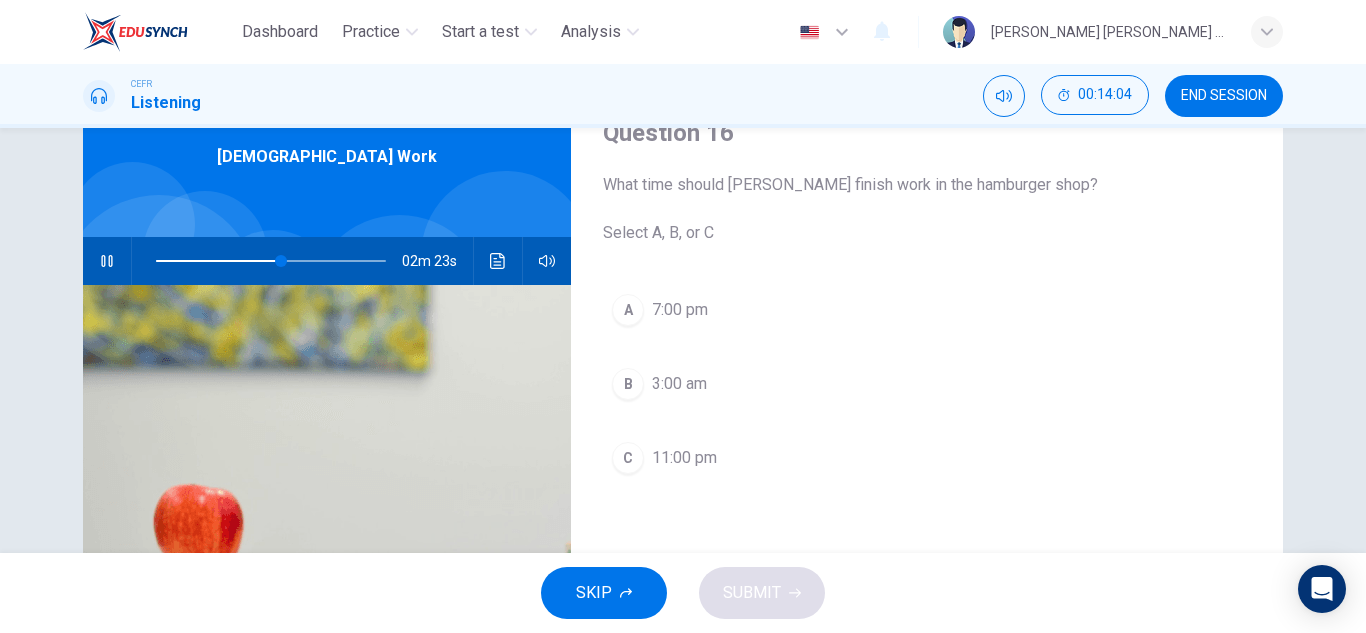 scroll, scrollTop: 92, scrollLeft: 0, axis: vertical 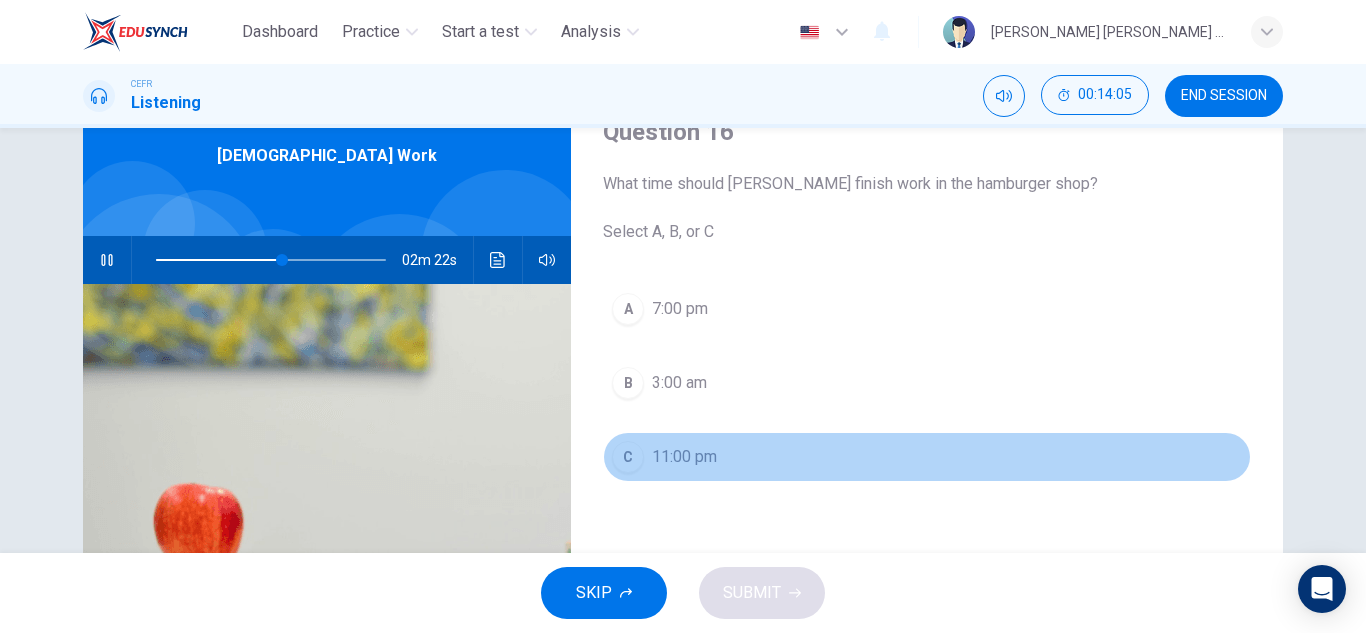 click on "C" at bounding box center (628, 457) 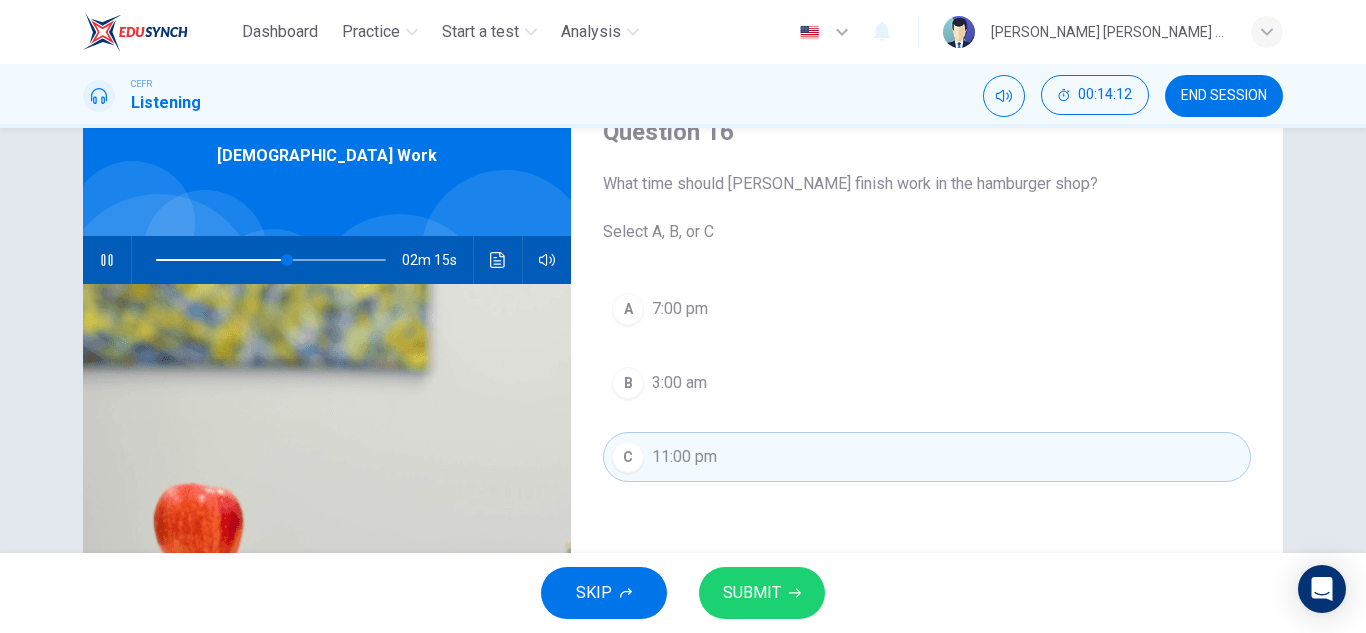 click on "SUBMIT" at bounding box center [752, 593] 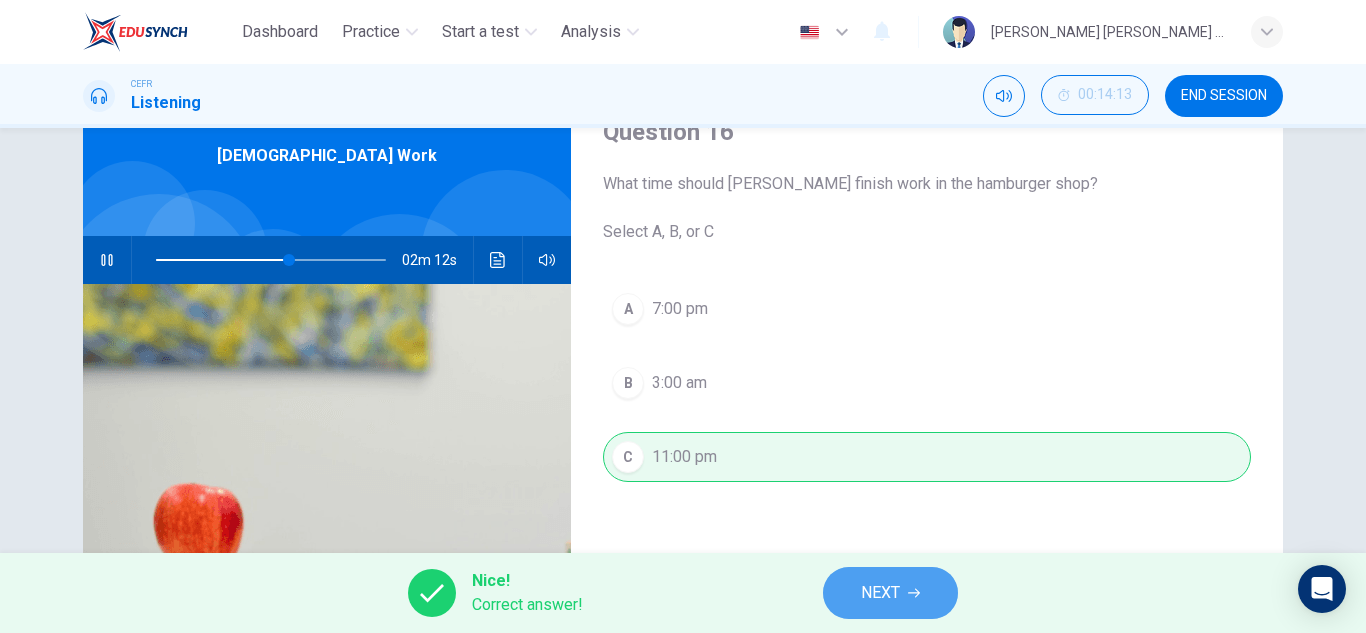 click on "NEXT" at bounding box center (890, 593) 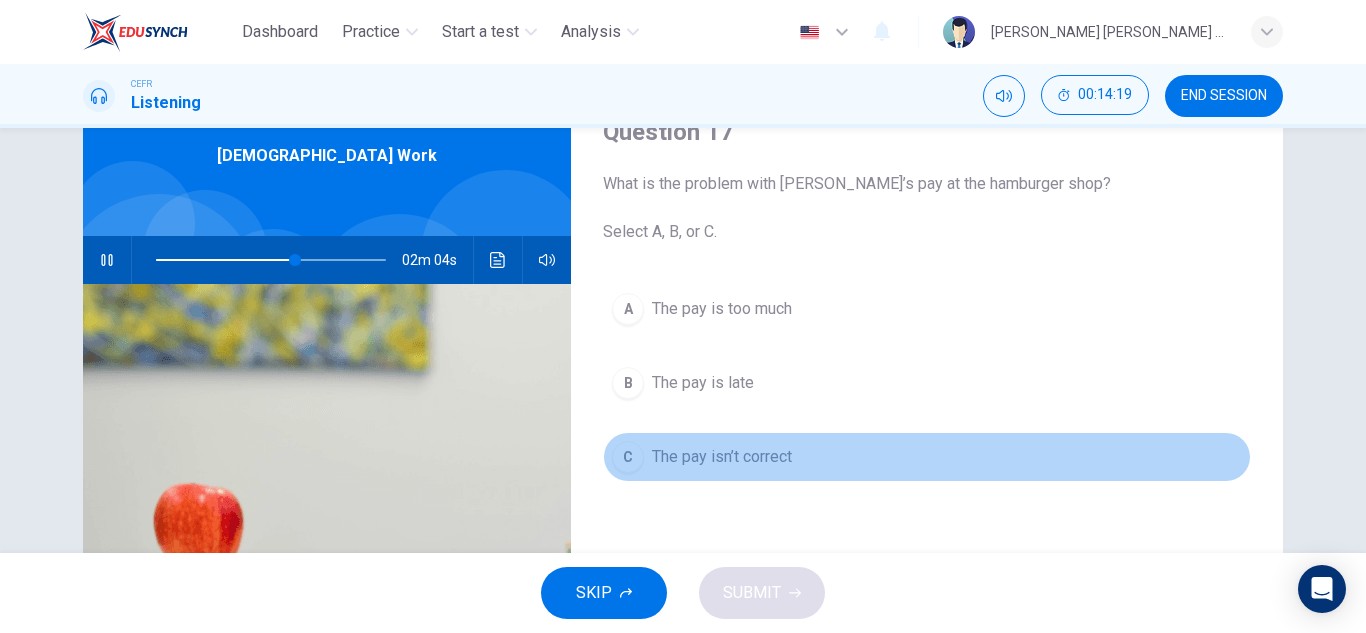 click on "The pay isn’t correct" at bounding box center [722, 457] 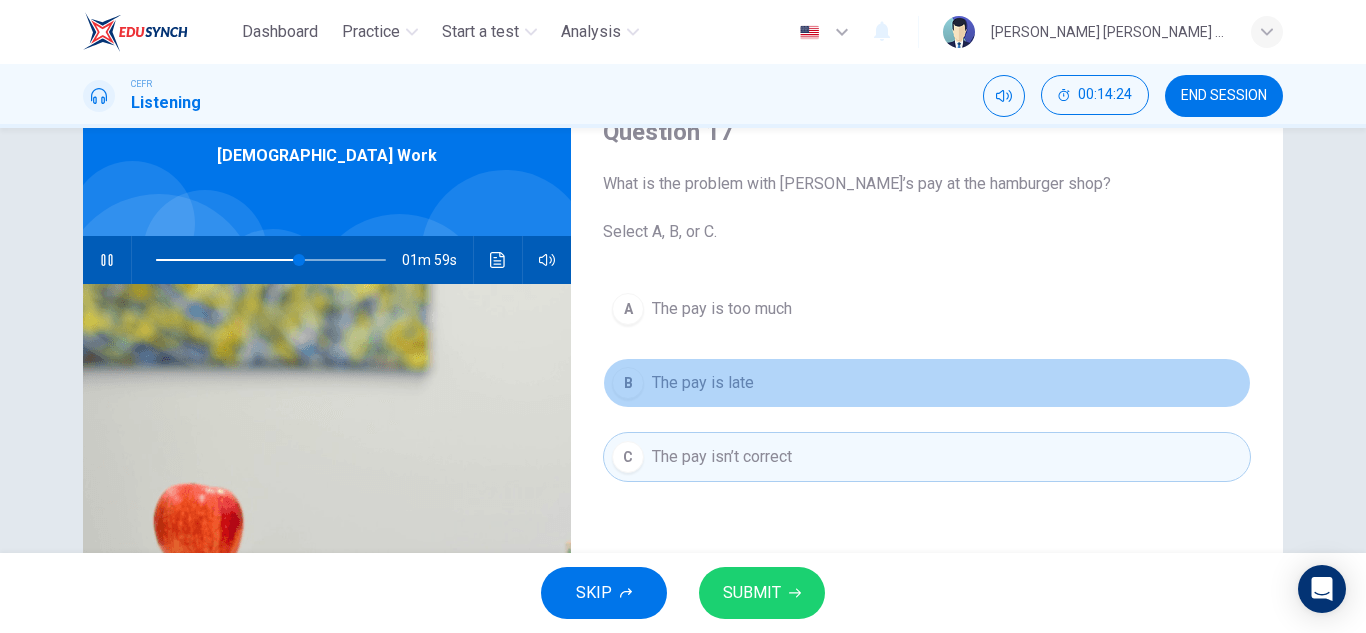 click on "The pay is late" at bounding box center (703, 383) 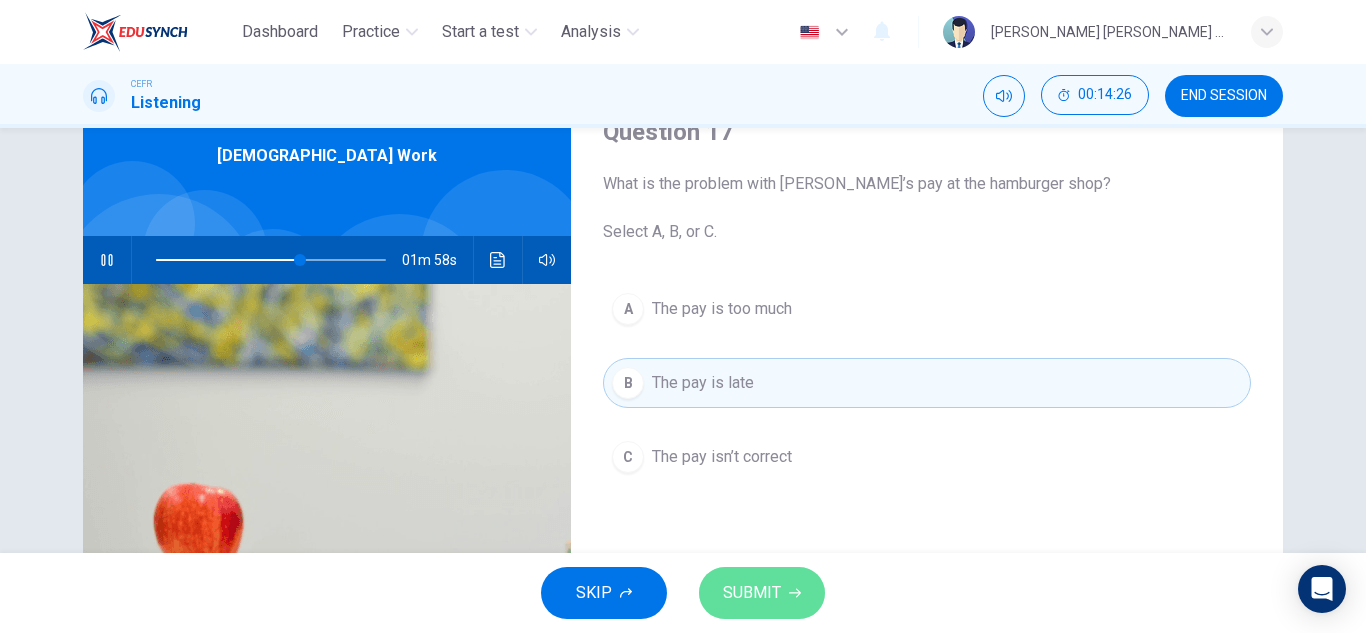 click on "SUBMIT" at bounding box center (752, 593) 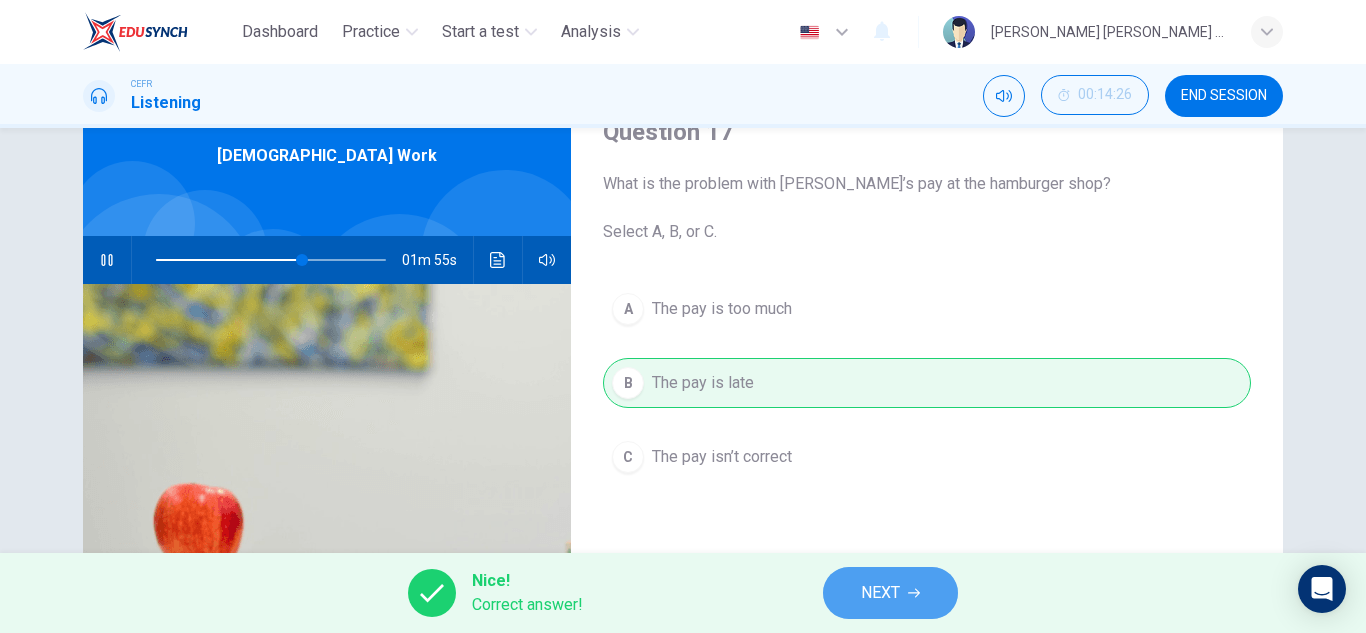 click on "NEXT" at bounding box center (890, 593) 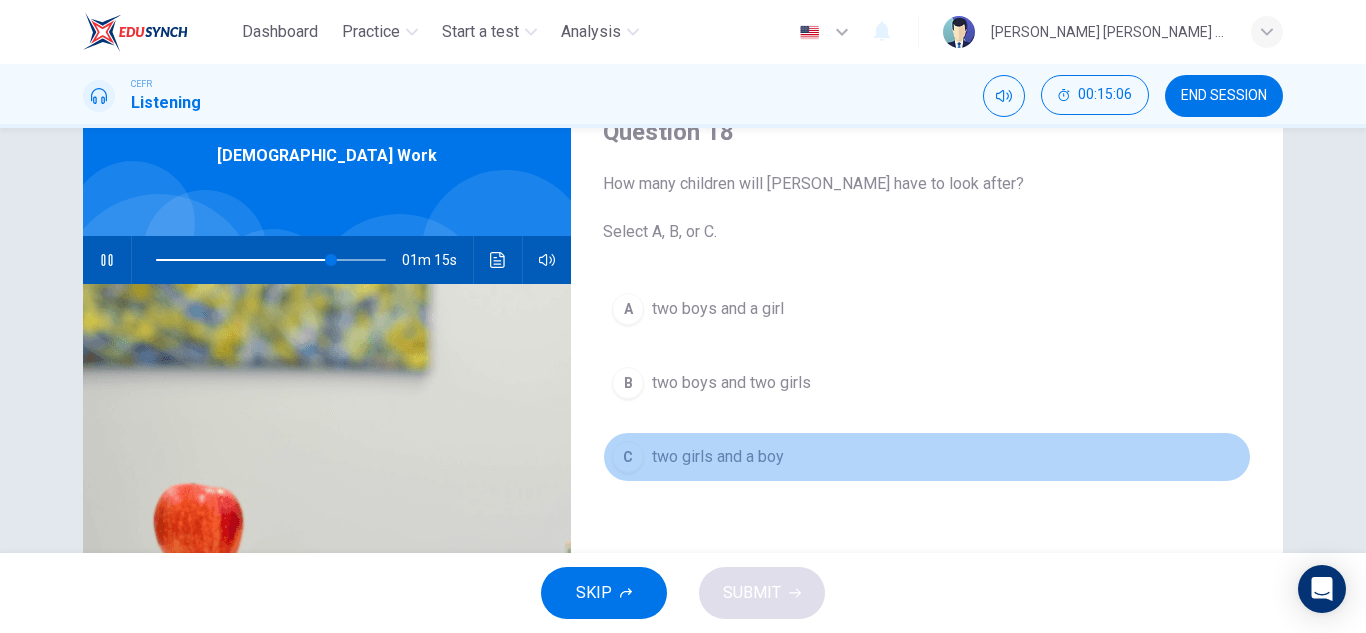 click on "two girls and a boy" at bounding box center [718, 457] 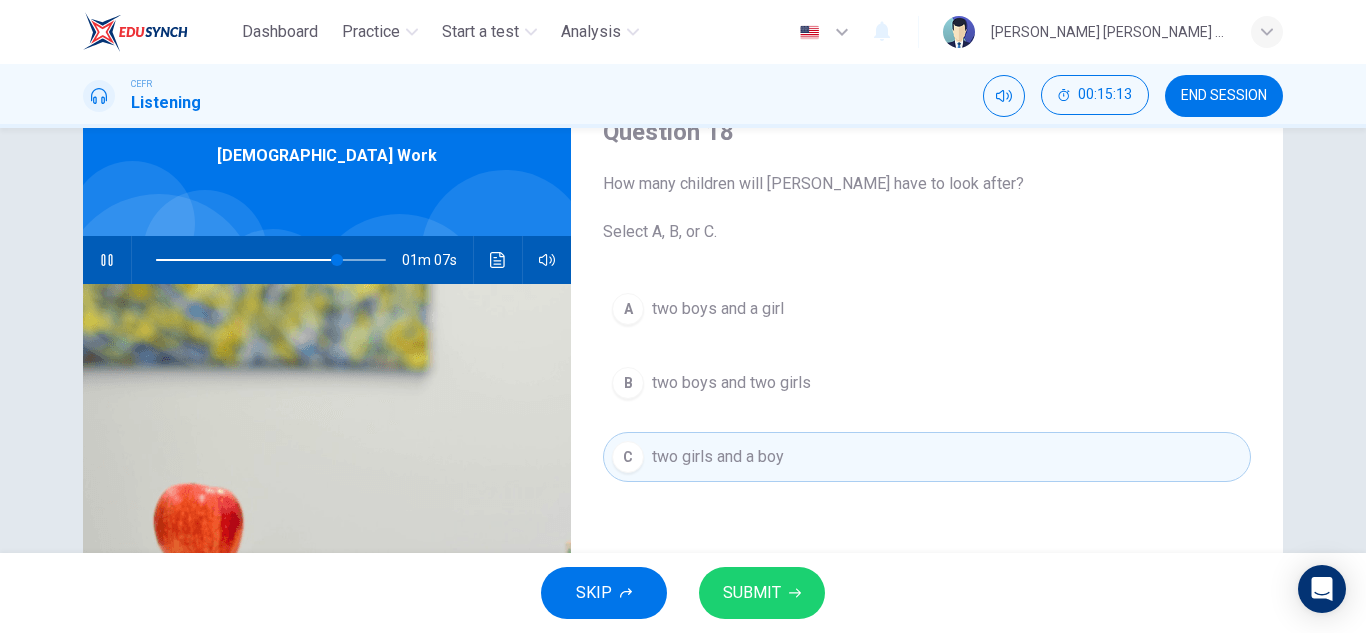 click on "SUBMIT" at bounding box center [752, 593] 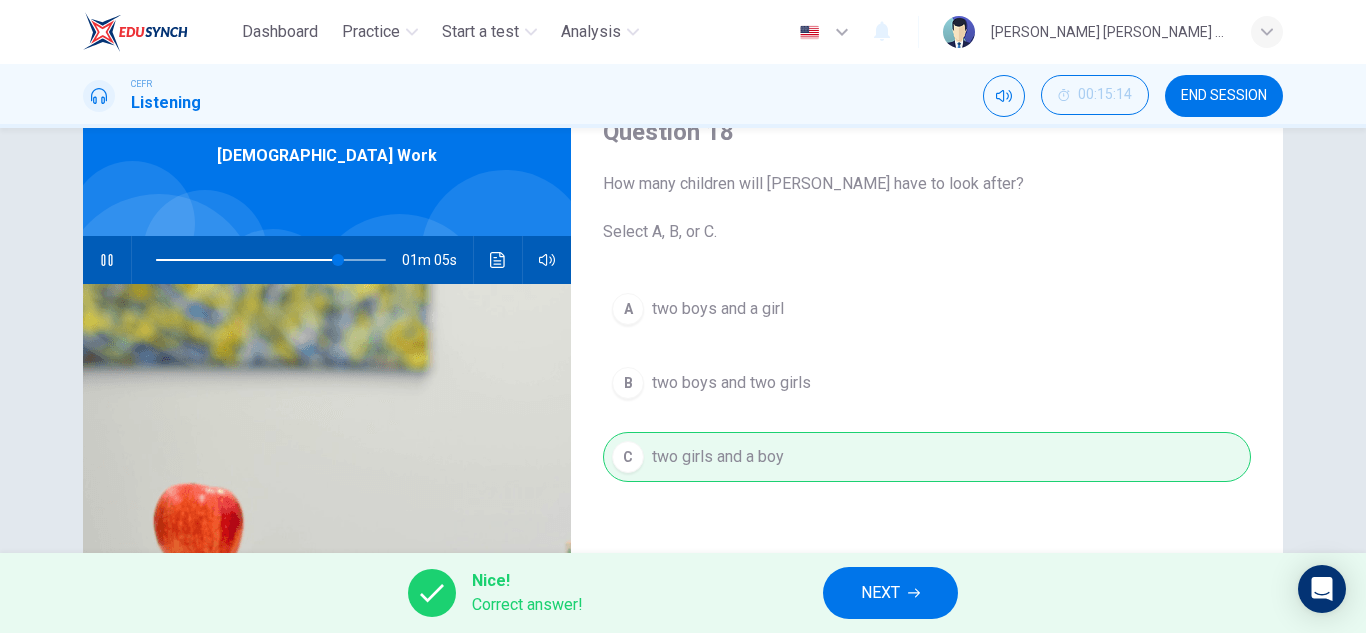 type on "80" 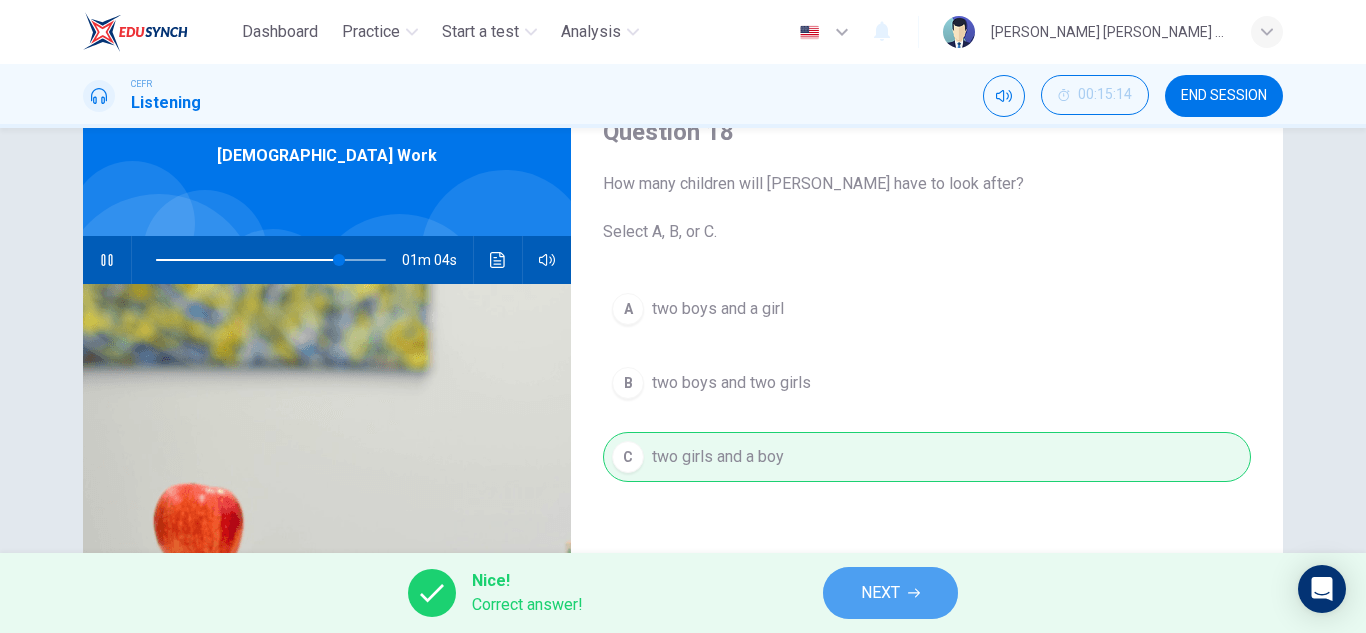 click on "NEXT" at bounding box center (890, 593) 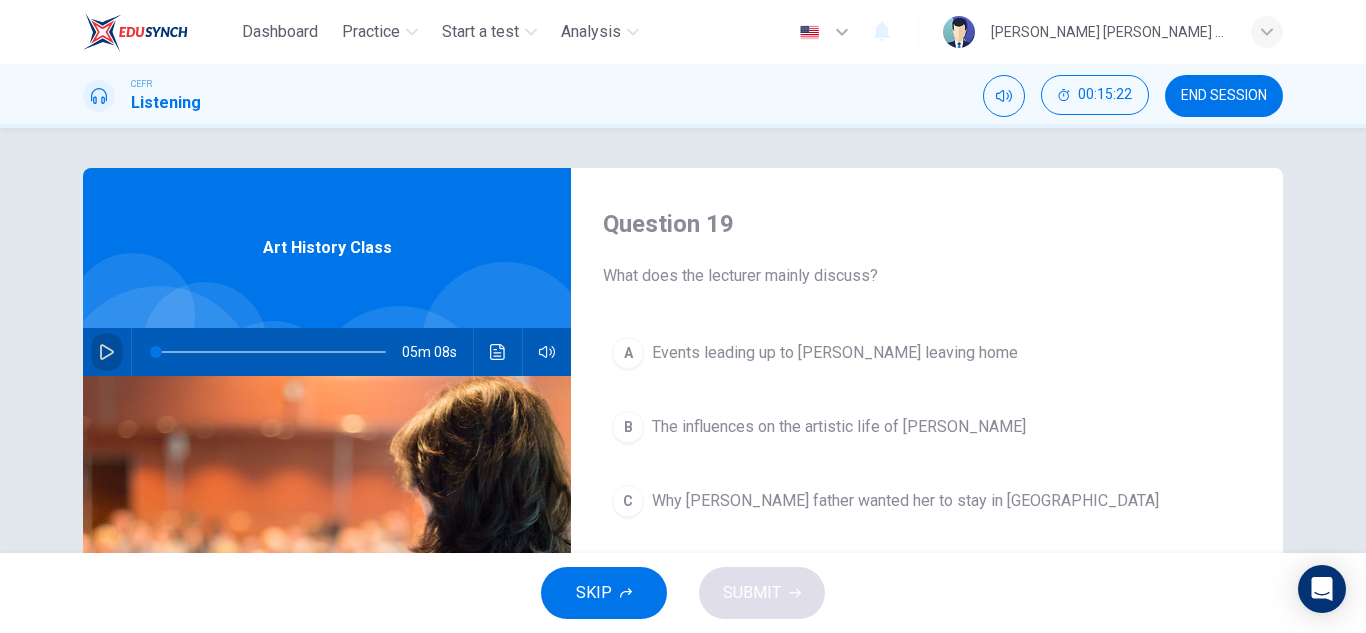 click at bounding box center [107, 352] 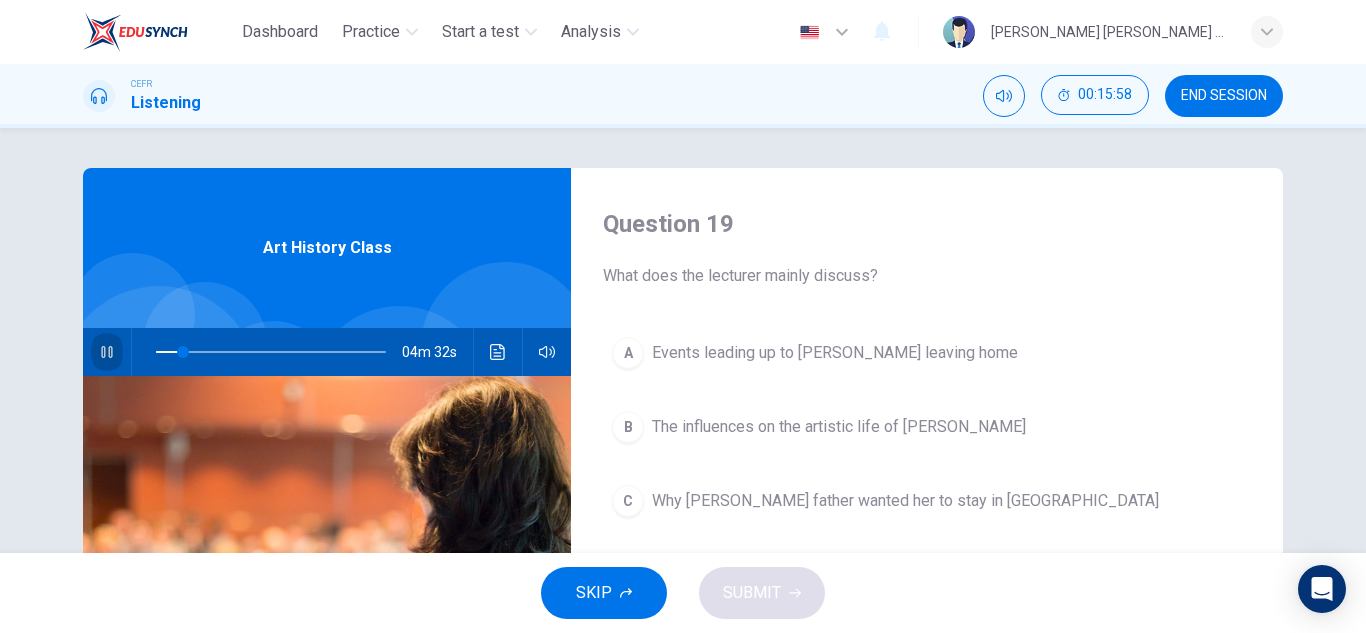click 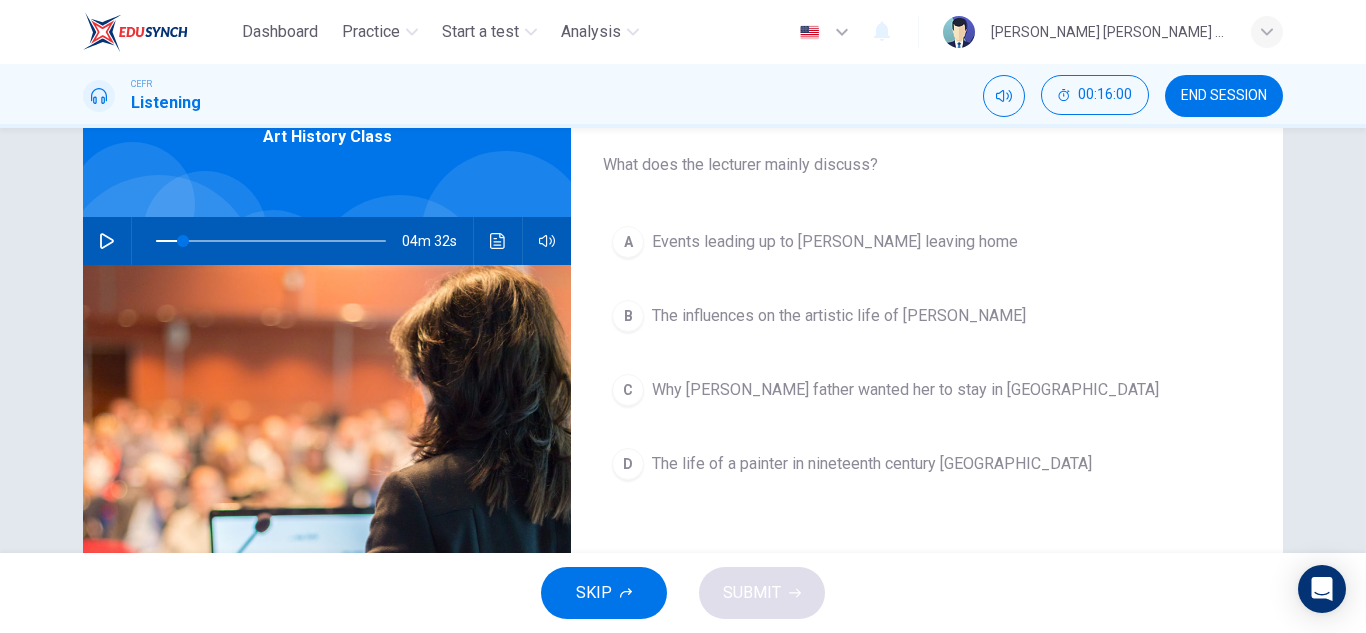 scroll, scrollTop: 112, scrollLeft: 0, axis: vertical 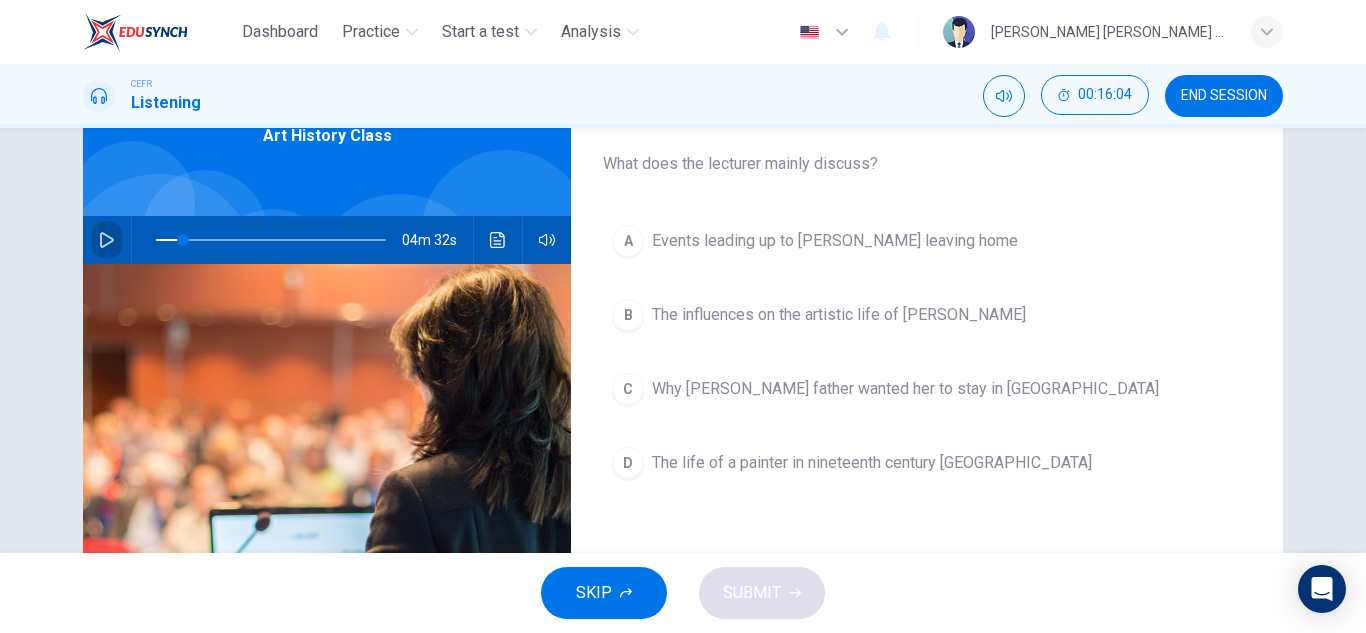 click 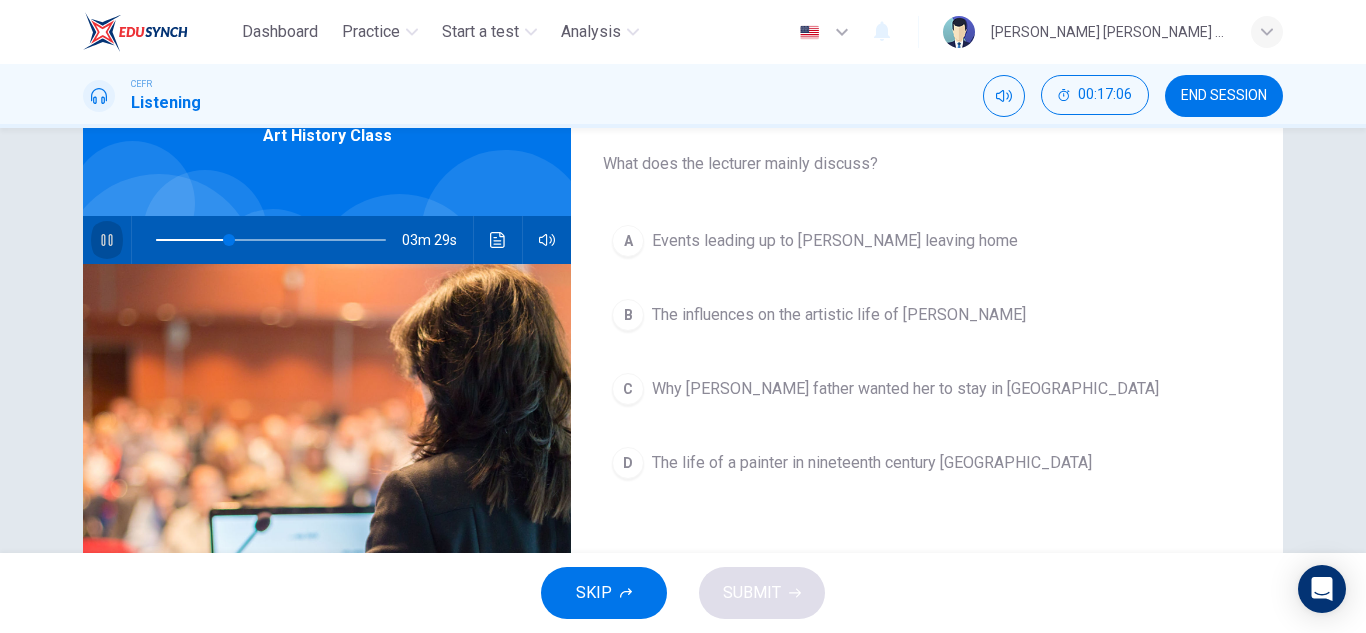 click 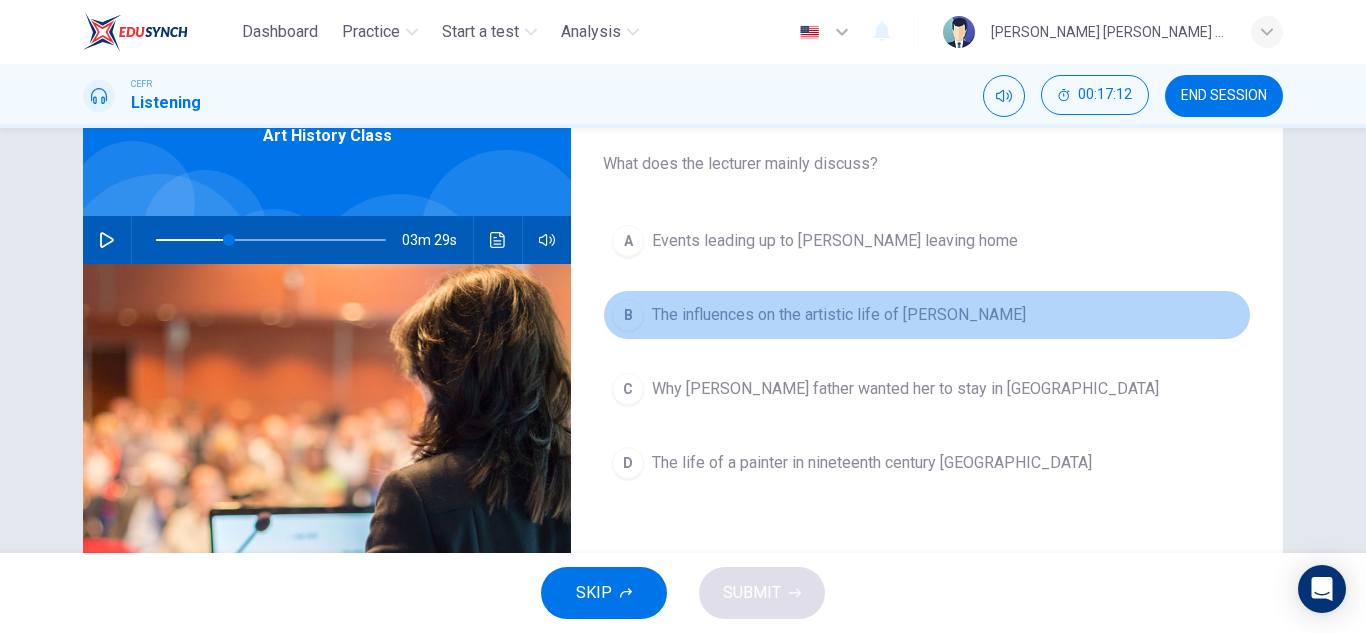 click on "The influences on the artistic life of [PERSON_NAME]" at bounding box center [839, 315] 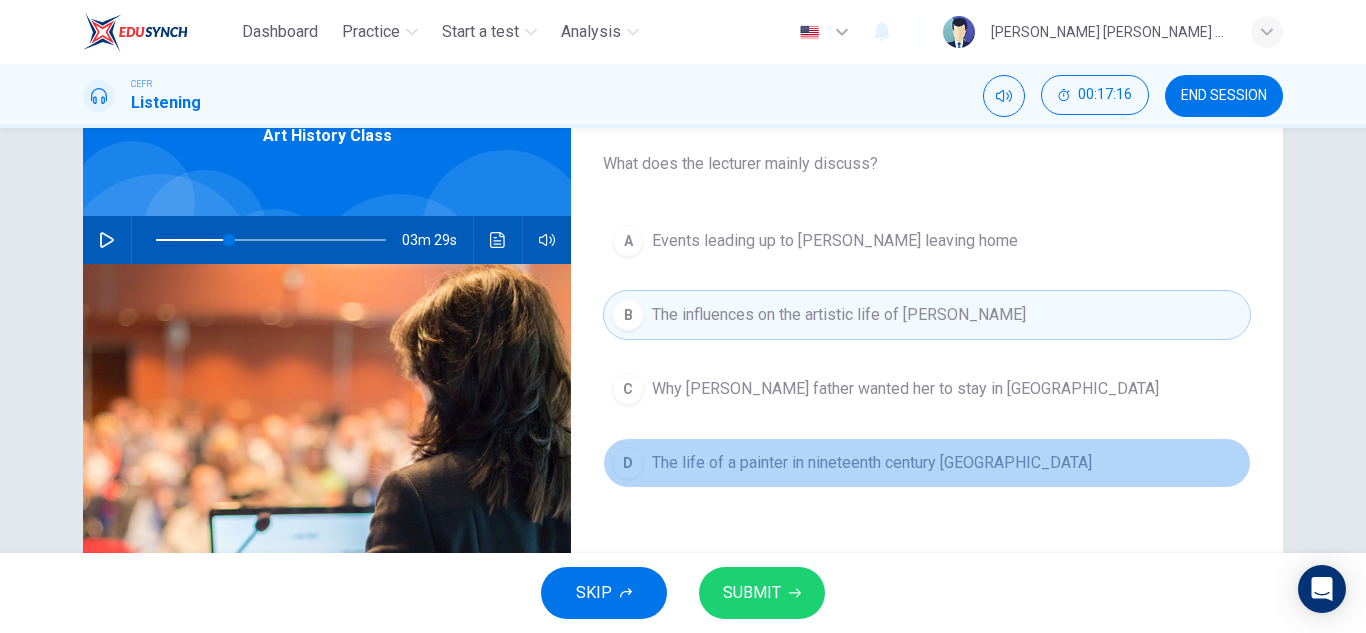 click on "The life of a painter in nineteenth century [GEOGRAPHIC_DATA]" at bounding box center (872, 463) 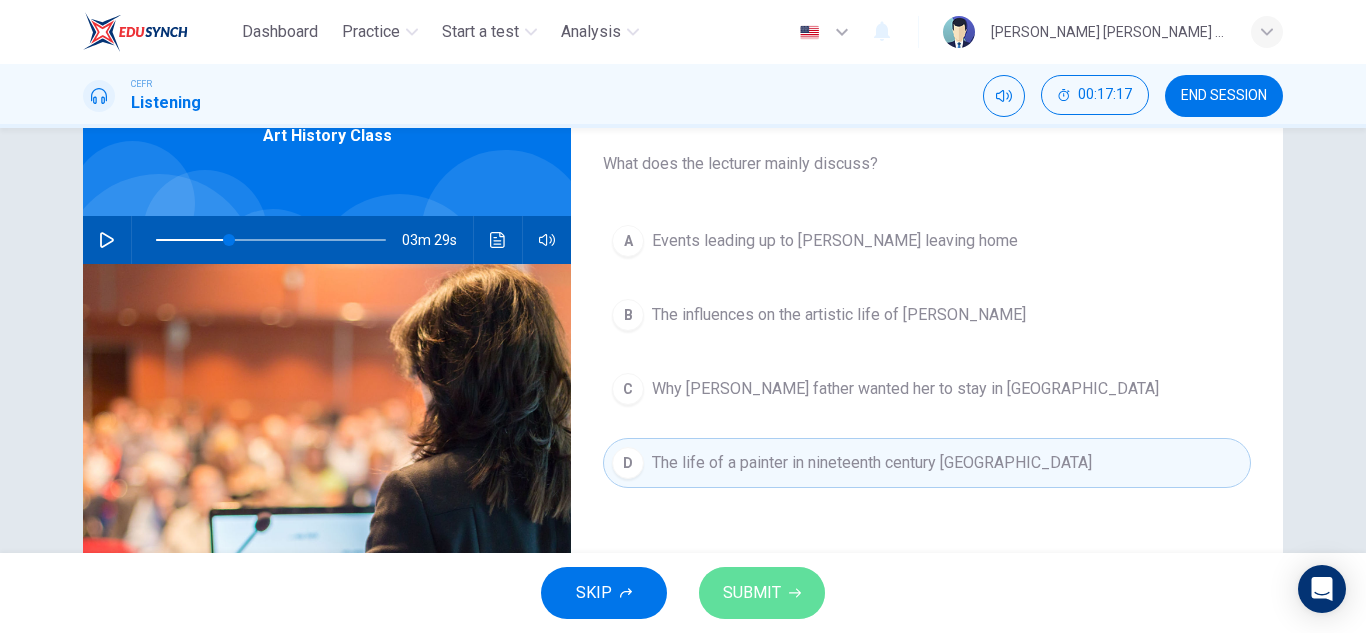 click on "SUBMIT" at bounding box center [752, 593] 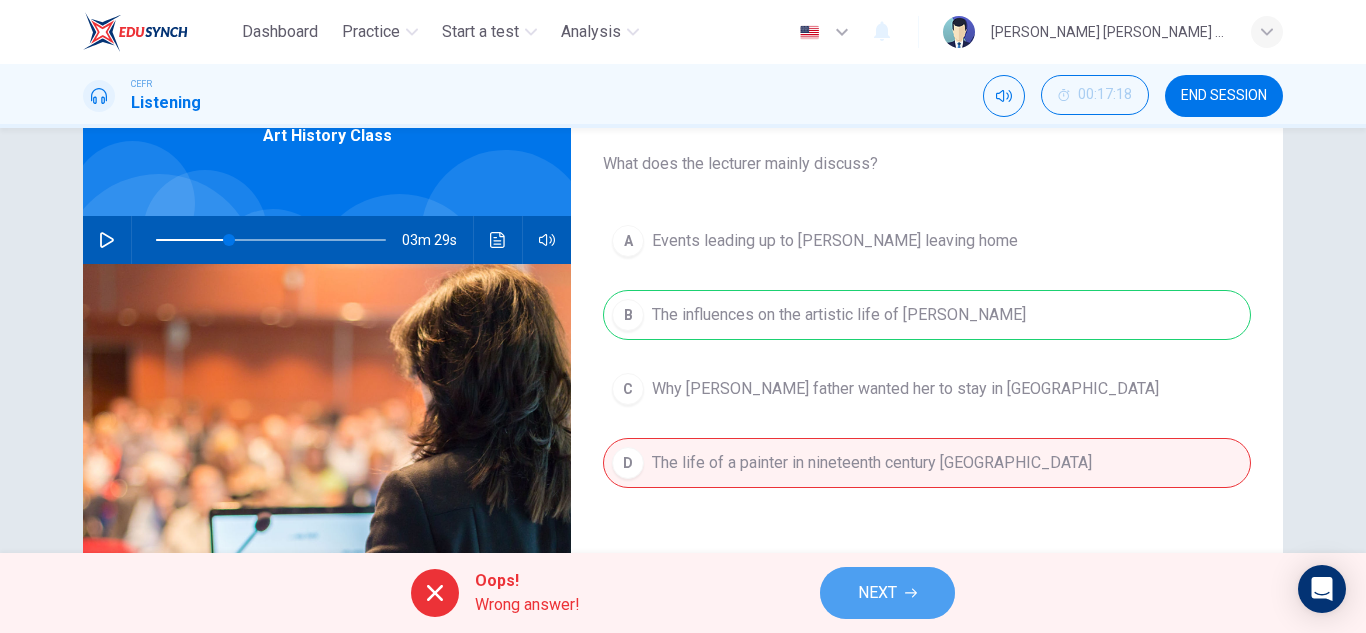 click on "NEXT" at bounding box center [877, 593] 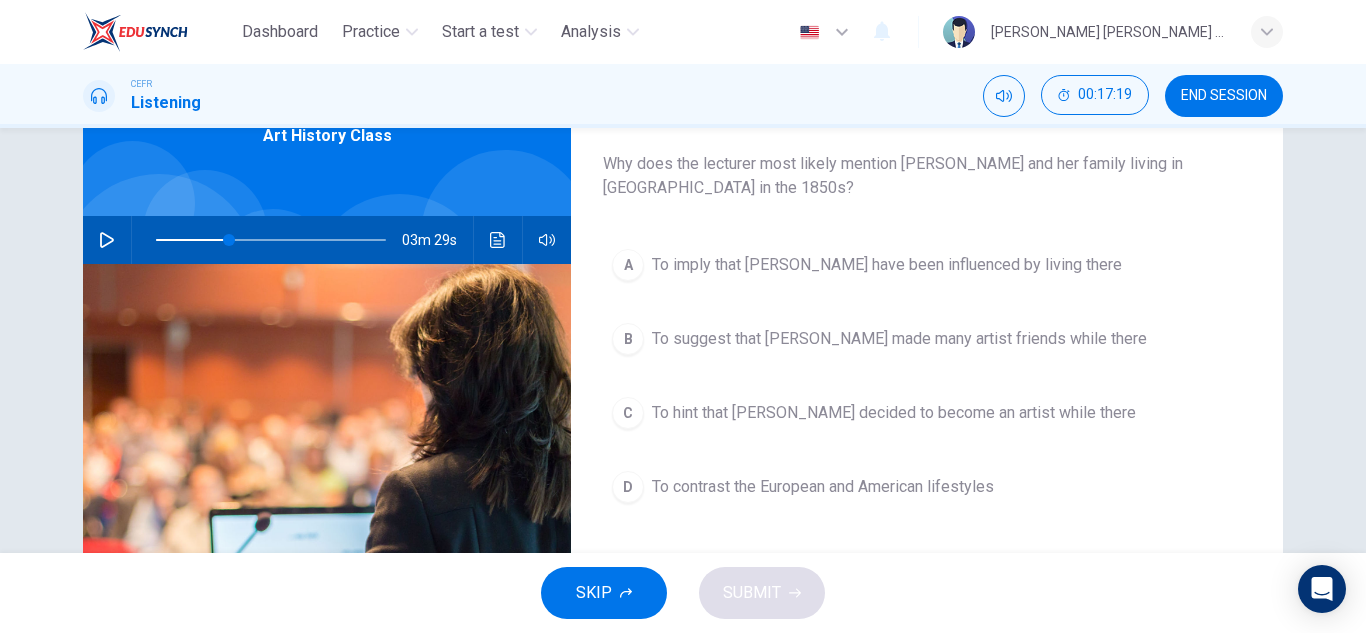 click at bounding box center (107, 240) 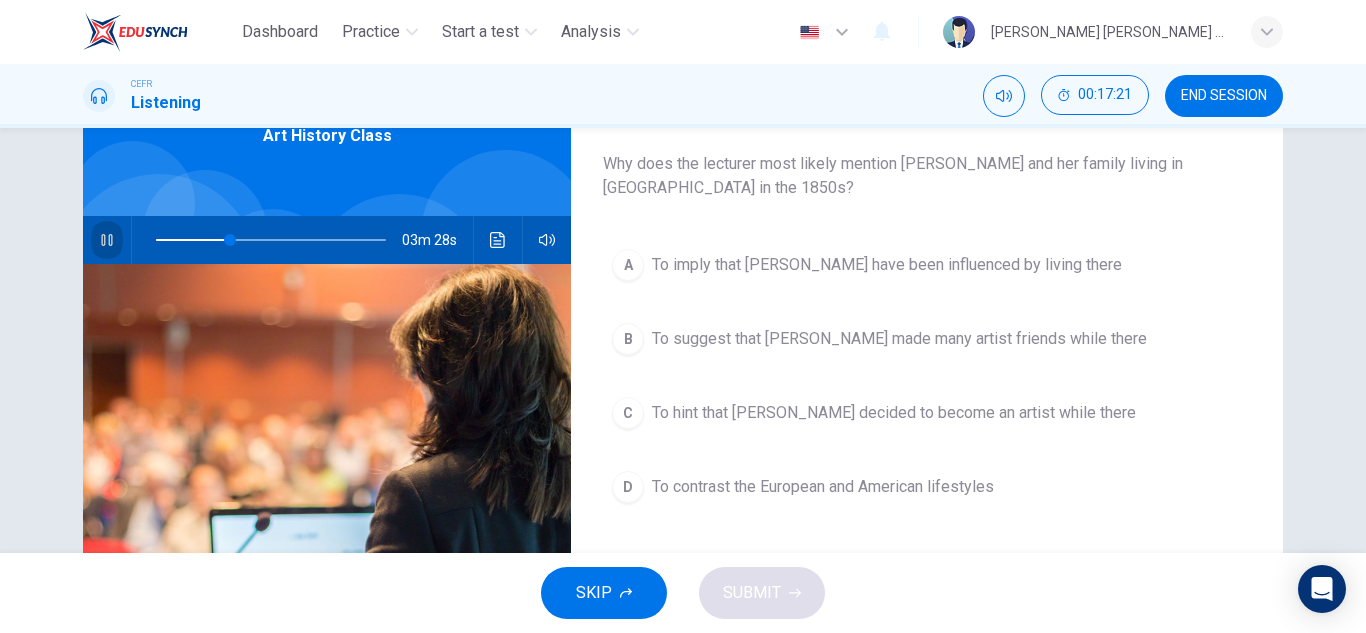 click at bounding box center (107, 240) 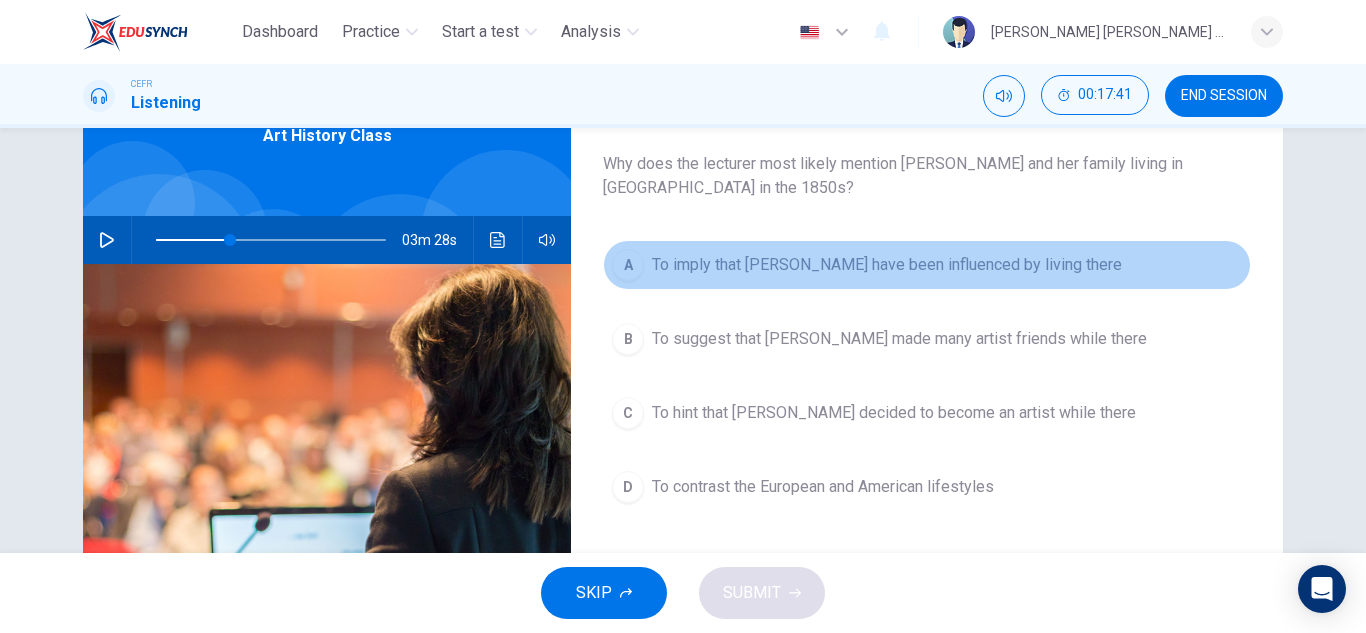 click on "To imply that [PERSON_NAME] have been influenced by living there" at bounding box center (887, 265) 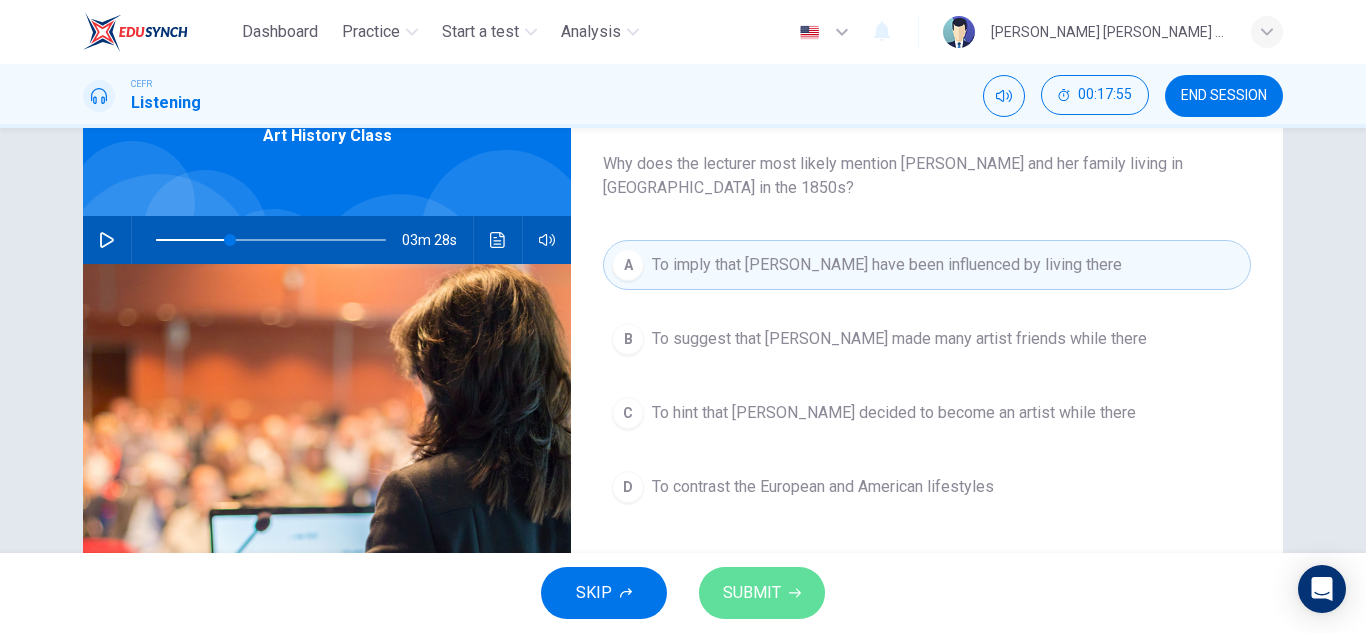 click on "SUBMIT" at bounding box center (752, 593) 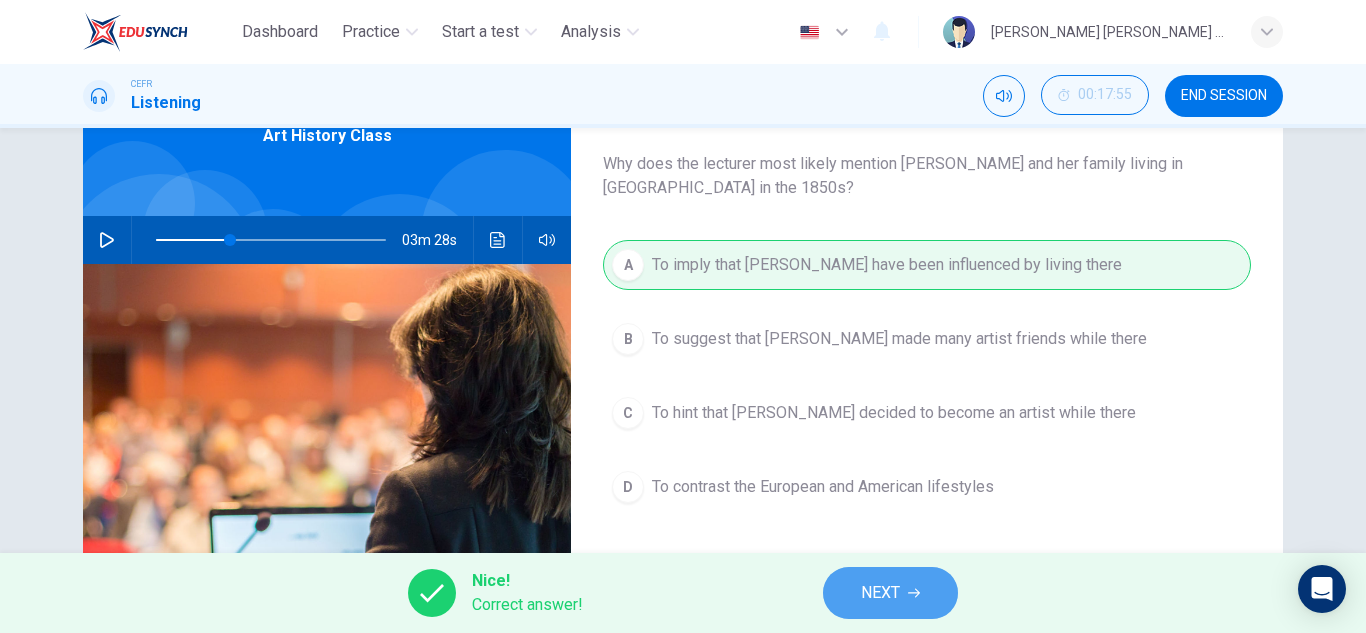 click on "NEXT" at bounding box center [880, 593] 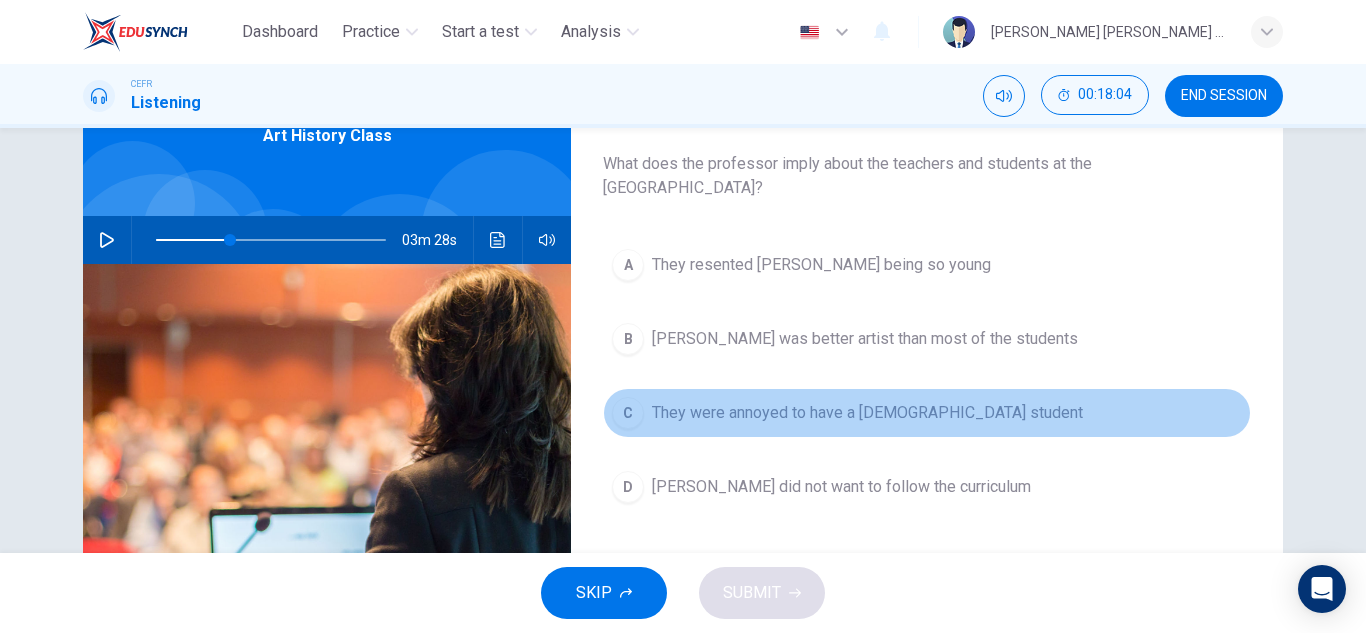click on "They were annoyed to have a [DEMOGRAPHIC_DATA] student" at bounding box center (867, 413) 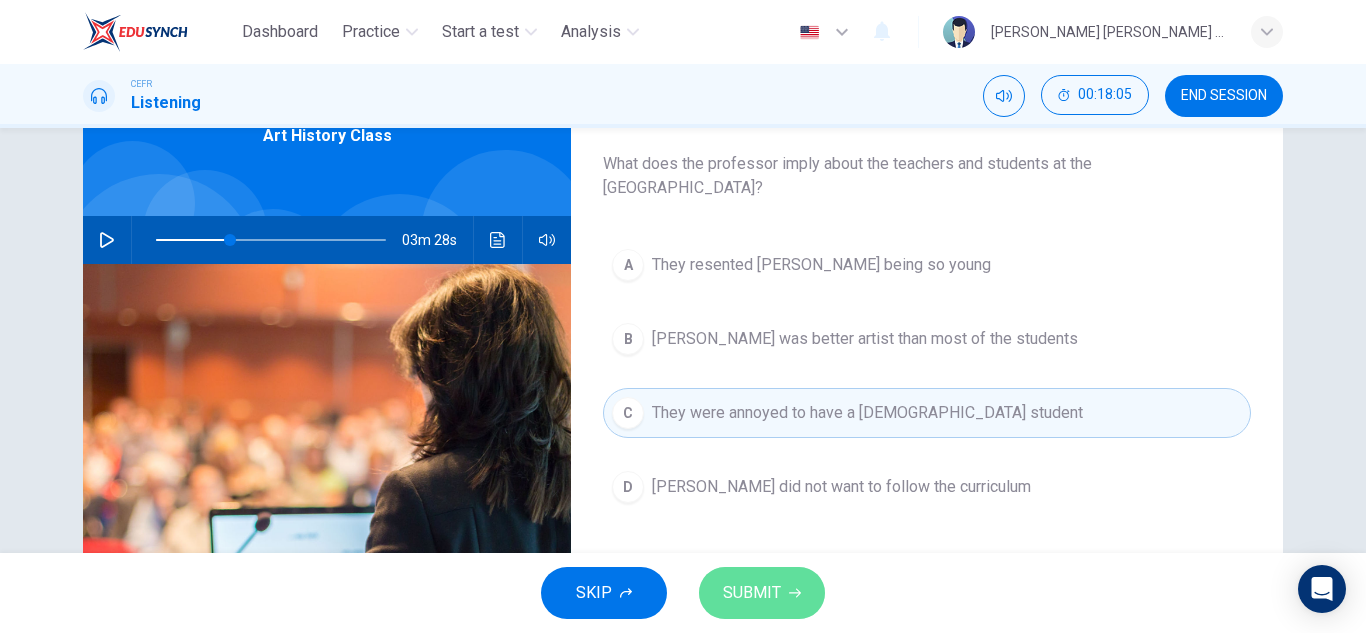 click on "SUBMIT" at bounding box center (752, 593) 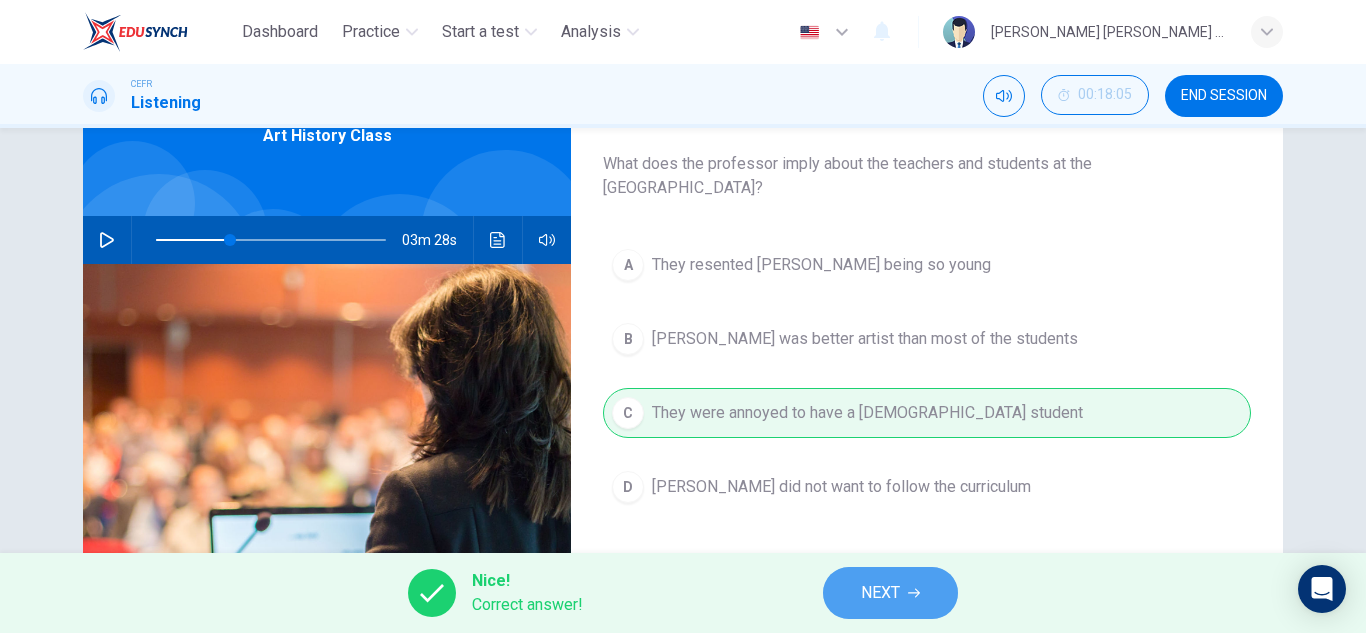 click on "NEXT" at bounding box center [880, 593] 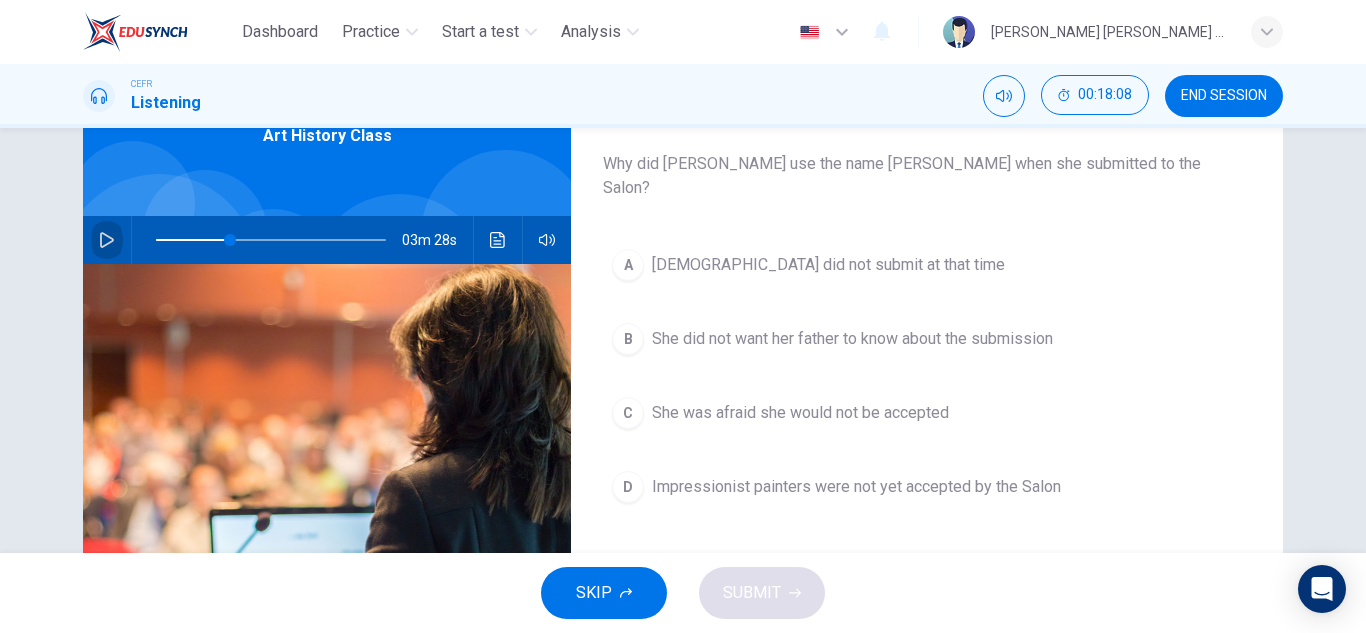 click at bounding box center [107, 240] 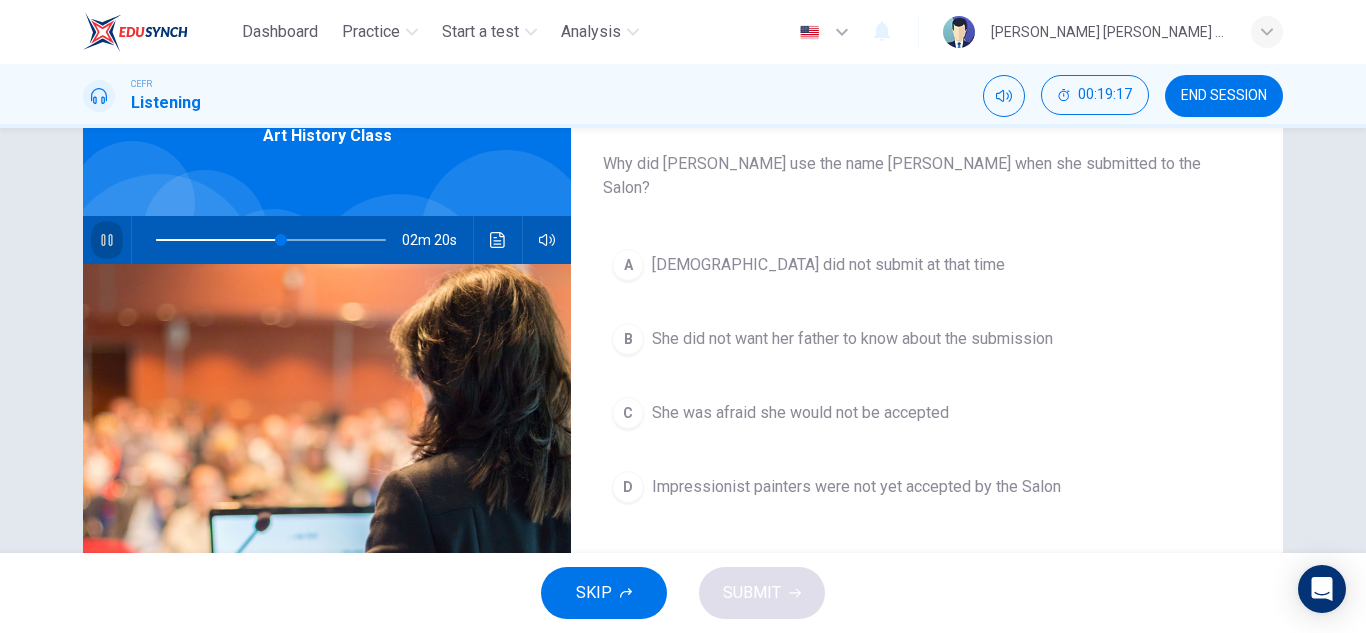 click 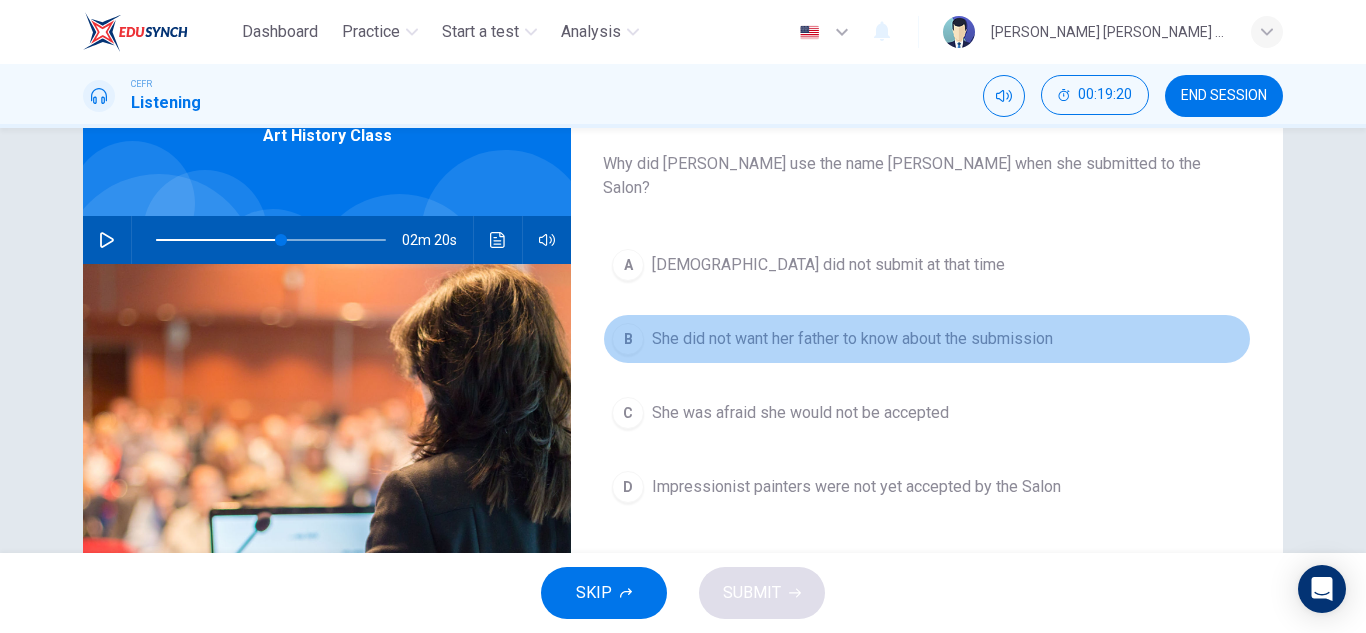 click on "B She did not want her father to know about the submission" at bounding box center (927, 339) 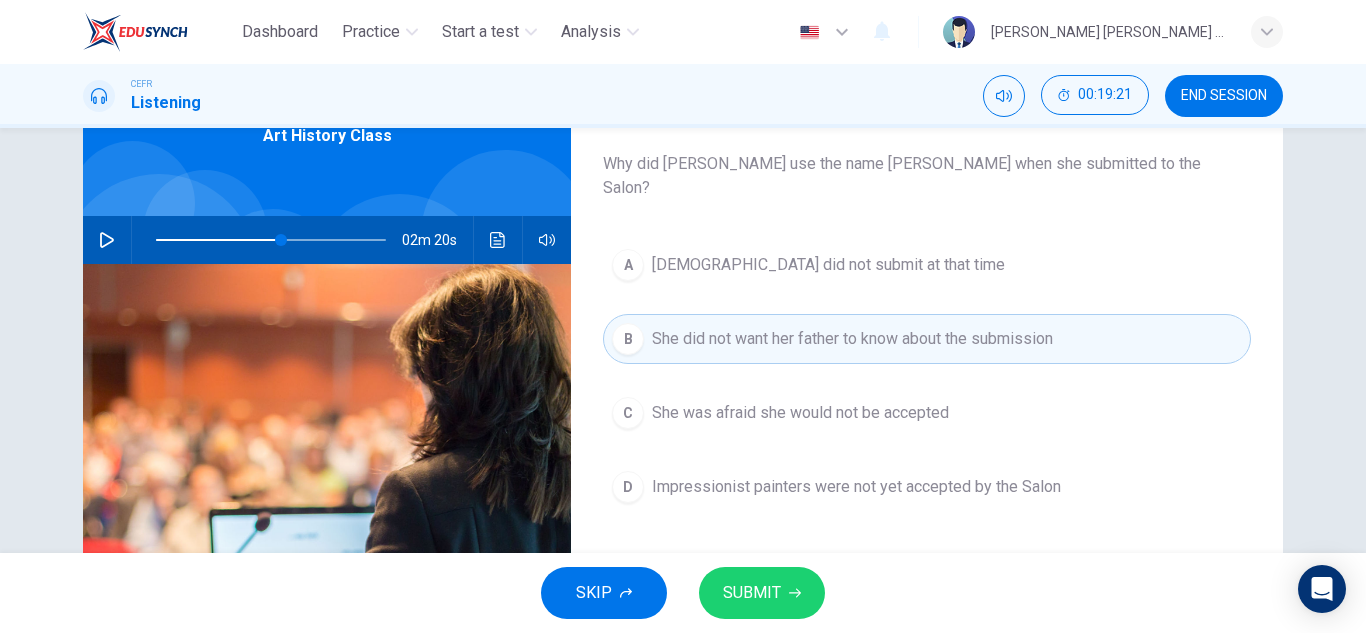 click on "SUBMIT" at bounding box center [752, 593] 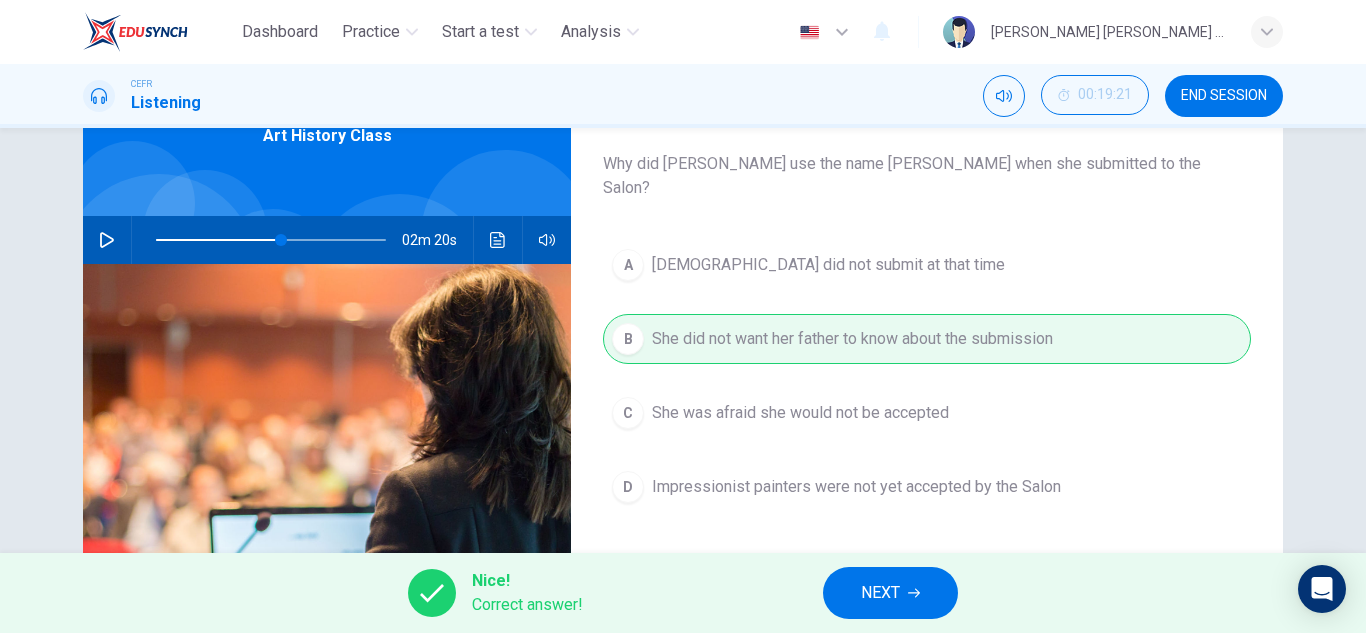 click 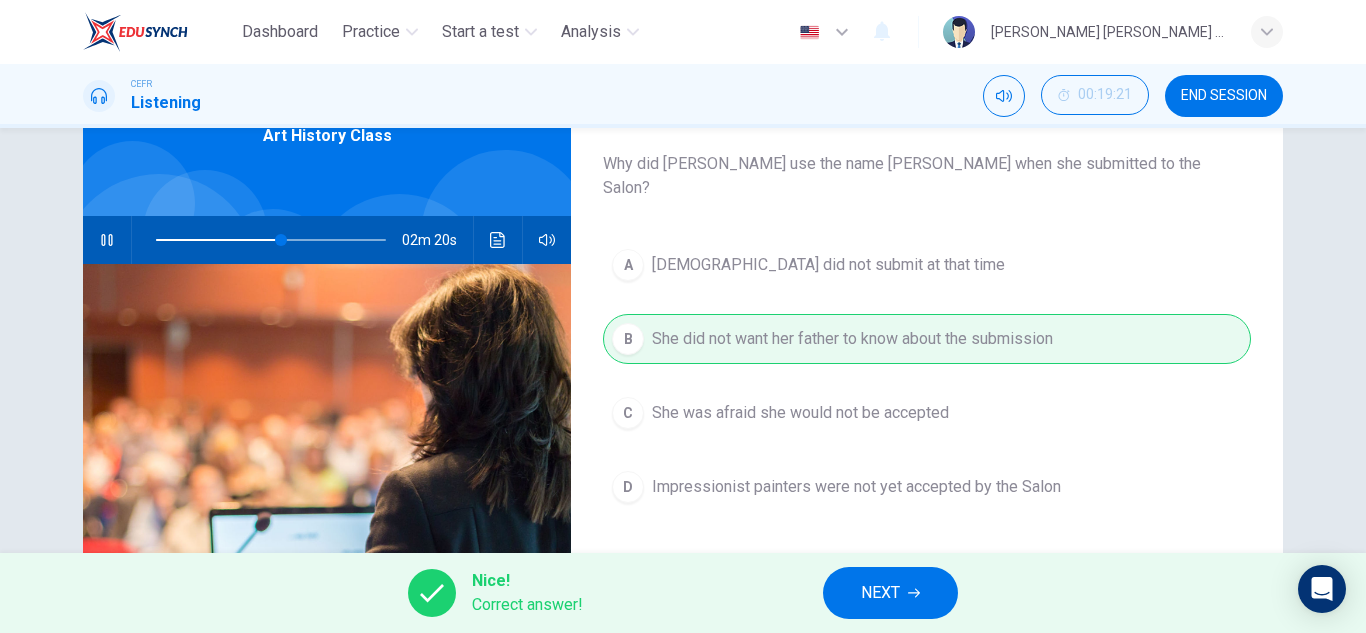 click on "NEXT" at bounding box center (880, 593) 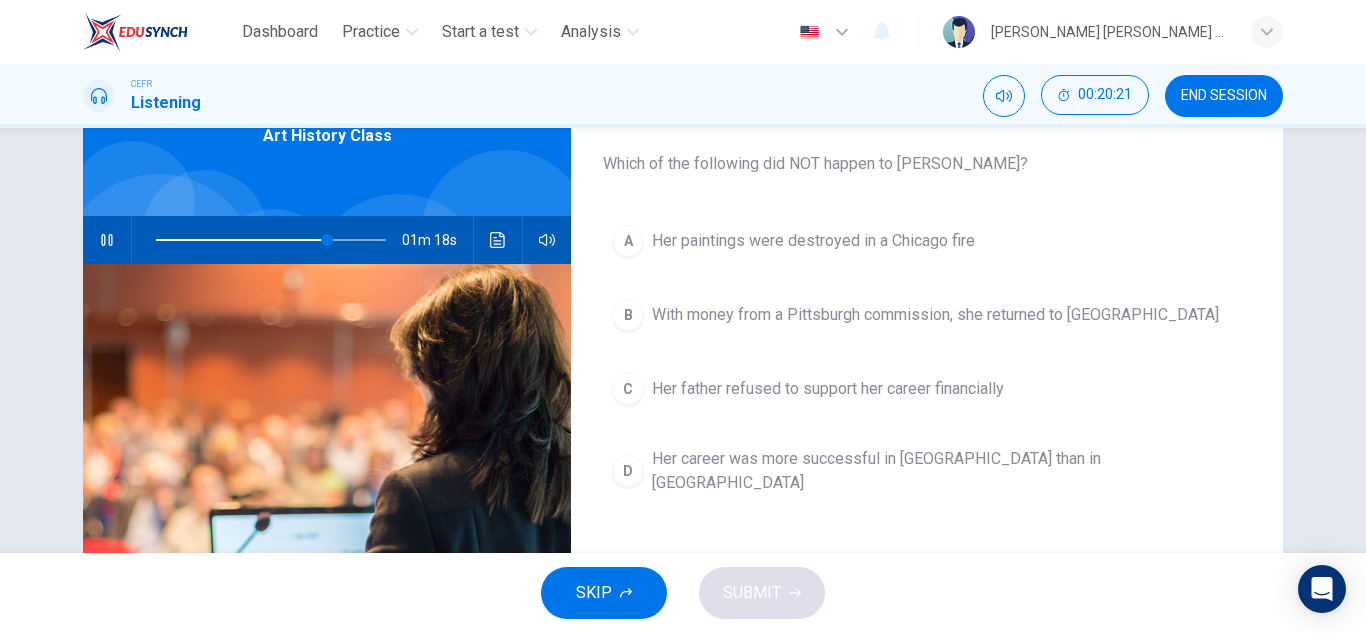 click on "Her career was more successful in [GEOGRAPHIC_DATA] than in [GEOGRAPHIC_DATA]" at bounding box center (947, 471) 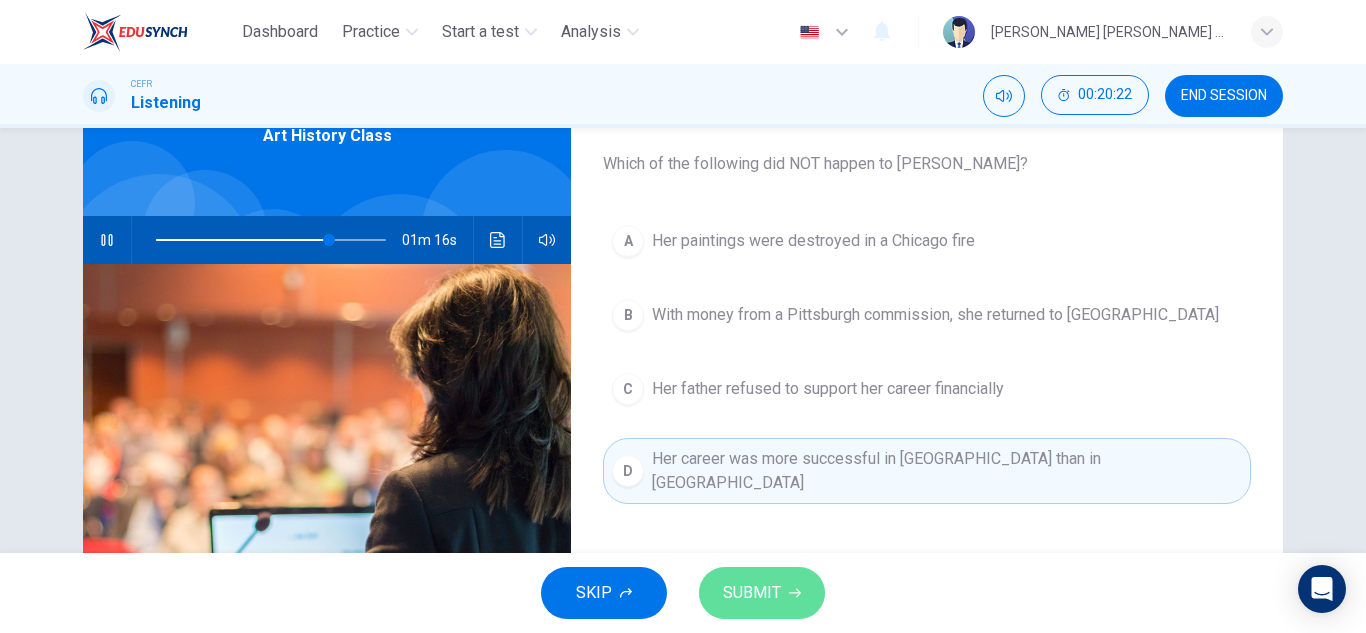 click on "SUBMIT" at bounding box center [762, 593] 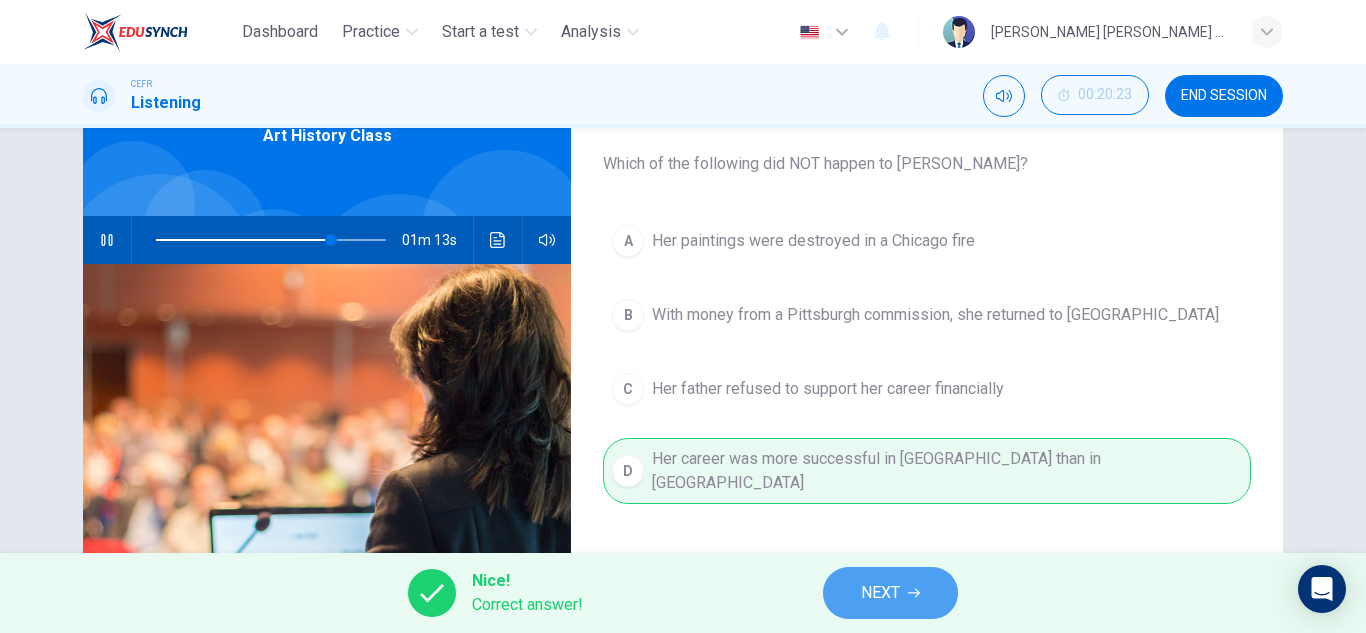 click on "NEXT" at bounding box center [890, 593] 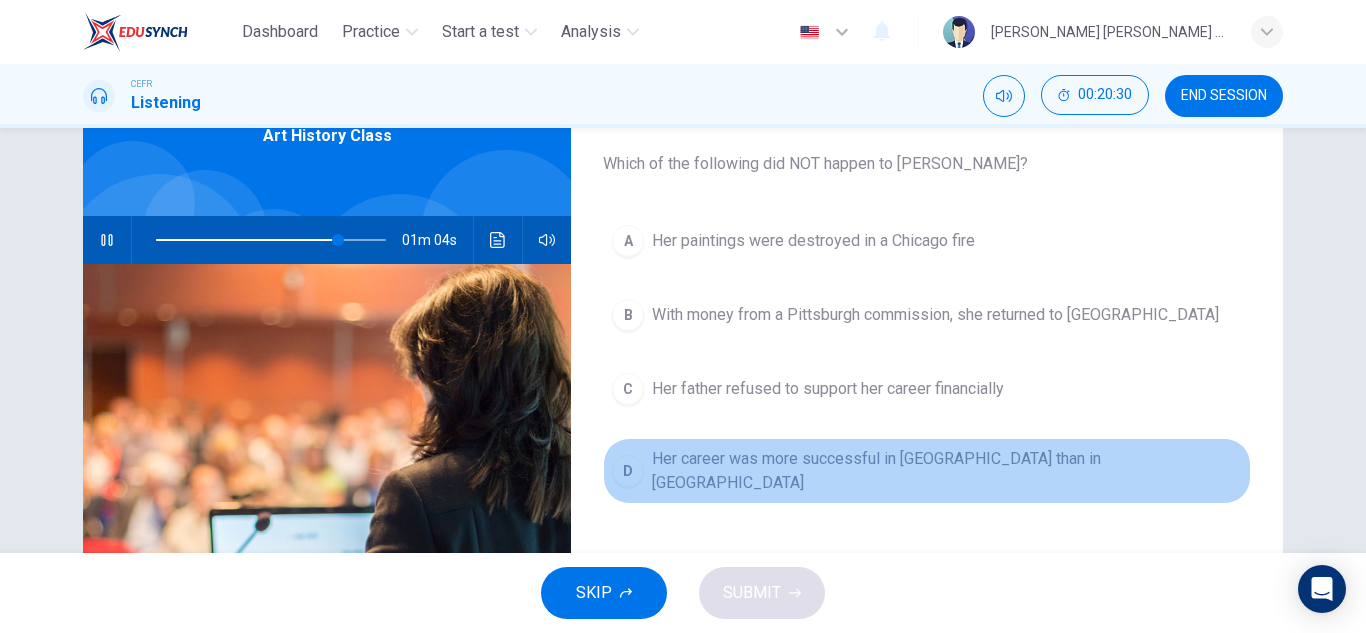 click on "Her career was more successful in [GEOGRAPHIC_DATA] than in [GEOGRAPHIC_DATA]" at bounding box center (947, 471) 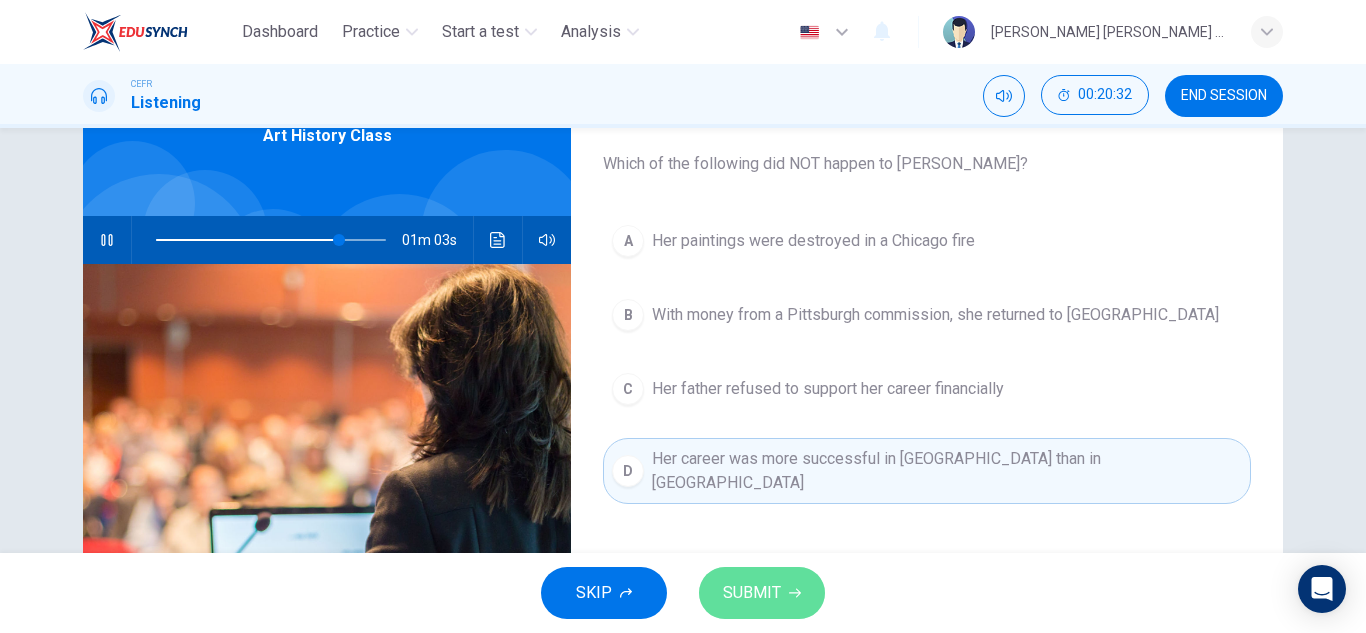 click on "SUBMIT" at bounding box center (752, 593) 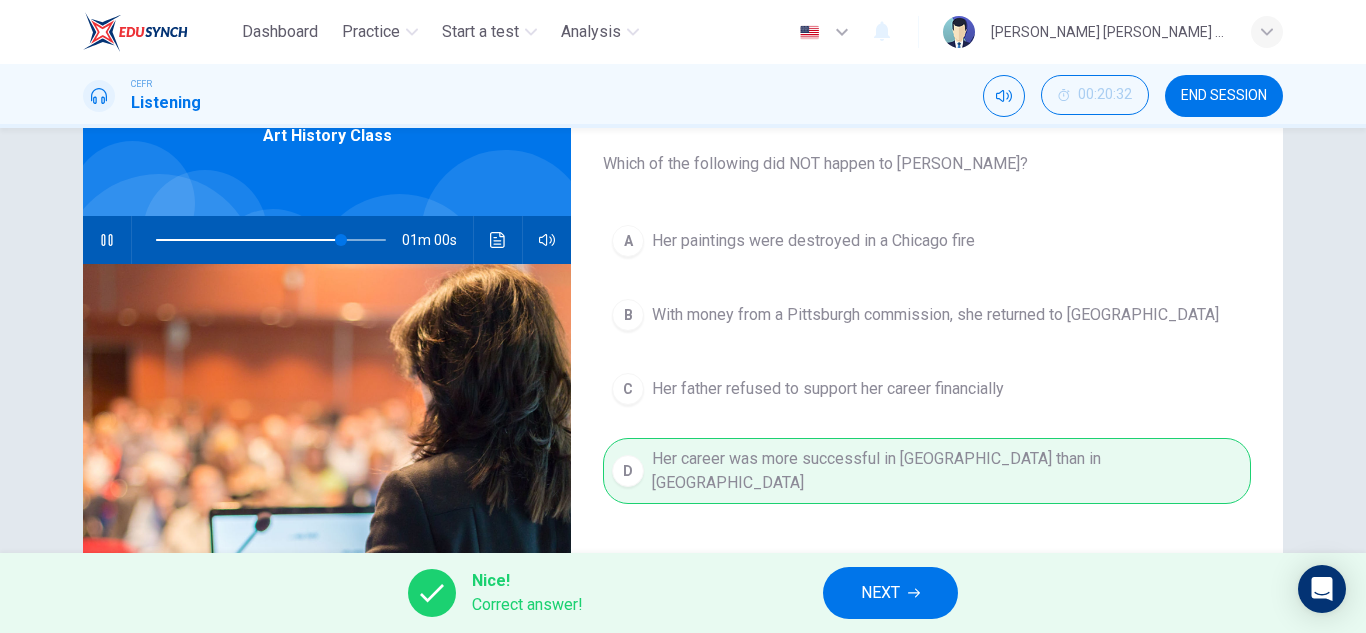 type on "81" 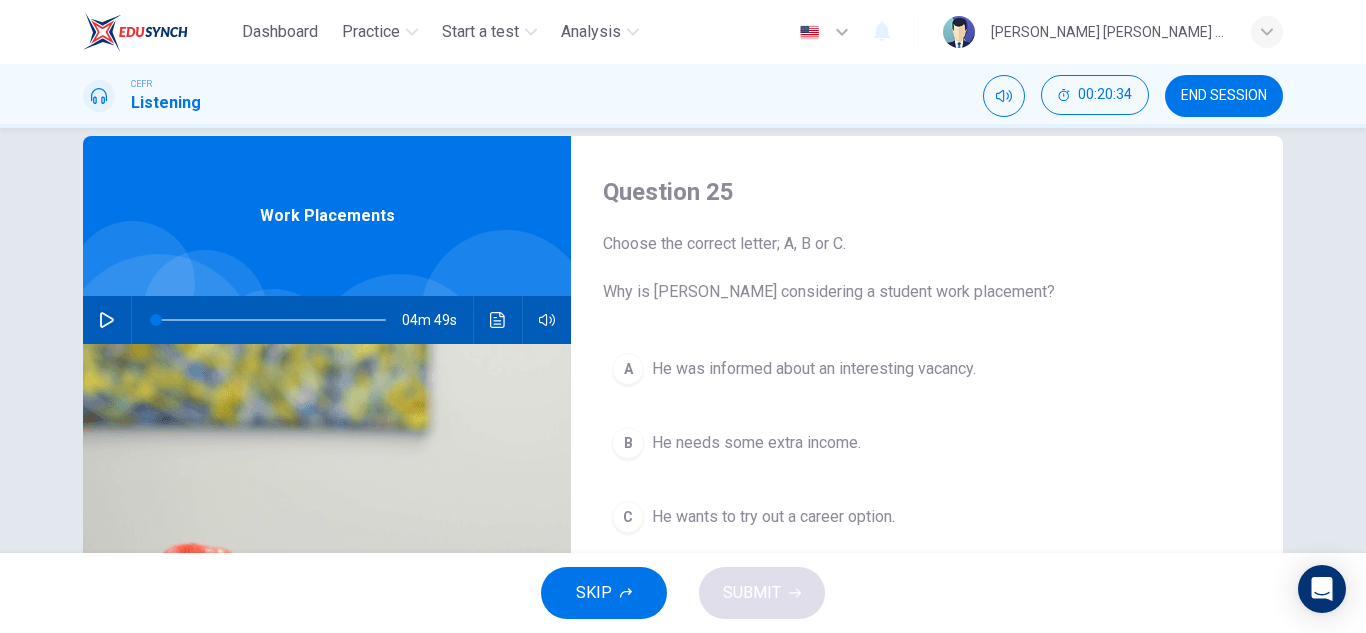 scroll, scrollTop: 32, scrollLeft: 0, axis: vertical 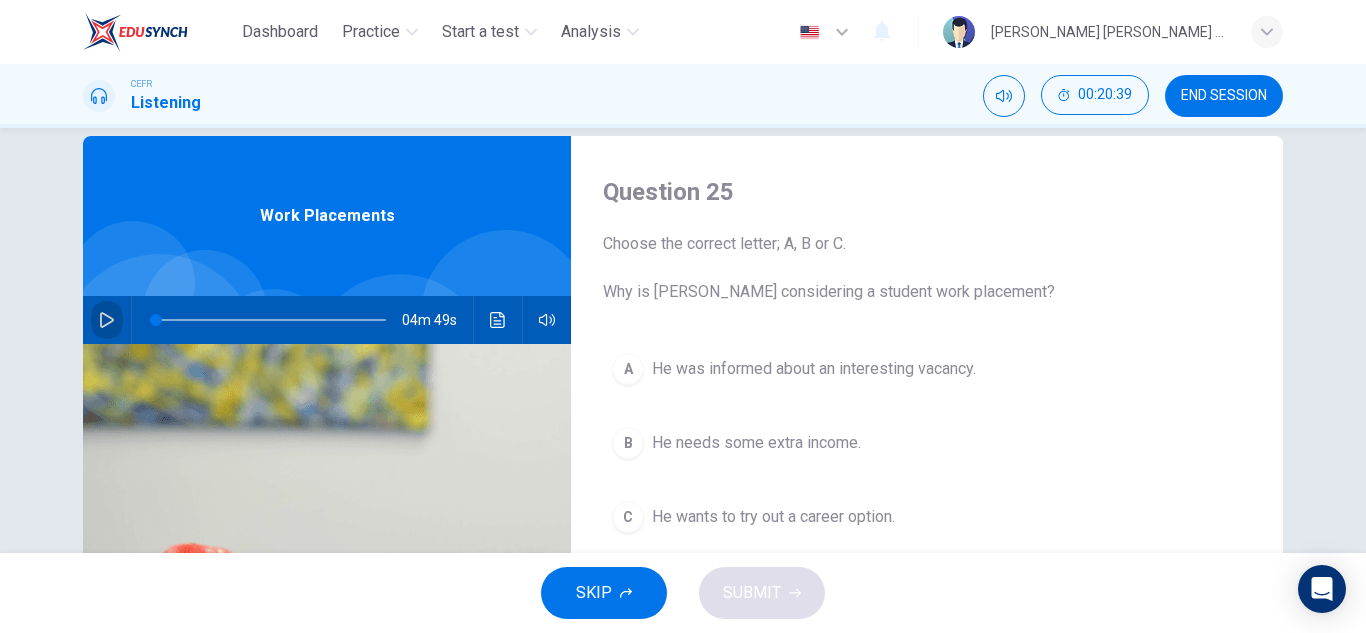 click at bounding box center (107, 320) 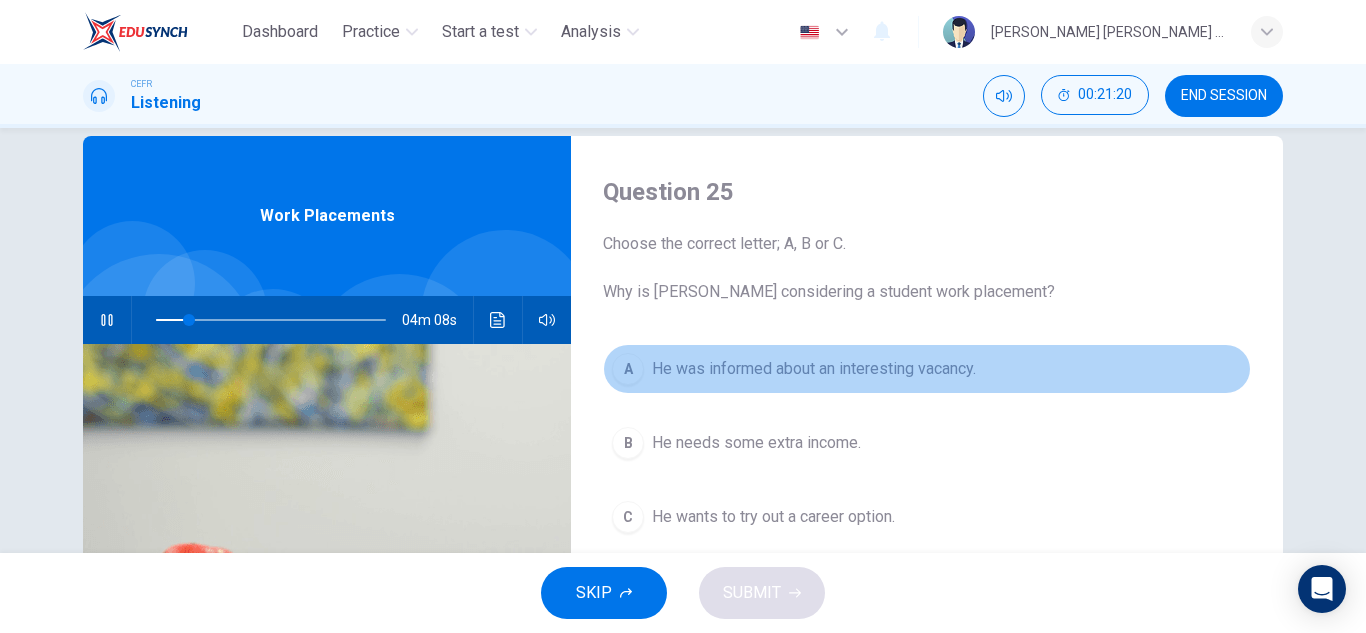 click on "He was informed about an interesting vacancy." at bounding box center (814, 369) 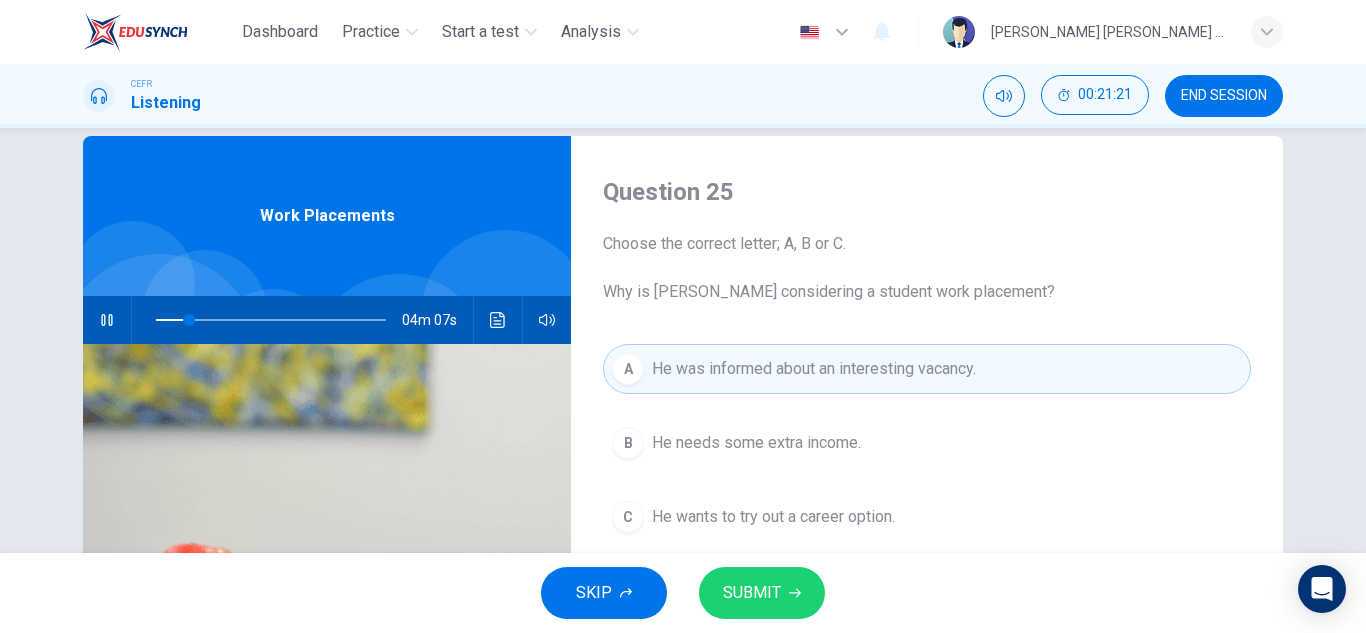 click on "SUBMIT" at bounding box center [752, 593] 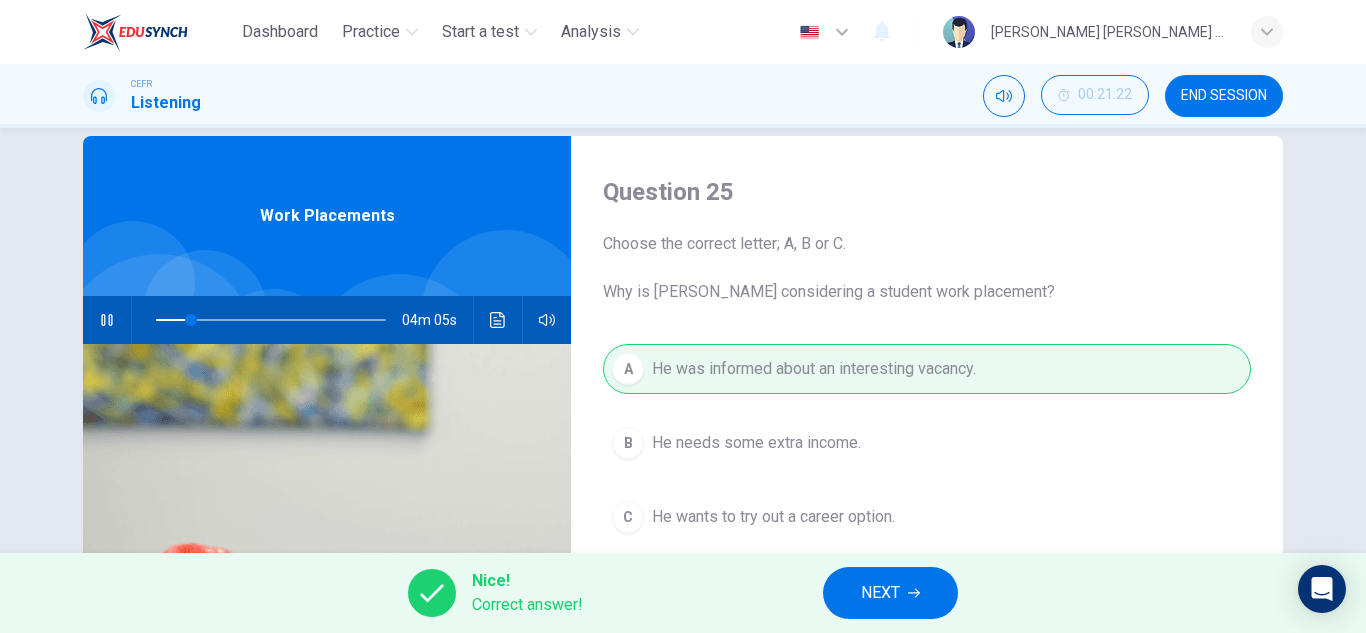 click on "NEXT" at bounding box center (890, 593) 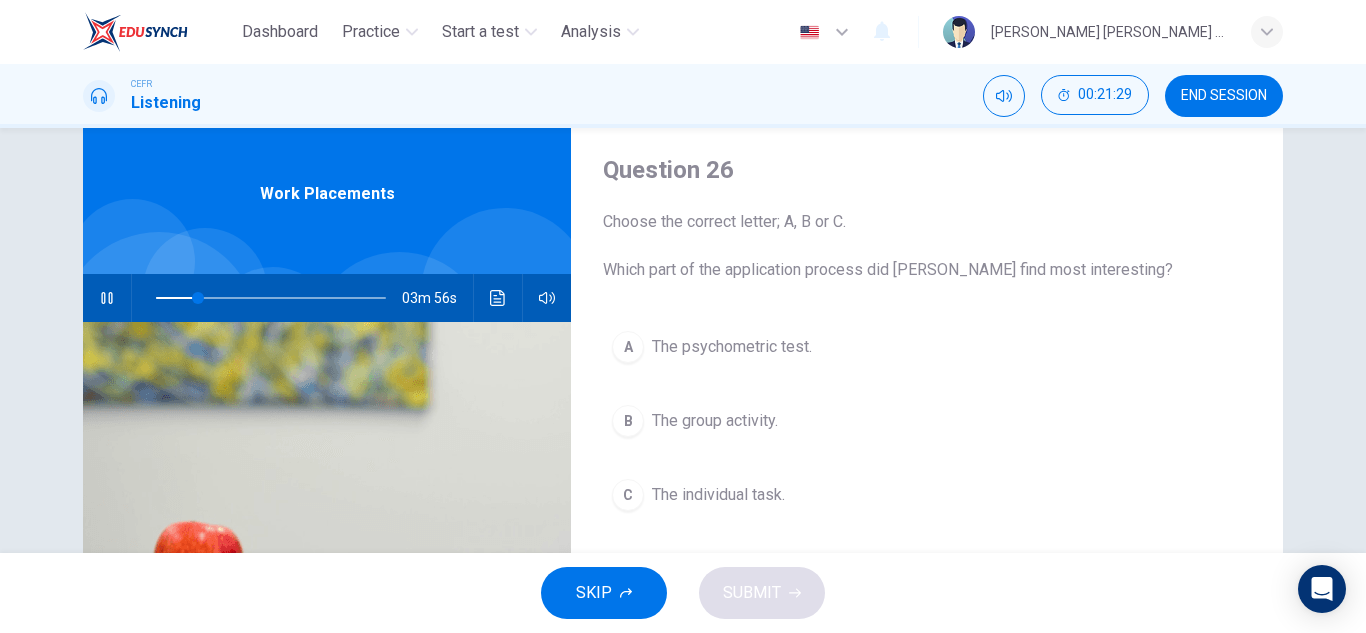 scroll, scrollTop: 54, scrollLeft: 0, axis: vertical 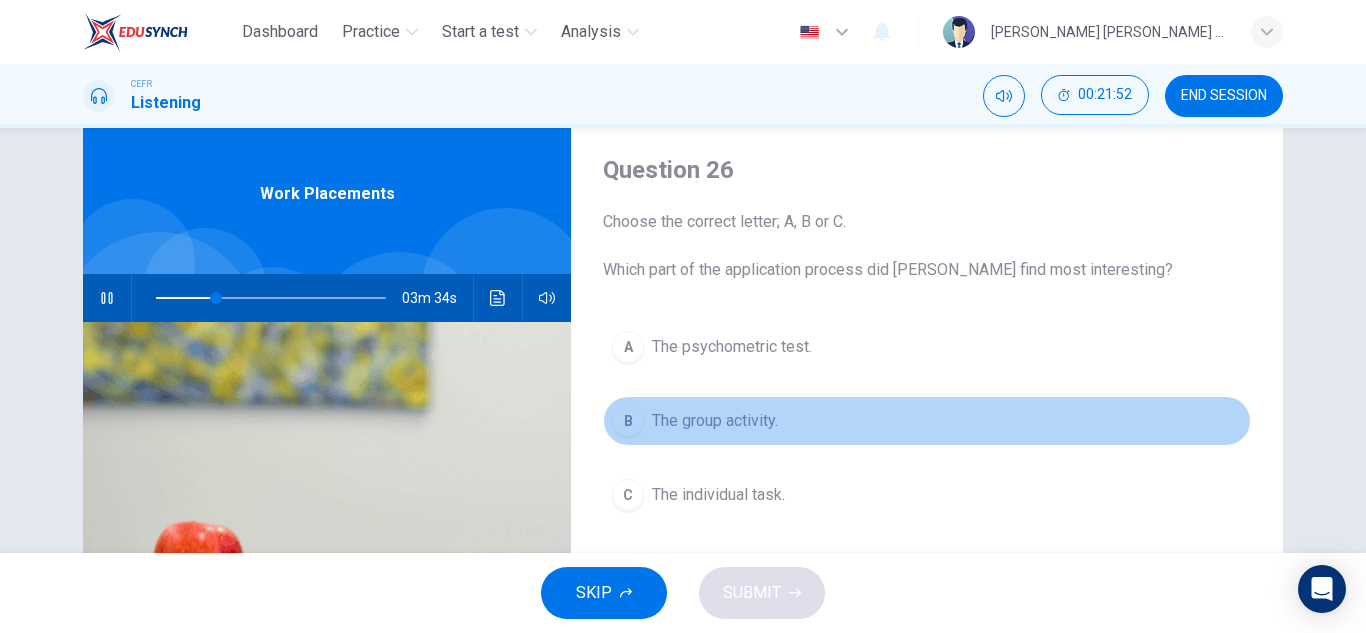 click on "The group activity." at bounding box center [715, 421] 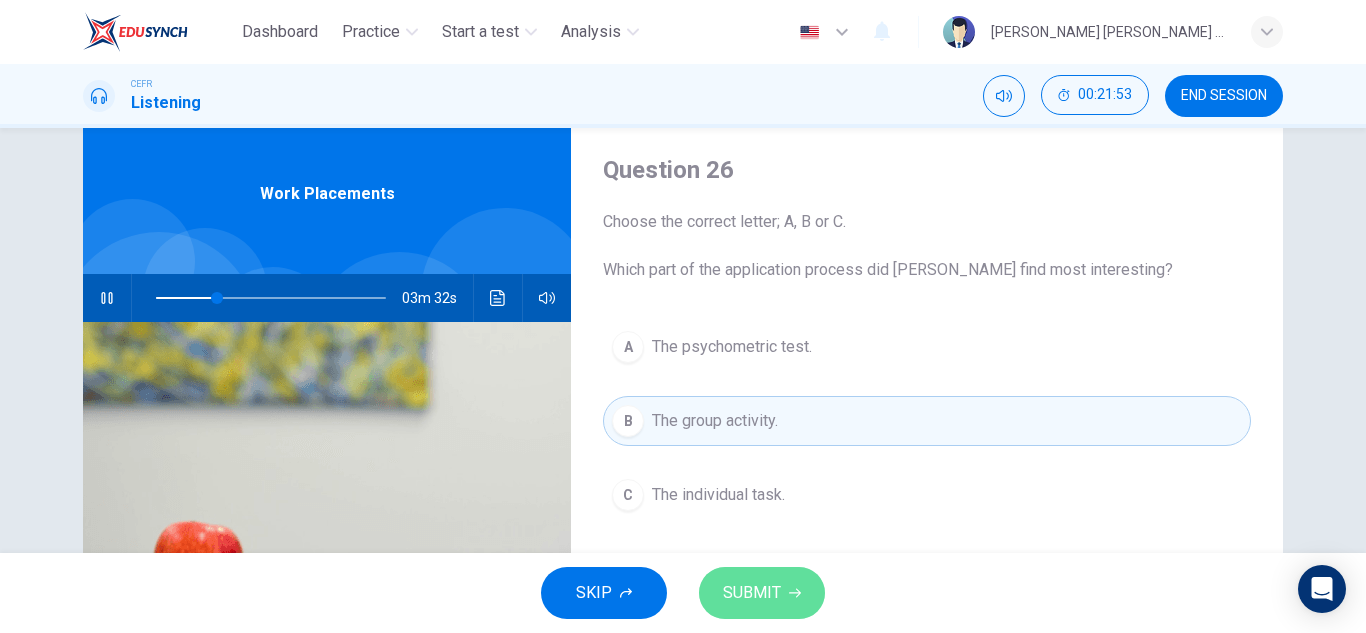 click on "SUBMIT" at bounding box center (752, 593) 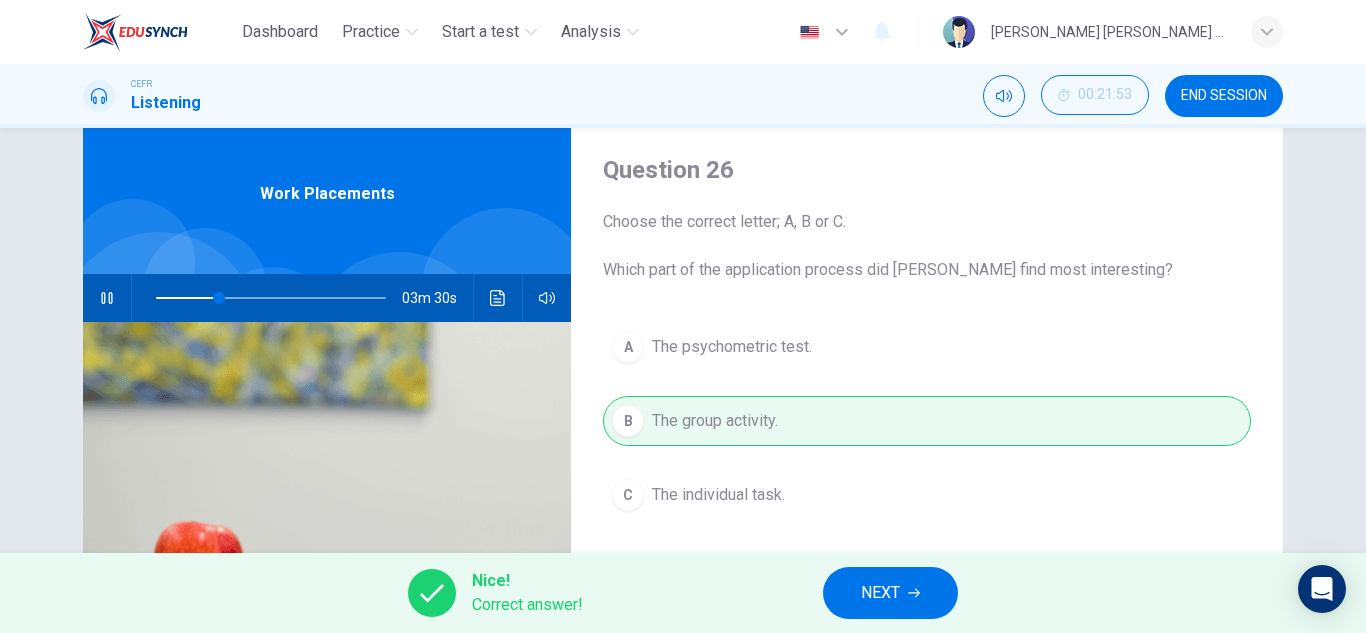 click on "NEXT" at bounding box center (880, 593) 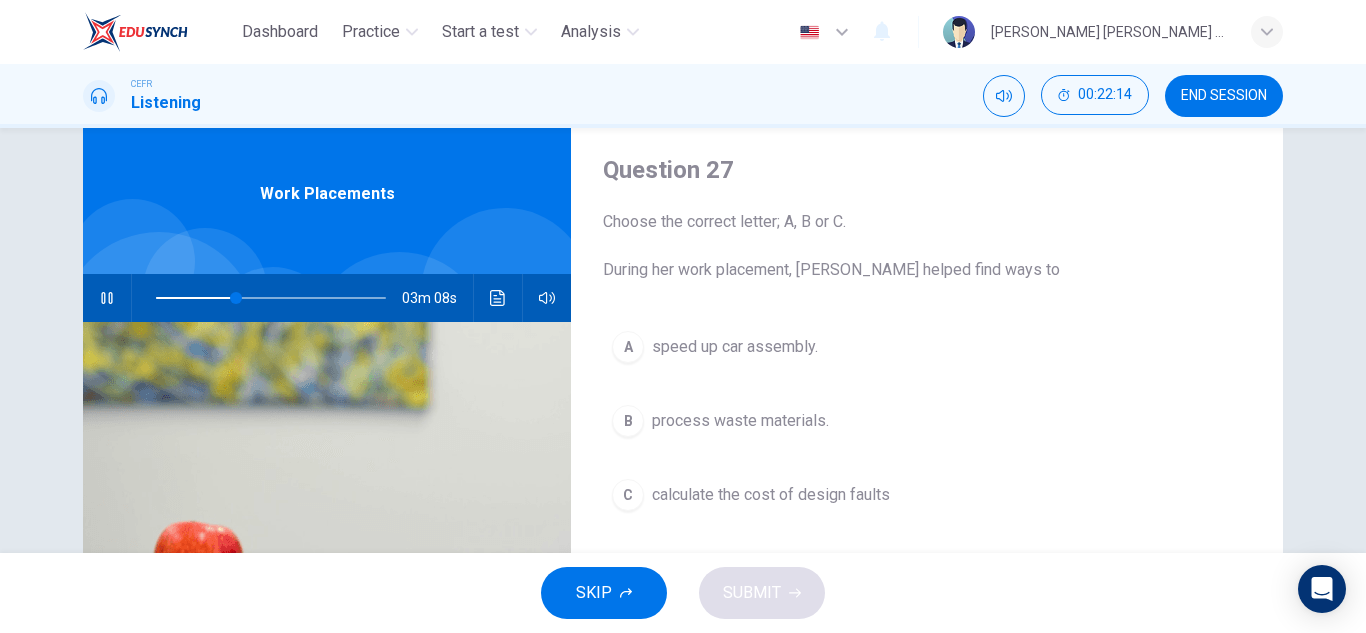 click on "process waste materials." at bounding box center (740, 421) 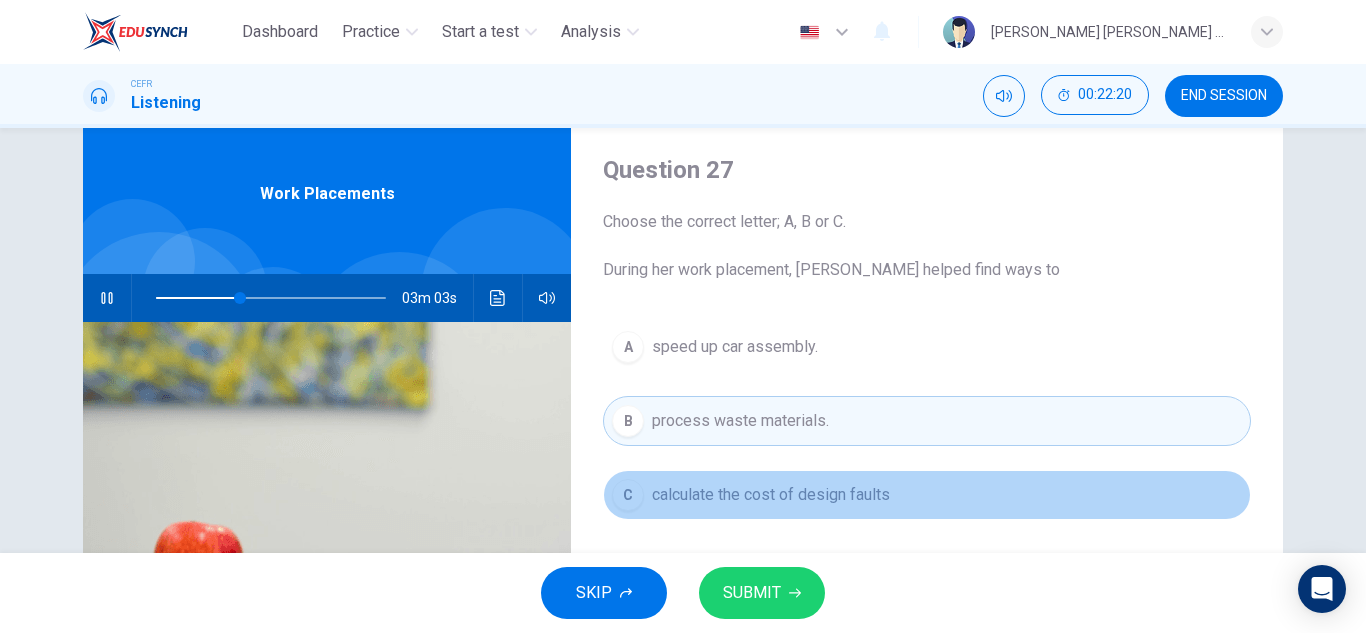click on "calculate the cost of design faults" at bounding box center (771, 495) 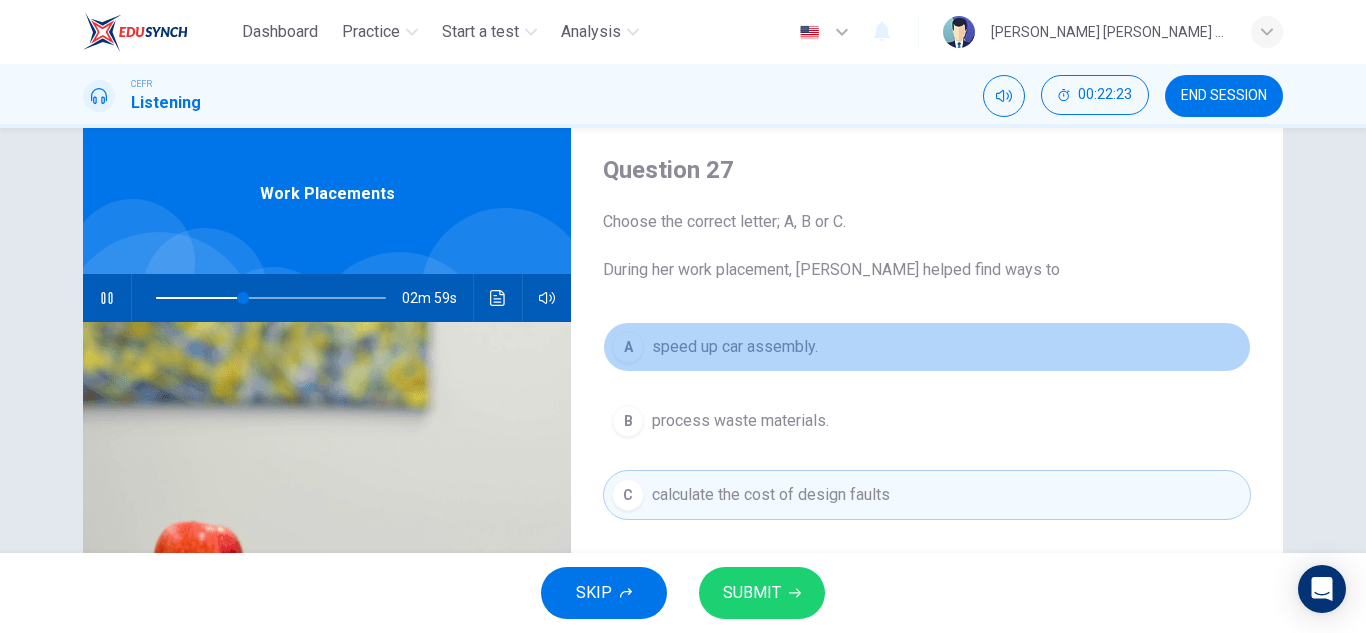 click on "speed up car assembly." at bounding box center [735, 347] 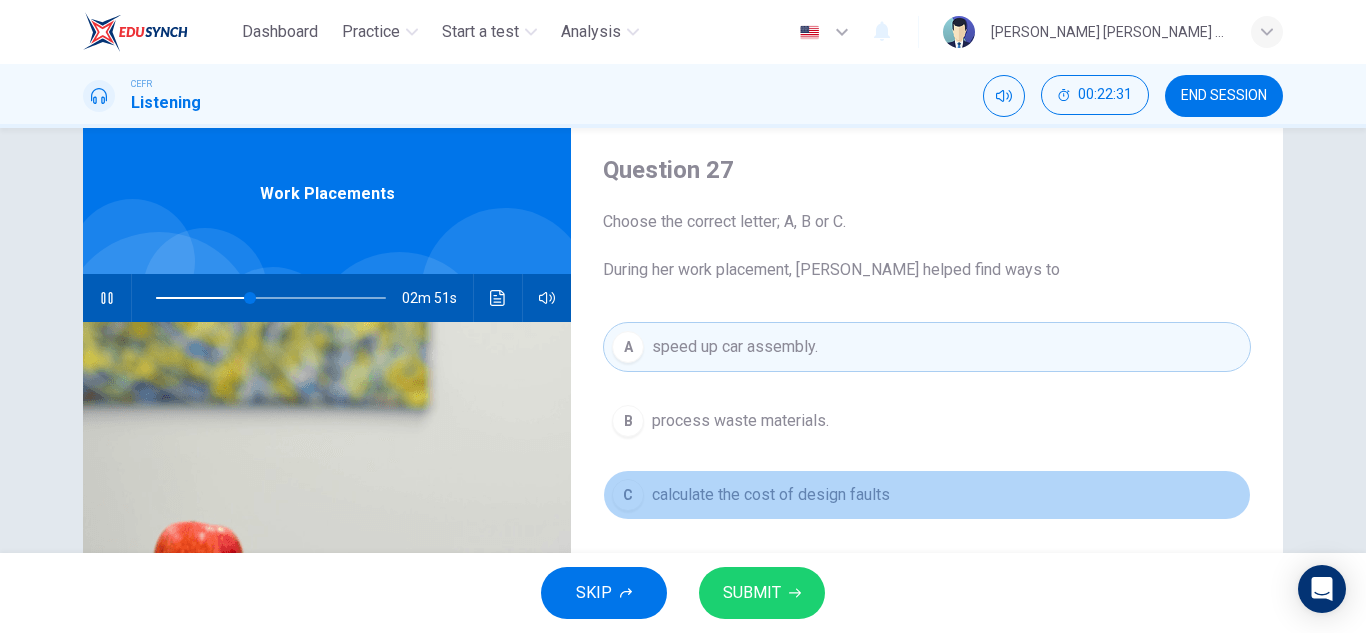 click on "C calculate the cost of design faults" at bounding box center (927, 495) 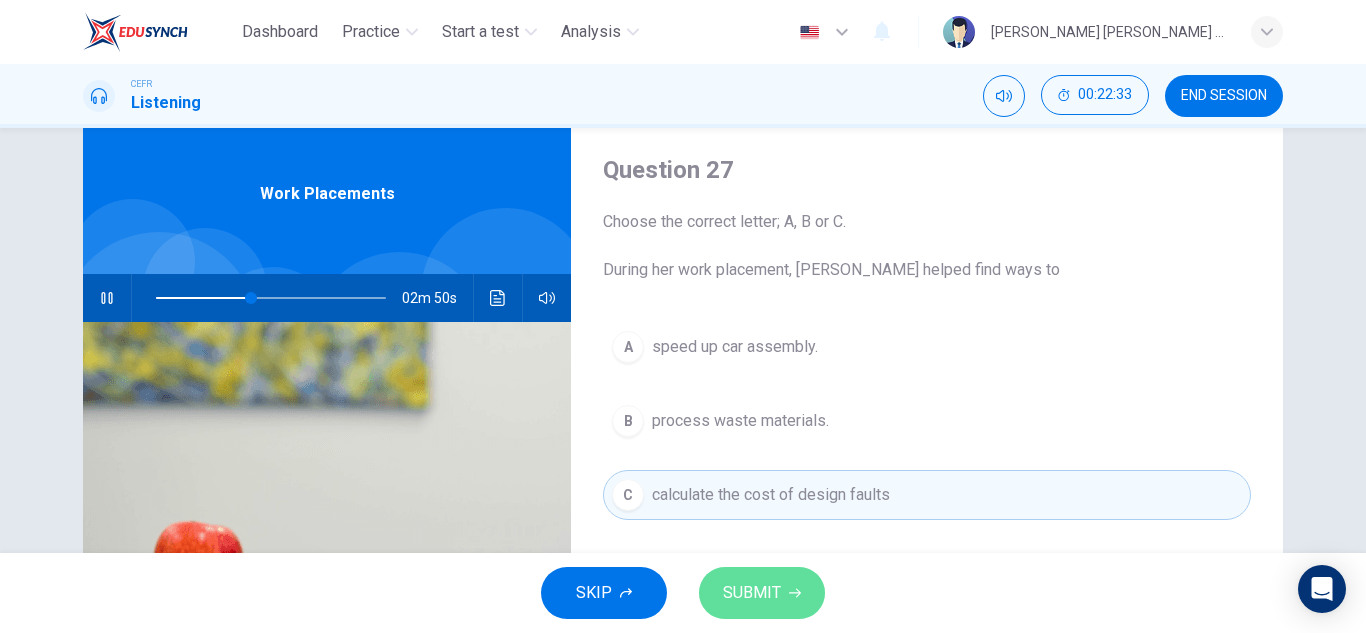 click on "SUBMIT" at bounding box center (762, 593) 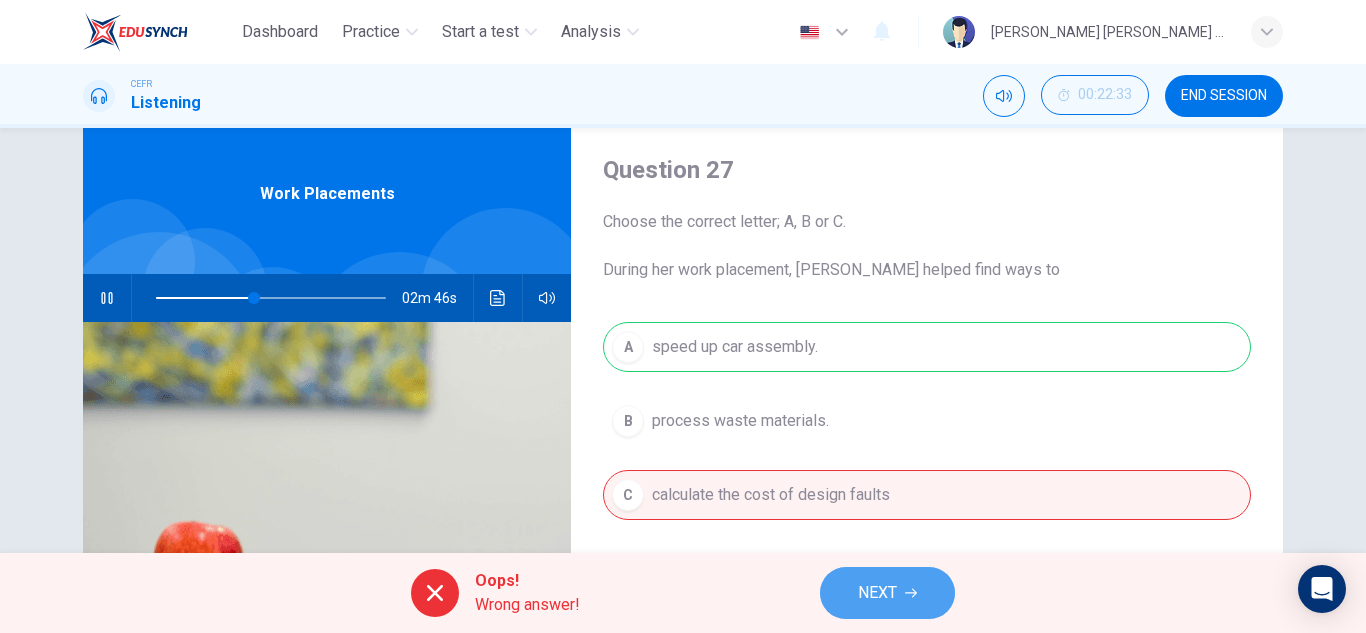 click on "NEXT" at bounding box center [877, 593] 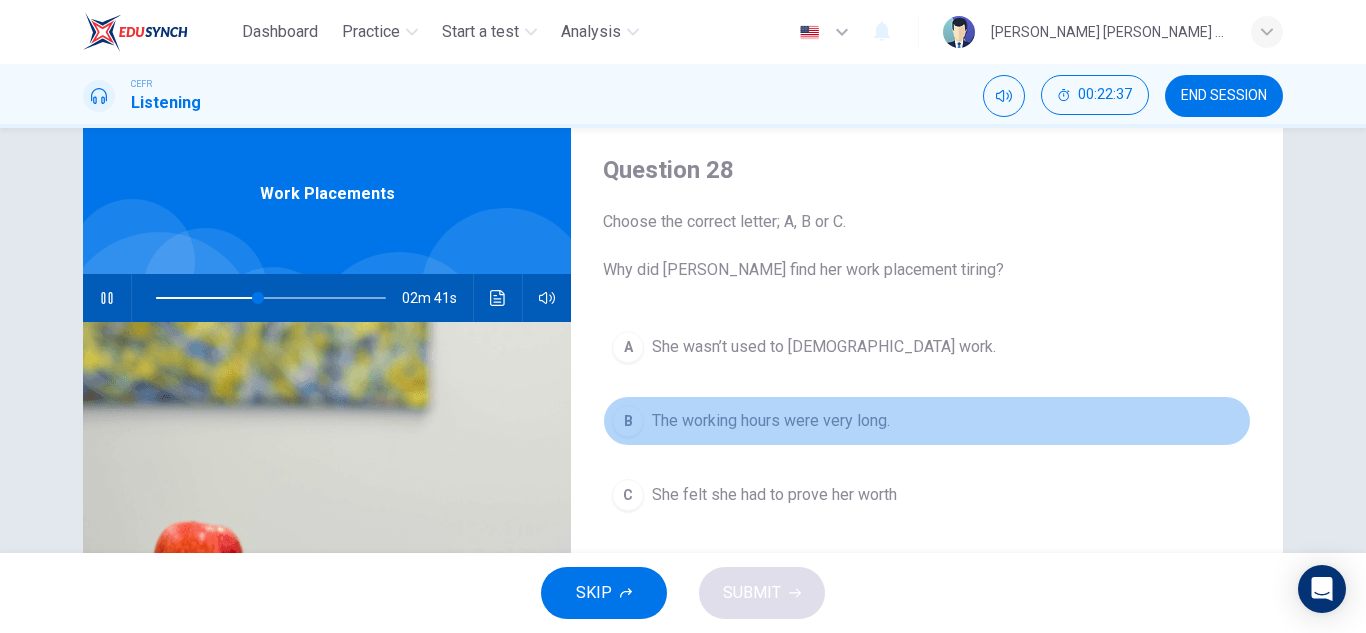click on "B The working hours were very long." at bounding box center [927, 421] 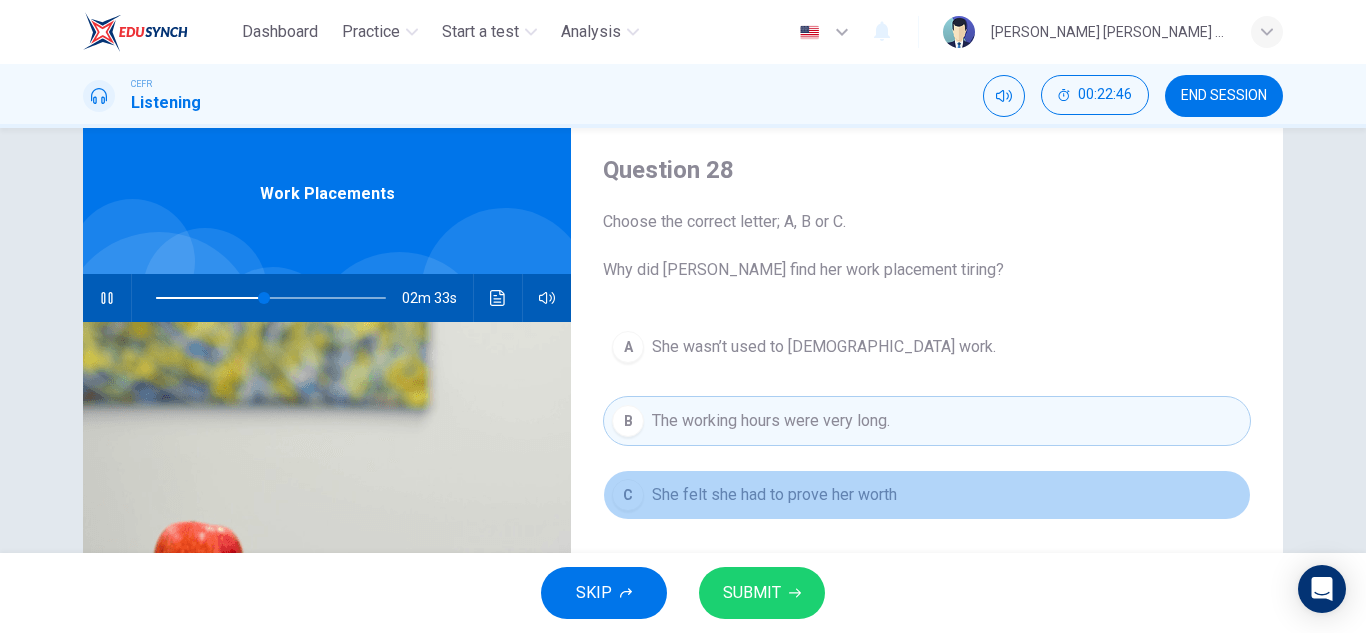 click on "C She felt she had to prove her worth" at bounding box center [927, 495] 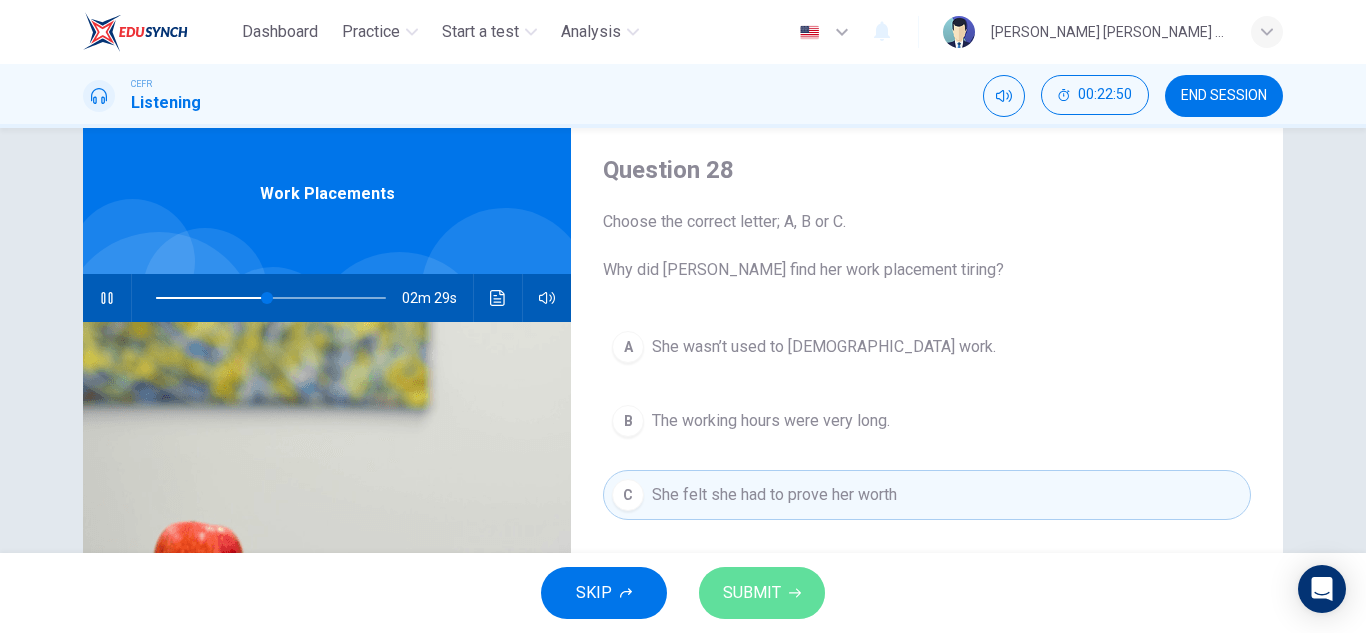 click on "SUBMIT" at bounding box center [752, 593] 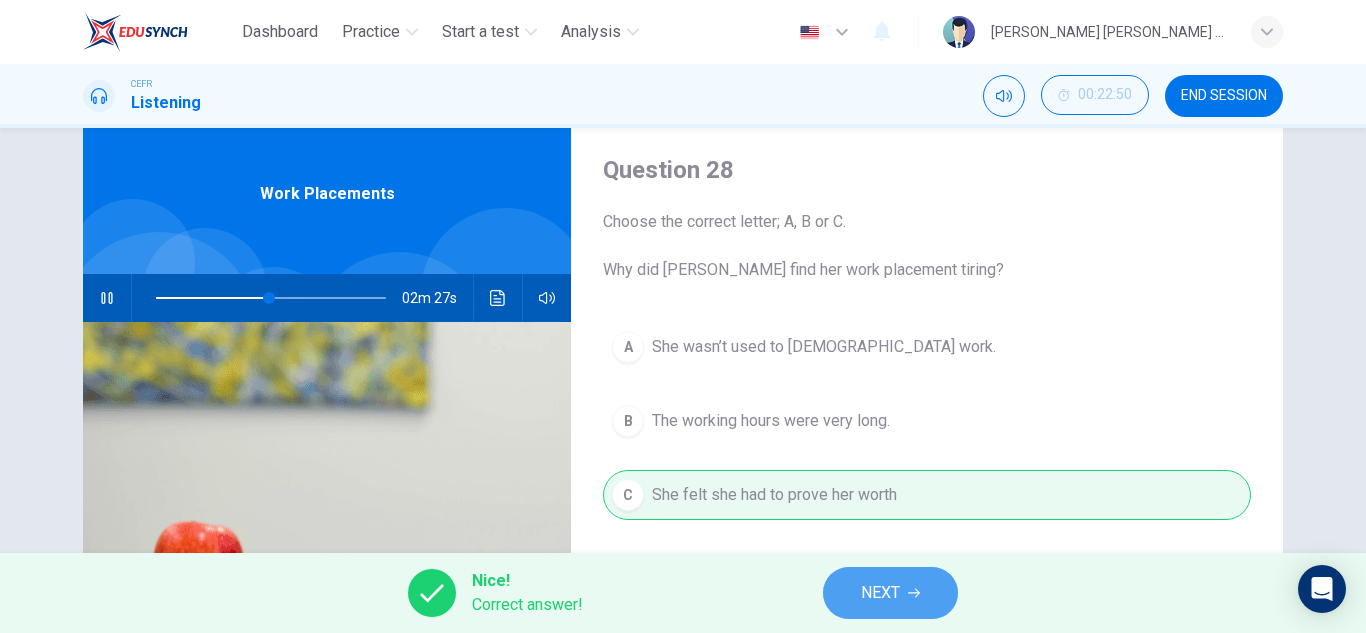 click on "NEXT" at bounding box center (880, 593) 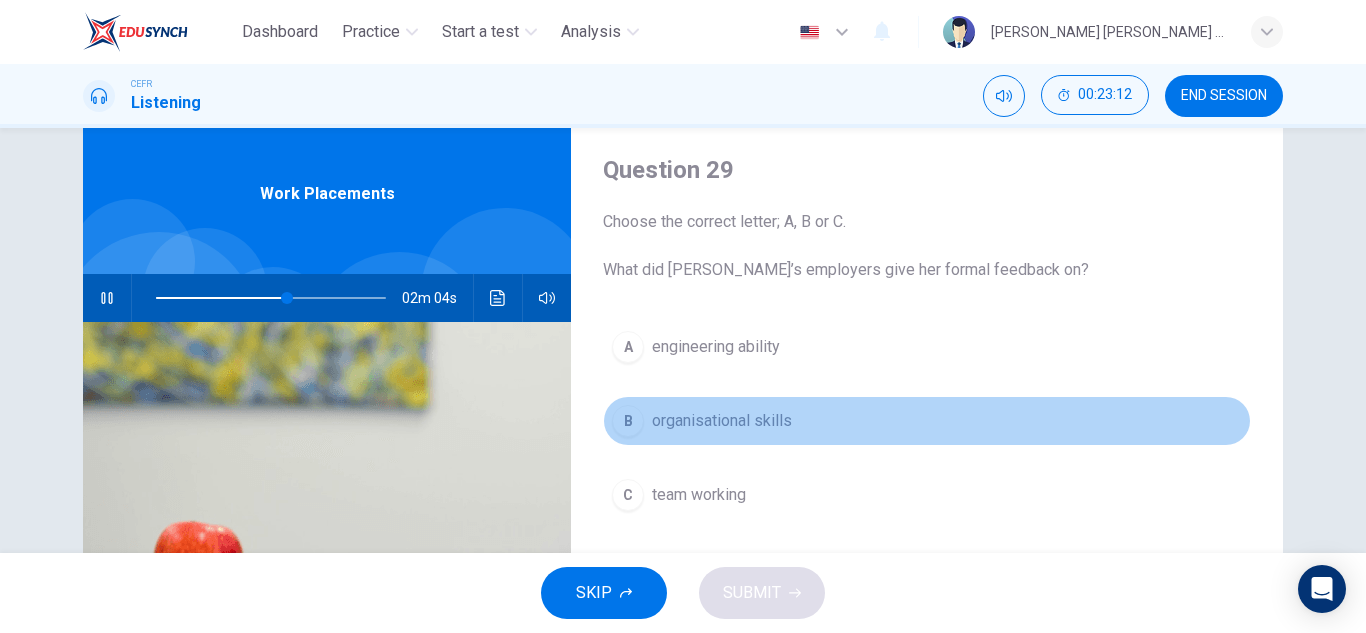 click on "B organisational skills" at bounding box center [927, 421] 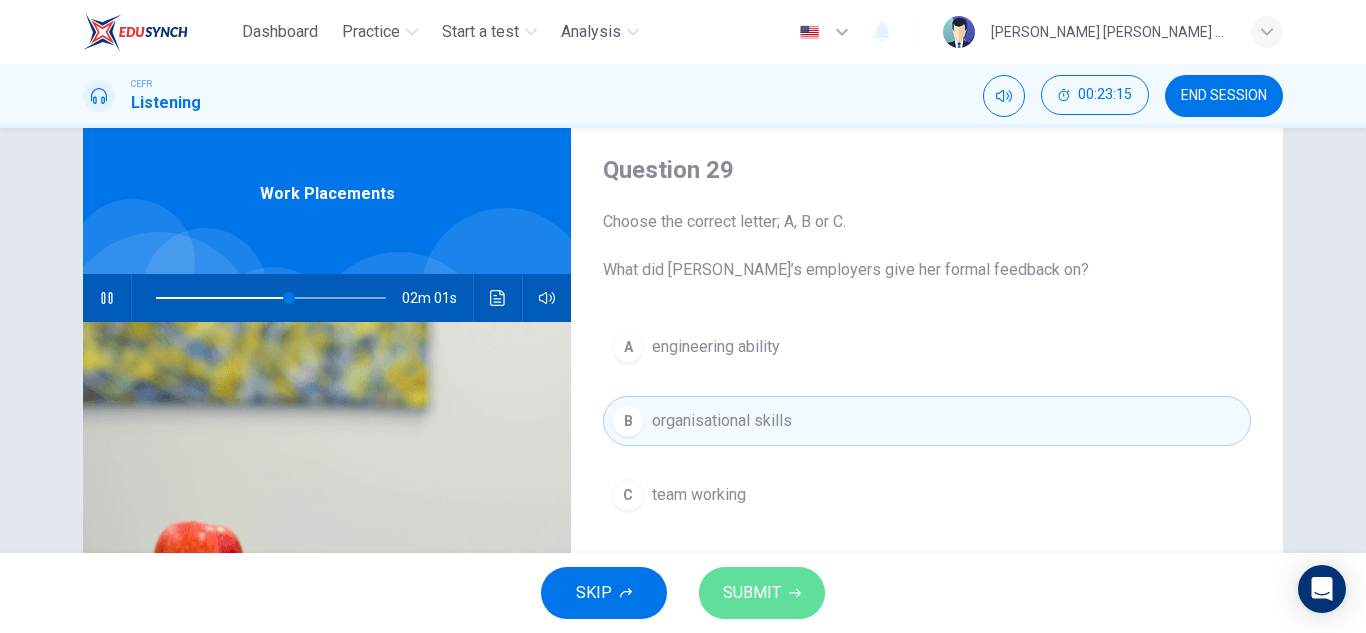 click on "SUBMIT" at bounding box center [762, 593] 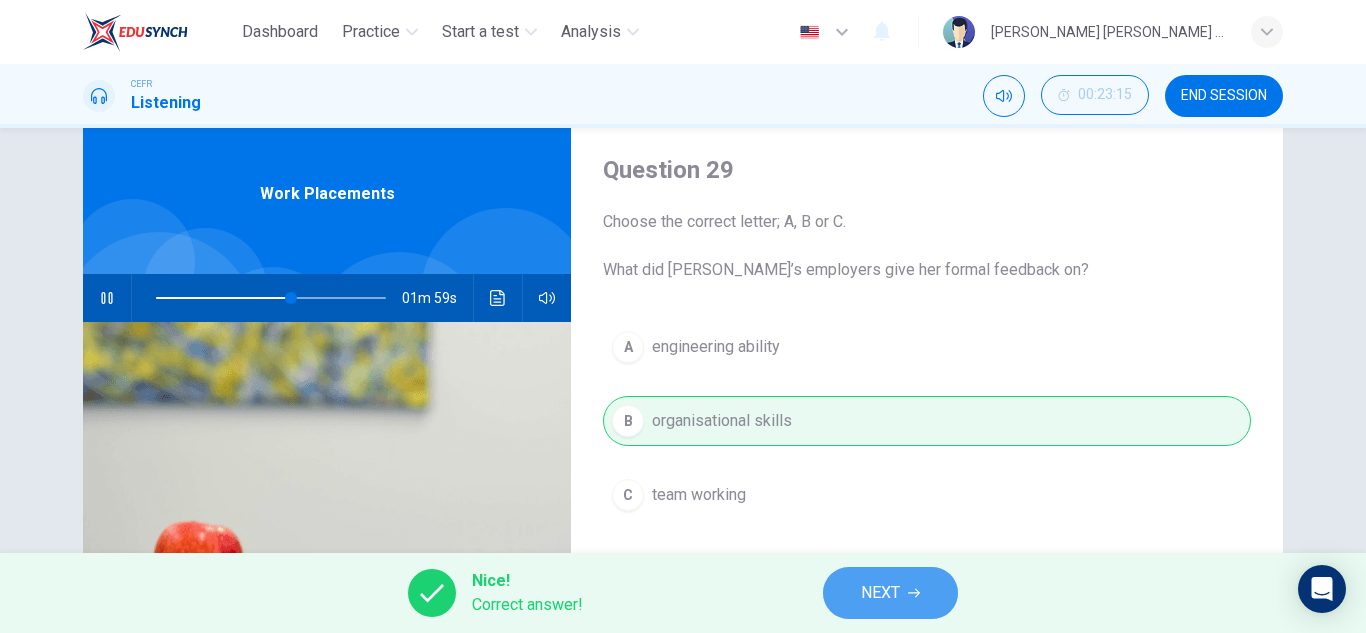 click on "NEXT" at bounding box center [890, 593] 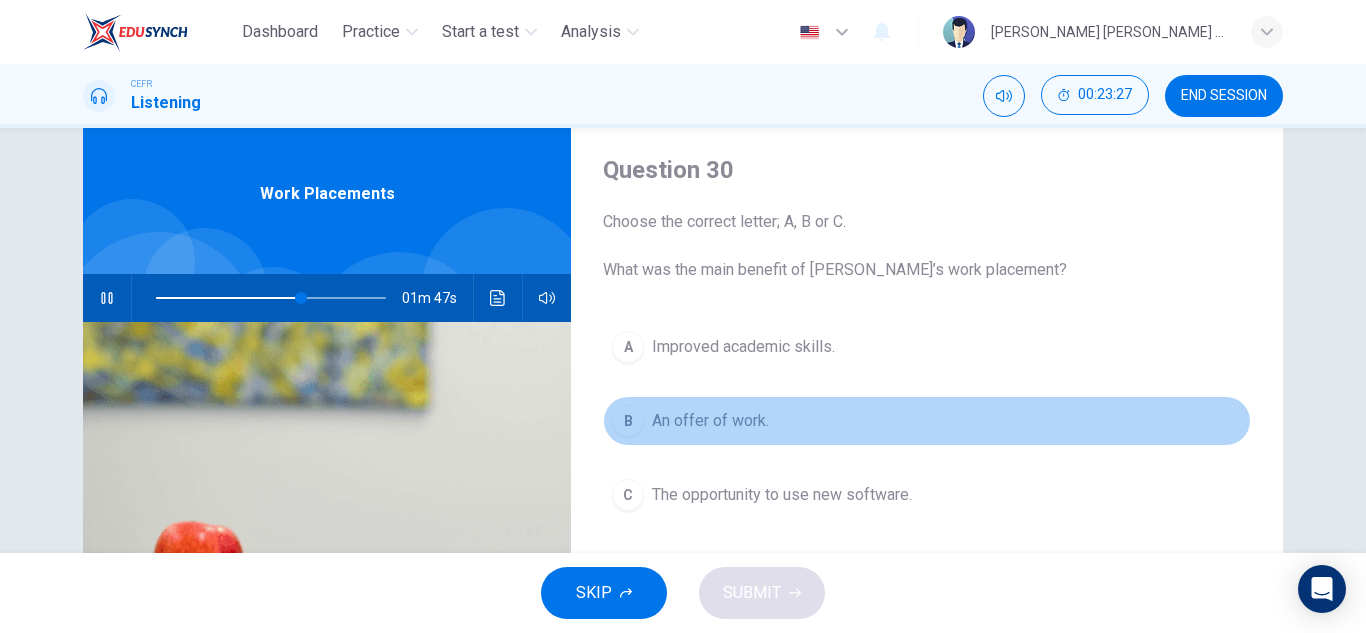click on "An offer of work." at bounding box center [710, 421] 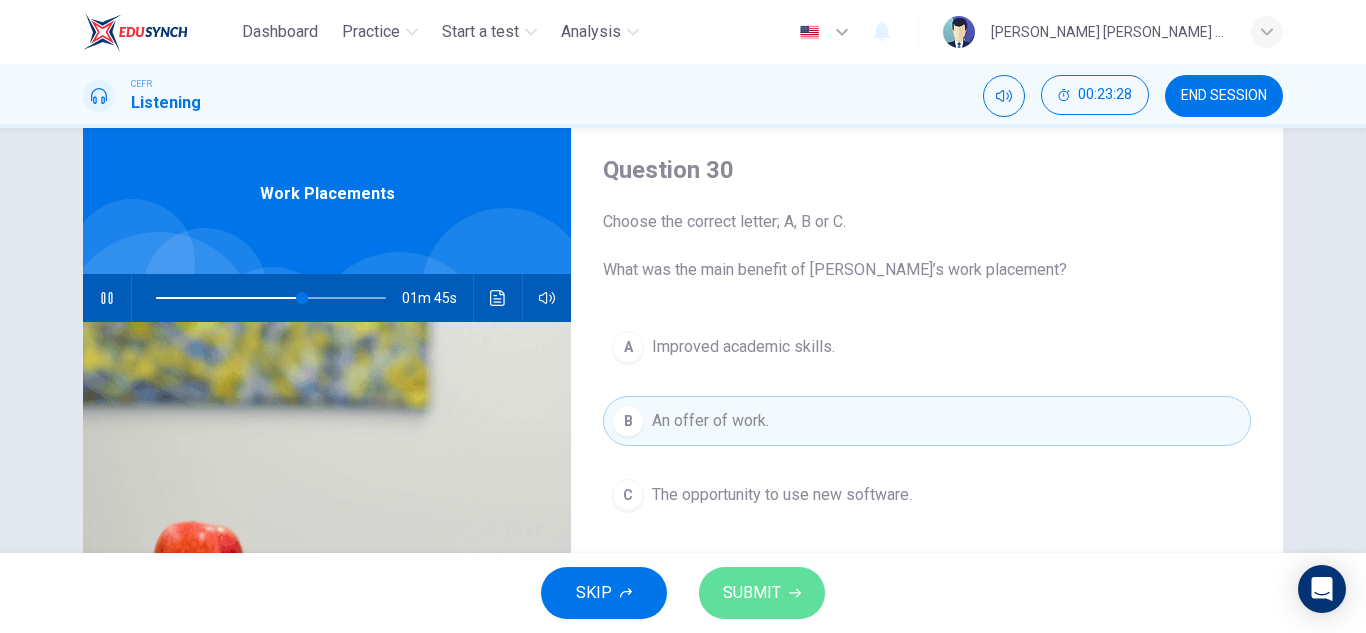 click on "SUBMIT" at bounding box center [752, 593] 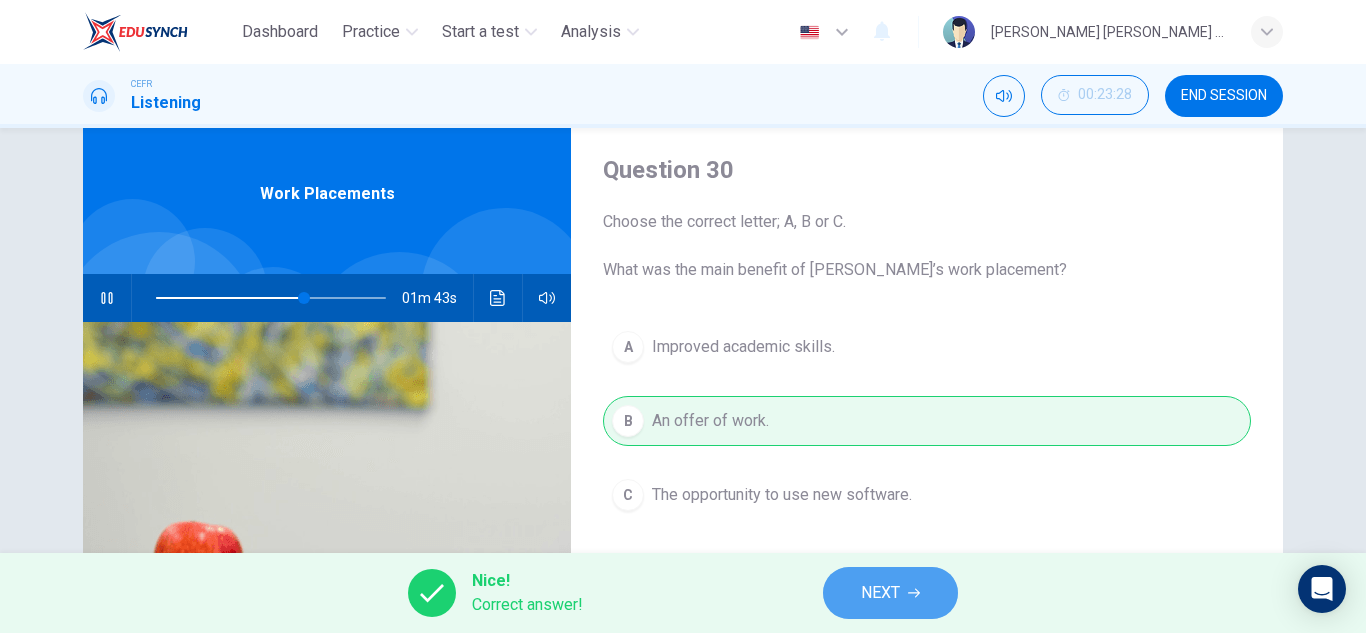 click on "NEXT" at bounding box center [890, 593] 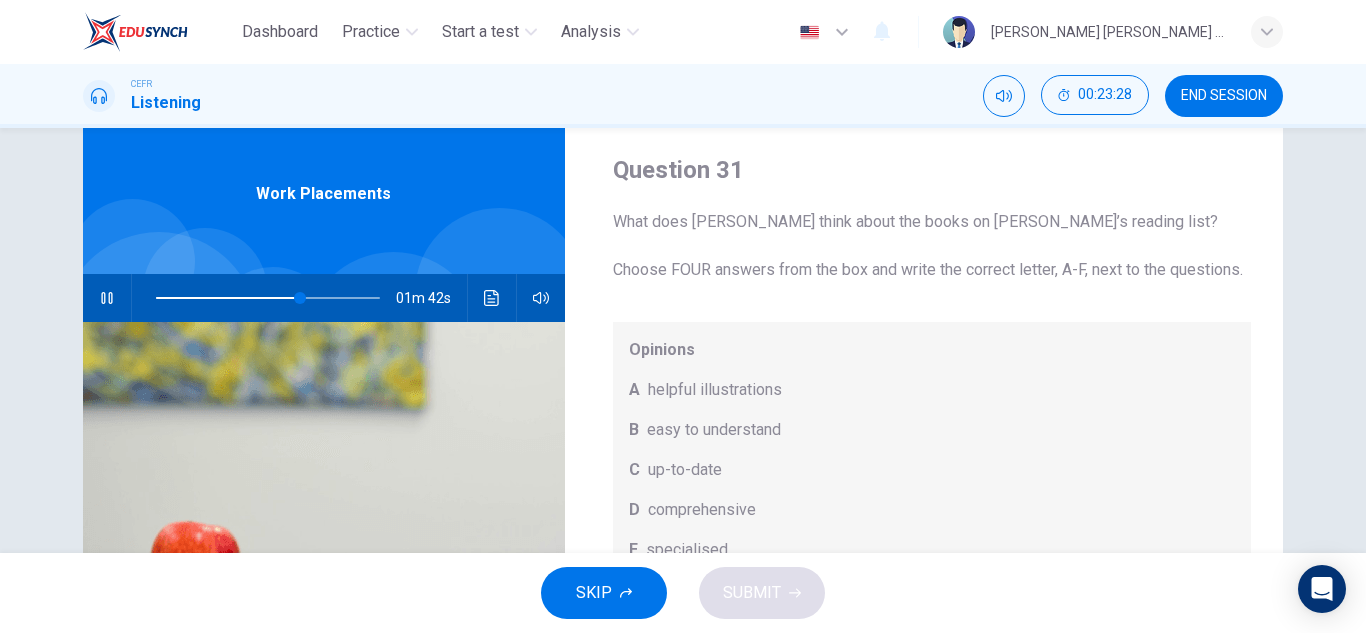 scroll, scrollTop: 89, scrollLeft: 0, axis: vertical 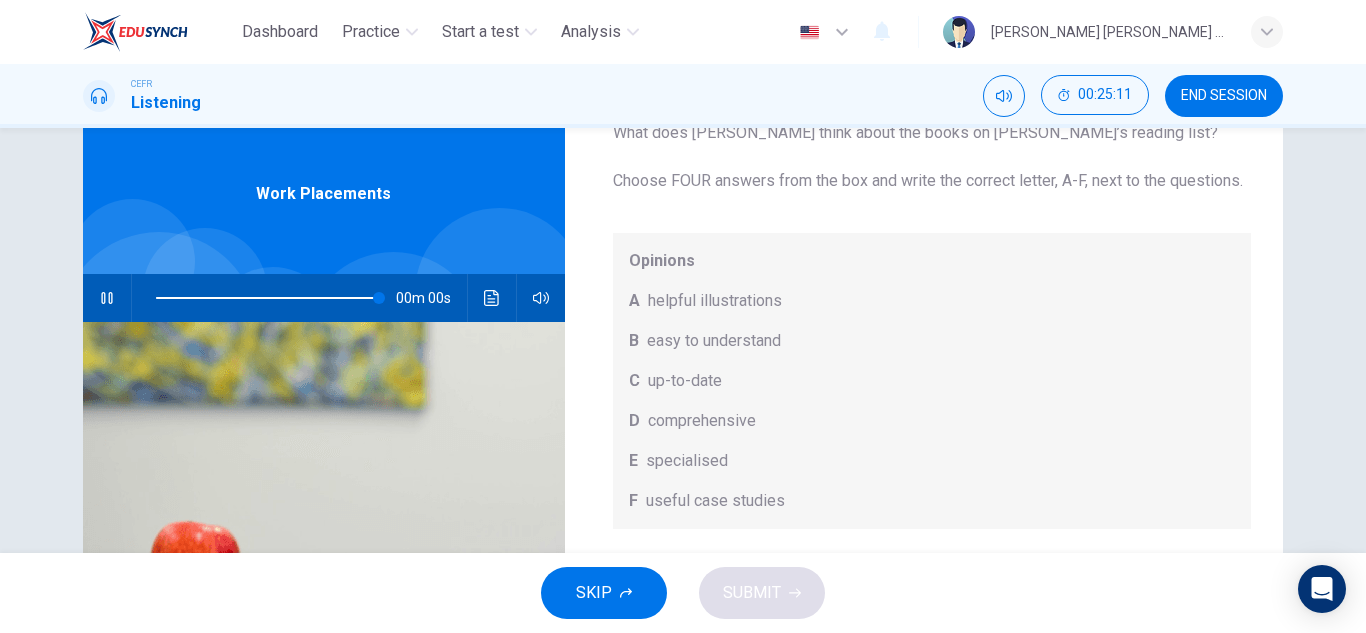 type on "0" 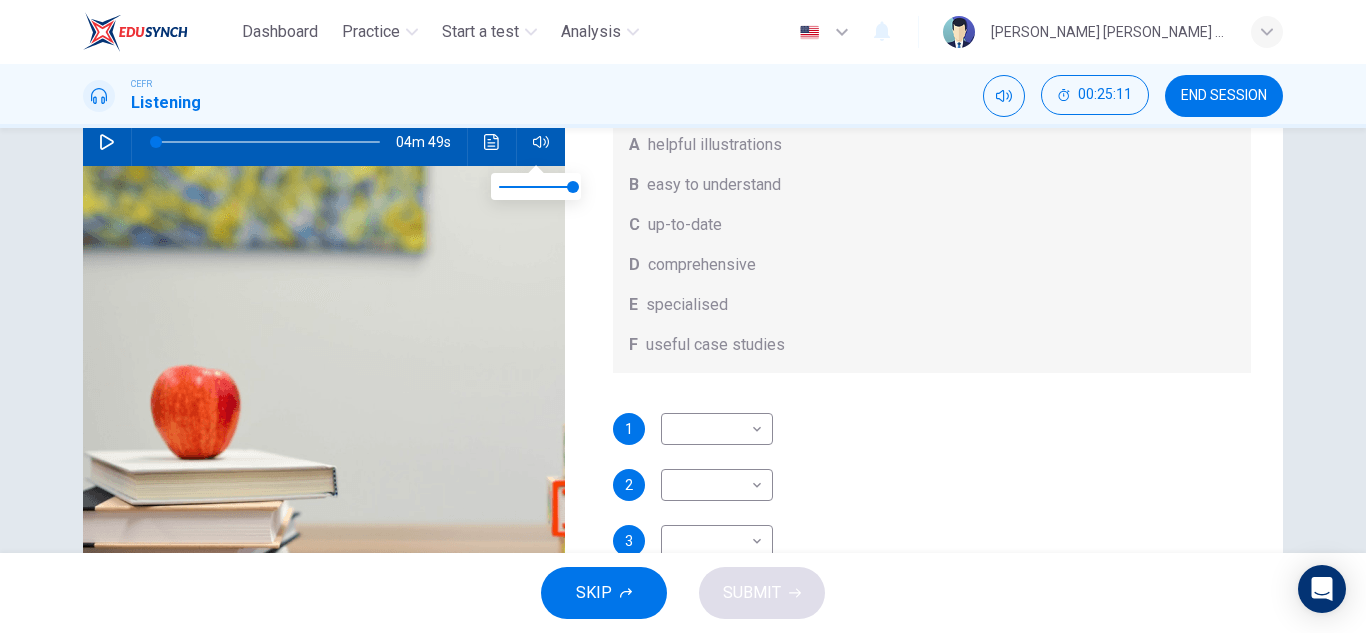 scroll, scrollTop: 215, scrollLeft: 0, axis: vertical 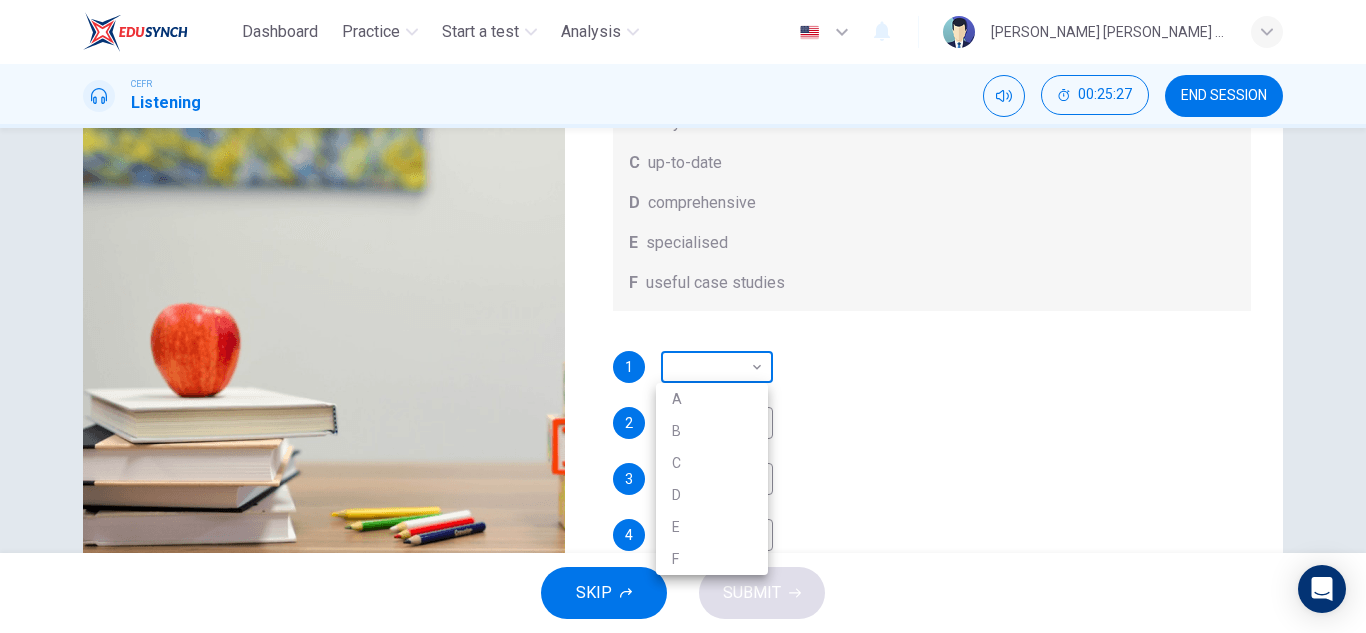 click on "Dashboard Practice Start a test Analysis English en ​ [PERSON_NAME] [PERSON_NAME] [PERSON_NAME] CEFR Listening 00:25:27 END SESSION Question 31 What does [PERSON_NAME] think about the books on [PERSON_NAME]’s reading list? Choose FOUR answers from the box and write the correct letter, A-F, next to the questions.
Opinions A helpful illustrations B easy to understand C up-to-date D comprehensive E specialised F useful case studies 1 ​ ​ 2 ​ ​ 3 ​ ​ 4 ​ ​ Work Placements 04m 49s SKIP SUBMIT EduSynch - Online Language Proficiency Testing
Dashboard Practice Start a test Analysis Notifications © Copyright  2025 A B C D E F" at bounding box center [683, 316] 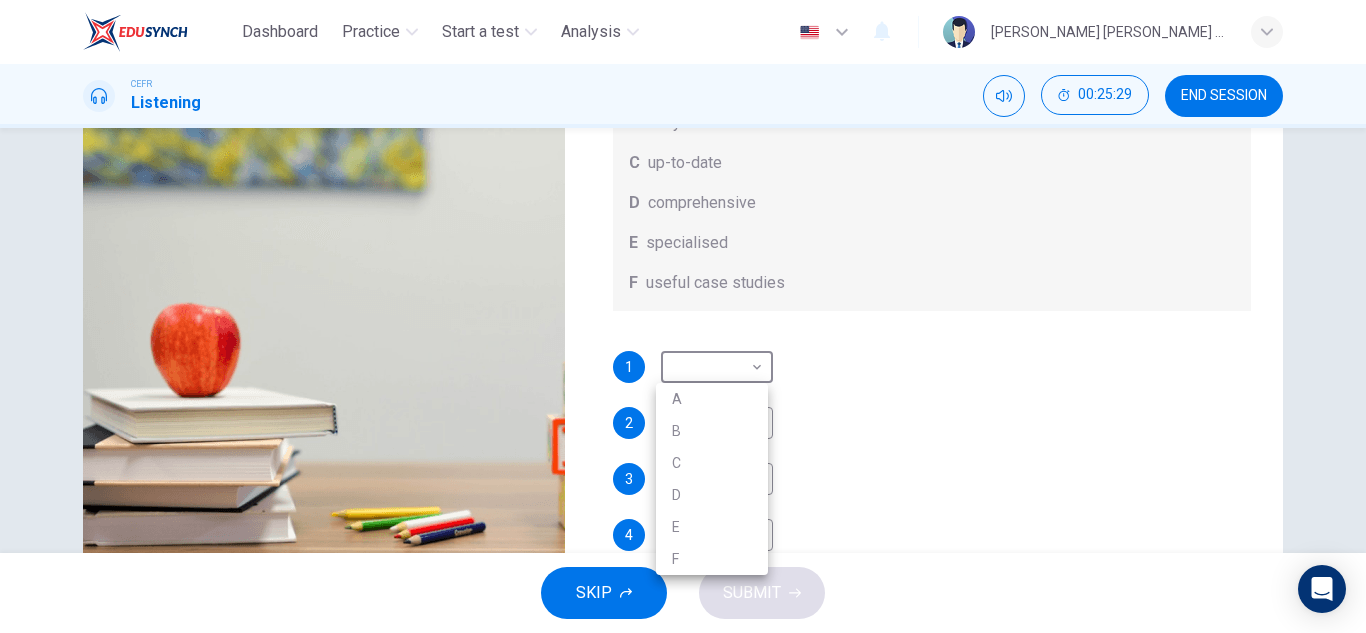 click at bounding box center (683, 316) 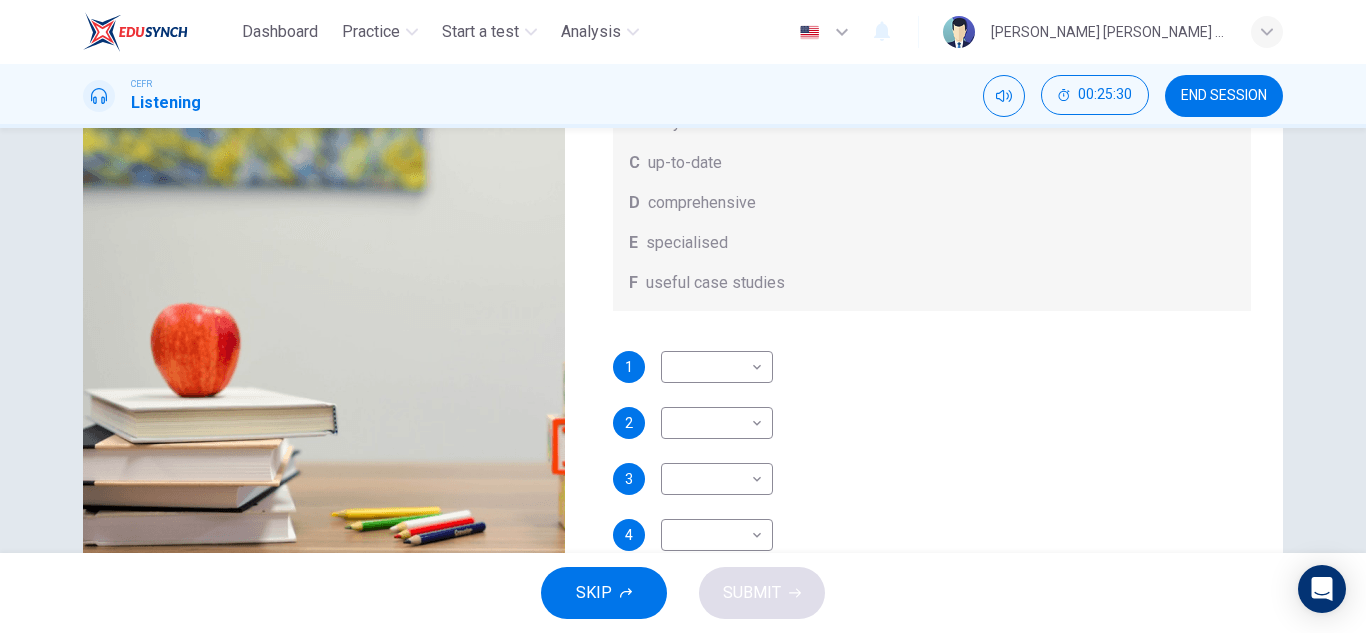 click on "1 ​ ​" at bounding box center [932, 367] 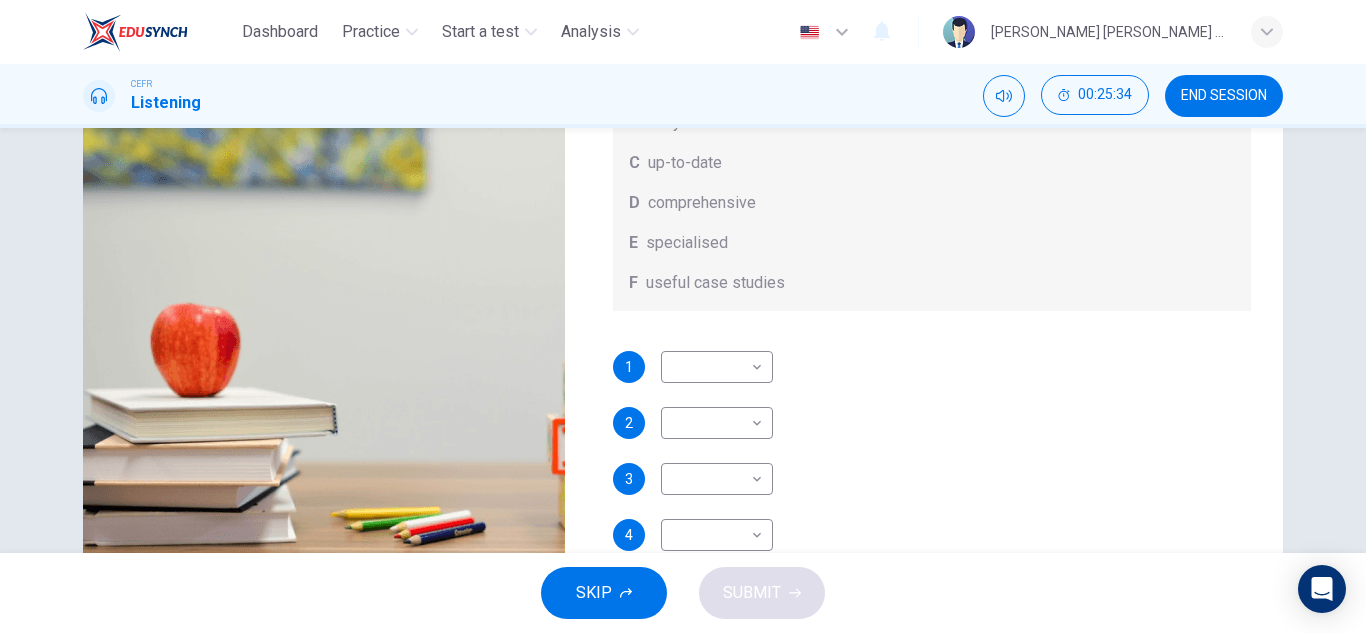 scroll, scrollTop: 0, scrollLeft: 0, axis: both 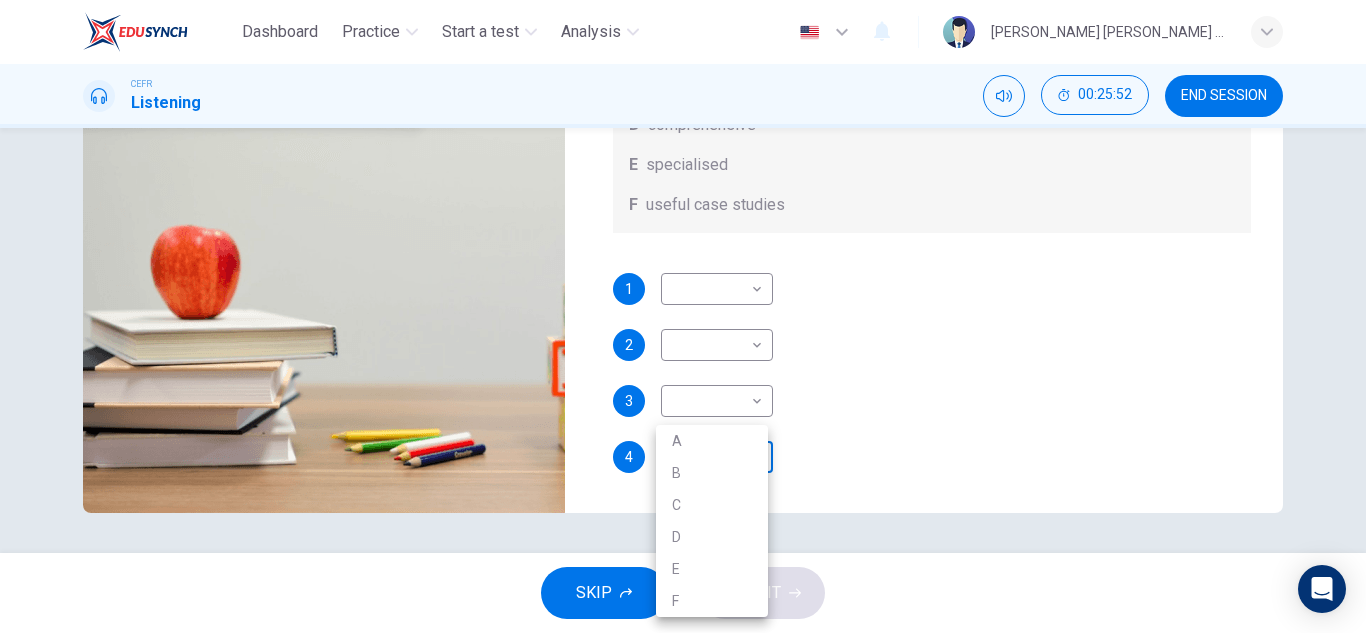 click on "Dashboard Practice Start a test Analysis English en ​ [PERSON_NAME] [PERSON_NAME] [PERSON_NAME] CEFR Listening 00:25:52 END SESSION Question 31 What does [PERSON_NAME] think about the books on [PERSON_NAME]’s reading list? Choose FOUR answers from the box and write the correct letter, A-F, next to the questions.
Opinions A helpful illustrations B easy to understand C up-to-date D comprehensive E specialised F useful case studies 1 ​ ​ 2 ​ ​ 3 ​ ​ 4 ​ ​ Work Placements 04m 49s SKIP SUBMIT EduSynch - Online Language Proficiency Testing
Dashboard Practice Start a test Analysis Notifications © Copyright  2025 A B C D E F" at bounding box center [683, 316] 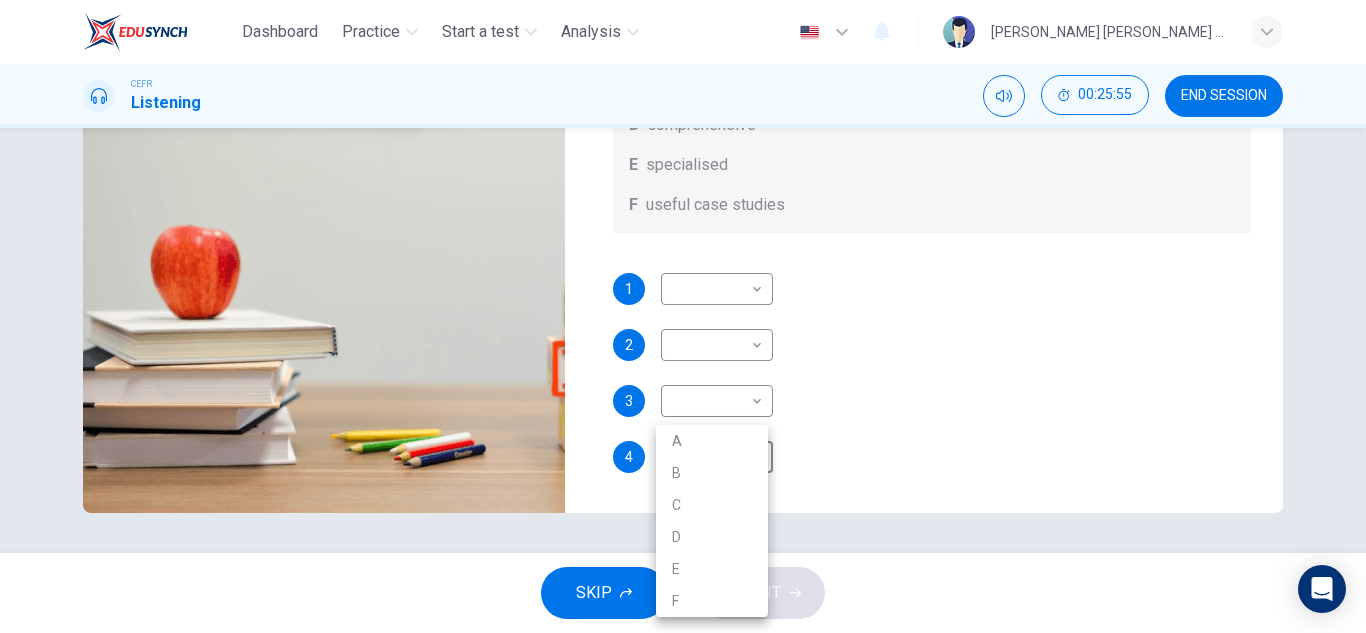 click at bounding box center (683, 316) 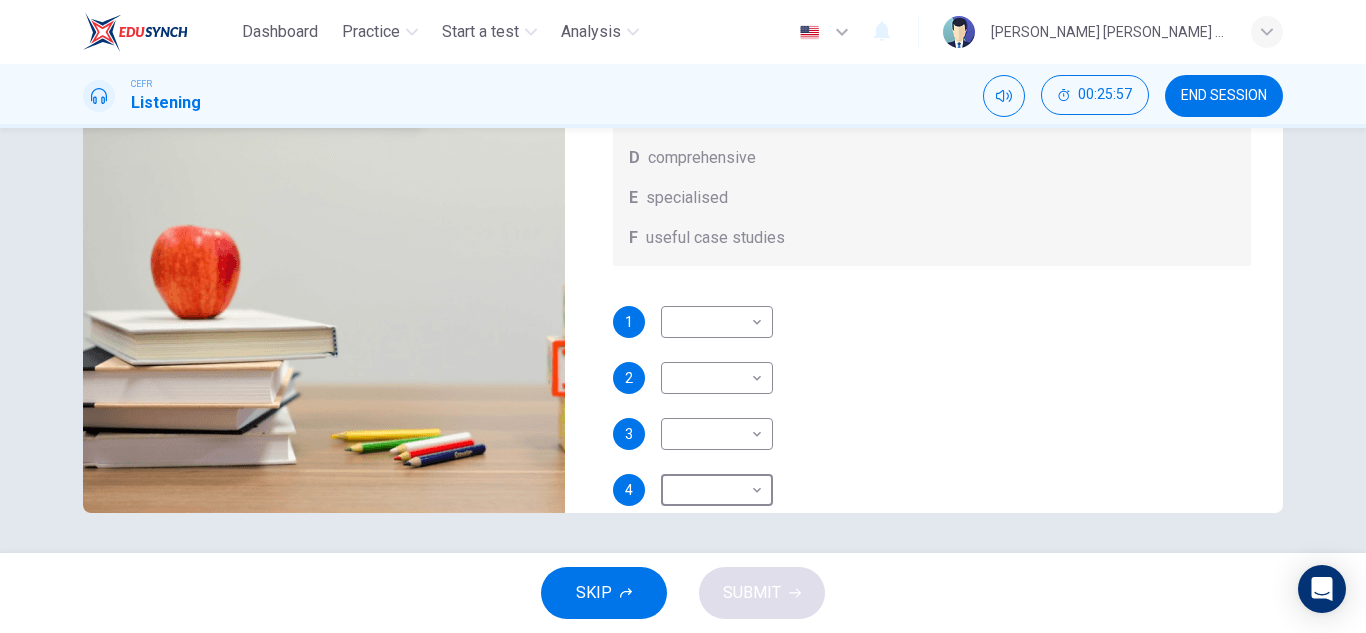 scroll, scrollTop: 89, scrollLeft: 0, axis: vertical 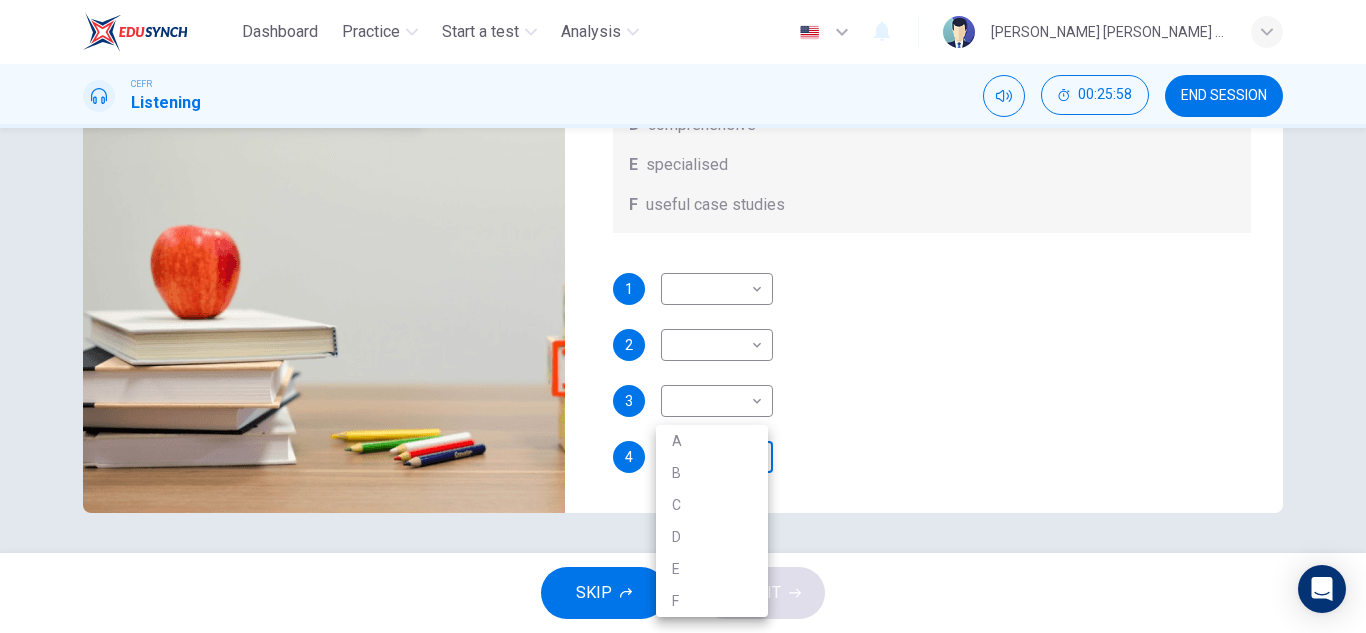 click on "Dashboard Practice Start a test Analysis English en ​ [PERSON_NAME] [PERSON_NAME] [PERSON_NAME] CEFR Listening 00:25:58 END SESSION Question 31 What does [PERSON_NAME] think about the books on [PERSON_NAME]’s reading list? Choose FOUR answers from the box and write the correct letter, A-F, next to the questions.
Opinions A helpful illustrations B easy to understand C up-to-date D comprehensive E specialised F useful case studies 1 ​ ​ 2 ​ ​ 3 ​ ​ 4 ​ ​ Work Placements 04m 49s SKIP SUBMIT EduSynch - Online Language Proficiency Testing
Dashboard Practice Start a test Analysis Notifications © Copyright  2025 A B C D E F" at bounding box center [683, 316] 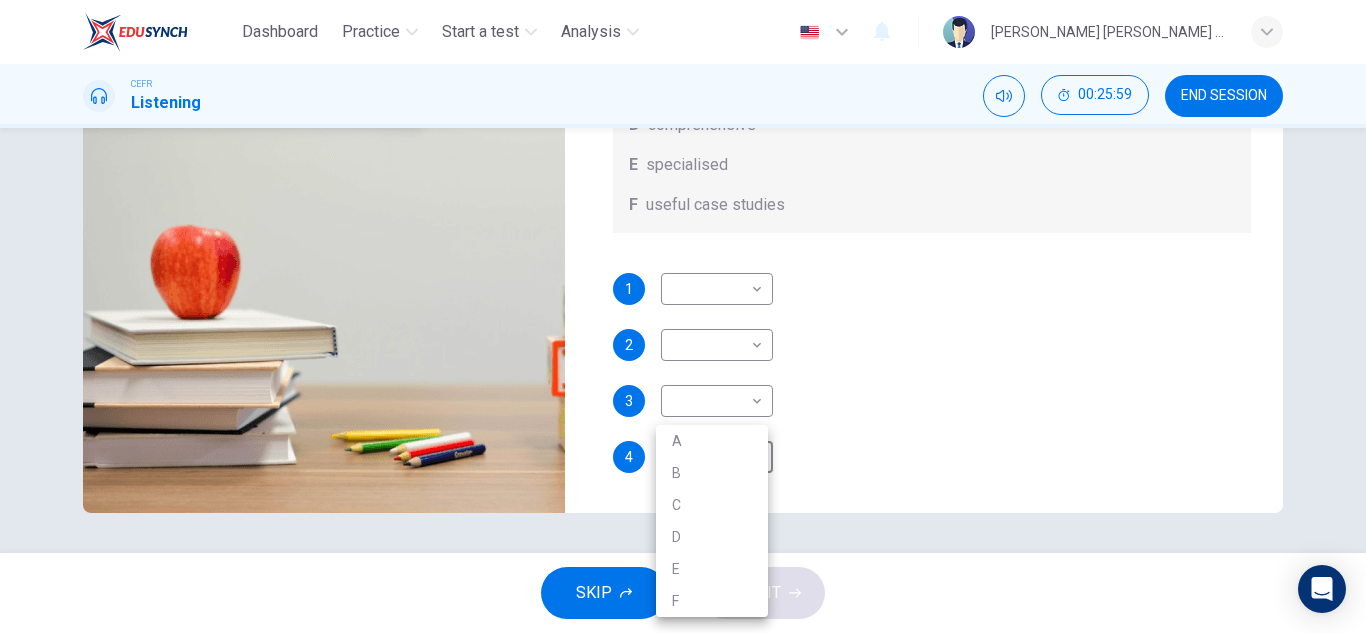 click on "C" at bounding box center (712, 505) 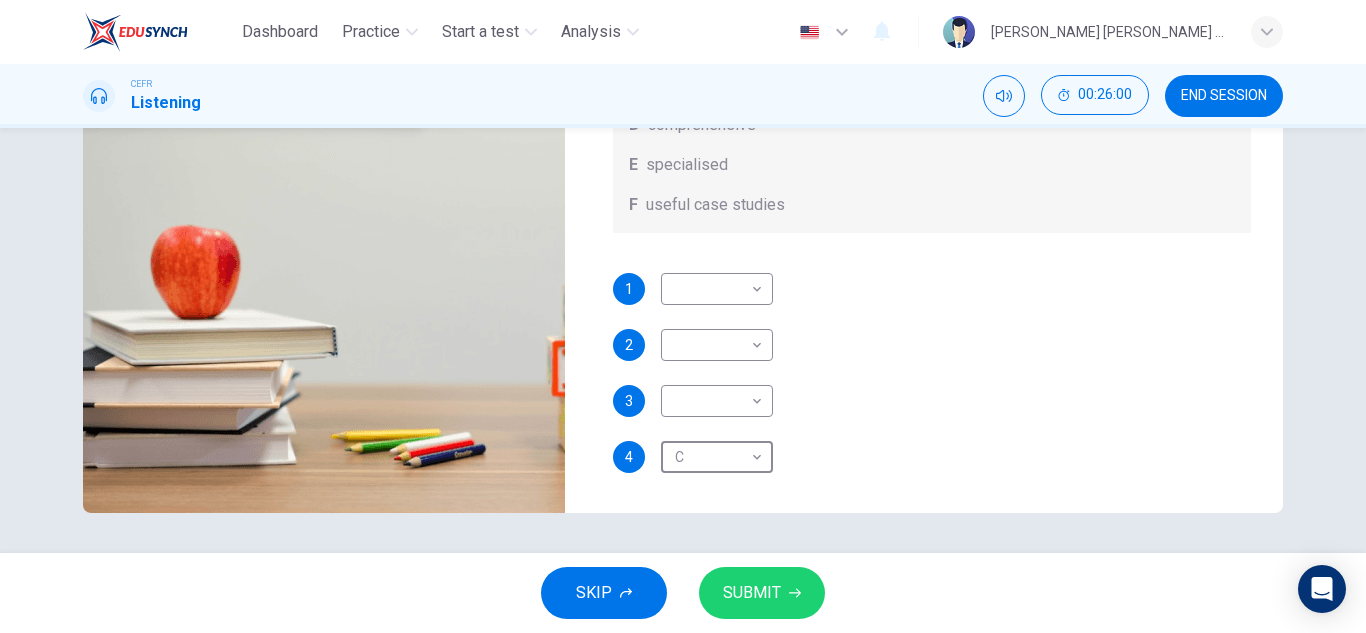 scroll, scrollTop: 0, scrollLeft: 0, axis: both 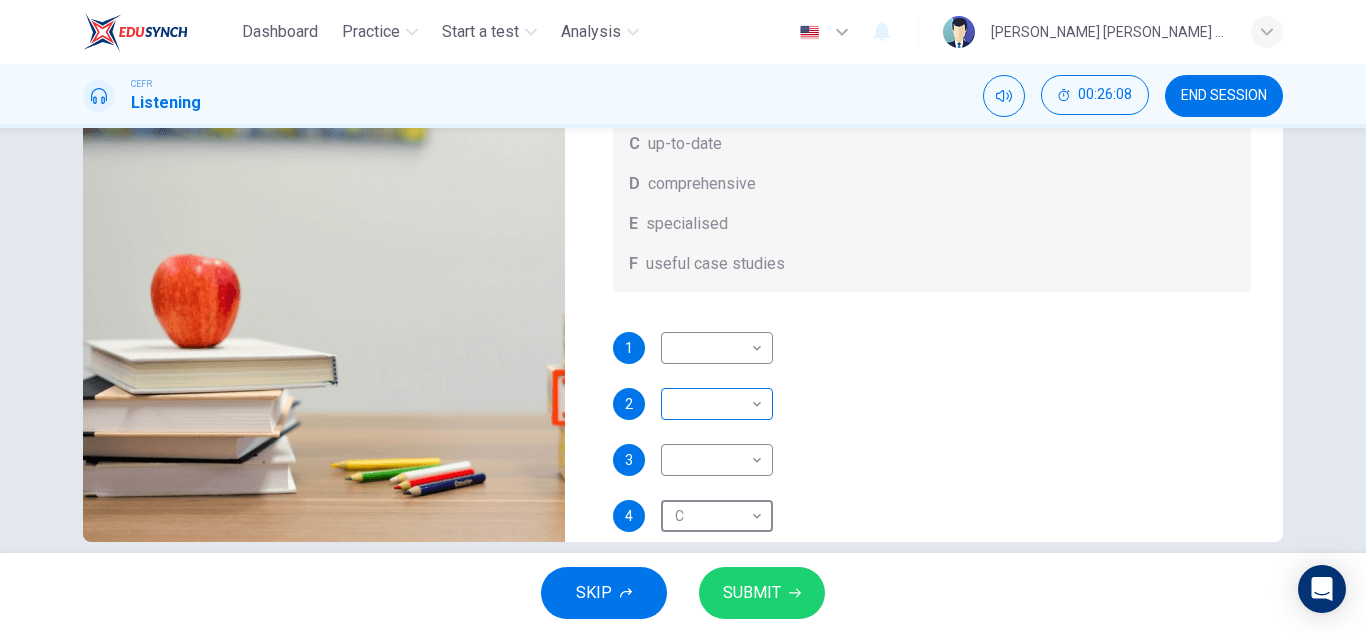 click on "Dashboard Practice Start a test Analysis English en ​ [PERSON_NAME] [PERSON_NAME] [PERSON_NAME] CEFR Listening 00:26:08 END SESSION Question 31 What does [PERSON_NAME] think about the books on [PERSON_NAME]’s reading list? Choose FOUR answers from the box and write the correct letter, A-F, next to the questions.
Opinions A helpful illustrations B easy to understand C up-to-date D comprehensive E specialised F useful case studies 1 ​ ​ 2 ​ ​ 3 ​ ​ 4 C C ​ Work Placements 04m 49s SKIP SUBMIT EduSynch - Online Language Proficiency Testing
Dashboard Practice Start a test Analysis Notifications © Copyright  2025" at bounding box center (683, 316) 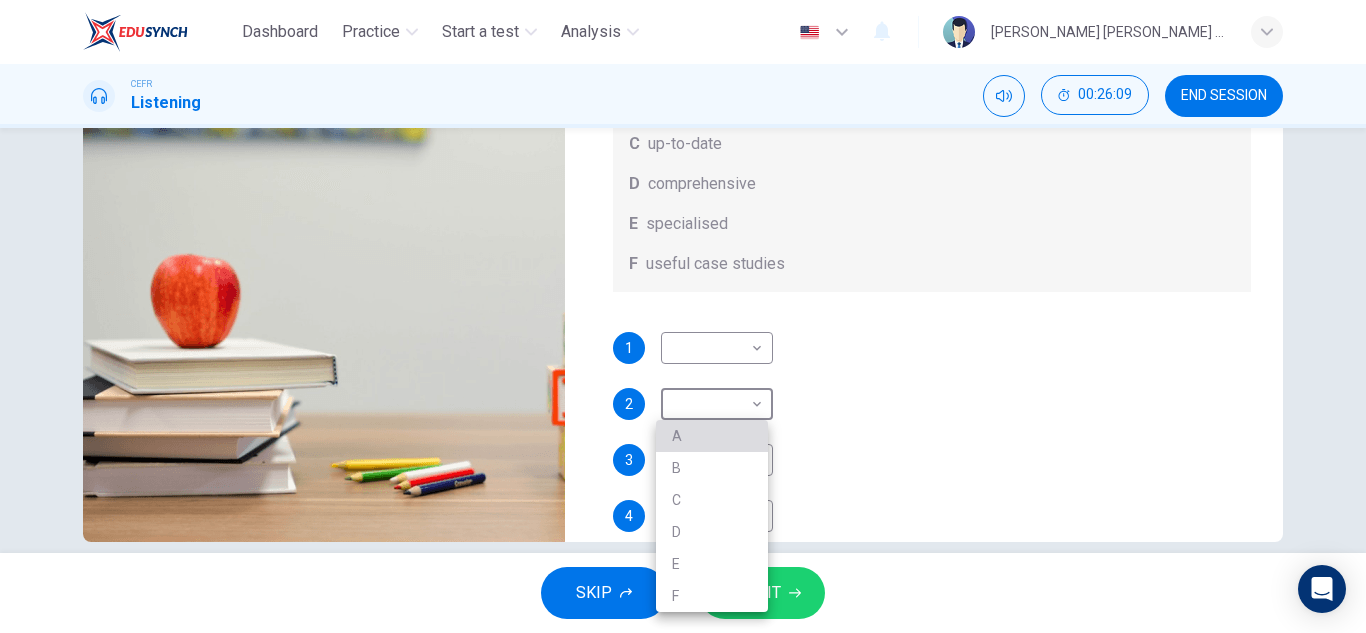 click on "A" at bounding box center (712, 436) 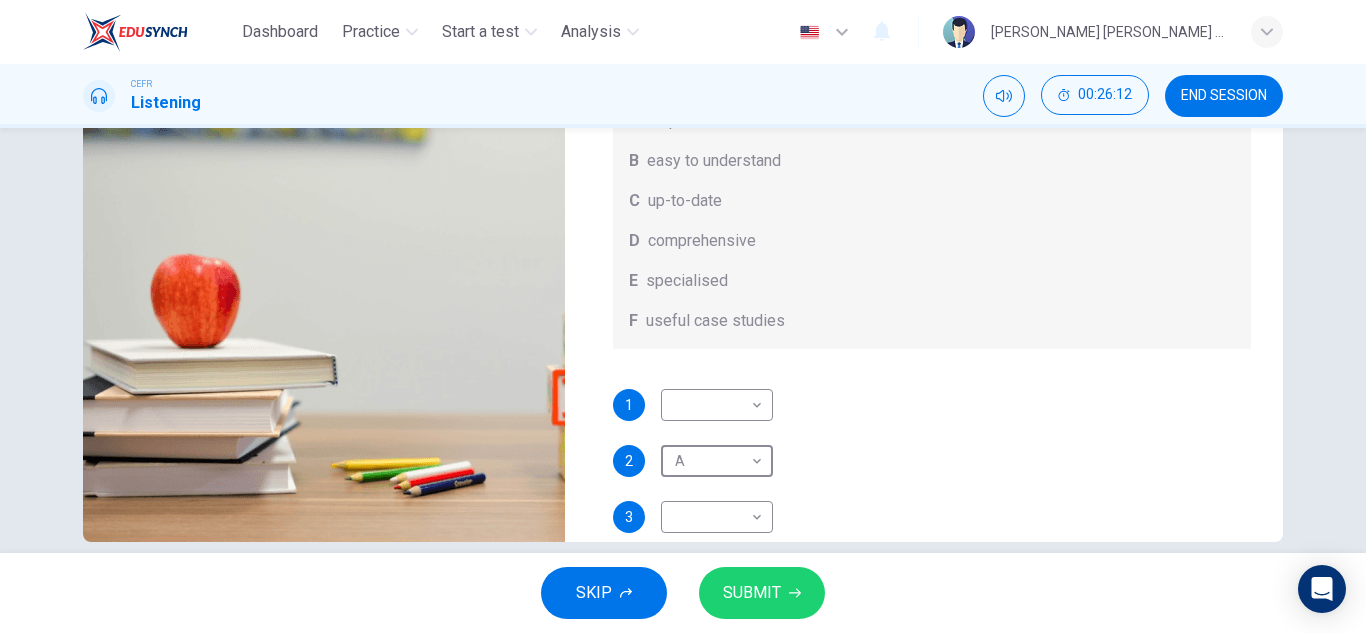 scroll, scrollTop: 0, scrollLeft: 0, axis: both 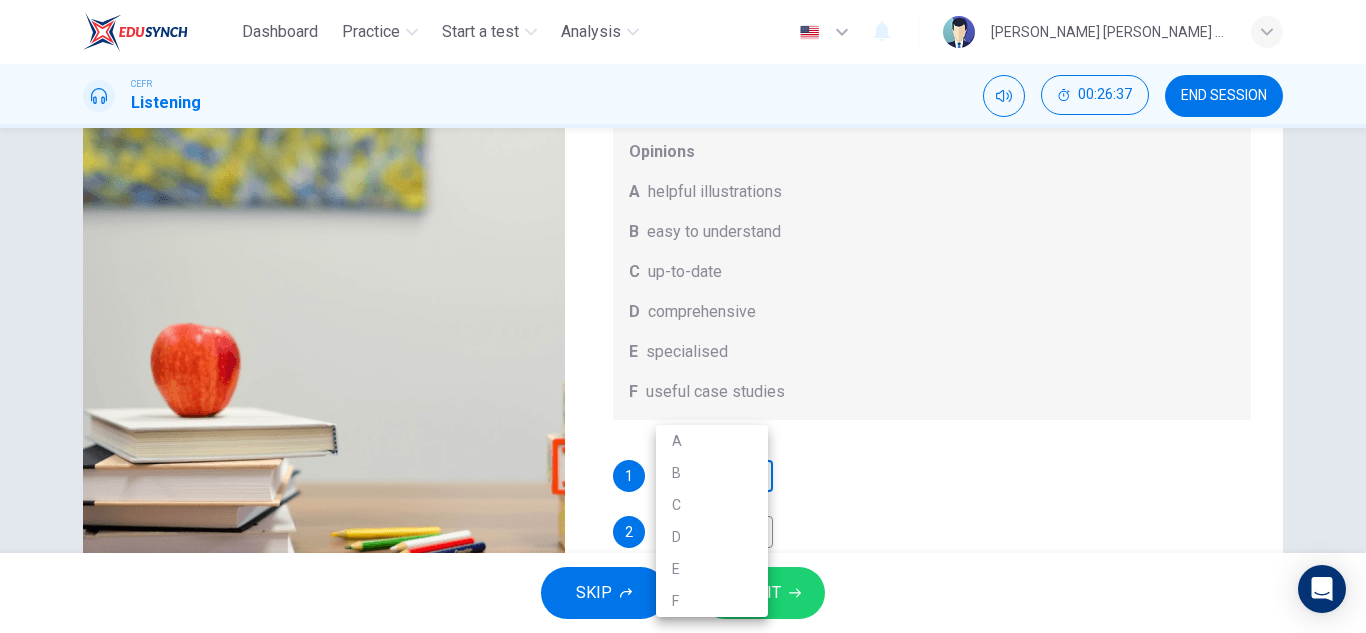 click on "Dashboard Practice Start a test Analysis English en ​ [PERSON_NAME] [PERSON_NAME] [PERSON_NAME] CEFR Listening 00:26:37 END SESSION Question 31 What does [PERSON_NAME] think about the books on [PERSON_NAME]’s reading list? Choose FOUR answers from the box and write the correct letter, A-F, next to the questions.
Opinions A helpful illustrations B easy to understand C up-to-date D comprehensive E specialised F useful case studies 1 ​ ​ 2 A A ​ 3 ​ ​ 4 C C ​ Work Placements 04m 49s SKIP SUBMIT EduSynch - Online Language Proficiency Testing
Dashboard Practice Start a test Analysis Notifications © Copyright  2025 A B C D E F" at bounding box center [683, 316] 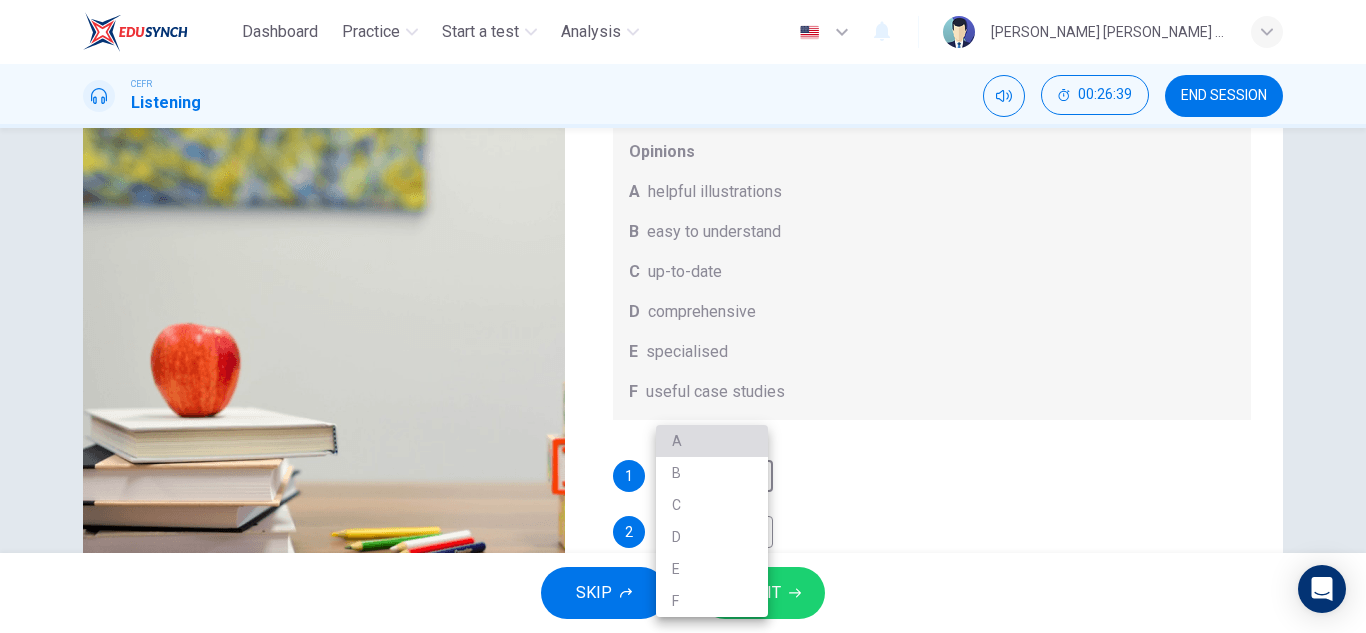 click on "A" at bounding box center [712, 441] 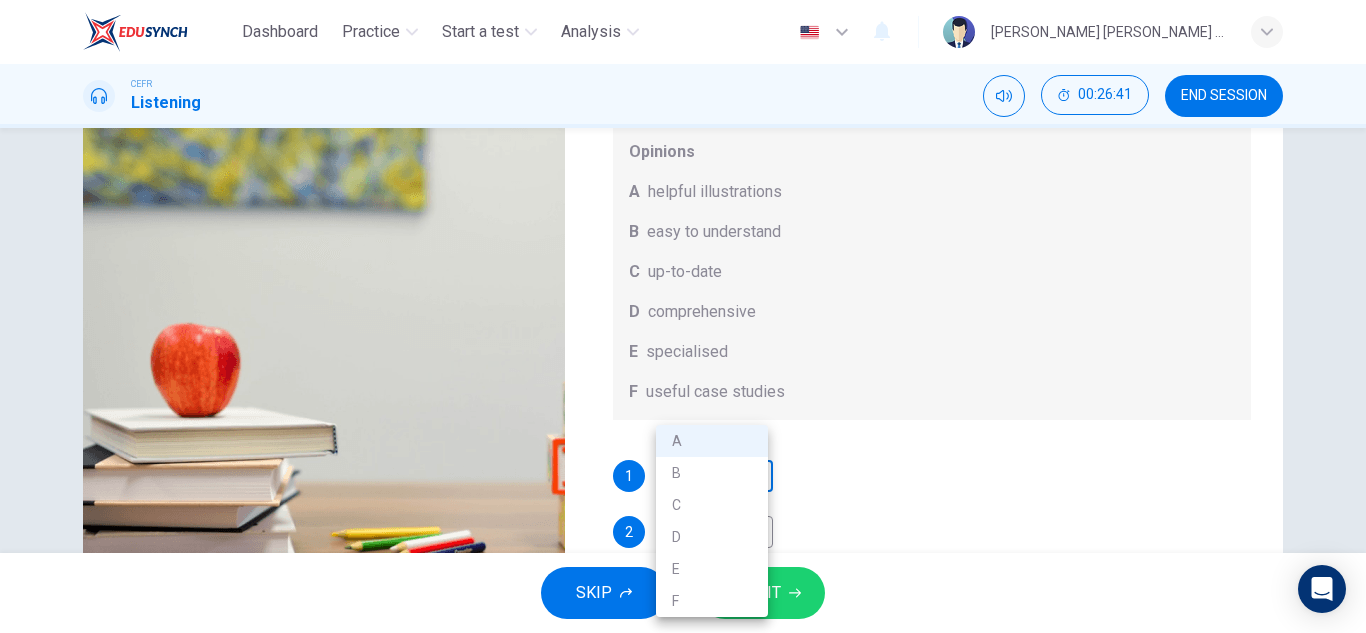 click on "Dashboard Practice Start a test Analysis English en ​ [PERSON_NAME] [PERSON_NAME] [PERSON_NAME] CEFR Listening 00:26:41 END SESSION Question 31 What does [PERSON_NAME] think about the books on [PERSON_NAME]’s reading list? Choose FOUR answers from the box and write the correct letter, A-F, next to the questions.
Opinions A helpful illustrations B easy to understand C up-to-date D comprehensive E specialised F useful case studies 1 A A ​ 2 A A ​ 3 ​ ​ 4 C C ​ Work Placements 04m 49s SKIP SUBMIT EduSynch - Online Language Proficiency Testing
Dashboard Practice Start a test Analysis Notifications © Copyright  2025 A B C D E F" at bounding box center [683, 316] 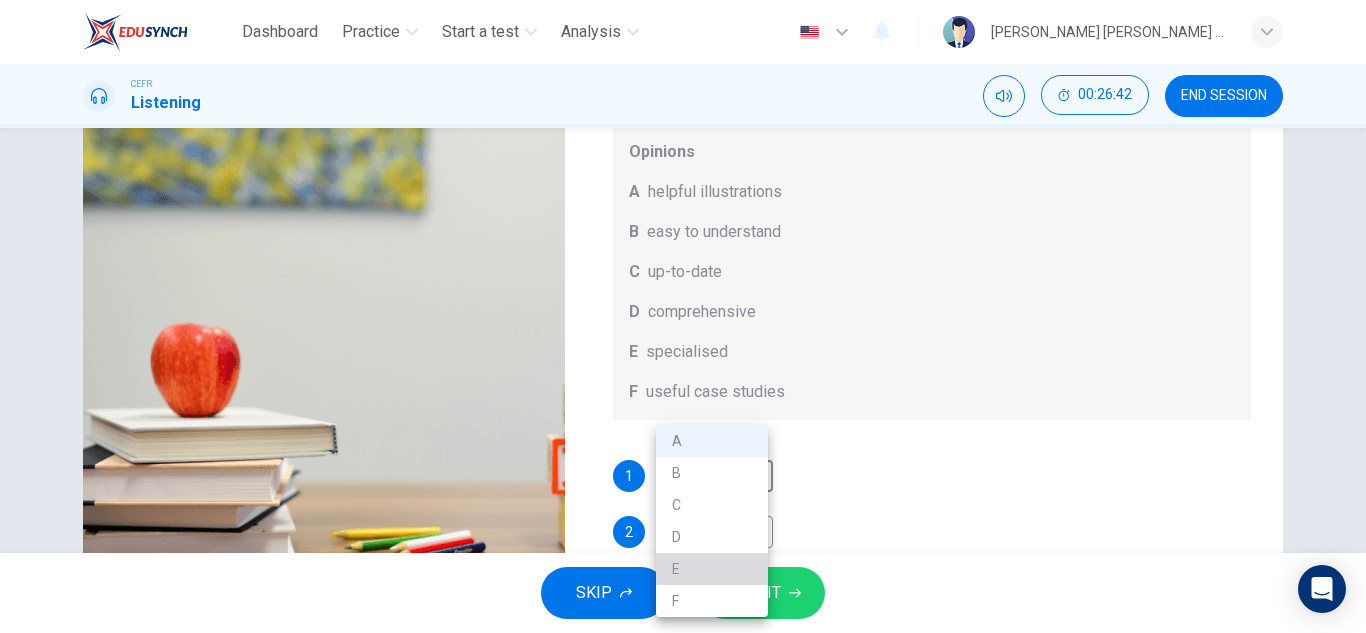 click on "E" at bounding box center (712, 569) 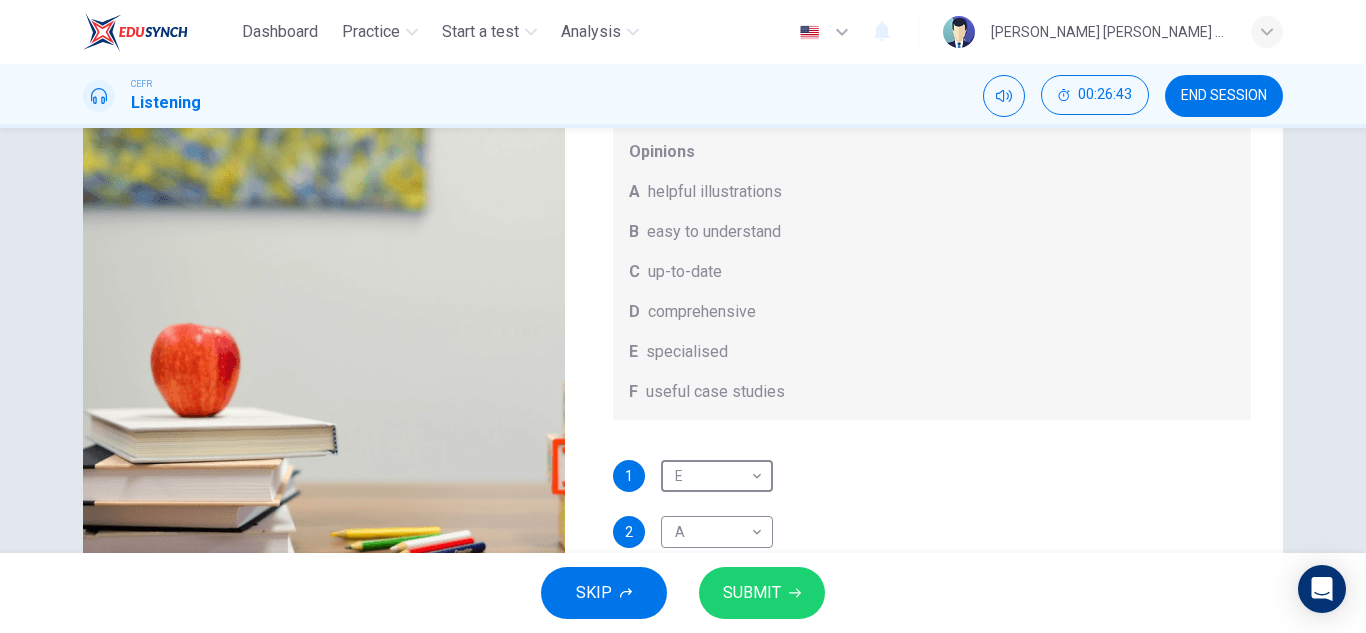 scroll, scrollTop: 89, scrollLeft: 0, axis: vertical 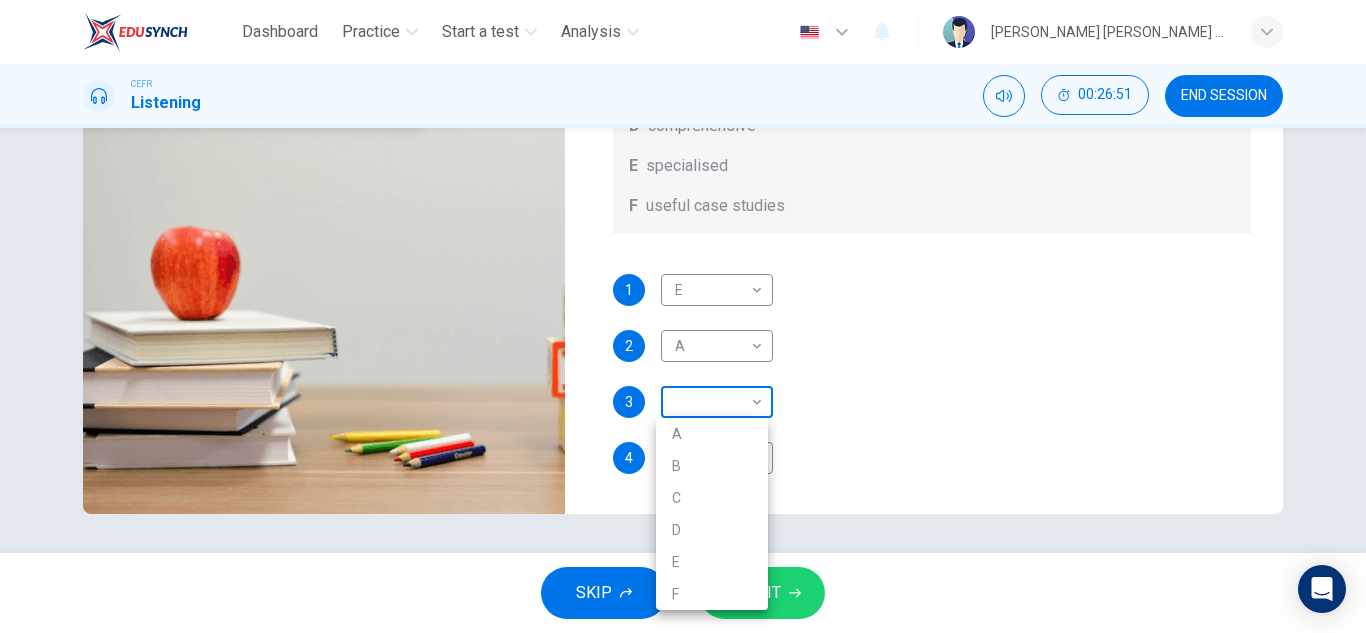 click on "Dashboard Practice Start a test Analysis English en ​ [PERSON_NAME] [PERSON_NAME] [PERSON_NAME] CEFR Listening 00:26:51 END SESSION Question 31 What does [PERSON_NAME] think about the books on [PERSON_NAME]’s reading list? Choose FOUR answers from the box and write the correct letter, A-F, next to the questions.
Opinions A helpful illustrations B easy to understand C up-to-date D comprehensive E specialised F useful case studies 1 E E ​ 2 A A ​ 3 ​ ​ 4 C C ​ Work Placements 04m 49s SKIP SUBMIT EduSynch - Online Language Proficiency Testing
Dashboard Practice Start a test Analysis Notifications © Copyright  2025 A B C D E F" at bounding box center (683, 316) 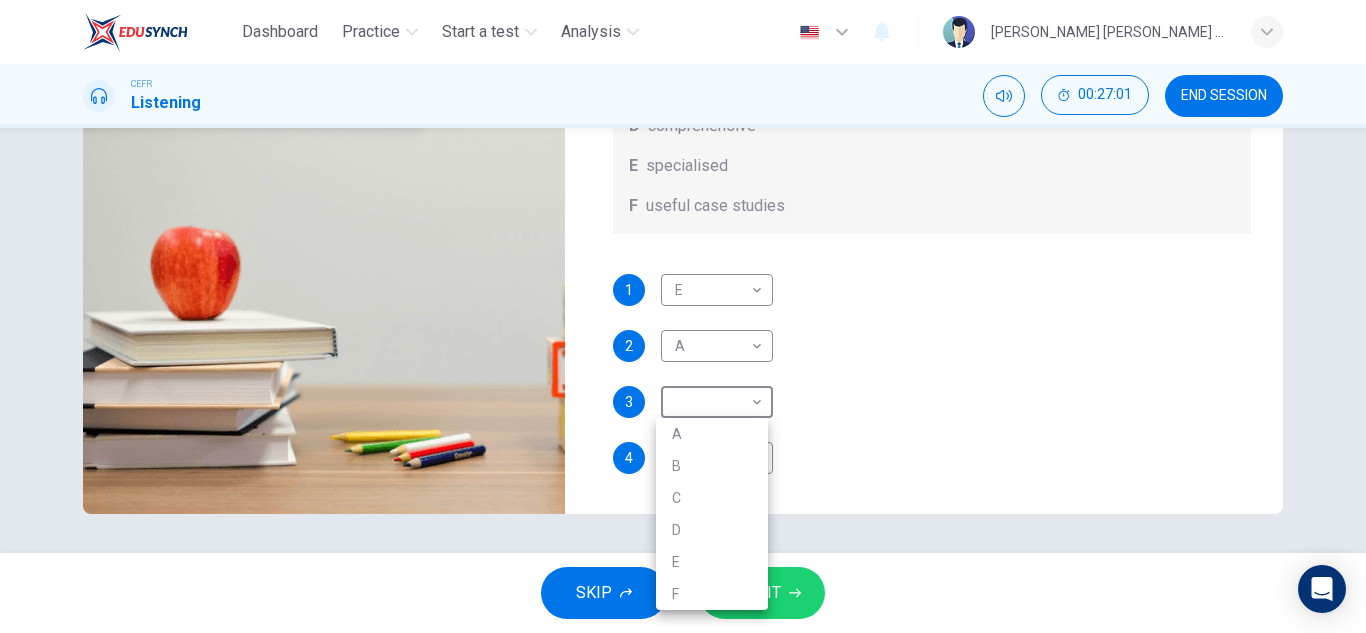 click at bounding box center [683, 316] 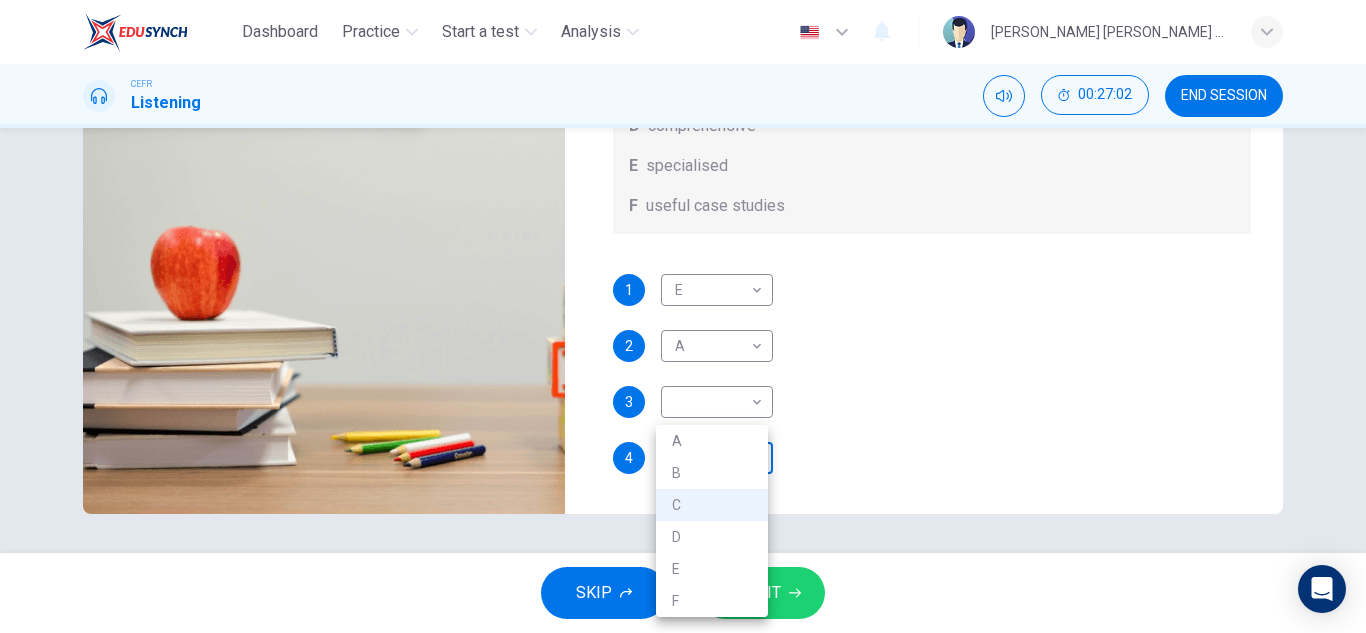click on "Dashboard Practice Start a test Analysis English en ​ [PERSON_NAME] [PERSON_NAME] [PERSON_NAME] CEFR Listening 00:27:02 END SESSION Question 31 What does [PERSON_NAME] think about the books on [PERSON_NAME]’s reading list? Choose FOUR answers from the box and write the correct letter, A-F, next to the questions.
Opinions A helpful illustrations B easy to understand C up-to-date D comprehensive E specialised F useful case studies 1 E E ​ 2 A A ​ 3 ​ ​ 4 C C ​ Work Placements 04m 49s SKIP SUBMIT EduSynch - Online Language Proficiency Testing
Dashboard Practice Start a test Analysis Notifications © Copyright  2025 A B C D E F" at bounding box center (683, 316) 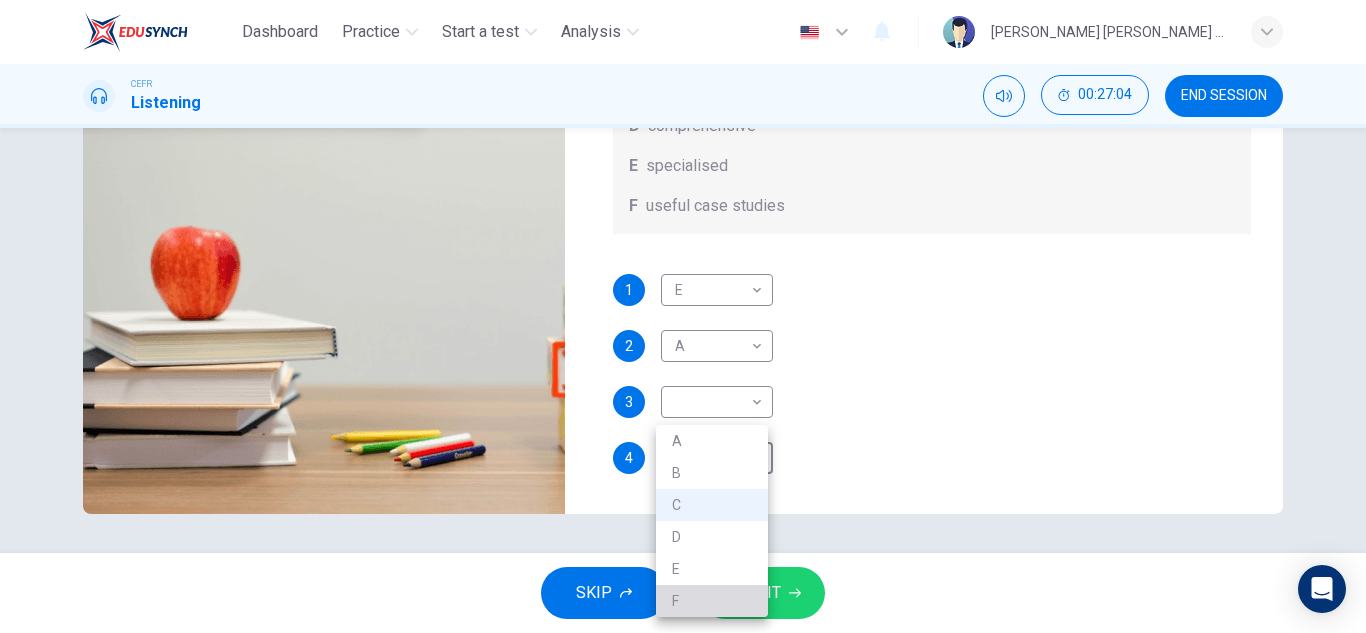 click on "F" at bounding box center [712, 601] 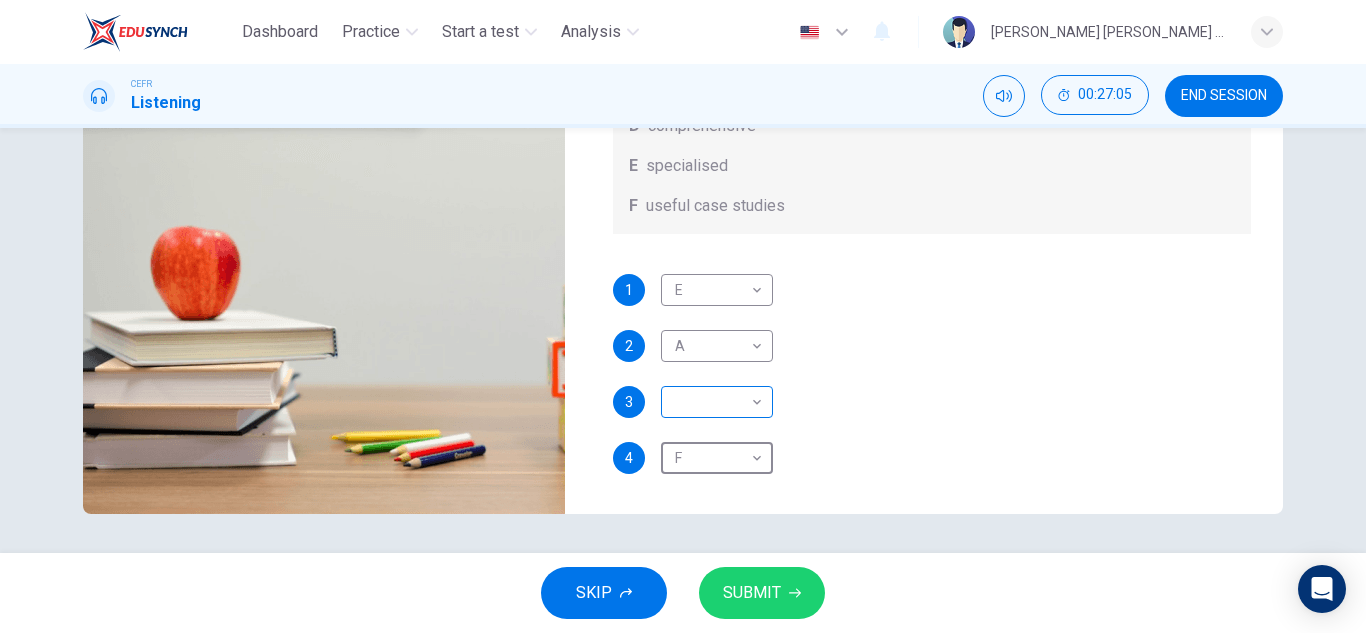 click on "Dashboard Practice Start a test Analysis English en ​ [PERSON_NAME] [PERSON_NAME] [PERSON_NAME] CEFR Listening 00:27:05 END SESSION Question 31 What does [PERSON_NAME] think about the books on [PERSON_NAME]’s reading list? Choose FOUR answers from the box and write the correct letter, A-F, next to the questions.
Opinions A helpful illustrations B easy to understand C up-to-date D comprehensive E specialised F useful case studies 1 E E ​ 2 A A ​ 3 ​ ​ 4 F F ​ Work Placements 04m 49s SKIP SUBMIT EduSynch - Online Language Proficiency Testing
Dashboard Practice Start a test Analysis Notifications © Copyright  2025" at bounding box center (683, 316) 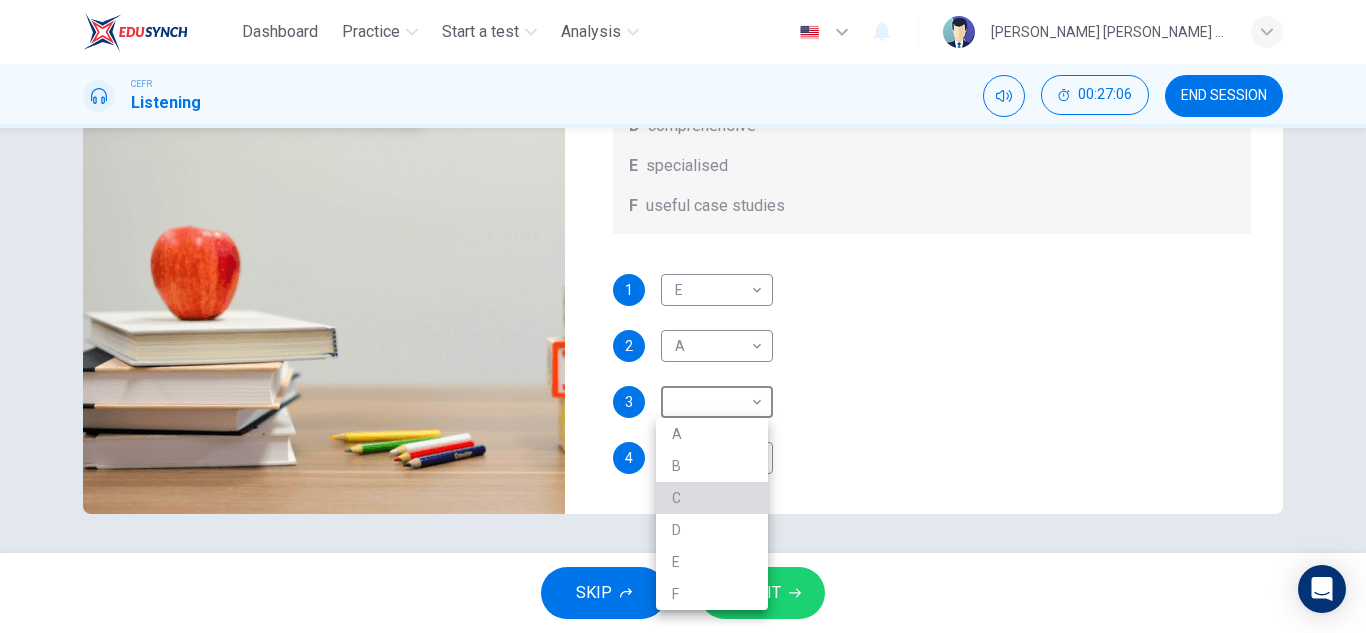 click on "C" at bounding box center [712, 498] 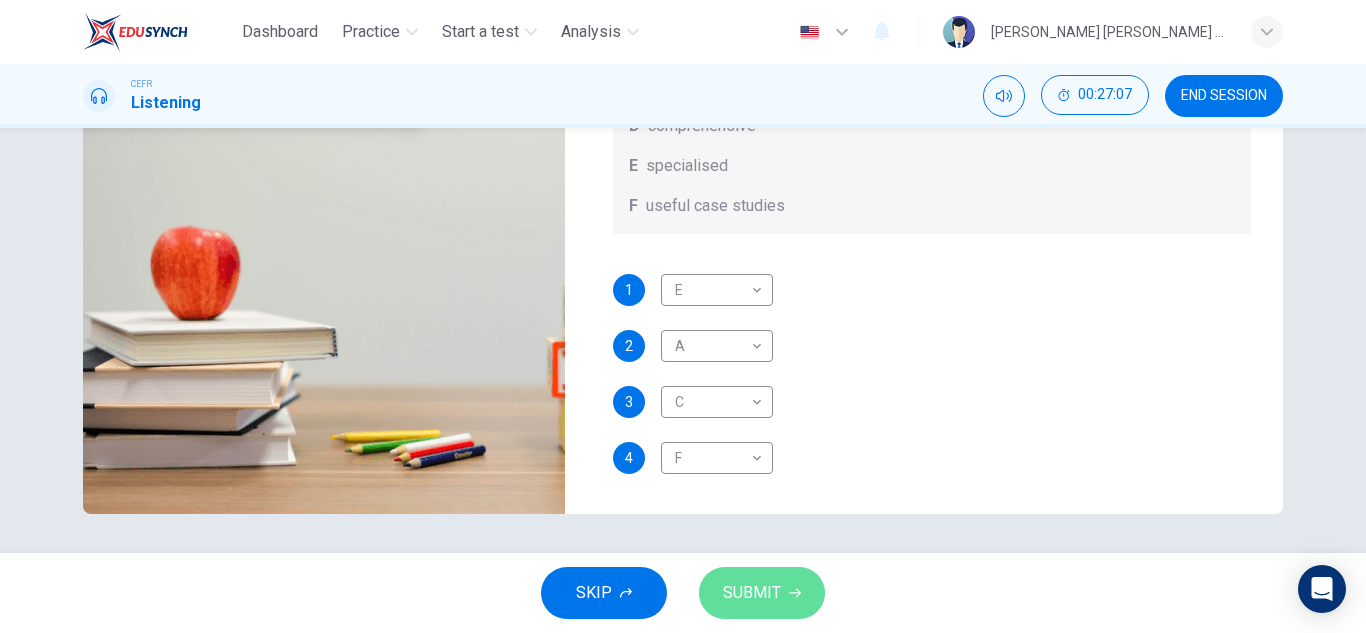 click on "SUBMIT" at bounding box center (762, 593) 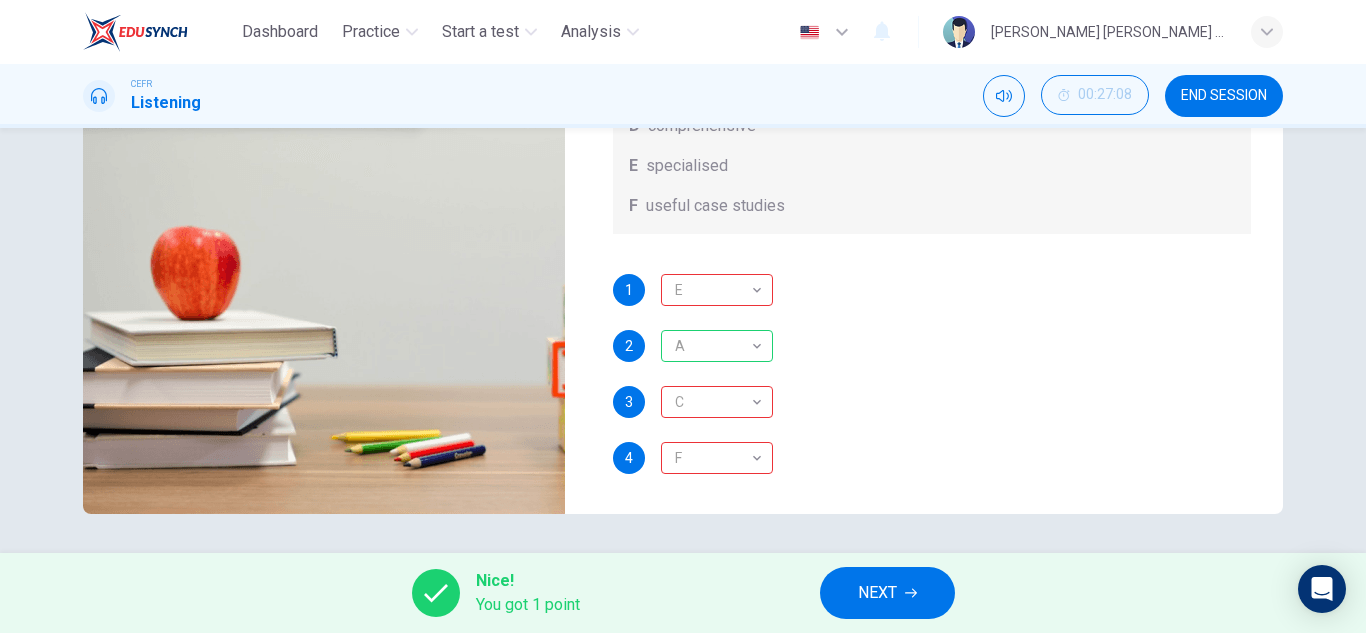 scroll, scrollTop: 350, scrollLeft: 0, axis: vertical 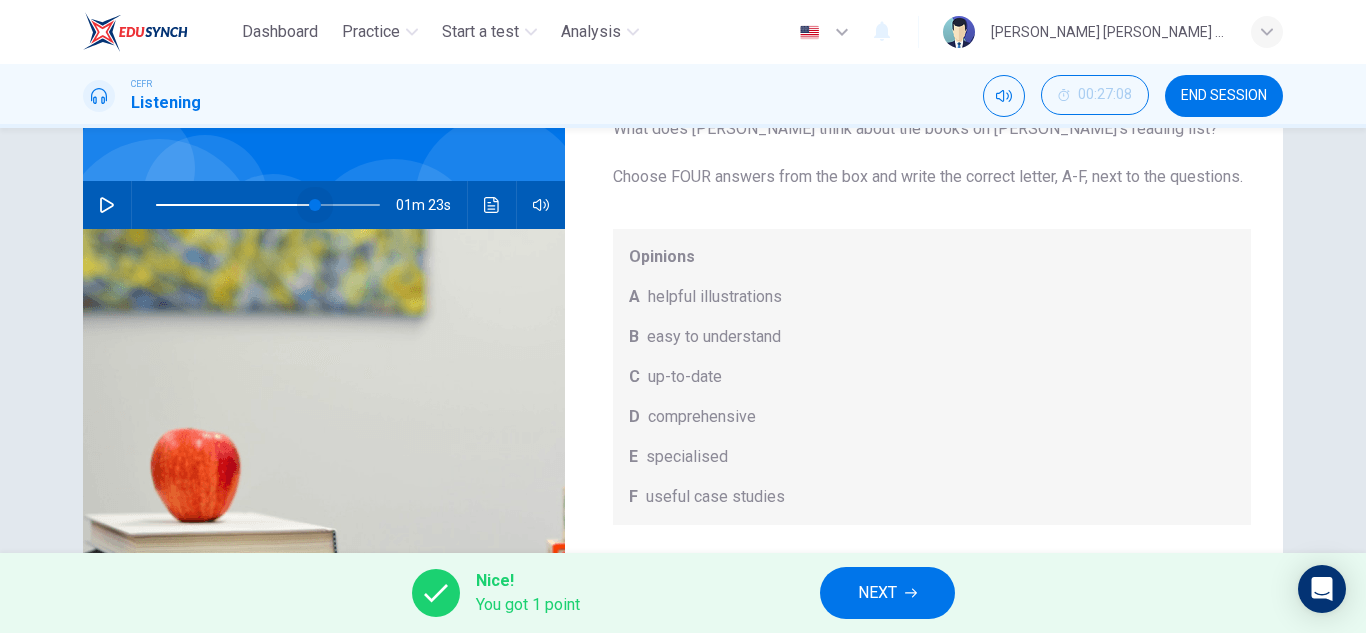 click at bounding box center [268, 205] 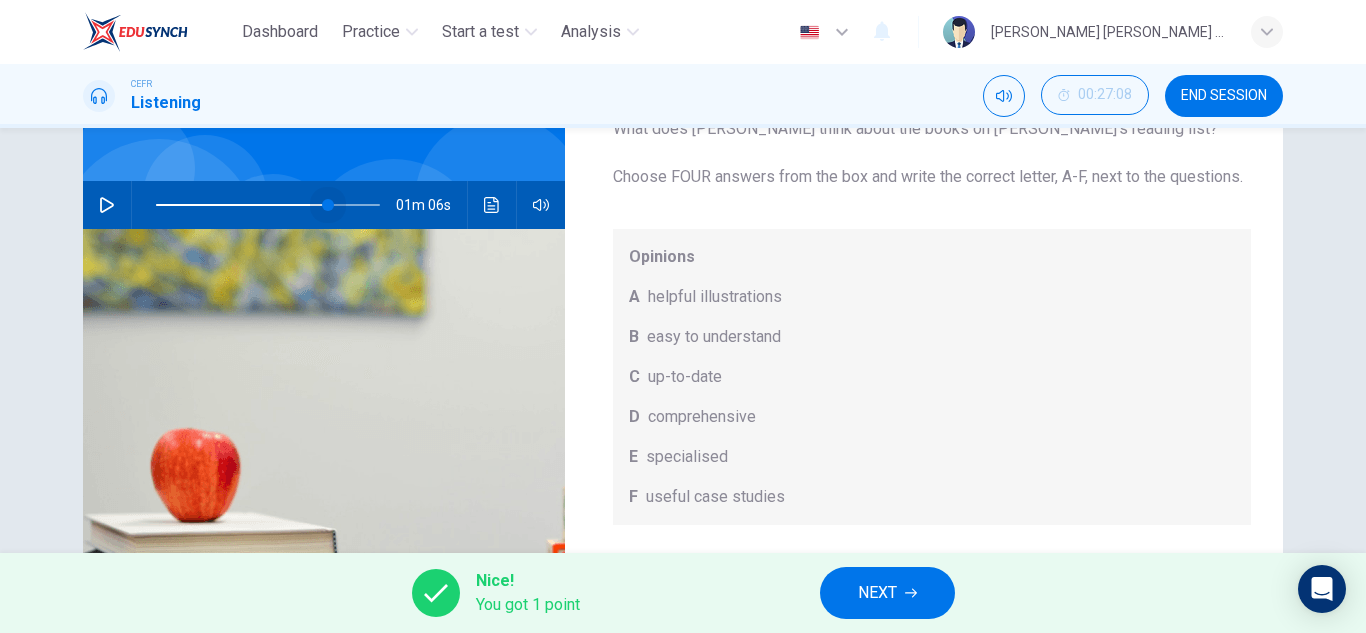 click at bounding box center [328, 205] 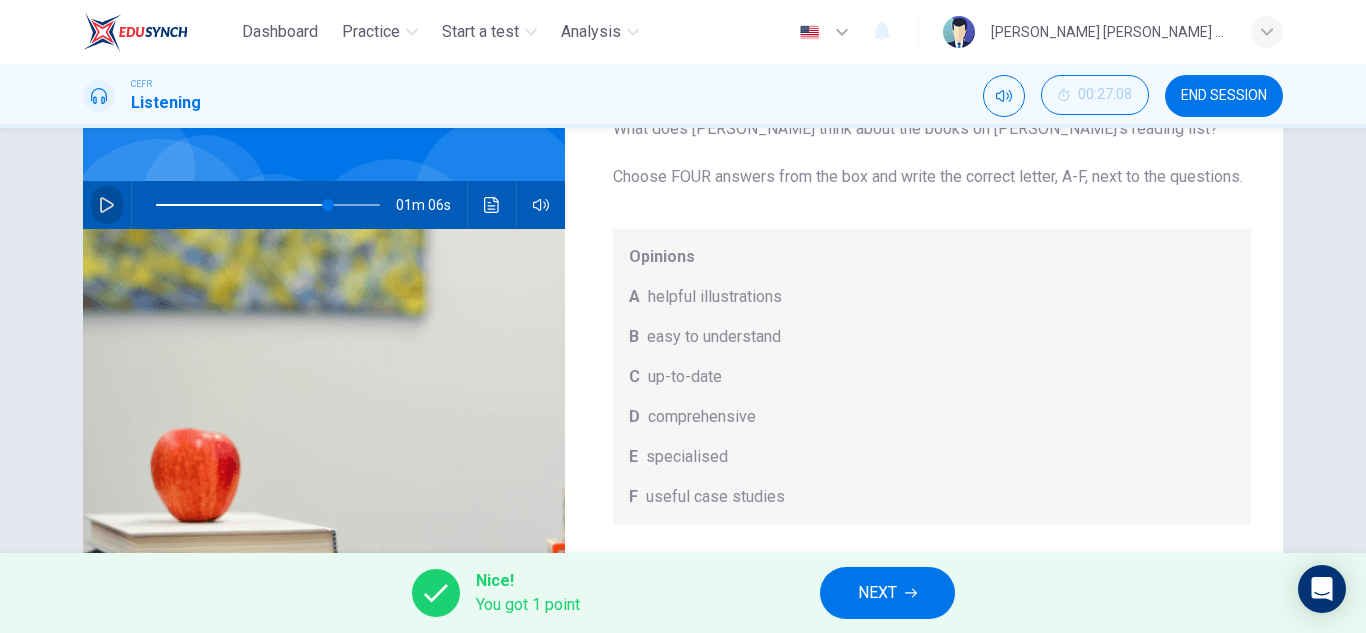 click 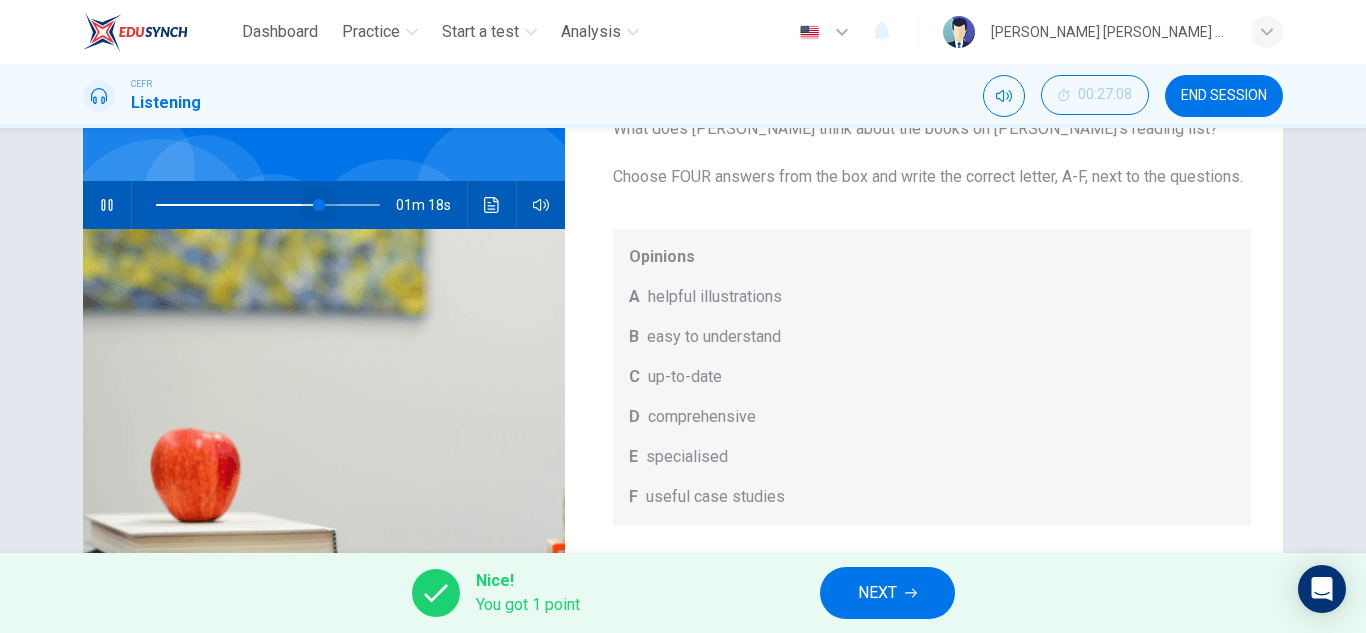 click at bounding box center [319, 205] 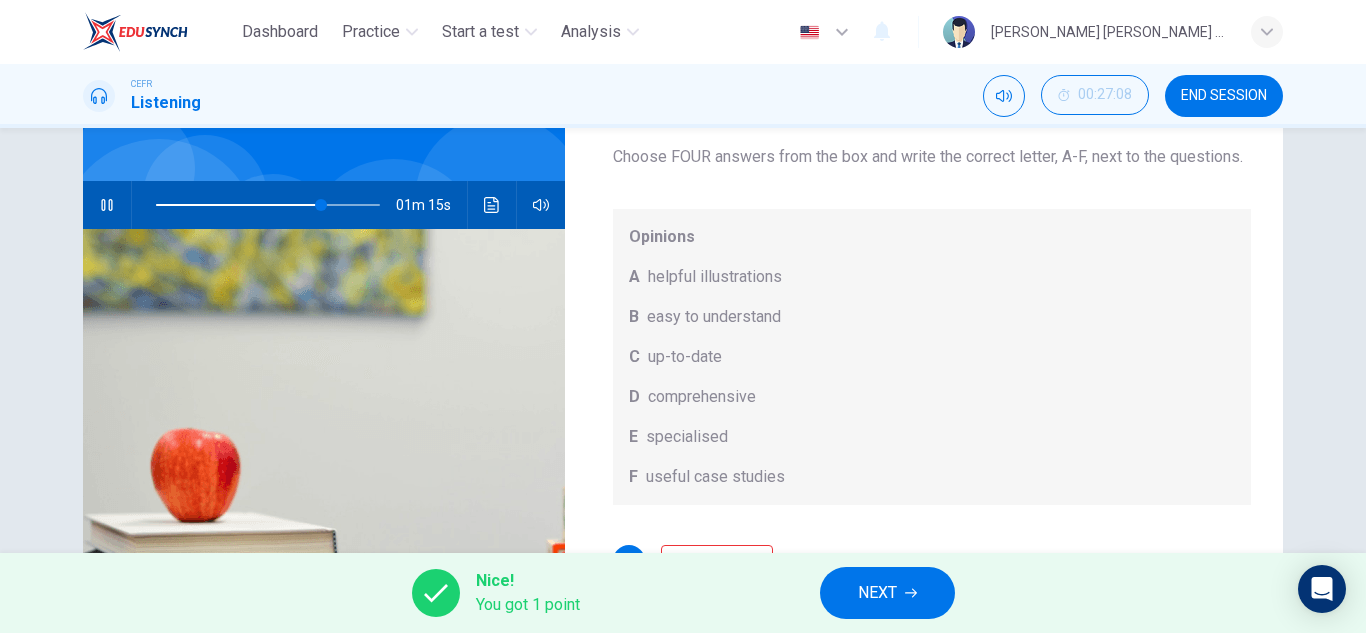 scroll, scrollTop: 89, scrollLeft: 0, axis: vertical 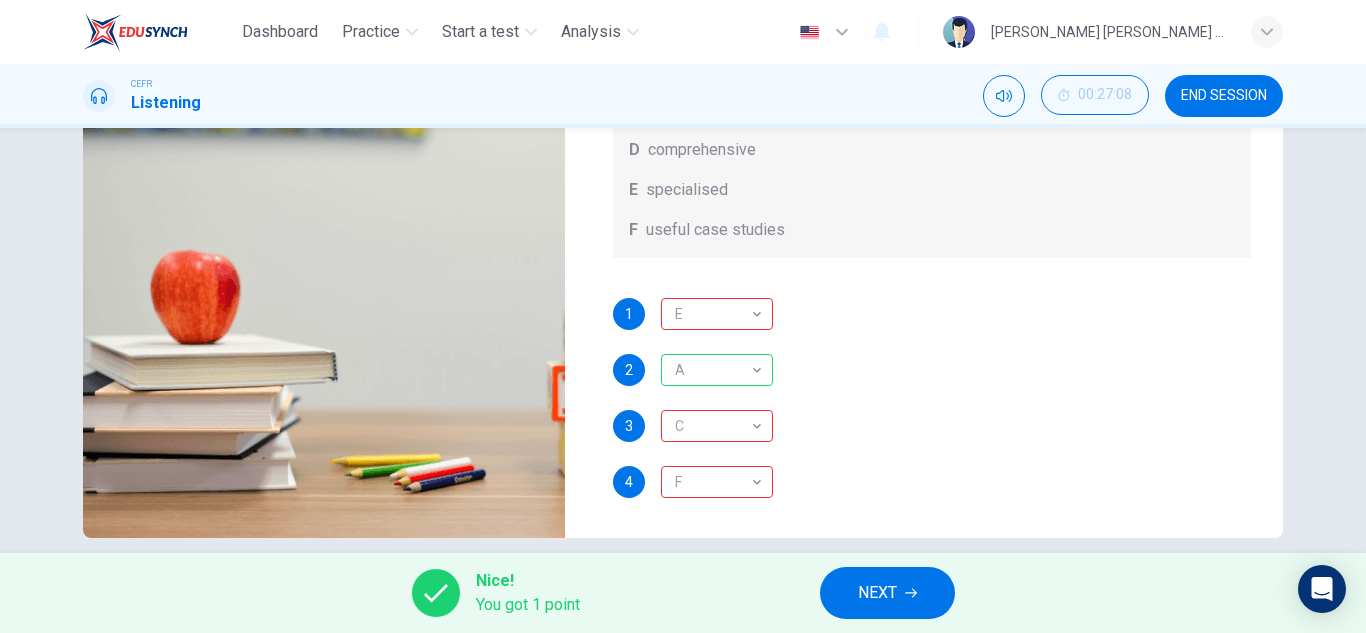 type on "97" 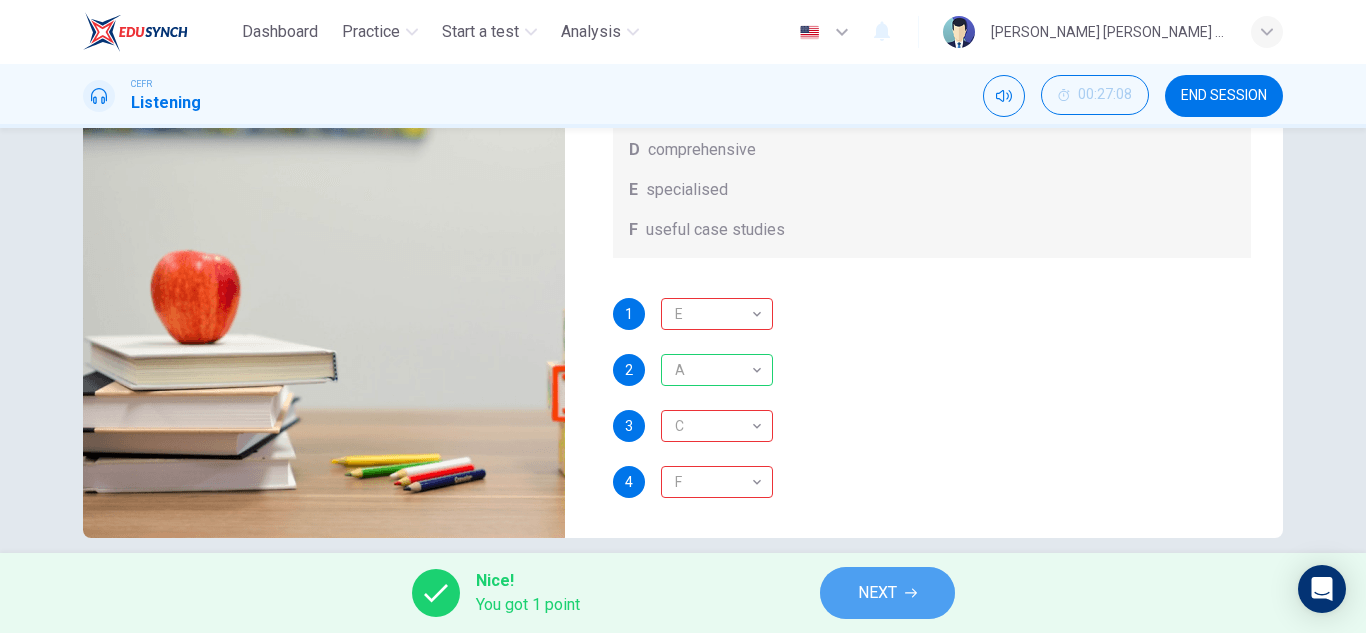 click on "NEXT" at bounding box center (877, 593) 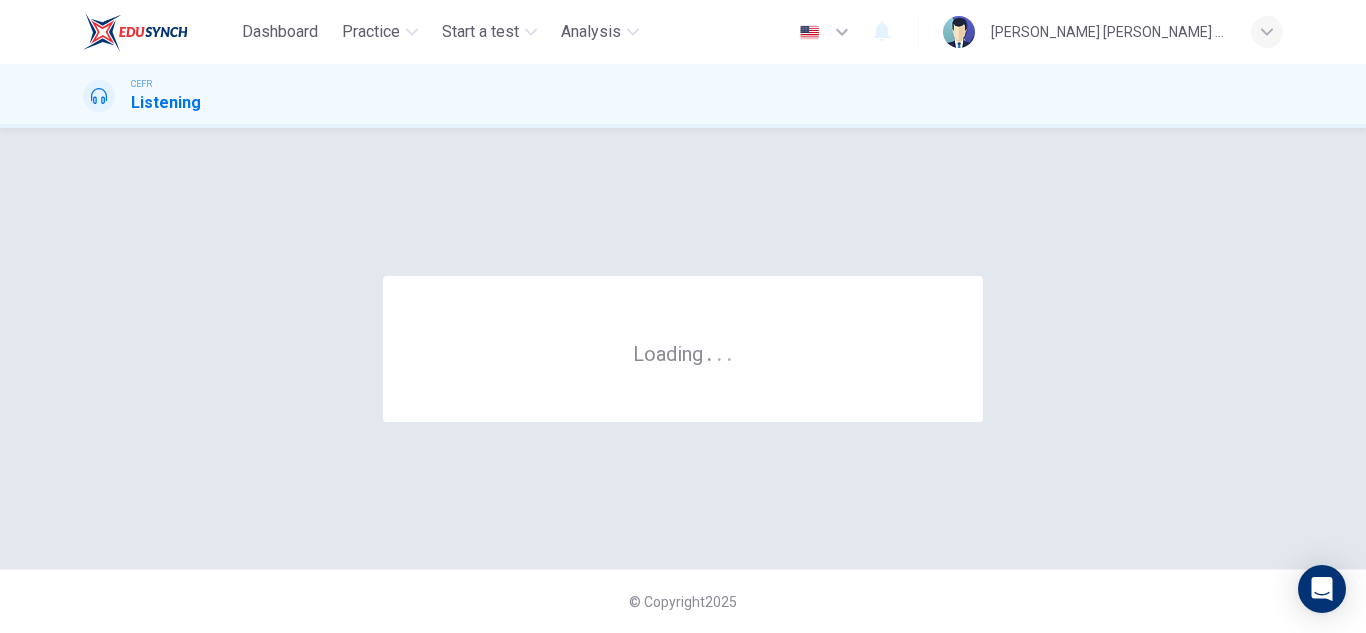 scroll, scrollTop: 0, scrollLeft: 0, axis: both 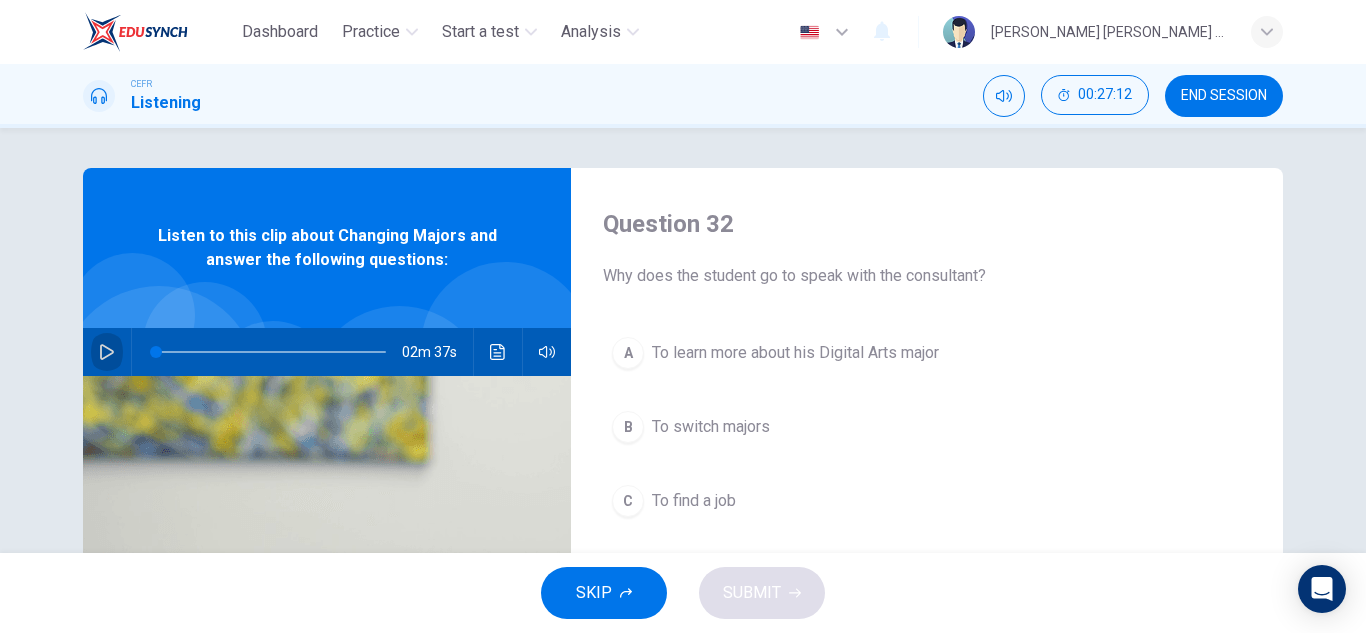 click 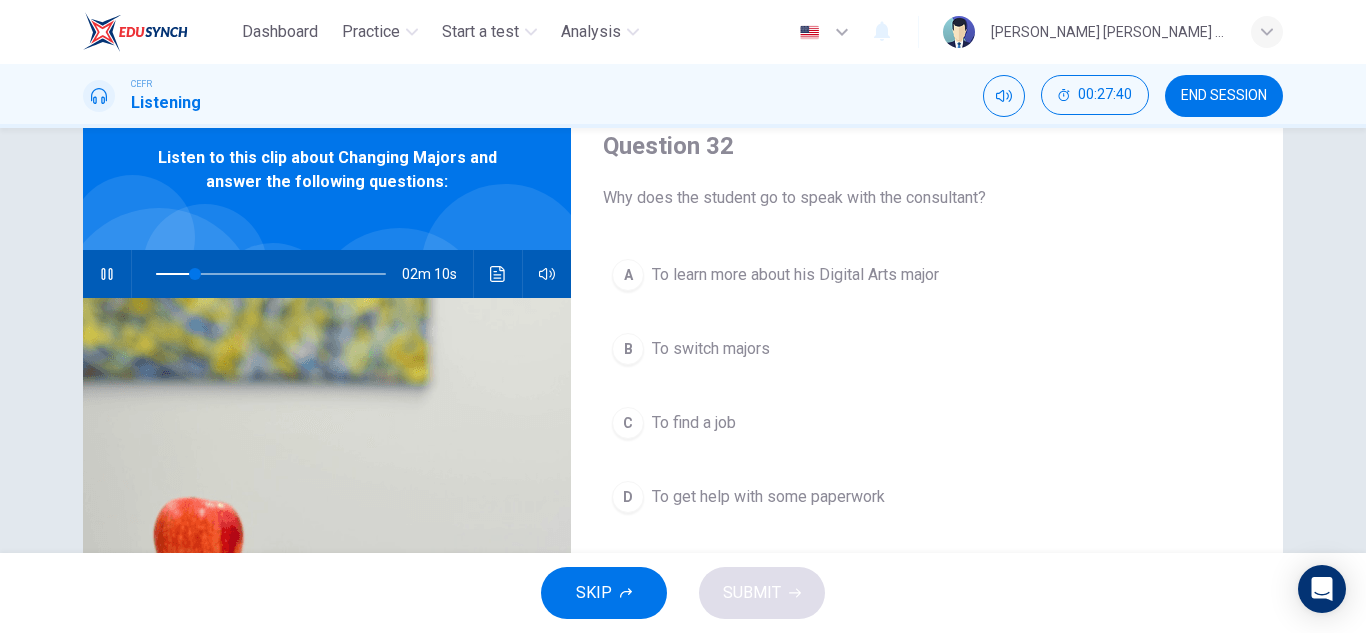 scroll, scrollTop: 70, scrollLeft: 0, axis: vertical 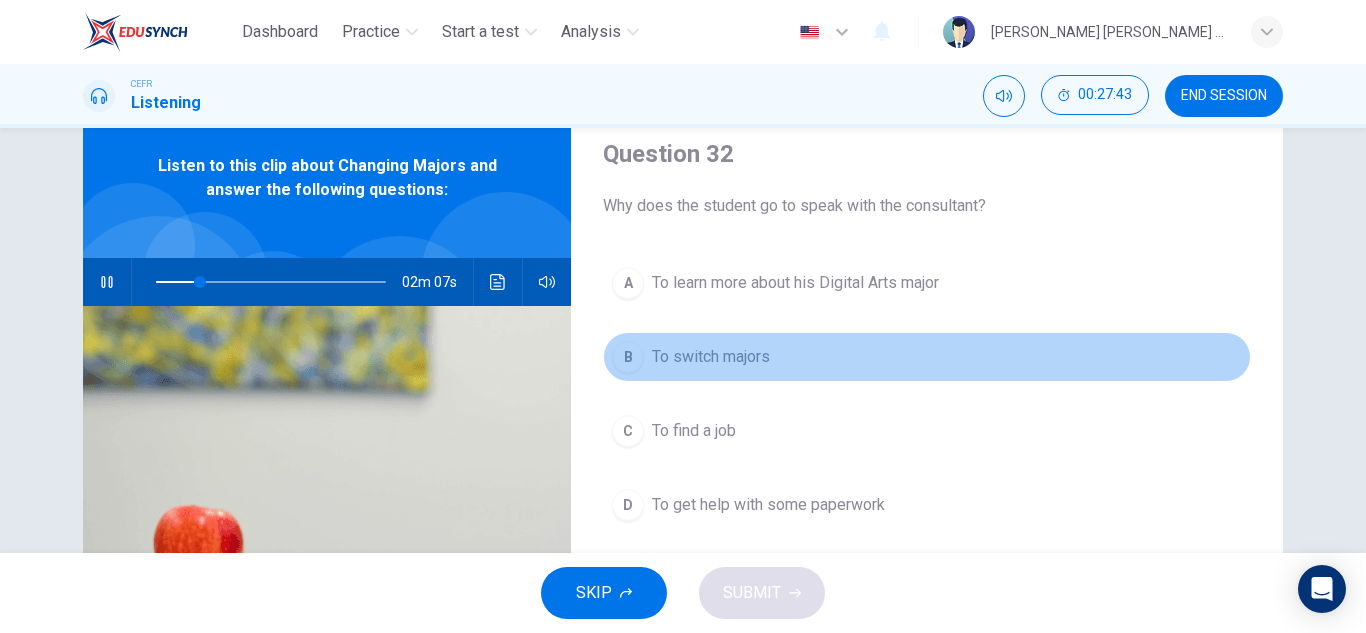 click on "To switch majors" at bounding box center (711, 357) 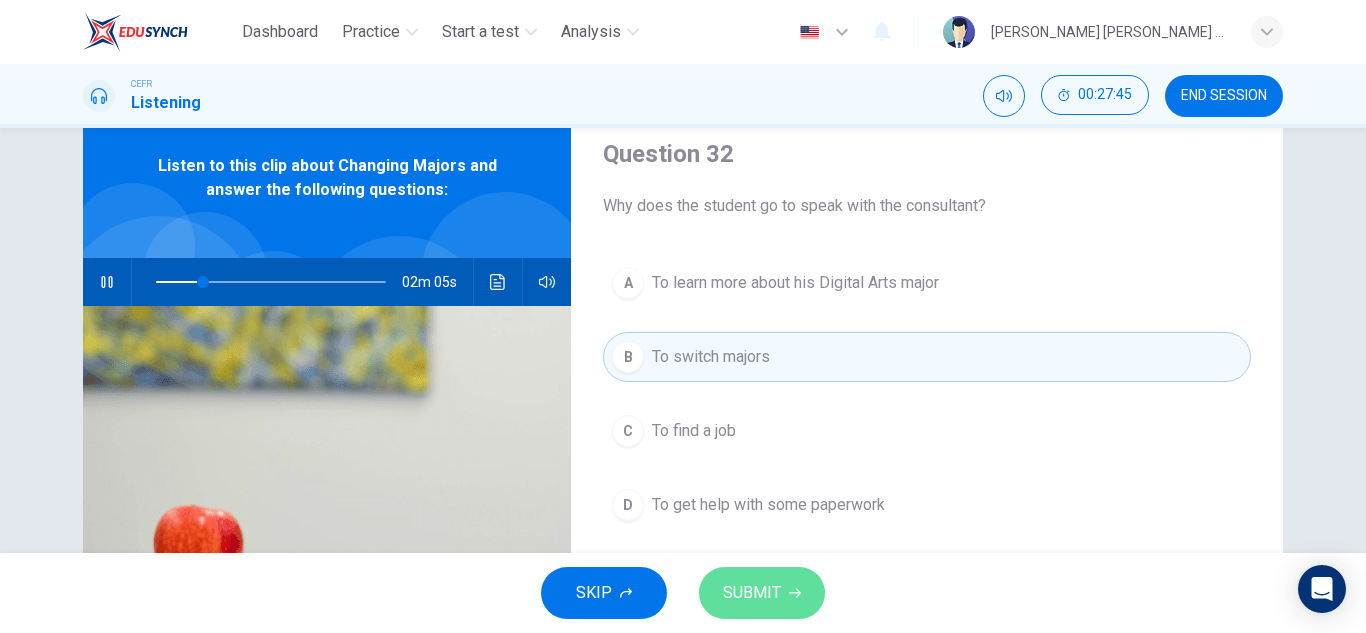 click on "SUBMIT" at bounding box center [762, 593] 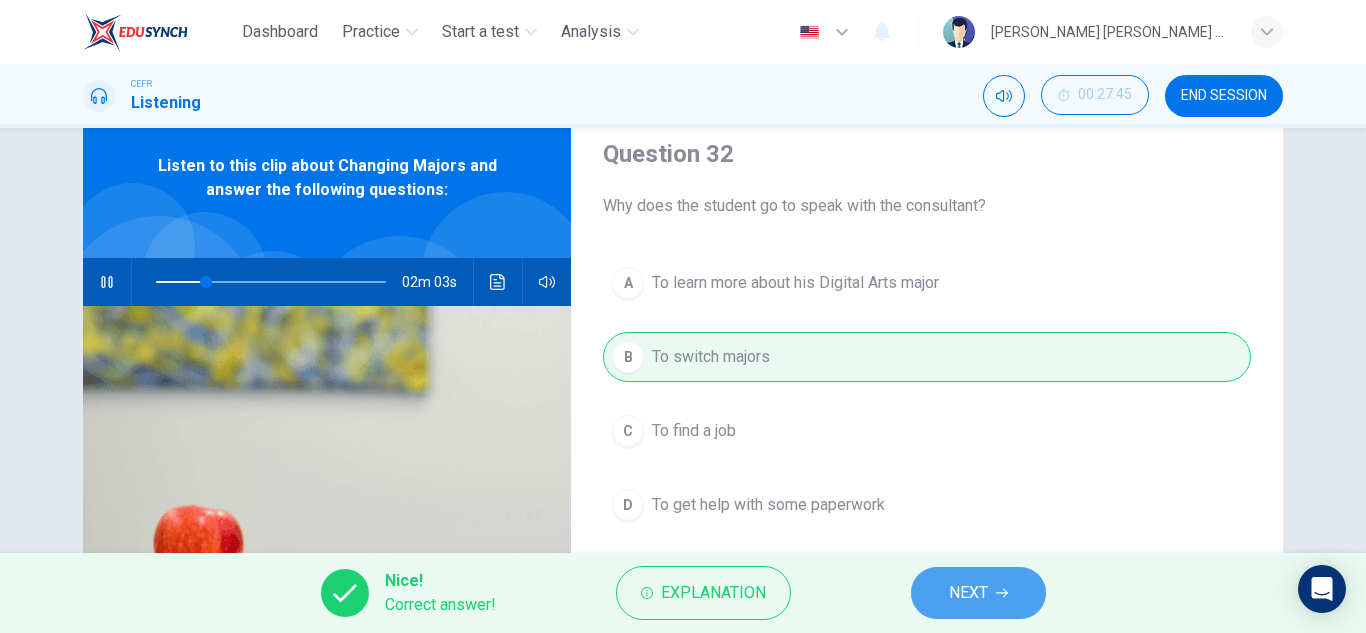 click 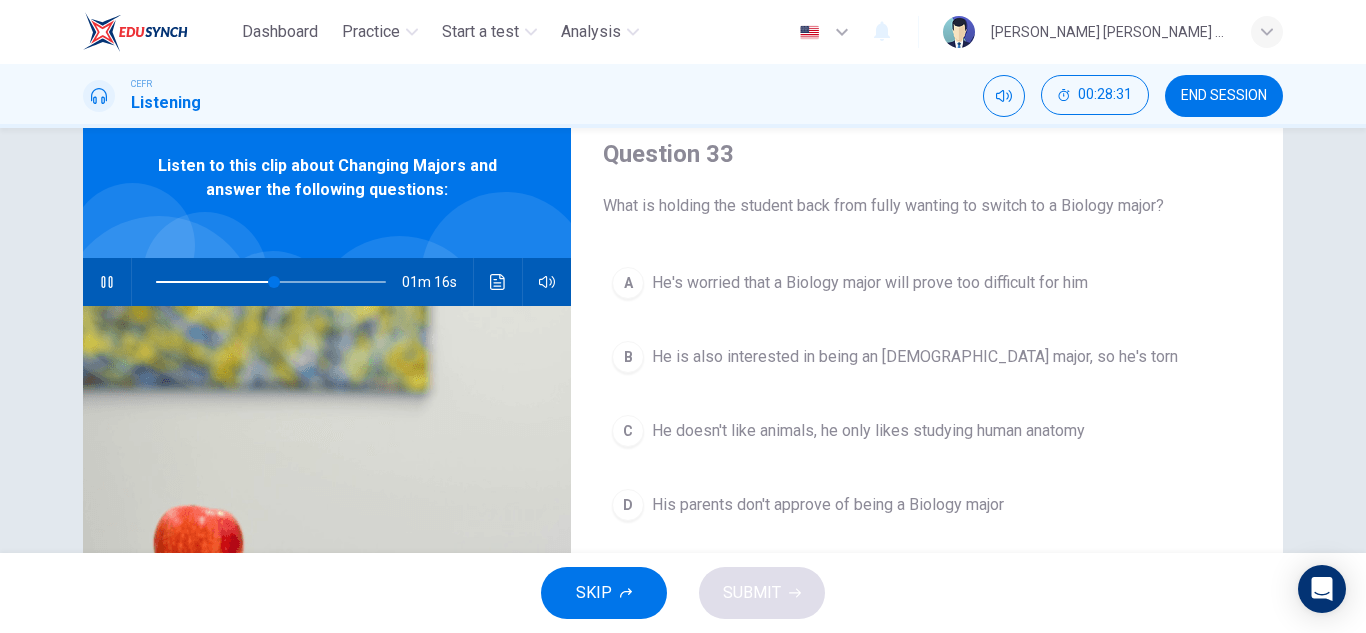 click on "He's worried that a Biology major will prove too difficult for him" at bounding box center (870, 283) 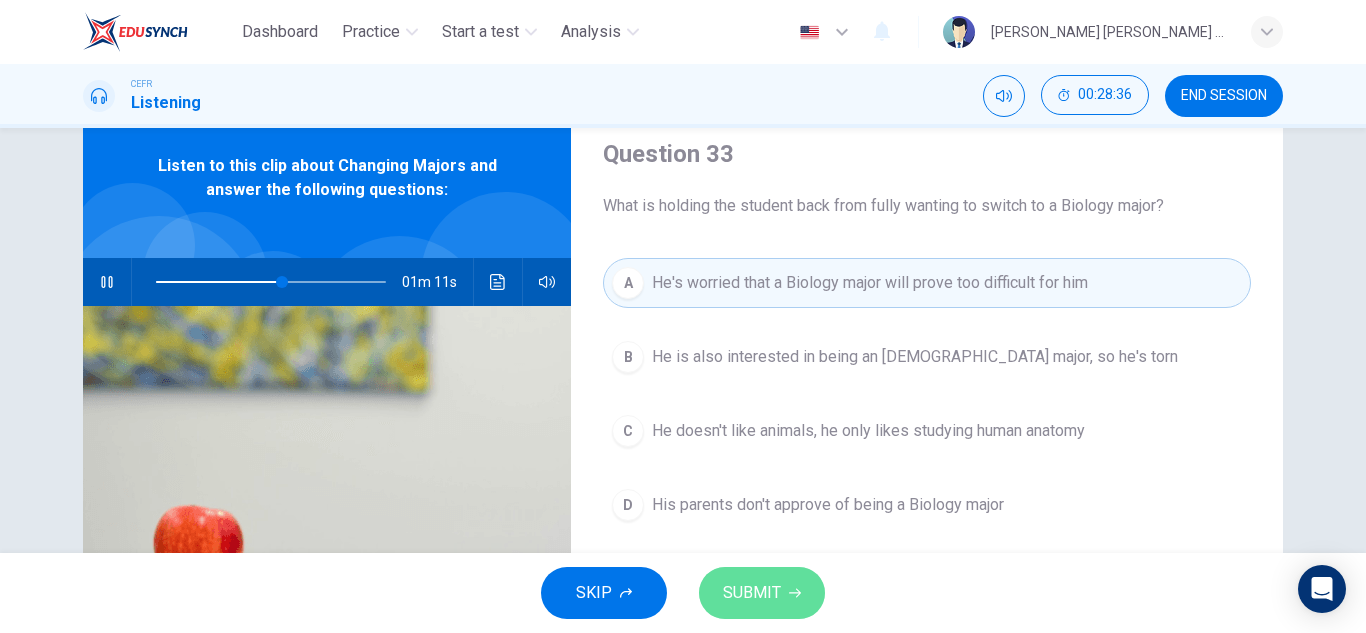 click 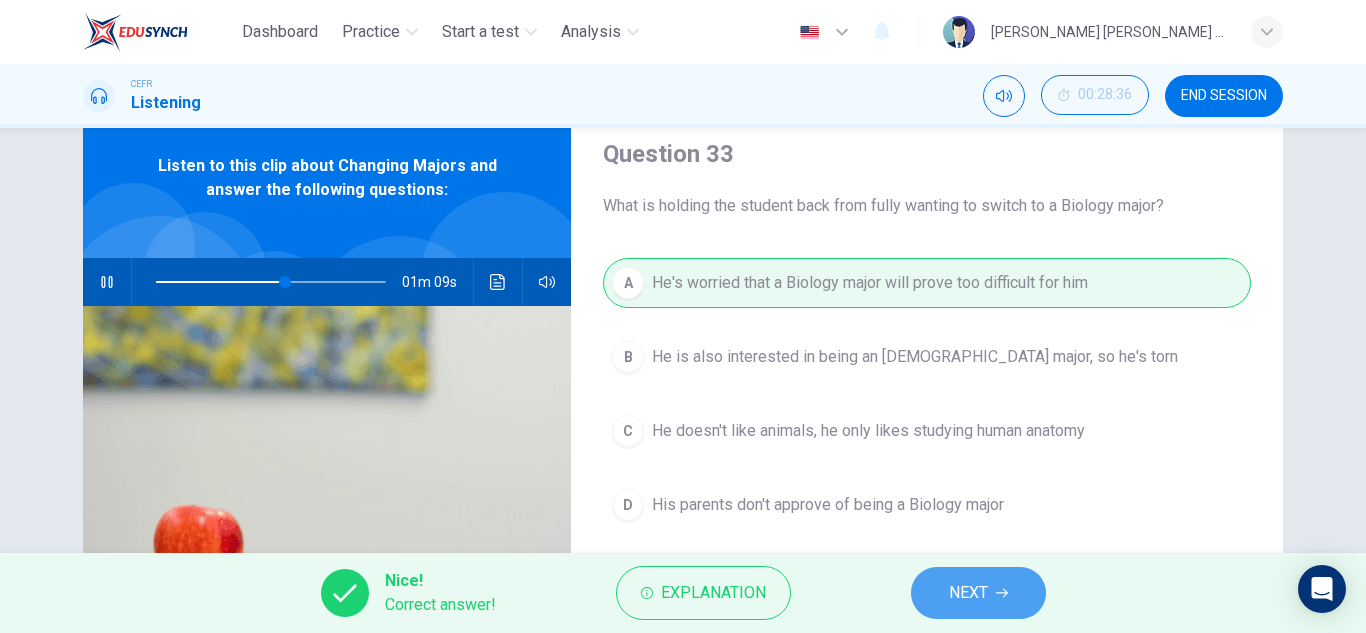 click on "NEXT" at bounding box center [978, 593] 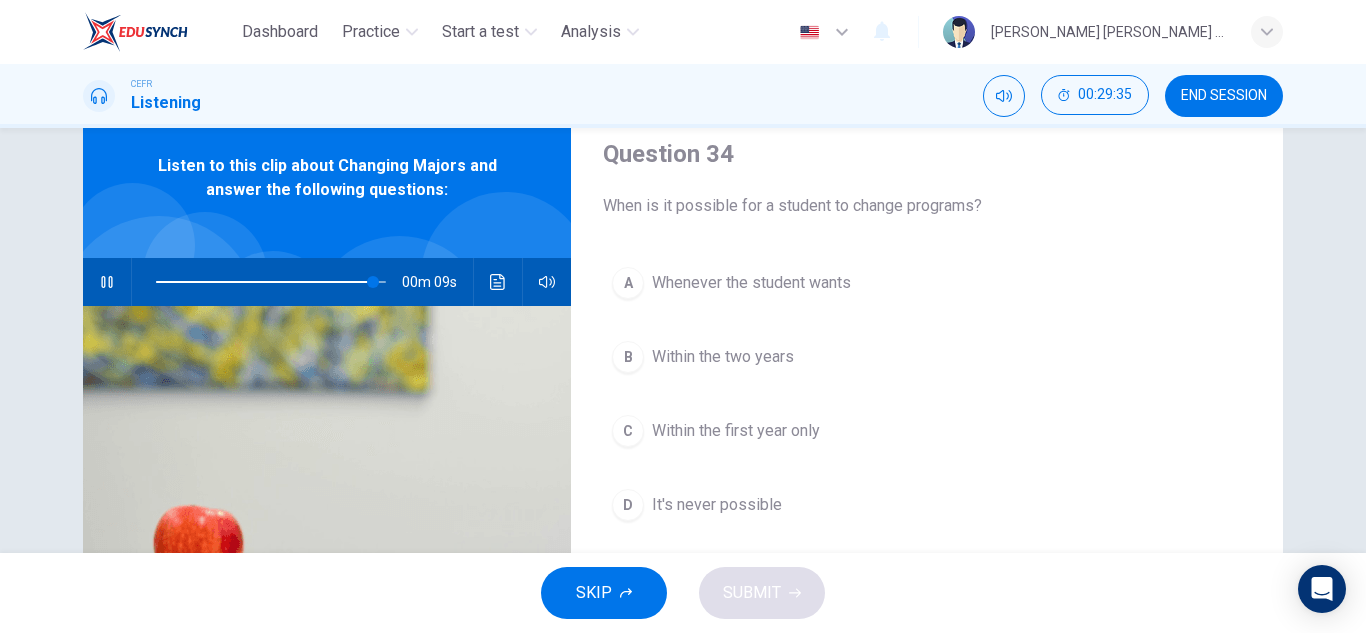 click on "Within the first year only" at bounding box center [736, 431] 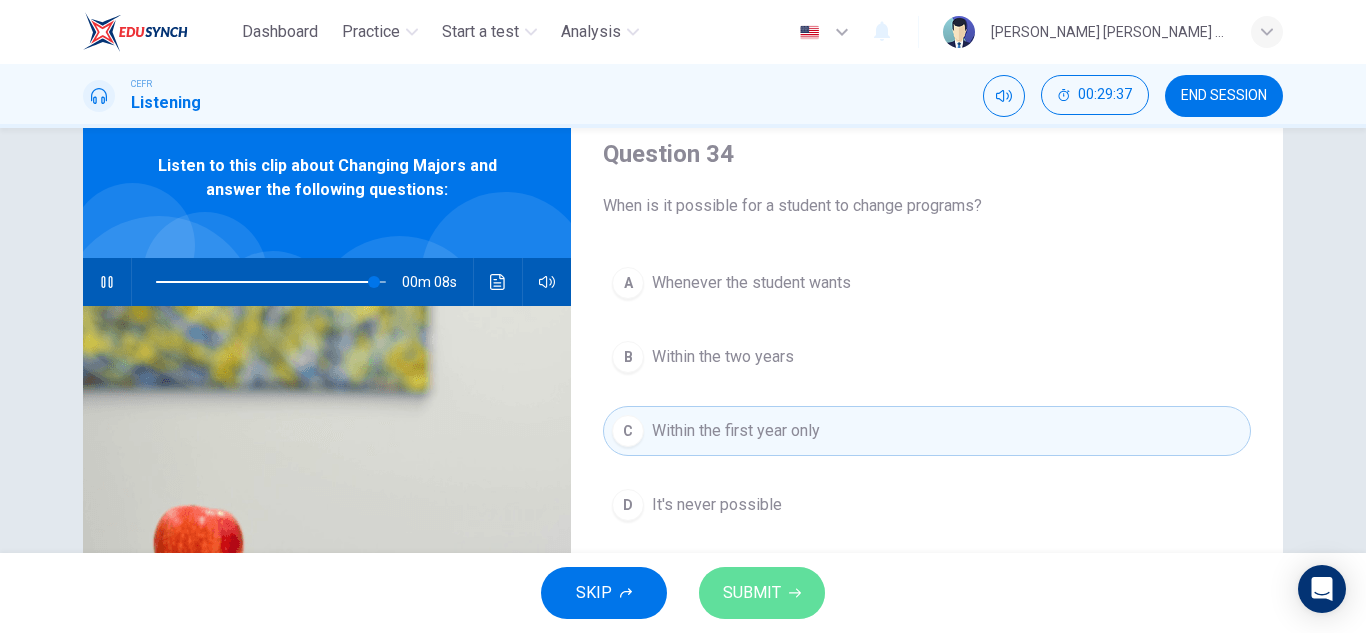 click on "SUBMIT" at bounding box center [762, 593] 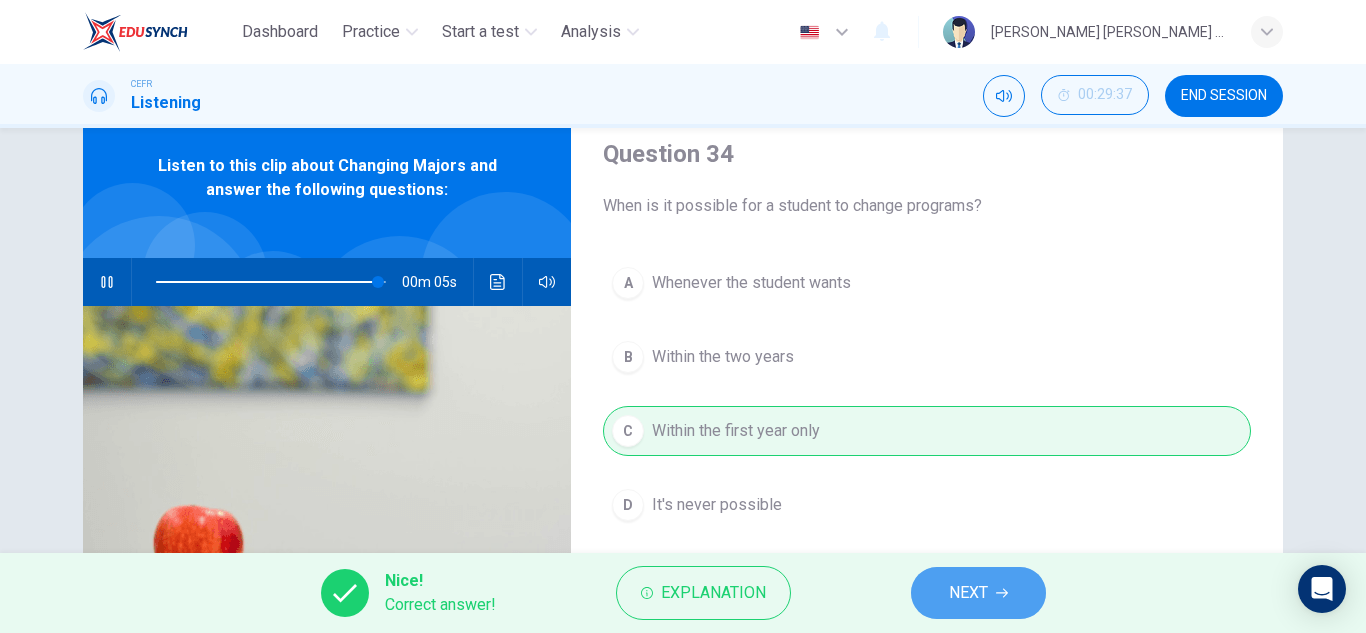 click on "NEXT" at bounding box center [978, 593] 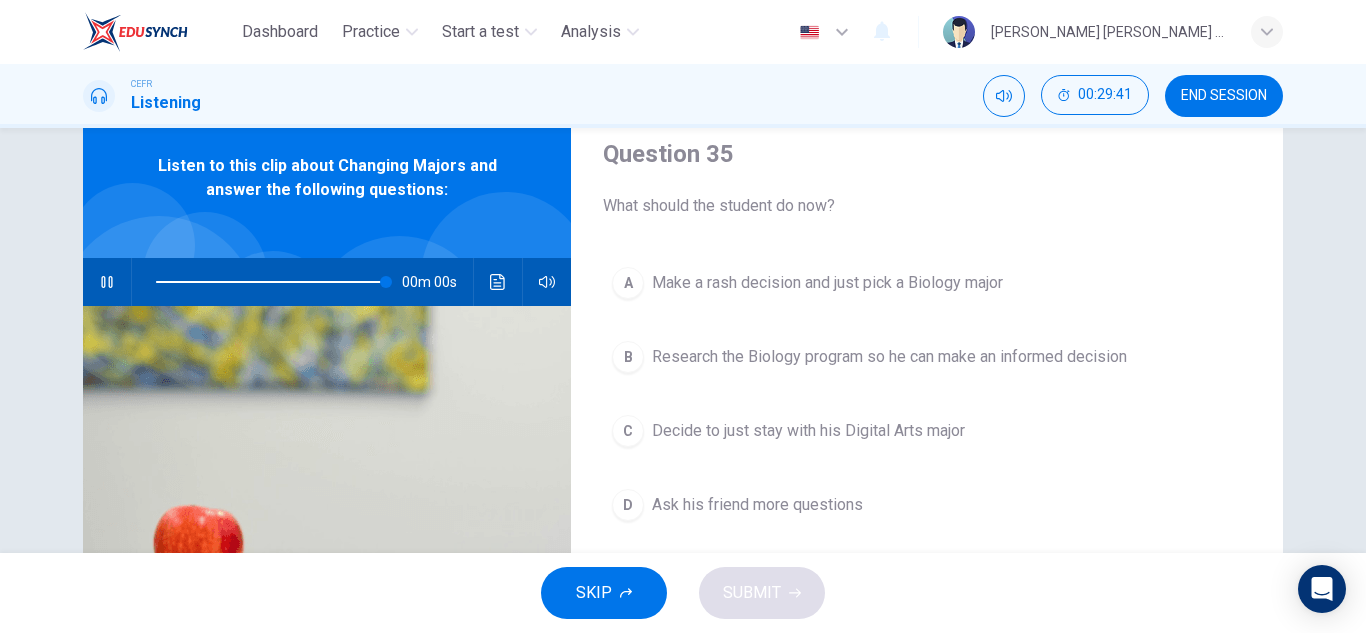 type on "0" 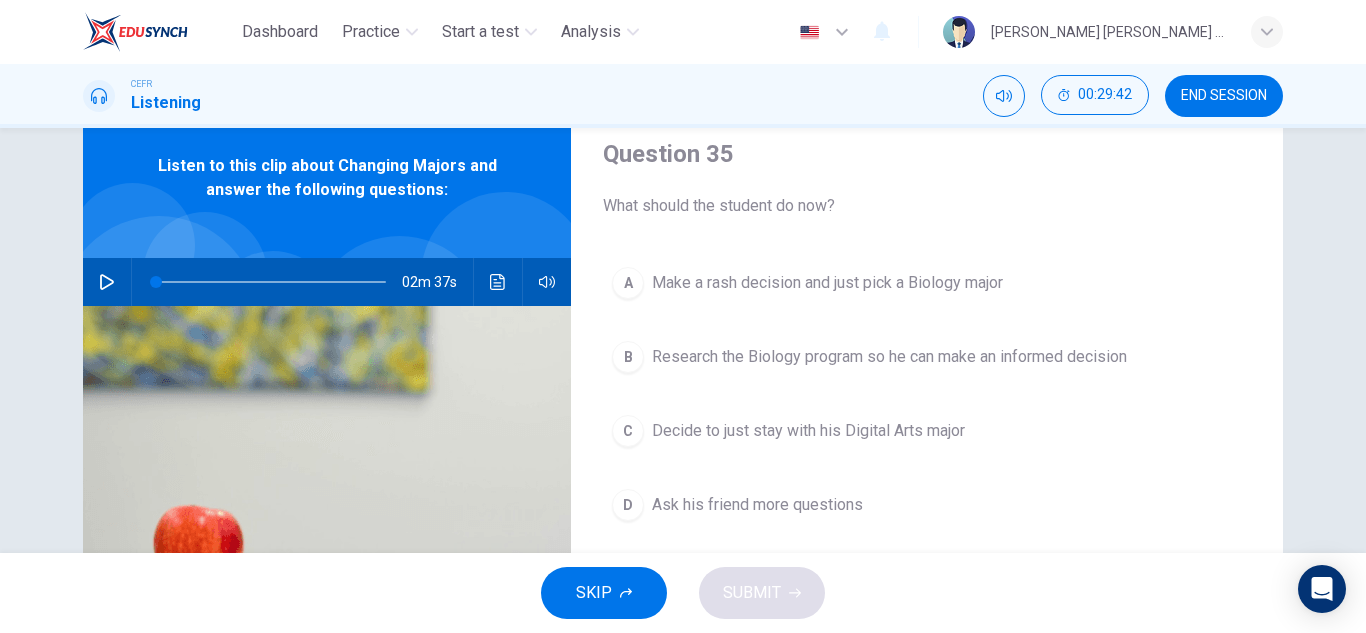click on "Research the Biology program so he can make an informed decision" at bounding box center [889, 357] 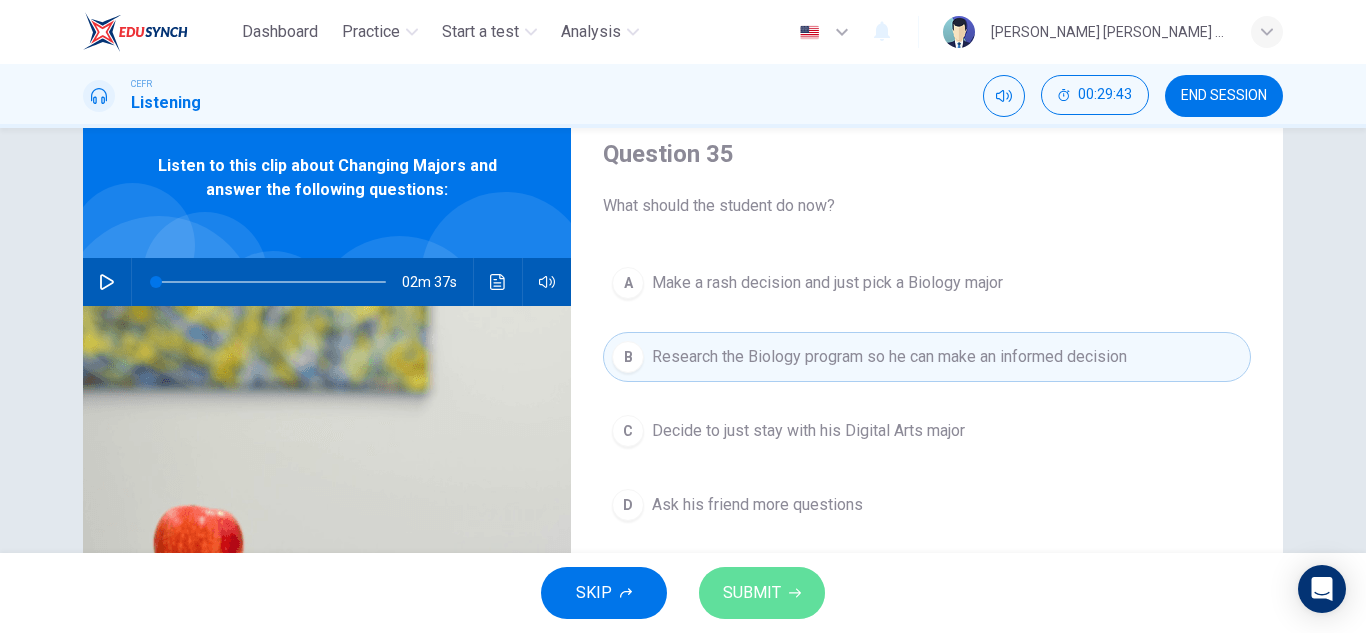 click on "SUBMIT" at bounding box center (752, 593) 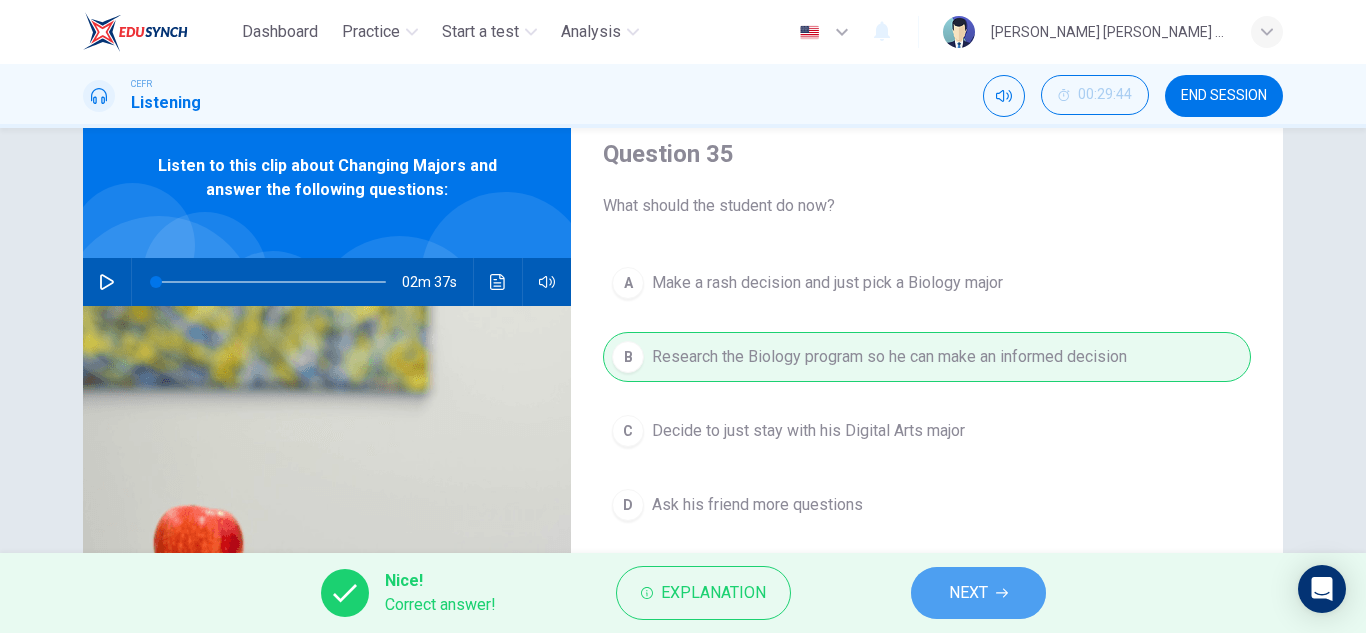 click on "NEXT" at bounding box center [978, 593] 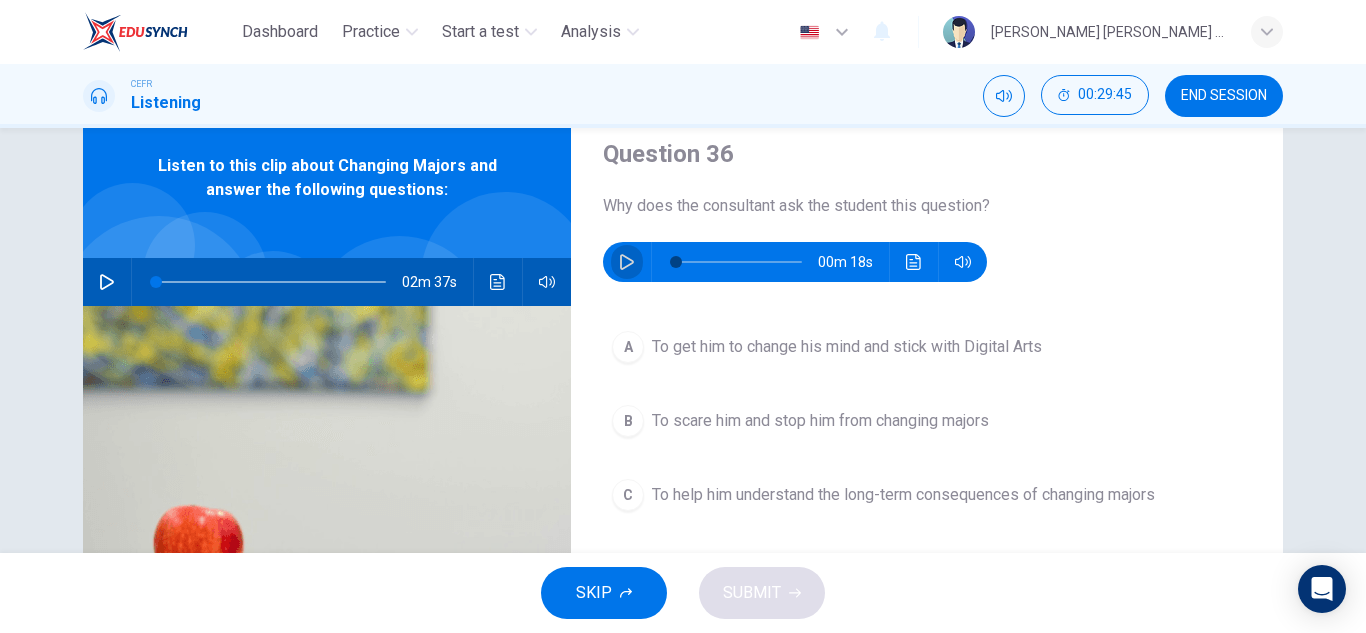 click at bounding box center (627, 262) 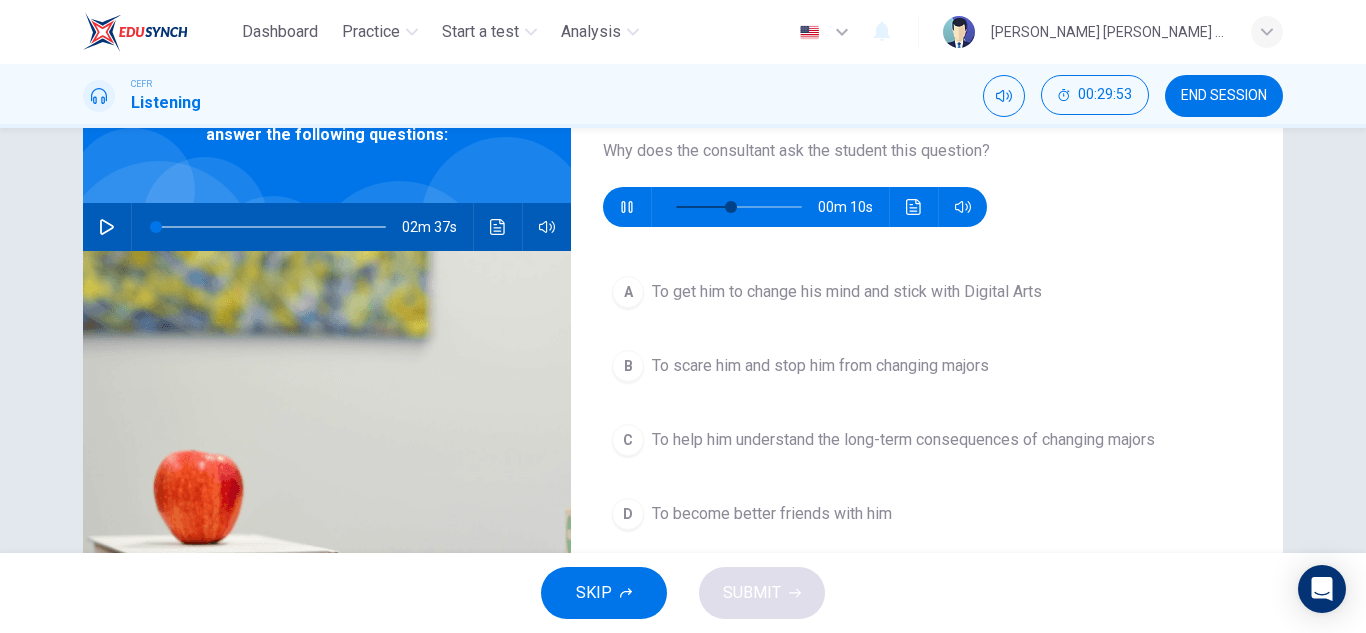 scroll, scrollTop: 127, scrollLeft: 0, axis: vertical 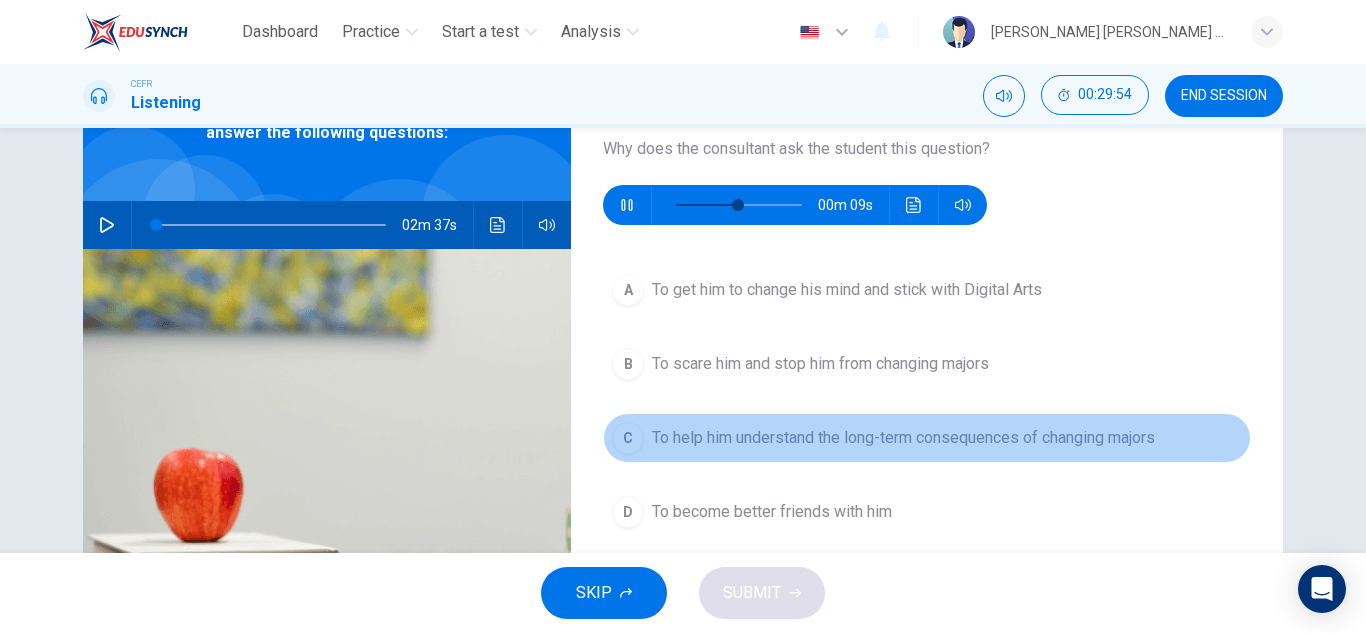 click on "To help him understand the long-term consequences of changing majors" at bounding box center (903, 438) 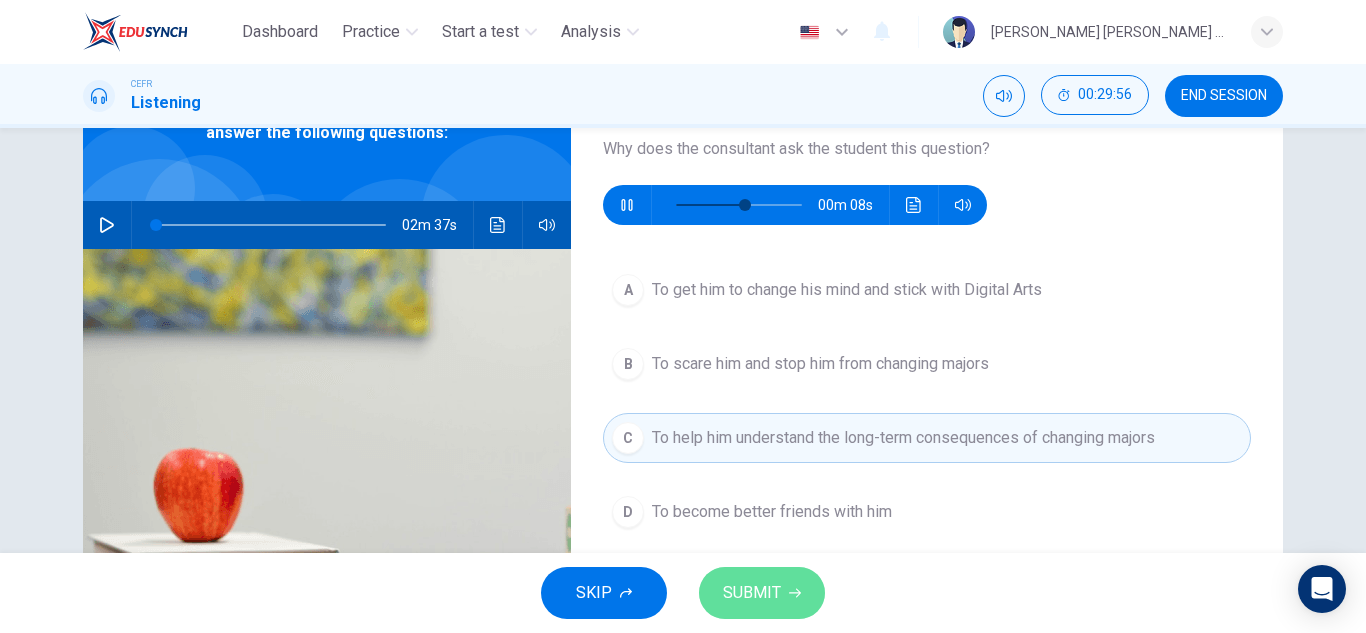 click on "SUBMIT" at bounding box center [762, 593] 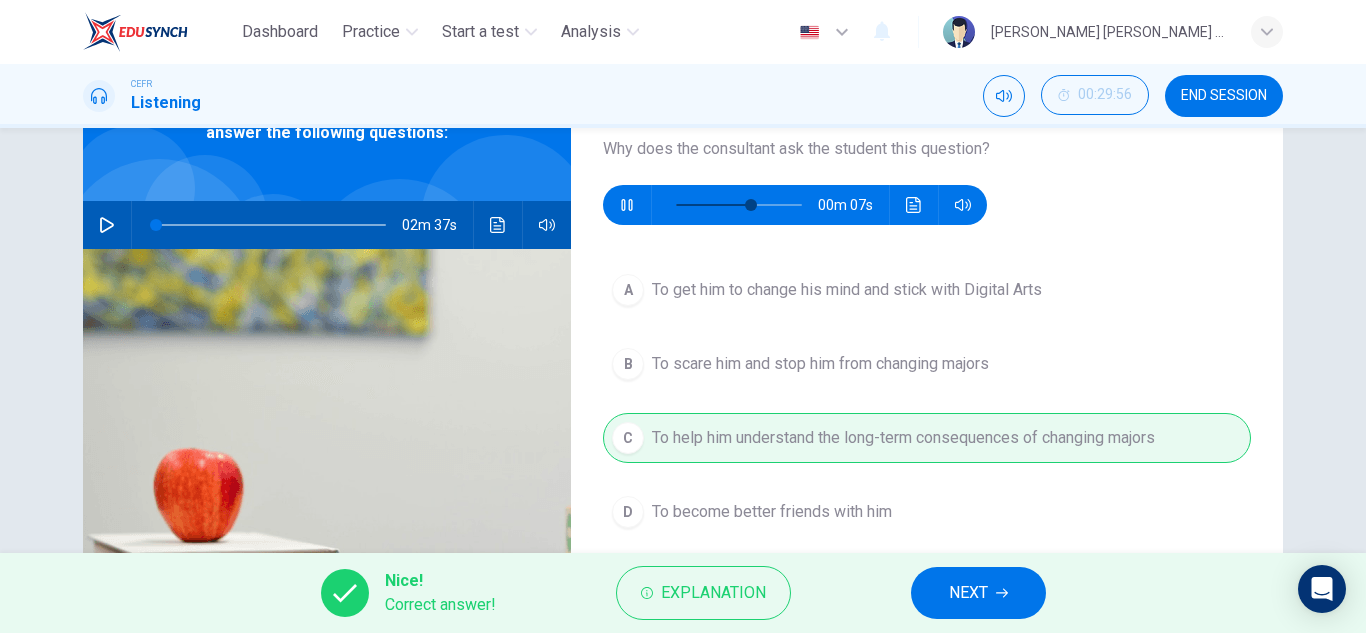 type on "65" 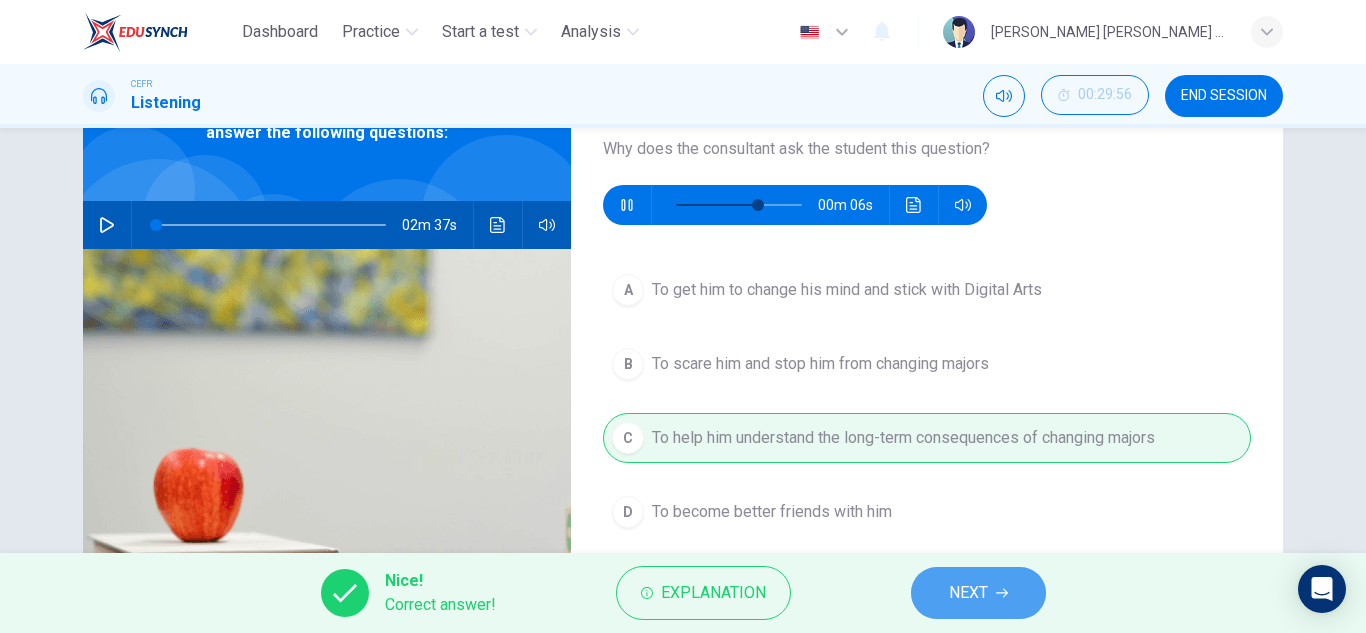 click on "NEXT" at bounding box center (978, 593) 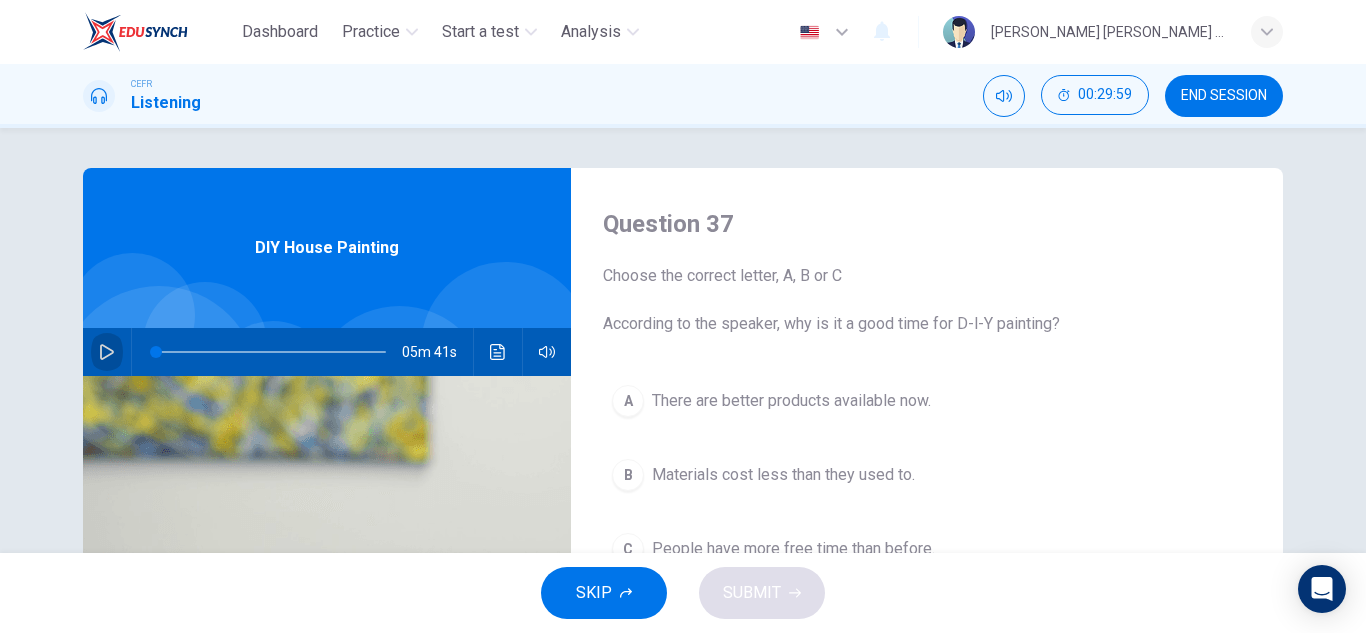 click 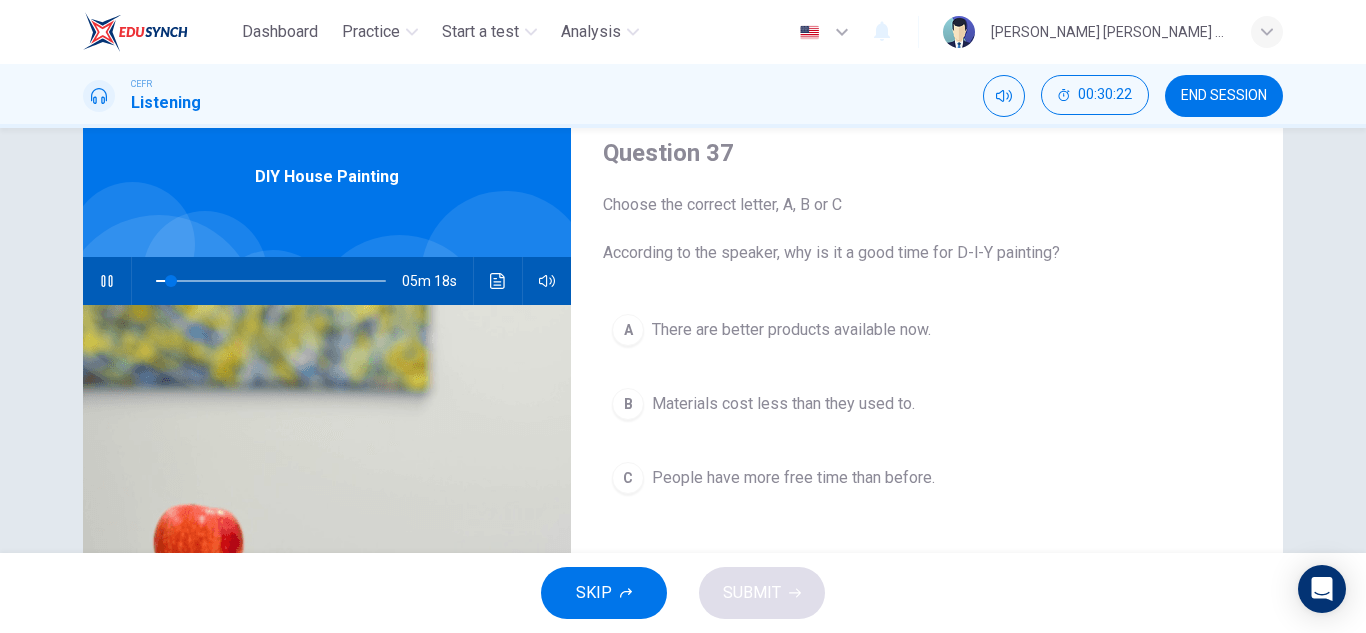 scroll, scrollTop: 70, scrollLeft: 0, axis: vertical 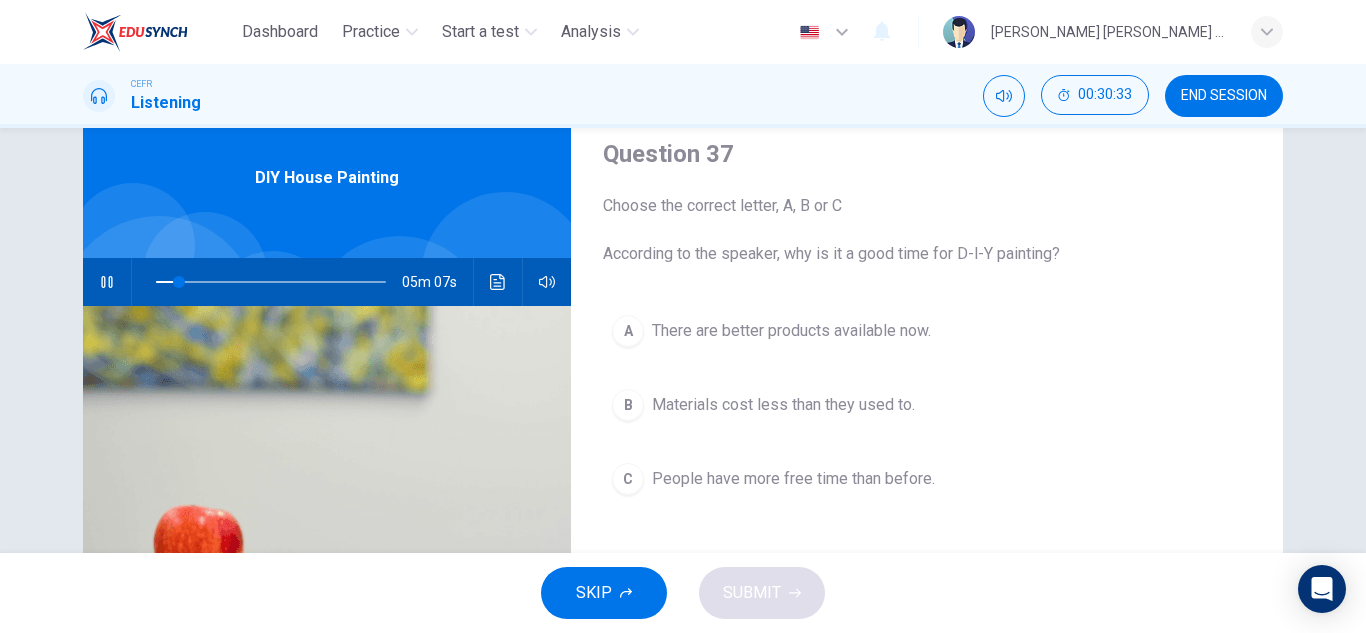 click on "There are better products available now." at bounding box center [791, 331] 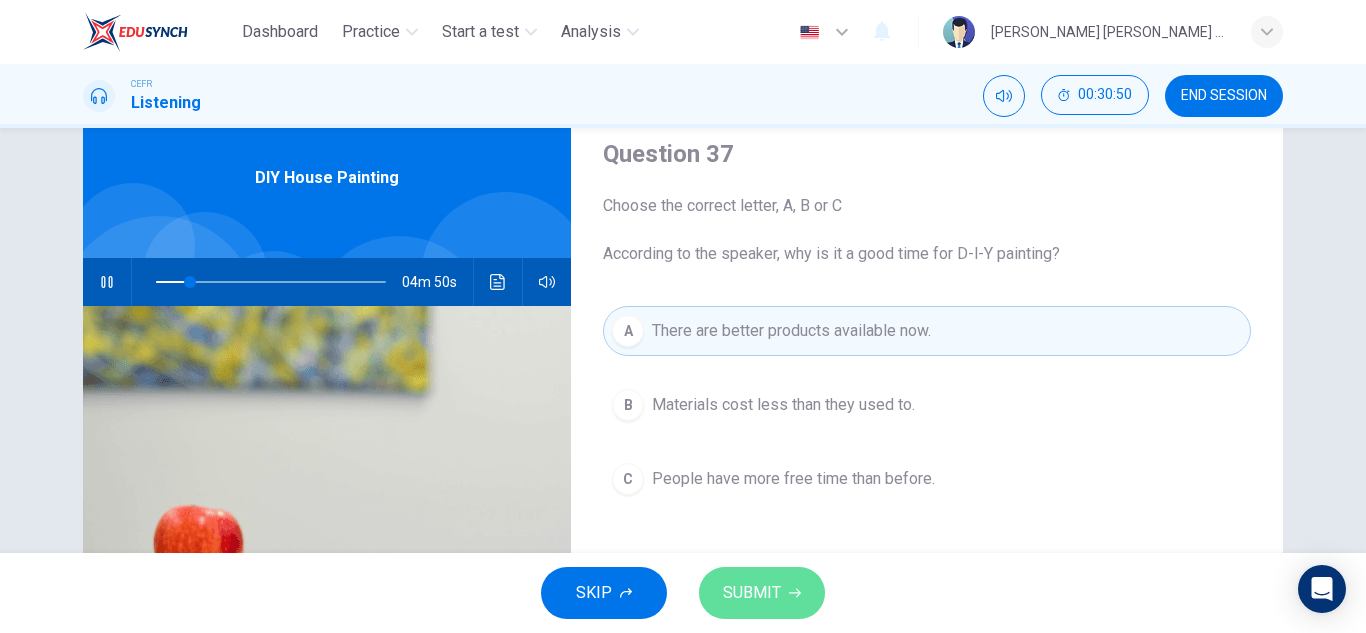 click on "SUBMIT" at bounding box center [762, 593] 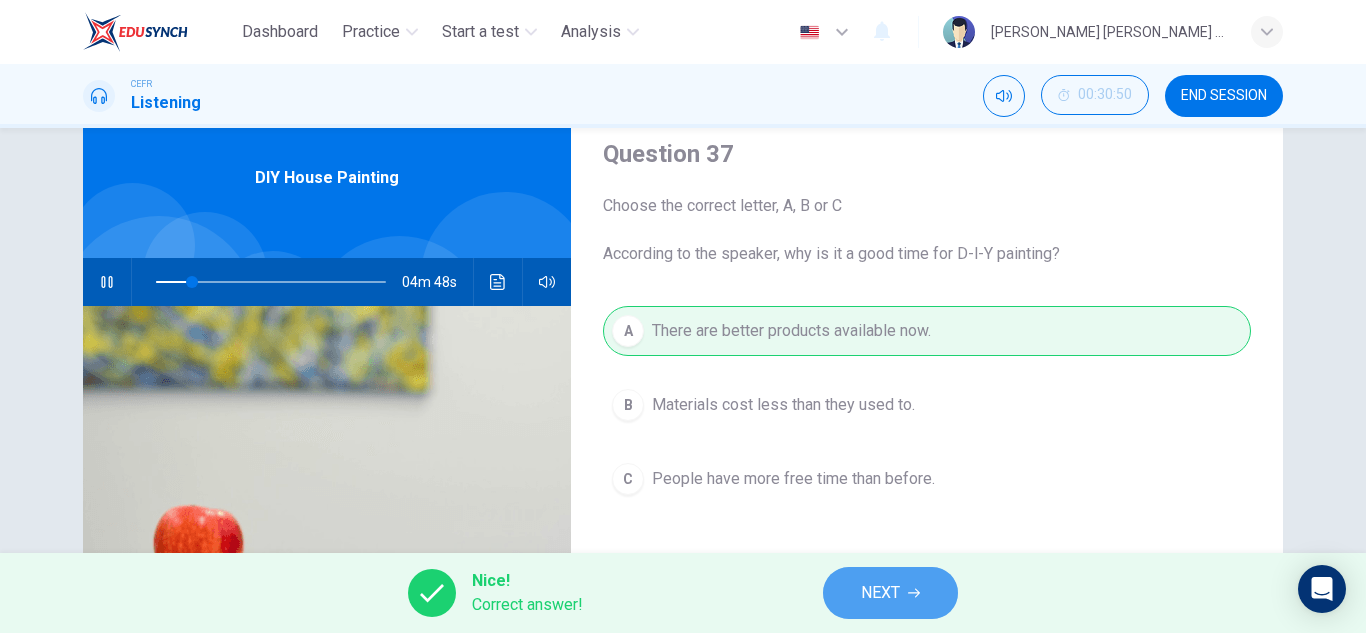 click on "NEXT" at bounding box center [880, 593] 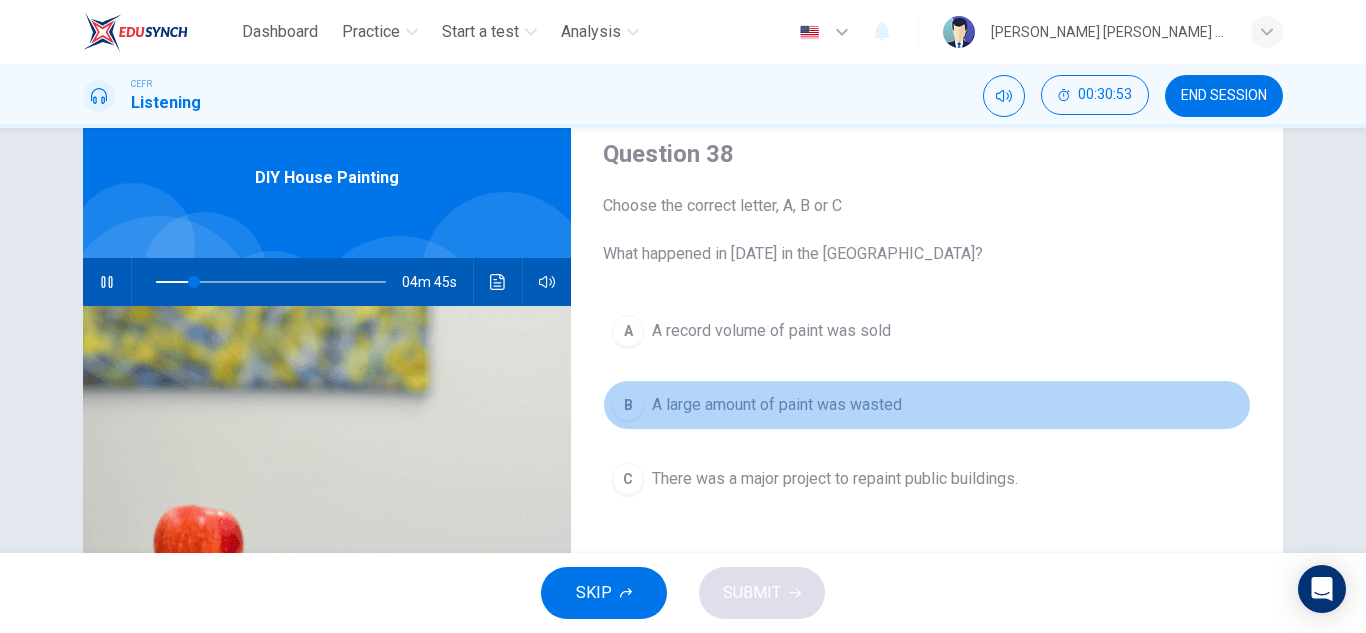 click on "A large amount of paint was wasted" at bounding box center (777, 405) 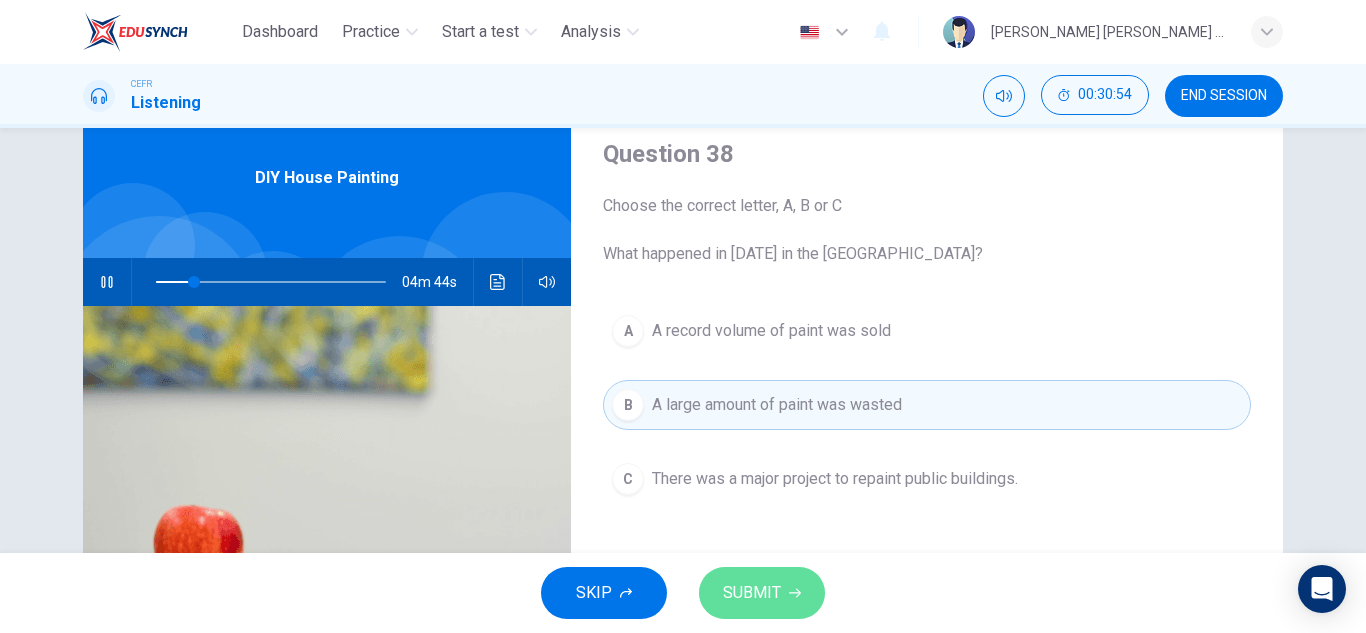 click on "SUBMIT" at bounding box center (762, 593) 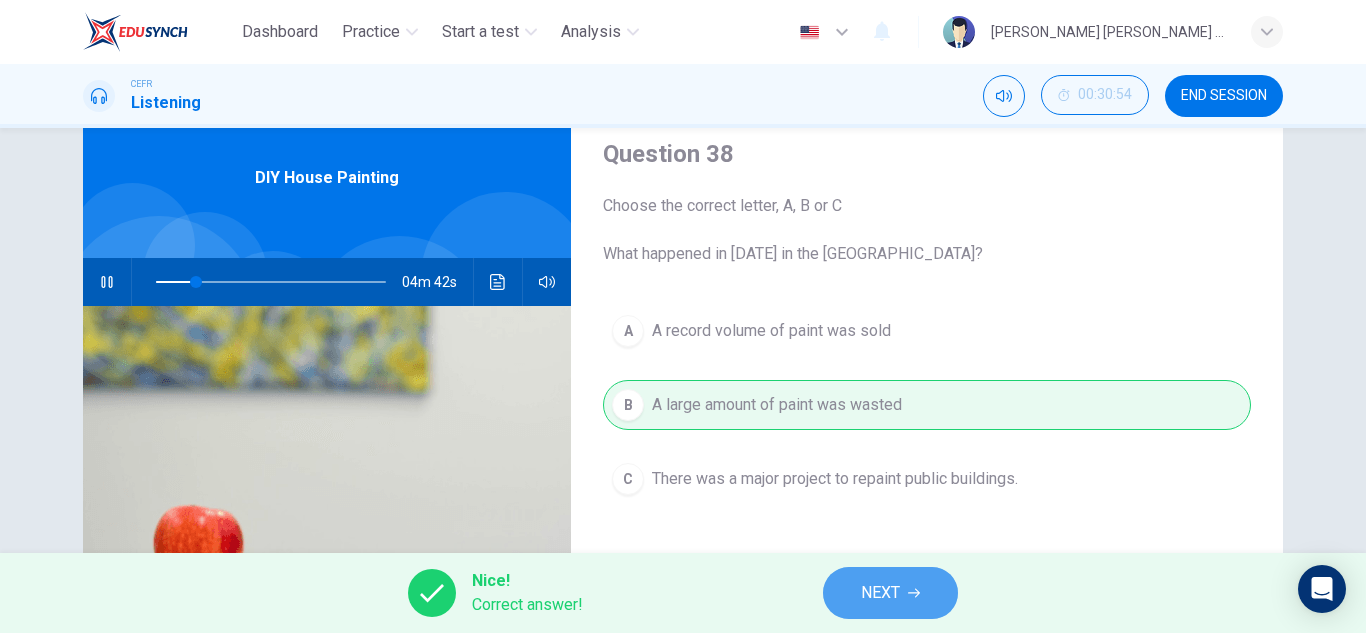 click on "NEXT" at bounding box center (890, 593) 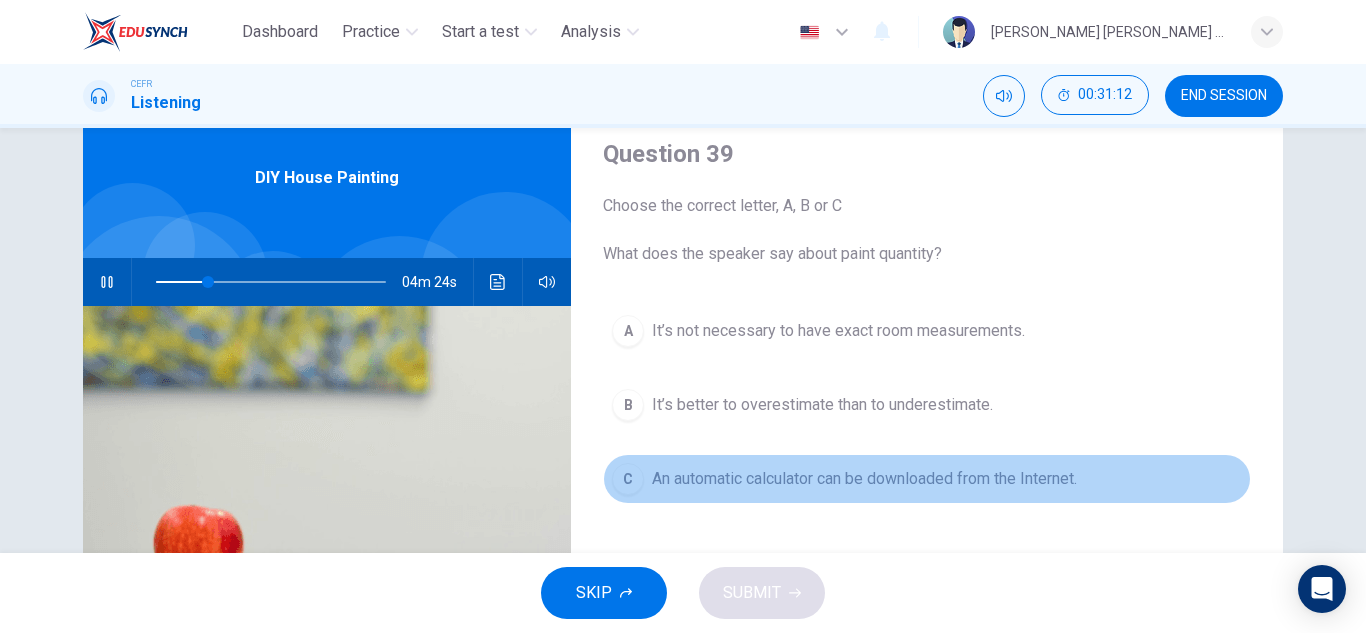 click on "An automatic calculator can be downloaded from the Internet." at bounding box center [864, 479] 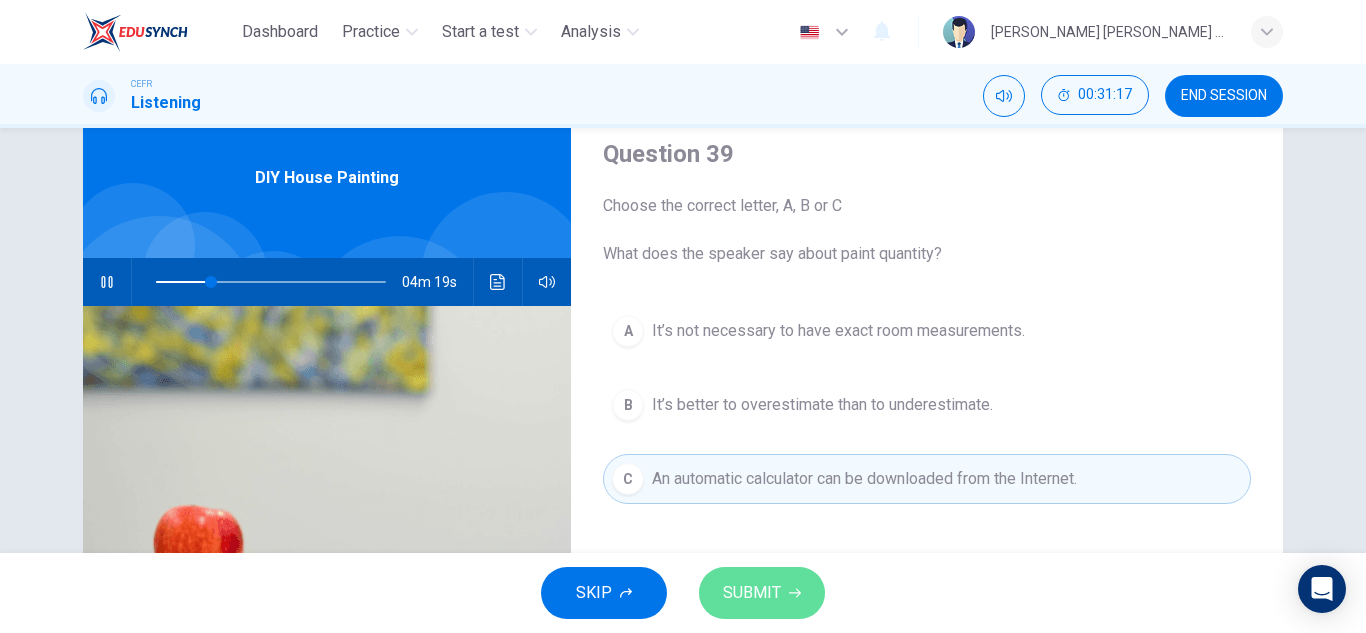click on "SUBMIT" at bounding box center [752, 593] 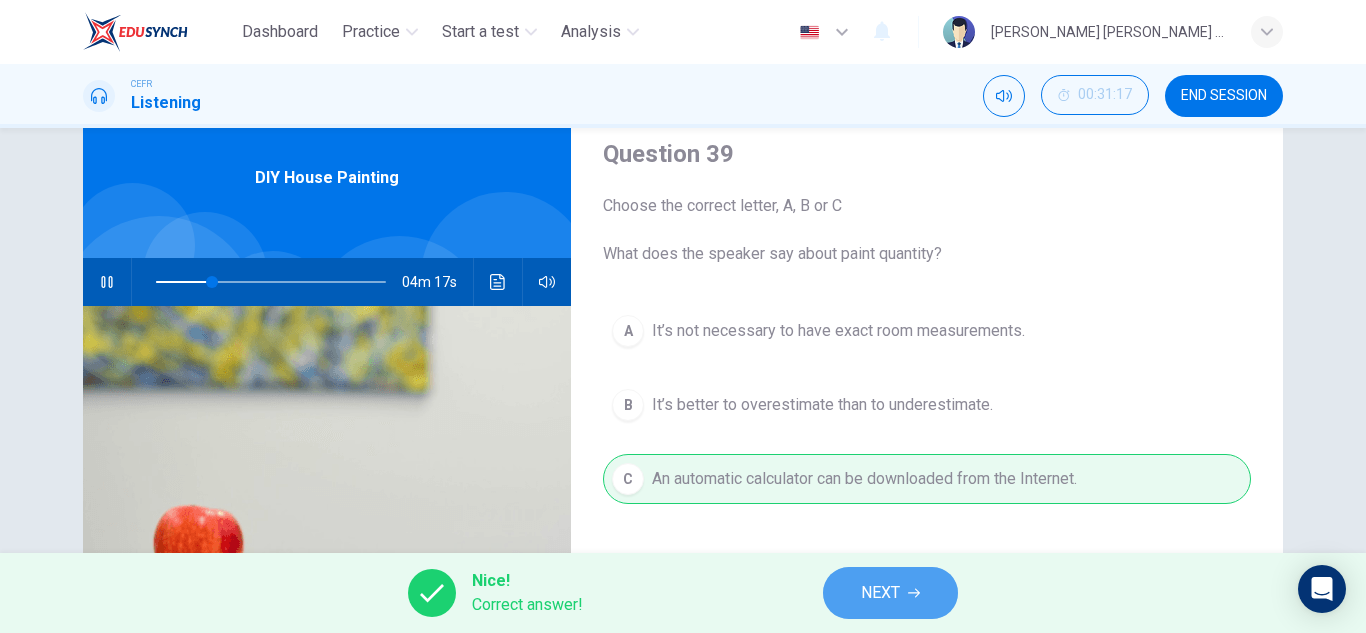 click on "NEXT" at bounding box center [890, 593] 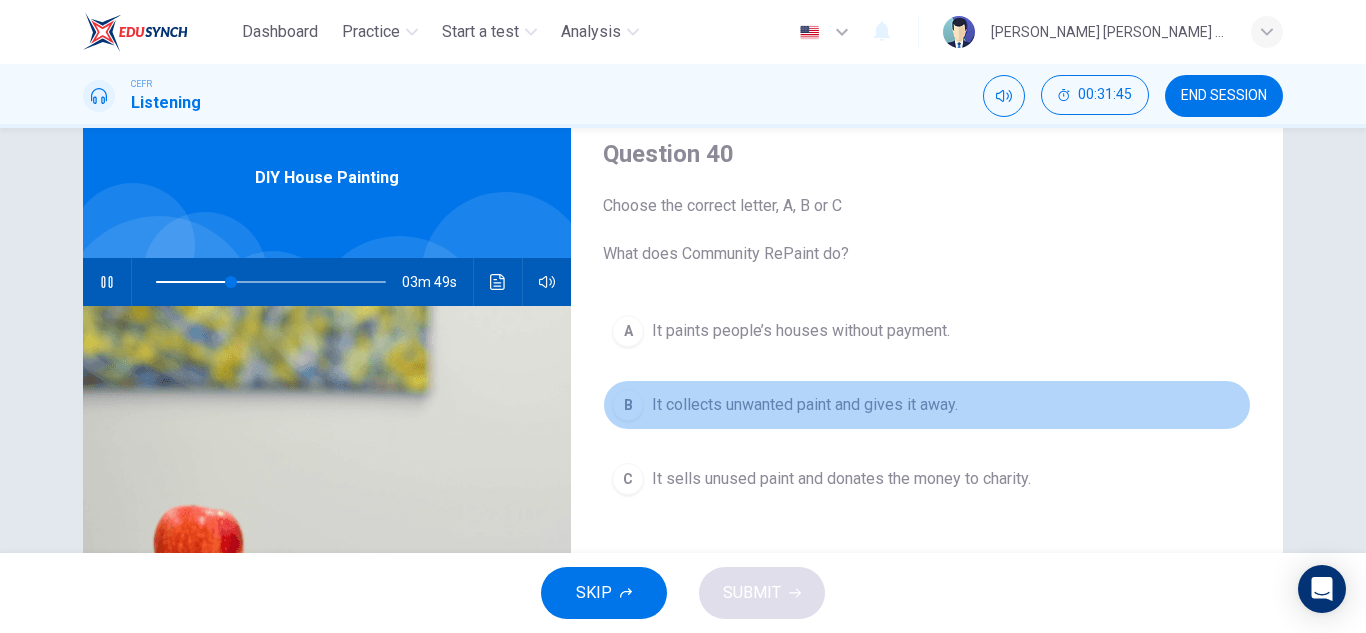 click on "It collects unwanted paint and gives it away." at bounding box center [805, 405] 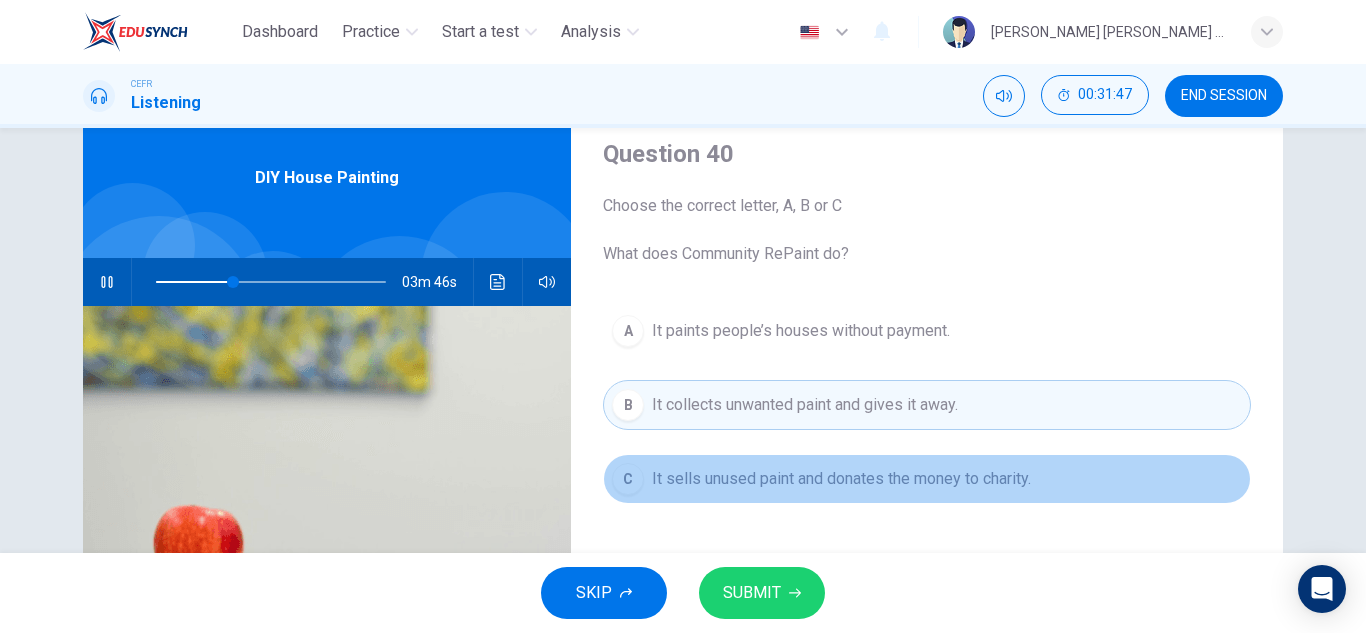 click on "C It sells unused paint and donates the money to charity." at bounding box center (927, 479) 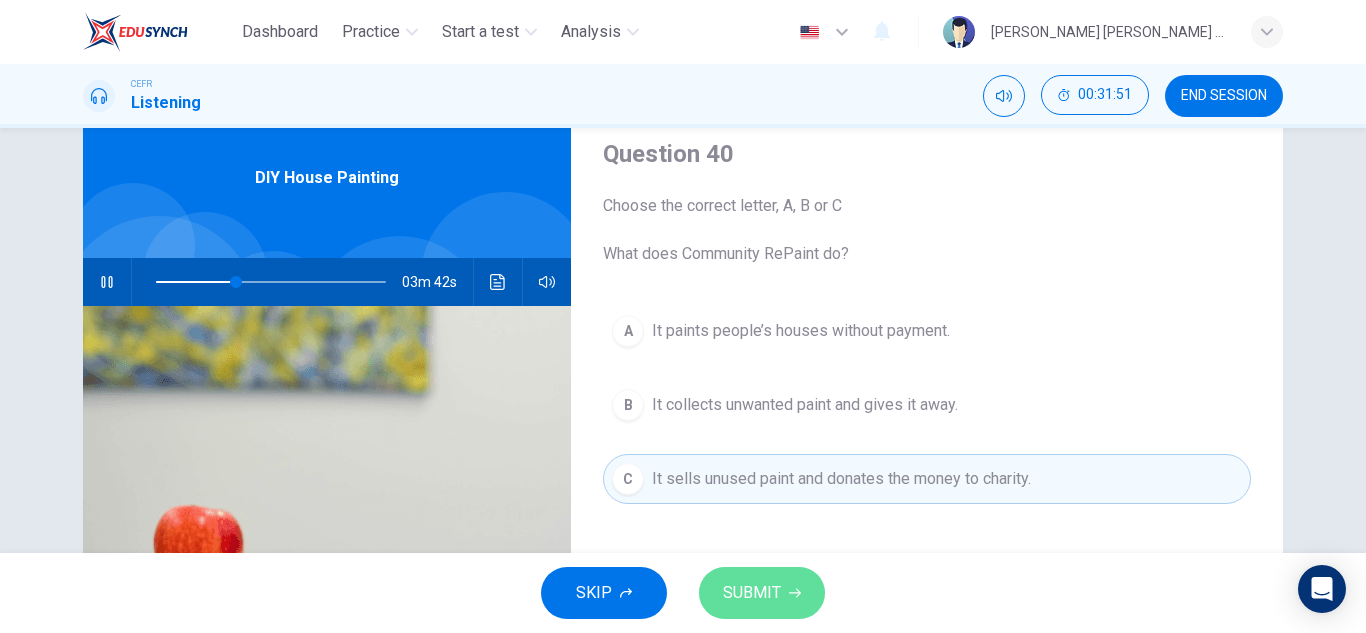 click on "SUBMIT" at bounding box center (752, 593) 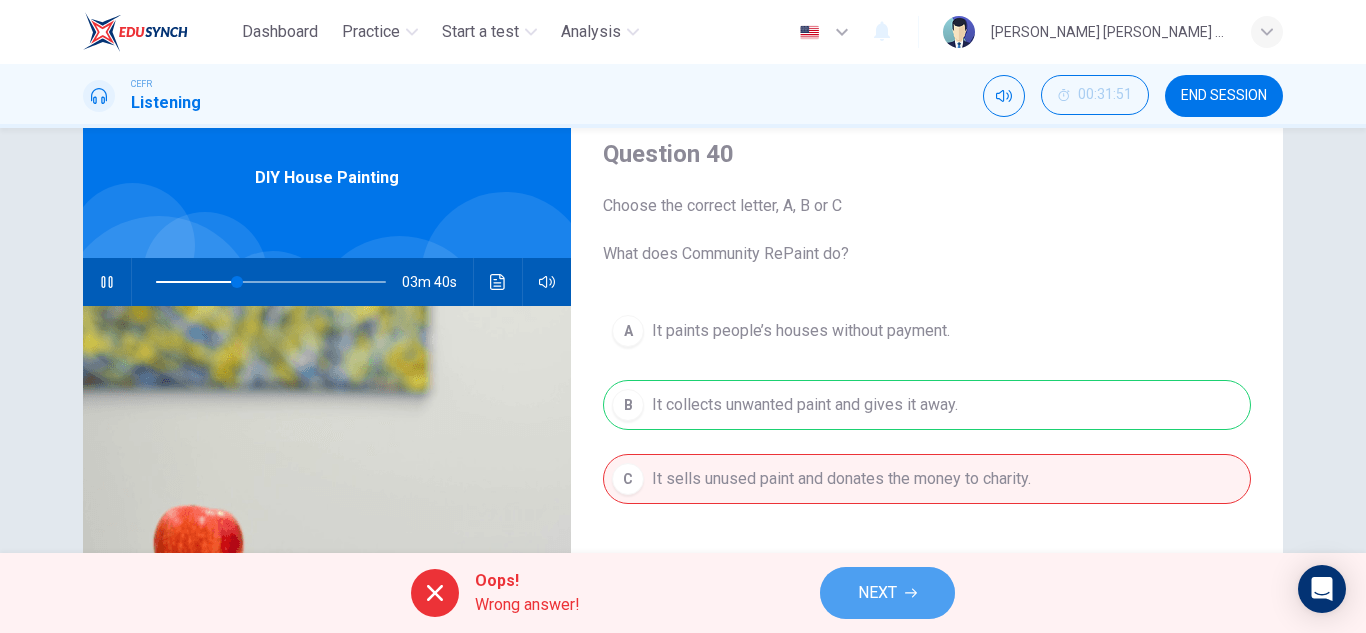 click on "NEXT" at bounding box center [877, 593] 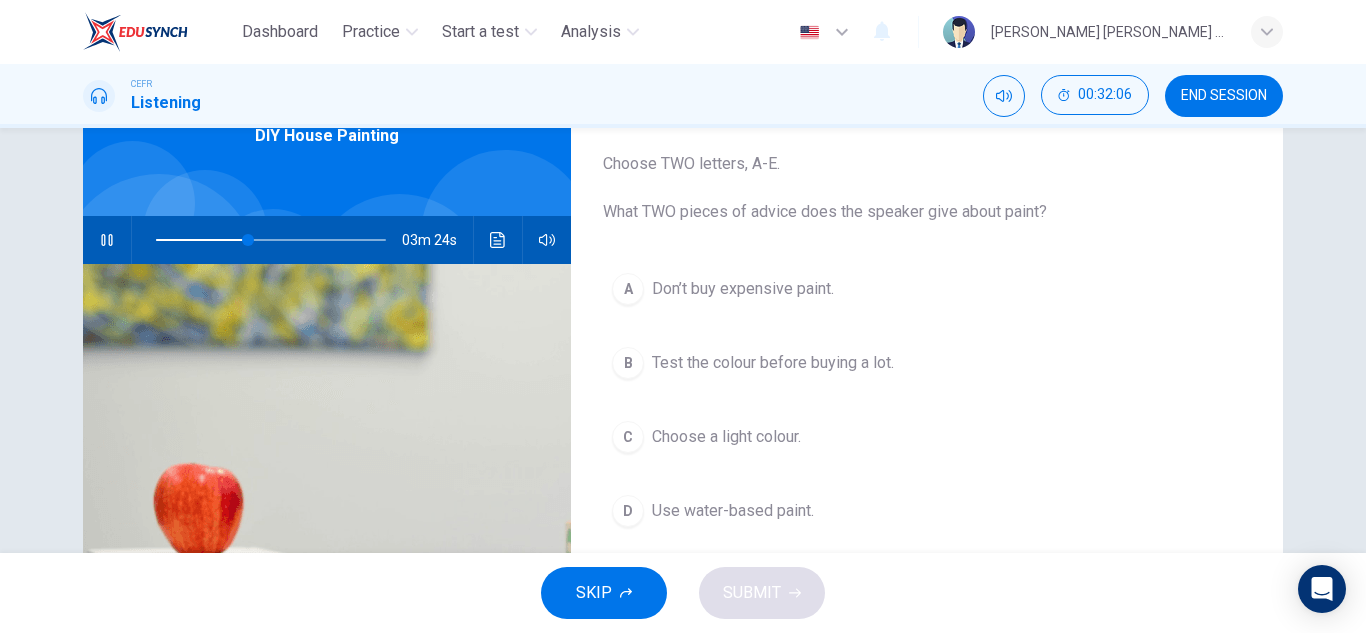 scroll, scrollTop: 106, scrollLeft: 0, axis: vertical 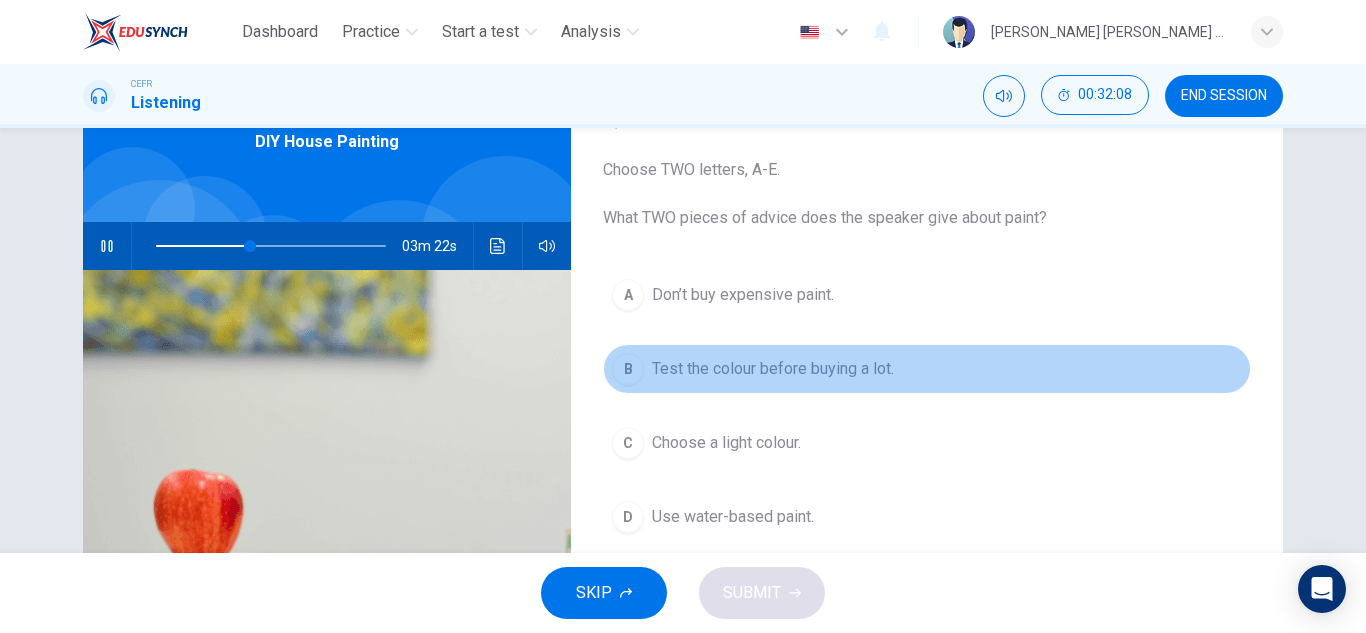 click on "B Test the colour before buying a lot." at bounding box center [927, 369] 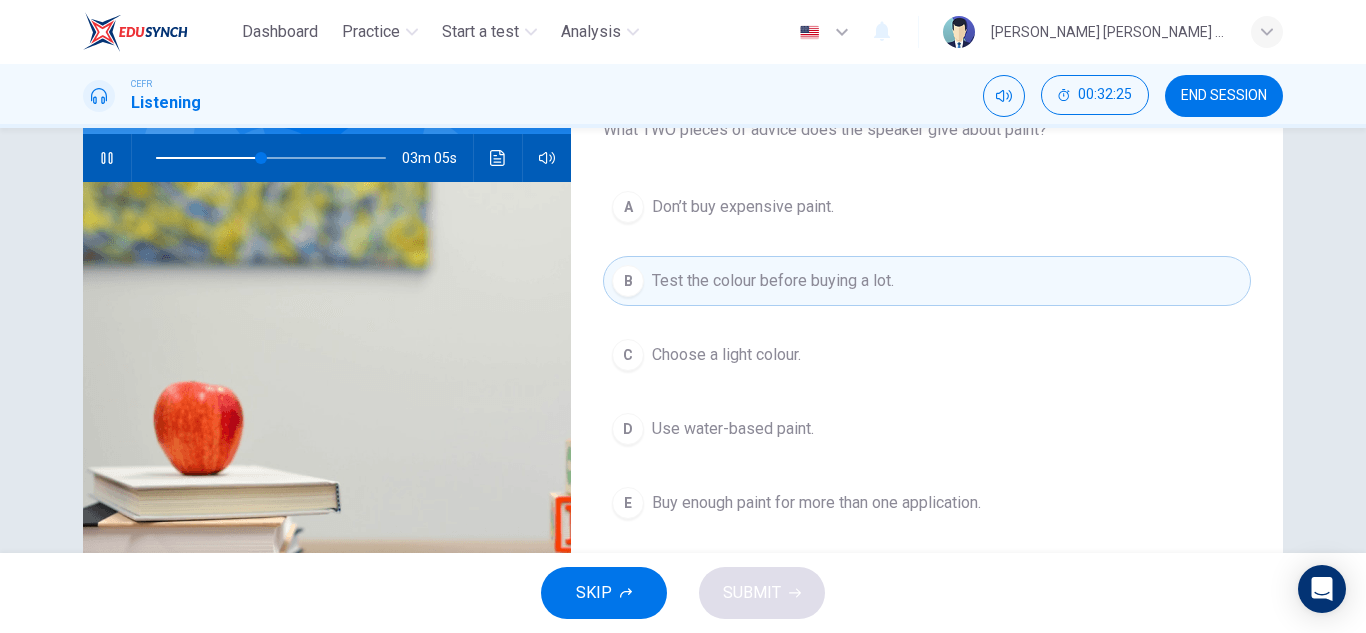 scroll, scrollTop: 195, scrollLeft: 0, axis: vertical 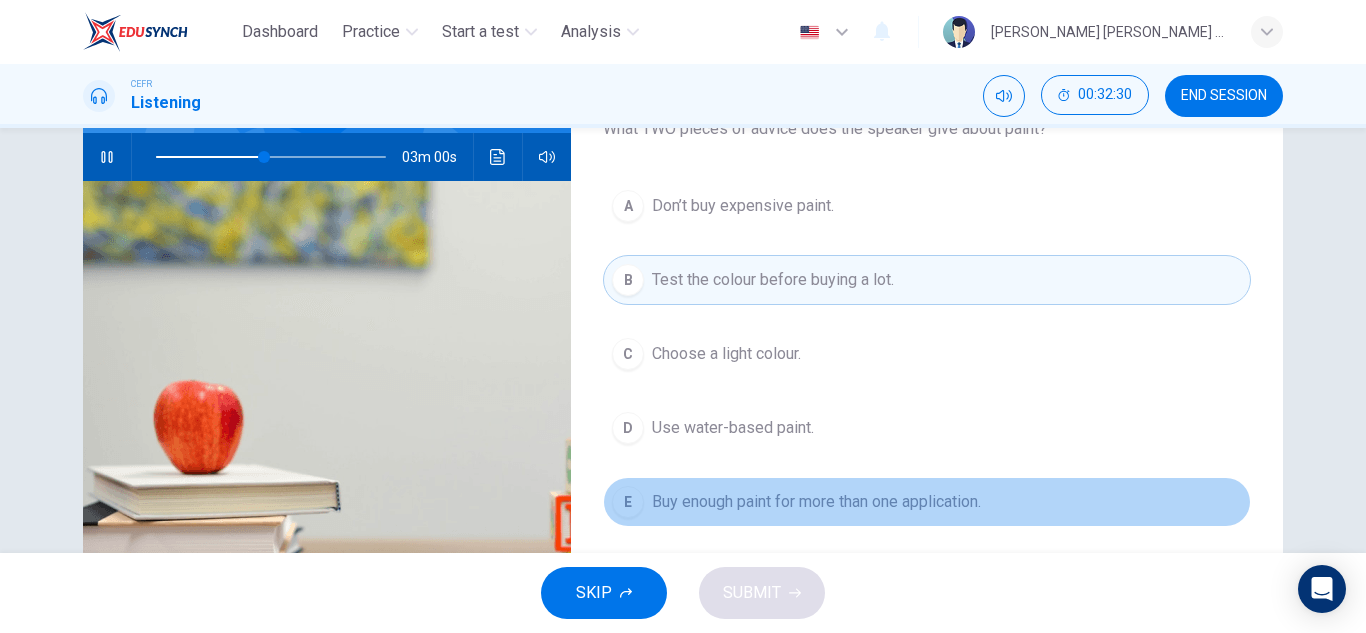 click on "Buy enough paint for more than one application." at bounding box center (816, 502) 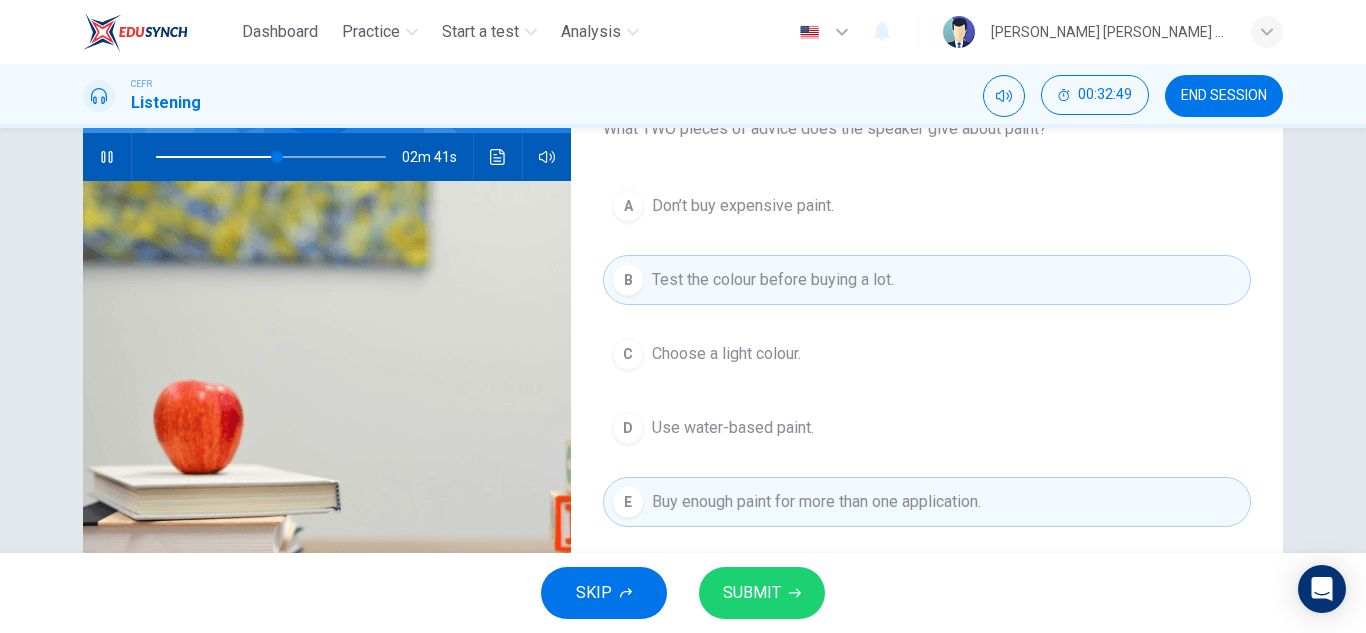click on "Buy enough paint for more than one application." at bounding box center [816, 502] 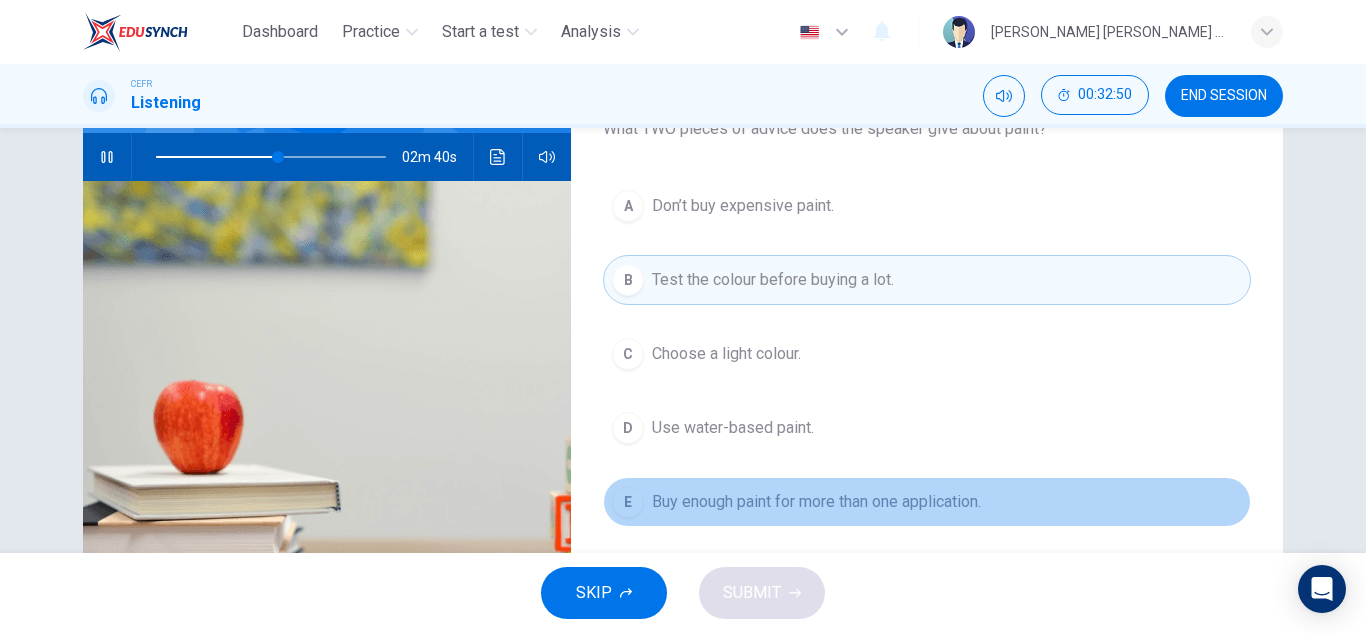click on "Buy enough paint for more than one application." at bounding box center [816, 502] 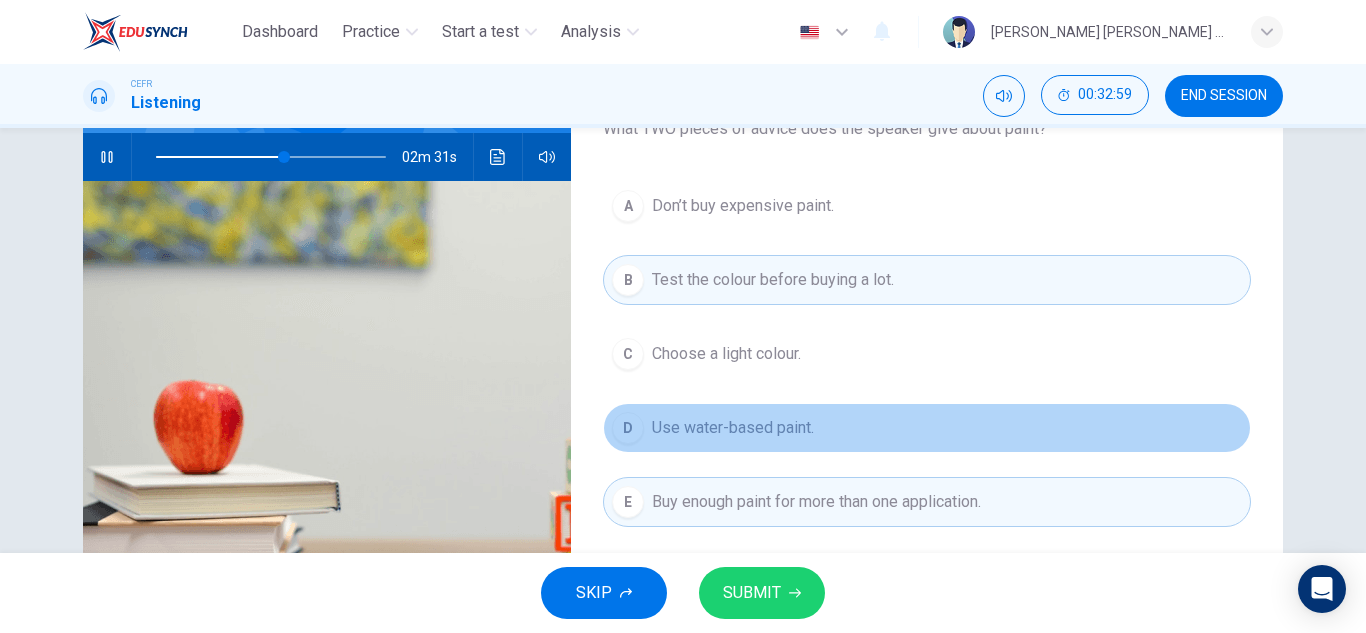 click on "D Use water-based paint." at bounding box center [927, 428] 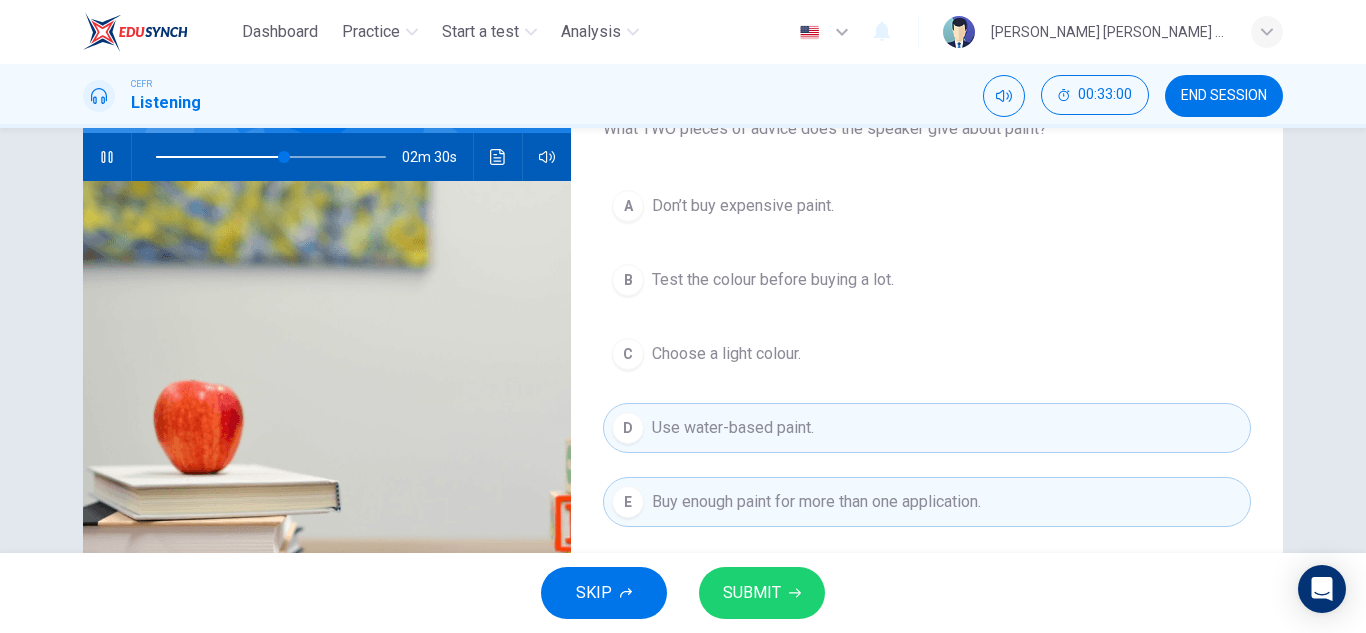 click on "Buy enough paint for more than one application." at bounding box center (816, 502) 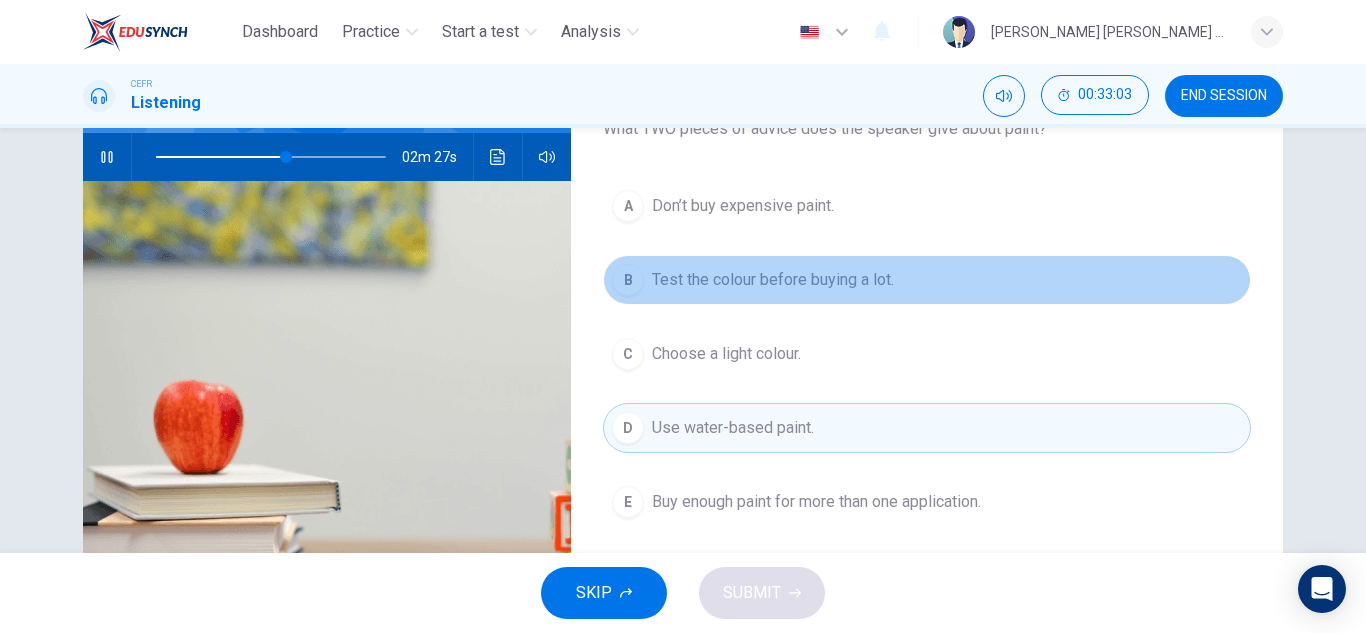 click on "B Test the colour before buying a lot." at bounding box center [927, 280] 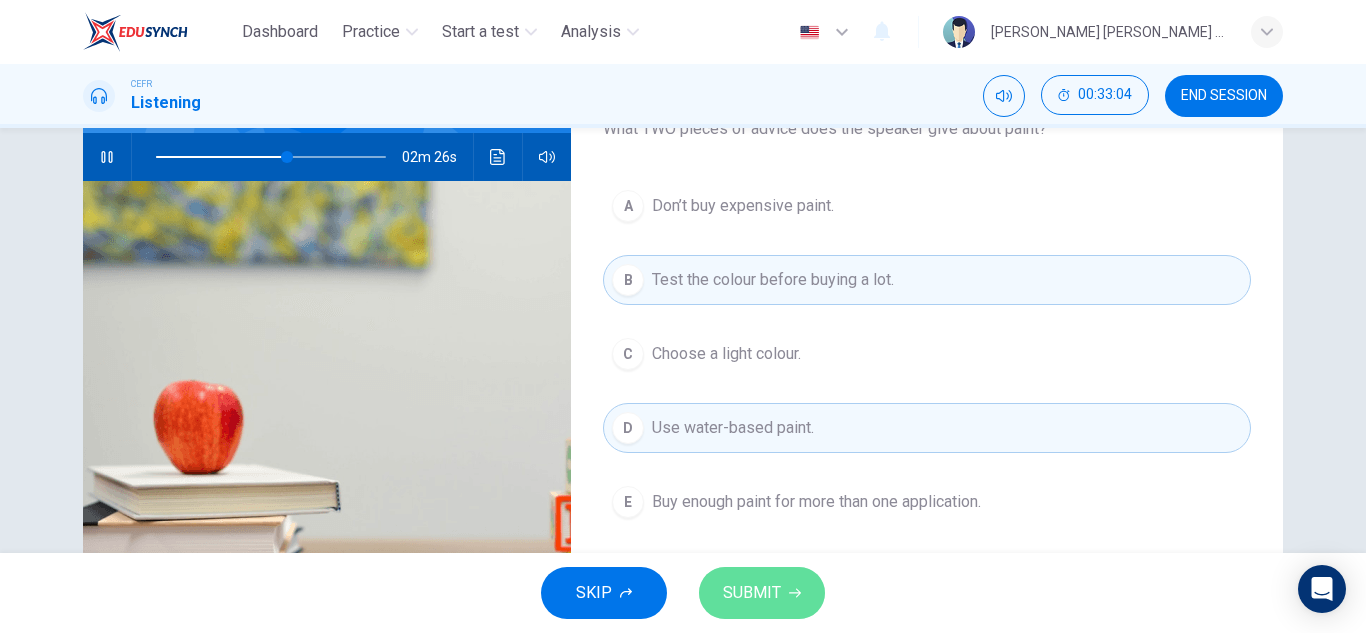 click on "SUBMIT" at bounding box center [752, 593] 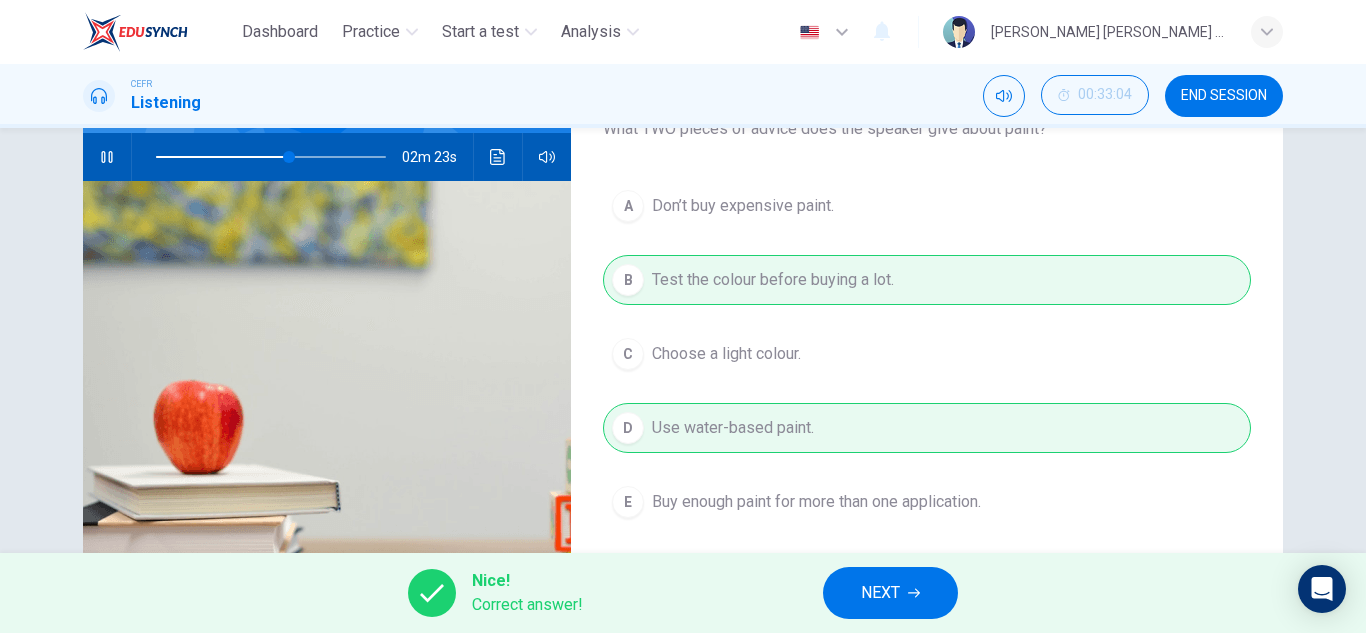 click 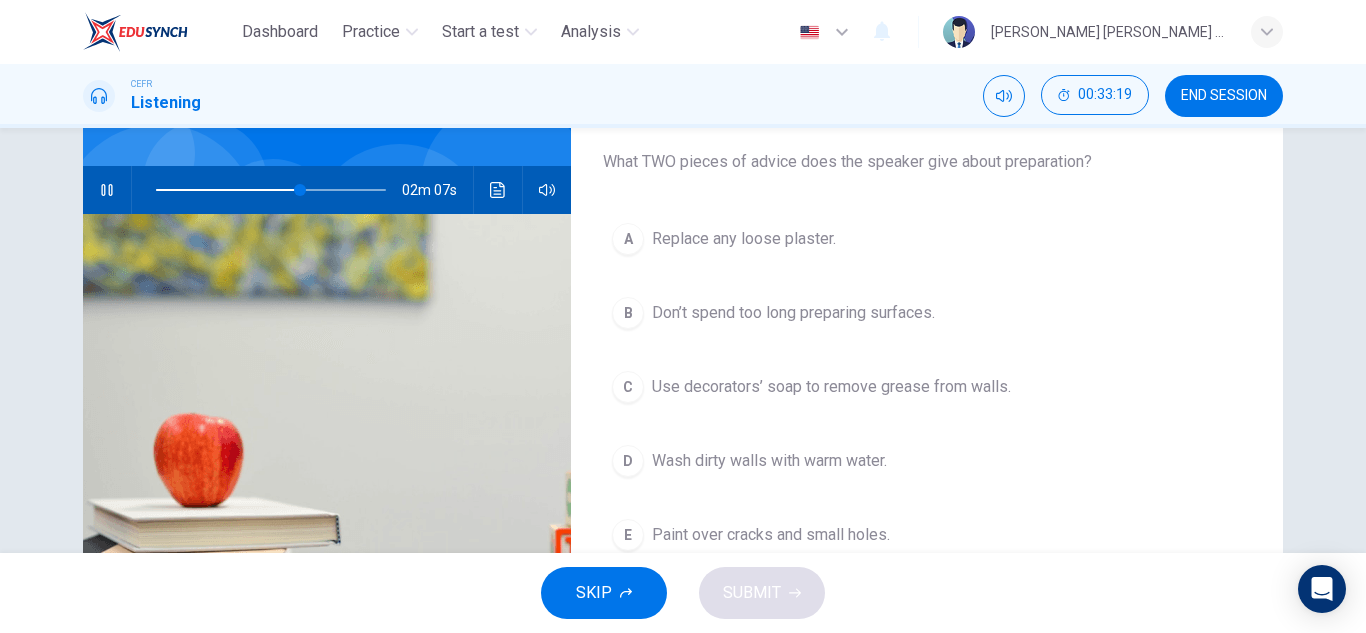 scroll, scrollTop: 161, scrollLeft: 0, axis: vertical 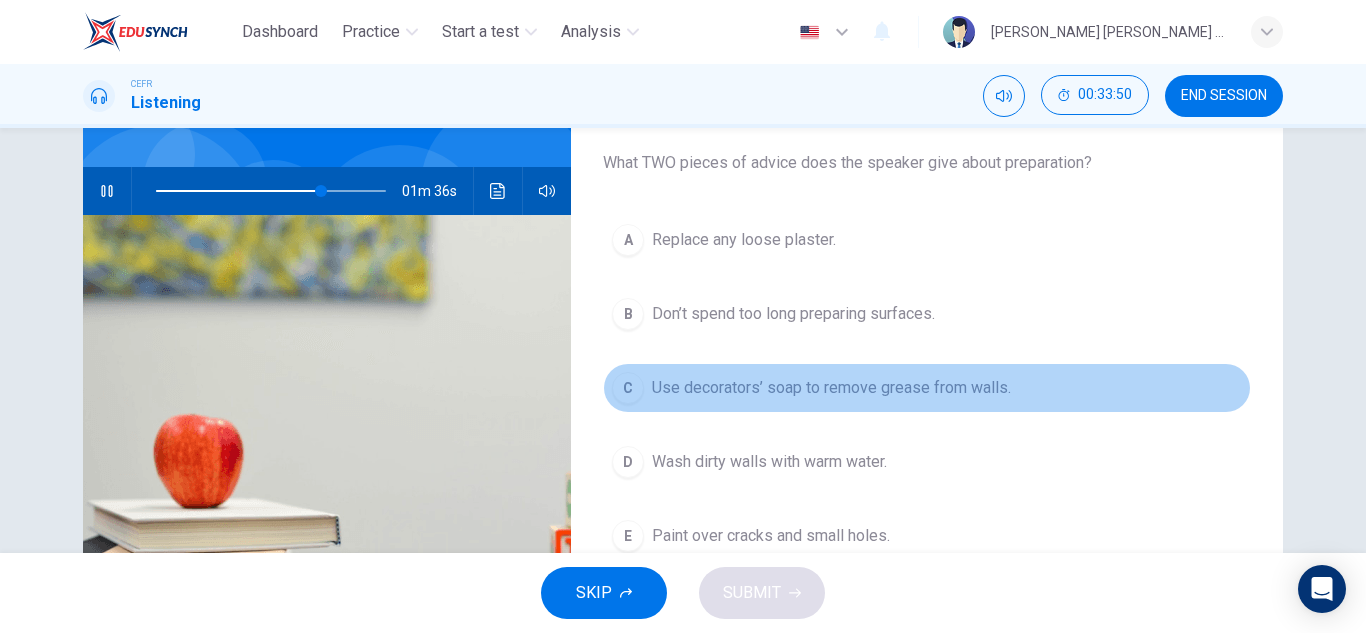 click on "Use decorators’ soap to remove grease from walls." at bounding box center (831, 388) 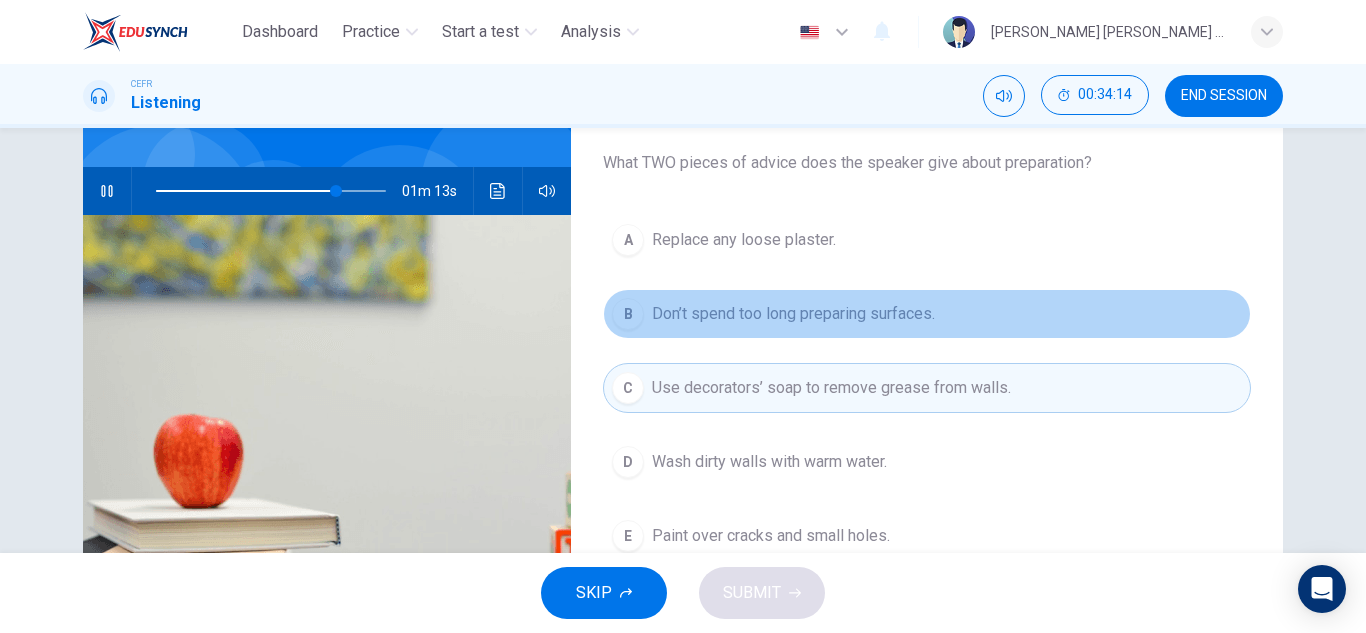 click on "Don’t spend too long preparing surfaces." at bounding box center [793, 314] 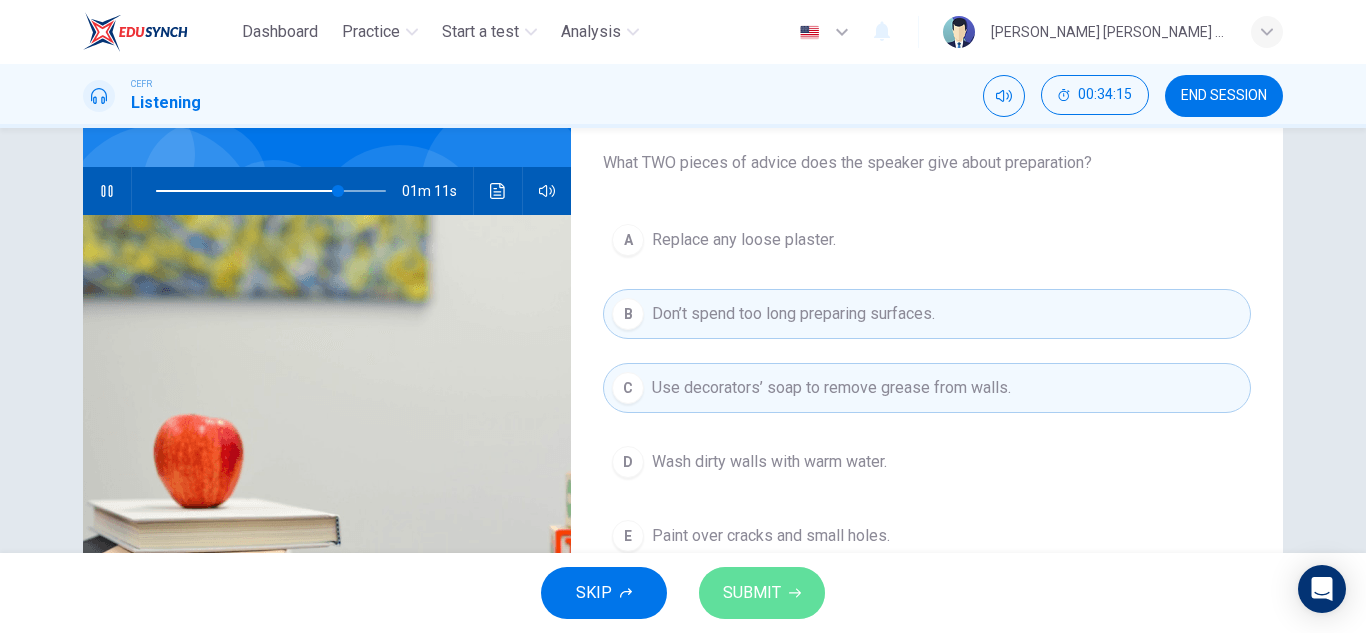 click on "SUBMIT" at bounding box center [762, 593] 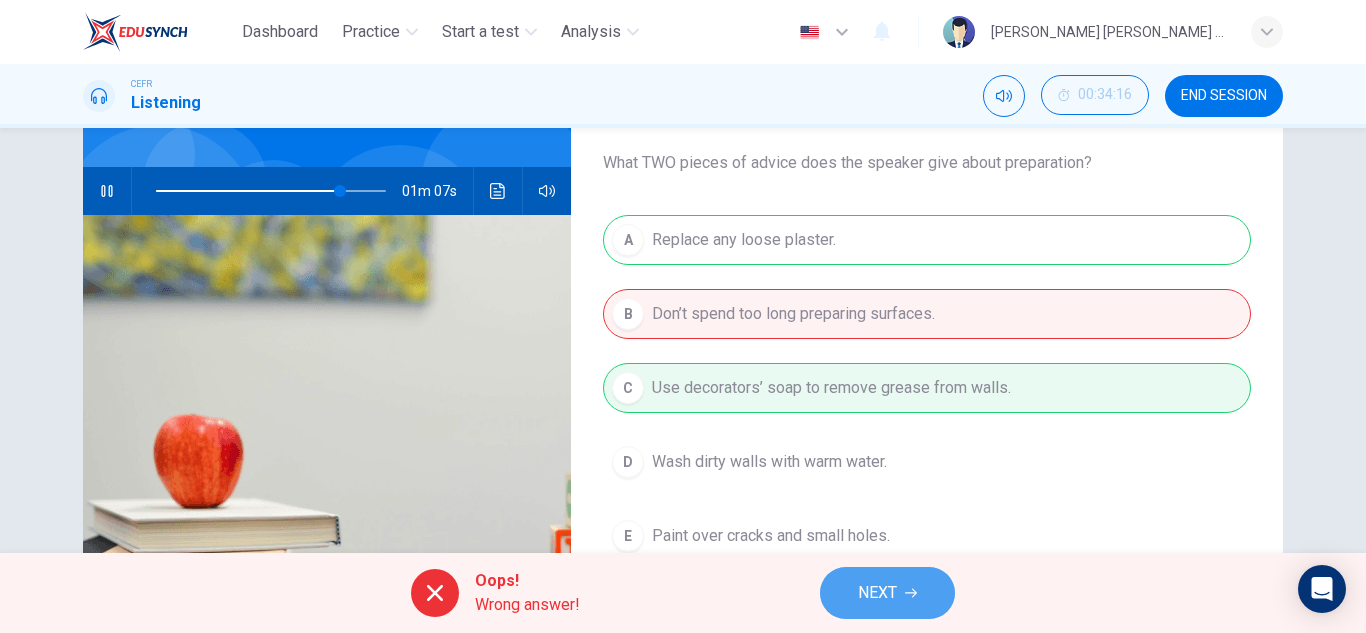 click on "NEXT" at bounding box center (877, 593) 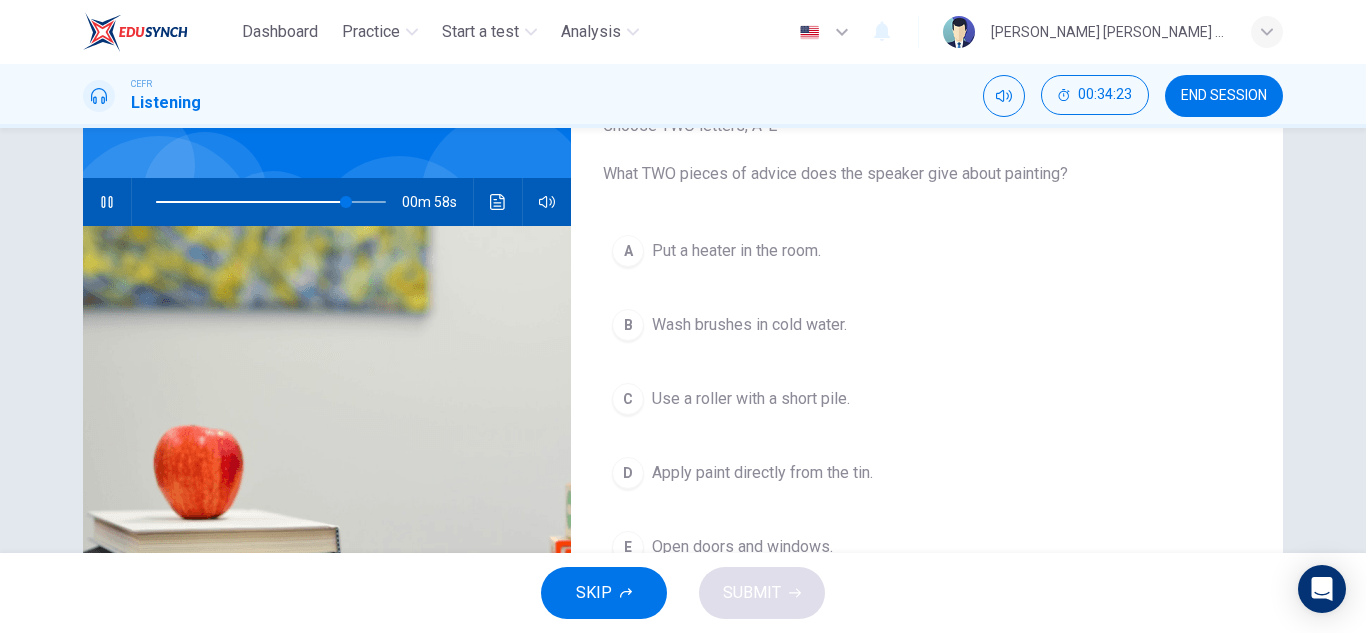 scroll, scrollTop: 148, scrollLeft: 0, axis: vertical 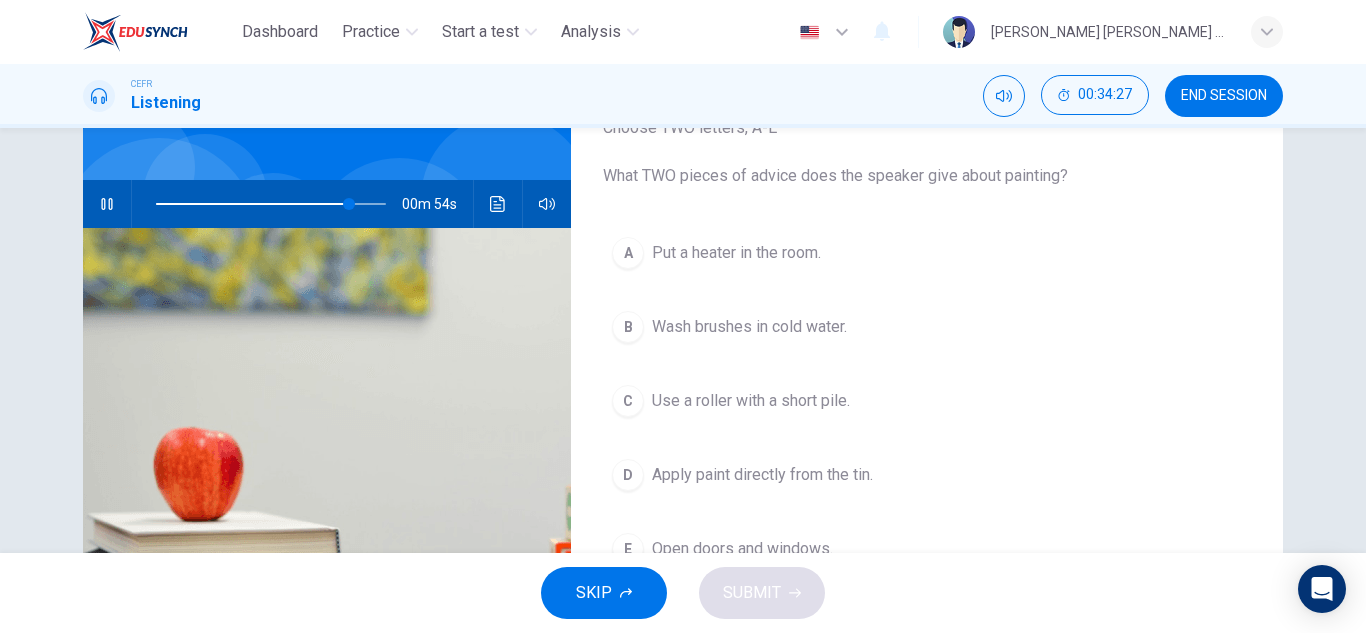 click on "Wash brushes in cold water." at bounding box center (749, 327) 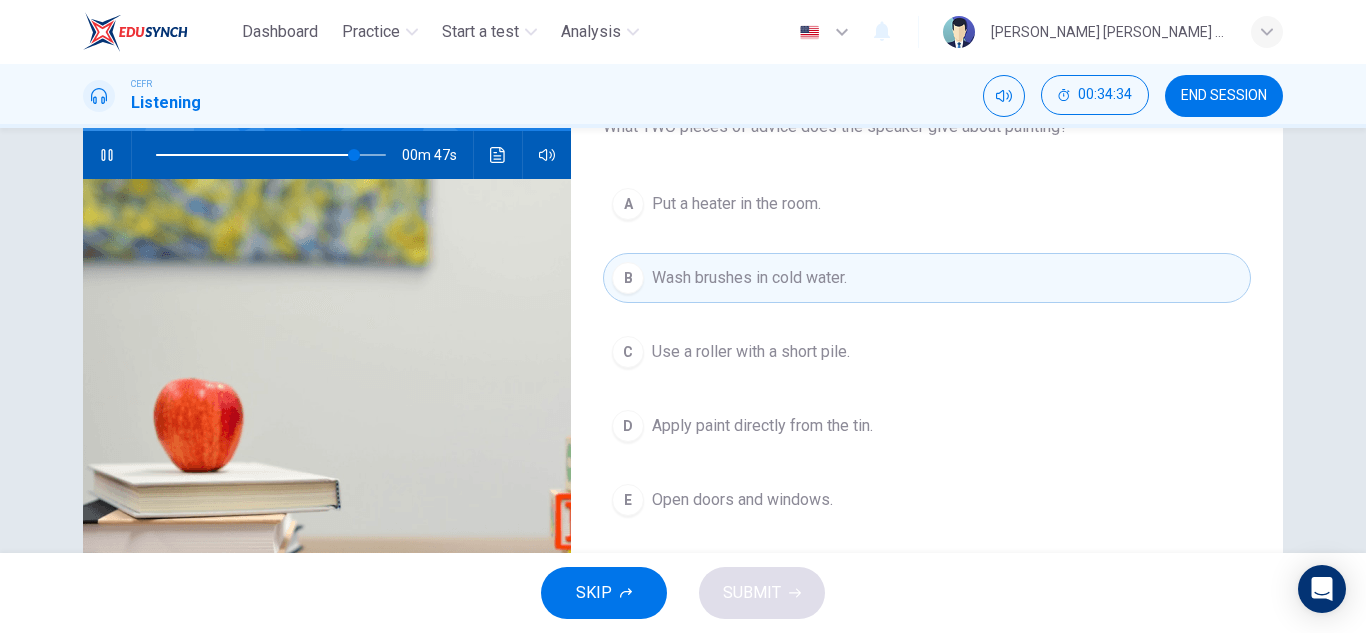 scroll, scrollTop: 195, scrollLeft: 0, axis: vertical 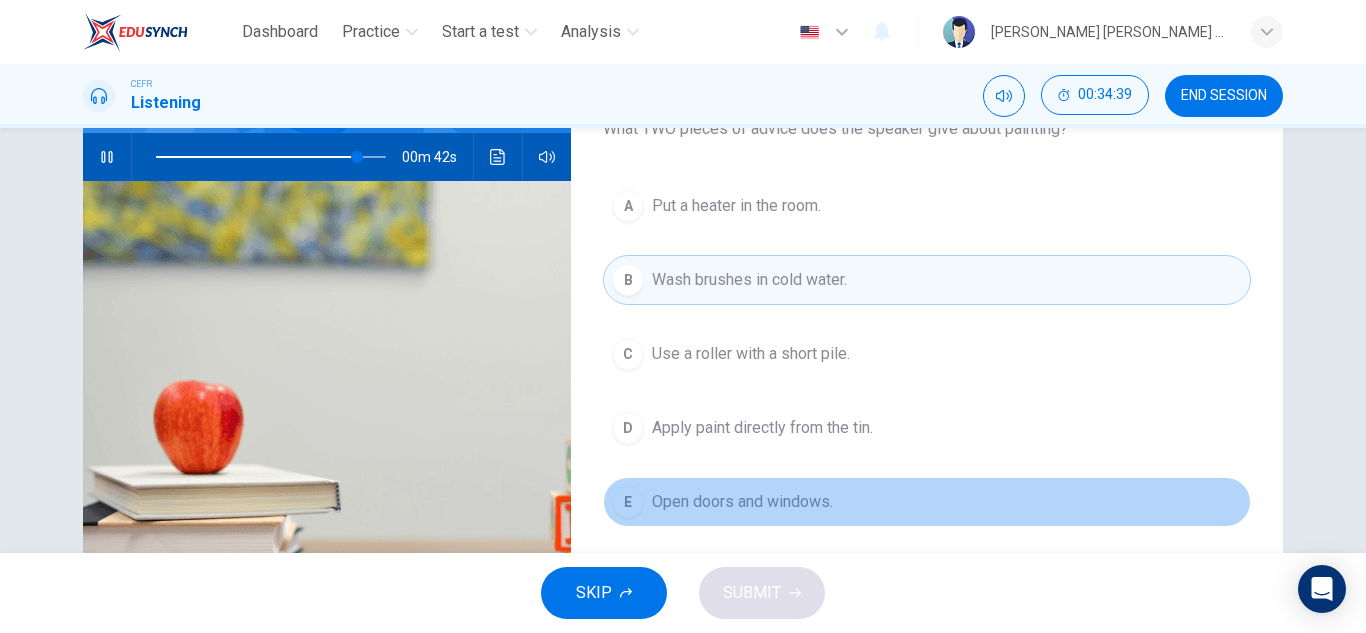 click on "E Open doors and windows." at bounding box center [927, 502] 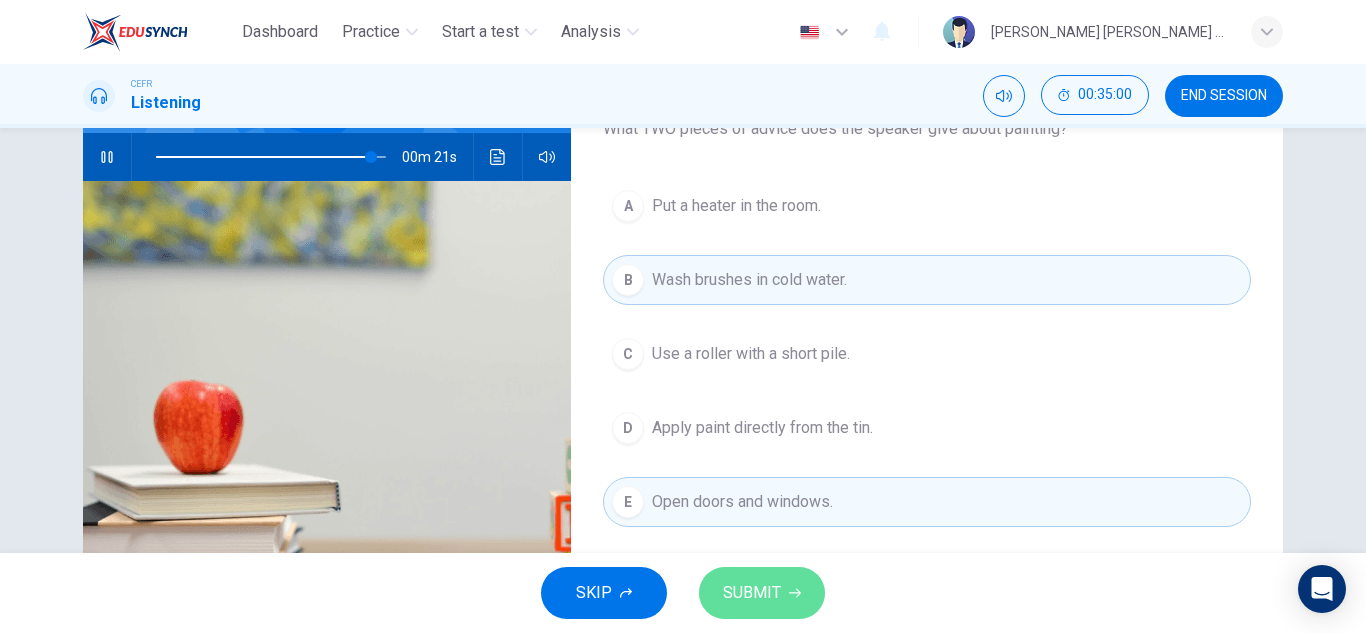 click on "SUBMIT" at bounding box center [762, 593] 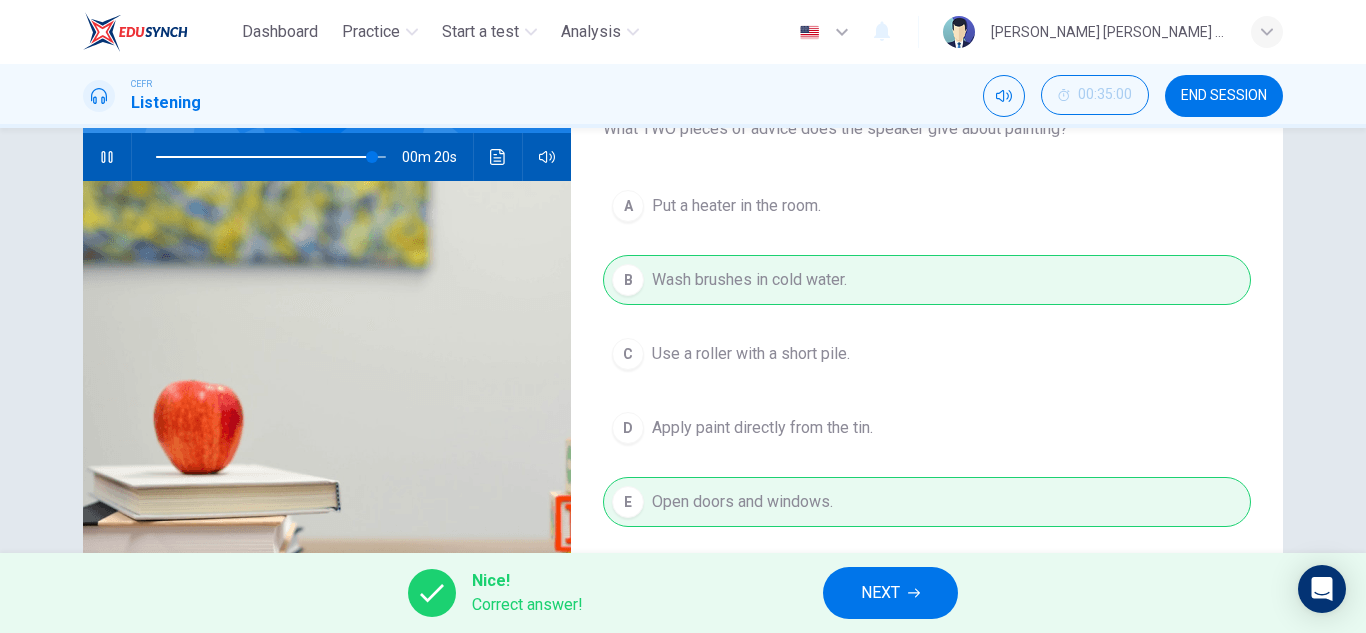 type on "94" 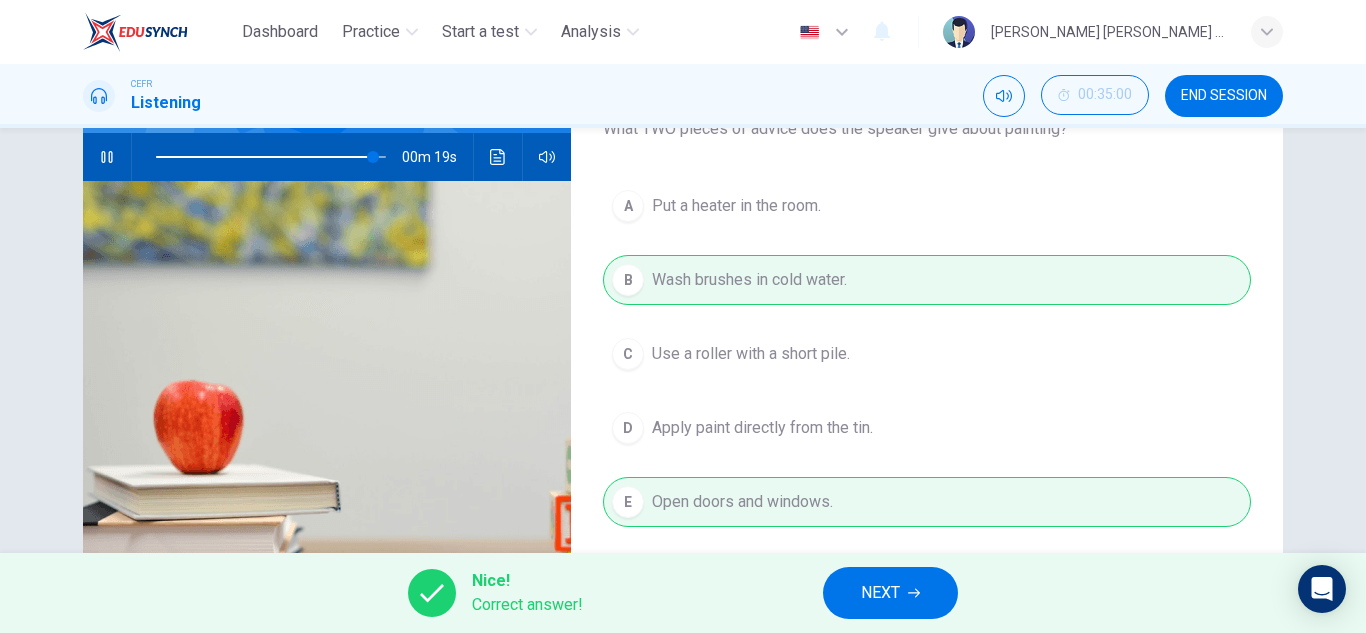 click on "NEXT" at bounding box center [880, 593] 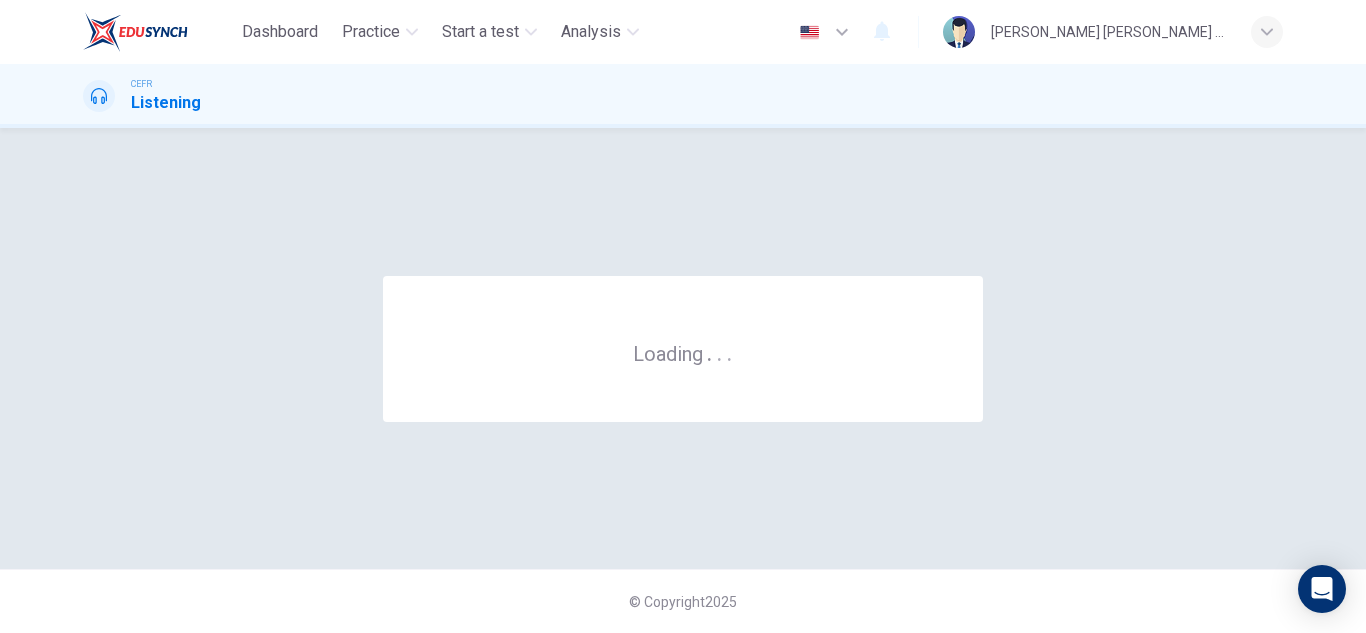 scroll, scrollTop: 0, scrollLeft: 0, axis: both 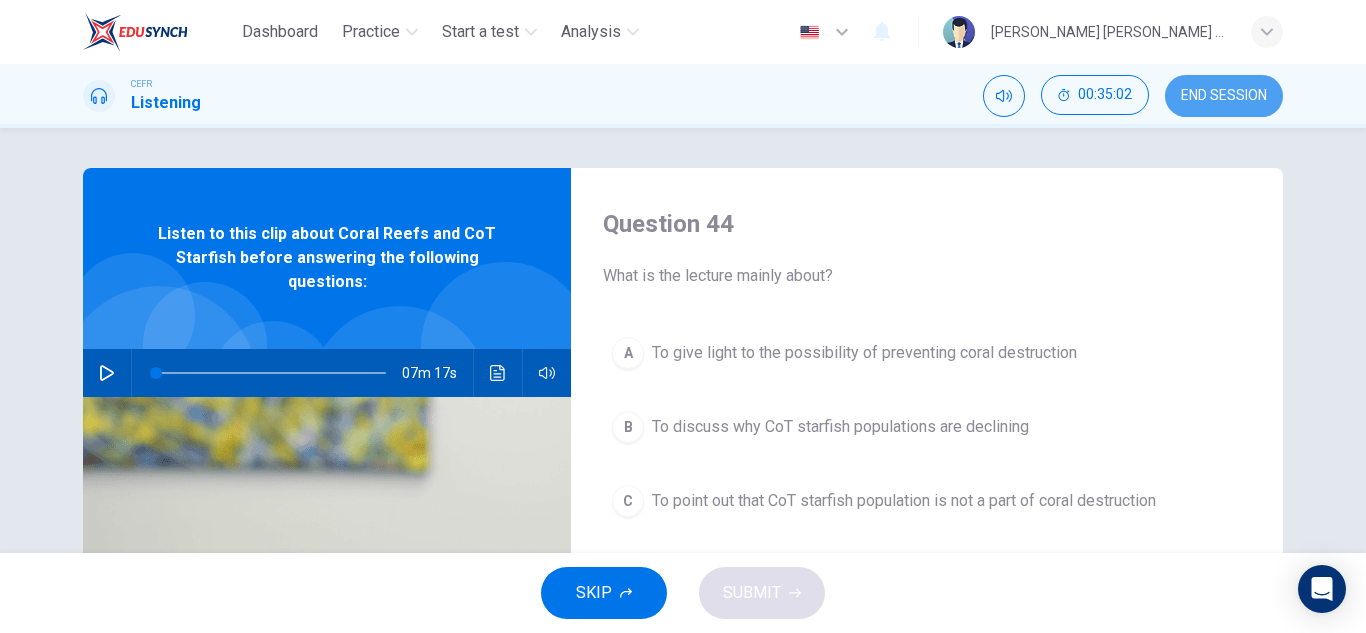 click on "END SESSION" at bounding box center (1224, 96) 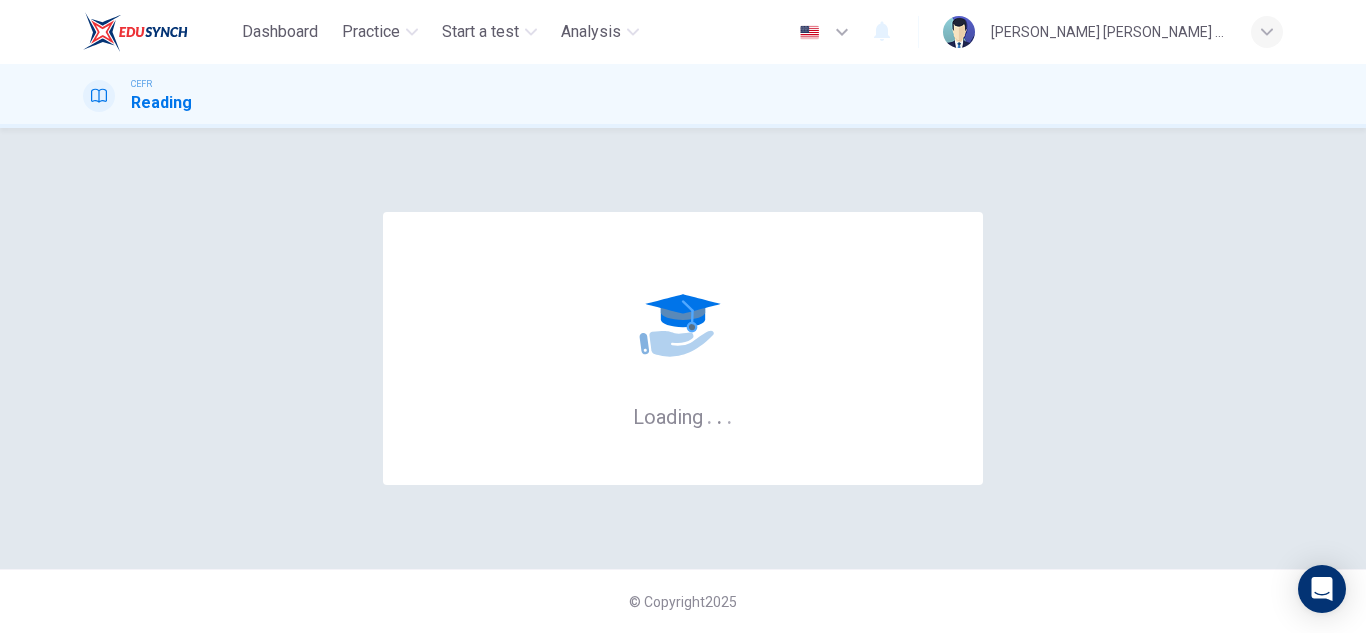 scroll, scrollTop: 0, scrollLeft: 0, axis: both 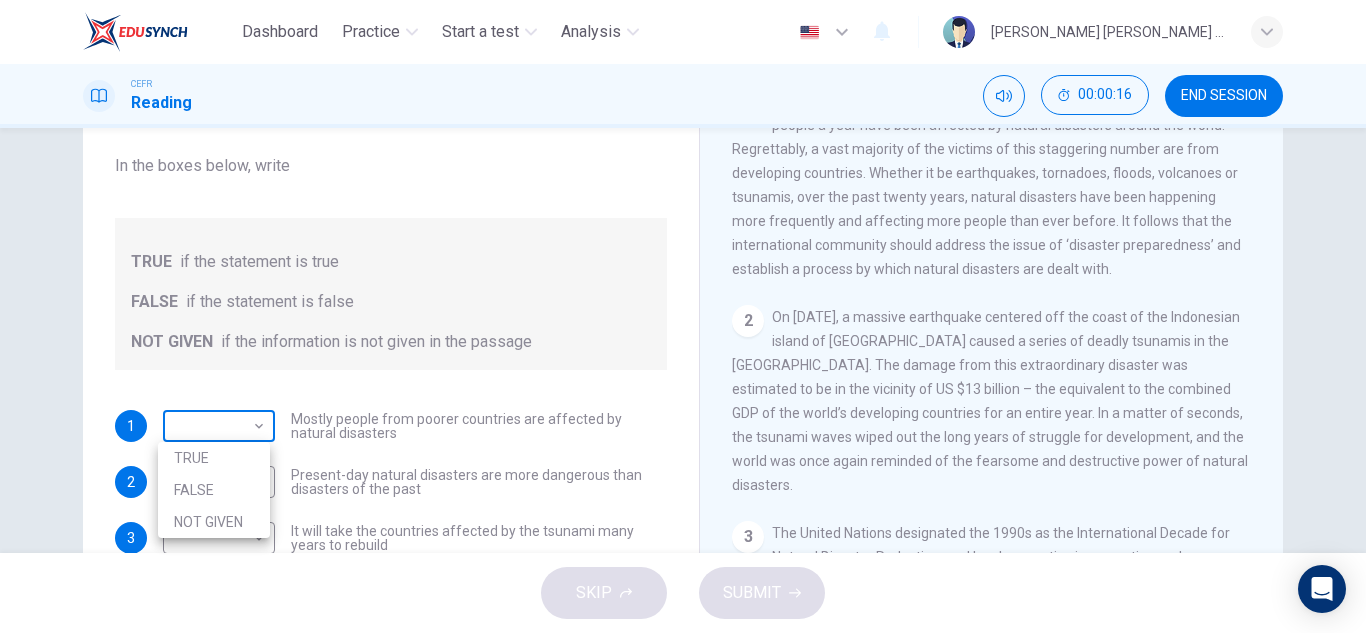 click on "Dashboard Practice Start a test Analysis English en ​ ALIYA JAMILA BINTI SABRI CEFR Reading 00:00:16 END SESSION Questions 1 - 4 Do the following statements agree with the information given in the Reading Passage?
In the boxes below, write TRUE if the statement is true FALSE if the statement is false NOT GIVEN if the information is not given in the passage 1 ​ ​ Mostly people from poorer countries are affected by natural disasters 2 ​ ​ Present-day natural disasters are more dangerous than disasters of the past 3 ​ ​ It will take the countries affected by the tsunami many years to rebuild 4 ​ ​ Being prepared and knowing what to do in a disaster should be a global issue Preparing for the Threat CLICK TO ZOOM Click to Zoom 1 2 3 4 5 6 SKIP SUBMIT EduSynch - Online Language Proficiency Testing
Dashboard Practice Start a test Analysis Notifications © Copyright  2025 TRUE FALSE NOT GIVEN" at bounding box center [683, 316] 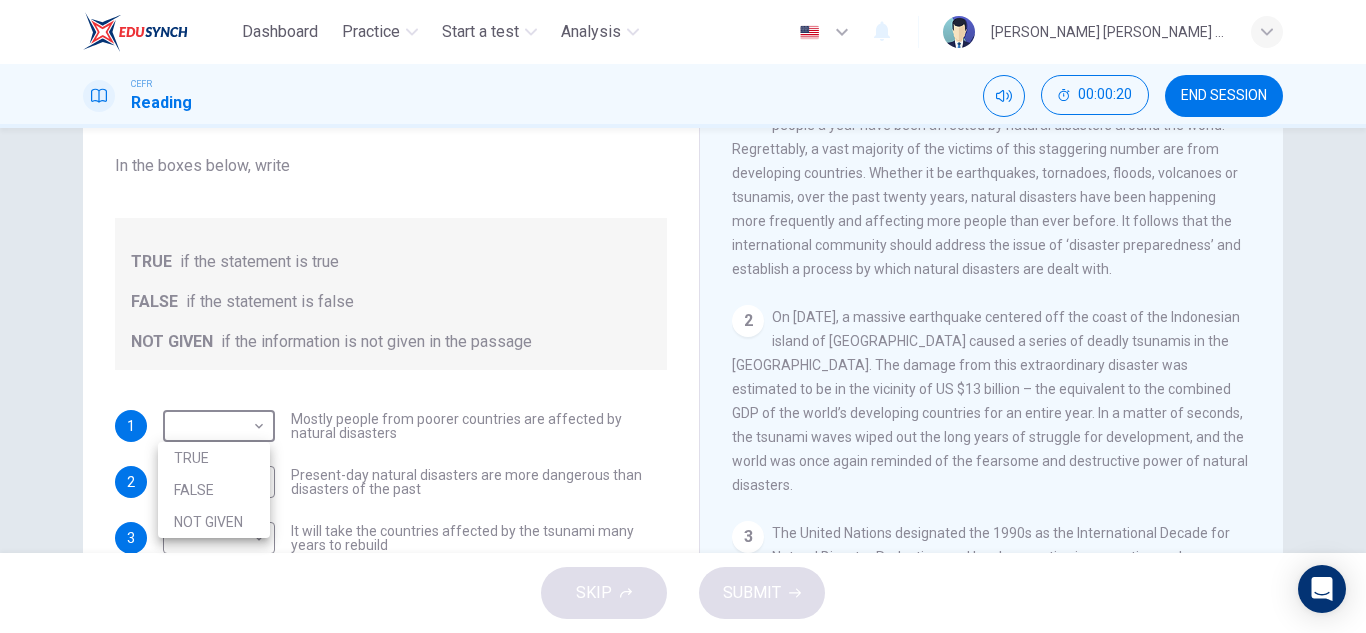 click at bounding box center (683, 316) 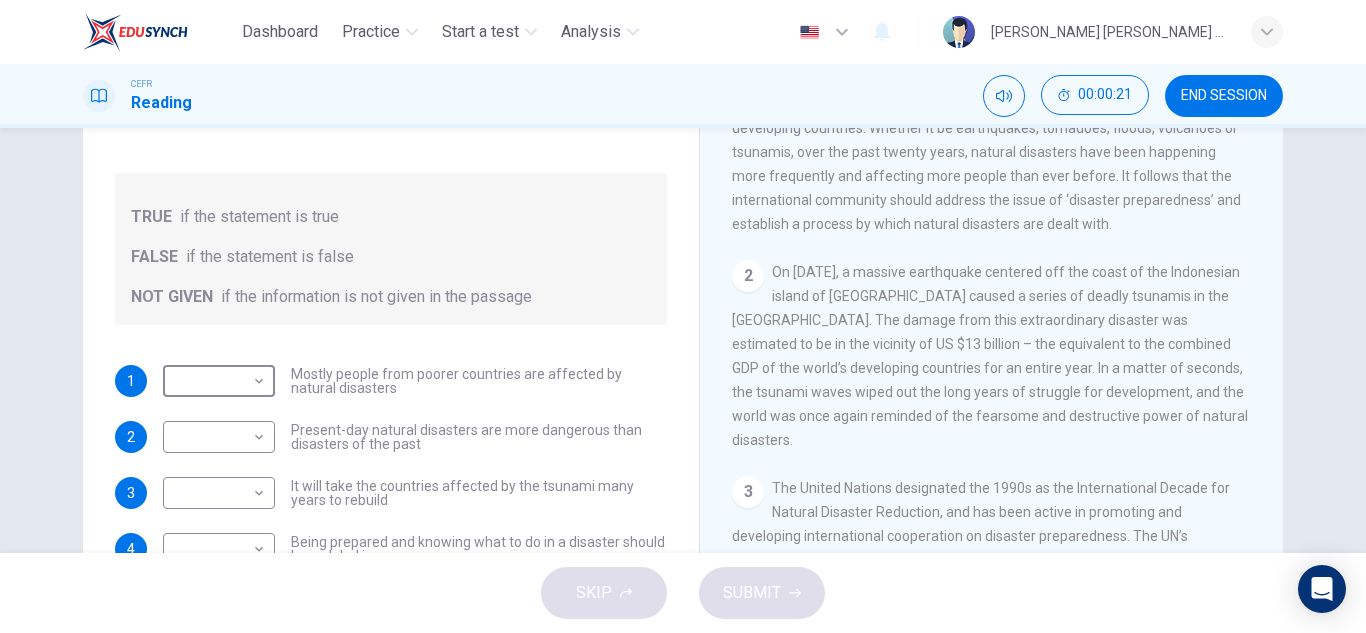 scroll, scrollTop: 228, scrollLeft: 0, axis: vertical 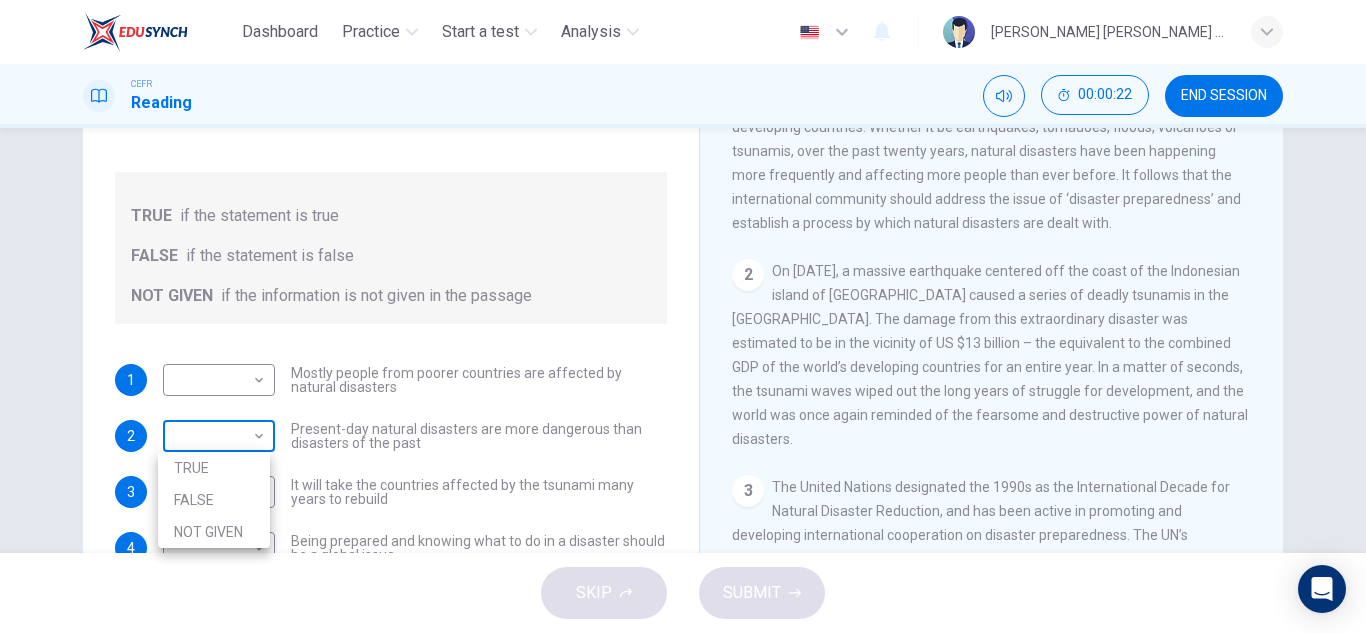 click on "Dashboard Practice Start a test Analysis English en ​ ALIYA JAMILA BINTI SABRI CEFR Reading 00:00:22 END SESSION Questions 1 - 4 Do the following statements agree with the information given in the Reading Passage?
In the boxes below, write TRUE if the statement is true FALSE if the statement is false NOT GIVEN if the information is not given in the passage 1 ​ ​ Mostly people from poorer countries are affected by natural disasters 2 ​ ​ Present-day natural disasters are more dangerous than disasters of the past 3 ​ ​ It will take the countries affected by the tsunami many years to rebuild 4 ​ ​ Being prepared and knowing what to do in a disaster should be a global issue Preparing for the Threat CLICK TO ZOOM Click to Zoom 1 2 3 4 5 6 SKIP SUBMIT EduSynch - Online Language Proficiency Testing
Dashboard Practice Start a test Analysis Notifications © Copyright  2025 TRUE FALSE NOT GIVEN" at bounding box center (683, 316) 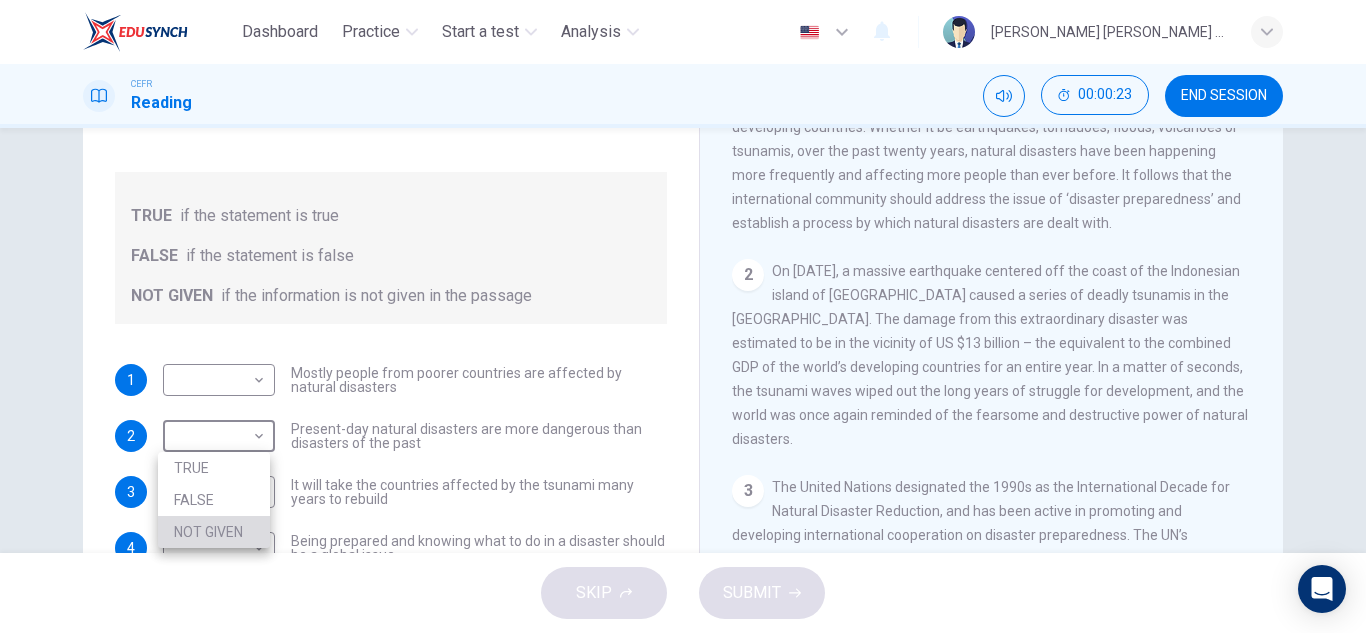 click on "NOT GIVEN" at bounding box center [214, 532] 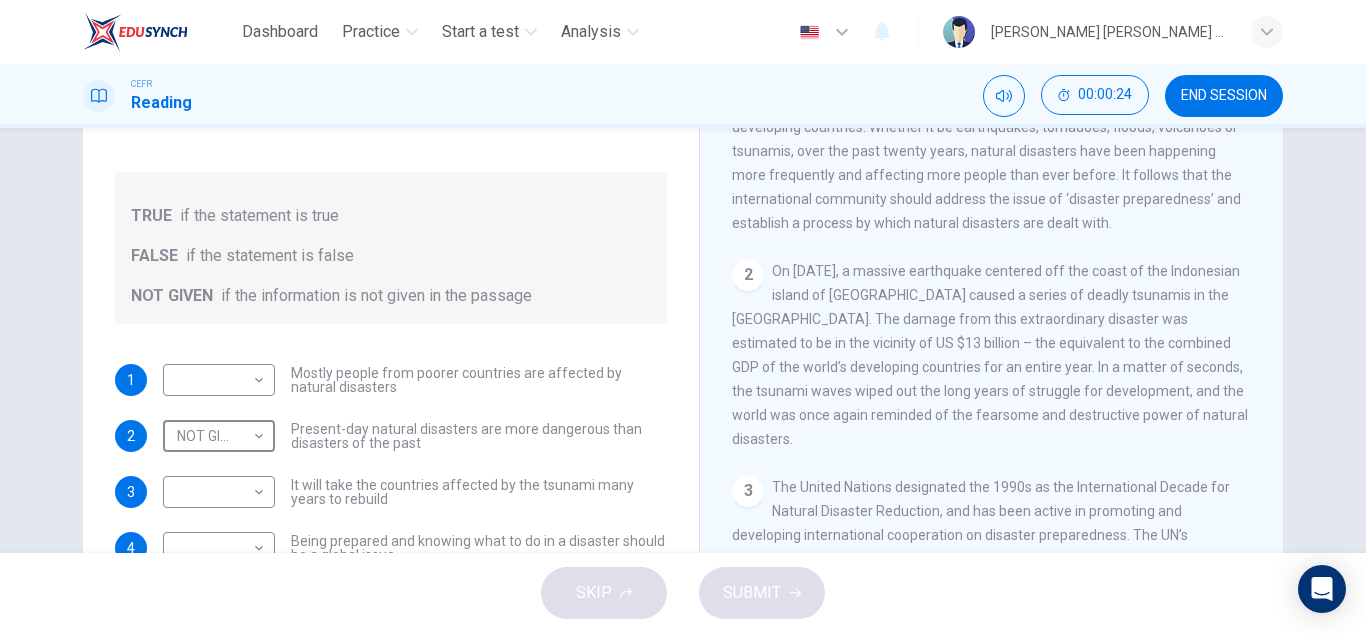 scroll, scrollTop: 336, scrollLeft: 0, axis: vertical 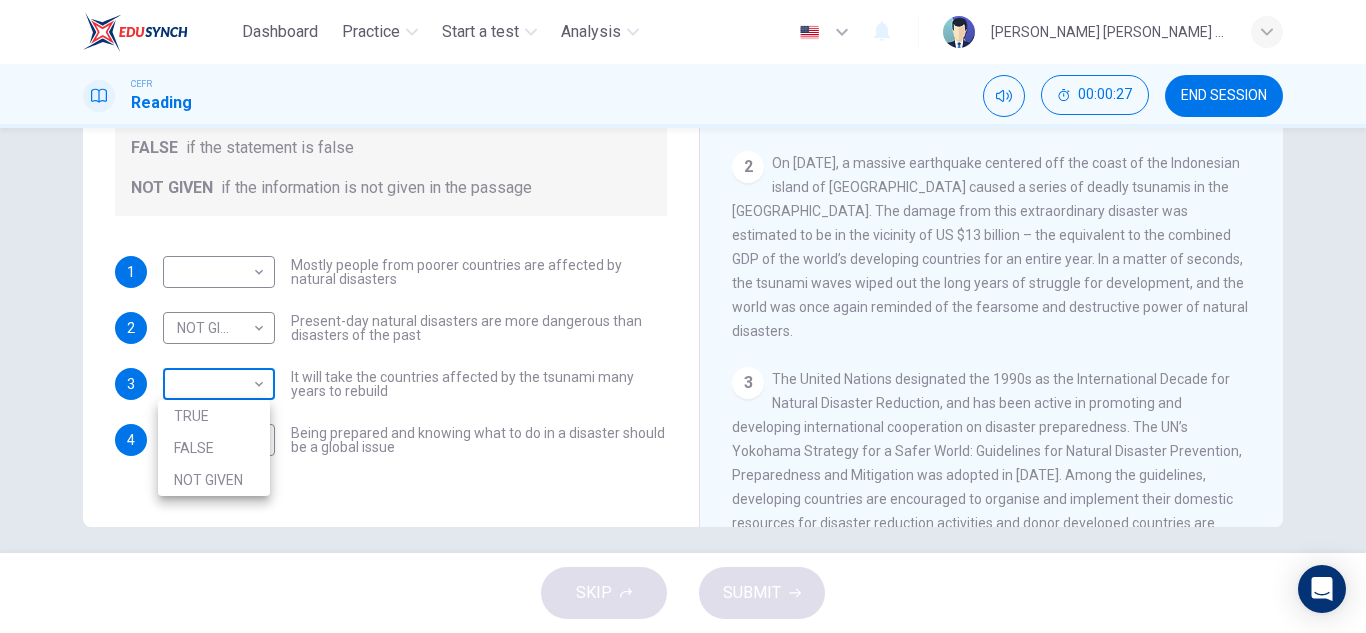 click on "Dashboard Practice Start a test Analysis English en ​ ALIYA JAMILA BINTI SABRI CEFR Reading 00:00:27 END SESSION Questions 1 - 4 Do the following statements agree with the information given in the Reading Passage?
In the boxes below, write TRUE if the statement is true FALSE if the statement is false NOT GIVEN if the information is not given in the passage 1 ​ ​ Mostly people from poorer countries are affected by natural disasters 2 NOT GIVEN NOT GIVEN ​ Present-day natural disasters are more dangerous than disasters of the past 3 ​ ​ It will take the countries affected by the tsunami many years to rebuild 4 ​ ​ Being prepared and knowing what to do in a disaster should be a global issue Preparing for the Threat CLICK TO ZOOM Click to Zoom 1 2 3 4 5 6 SKIP SUBMIT EduSynch - Online Language Proficiency Testing
Dashboard Practice Start a test Analysis Notifications © Copyright  2025 TRUE FALSE NOT GIVEN" at bounding box center (683, 316) 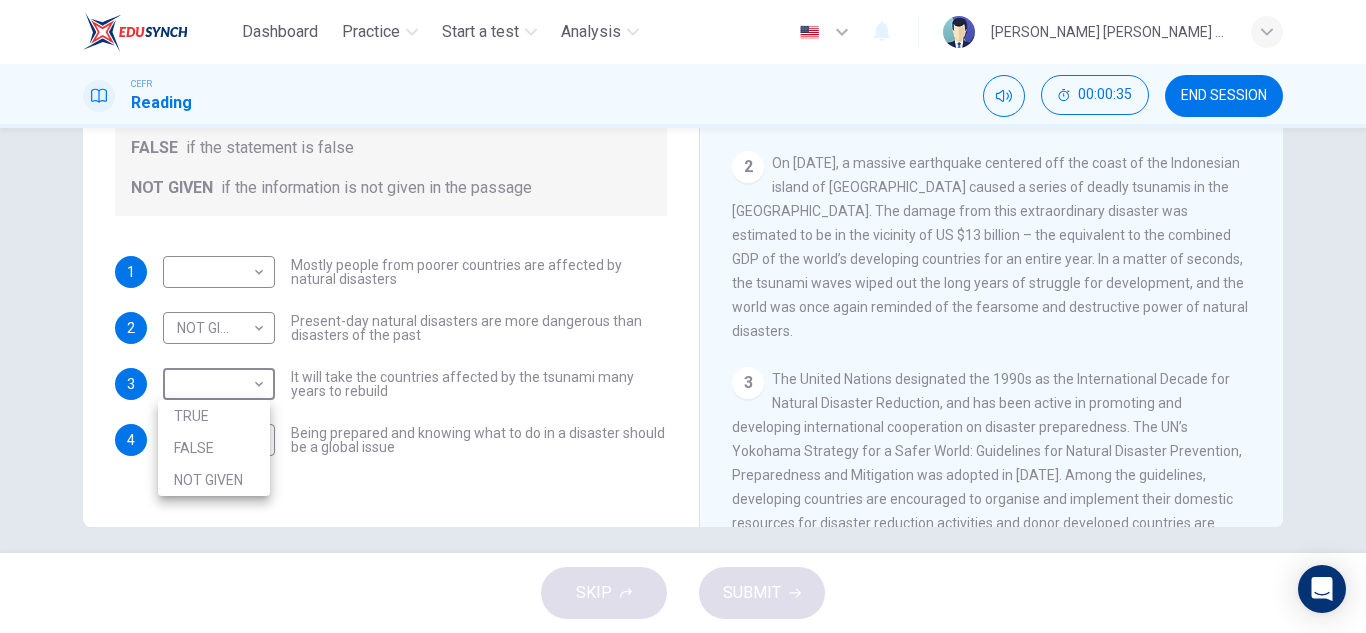 click at bounding box center [683, 316] 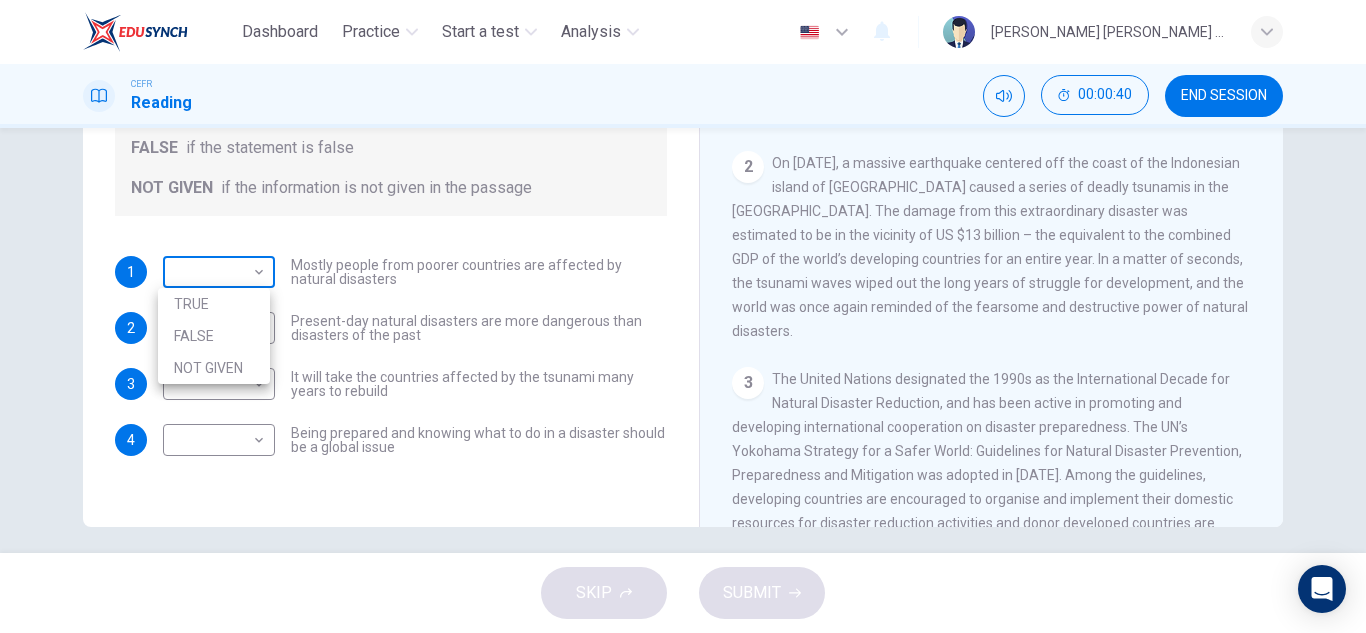 click on "Dashboard Practice Start a test Analysis English en ​ ALIYA JAMILA BINTI SABRI CEFR Reading 00:00:40 END SESSION Questions 1 - 4 Do the following statements agree with the information given in the Reading Passage?
In the boxes below, write TRUE if the statement is true FALSE if the statement is false NOT GIVEN if the information is not given in the passage 1 ​ ​ Mostly people from poorer countries are affected by natural disasters 2 NOT GIVEN NOT GIVEN ​ Present-day natural disasters are more dangerous than disasters of the past 3 ​ ​ It will take the countries affected by the tsunami many years to rebuild 4 ​ ​ Being prepared and knowing what to do in a disaster should be a global issue Preparing for the Threat CLICK TO ZOOM Click to Zoom 1 2 3 4 5 6 SKIP SUBMIT EduSynch - Online Language Proficiency Testing
Dashboard Practice Start a test Analysis Notifications © Copyright  2025 TRUE FALSE NOT GIVEN" at bounding box center (683, 316) 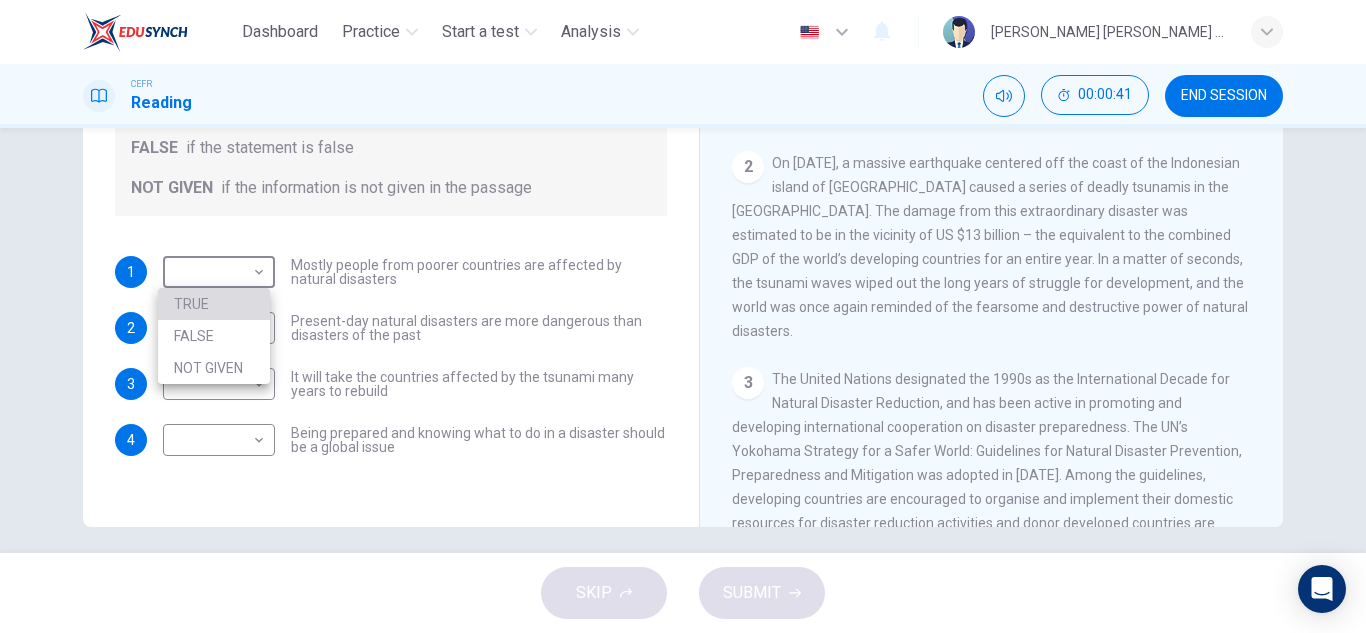 click on "TRUE" at bounding box center (214, 304) 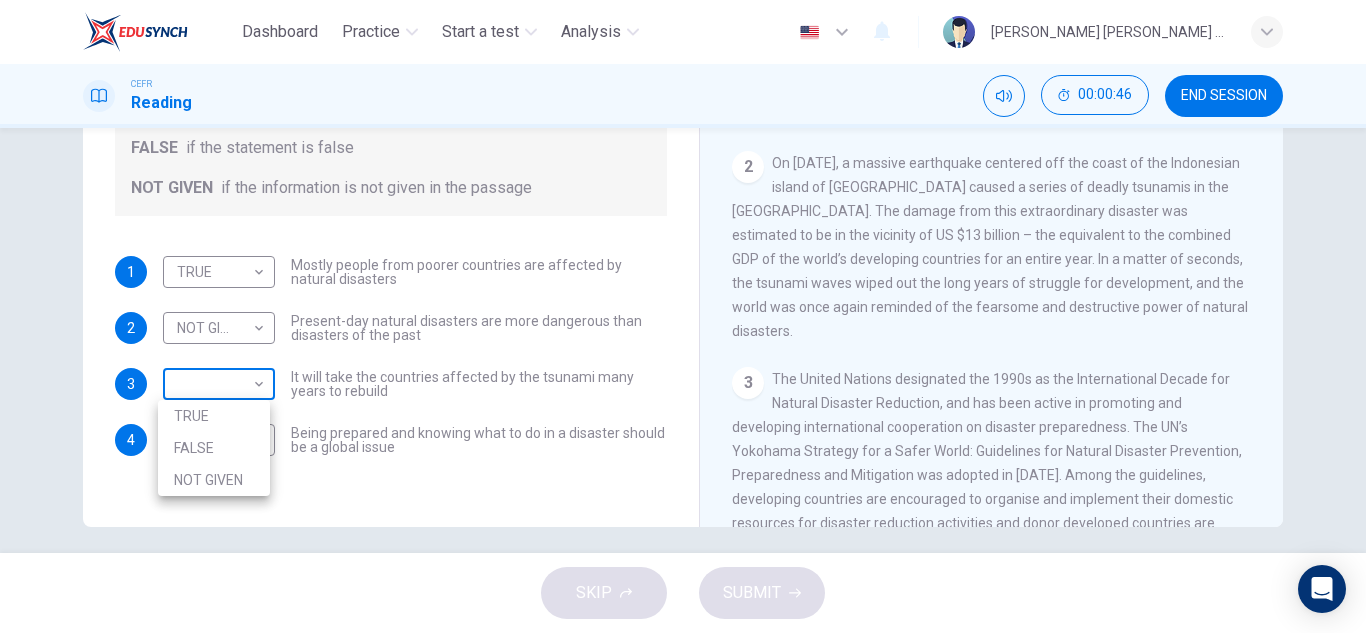 click on "Dashboard Practice Start a test Analysis English en ​ ALIYA JAMILA BINTI SABRI CEFR Reading 00:00:46 END SESSION Questions 1 - 4 Do the following statements agree with the information given in the Reading Passage?
In the boxes below, write TRUE if the statement is true FALSE if the statement is false NOT GIVEN if the information is not given in the passage 1 TRUE TRUE ​ Mostly people from poorer countries are affected by natural disasters 2 NOT GIVEN NOT GIVEN ​ Present-day natural disasters are more dangerous than disasters of the past 3 ​ ​ It will take the countries affected by the tsunami many years to rebuild 4 ​ ​ Being prepared and knowing what to do in a disaster should be a global issue Preparing for the Threat CLICK TO ZOOM Click to Zoom 1 2 3 4 5 6 SKIP SUBMIT EduSynch - Online Language Proficiency Testing
Dashboard Practice Start a test Analysis Notifications © Copyright  2025 TRUE FALSE NOT GIVEN" at bounding box center (683, 316) 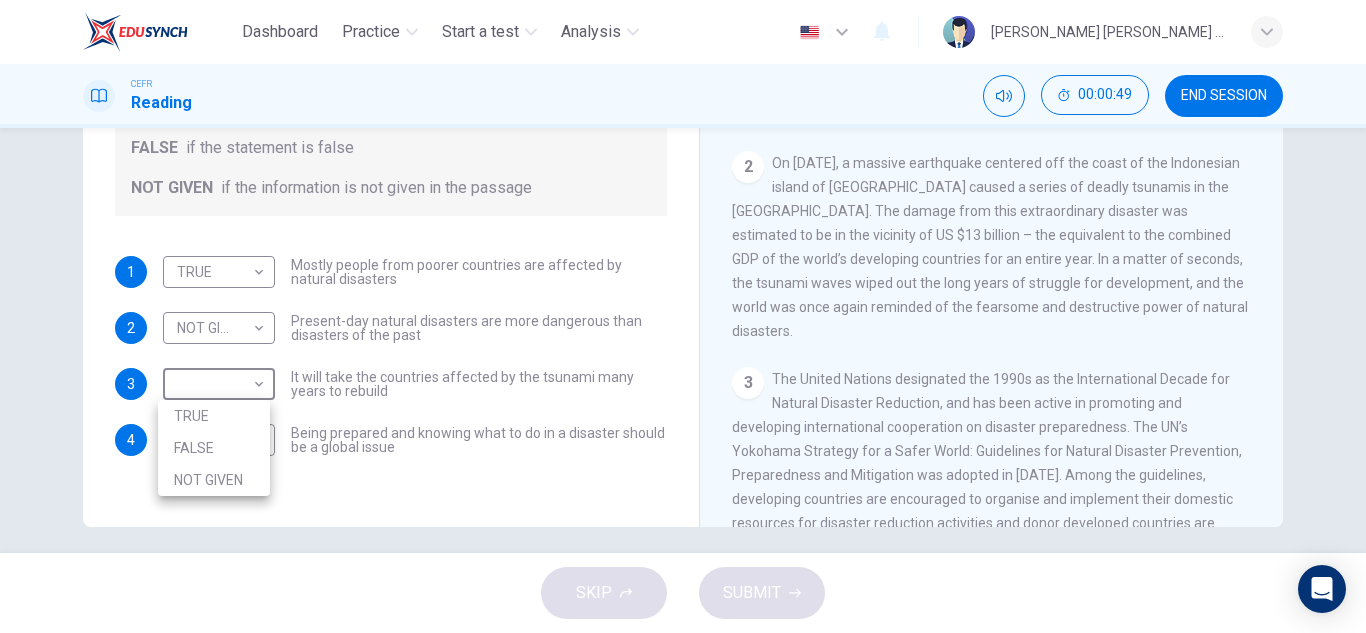 click at bounding box center [683, 316] 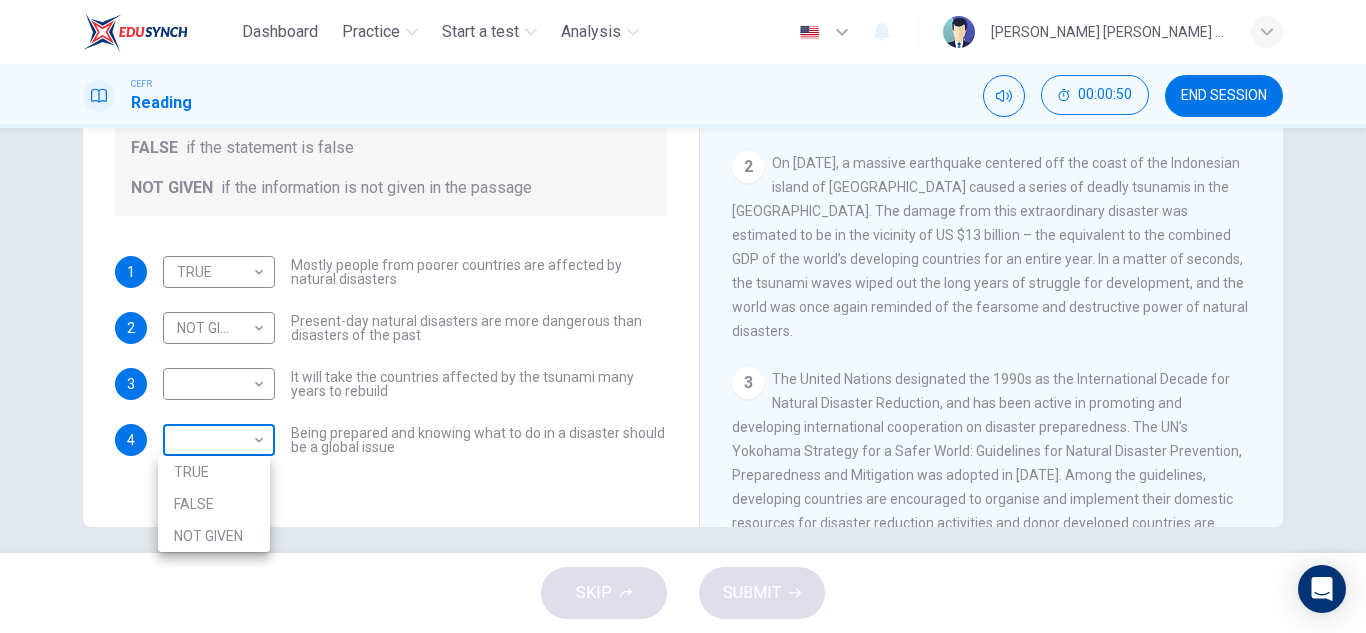 click on "Dashboard Practice Start a test Analysis English en ​ ALIYA JAMILA BINTI SABRI CEFR Reading 00:00:50 END SESSION Questions 1 - 4 Do the following statements agree with the information given in the Reading Passage?
In the boxes below, write TRUE if the statement is true FALSE if the statement is false NOT GIVEN if the information is not given in the passage 1 TRUE TRUE ​ Mostly people from poorer countries are affected by natural disasters 2 NOT GIVEN NOT GIVEN ​ Present-day natural disasters are more dangerous than disasters of the past 3 ​ ​ It will take the countries affected by the tsunami many years to rebuild 4 ​ ​ Being prepared and knowing what to do in a disaster should be a global issue Preparing for the Threat CLICK TO ZOOM Click to Zoom 1 2 3 4 5 6 SKIP SUBMIT EduSynch - Online Language Proficiency Testing
Dashboard Practice Start a test Analysis Notifications © Copyright  2025 TRUE FALSE NOT GIVEN" at bounding box center [683, 316] 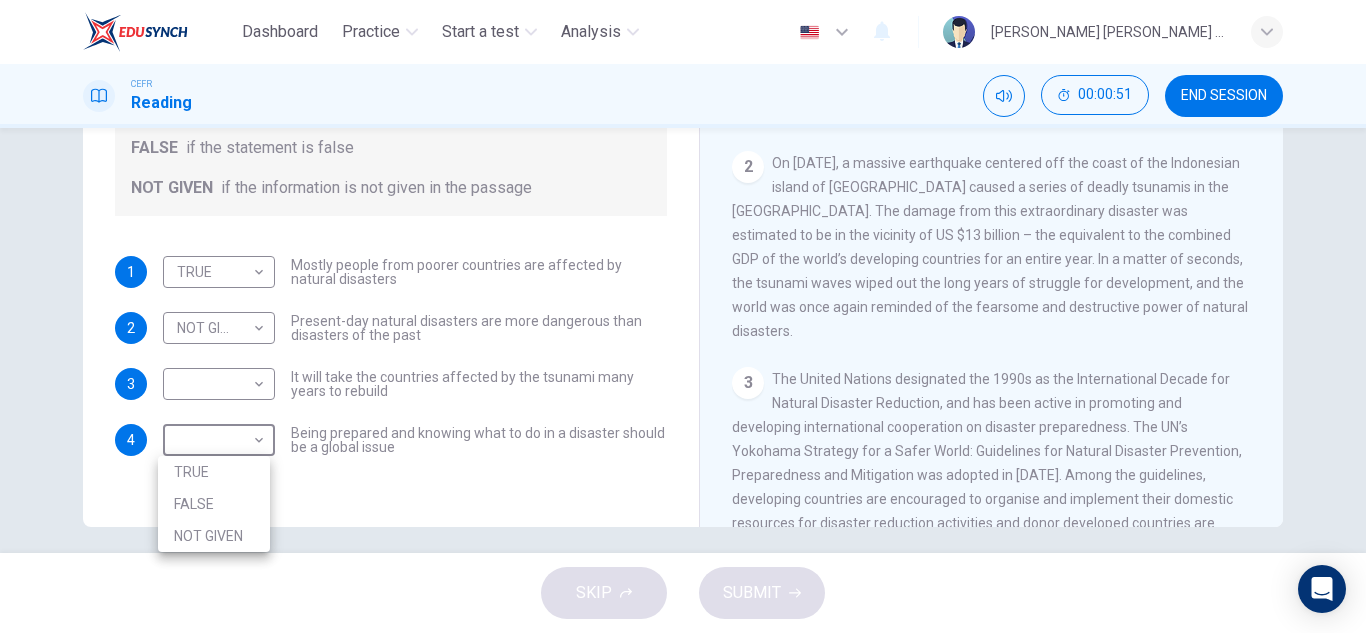 click on "TRUE" at bounding box center [214, 472] 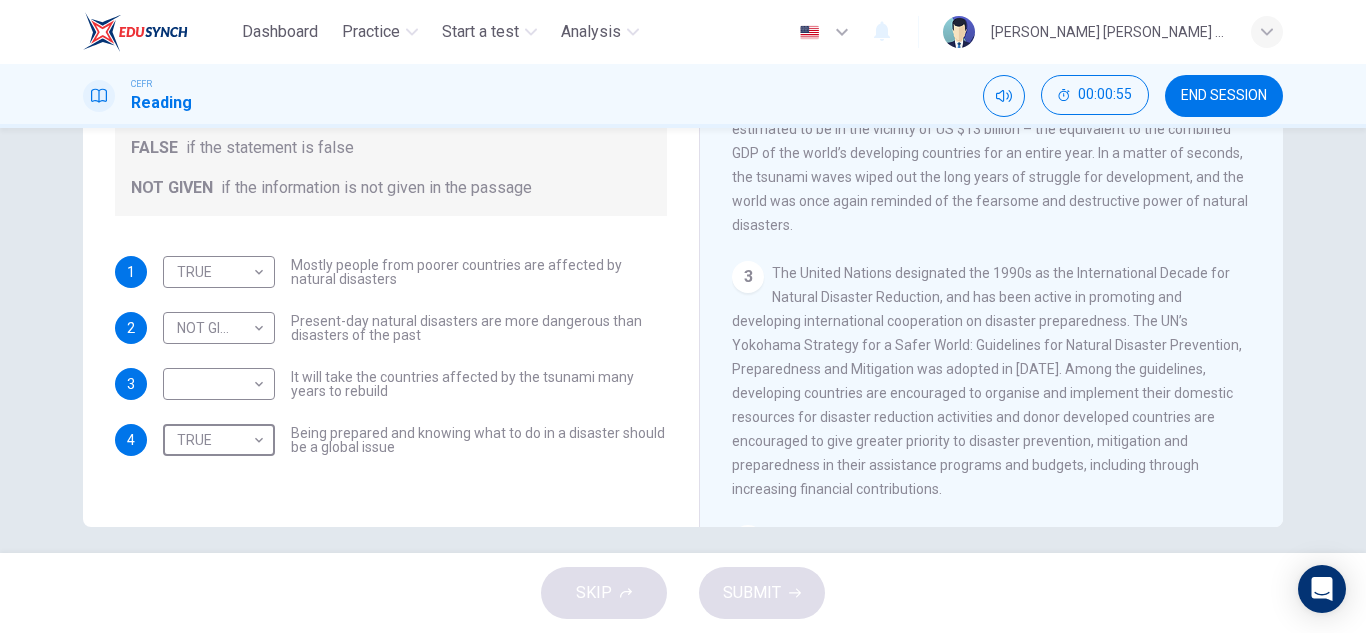 scroll, scrollTop: 547, scrollLeft: 0, axis: vertical 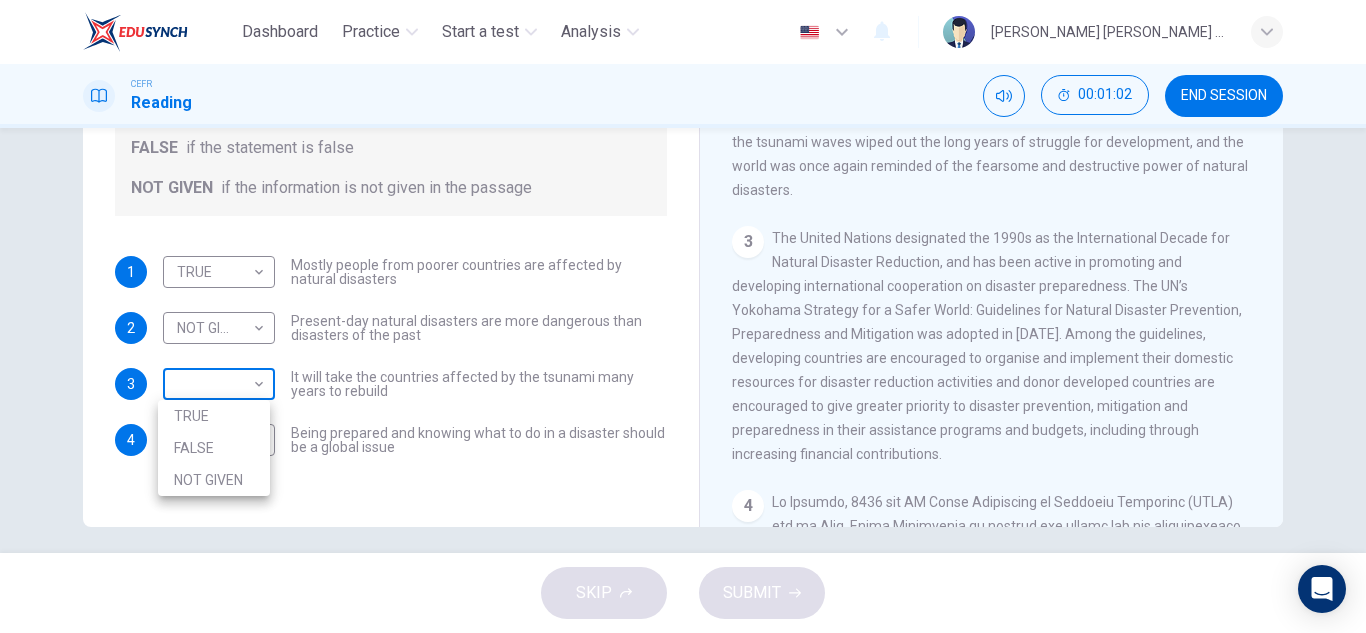 click on "Dashboard Practice Start a test Analysis English en ​ ALIYA JAMILA BINTI SABRI CEFR Reading 00:01:02 END SESSION Questions 1 - 4 Do the following statements agree with the information given in the Reading Passage?
In the boxes below, write TRUE if the statement is true FALSE if the statement is false NOT GIVEN if the information is not given in the passage 1 TRUE TRUE ​ Mostly people from poorer countries are affected by natural disasters 2 NOT GIVEN NOT GIVEN ​ Present-day natural disasters are more dangerous than disasters of the past 3 ​ ​ It will take the countries affected by the tsunami many years to rebuild 4 TRUE TRUE ​ Being prepared and knowing what to do in a disaster should be a global issue Preparing for the Threat CLICK TO ZOOM Click to Zoom 1 2 3 4 5 6 SKIP SUBMIT EduSynch - Online Language Proficiency Testing
Dashboard Practice Start a test Analysis Notifications © Copyright  2025 TRUE FALSE NOT GIVEN" at bounding box center (683, 316) 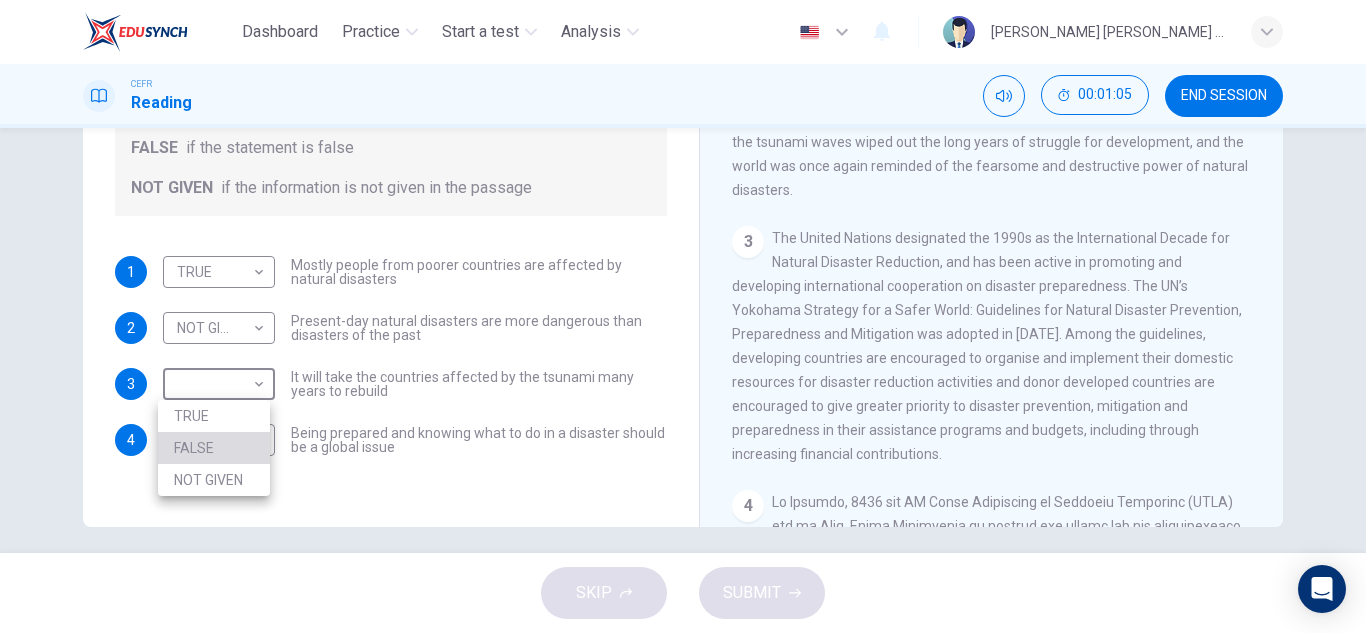 click on "FALSE" at bounding box center (214, 448) 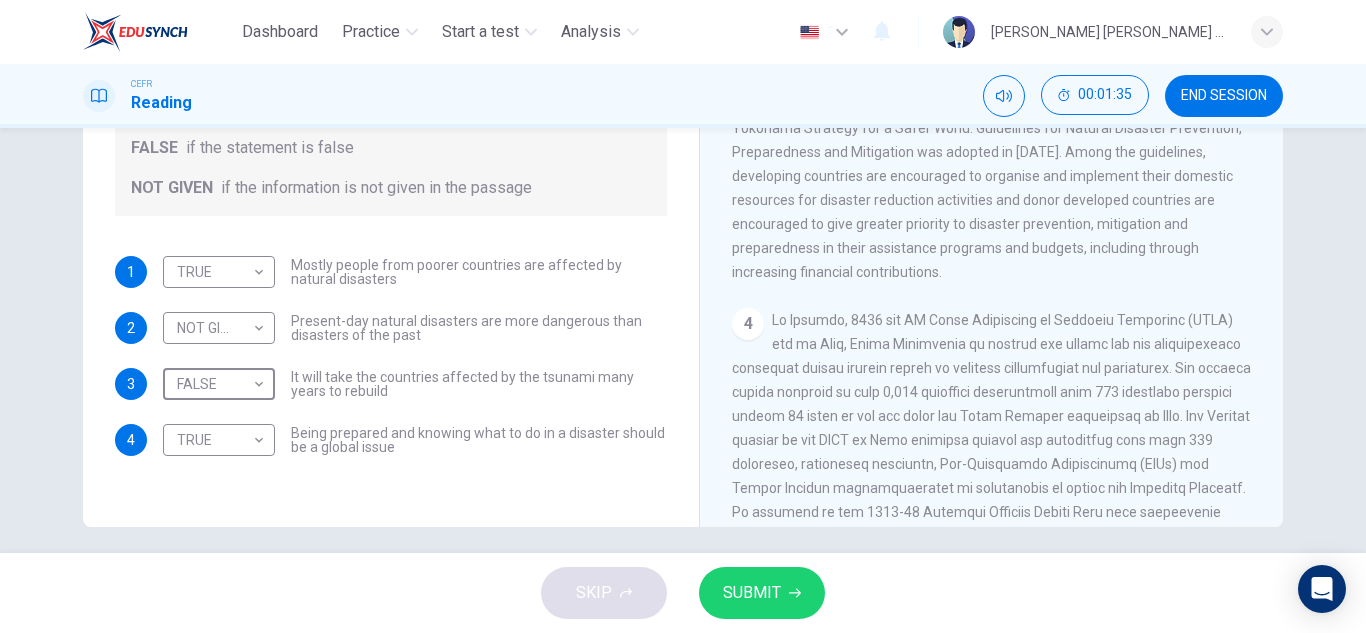 scroll, scrollTop: 744, scrollLeft: 0, axis: vertical 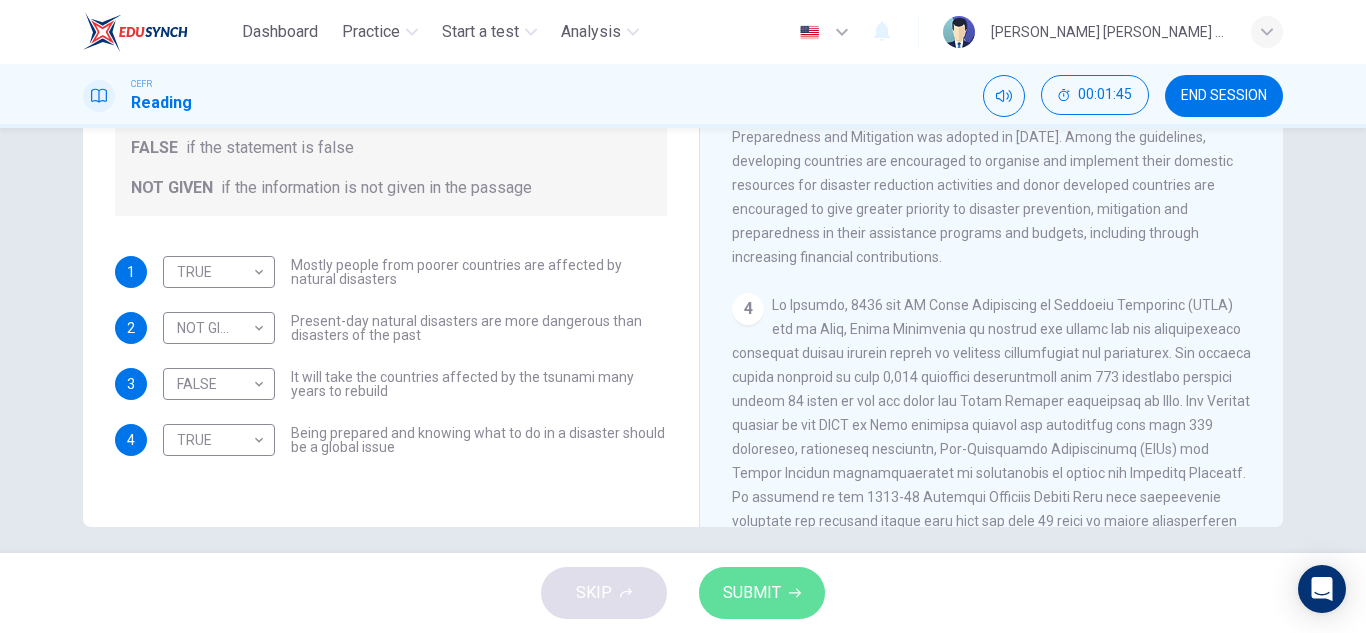 click on "SUBMIT" at bounding box center [752, 593] 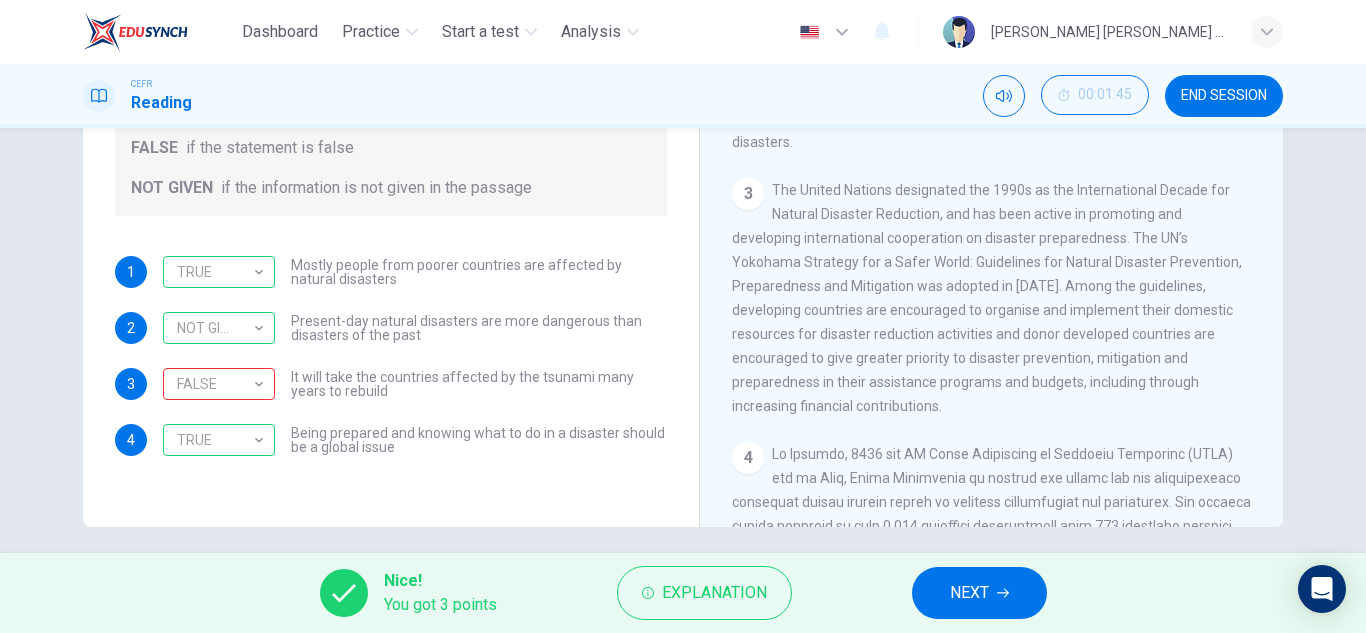 scroll, scrollTop: 497, scrollLeft: 0, axis: vertical 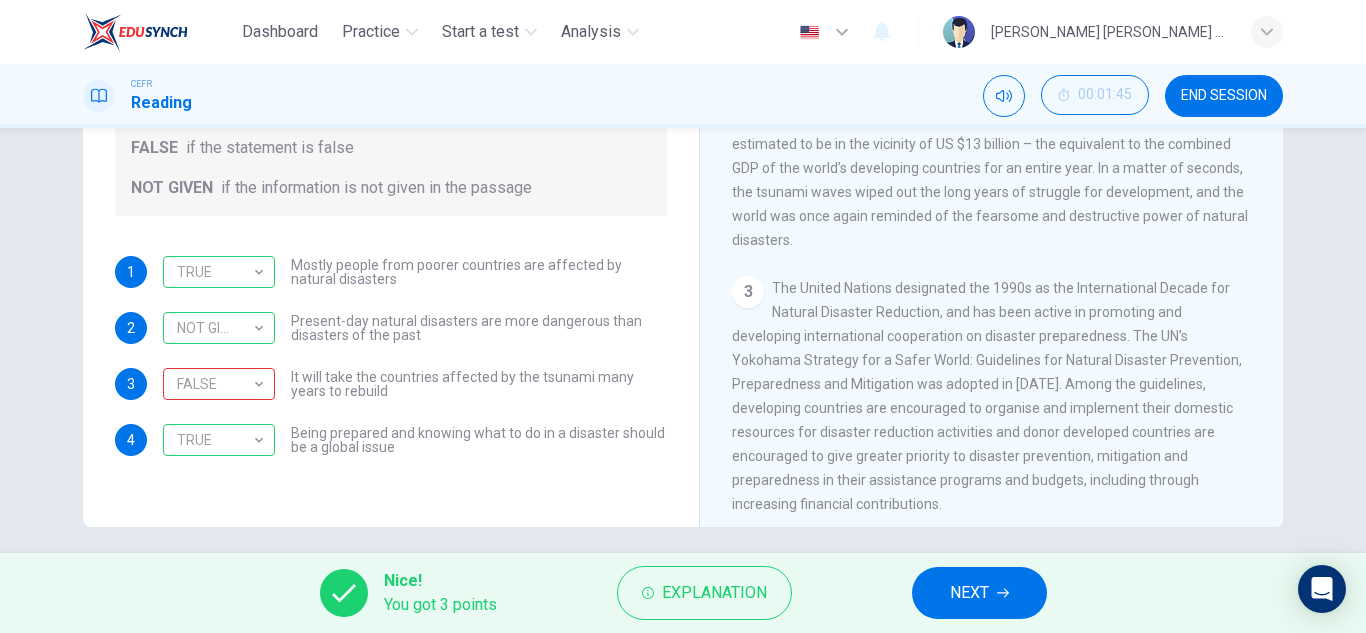 click on "NEXT" at bounding box center [969, 593] 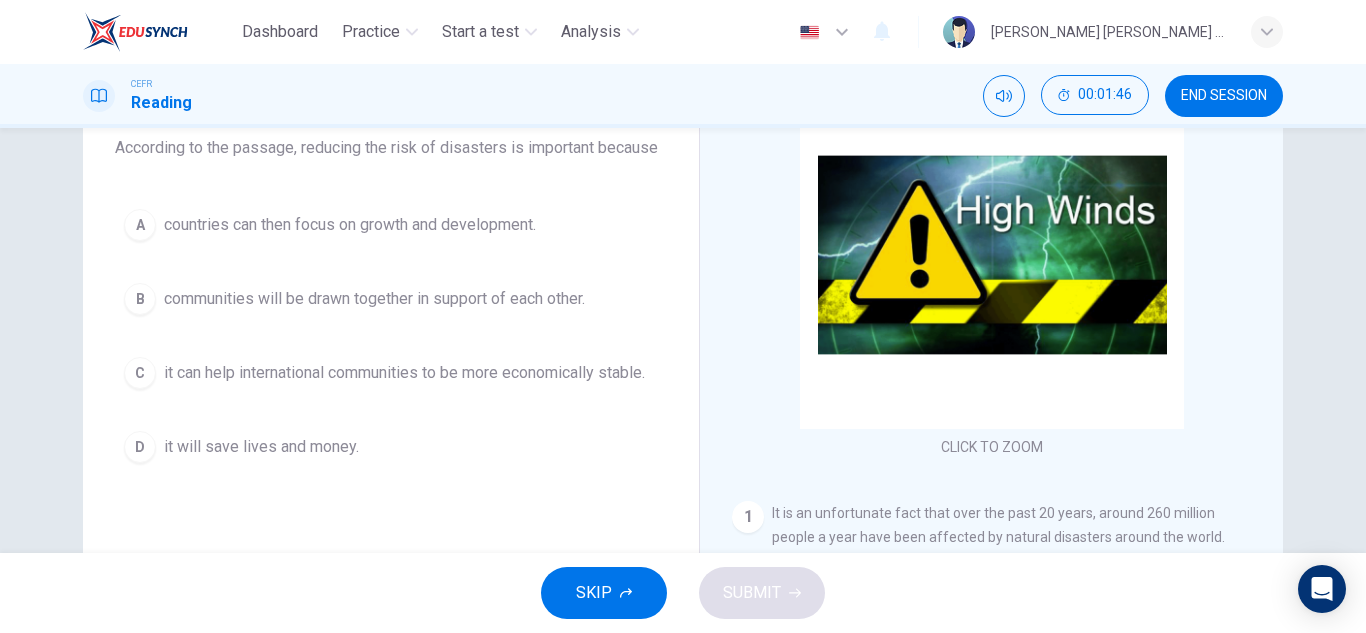 scroll, scrollTop: 175, scrollLeft: 0, axis: vertical 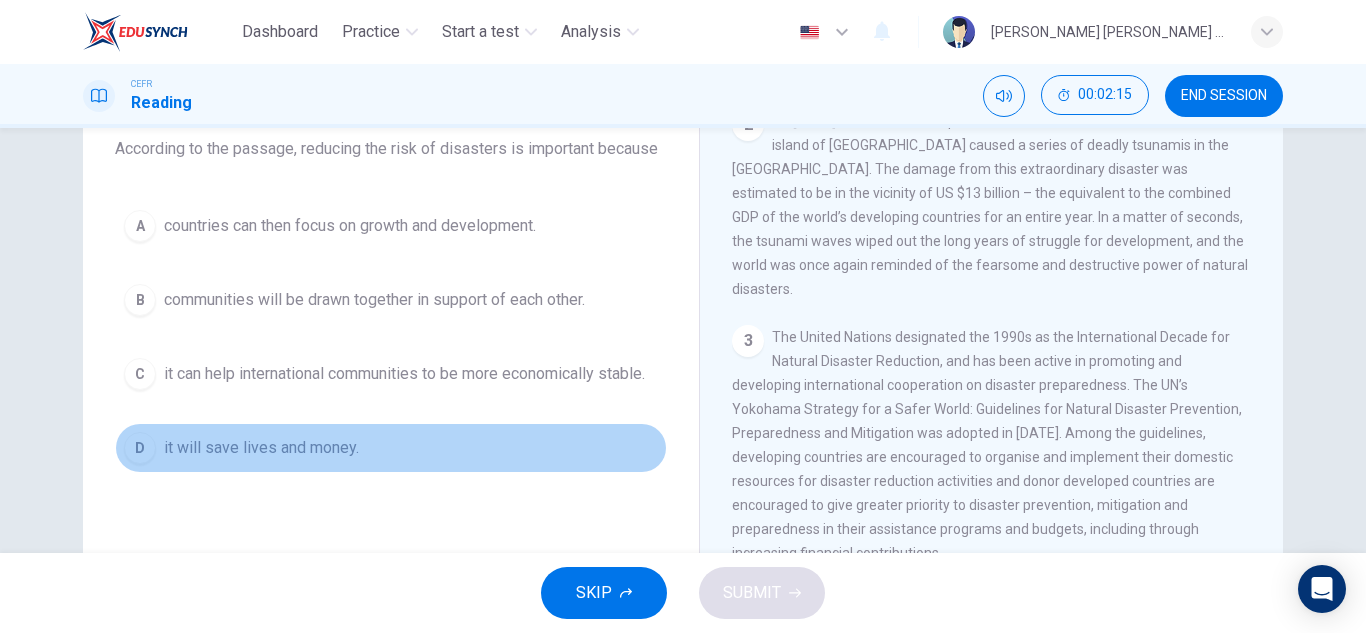 click on "it will save lives and money." at bounding box center [261, 448] 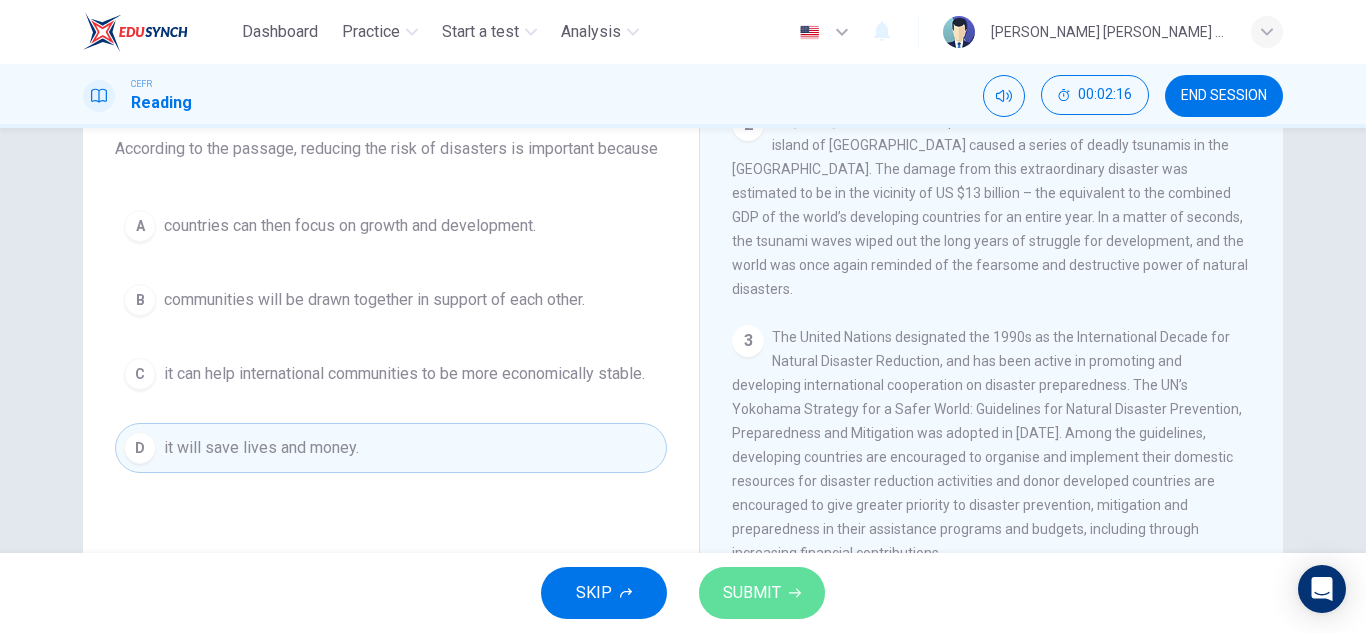 click on "SUBMIT" at bounding box center (762, 593) 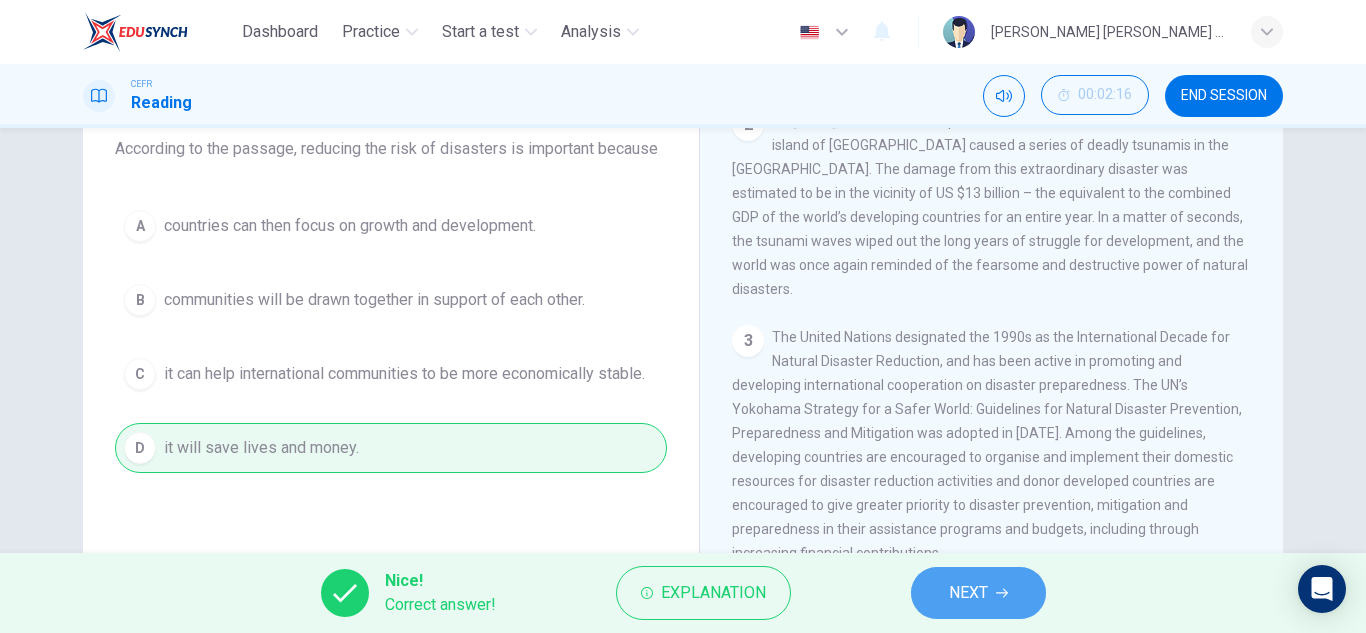 click on "NEXT" at bounding box center [978, 593] 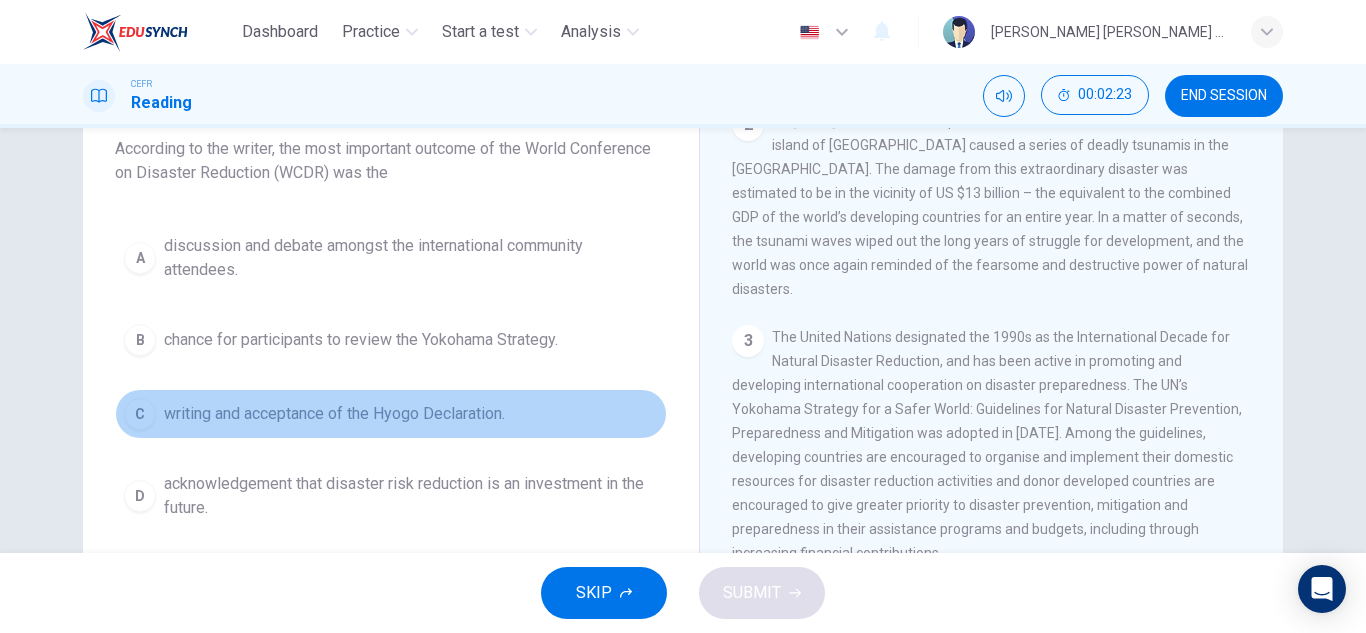 click on "C writing and acceptance of the Hyogo Declaration." at bounding box center [391, 414] 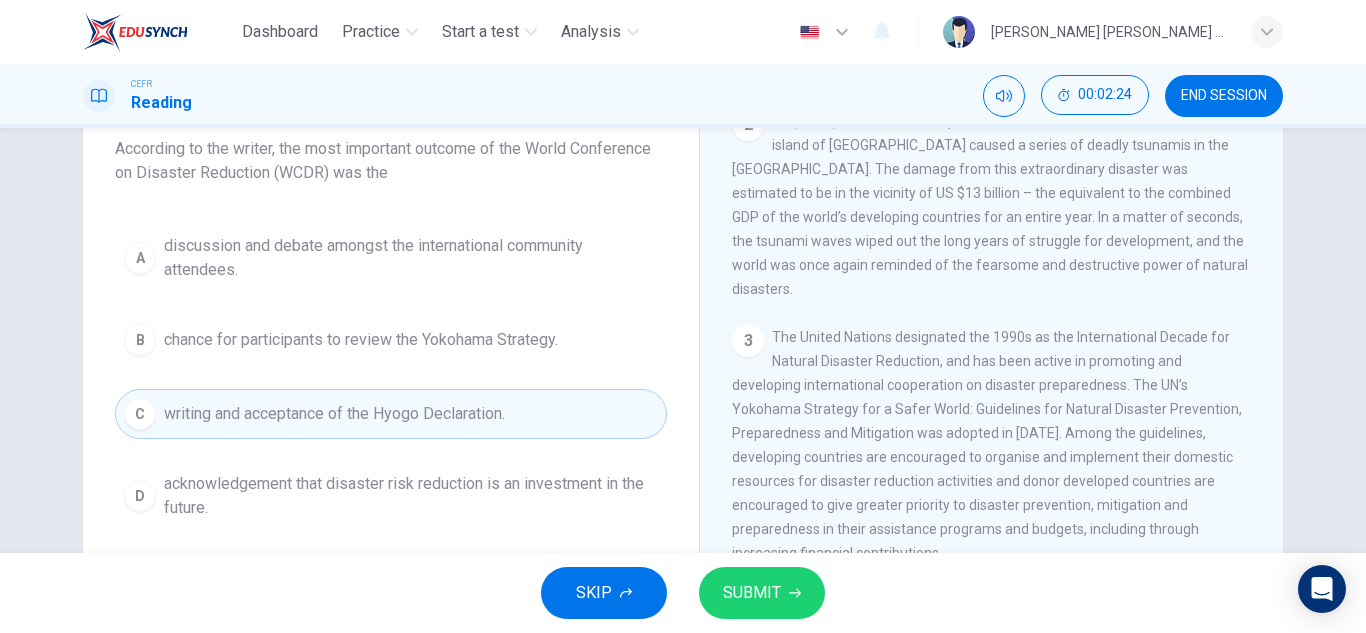 click on "SUBMIT" at bounding box center [752, 593] 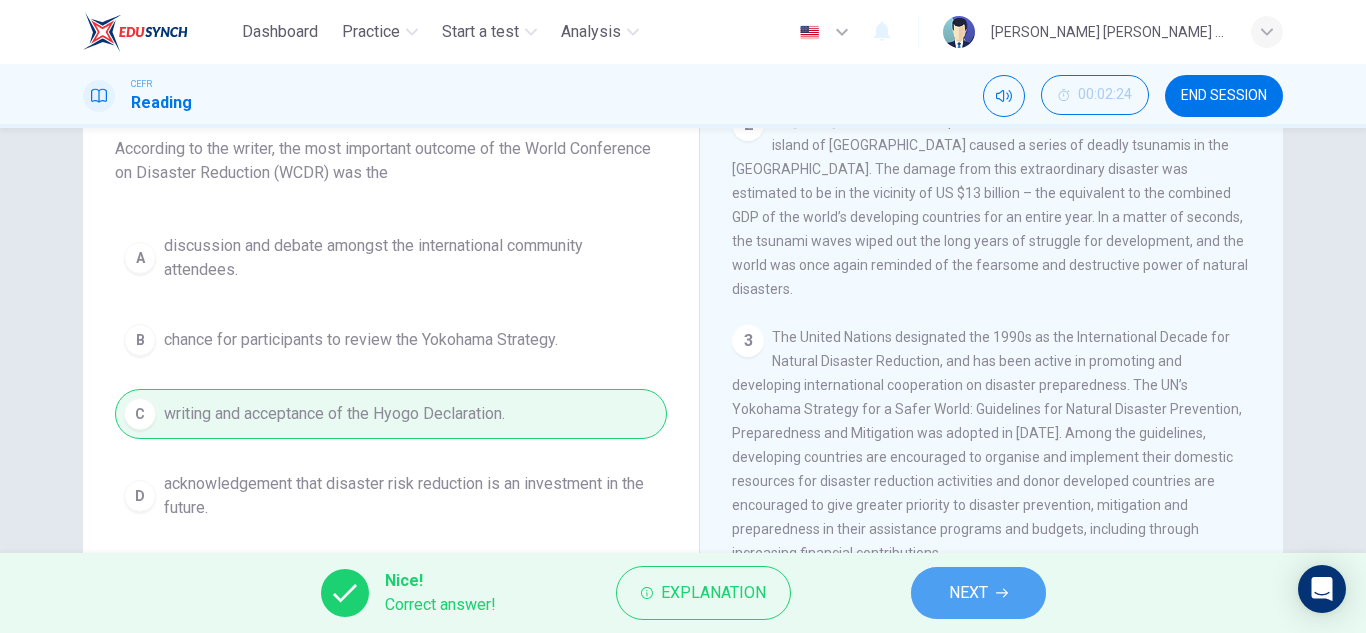 click on "NEXT" at bounding box center (978, 593) 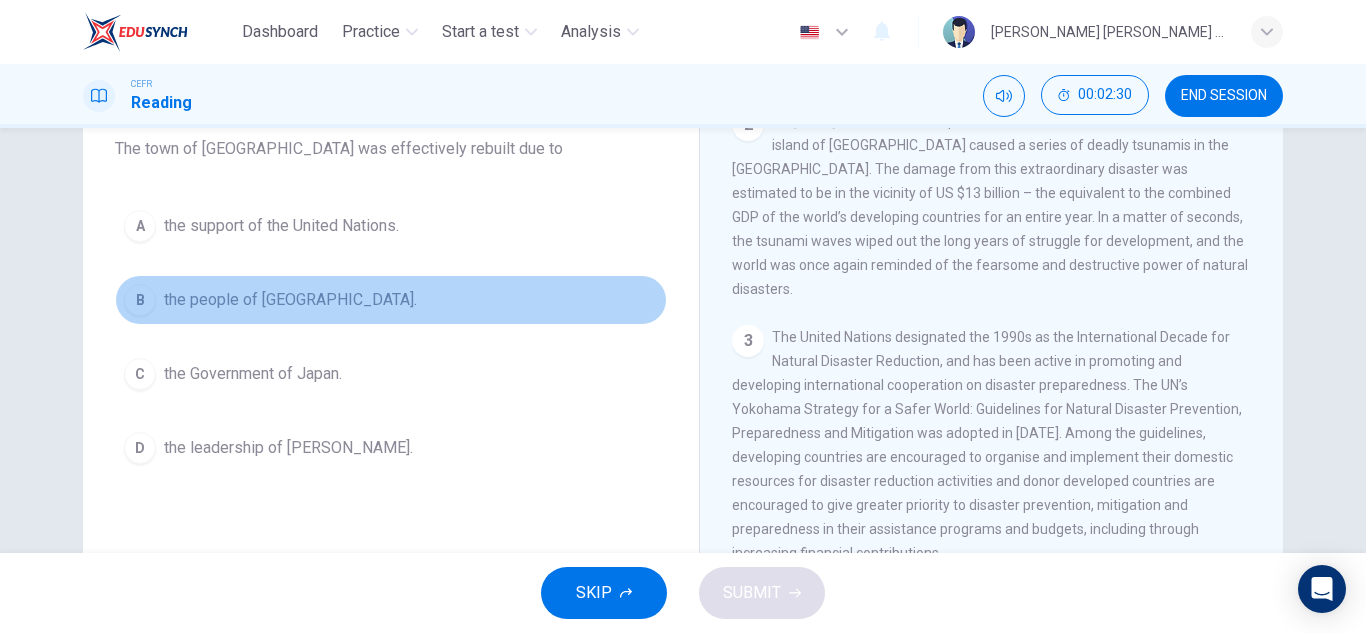 click on "the people of Kobe." at bounding box center [290, 300] 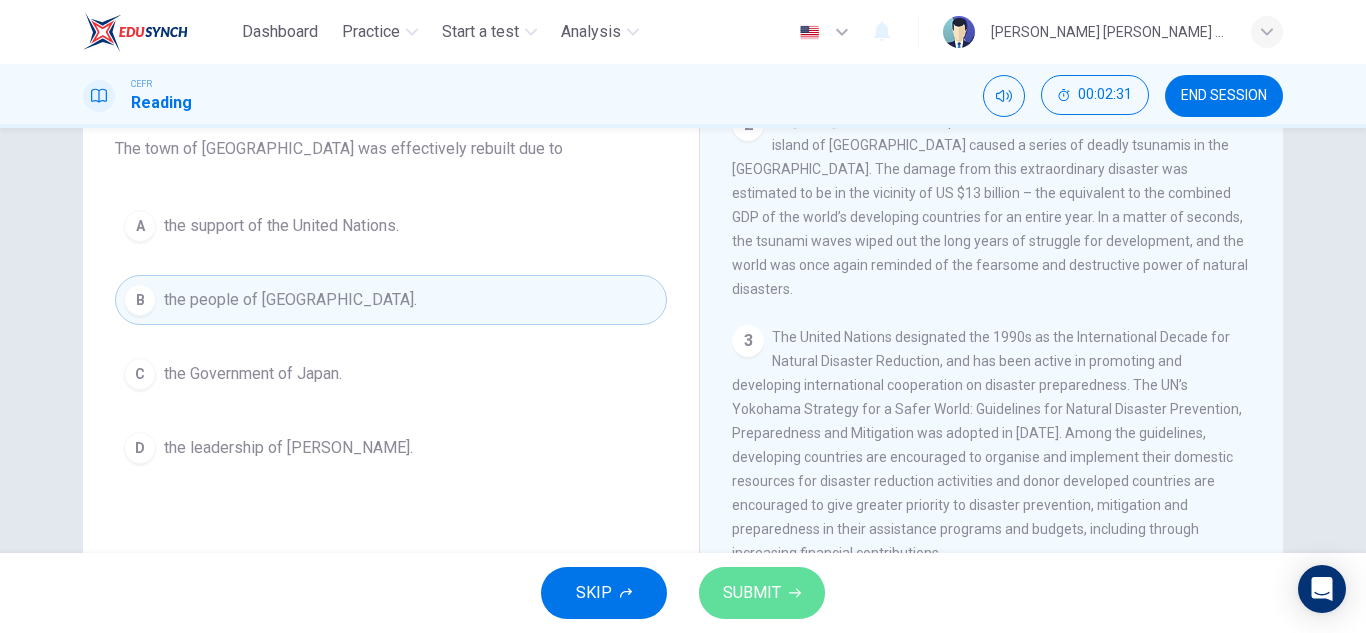click on "SUBMIT" at bounding box center (762, 593) 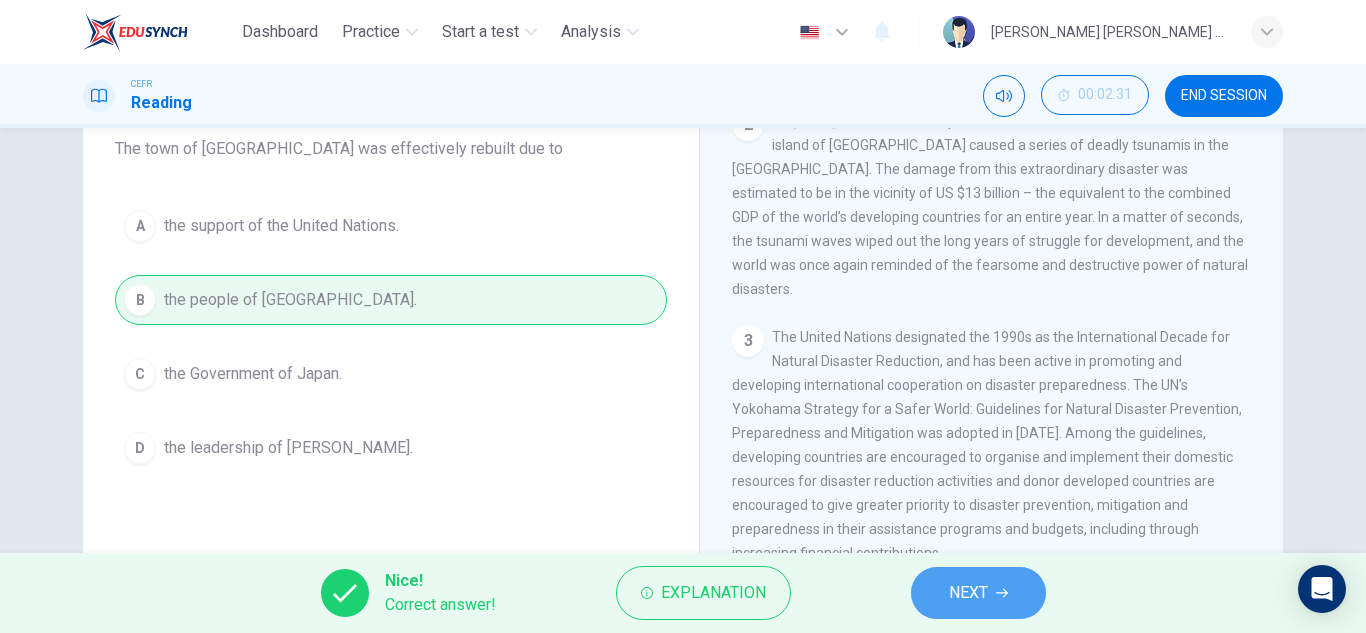 click on "NEXT" at bounding box center [978, 593] 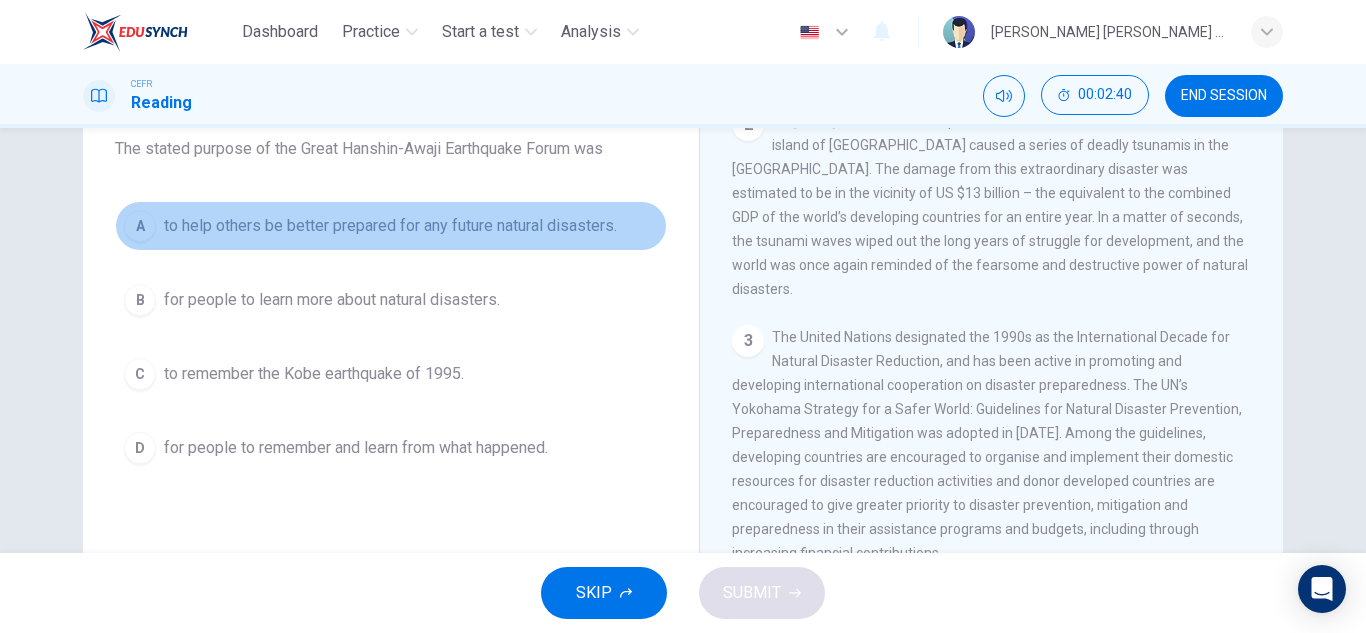 click on "A to help others be better prepared for any future natural disasters." at bounding box center (391, 226) 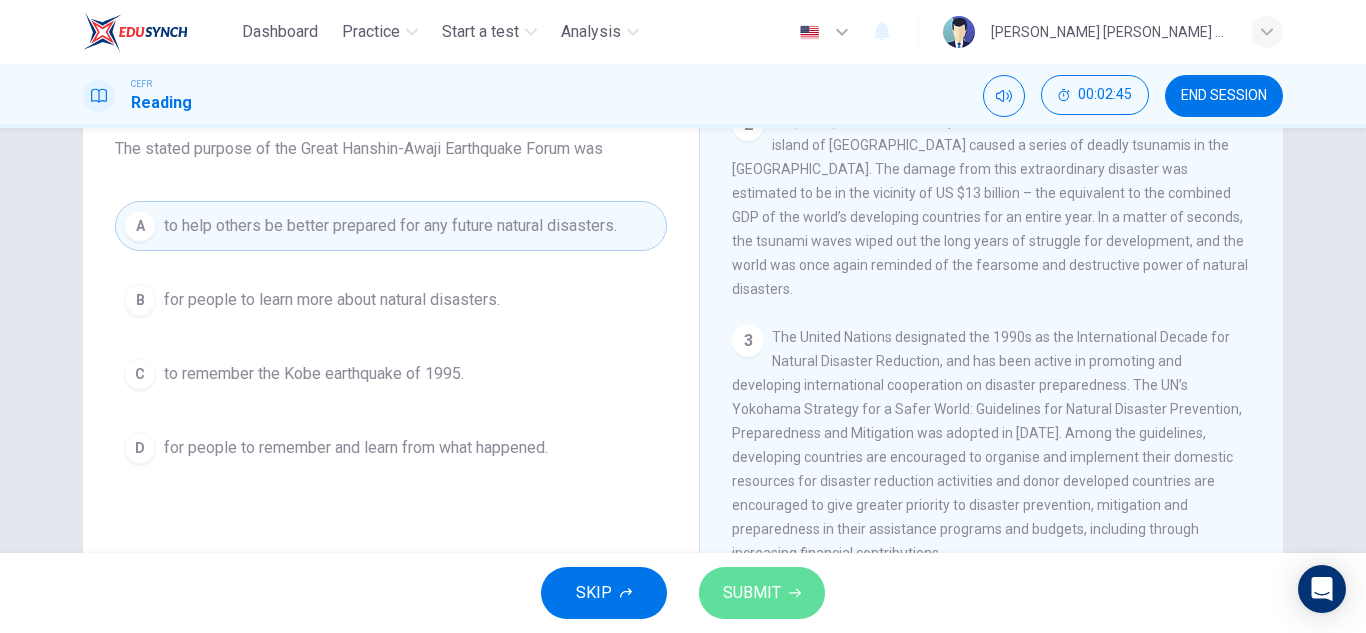 click on "SUBMIT" at bounding box center (762, 593) 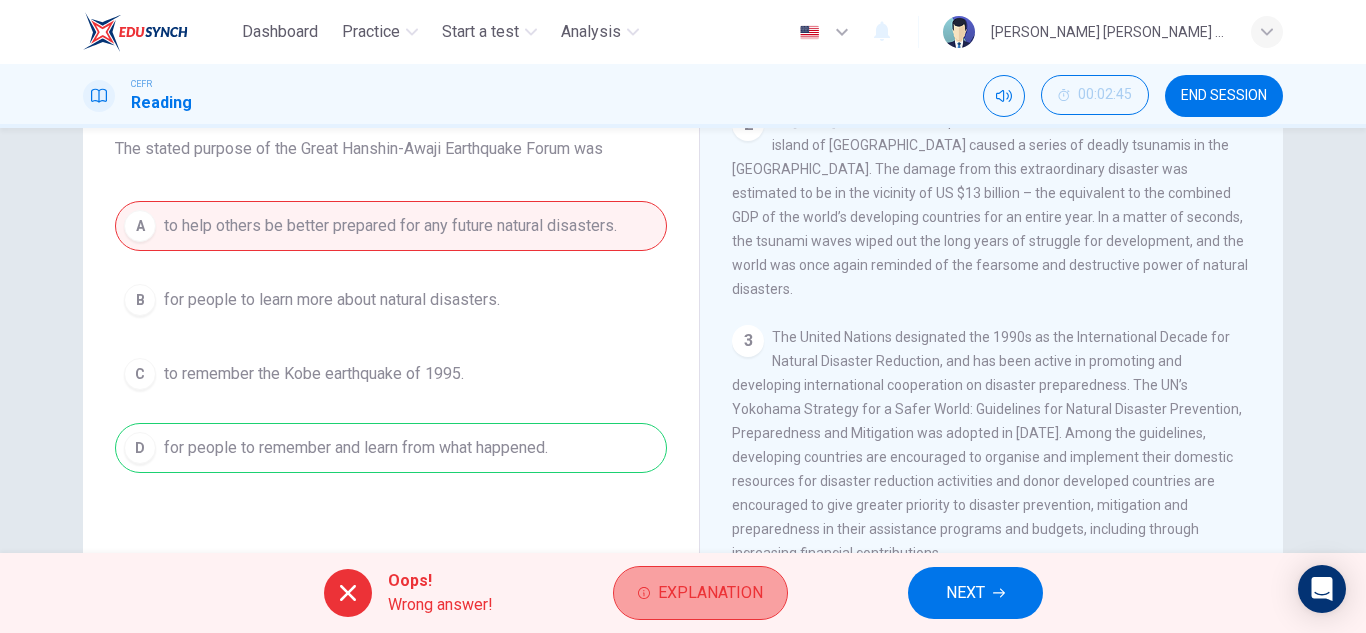 click on "Explanation" at bounding box center (710, 593) 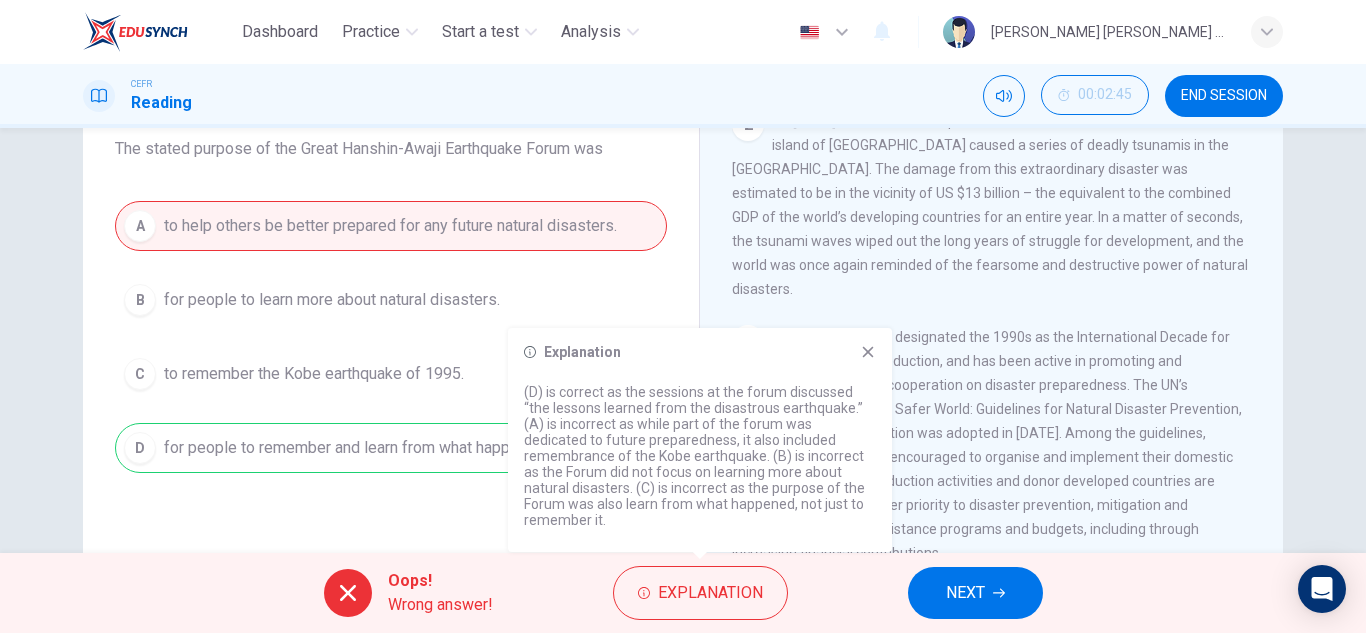 click on "3 The United Nations designated the 1990s as the International Decade for Natural Disaster Reduction, and has been active in promoting and developing international cooperation on disaster preparedness. The UN’s Yokohama Strategy for a Safer World: Guidelines for Natural Disaster Prevention, Preparedness and Mitigation was adopted in 1994. Among the guidelines, developing countries are encouraged to organise and implement their domestic resources for disaster reduction activities and donor developed countries are encouraged to give greater priority to disaster prevention, mitigation and preparedness in their assistance programs and budgets, including through increasing financial contributions." at bounding box center [992, 445] 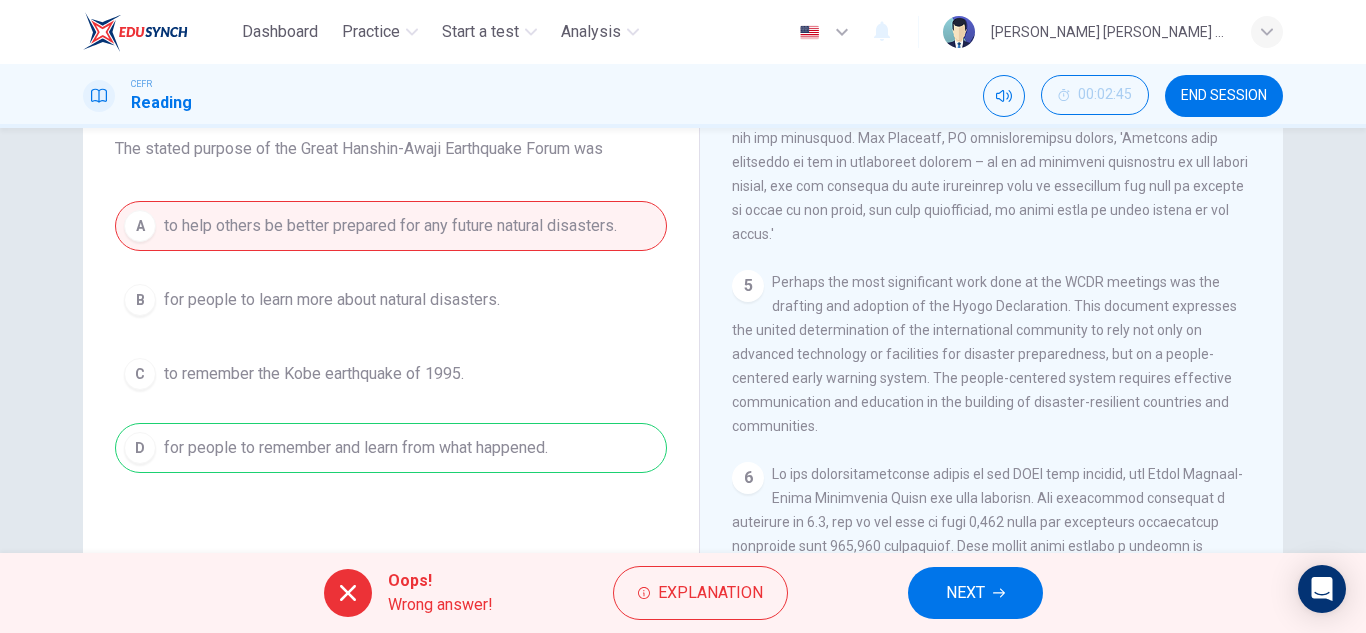 scroll, scrollTop: 1459, scrollLeft: 0, axis: vertical 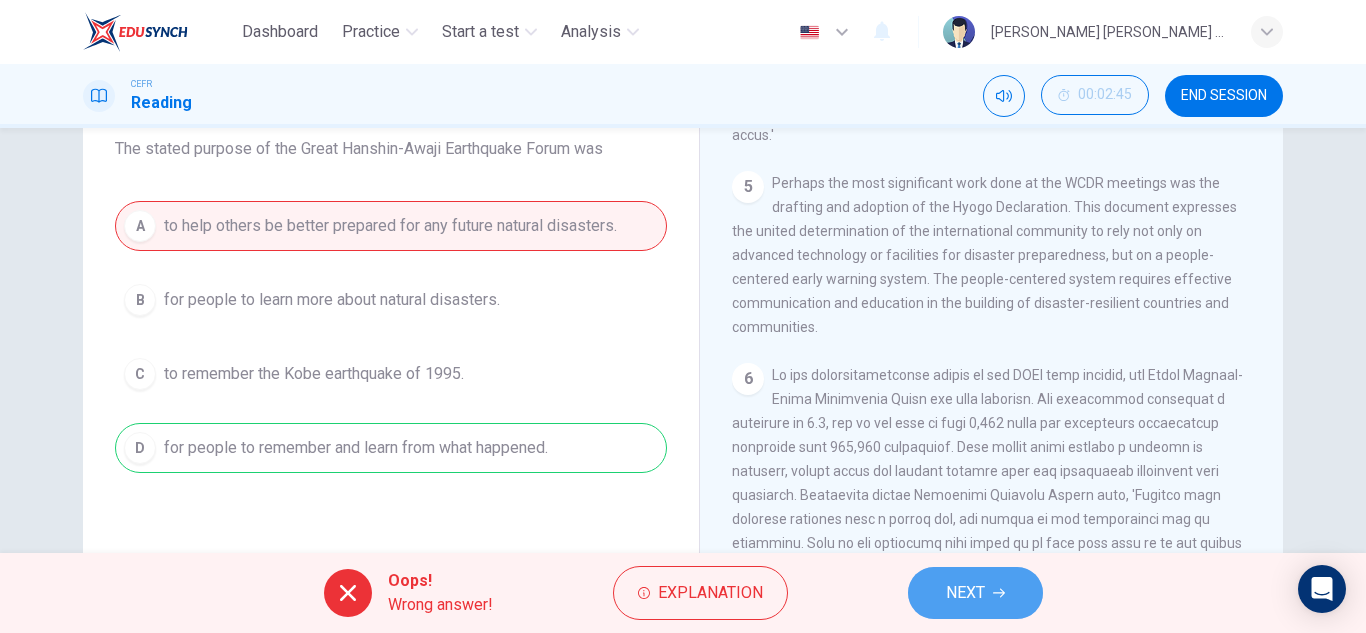 click on "NEXT" at bounding box center [975, 593] 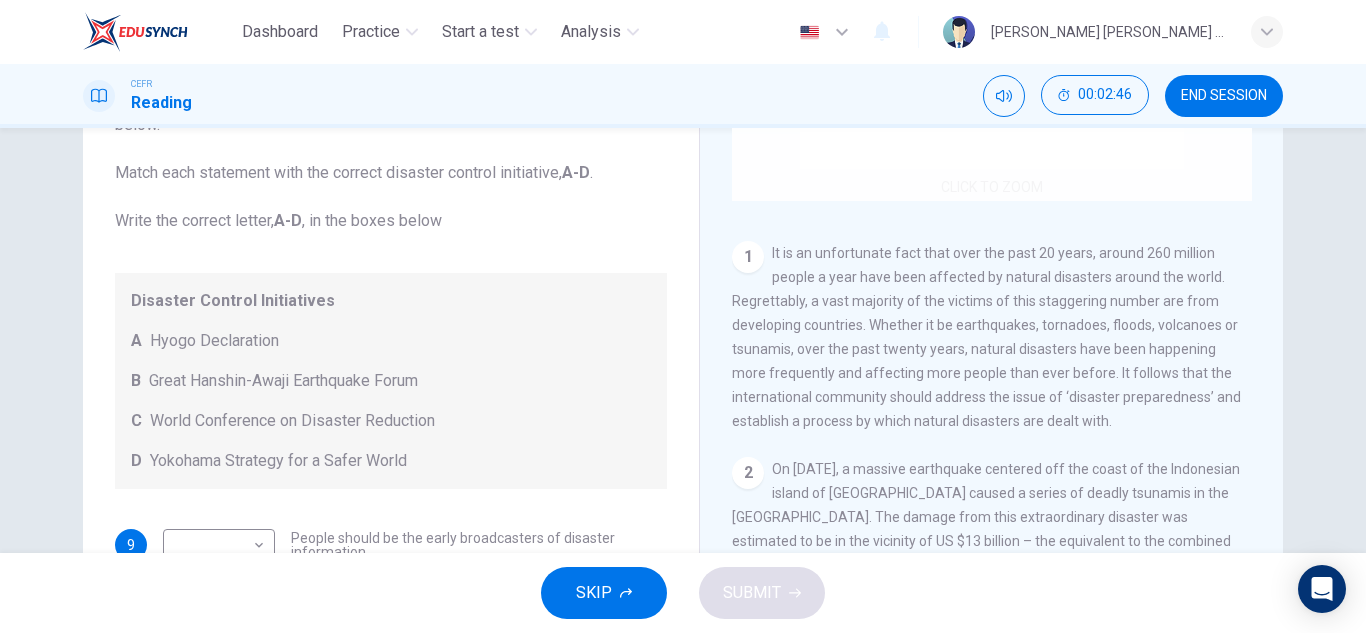 scroll, scrollTop: 262, scrollLeft: 0, axis: vertical 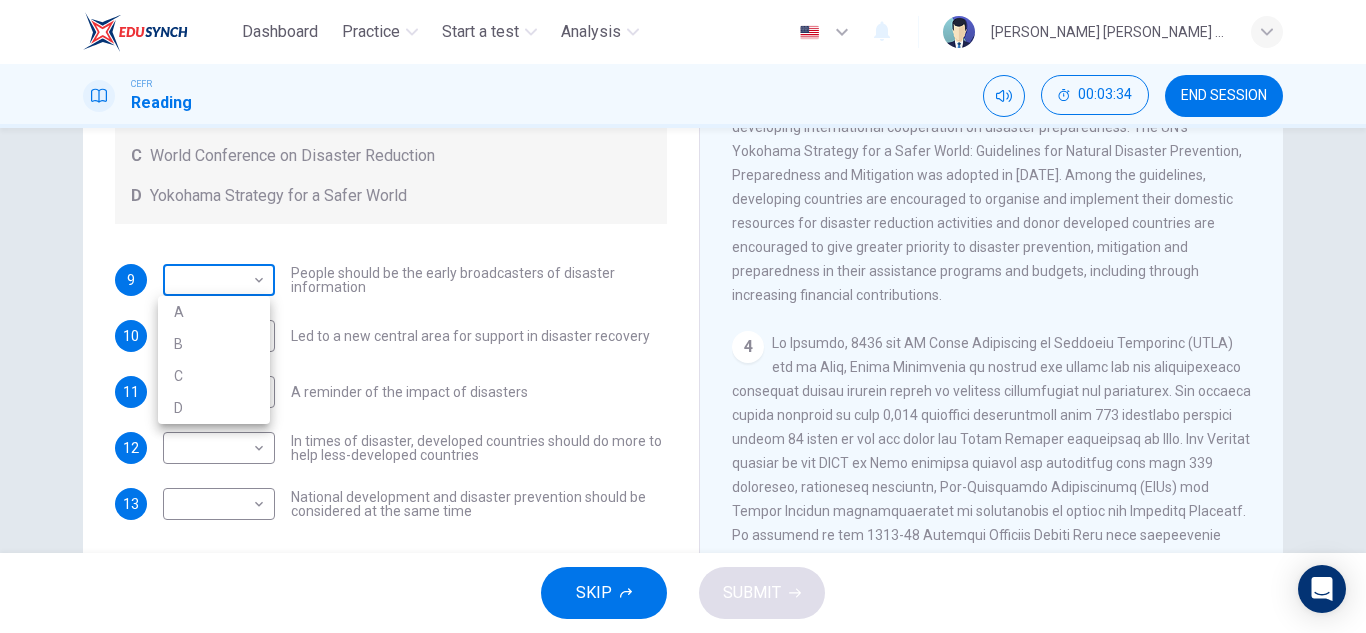 click on "Dashboard Practice Start a test Analysis English en ​ ALIYA JAMILA BINTI SABRI CEFR Reading 00:03:34 END SESSION Questions 9 - 13 Look at the following statements and the list of disaster control initiatives below.
Match each statement with the correct disaster control initiative,  A-D .
Write the correct letter,  A-D , in the boxes below Disaster Control Initiatives A Hyogo Declaration B Great Hanshin-Awaji Earthquake Forum C World Conference on Disaster Reduction D Yokohama Strategy for a Safer World 9 ​ ​ People should be the early broadcasters of disaster information 10 ​ ​ Led to a new central area for support in disaster recovery 11 ​ ​ A reminder of the impact of disasters 12 ​ ​ In times of disaster, developed countries should do more to help less-developed countries 13 ​ ​ National development and disaster prevention should be considered at the same time Preparing for the Threat CLICK TO ZOOM Click to Zoom 1 2 3 4 5 6 SKIP SUBMIT EduSynch - Online Language Proficiency Testing" at bounding box center [683, 316] 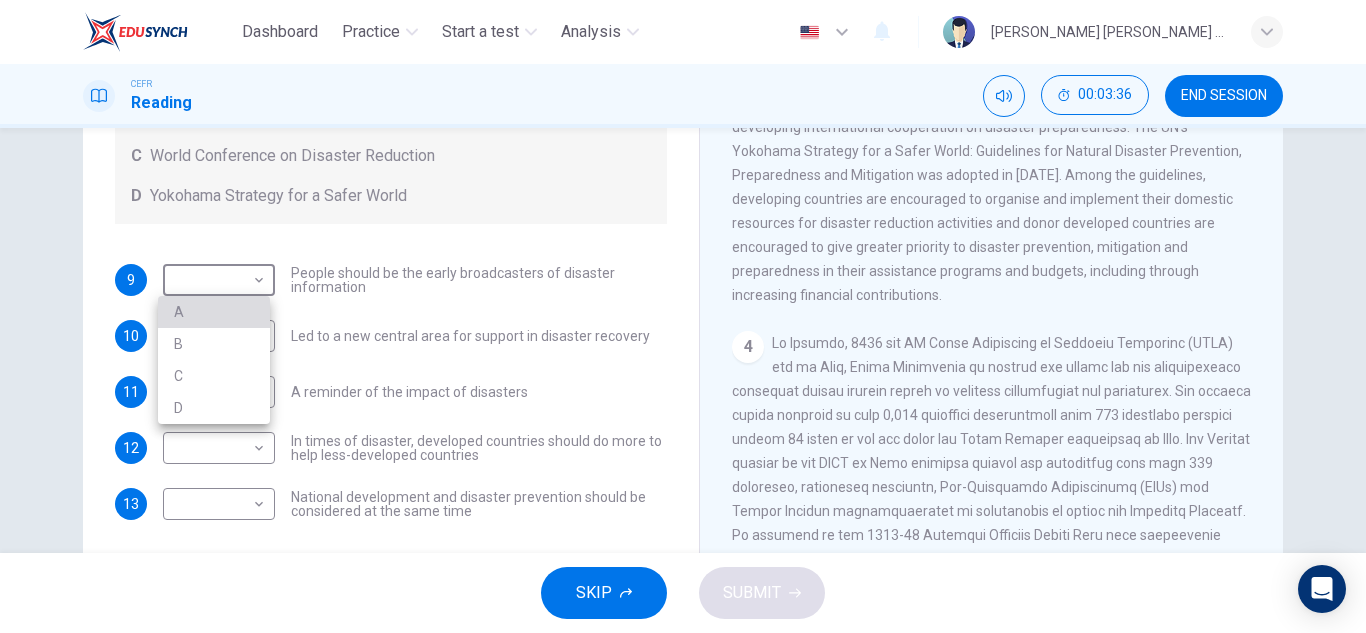 click on "A" at bounding box center [214, 312] 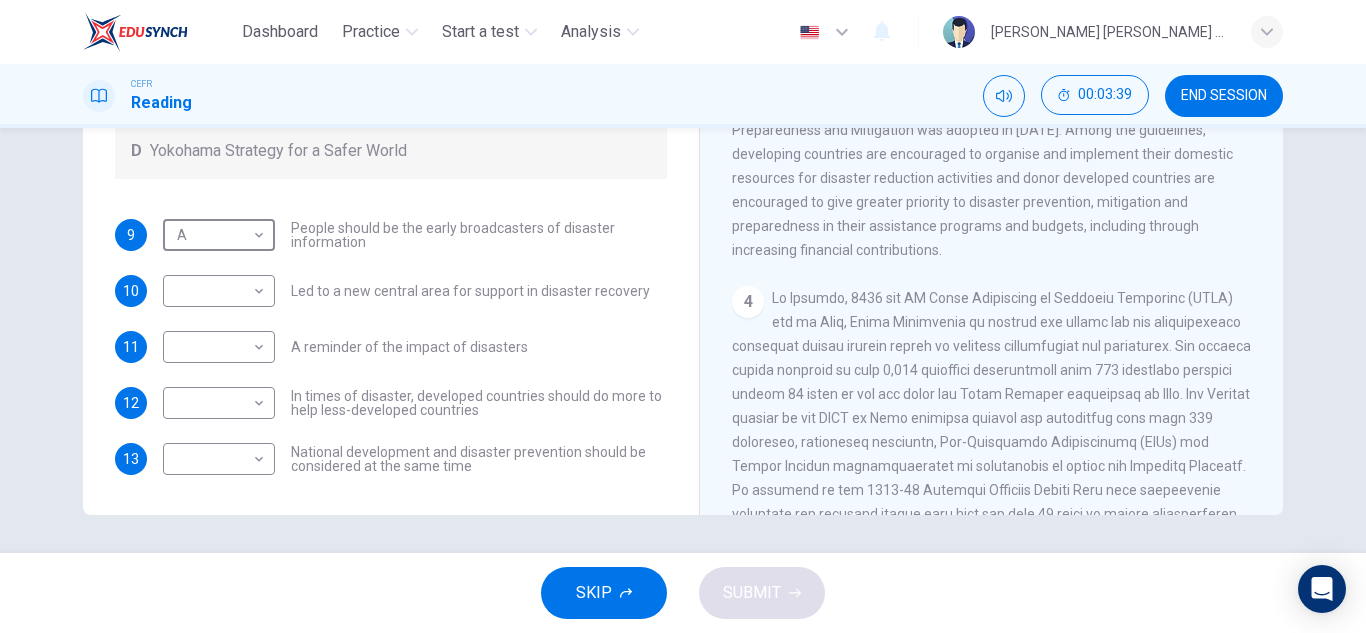 scroll, scrollTop: 348, scrollLeft: 0, axis: vertical 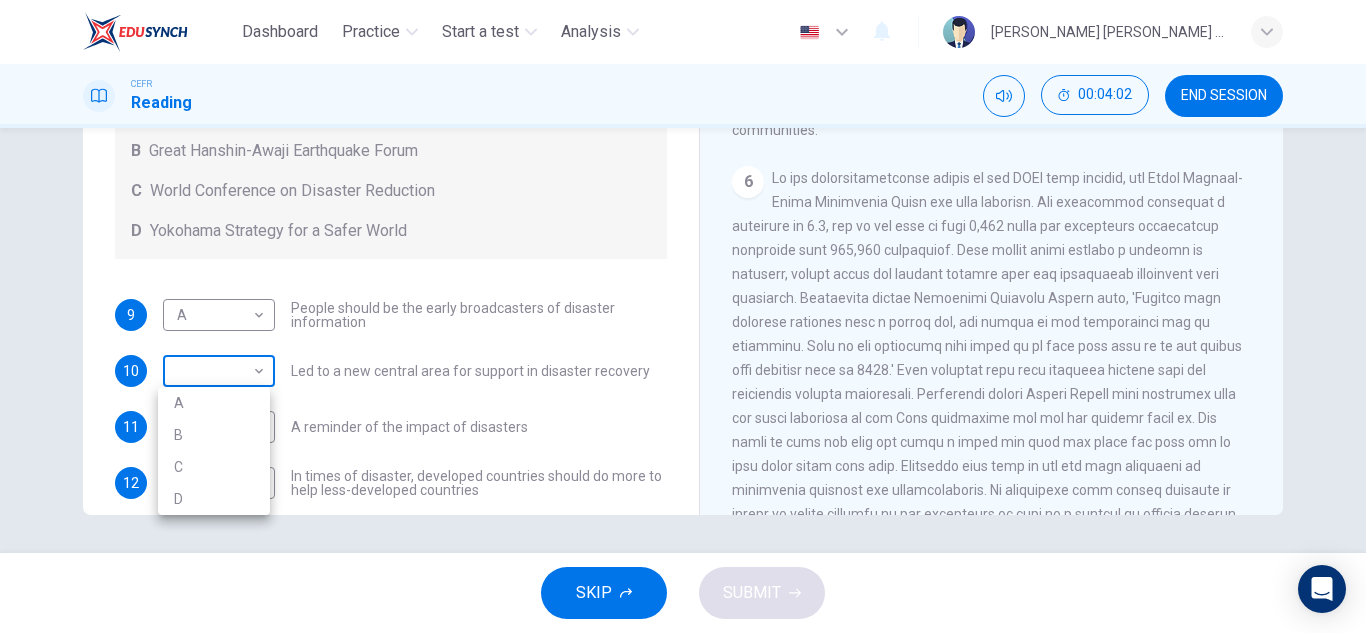 click on "Dashboard Practice Start a test Analysis English en ​ ALIYA JAMILA BINTI SABRI CEFR Reading 00:04:02 END SESSION Questions 9 - 13 Look at the following statements and the list of disaster control initiatives below.
Match each statement with the correct disaster control initiative,  A-D .
Write the correct letter,  A-D , in the boxes below Disaster Control Initiatives A Hyogo Declaration B Great Hanshin-Awaji Earthquake Forum C World Conference on Disaster Reduction D Yokohama Strategy for a Safer World 9 A A ​ People should be the early broadcasters of disaster information 10 ​ ​ Led to a new central area for support in disaster recovery 11 ​ ​ A reminder of the impact of disasters 12 ​ ​ In times of disaster, developed countries should do more to help less-developed countries 13 ​ ​ National development and disaster prevention should be considered at the same time Preparing for the Threat CLICK TO ZOOM Click to Zoom 1 2 3 4 5 6 SKIP SUBMIT EduSynch - Online Language Proficiency Testing" at bounding box center (683, 316) 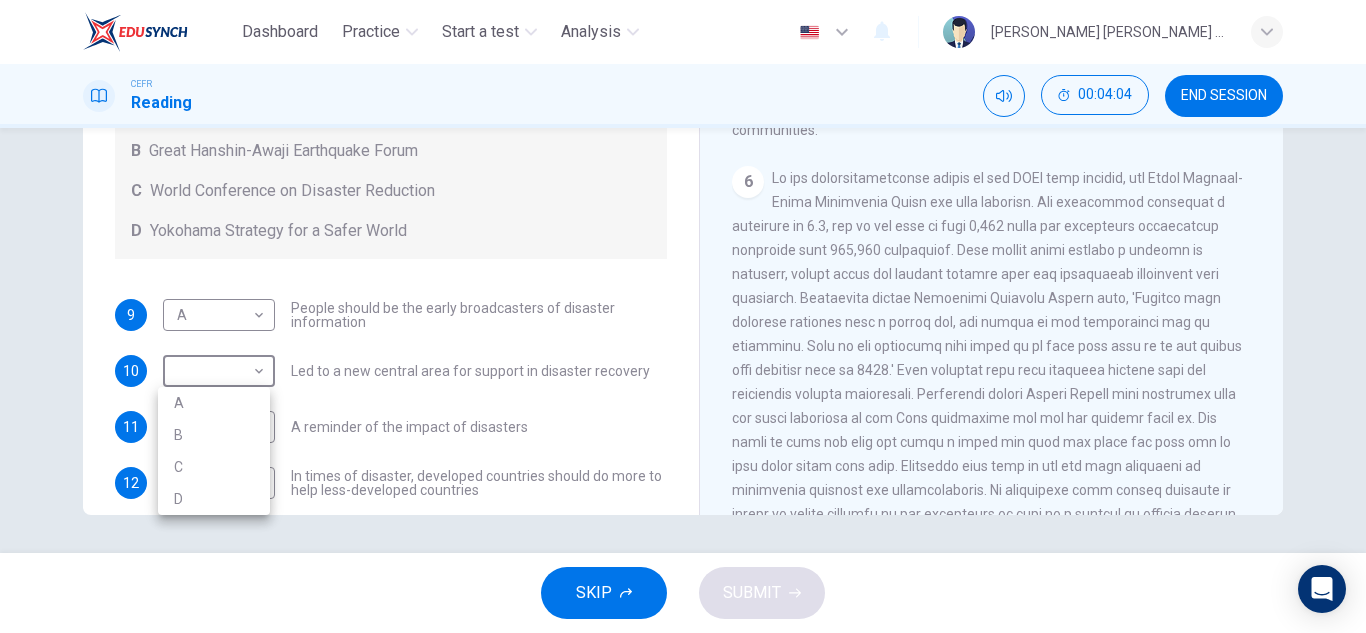 click at bounding box center (683, 316) 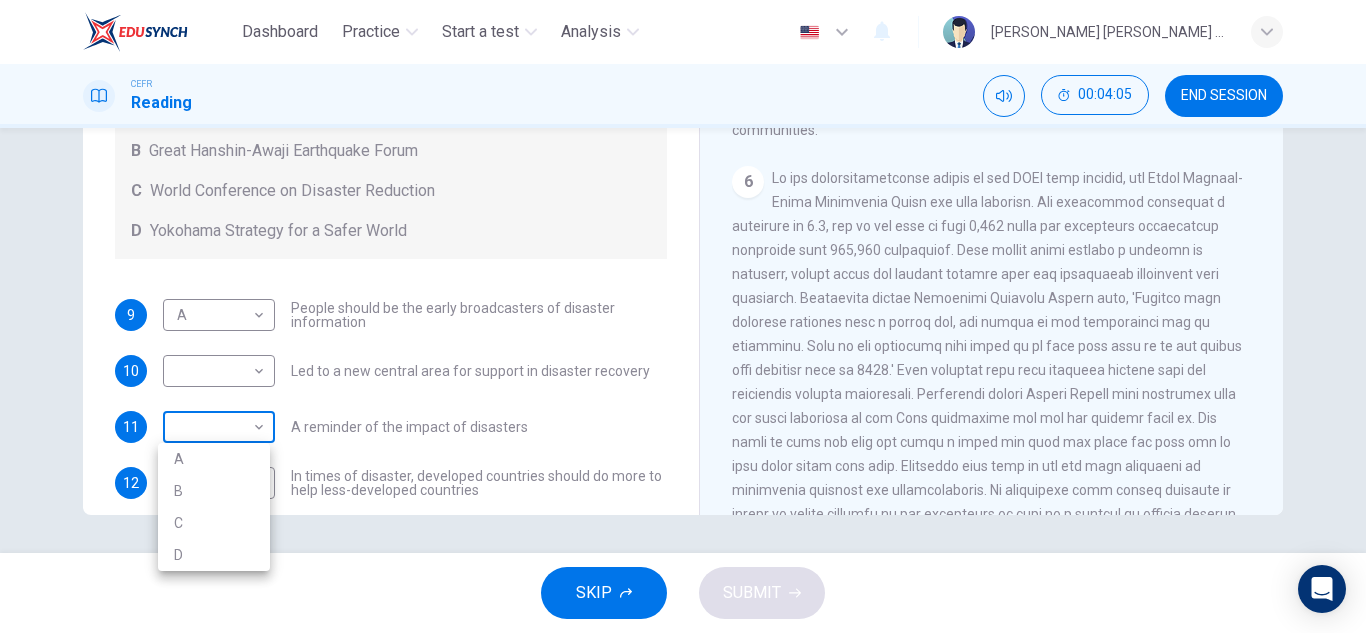 click on "Dashboard Practice Start a test Analysis English en ​ ALIYA JAMILA BINTI SABRI CEFR Reading 00:04:05 END SESSION Questions 9 - 13 Look at the following statements and the list of disaster control initiatives below.
Match each statement with the correct disaster control initiative,  A-D .
Write the correct letter,  A-D , in the boxes below Disaster Control Initiatives A Hyogo Declaration B Great Hanshin-Awaji Earthquake Forum C World Conference on Disaster Reduction D Yokohama Strategy for a Safer World 9 A A ​ People should be the early broadcasters of disaster information 10 ​ ​ Led to a new central area for support in disaster recovery 11 ​ ​ A reminder of the impact of disasters 12 ​ ​ In times of disaster, developed countries should do more to help less-developed countries 13 ​ ​ National development and disaster prevention should be considered at the same time Preparing for the Threat CLICK TO ZOOM Click to Zoom 1 2 3 4 5 6 SKIP SUBMIT EduSynch - Online Language Proficiency Testing" at bounding box center [683, 316] 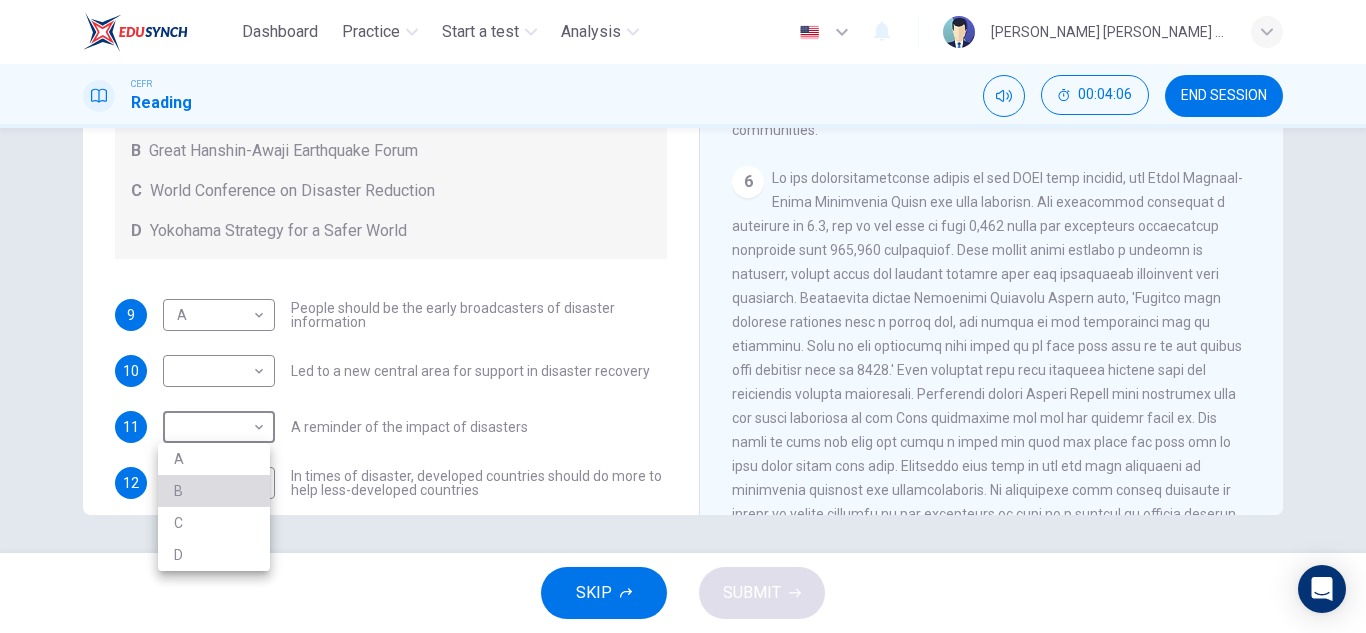 click on "B" at bounding box center [214, 491] 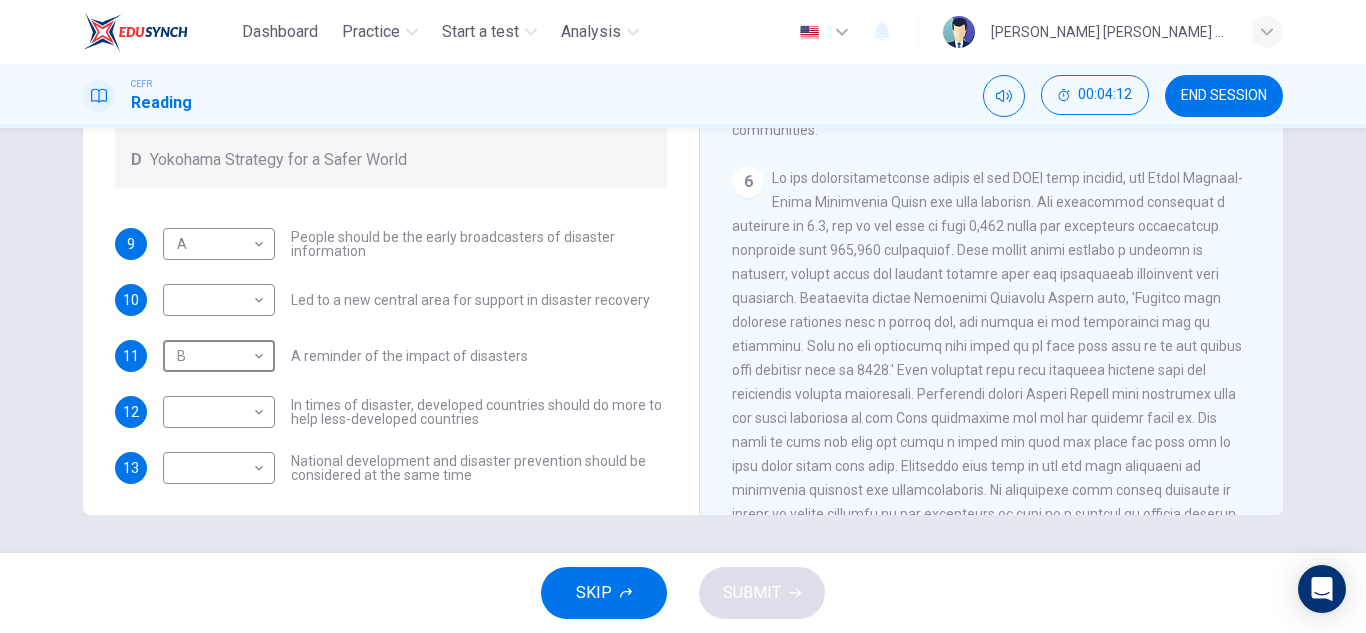 scroll, scrollTop: 129, scrollLeft: 0, axis: vertical 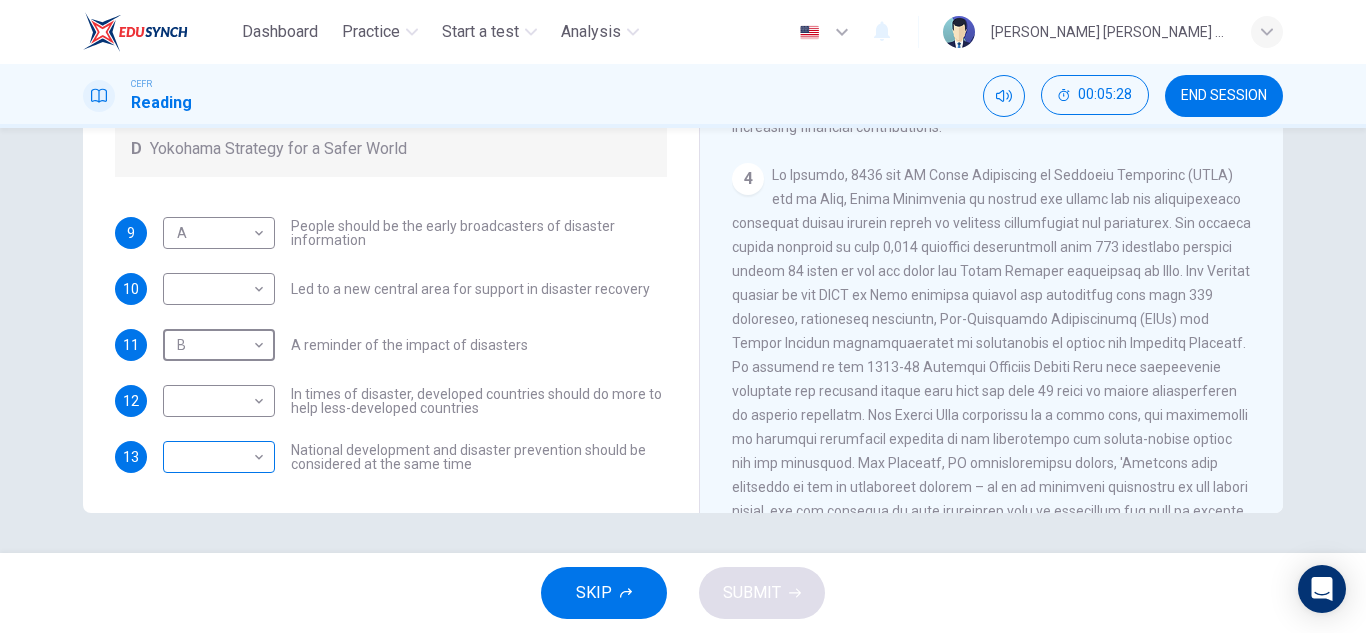 click on "Dashboard Practice Start a test Analysis English en ​ ALIYA JAMILA BINTI SABRI CEFR Reading 00:05:28 END SESSION Questions 9 - 13 Look at the following statements and the list of disaster control initiatives below.
Match each statement with the correct disaster control initiative,  A-D .
Write the correct letter,  A-D , in the boxes below Disaster Control Initiatives A Hyogo Declaration B Great Hanshin-Awaji Earthquake Forum C World Conference on Disaster Reduction D Yokohama Strategy for a Safer World 9 A A ​ People should be the early broadcasters of disaster information 10 ​ ​ Led to a new central area for support in disaster recovery 11 B B ​ A reminder of the impact of disasters 12 ​ ​ In times of disaster, developed countries should do more to help less-developed countries 13 ​ ​ National development and disaster prevention should be considered at the same time Preparing for the Threat CLICK TO ZOOM Click to Zoom 1 2 3 4 5 6 SKIP SUBMIT EduSynch - Online Language Proficiency Testing" at bounding box center (683, 316) 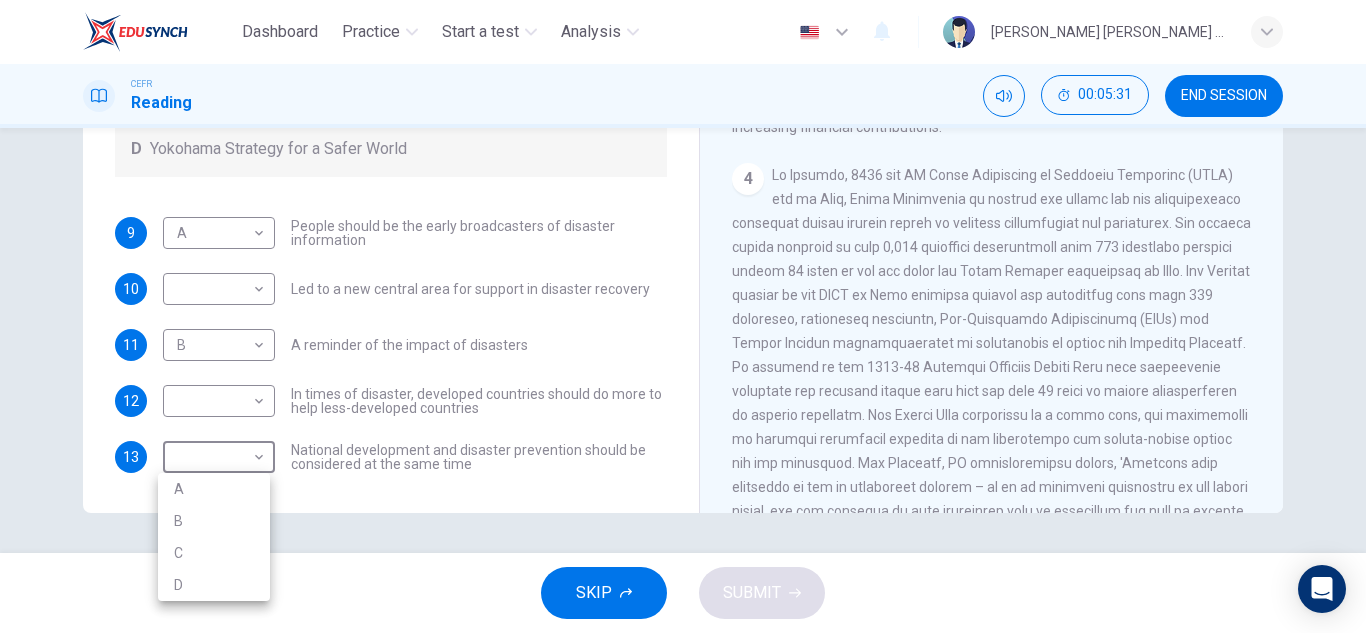 click at bounding box center [683, 316] 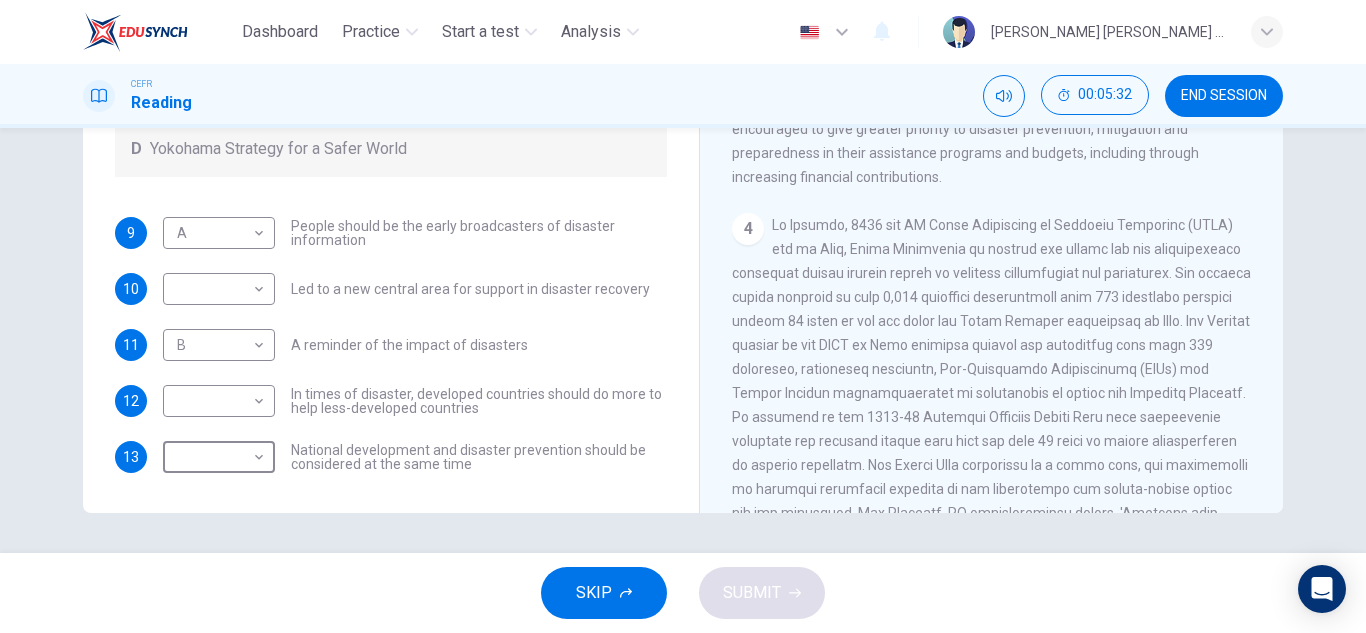 scroll, scrollTop: 817, scrollLeft: 0, axis: vertical 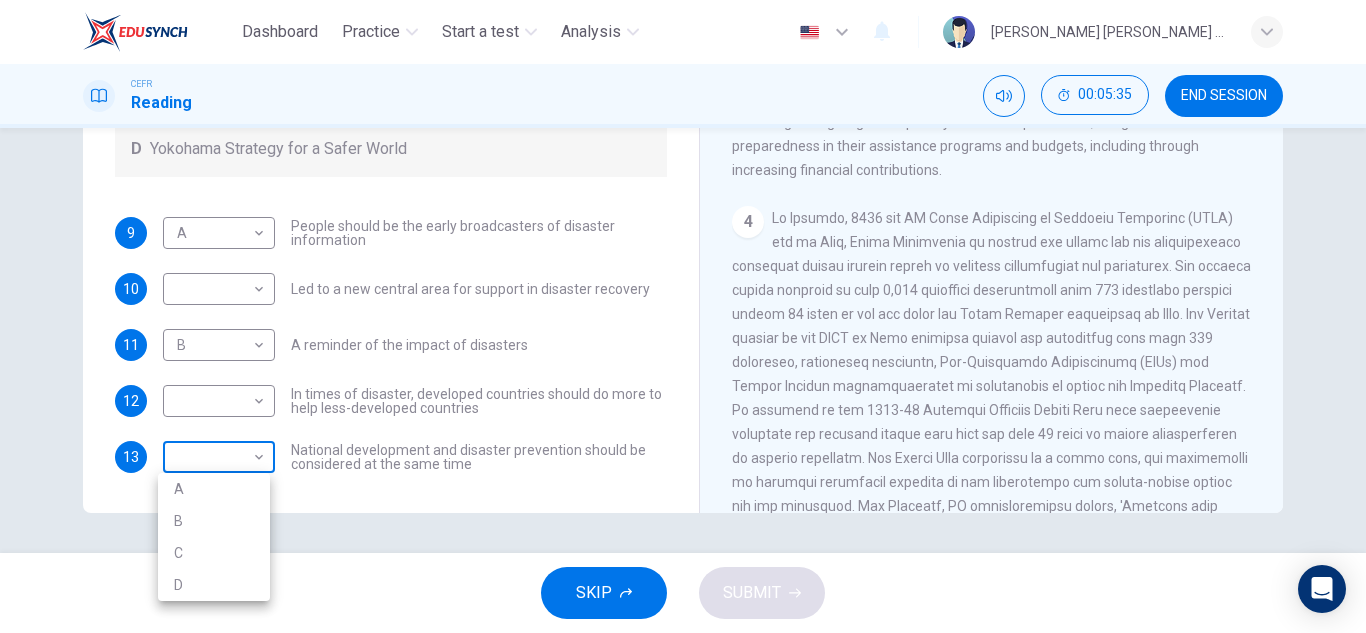 click on "Dashboard Practice Start a test Analysis English en ​ ALIYA JAMILA BINTI SABRI CEFR Reading 00:05:35 END SESSION Questions 9 - 13 Look at the following statements and the list of disaster control initiatives below.
Match each statement with the correct disaster control initiative,  A-D .
Write the correct letter,  A-D , in the boxes below Disaster Control Initiatives A Hyogo Declaration B Great Hanshin-Awaji Earthquake Forum C World Conference on Disaster Reduction D Yokohama Strategy for a Safer World 9 A A ​ People should be the early broadcasters of disaster information 10 ​ ​ Led to a new central area for support in disaster recovery 11 B B ​ A reminder of the impact of disasters 12 ​ ​ In times of disaster, developed countries should do more to help less-developed countries 13 ​ ​ National development and disaster prevention should be considered at the same time Preparing for the Threat CLICK TO ZOOM Click to Zoom 1 2 3 4 5 6 SKIP SUBMIT EduSynch - Online Language Proficiency Testing" at bounding box center [683, 316] 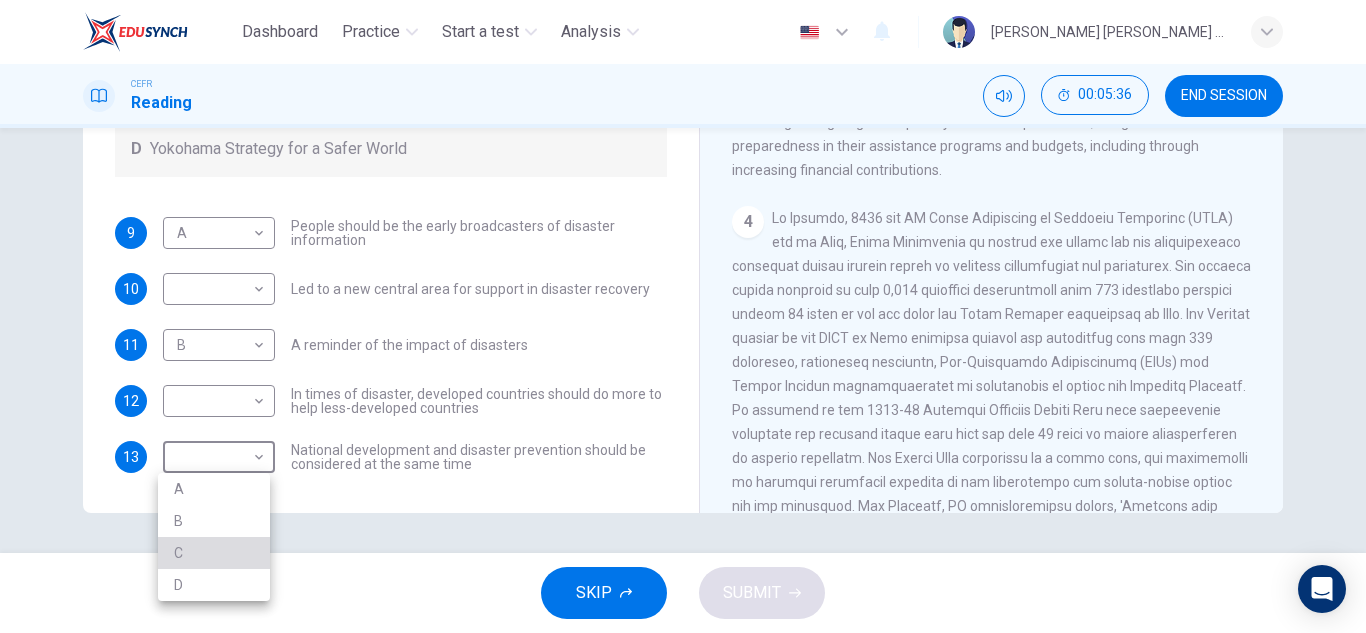 click on "C" at bounding box center [214, 553] 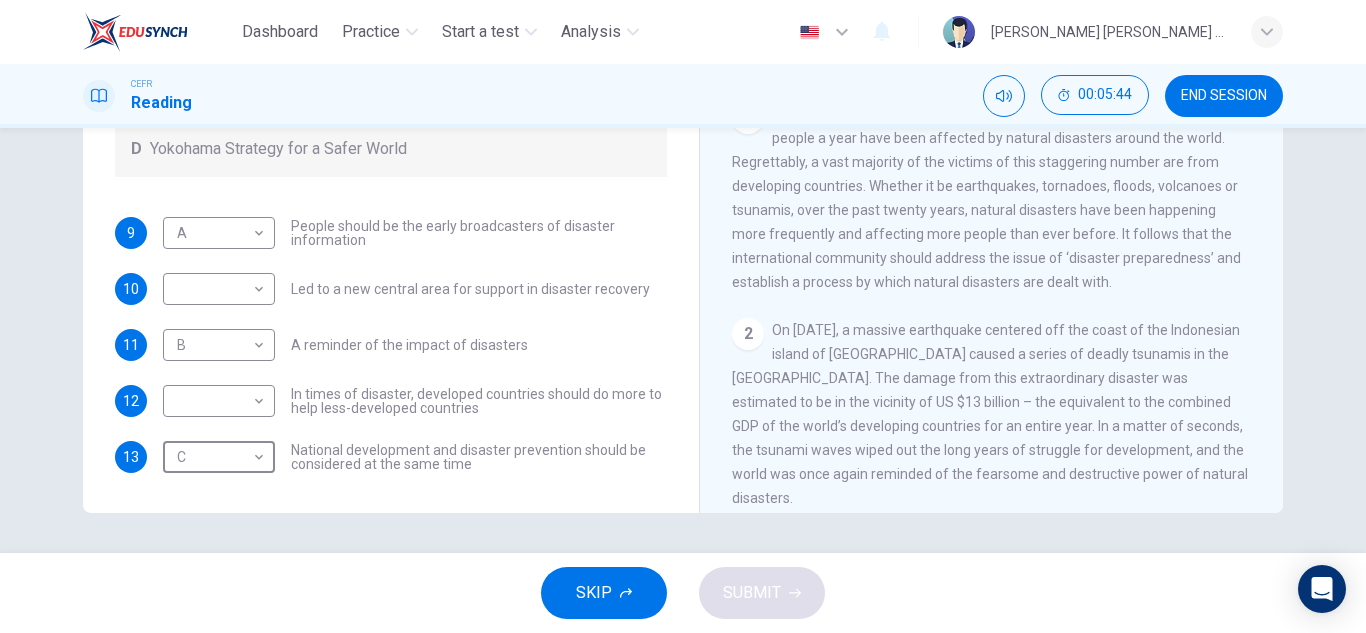 scroll, scrollTop: 224, scrollLeft: 0, axis: vertical 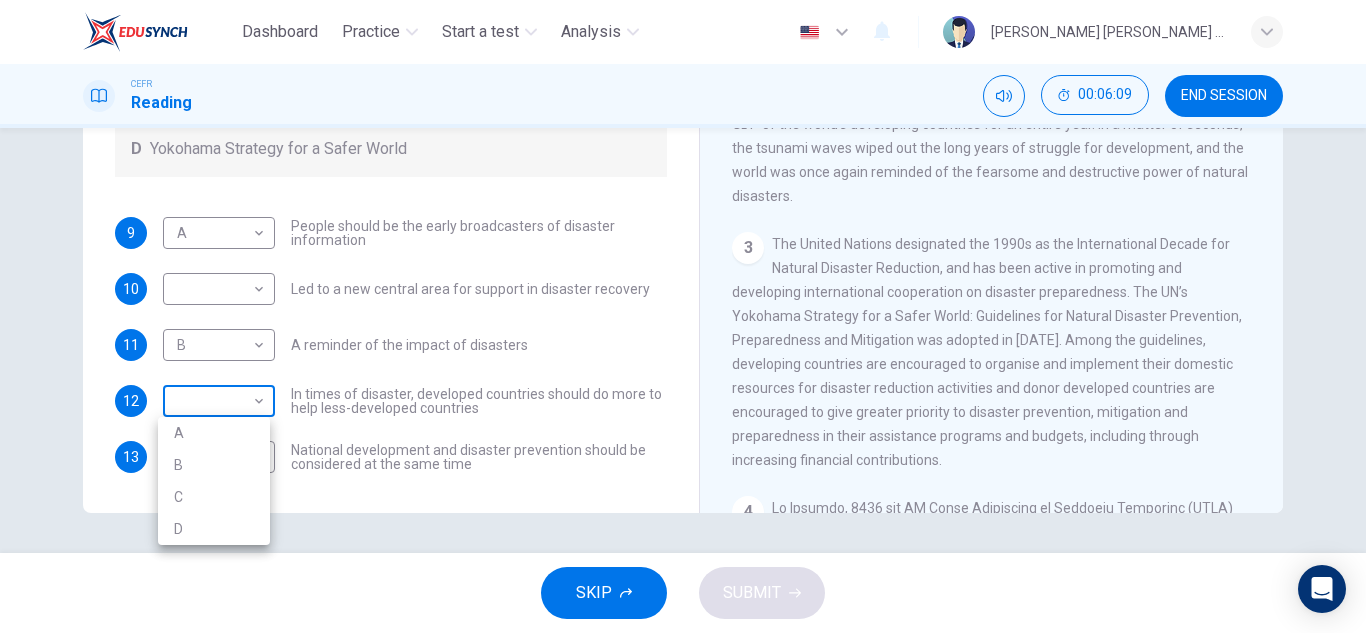 click on "Dashboard Practice Start a test Analysis English en ​ ALIYA JAMILA BINTI SABRI CEFR Reading 00:06:09 END SESSION Questions 9 - 13 Look at the following statements and the list of disaster control initiatives below.
Match each statement with the correct disaster control initiative,  A-D .
Write the correct letter,  A-D , in the boxes below Disaster Control Initiatives A Hyogo Declaration B Great Hanshin-Awaji Earthquake Forum C World Conference on Disaster Reduction D Yokohama Strategy for a Safer World 9 A A ​ People should be the early broadcasters of disaster information 10 ​ ​ Led to a new central area for support in disaster recovery 11 B B ​ A reminder of the impact of disasters 12 ​ ​ In times of disaster, developed countries should do more to help less-developed countries 13 C C ​ National development and disaster prevention should be considered at the same time Preparing for the Threat CLICK TO ZOOM Click to Zoom 1 2 3 4 5 6 SKIP SUBMIT EduSynch - Online Language Proficiency Testing" at bounding box center (683, 316) 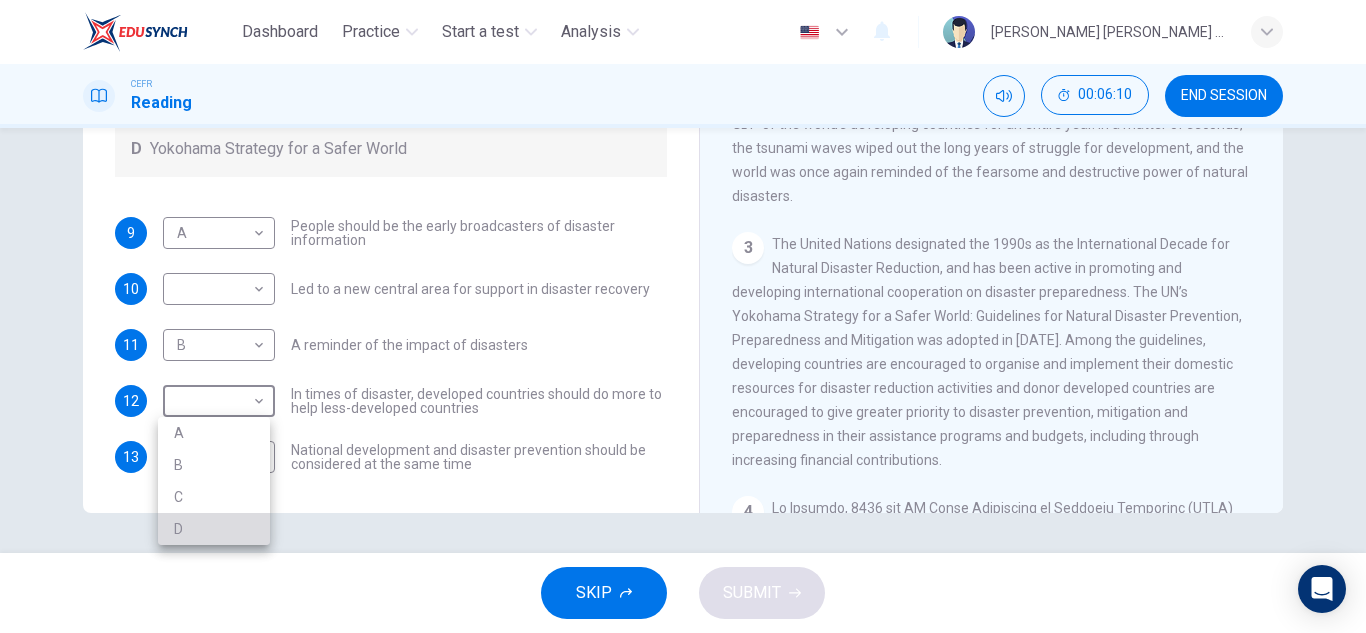 click on "D" at bounding box center (214, 529) 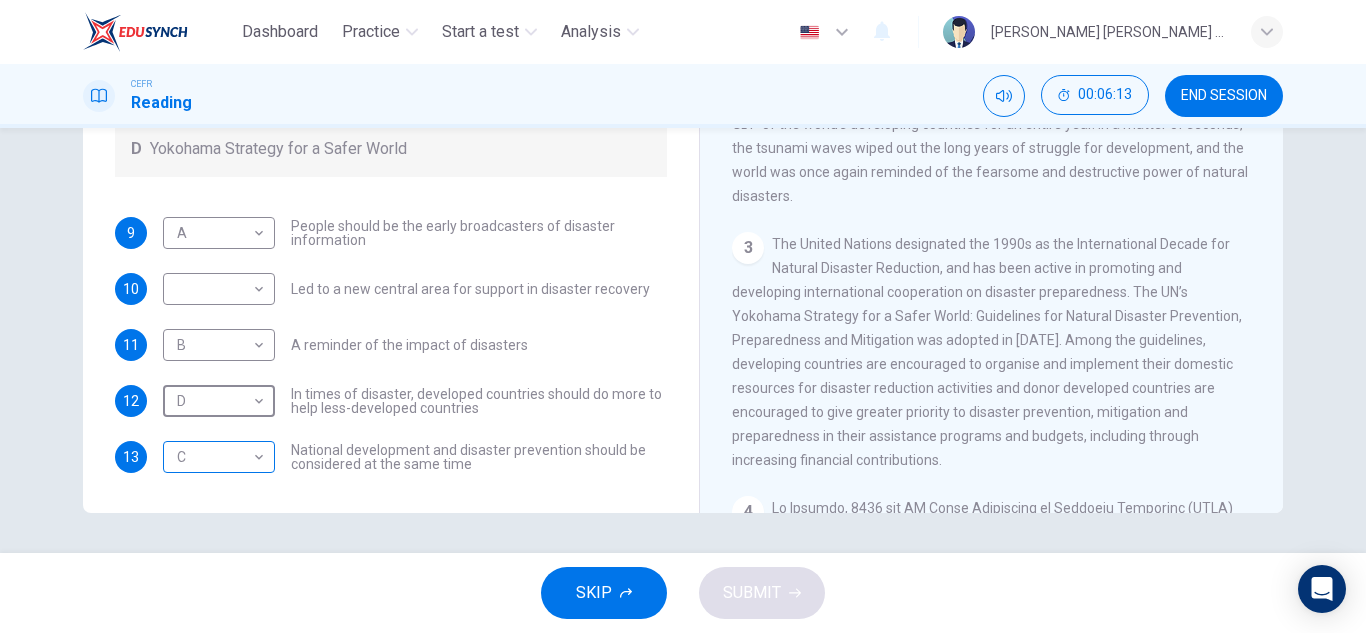 click on "Dashboard Practice Start a test Analysis English en ​ ALIYA JAMILA BINTI SABRI CEFR Reading 00:06:13 END SESSION Questions 9 - 13 Look at the following statements and the list of disaster control initiatives below.
Match each statement with the correct disaster control initiative,  A-D .
Write the correct letter,  A-D , in the boxes below Disaster Control Initiatives A Hyogo Declaration B Great Hanshin-Awaji Earthquake Forum C World Conference on Disaster Reduction D Yokohama Strategy for a Safer World 9 A A ​ People should be the early broadcasters of disaster information 10 ​ ​ Led to a new central area for support in disaster recovery 11 B B ​ A reminder of the impact of disasters 12 D D ​ In times of disaster, developed countries should do more to help less-developed countries 13 C C ​ National development and disaster prevention should be considered at the same time Preparing for the Threat CLICK TO ZOOM Click to Zoom 1 2 3 4 5 6 SKIP SUBMIT EduSynch - Online Language Proficiency Testing" at bounding box center (683, 316) 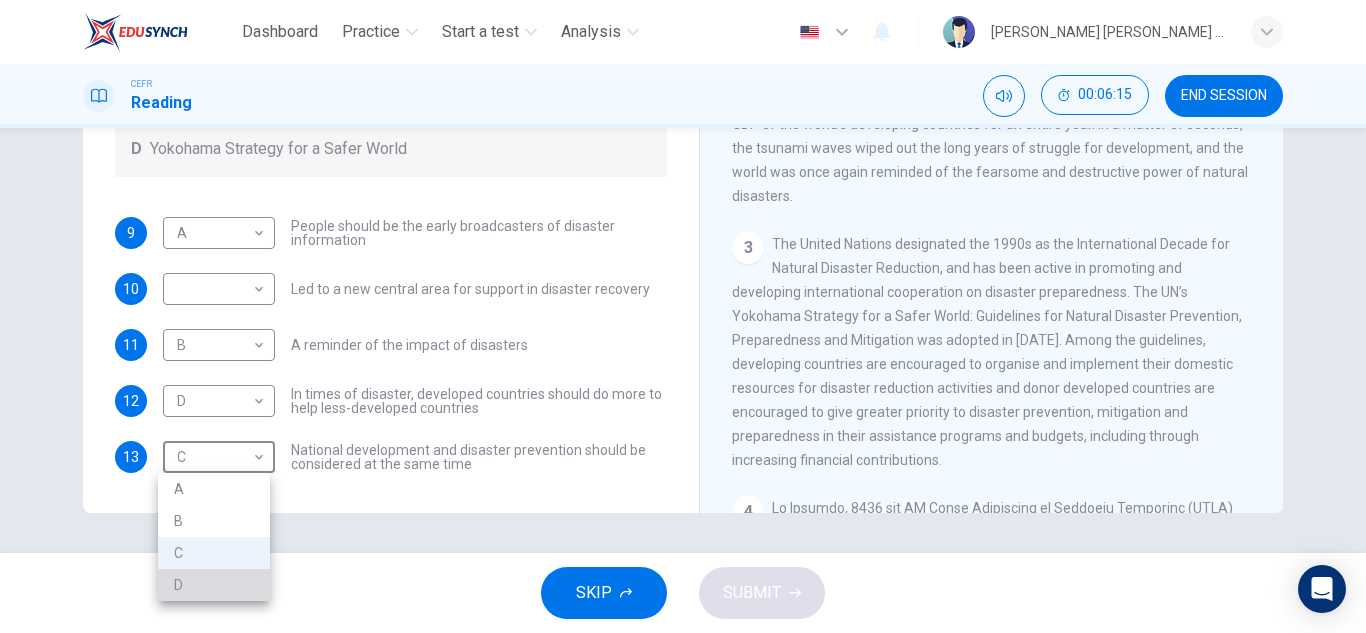 click on "D" at bounding box center (214, 585) 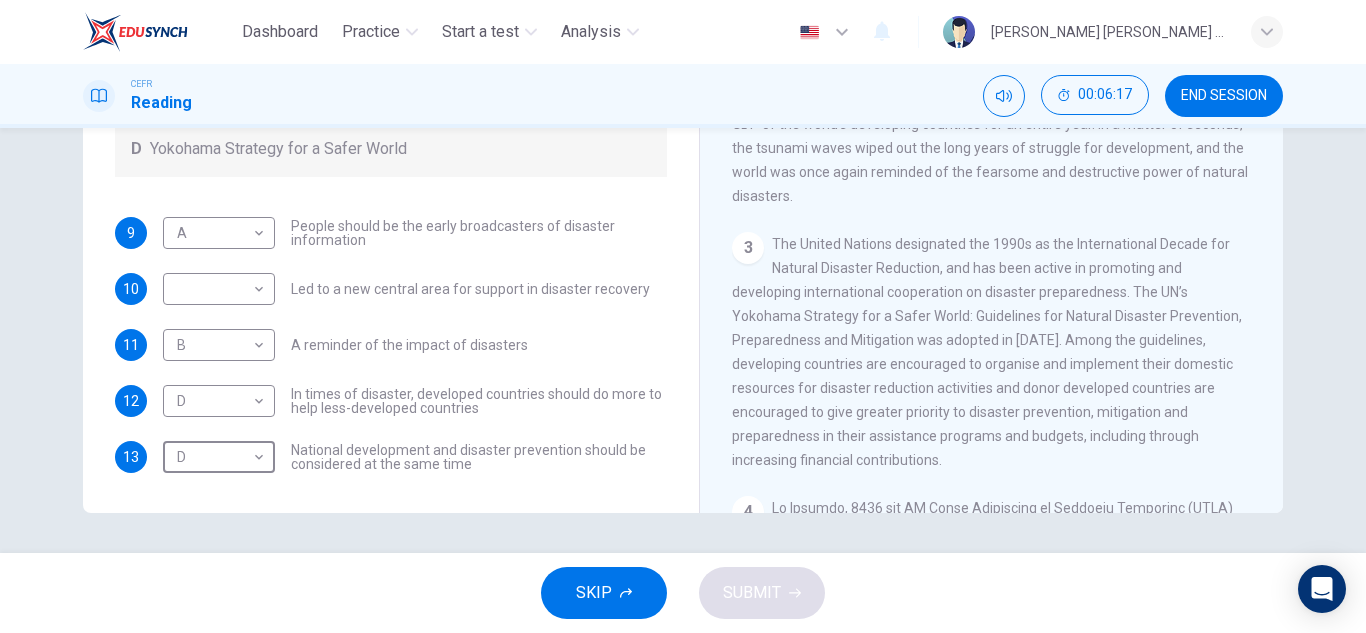 scroll, scrollTop: 509, scrollLeft: 0, axis: vertical 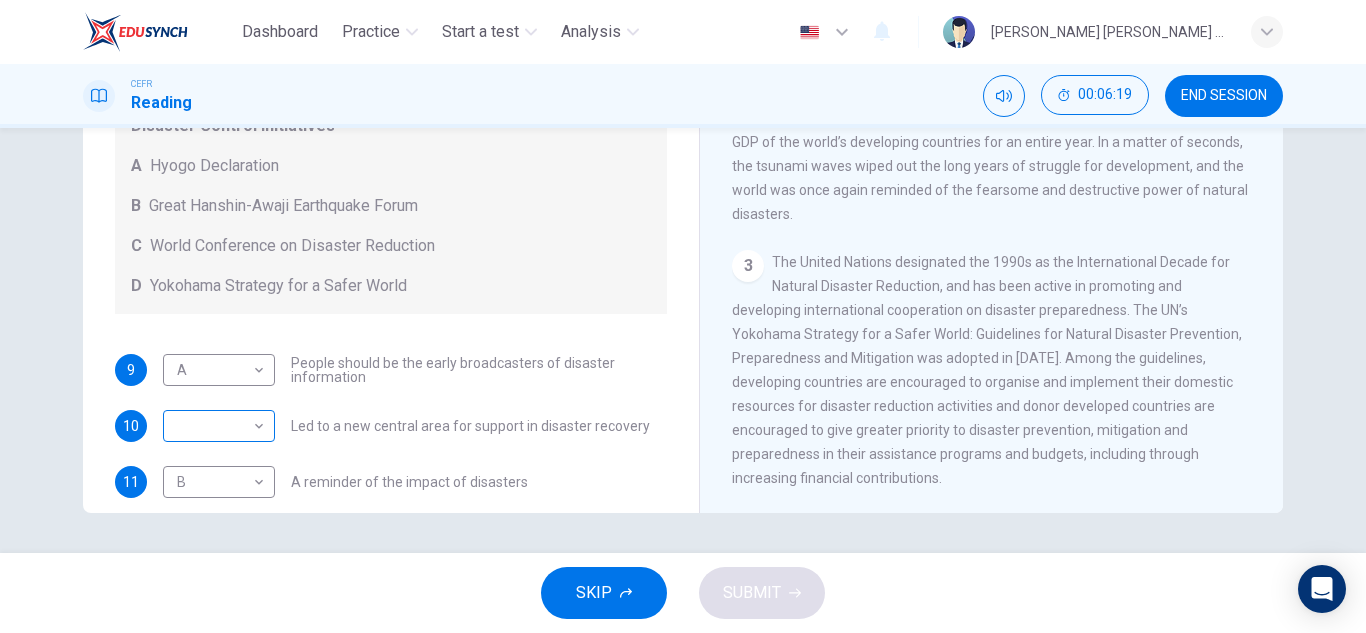 click on "Dashboard Practice Start a test Analysis English en ​ ALIYA JAMILA BINTI SABRI CEFR Reading 00:06:19 END SESSION Questions 9 - 13 Look at the following statements and the list of disaster control initiatives below.
Match each statement with the correct disaster control initiative,  A-D .
Write the correct letter,  A-D , in the boxes below Disaster Control Initiatives A Hyogo Declaration B Great Hanshin-Awaji Earthquake Forum C World Conference on Disaster Reduction D Yokohama Strategy for a Safer World 9 A A ​ People should be the early broadcasters of disaster information 10 ​ ​ Led to a new central area for support in disaster recovery 11 B B ​ A reminder of the impact of disasters 12 D D ​ In times of disaster, developed countries should do more to help less-developed countries 13 D D ​ National development and disaster prevention should be considered at the same time Preparing for the Threat CLICK TO ZOOM Click to Zoom 1 2 3 4 5 6 SKIP SUBMIT EduSynch - Online Language Proficiency Testing" at bounding box center [683, 316] 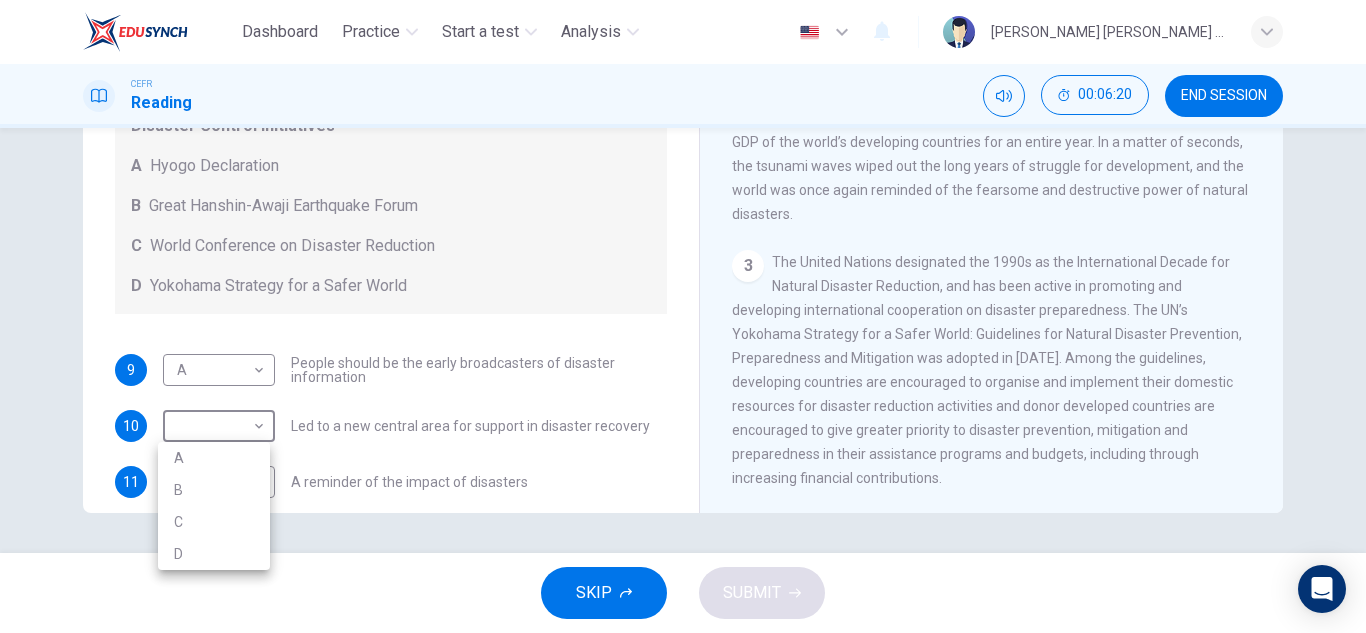 click on "C" at bounding box center [214, 522] 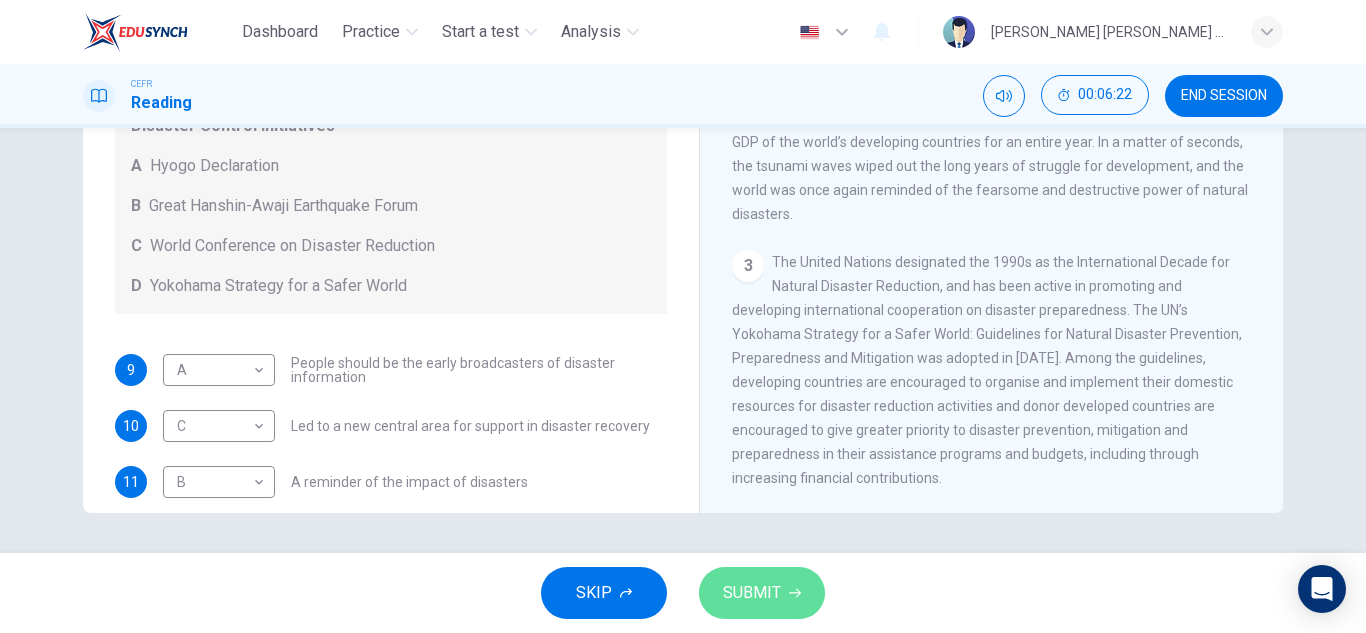 click on "SUBMIT" at bounding box center [752, 593] 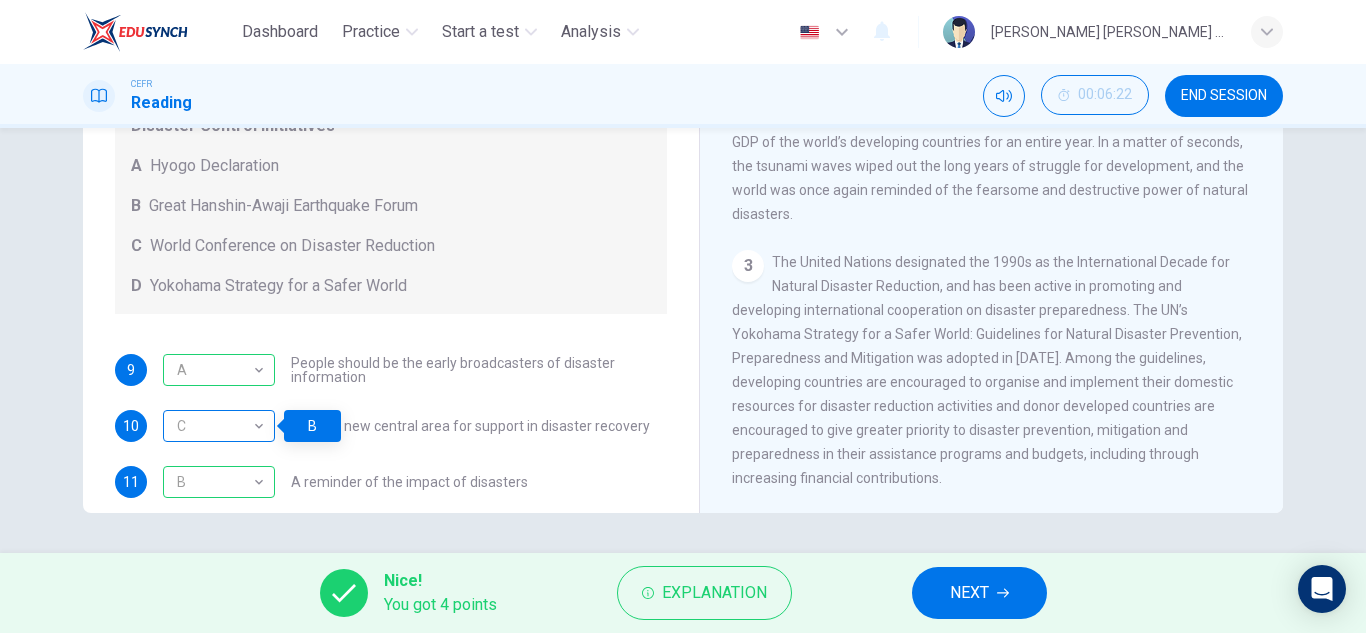scroll, scrollTop: 0, scrollLeft: 0, axis: both 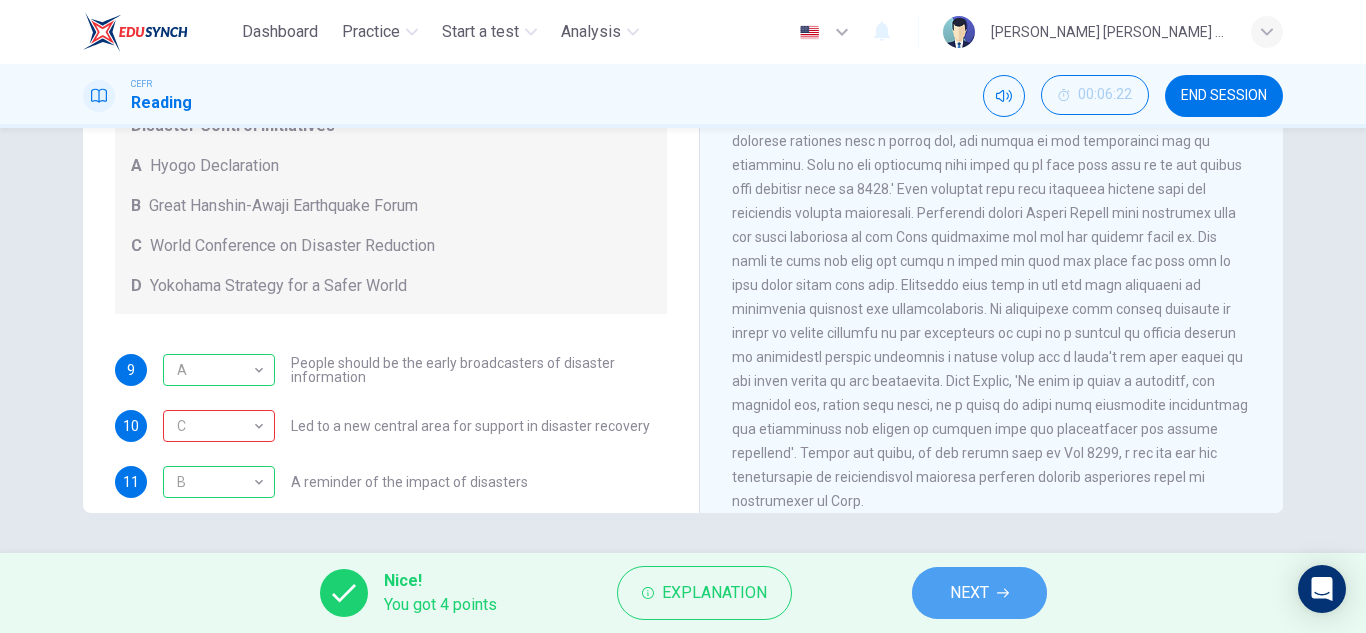 click on "NEXT" at bounding box center (969, 593) 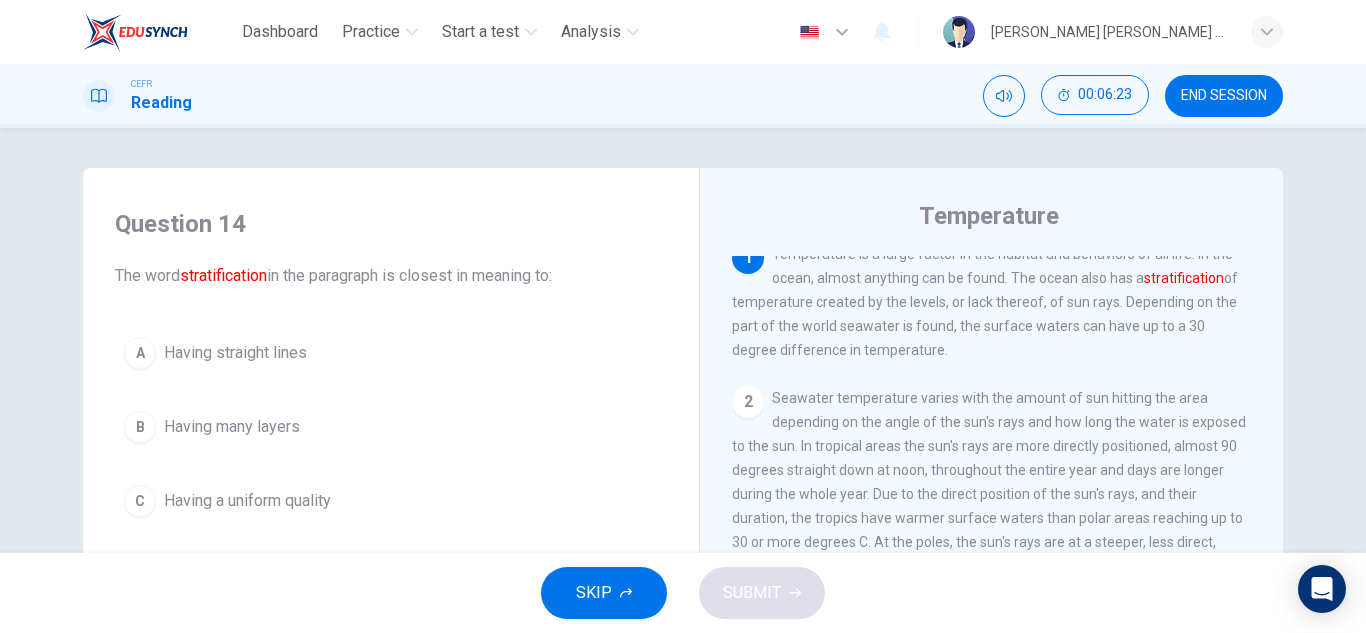 scroll, scrollTop: 9, scrollLeft: 0, axis: vertical 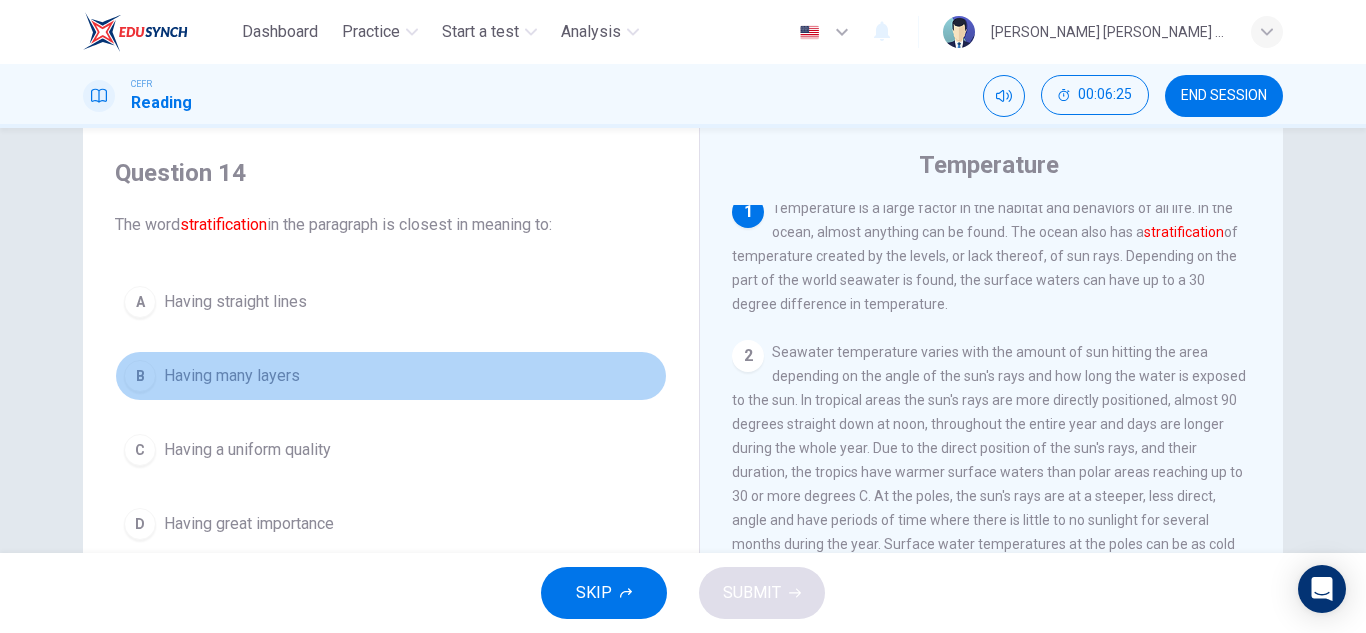 click on "Having many layers" at bounding box center [232, 376] 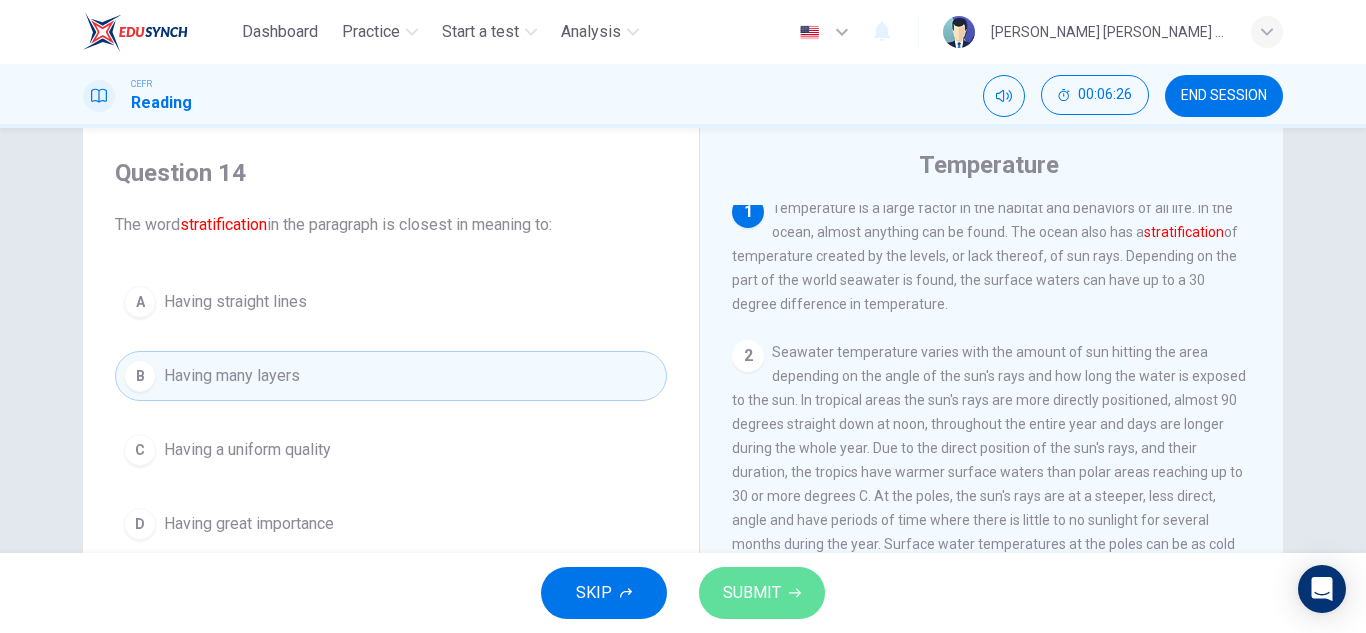 click on "SUBMIT" at bounding box center [752, 593] 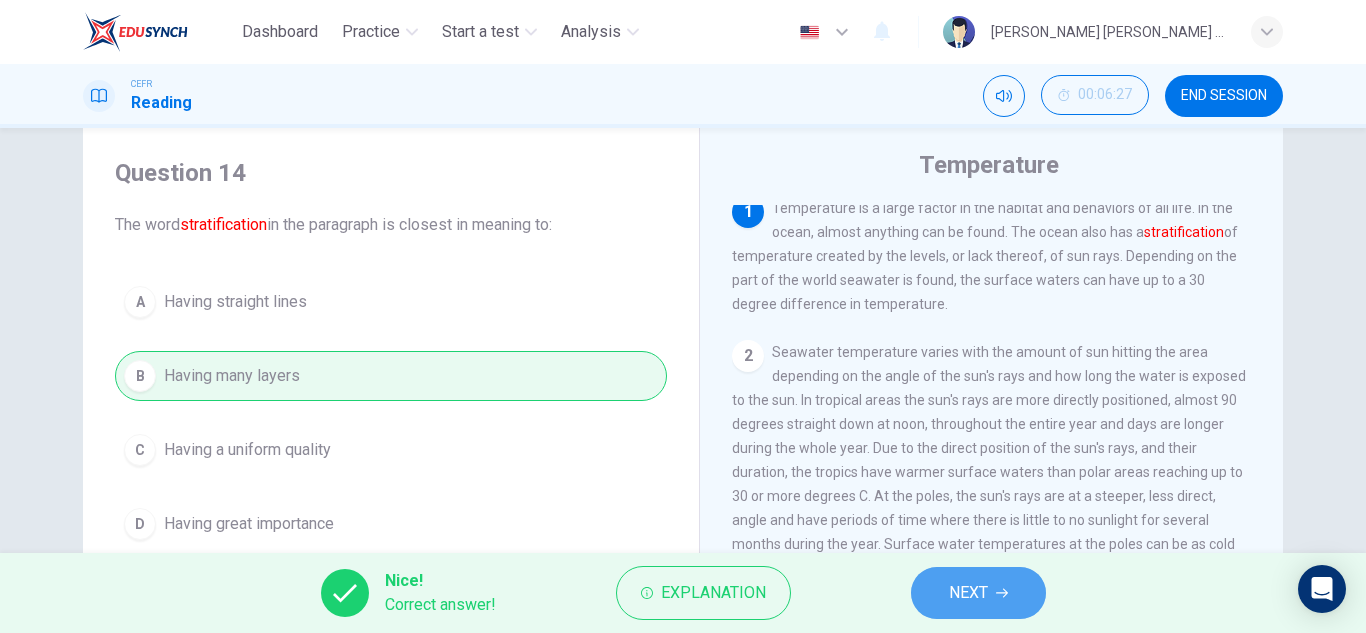 click on "NEXT" at bounding box center (968, 593) 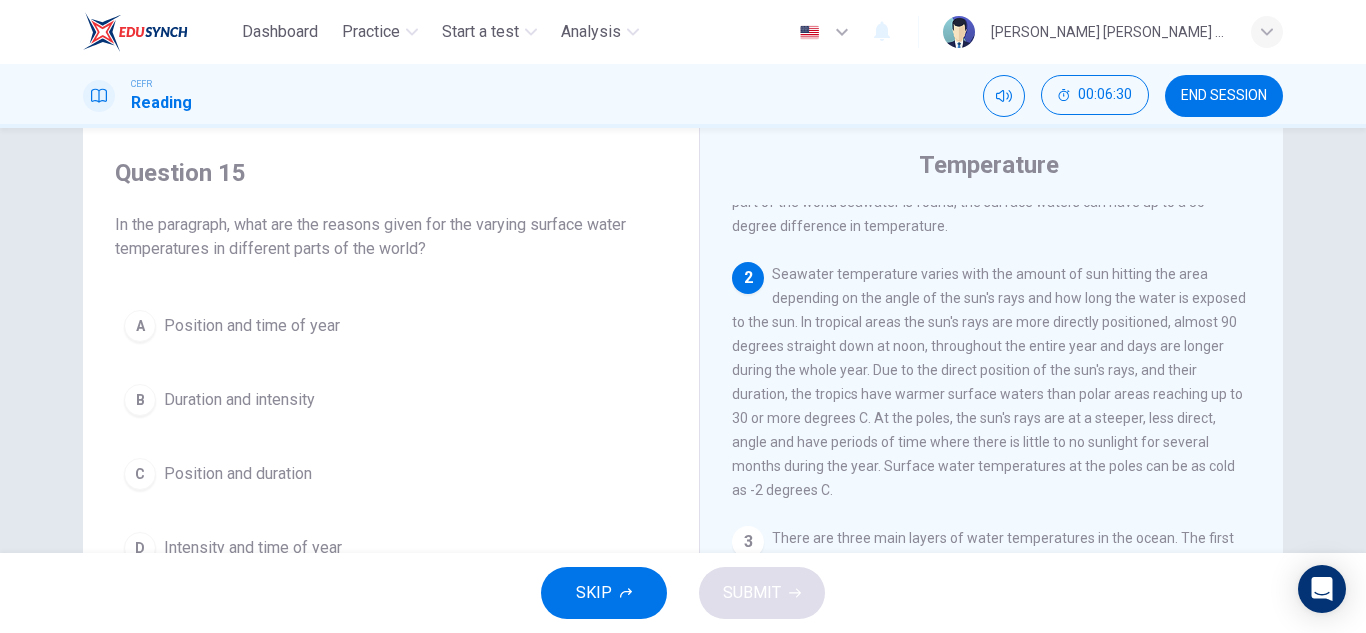 scroll, scrollTop: 88, scrollLeft: 0, axis: vertical 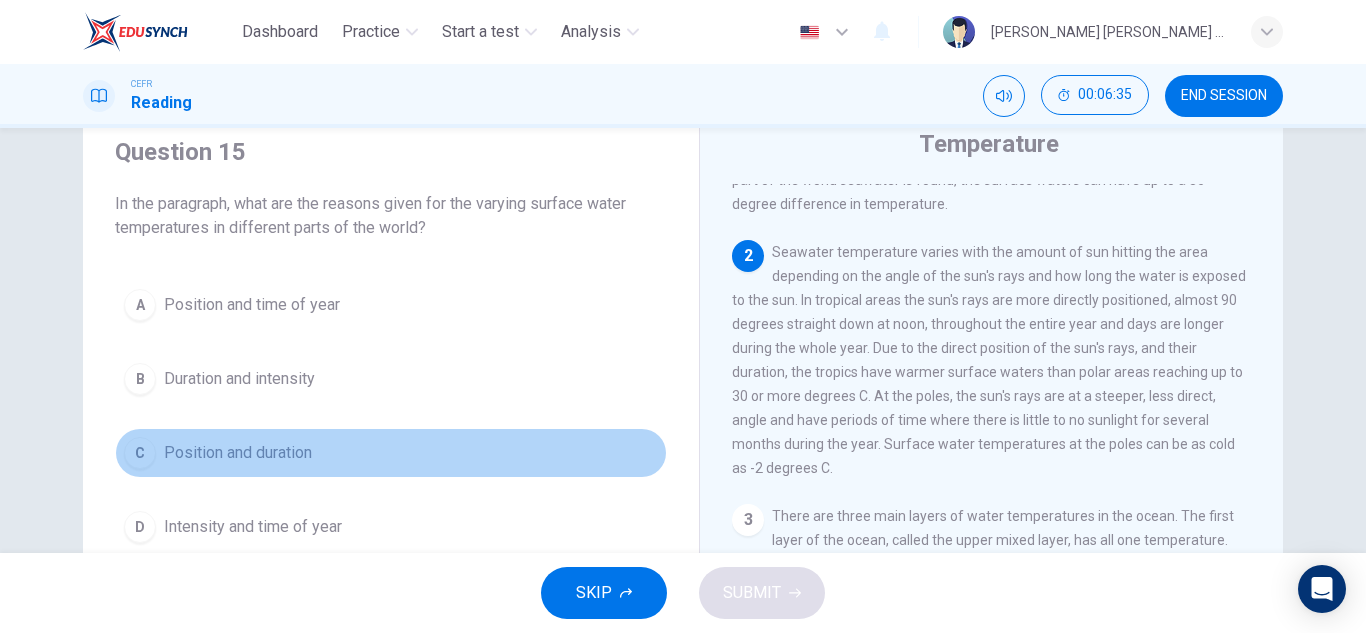 click on "C Position and duration" at bounding box center [391, 453] 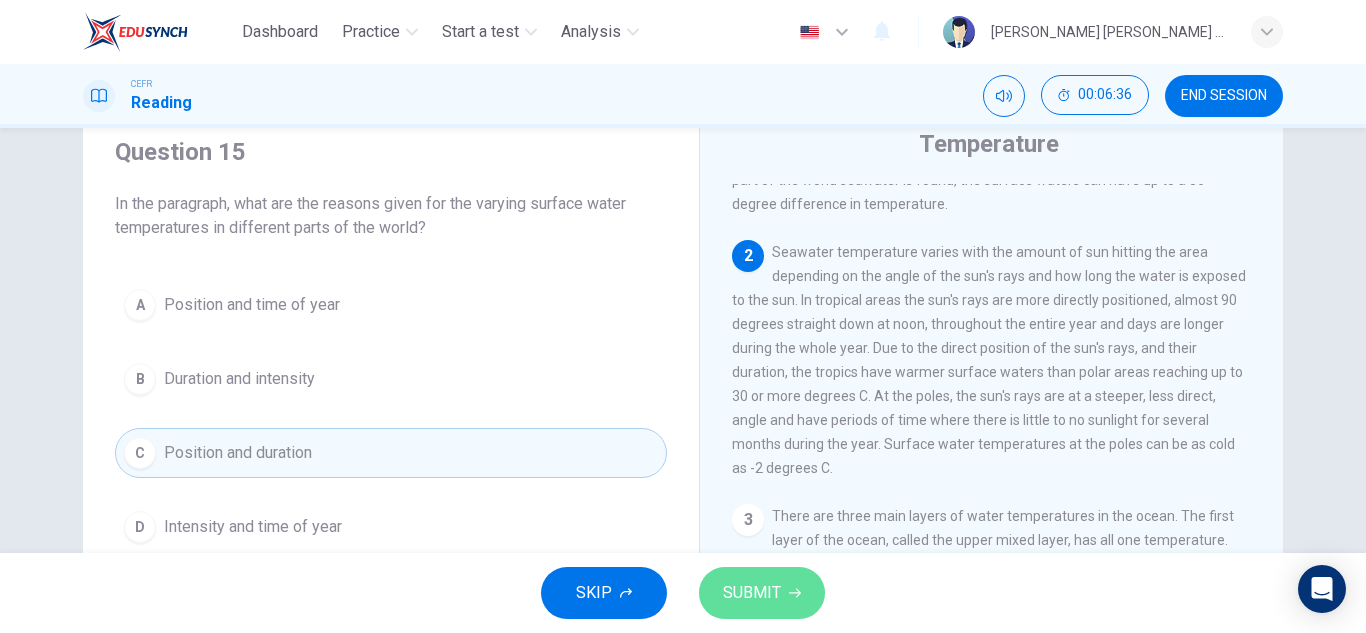 click on "SUBMIT" at bounding box center (752, 593) 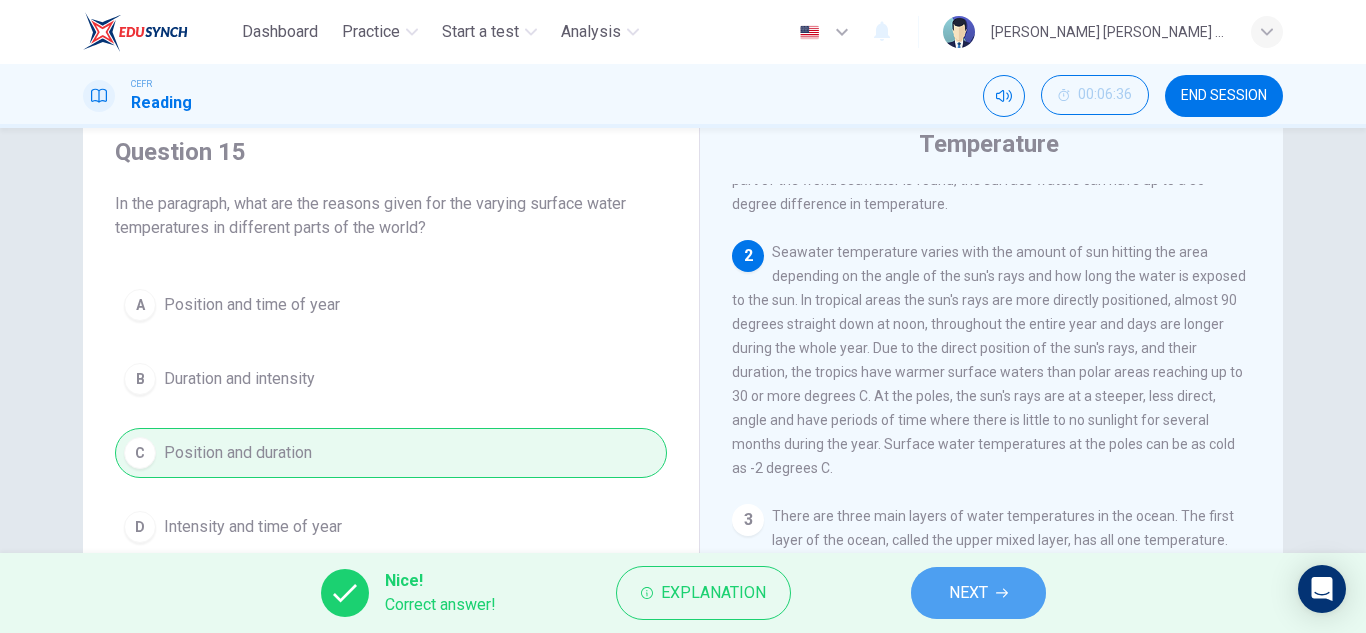 click on "NEXT" at bounding box center (968, 593) 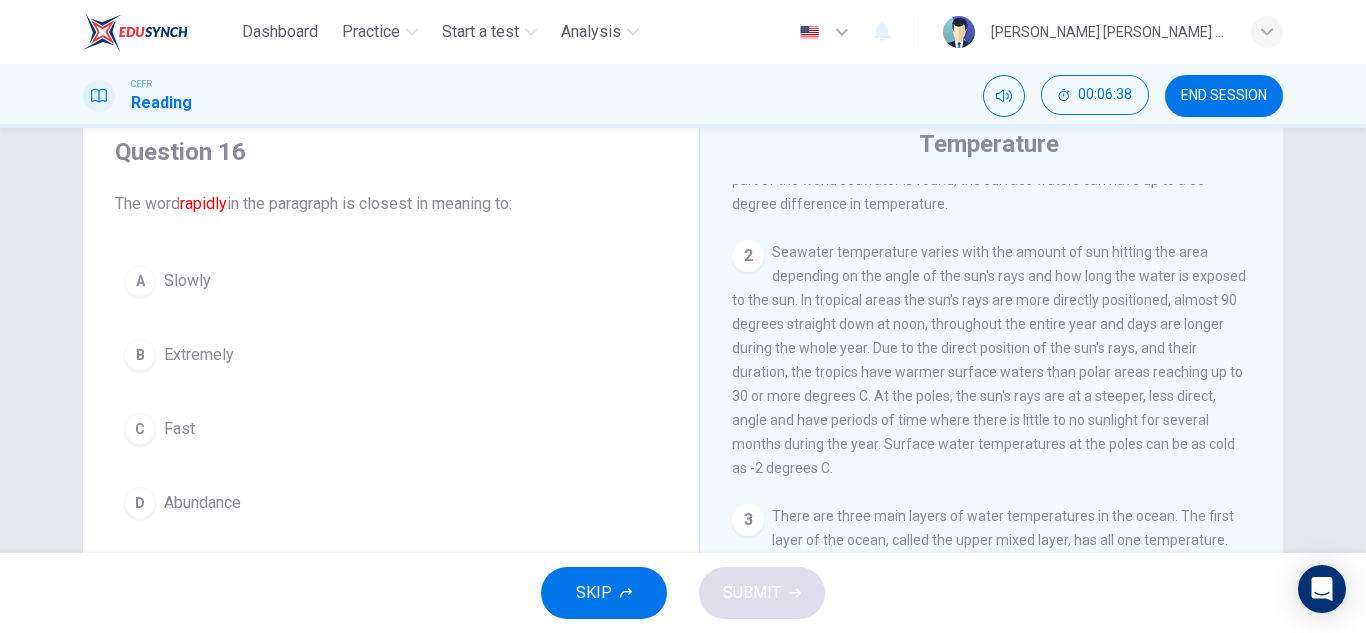click on "Fast" at bounding box center (179, 429) 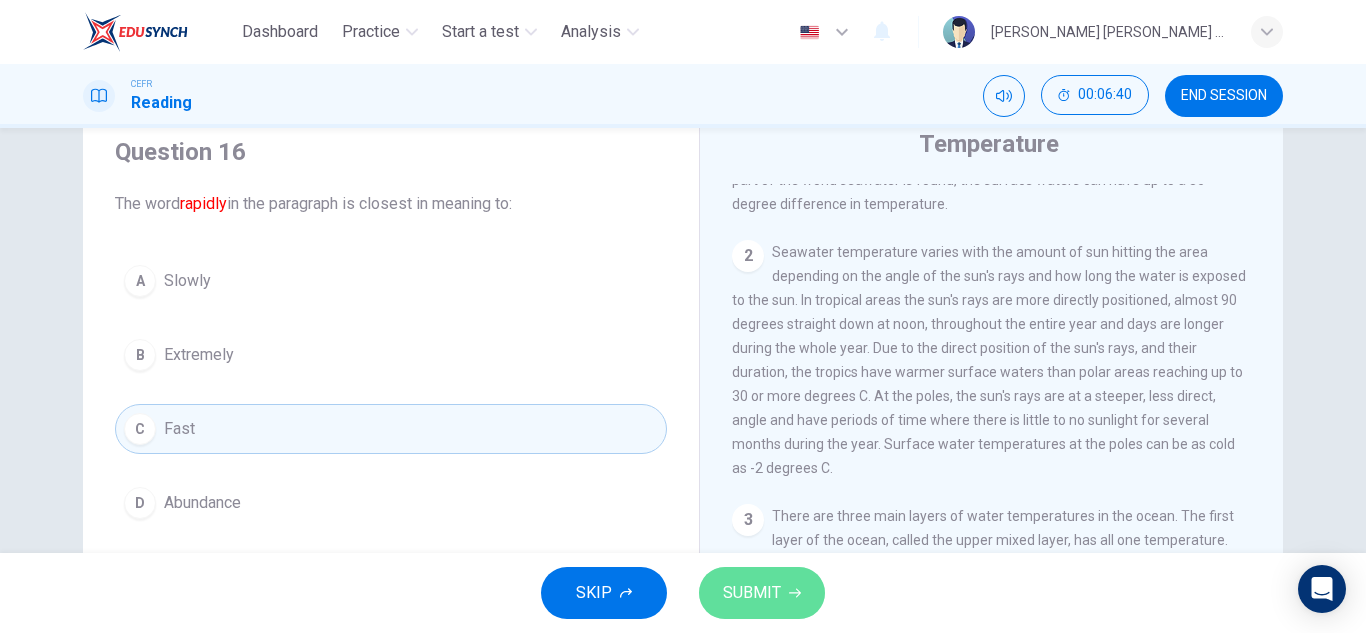 click on "SUBMIT" at bounding box center [762, 593] 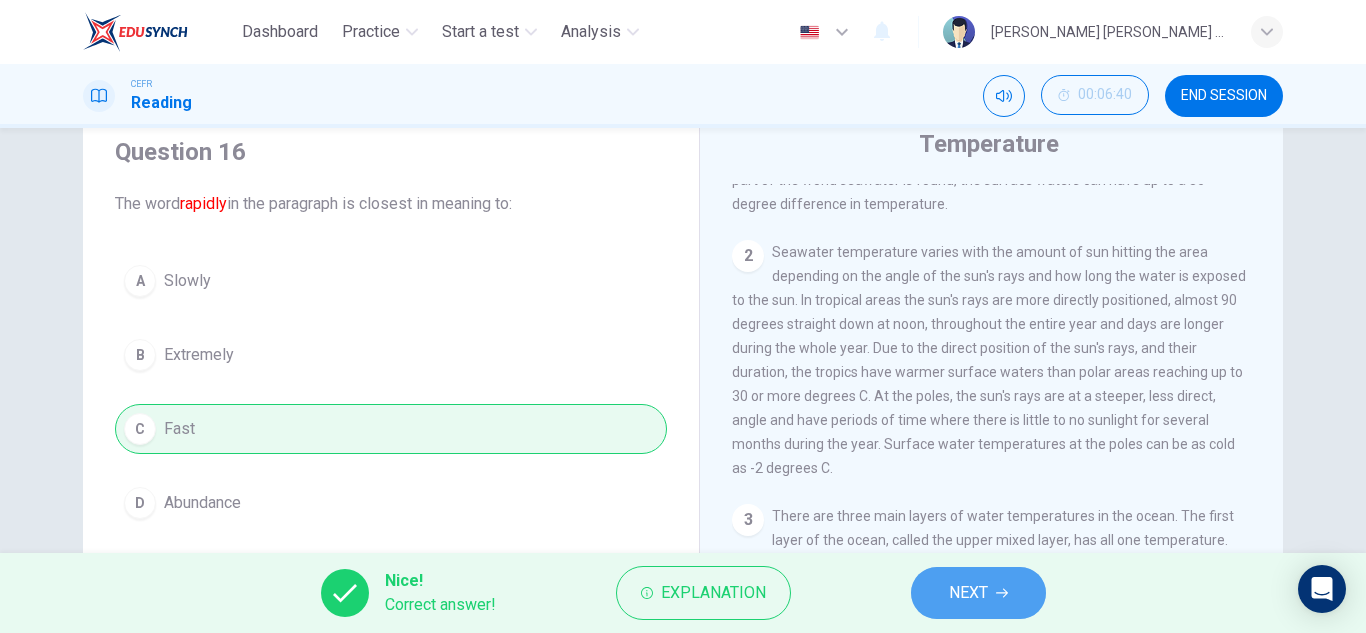 click 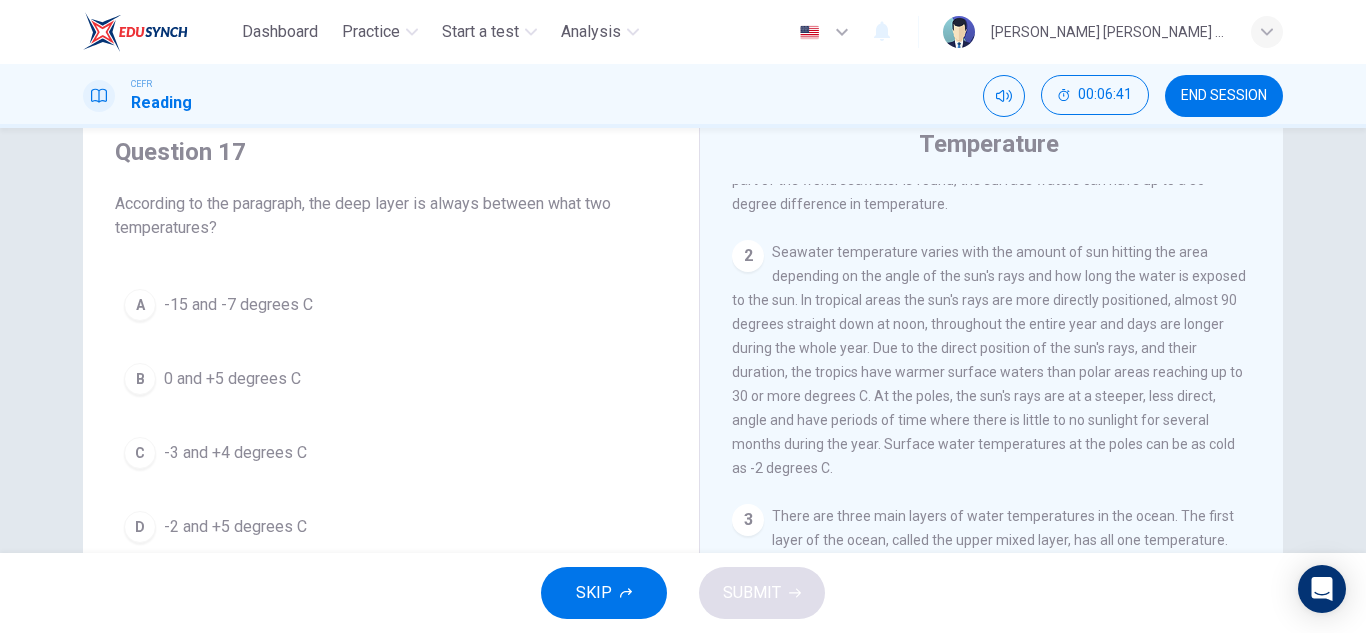 scroll, scrollTop: 98, scrollLeft: 0, axis: vertical 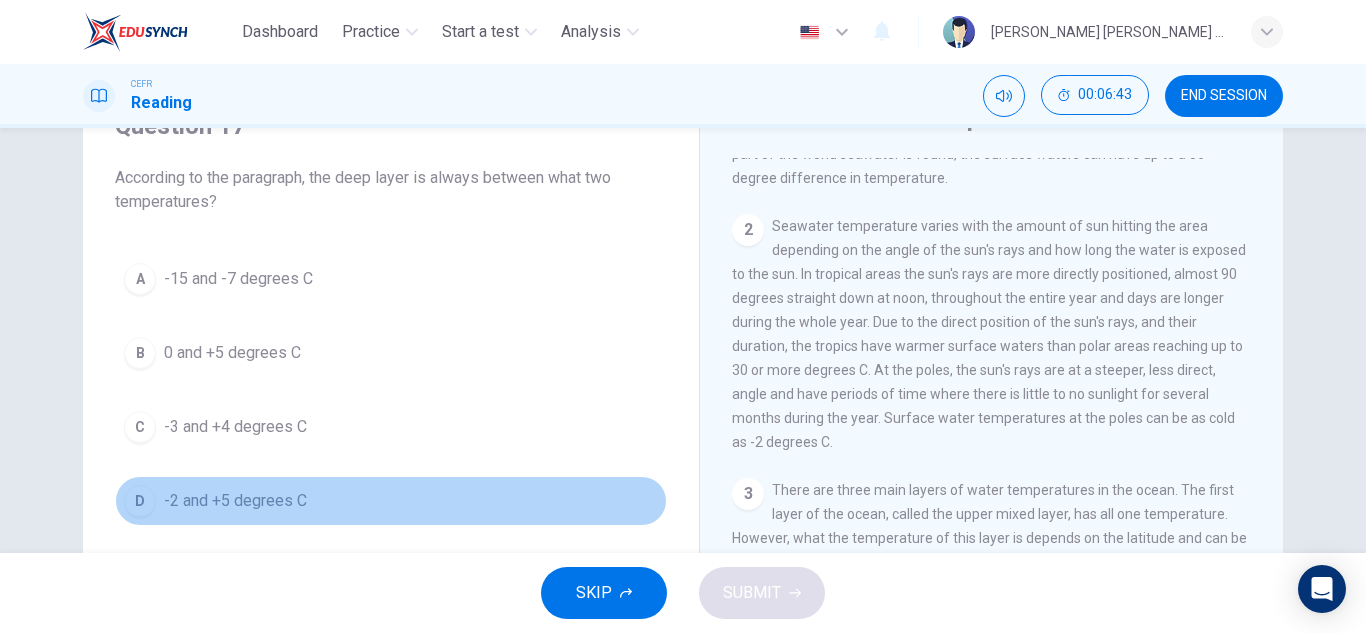 click on "-2 and +5 degrees C" at bounding box center (235, 501) 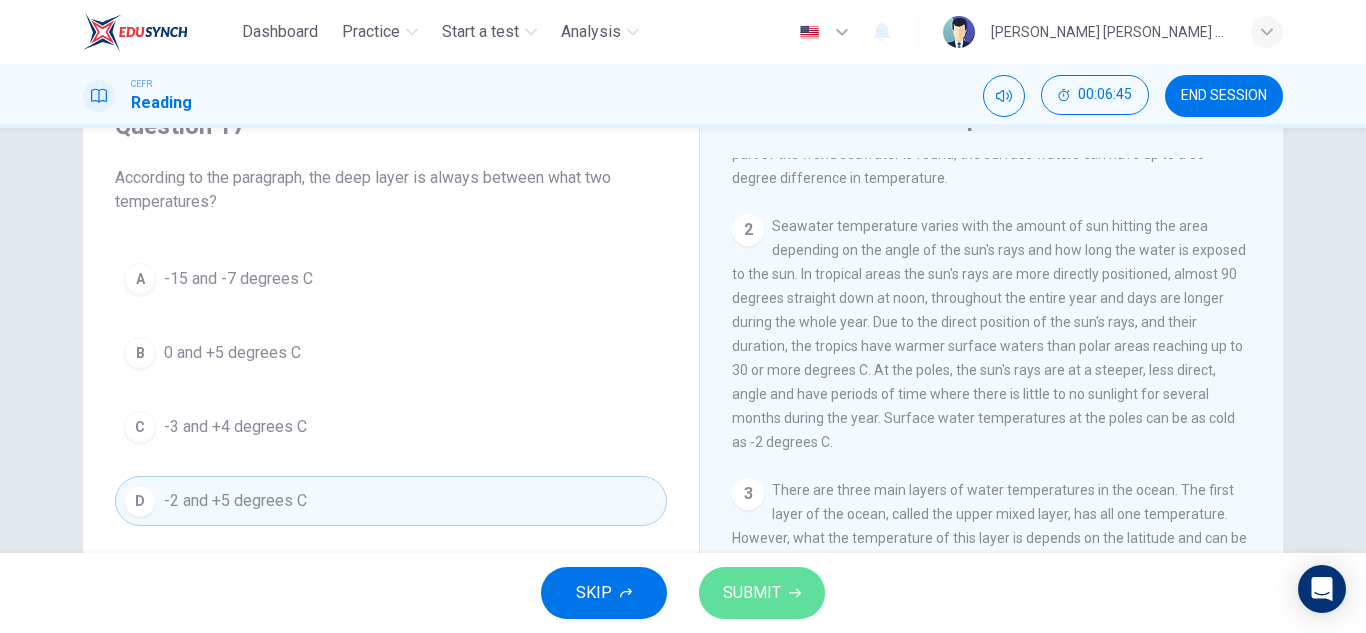 click on "SUBMIT" at bounding box center [752, 593] 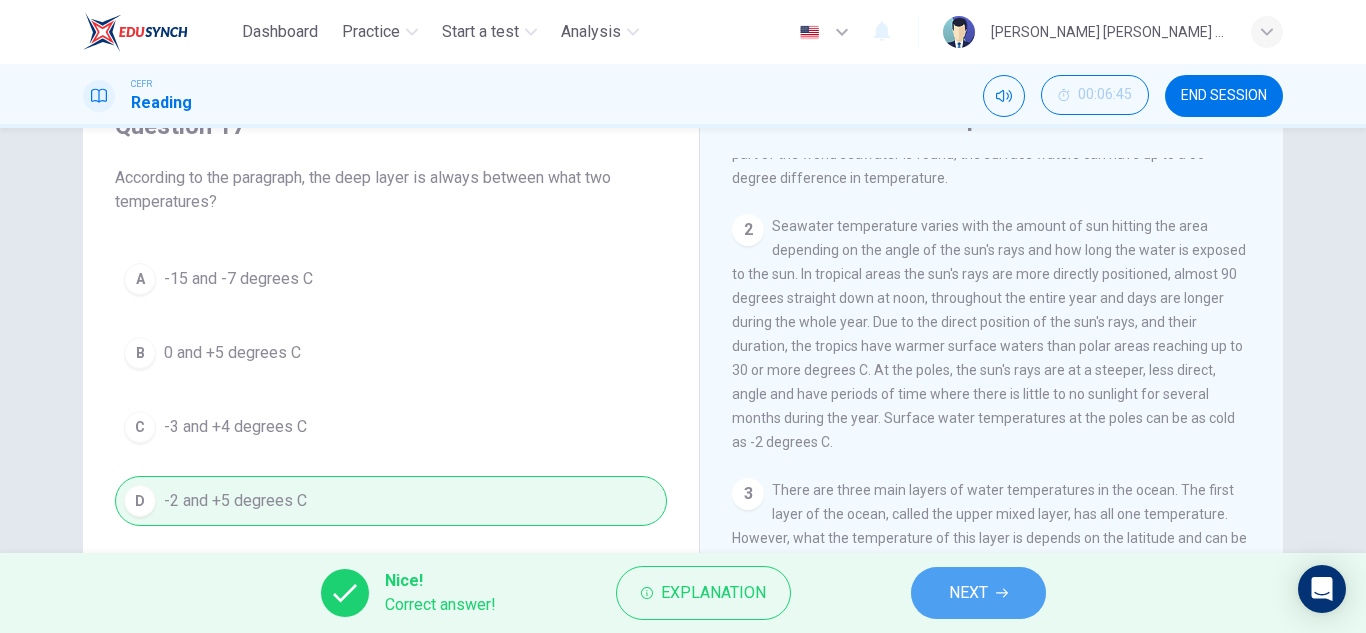 click on "NEXT" at bounding box center [978, 593] 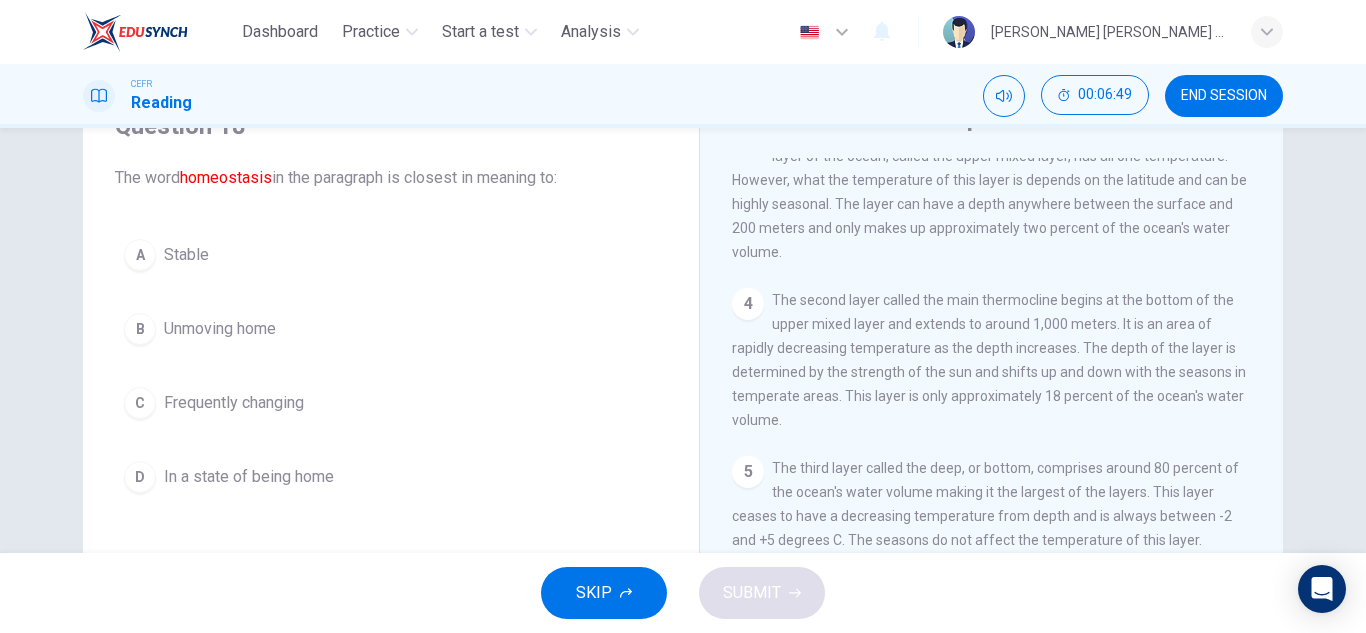 scroll, scrollTop: 761, scrollLeft: 0, axis: vertical 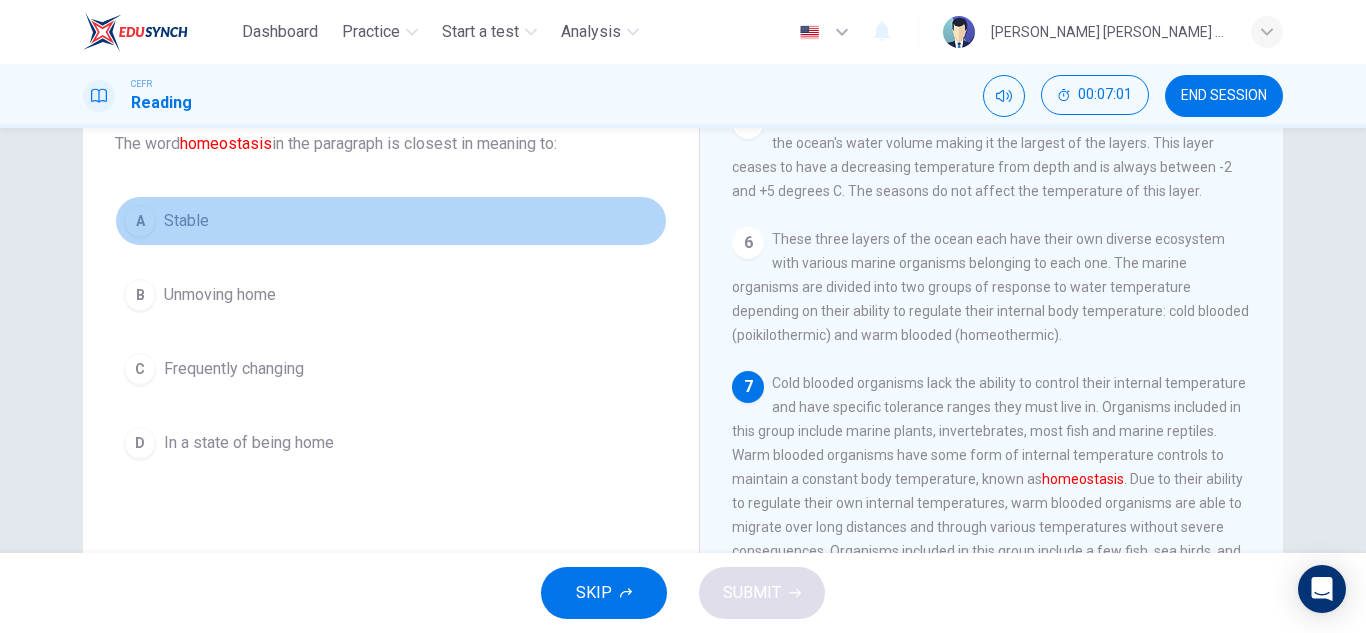click on "Stable" at bounding box center [186, 221] 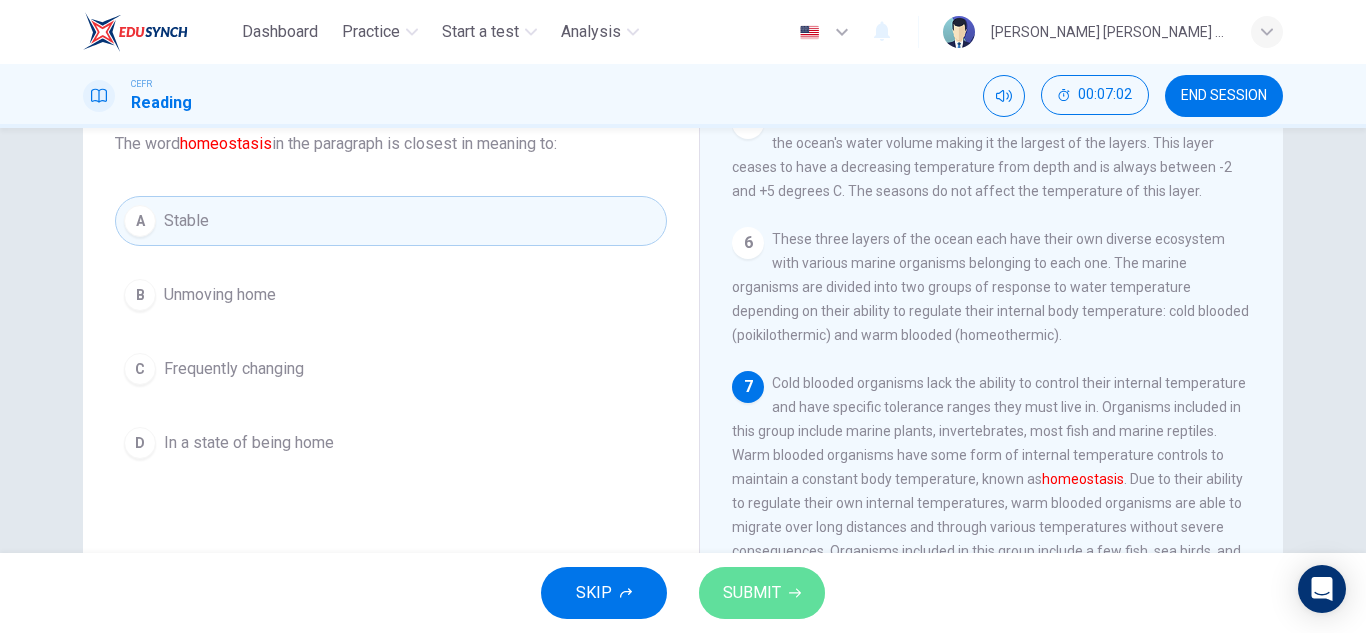 click on "SUBMIT" at bounding box center (752, 593) 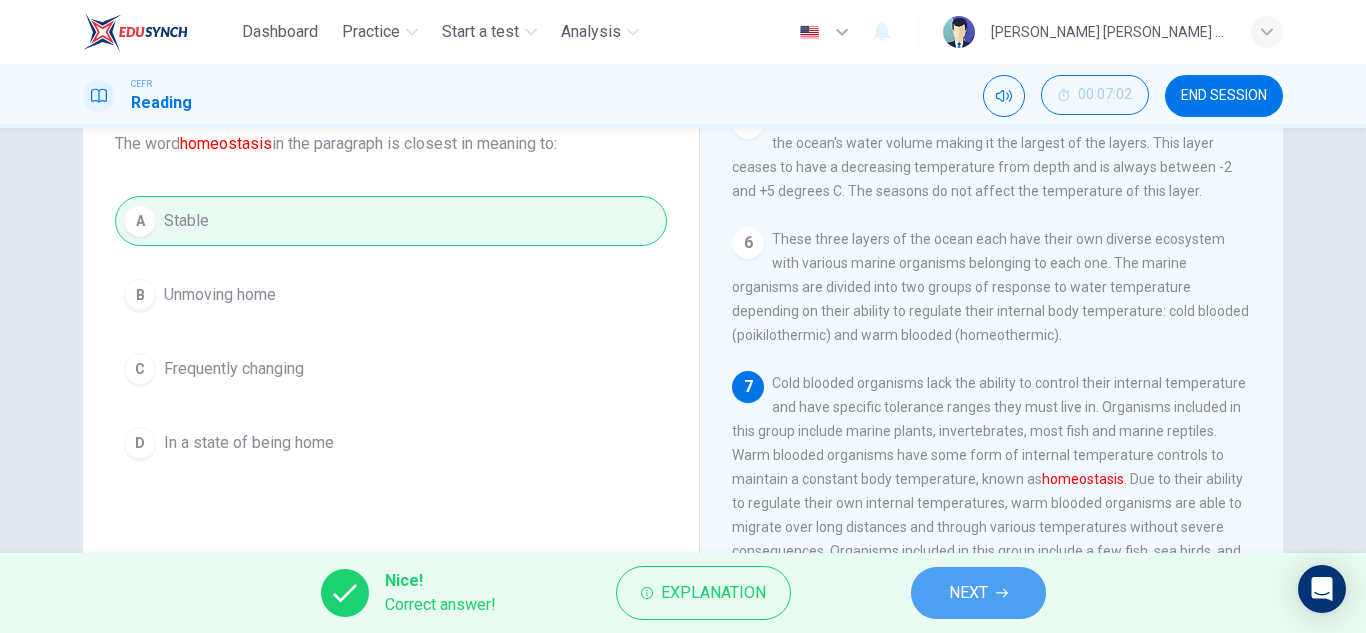 click on "NEXT" at bounding box center (978, 593) 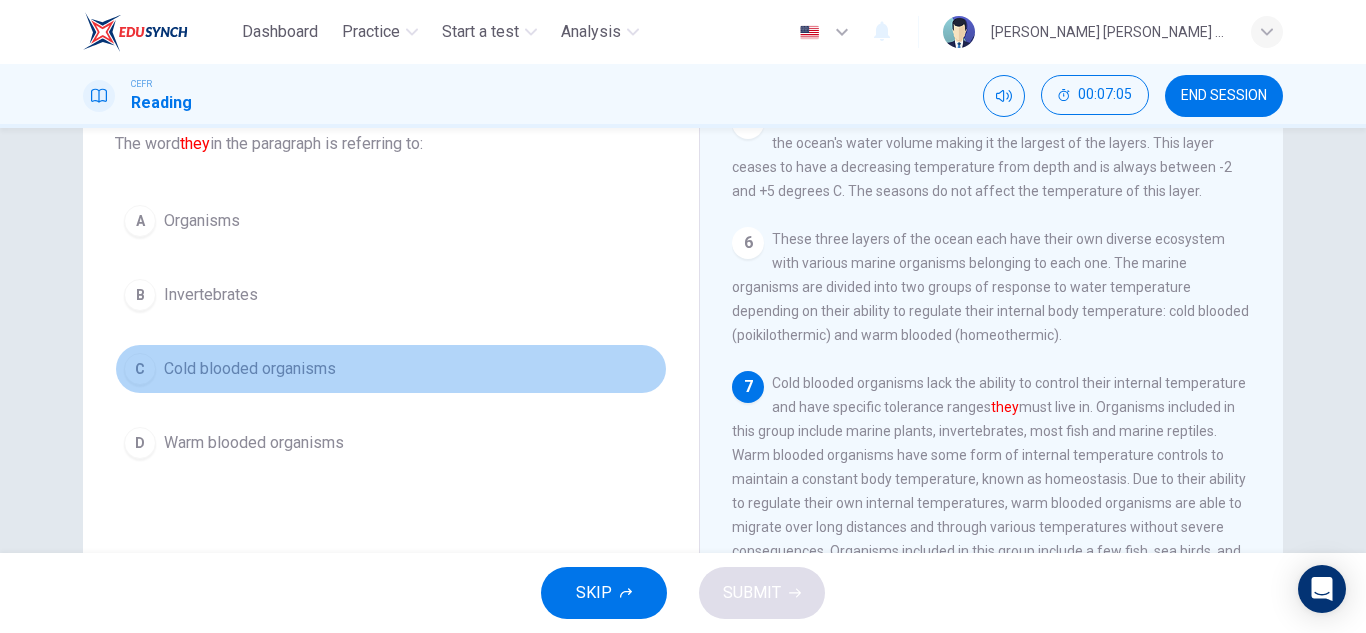 click on "Cold blooded organisms" at bounding box center (250, 369) 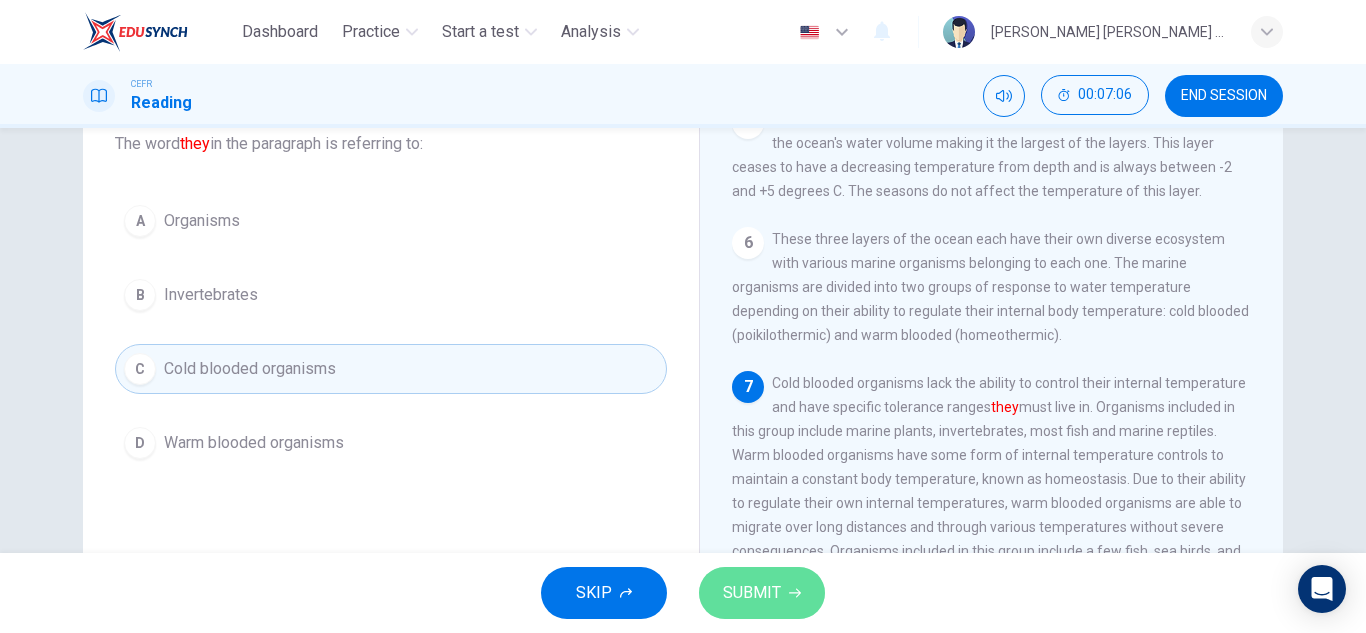 click 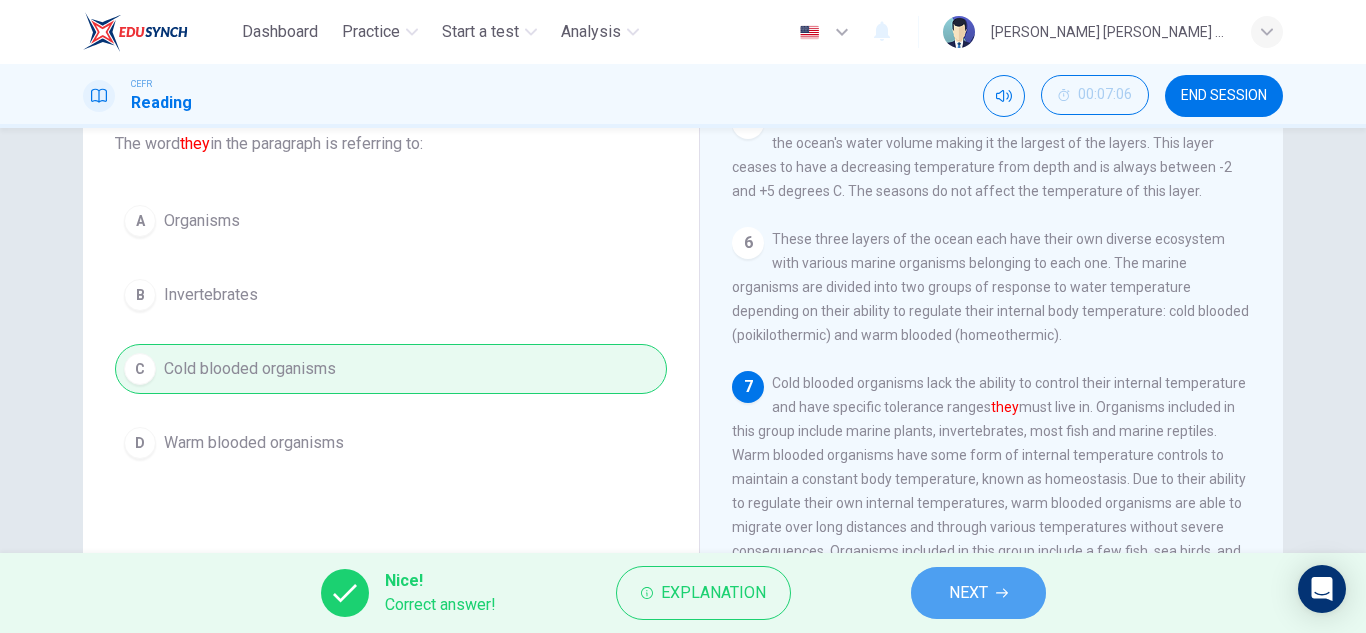 click on "NEXT" at bounding box center [968, 593] 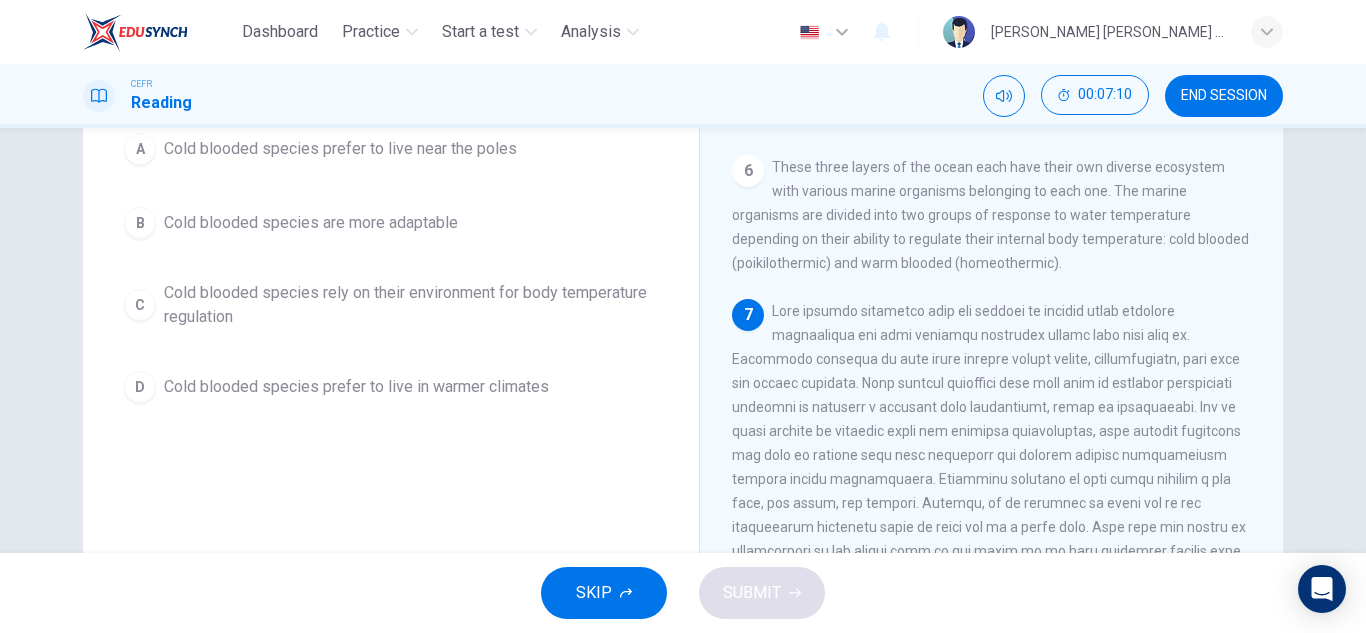 scroll, scrollTop: 207, scrollLeft: 0, axis: vertical 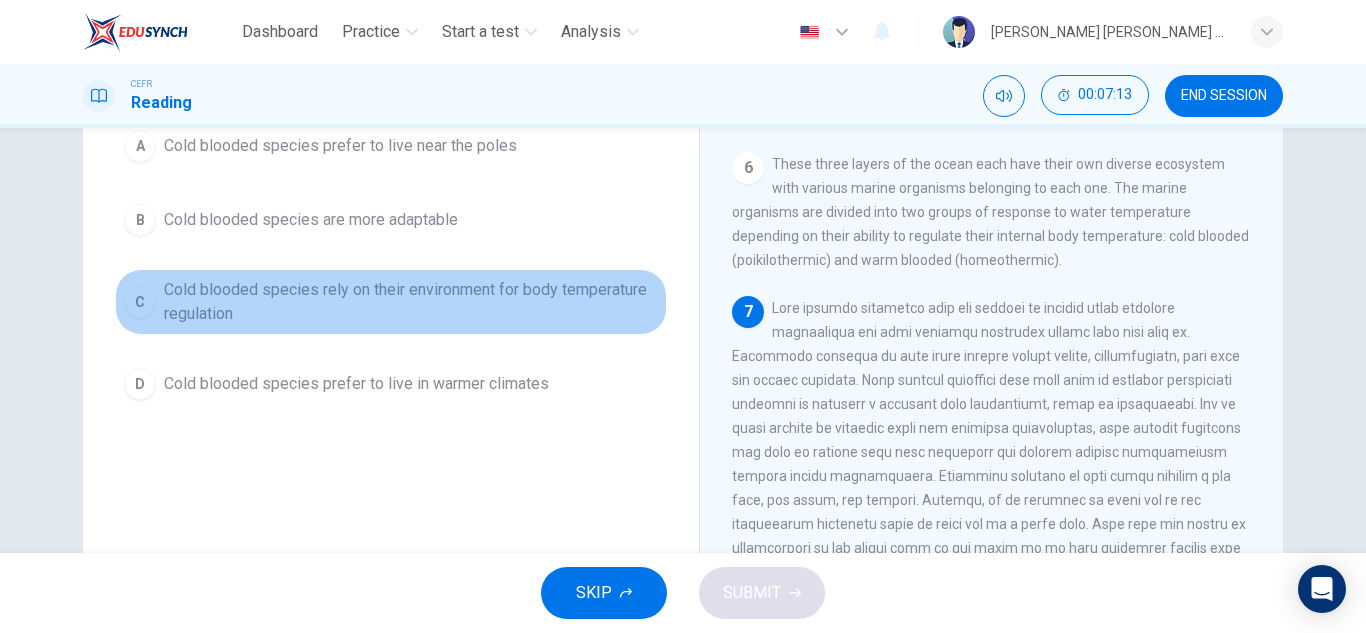 click on "Cold blooded species rely on their environment for body temperature regulation" at bounding box center [411, 302] 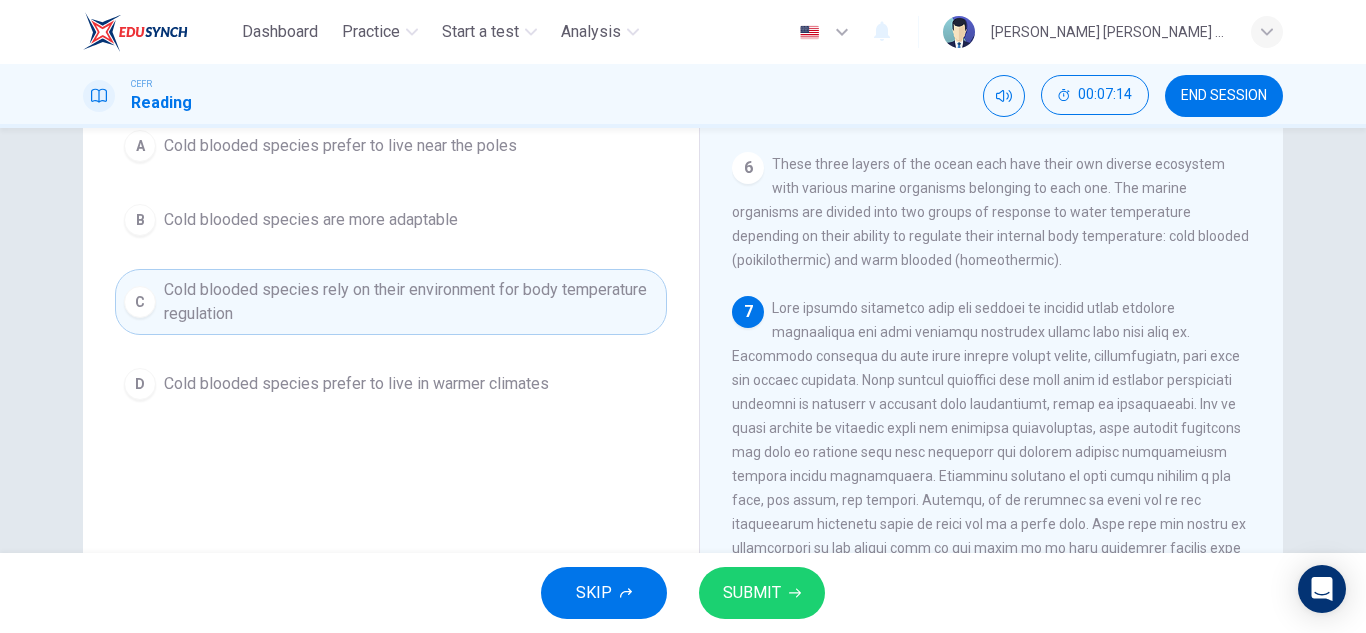 click on "SUBMIT" at bounding box center [752, 593] 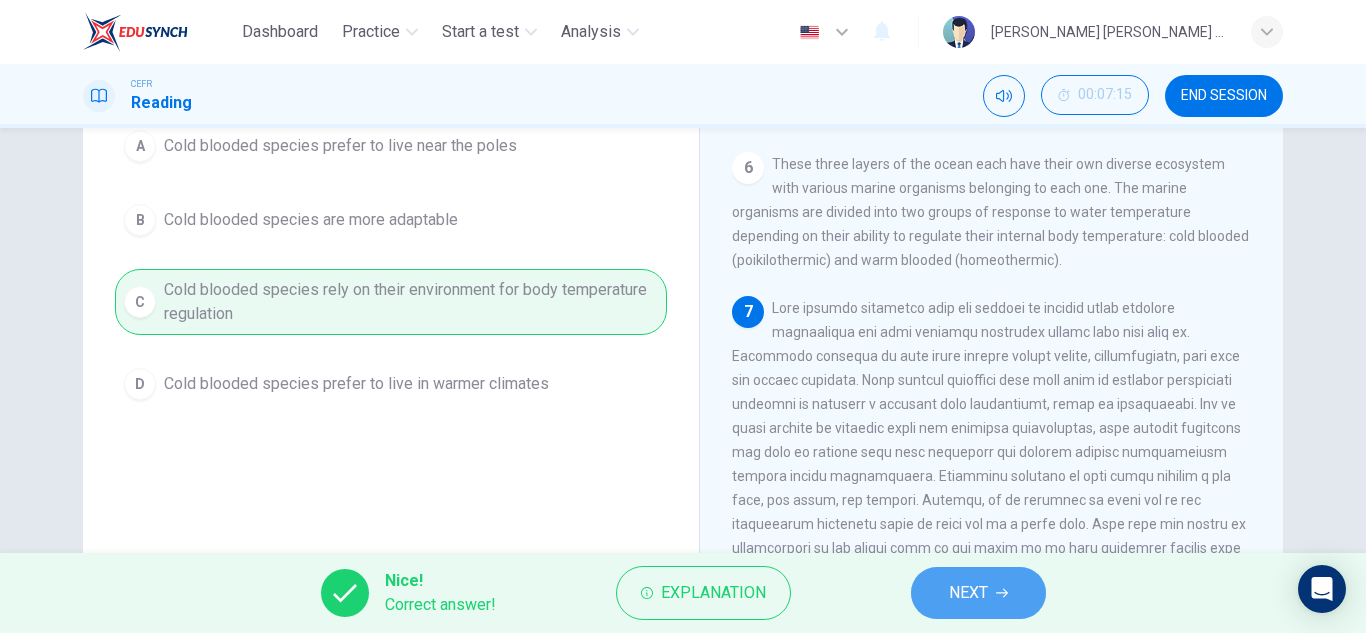 click on "NEXT" at bounding box center [968, 593] 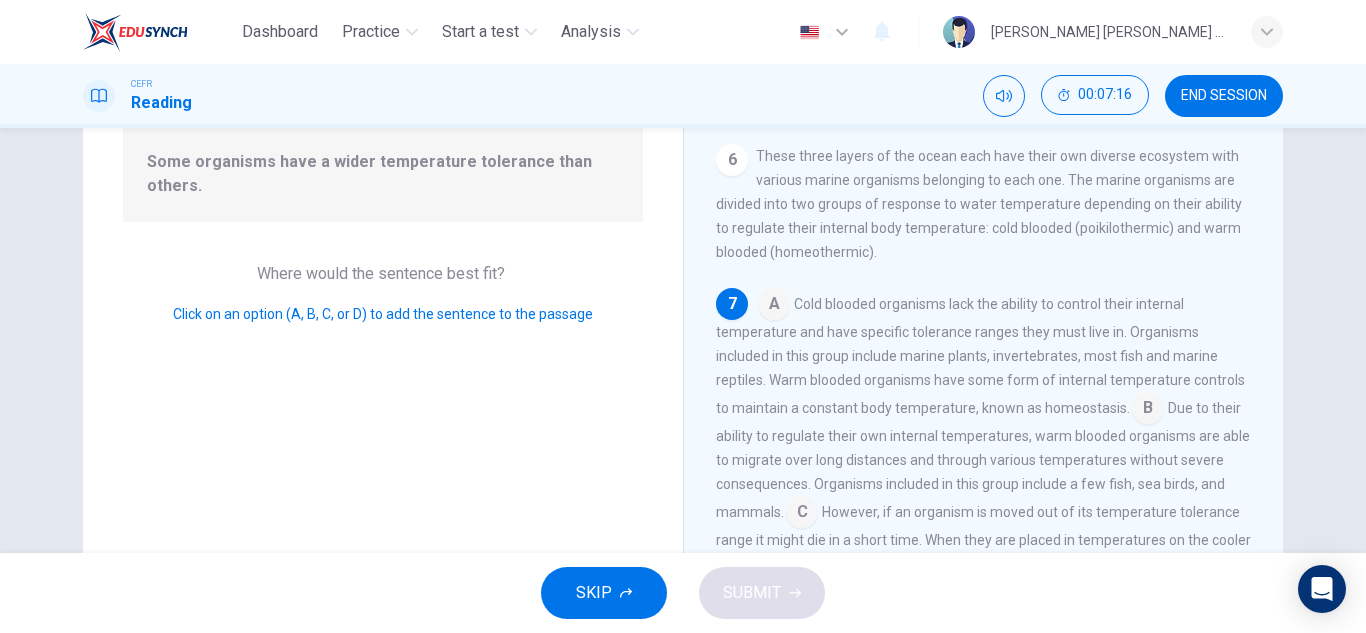 scroll, scrollTop: 753, scrollLeft: 0, axis: vertical 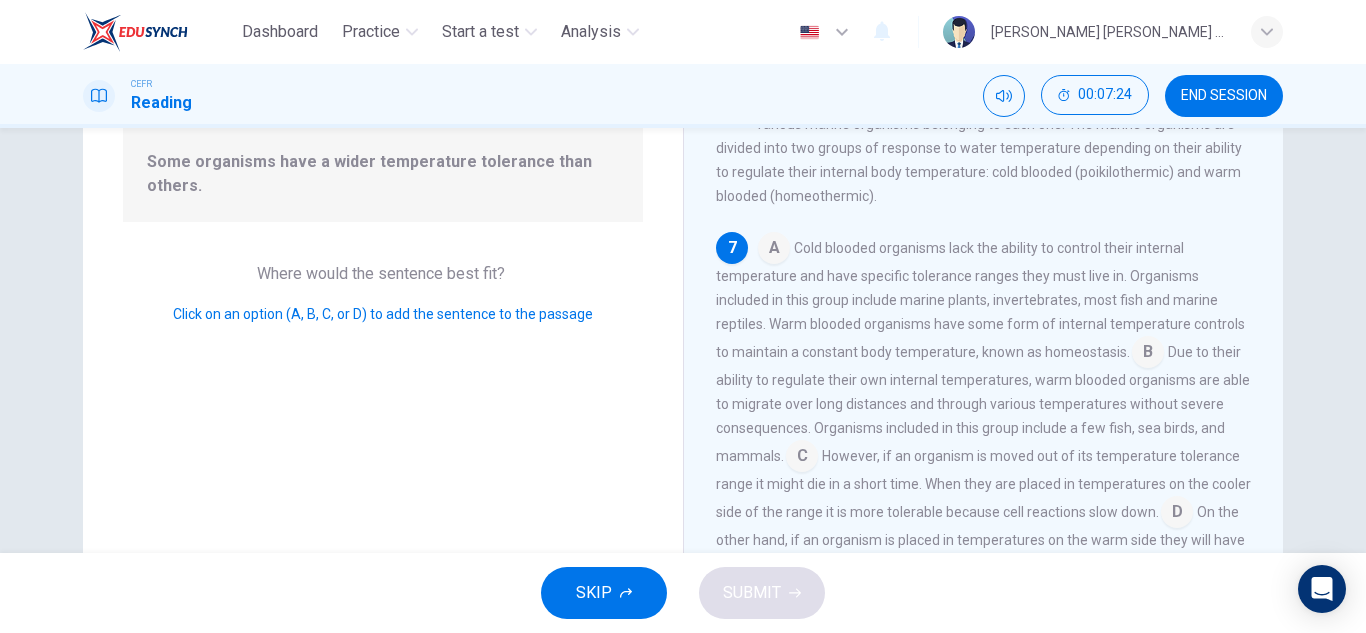 click at bounding box center [1148, 354] 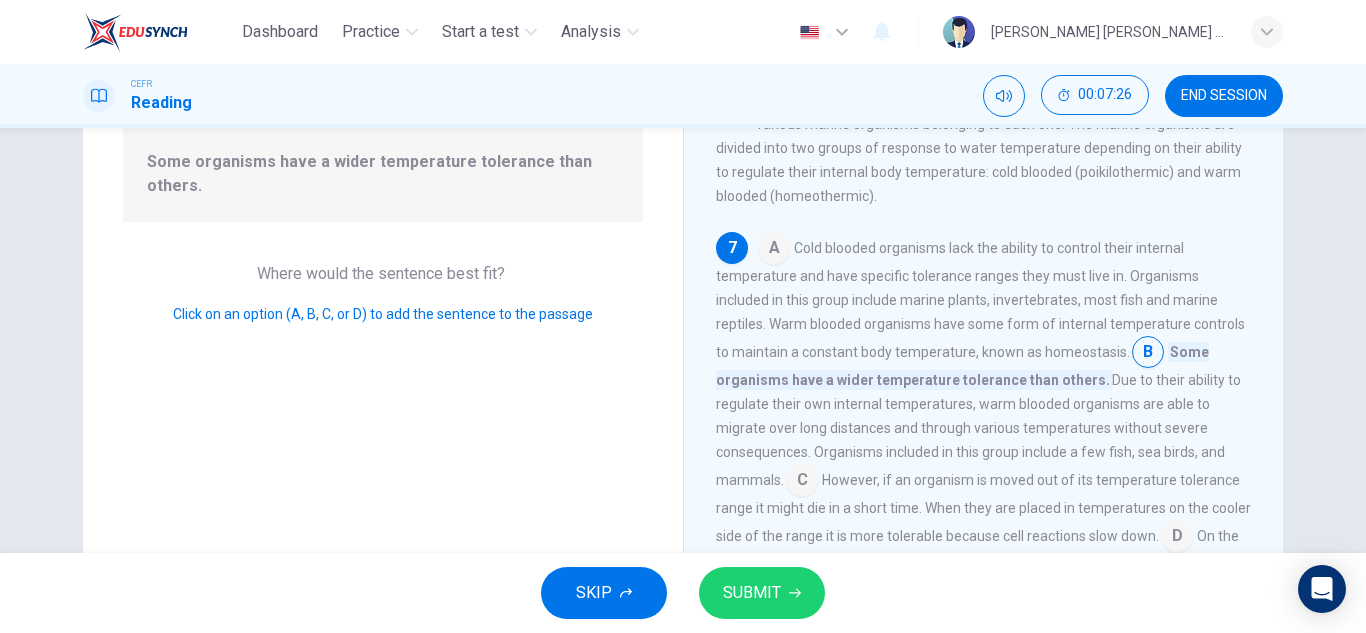 scroll, scrollTop: 777, scrollLeft: 0, axis: vertical 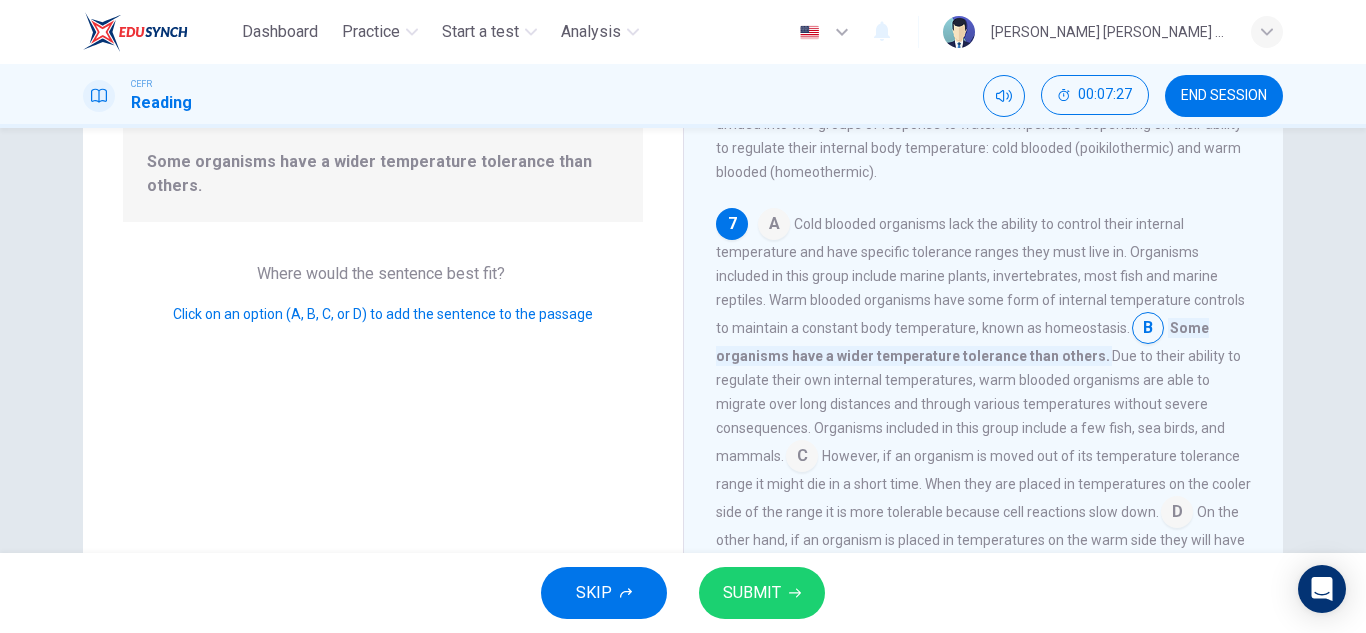 click at bounding box center [802, 458] 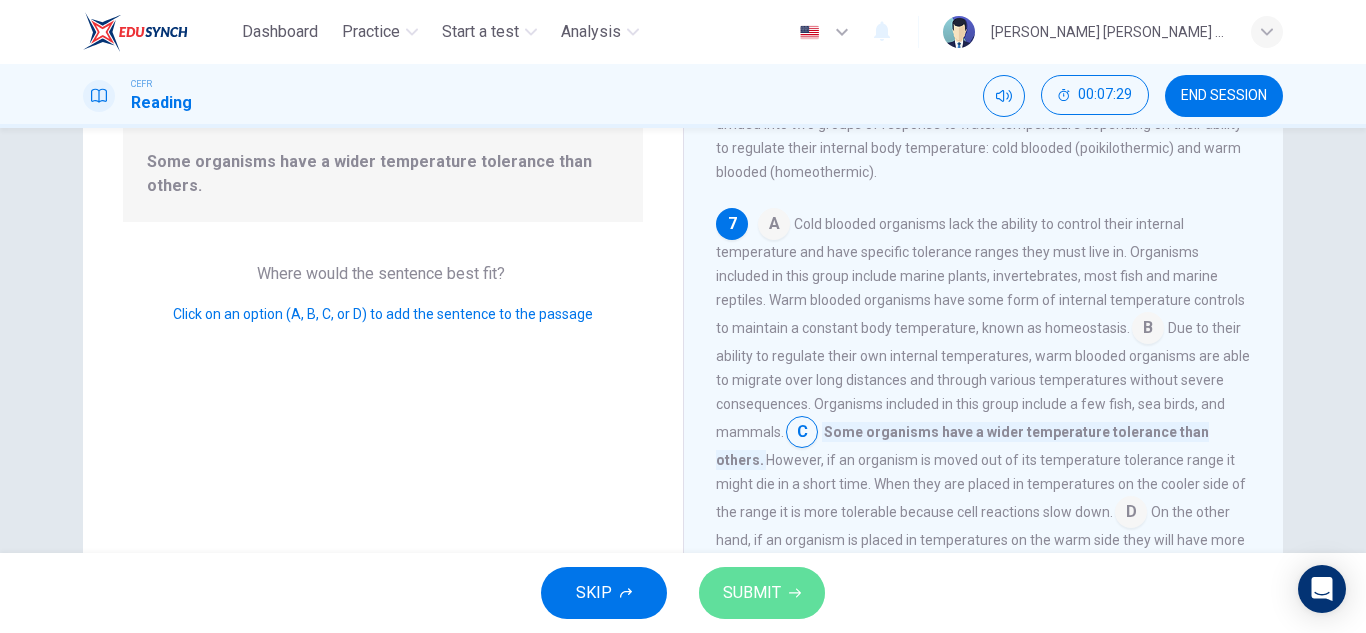 click 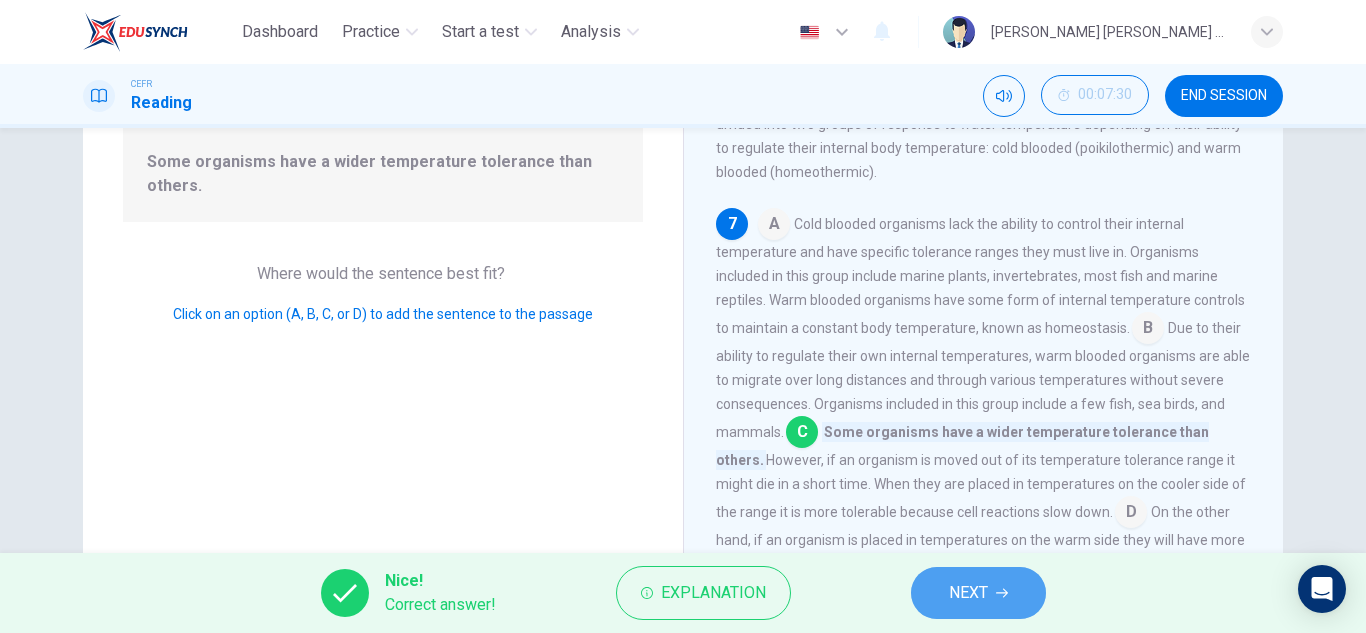 click on "NEXT" at bounding box center (968, 593) 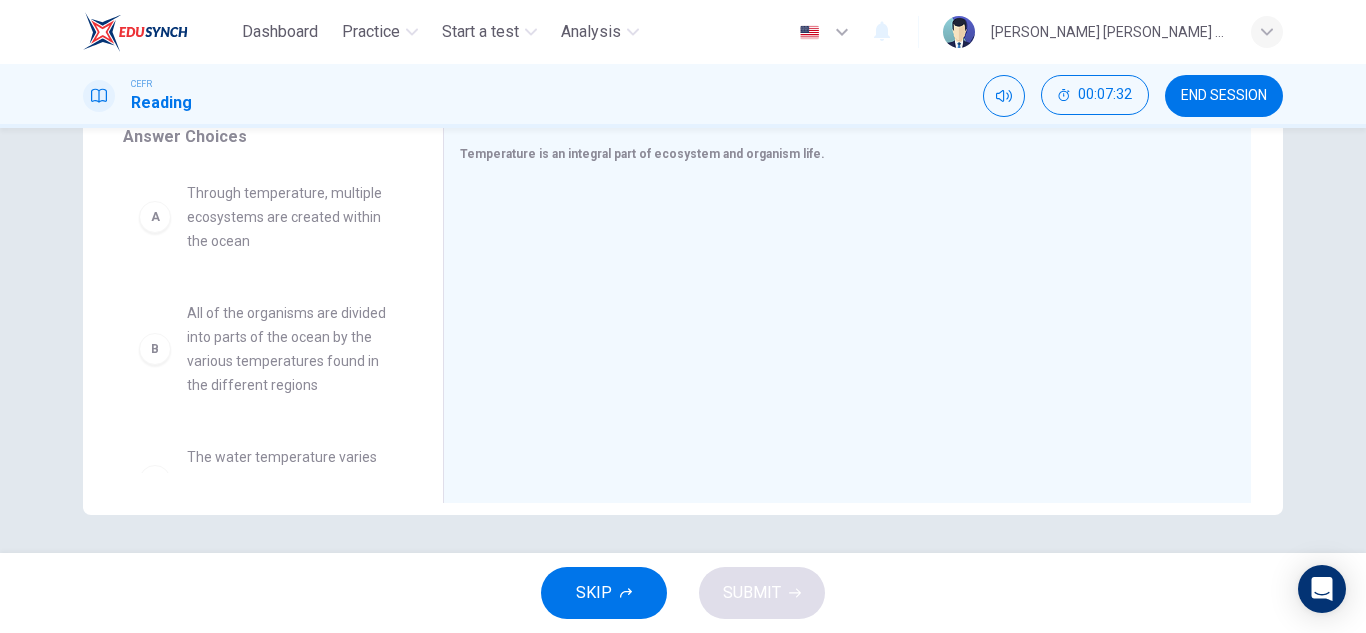 scroll, scrollTop: 319, scrollLeft: 0, axis: vertical 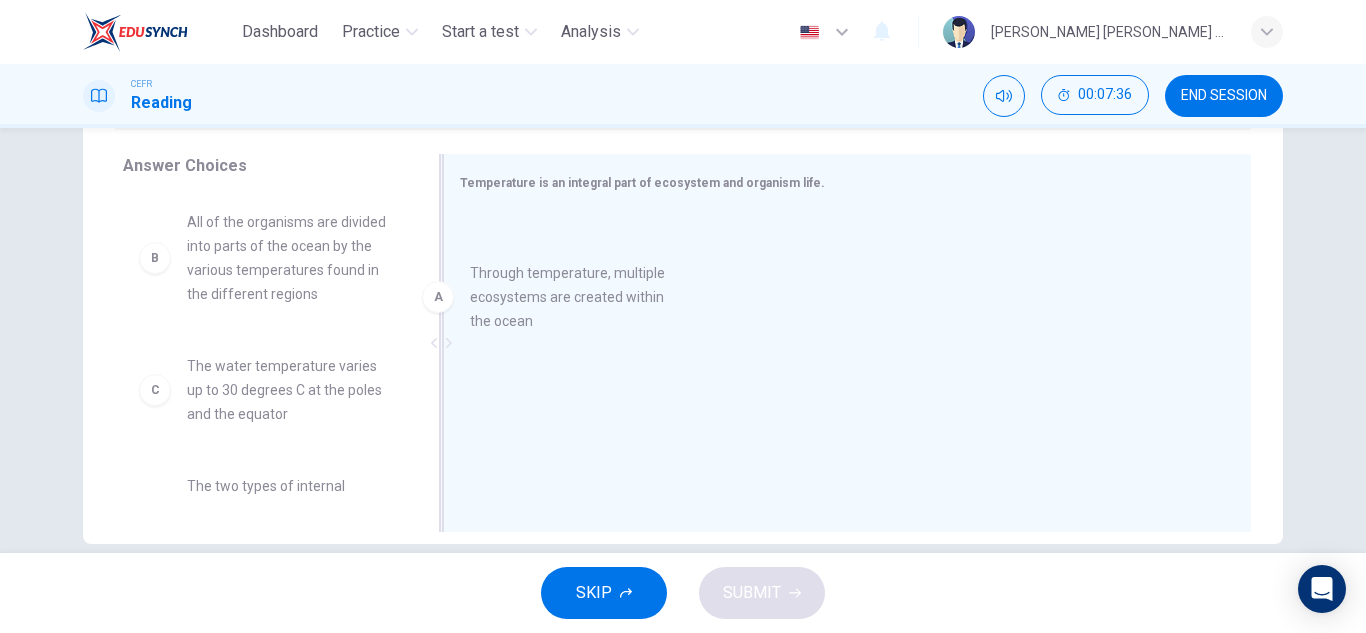 drag, startPoint x: 321, startPoint y: 267, endPoint x: 625, endPoint y: 320, distance: 308.58548 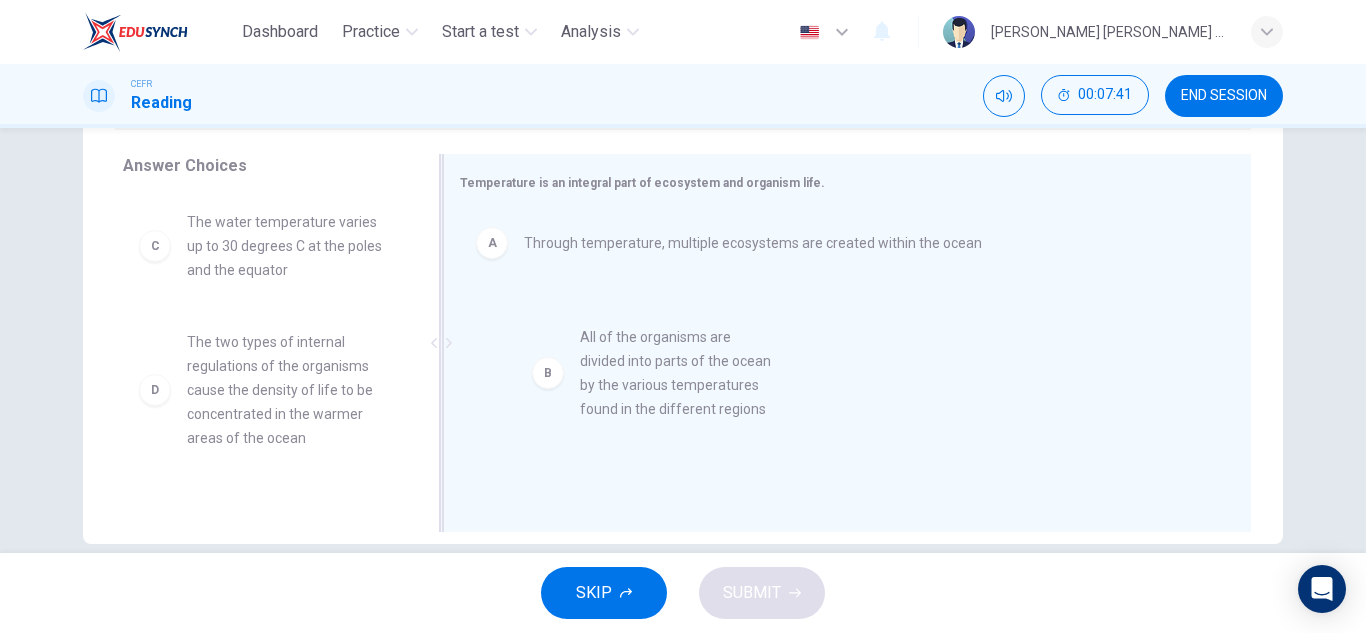 drag, startPoint x: 319, startPoint y: 291, endPoint x: 729, endPoint y: 409, distance: 426.6427 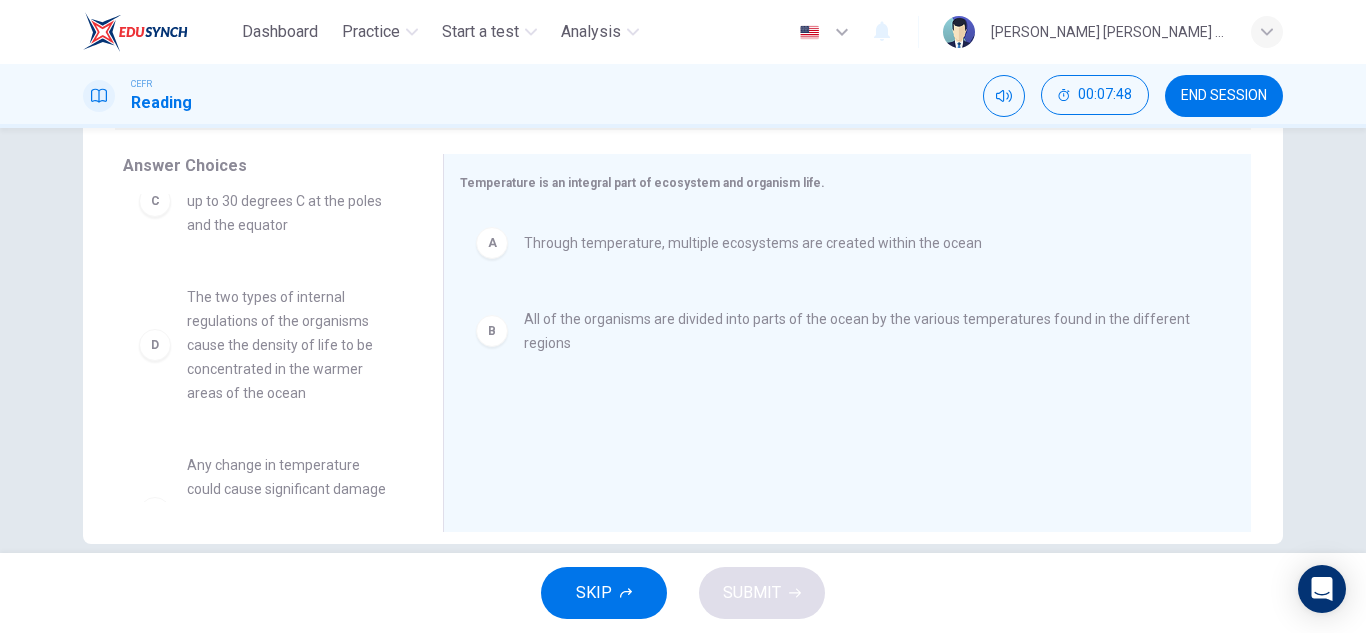 scroll, scrollTop: 0, scrollLeft: 0, axis: both 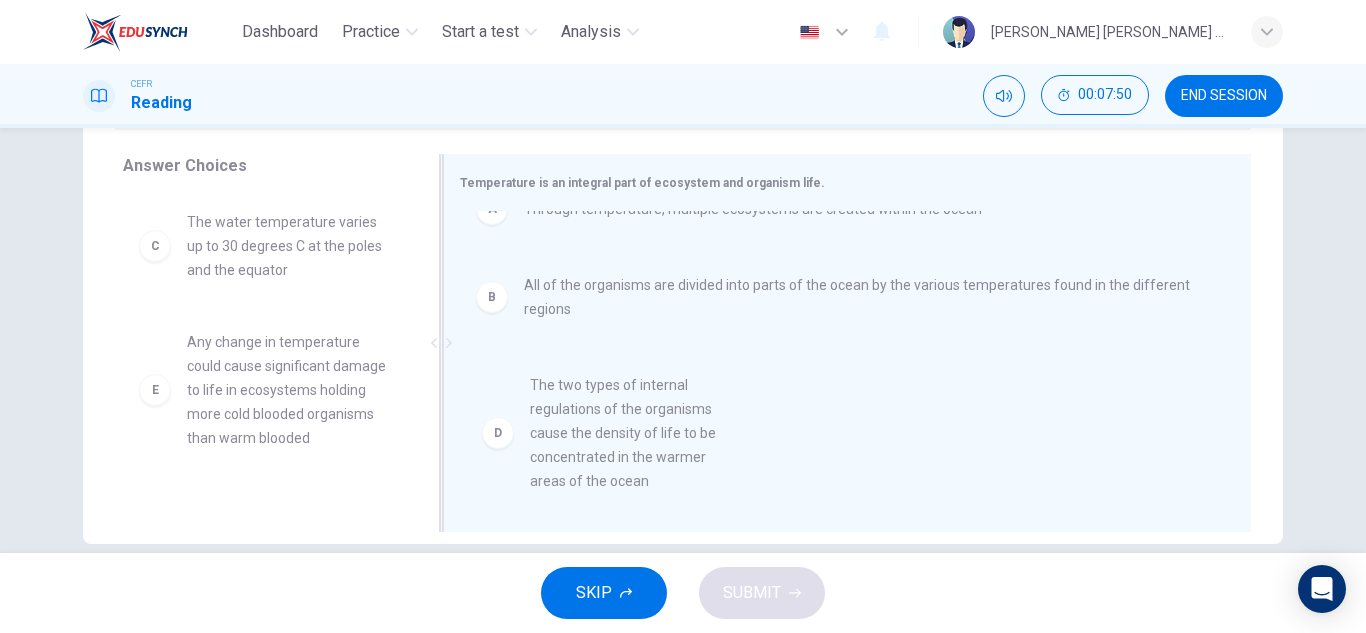 drag, startPoint x: 259, startPoint y: 400, endPoint x: 633, endPoint y: 445, distance: 376.69748 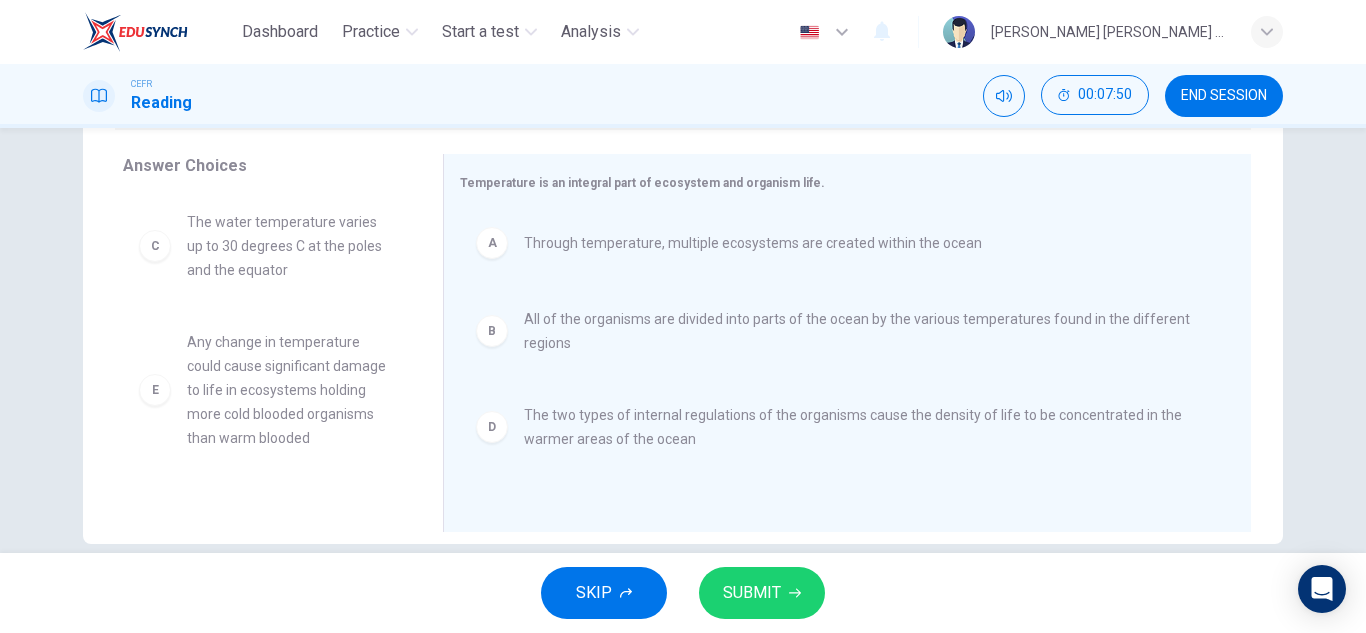 scroll, scrollTop: 0, scrollLeft: 0, axis: both 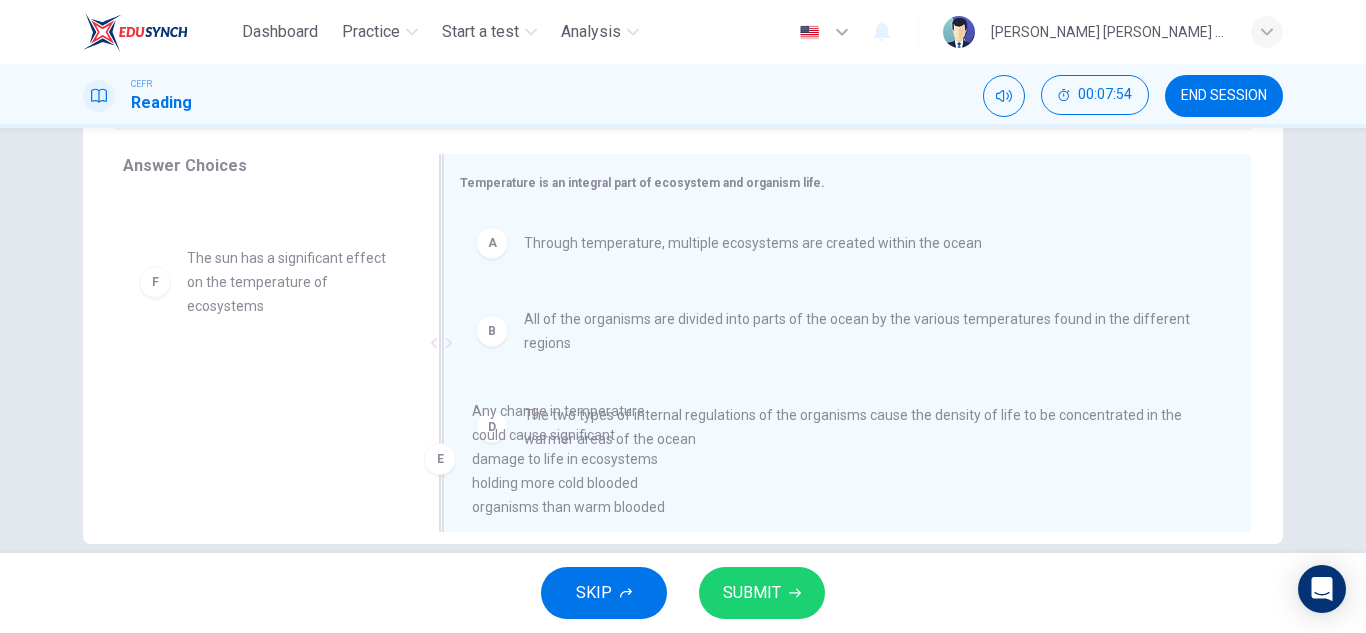 drag, startPoint x: 305, startPoint y: 338, endPoint x: 624, endPoint y: 509, distance: 361.942 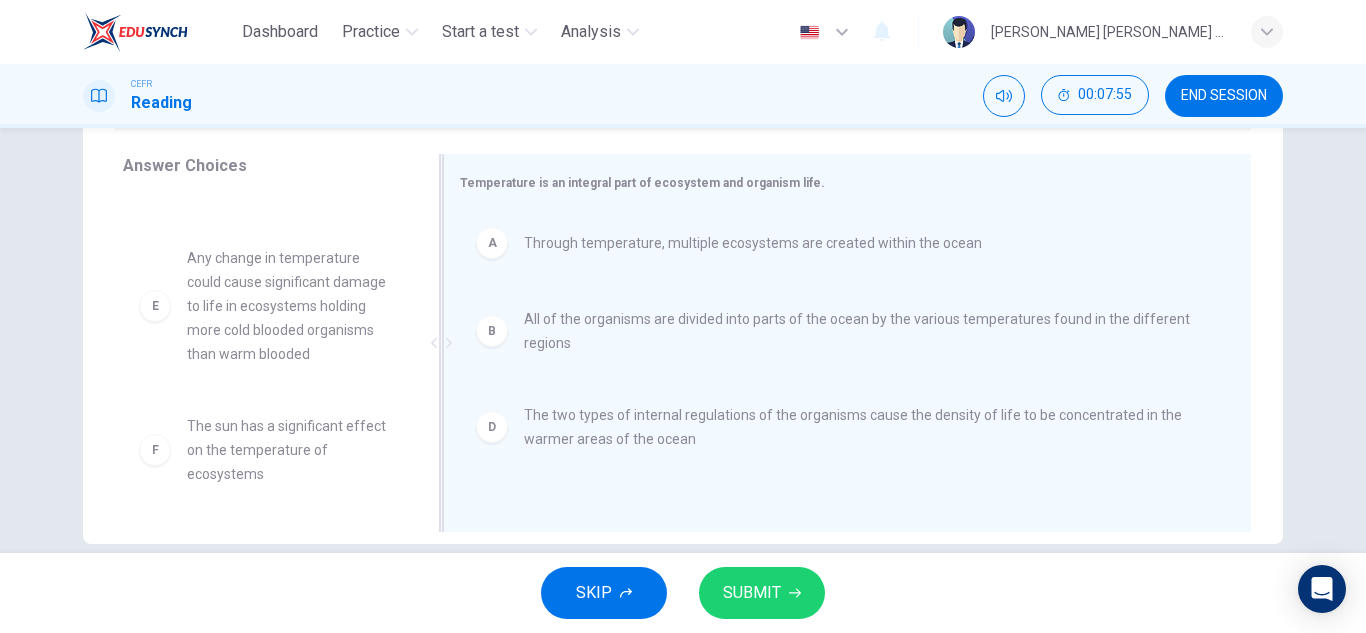 click on "Through temperature, multiple ecosystems are created within the ocean" at bounding box center [753, 243] 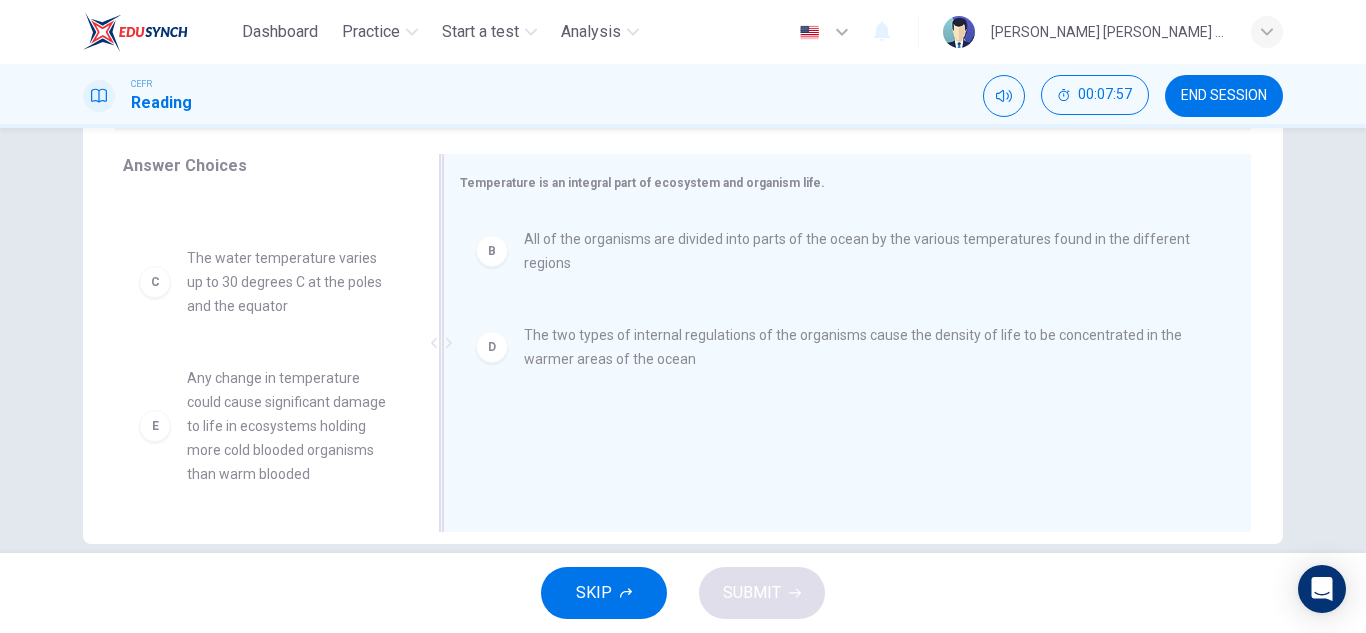 scroll, scrollTop: 204, scrollLeft: 0, axis: vertical 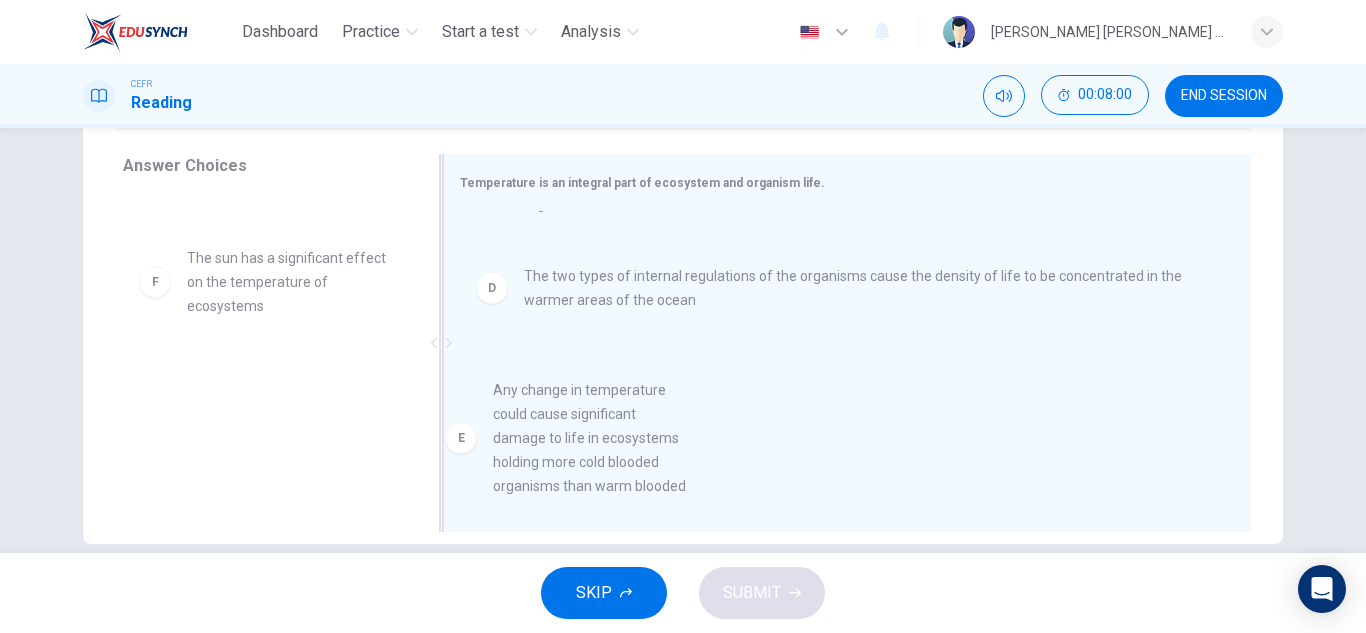 drag, startPoint x: 284, startPoint y: 341, endPoint x: 601, endPoint y: 474, distance: 343.77026 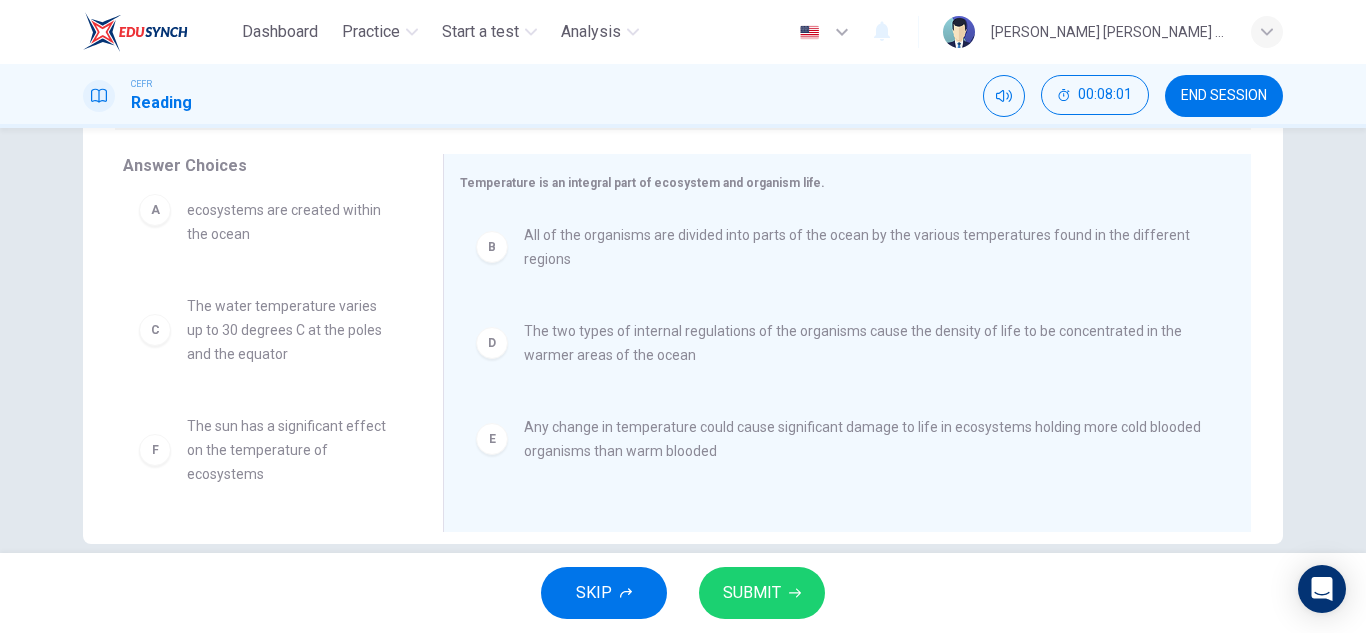 scroll, scrollTop: 4, scrollLeft: 0, axis: vertical 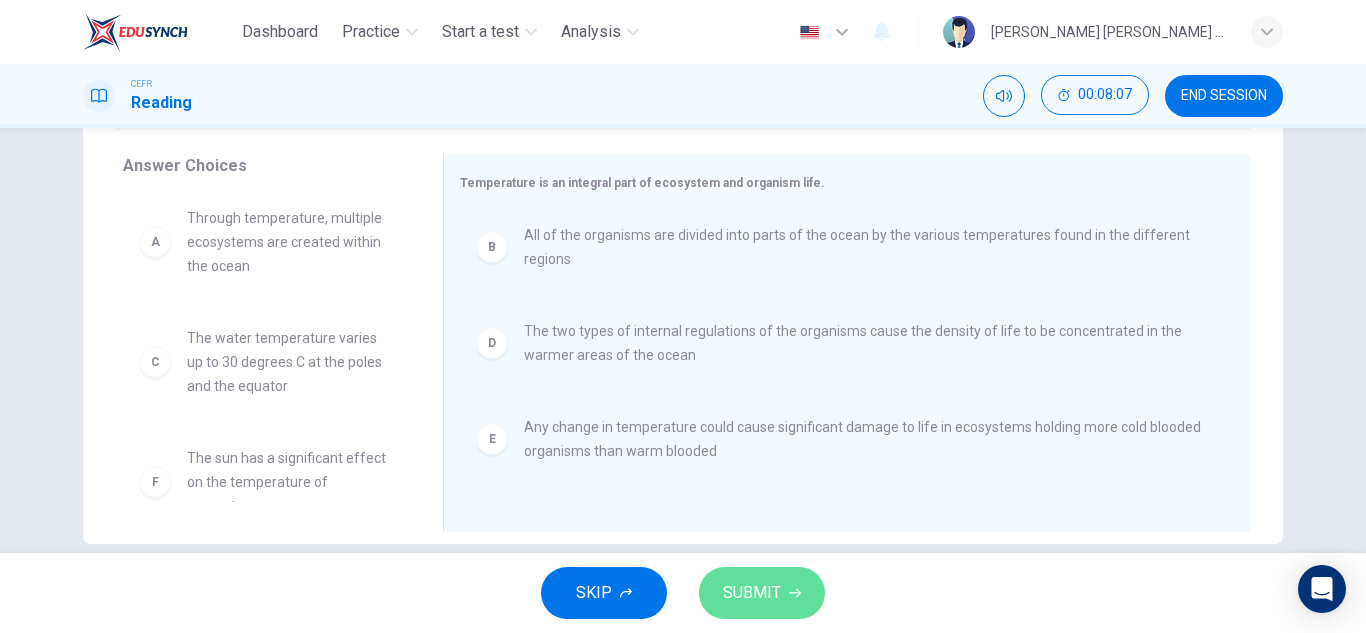 click on "SUBMIT" at bounding box center (762, 593) 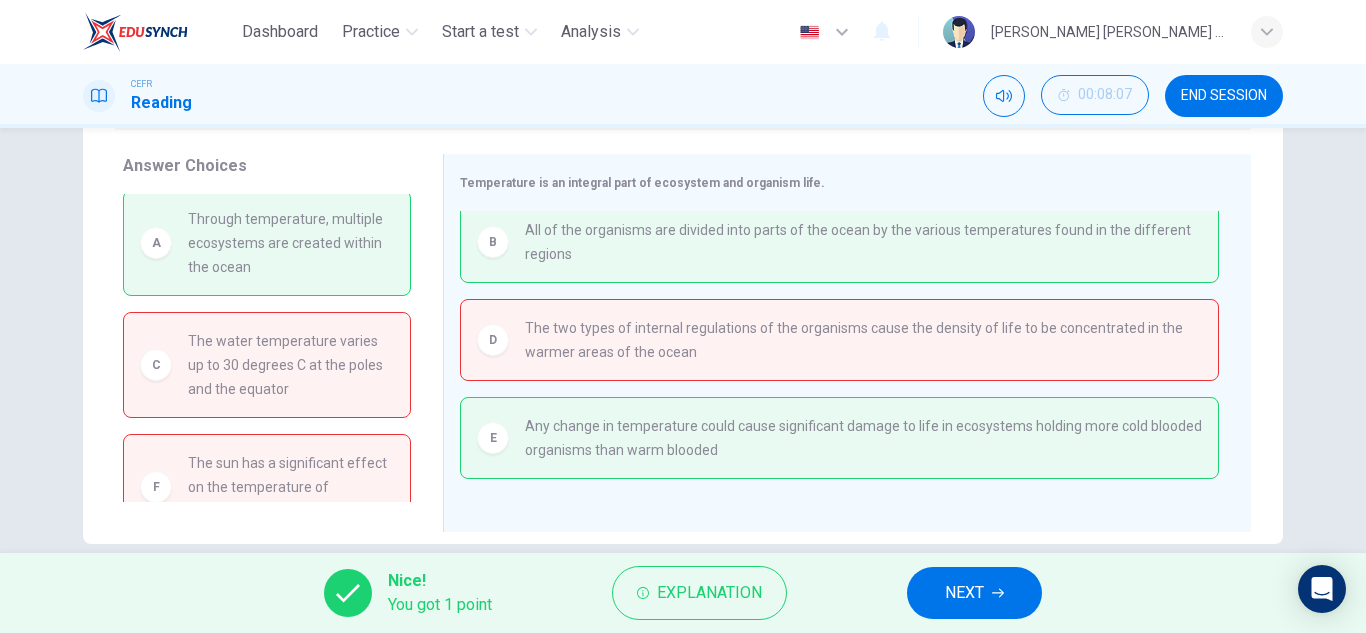 scroll, scrollTop: 9, scrollLeft: 0, axis: vertical 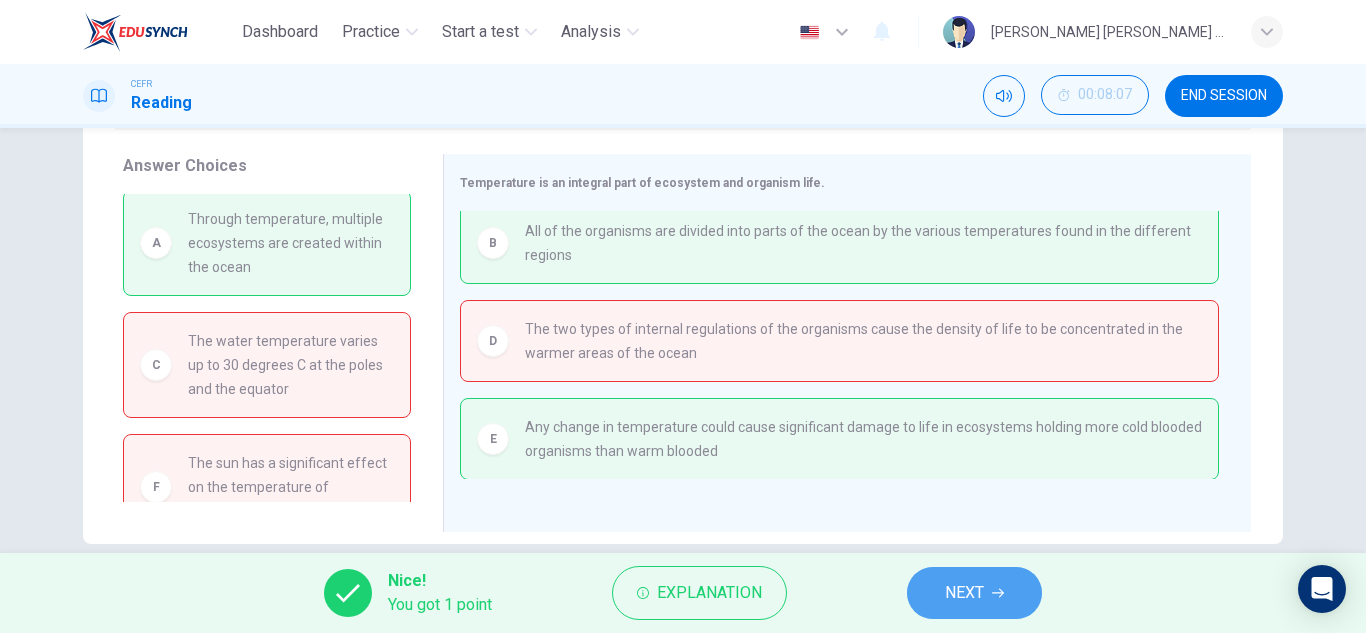 click on "NEXT" at bounding box center (974, 593) 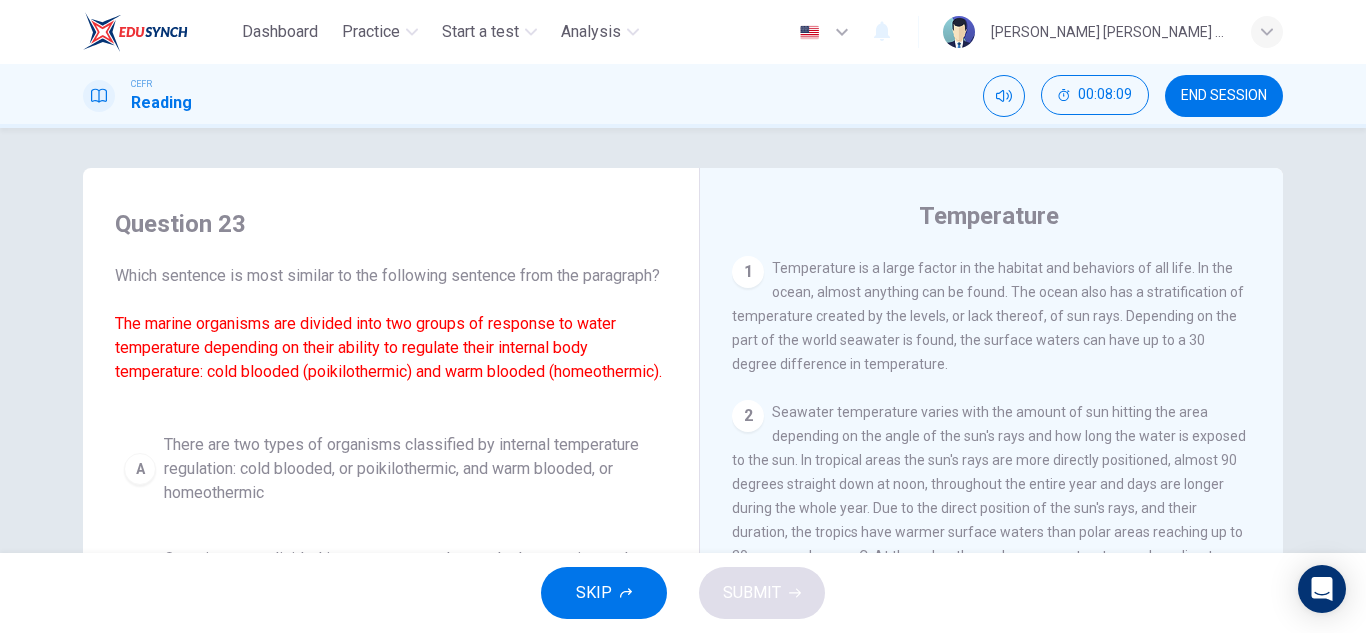 scroll, scrollTop: 3, scrollLeft: 0, axis: vertical 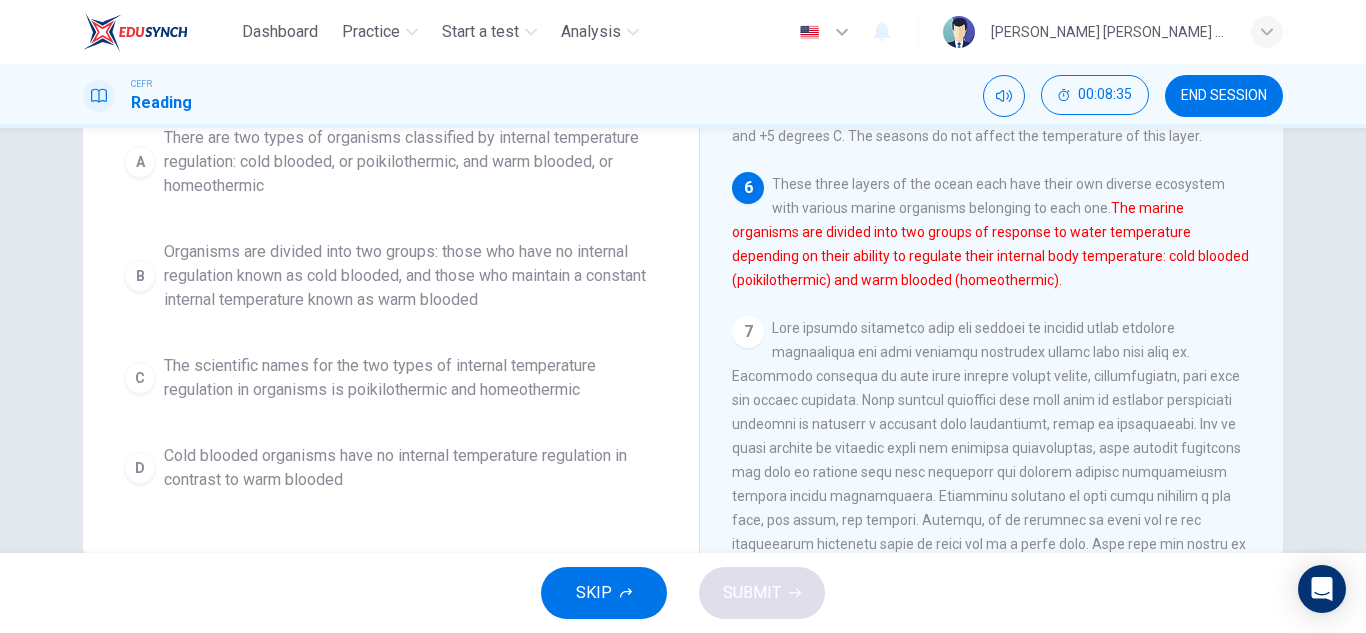 click on "There are two types of organisms classified by internal temperature regulation: cold blooded, or poikilothermic, and warm blooded, or homeothermic" at bounding box center [411, 162] 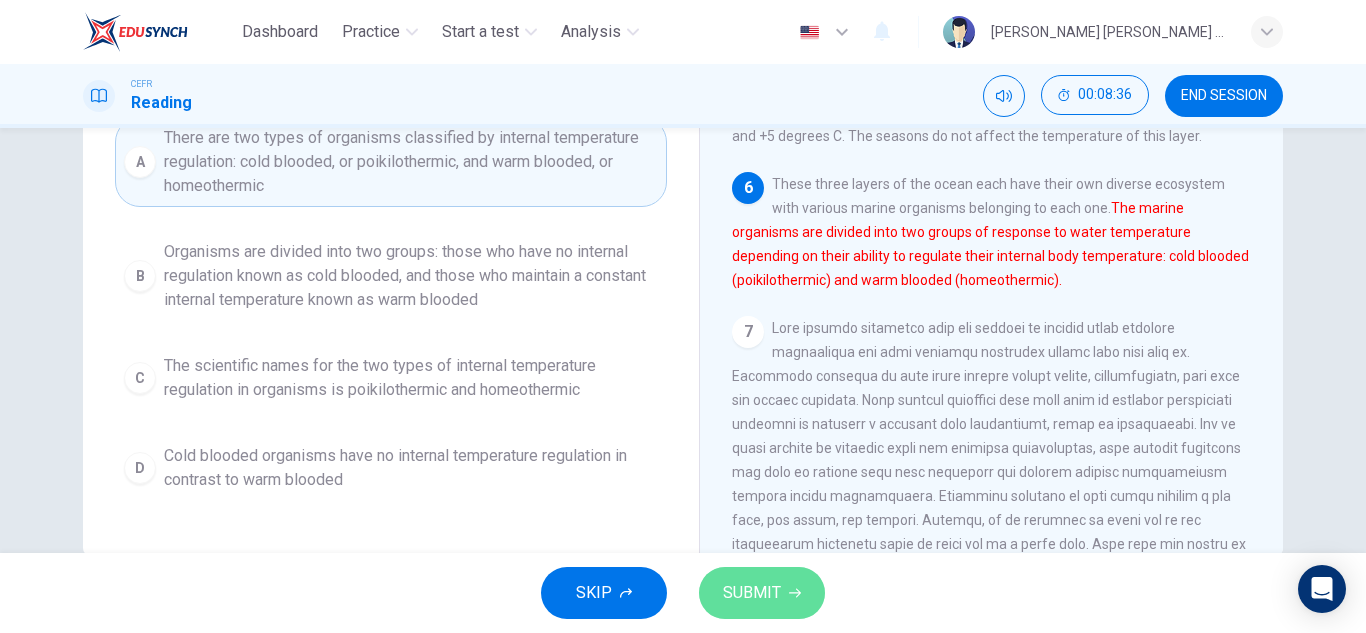 click on "SUBMIT" at bounding box center [752, 593] 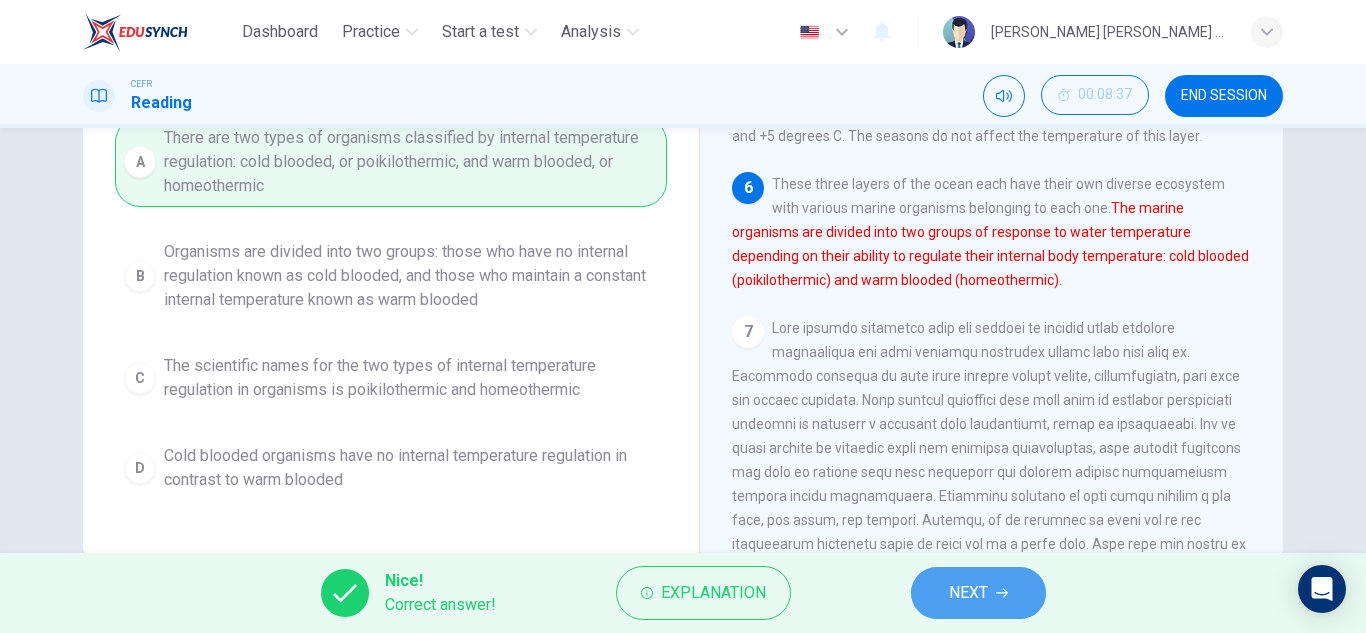 click on "NEXT" at bounding box center (968, 593) 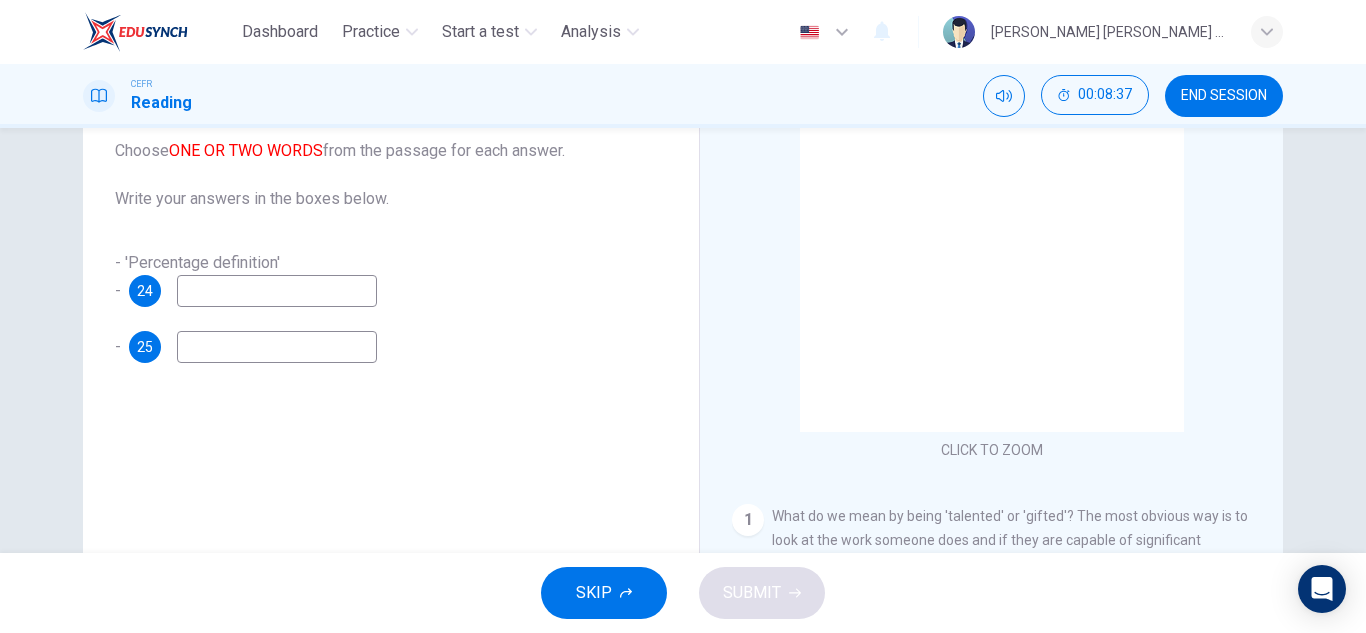 scroll, scrollTop: 174, scrollLeft: 0, axis: vertical 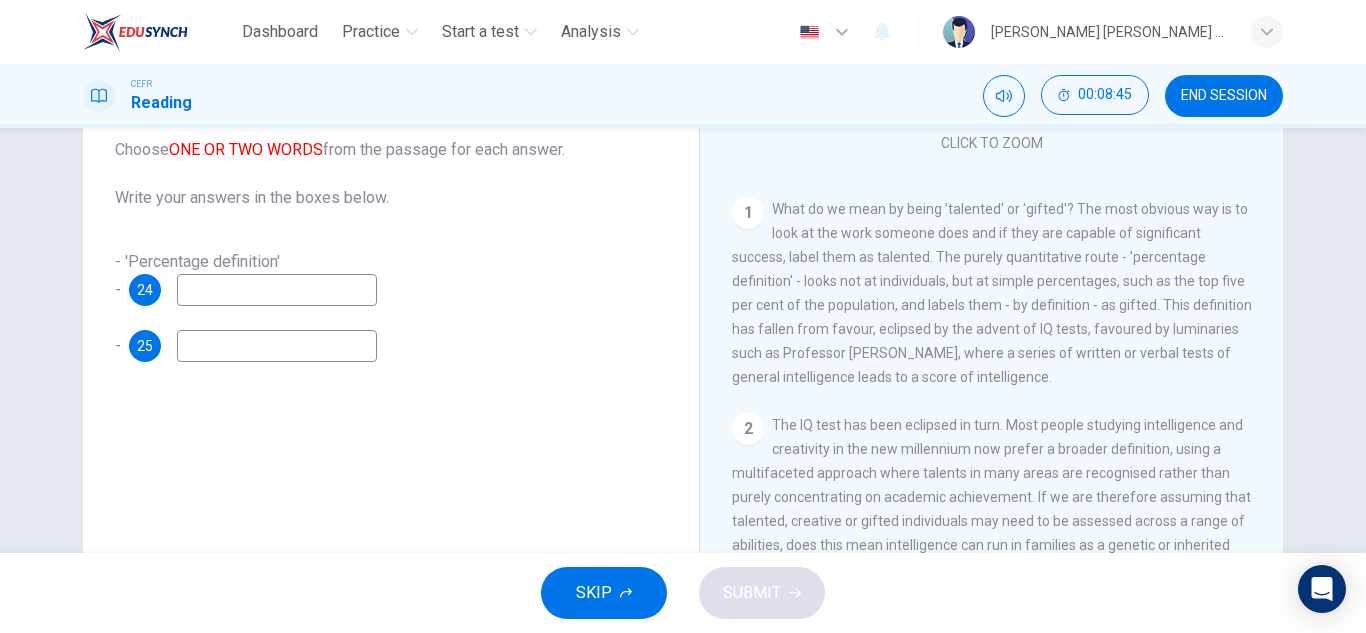 click at bounding box center (277, 290) 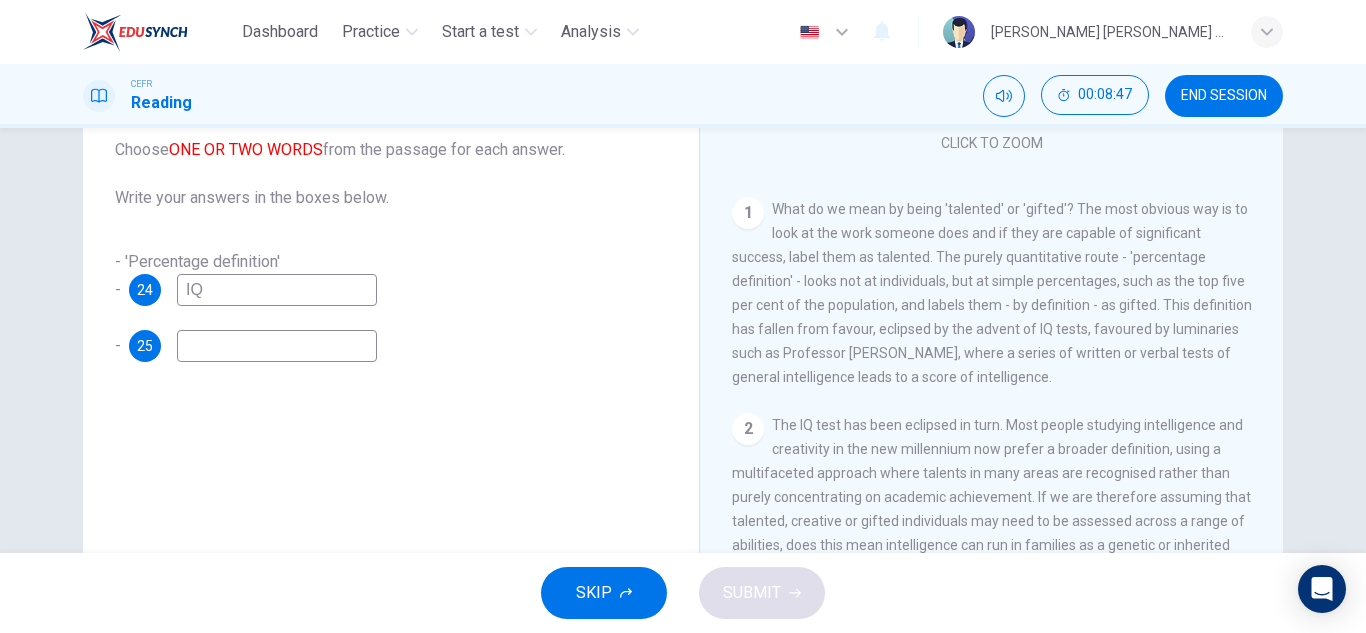 type on "IQ" 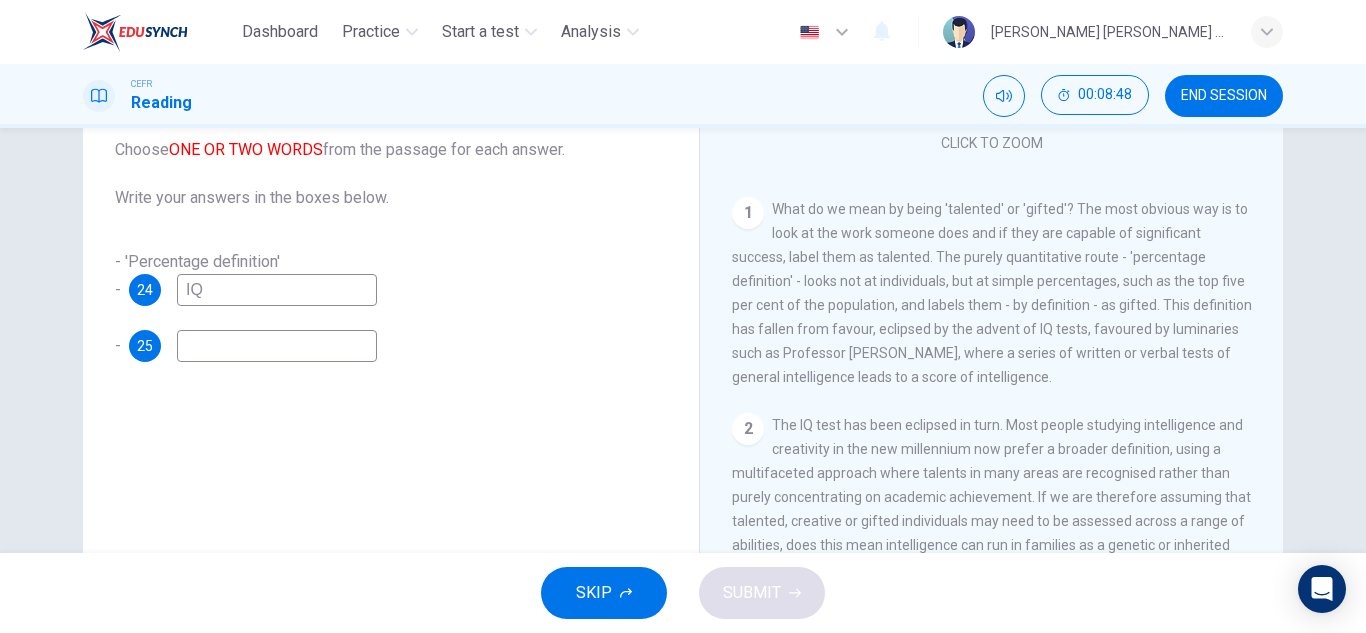 click at bounding box center (277, 346) 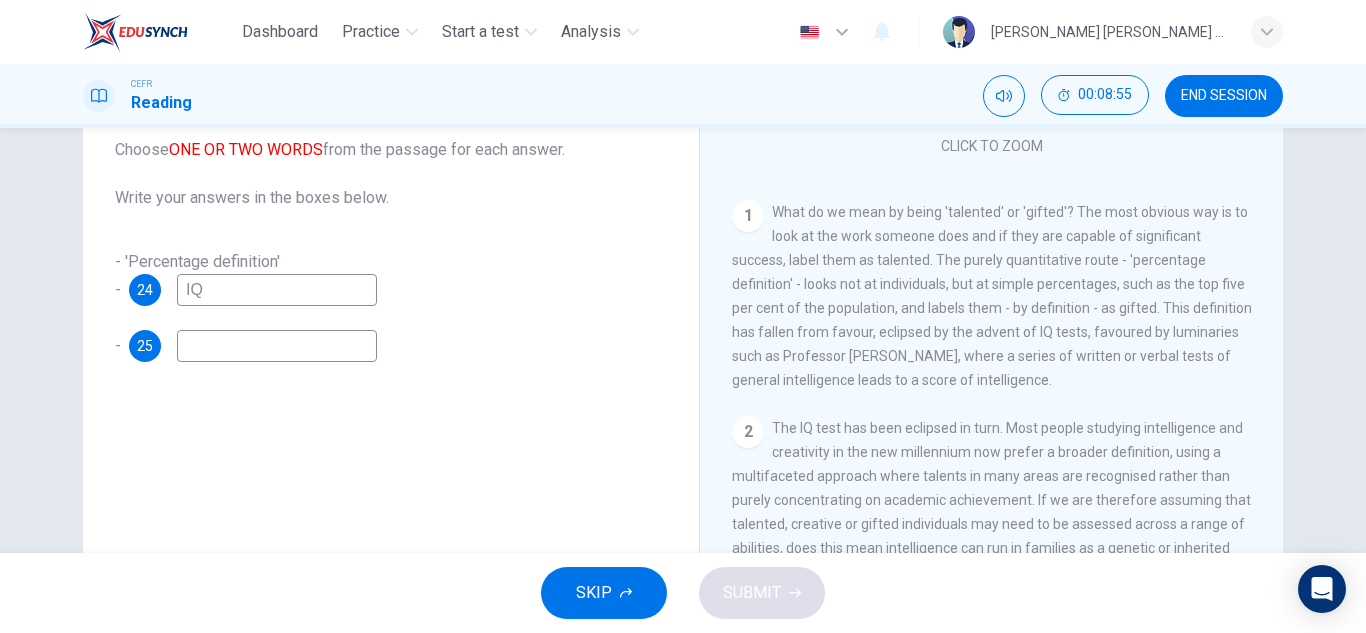 scroll, scrollTop: 302, scrollLeft: 0, axis: vertical 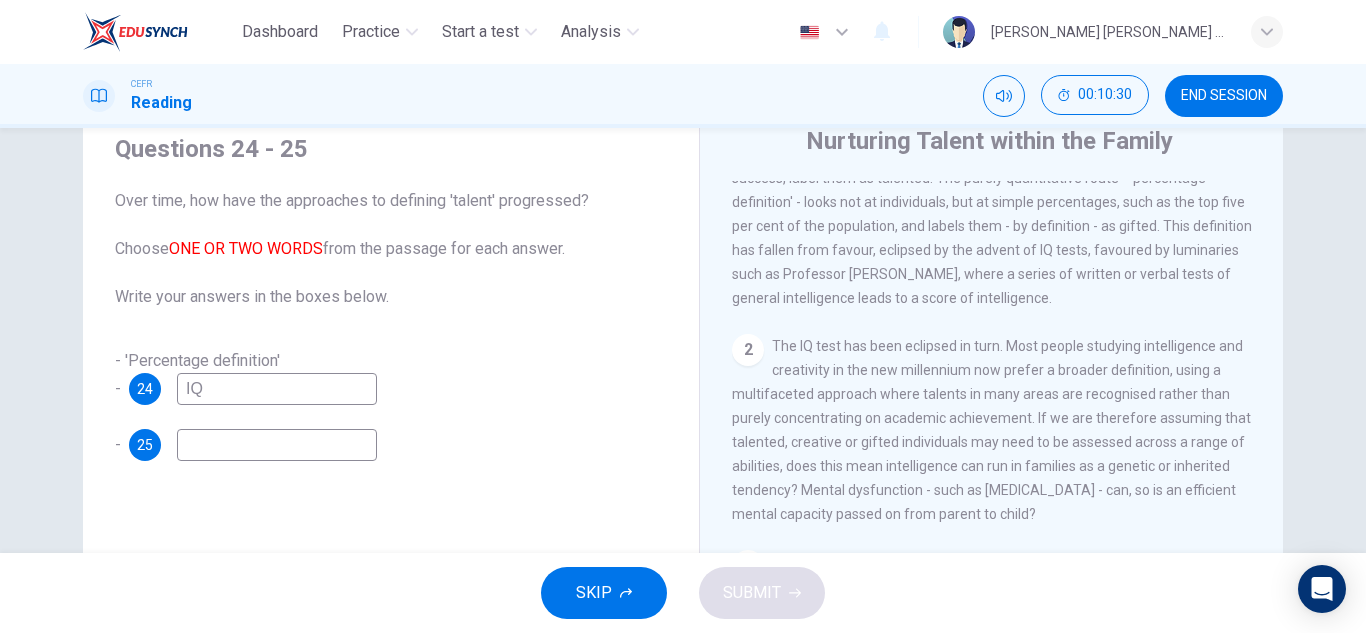 click at bounding box center [277, 445] 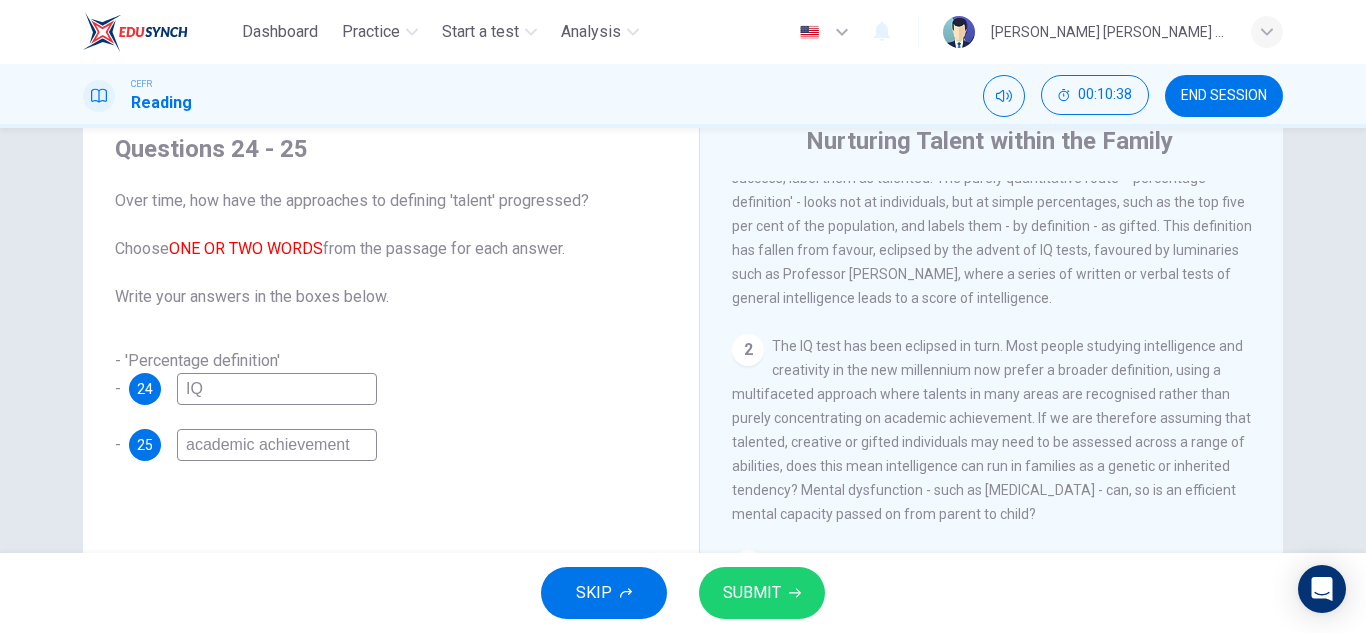 type on "academic achievement" 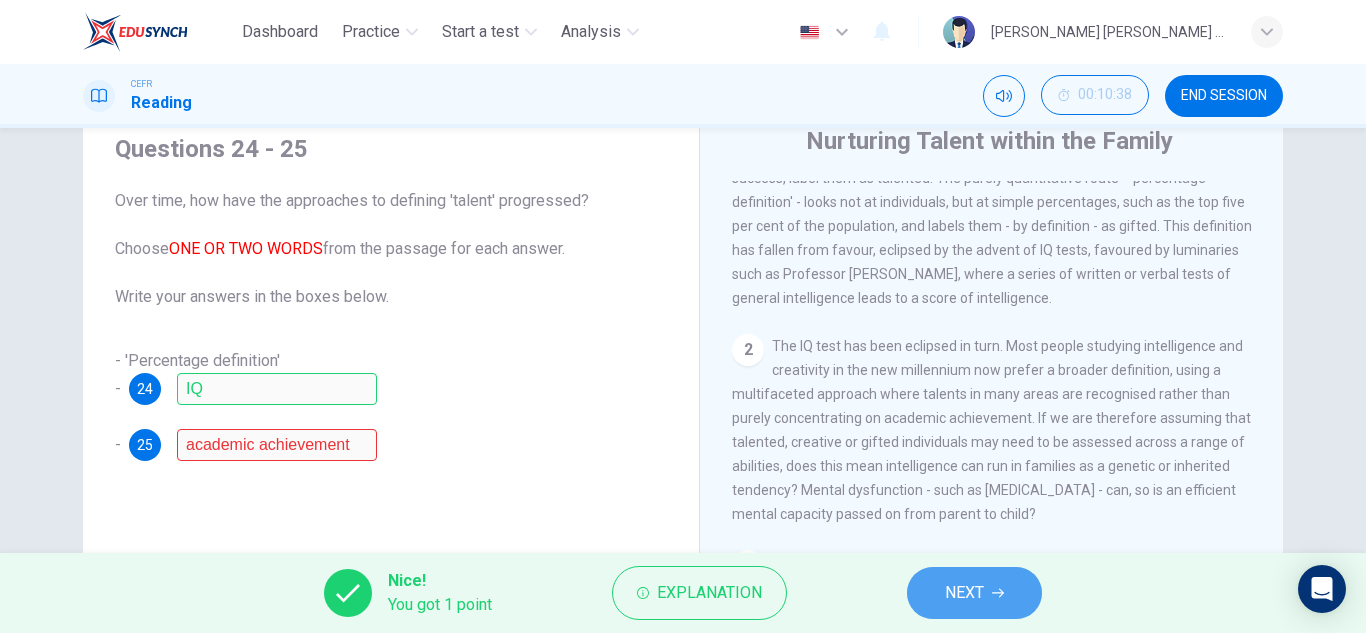 click 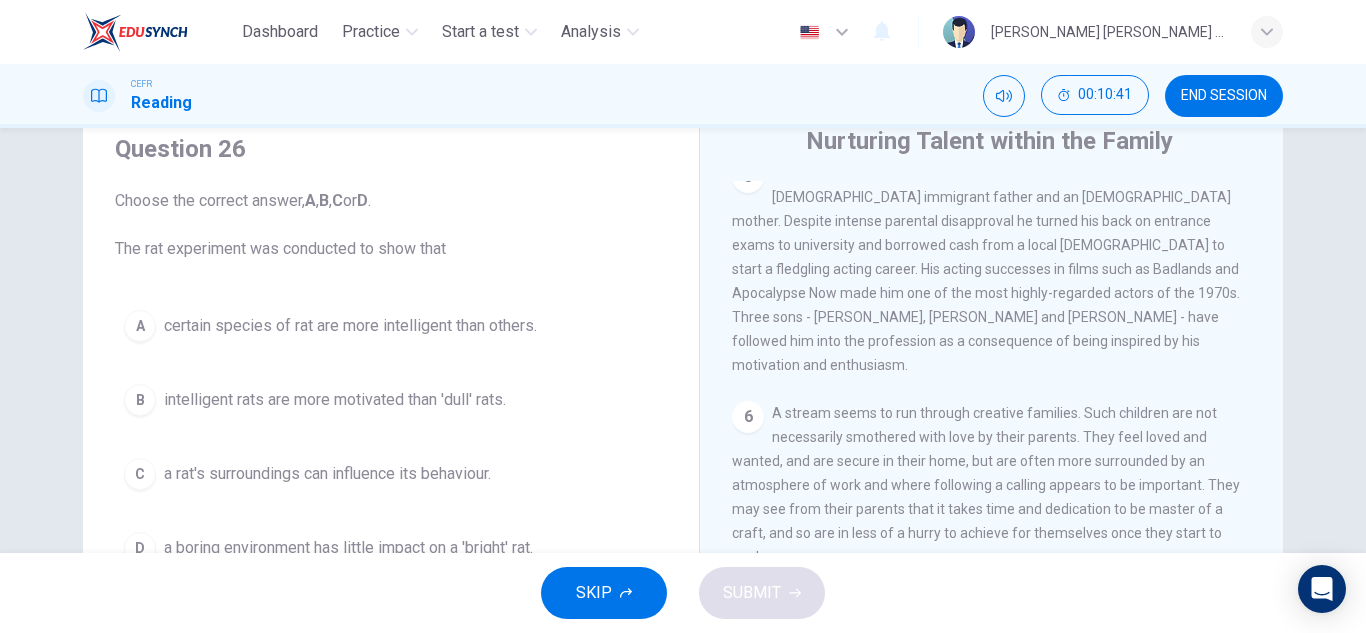 scroll, scrollTop: 1950, scrollLeft: 0, axis: vertical 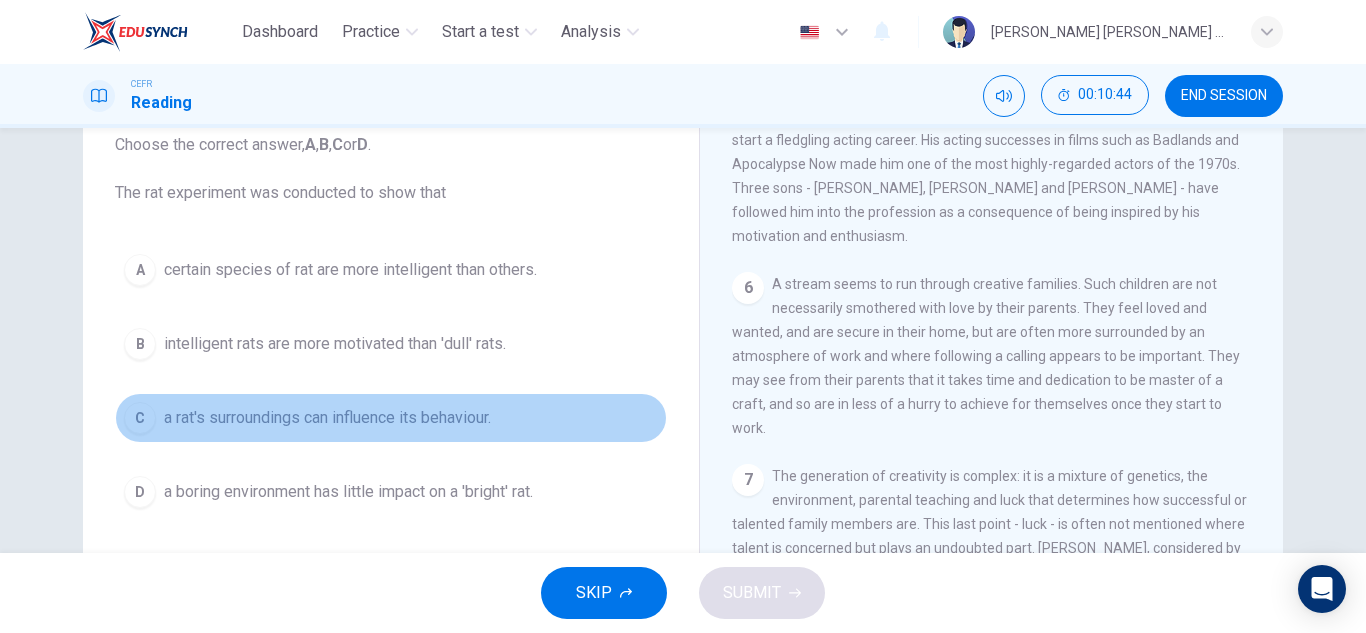 click on "a rat's surroundings can influence its behaviour." at bounding box center [327, 418] 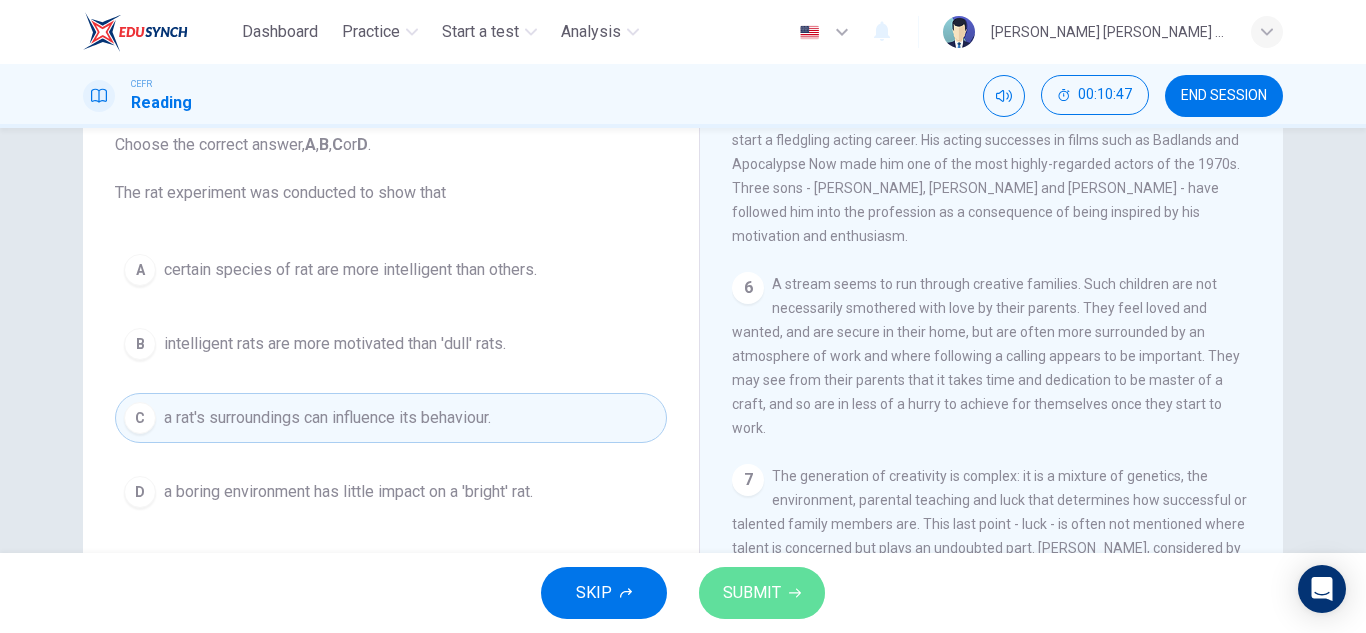 click on "SUBMIT" at bounding box center (752, 593) 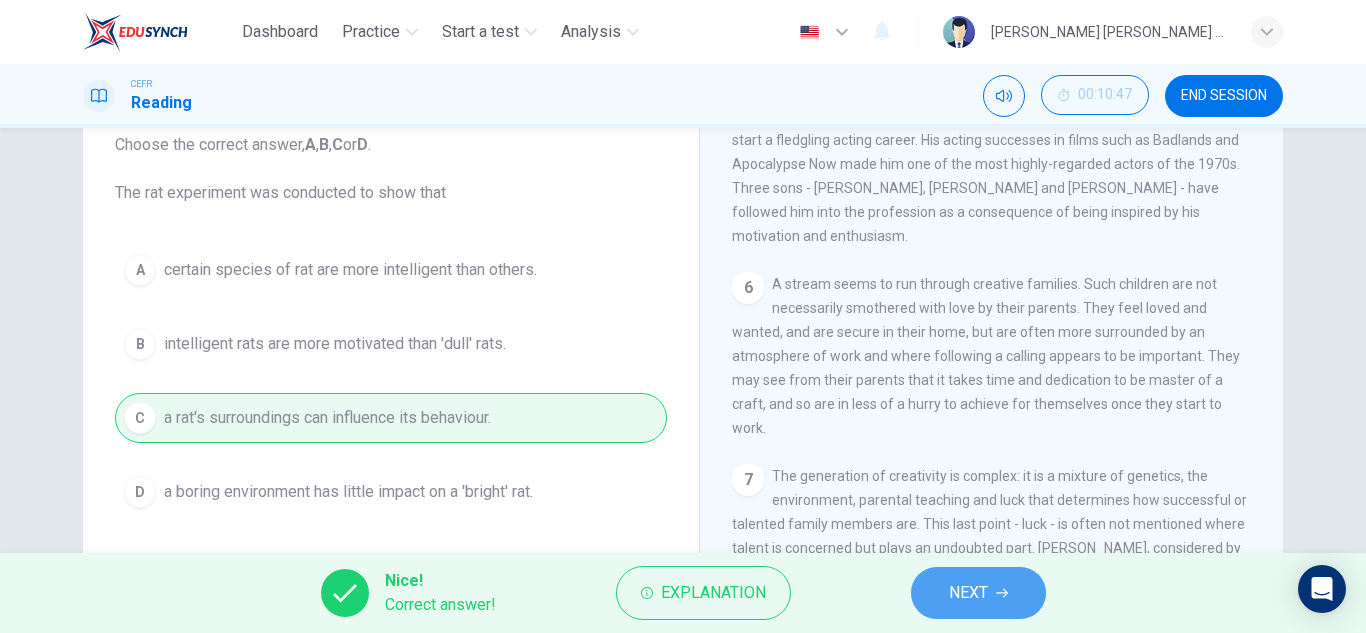 click on "NEXT" at bounding box center [978, 593] 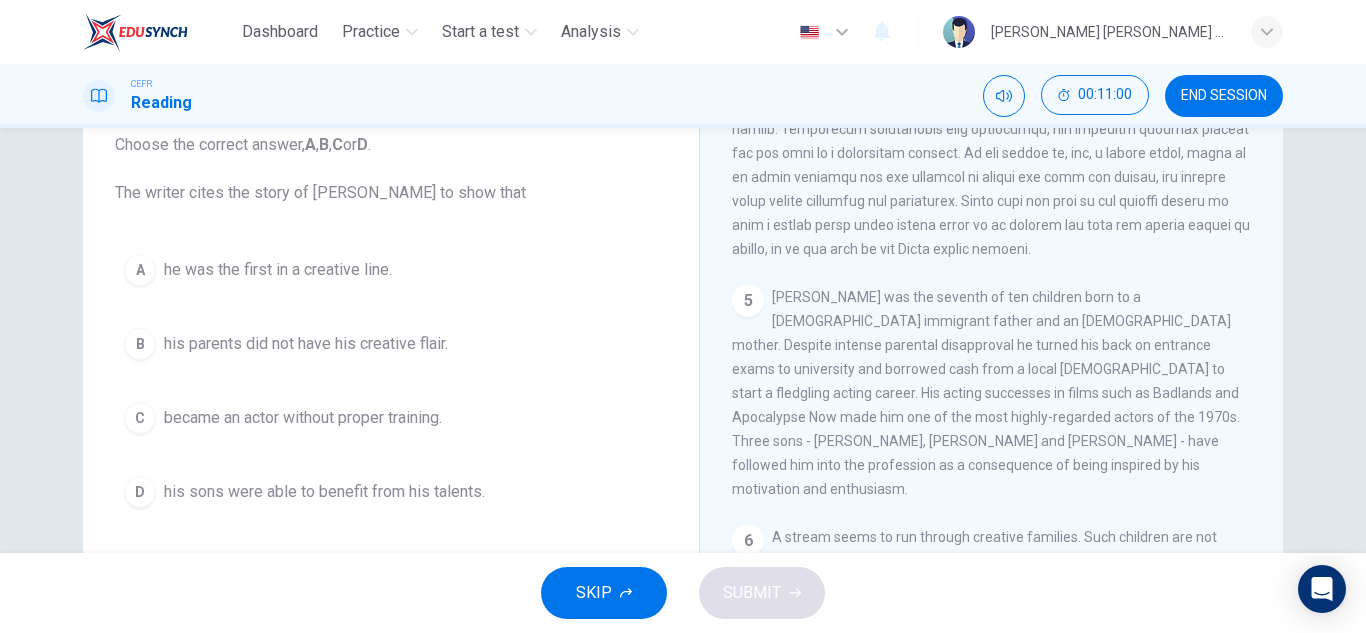 scroll, scrollTop: 1441, scrollLeft: 0, axis: vertical 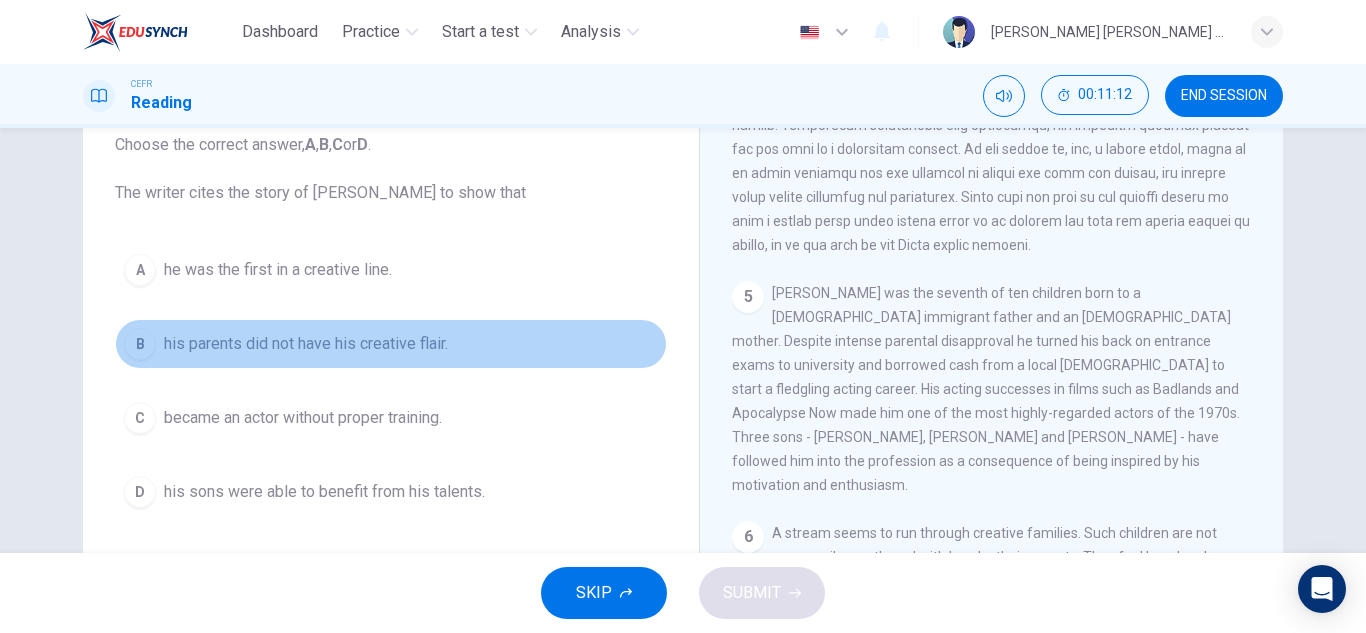 click on "his parents did not have his creative flair." at bounding box center [306, 344] 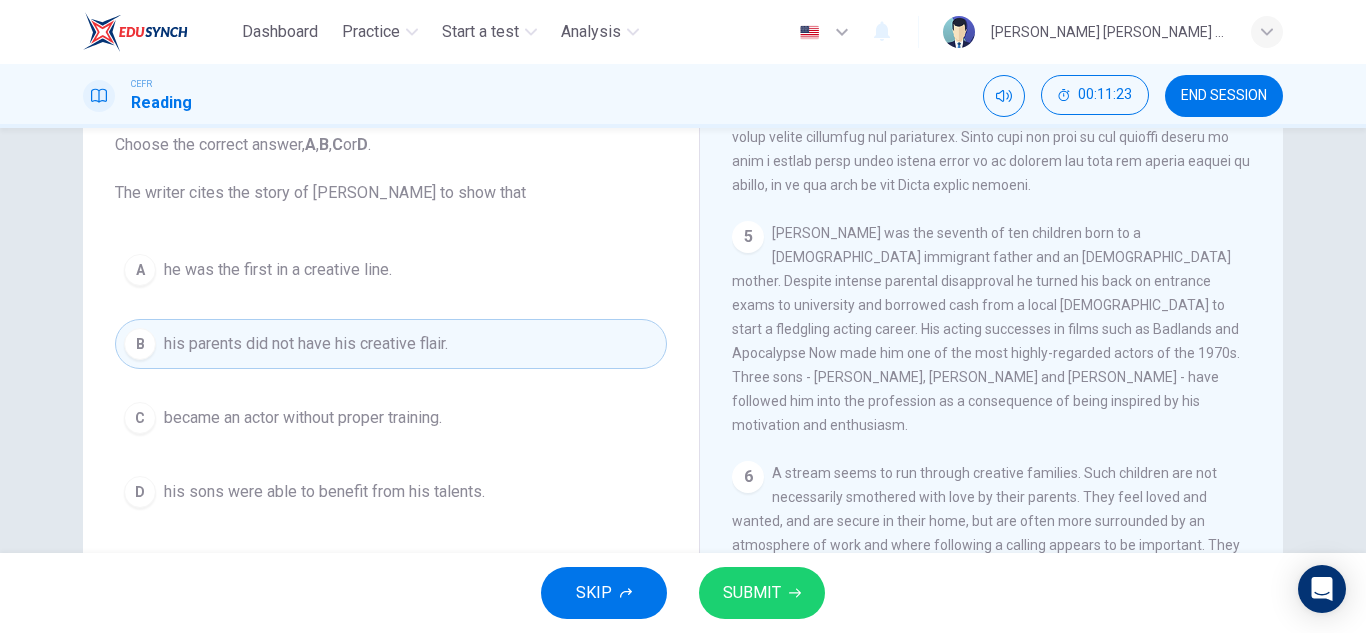 scroll, scrollTop: 1502, scrollLeft: 0, axis: vertical 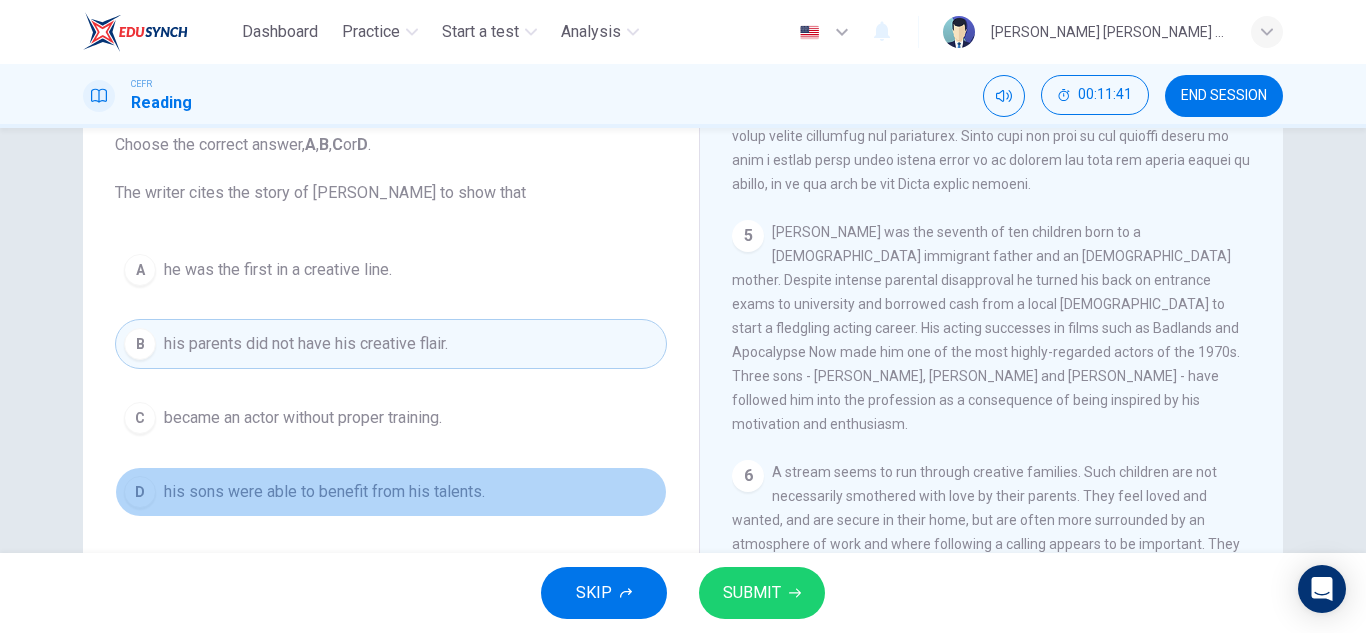 click on "his sons were able to benefit from his talents." at bounding box center [324, 492] 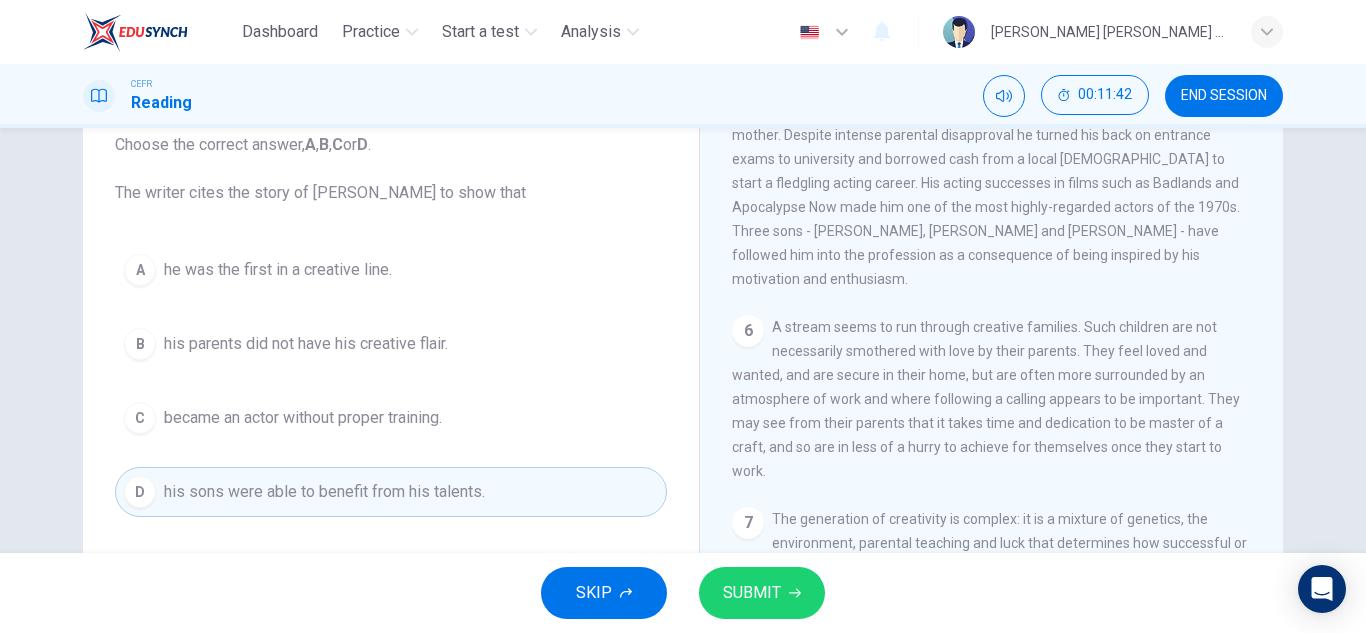 scroll, scrollTop: 1653, scrollLeft: 0, axis: vertical 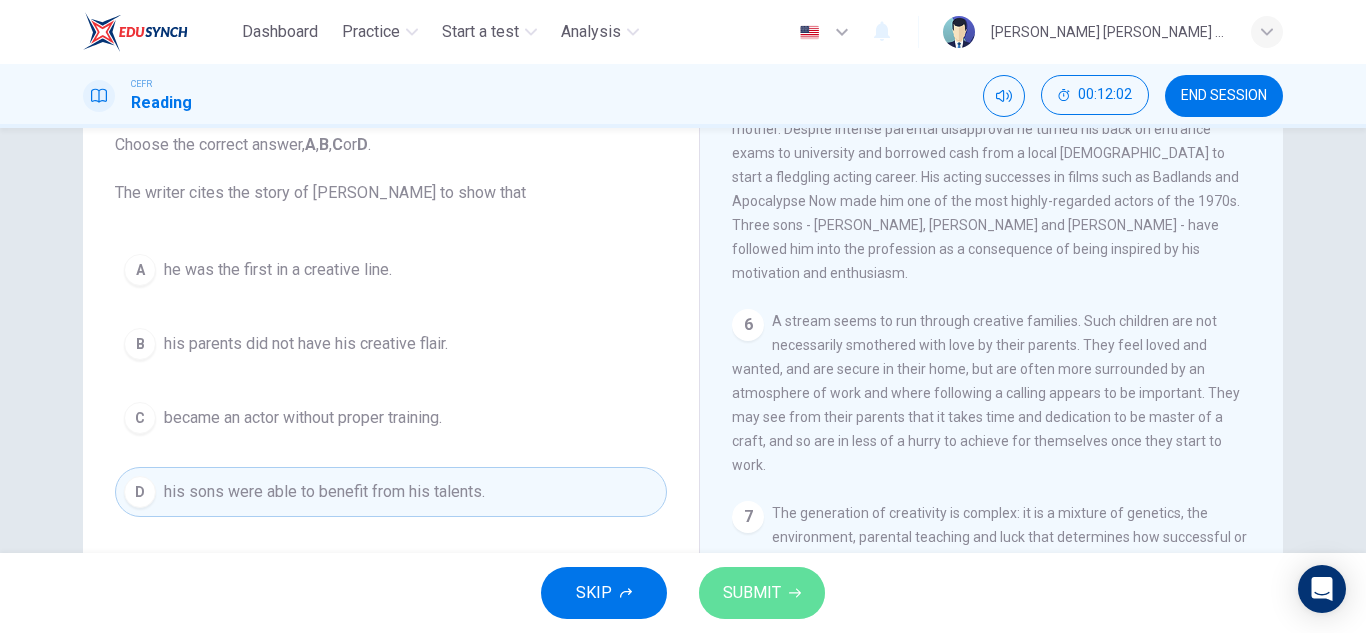 click on "SUBMIT" at bounding box center [762, 593] 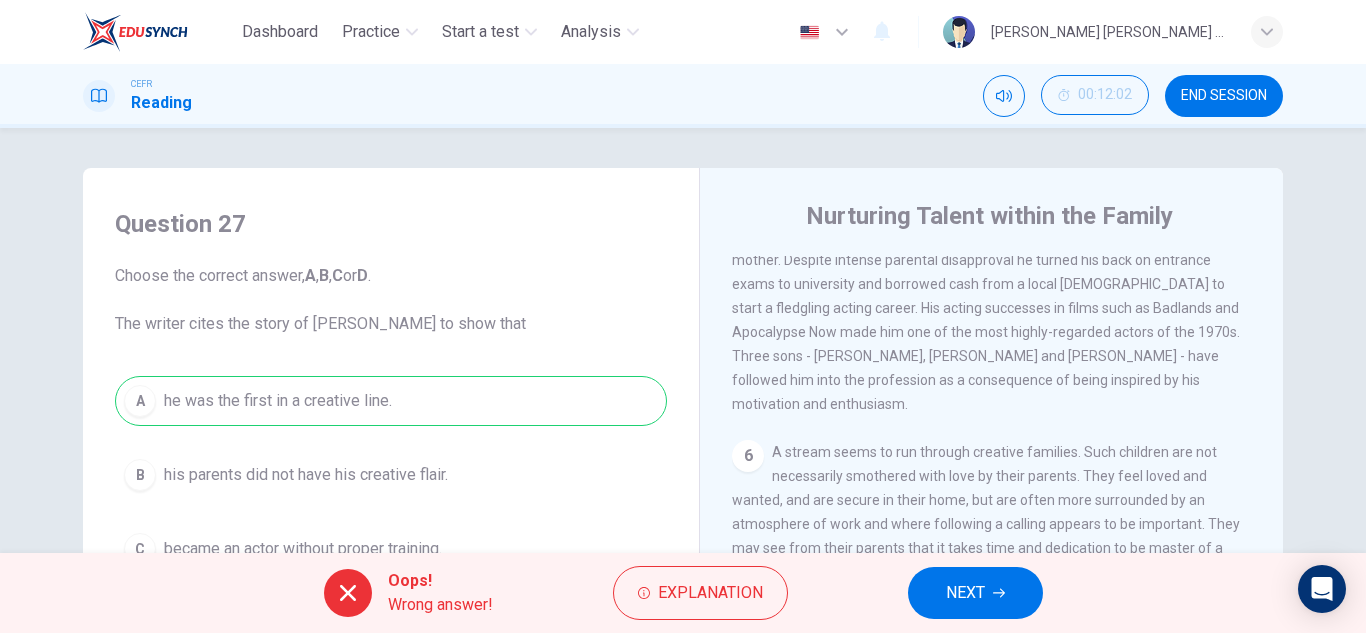 scroll, scrollTop: 1, scrollLeft: 0, axis: vertical 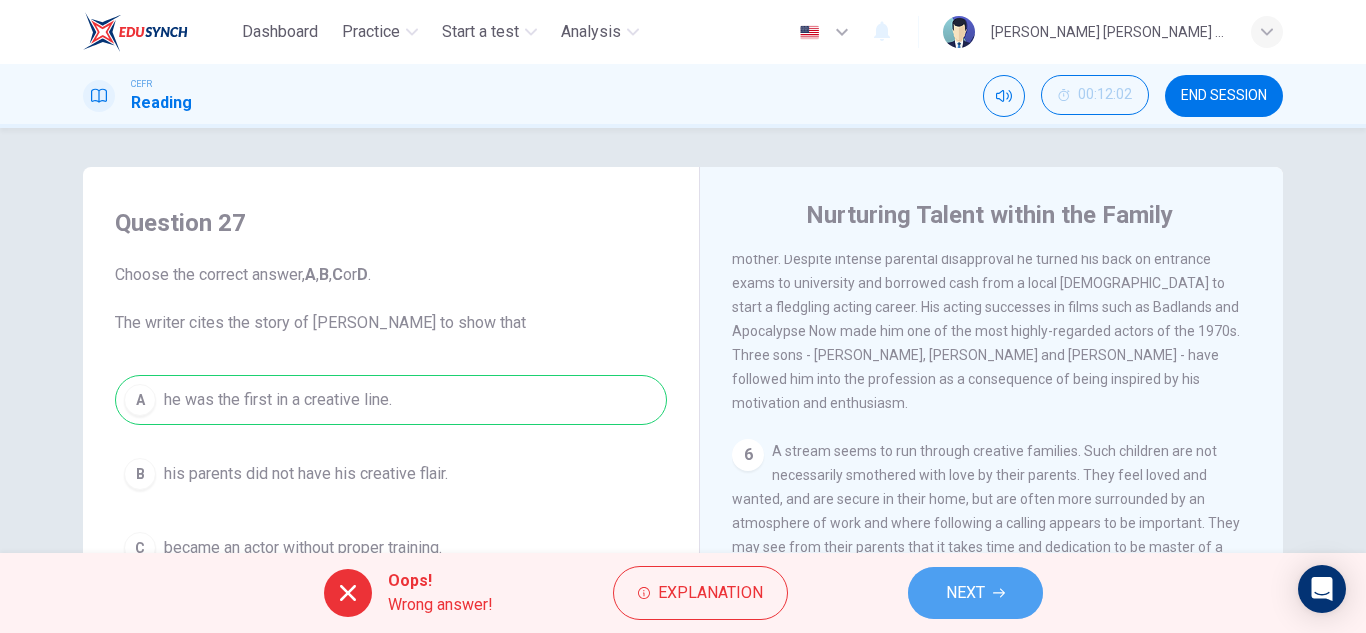 click on "NEXT" at bounding box center (965, 593) 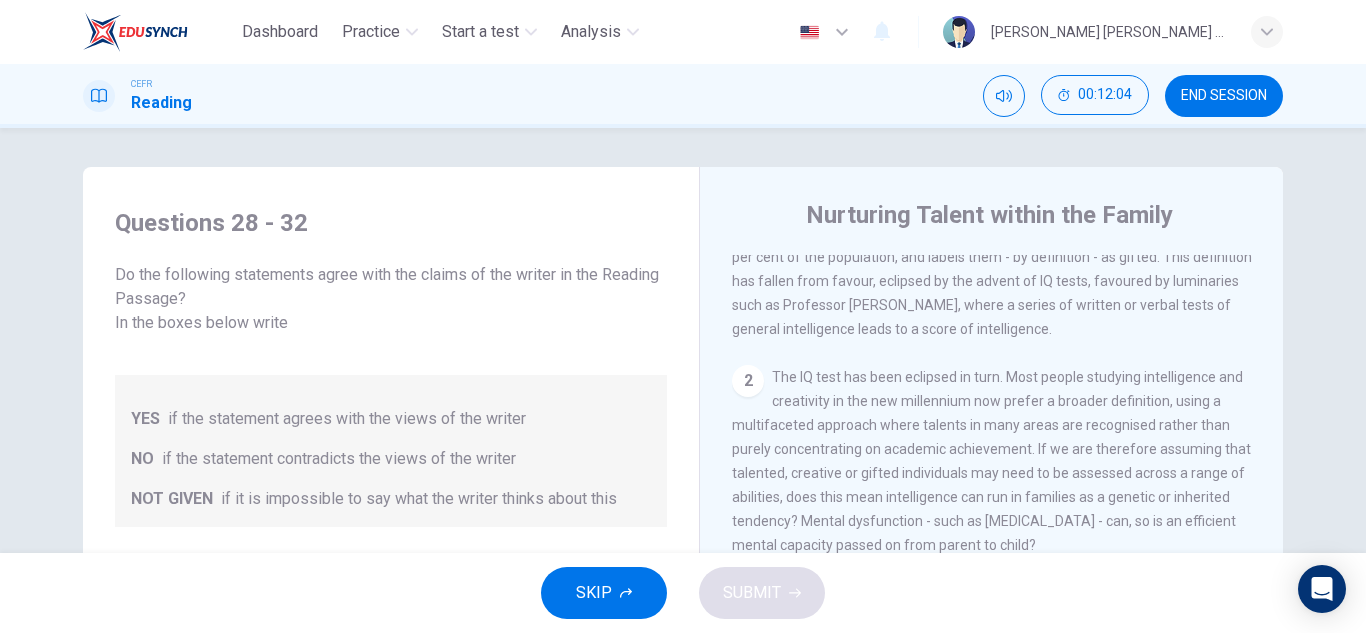 scroll, scrollTop: 528, scrollLeft: 0, axis: vertical 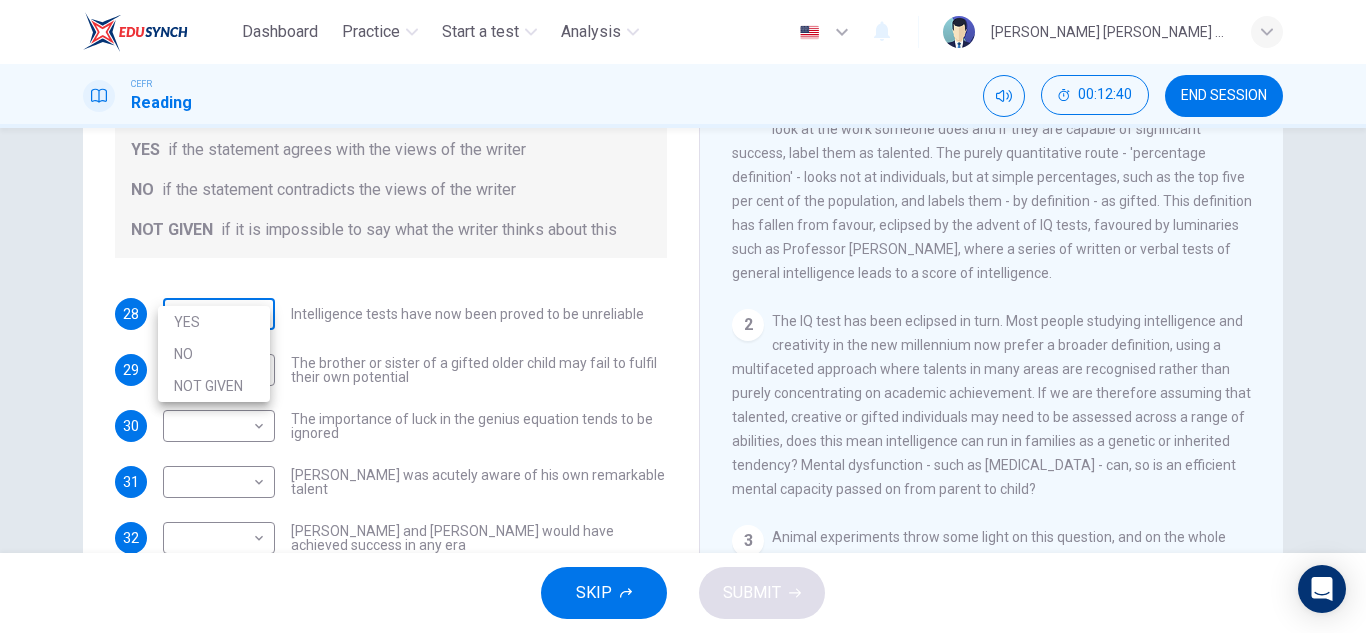 click on "Dashboard Practice Start a test Analysis English en ​ ALIYA JAMILA BINTI SABRI CEFR Reading 00:12:40 END SESSION Questions 28 - 32 Do the following statements agree with the claims of the writer in the Reading Passage?
In the boxes below write YES if the statement agrees with the views of the writer NO if the statement contradicts the views of the writer NOT GIVEN if it is impossible to say what the writer thinks about this 28 ​ ​ Intelligence tests have now been proved to be unreliable 29 ​ ​ The brother or sister of a gifted older child may fail to fulfil their own potential 30 ​ ​ The importance of luck in the genius equation tends to be ignored 31 ​ ​ Mozart was acutely aware of his own remarkable talent 32 ​ ​ Einstein and Gates would have achieved success in any era Nurturing Talent within the Family CLICK TO ZOOM Click to Zoom 1 2 3 4 5 6 7 8 SKIP SUBMIT EduSynch - Online Language Proficiency Testing
Dashboard Practice Start a test Analysis Notifications © Copyright  YES" at bounding box center (683, 316) 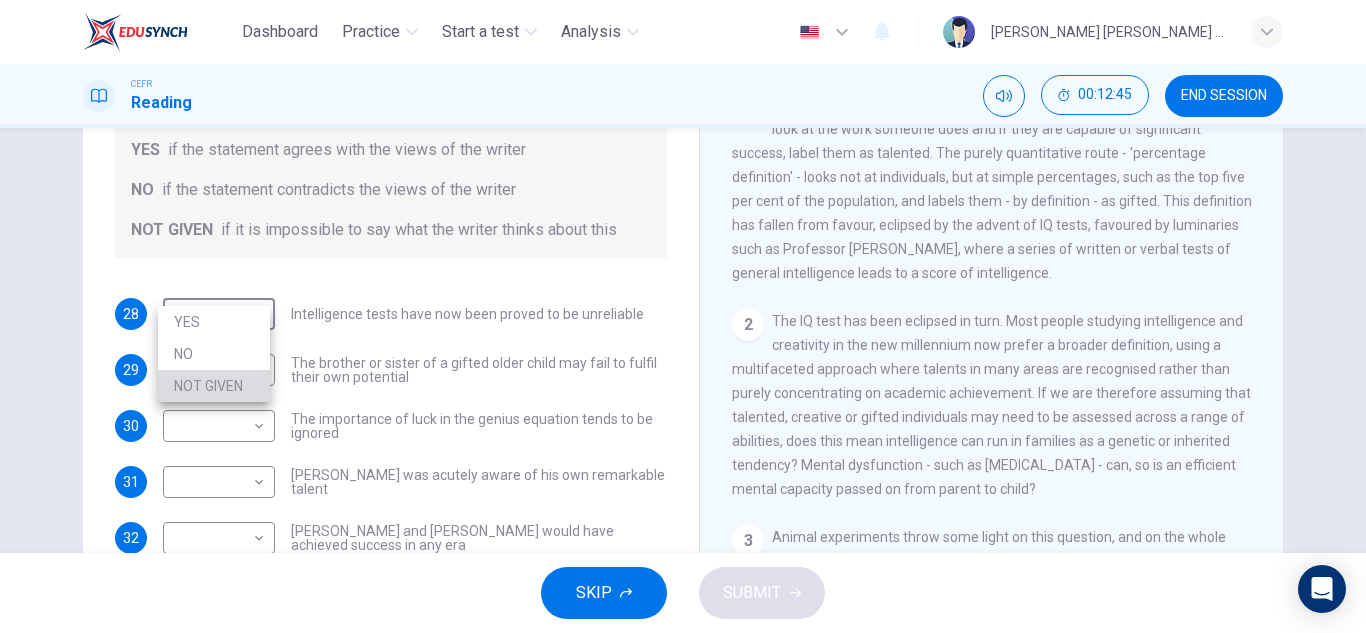 click on "NOT GIVEN" at bounding box center [214, 386] 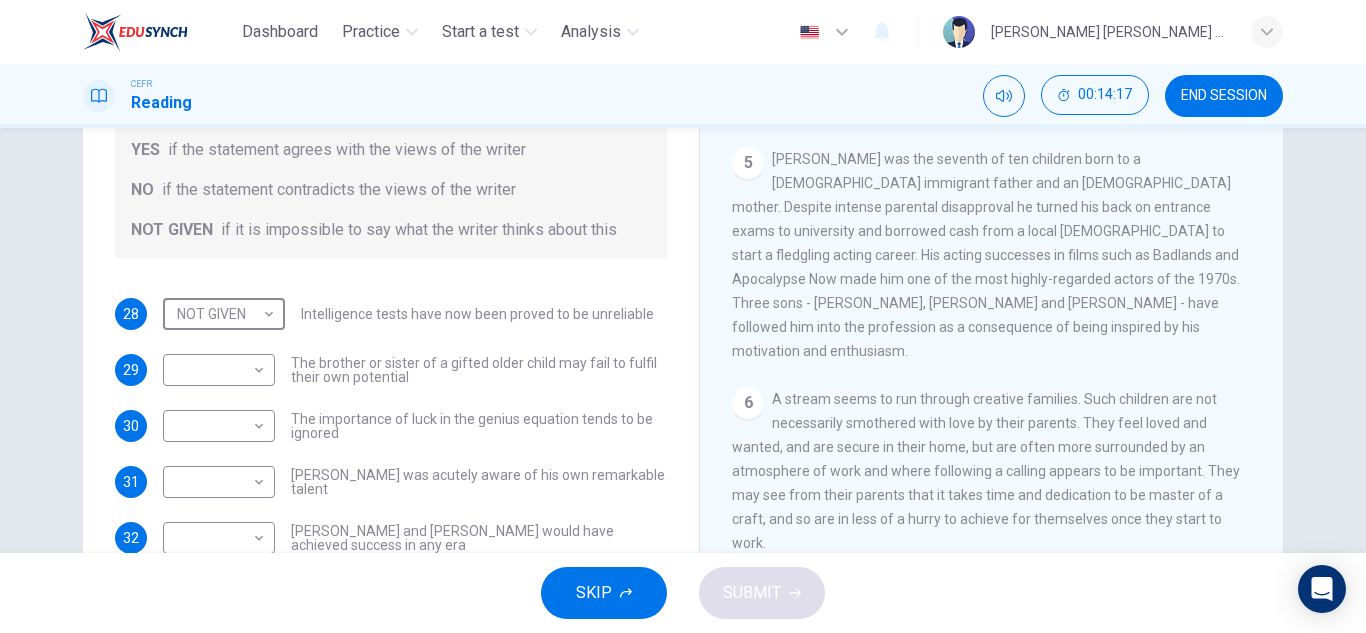 scroll, scrollTop: 1438, scrollLeft: 0, axis: vertical 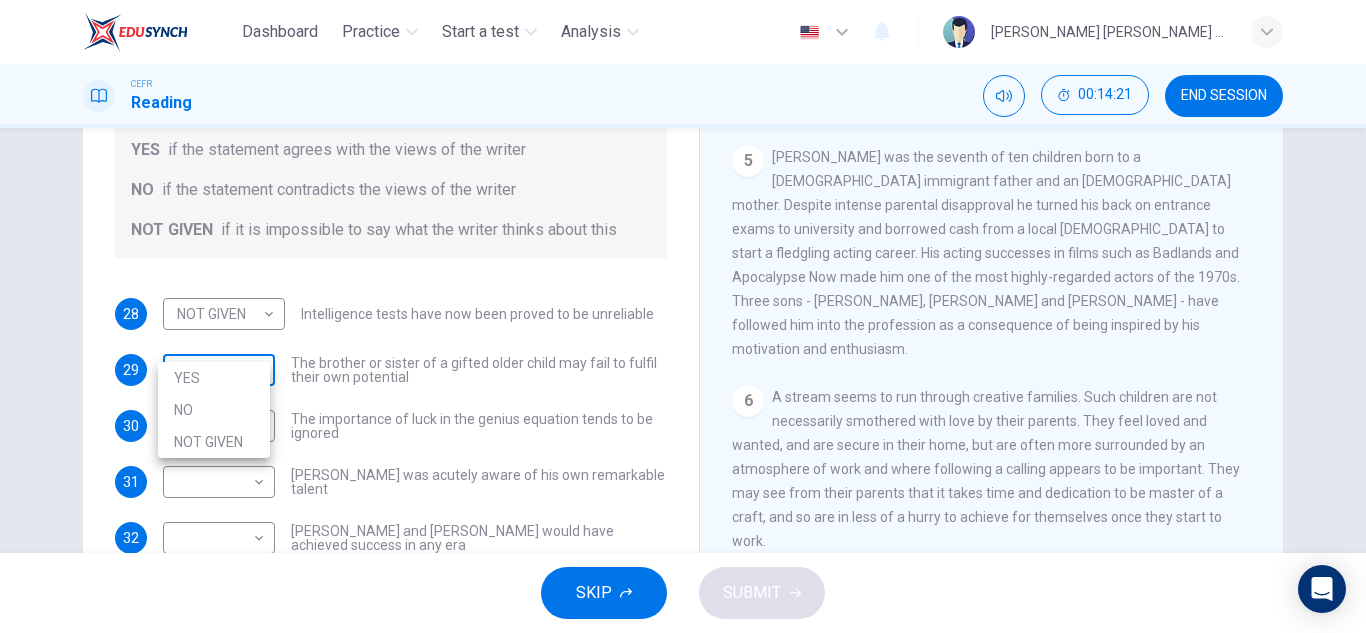 click on "Dashboard Practice Start a test Analysis English en ​ ALIYA JAMILA BINTI SABRI CEFR Reading 00:14:21 END SESSION Questions 28 - 32 Do the following statements agree with the claims of the writer in the Reading Passage?
In the boxes below write YES if the statement agrees with the views of the writer NO if the statement contradicts the views of the writer NOT GIVEN if it is impossible to say what the writer thinks about this 28 NOT GIVEN NOT GIVEN ​ Intelligence tests have now been proved to be unreliable 29 ​ ​ The brother or sister of a gifted older child may fail to fulfil their own potential 30 ​ ​ The importance of luck in the genius equation tends to be ignored 31 ​ ​ Mozart was acutely aware of his own remarkable talent 32 ​ ​ Einstein and Gates would have achieved success in any era Nurturing Talent within the Family CLICK TO ZOOM Click to Zoom 1 2 3 4 5 6 7 8 SKIP SUBMIT EduSynch - Online Language Proficiency Testing
Dashboard Practice Start a test Analysis Notifications" at bounding box center [683, 316] 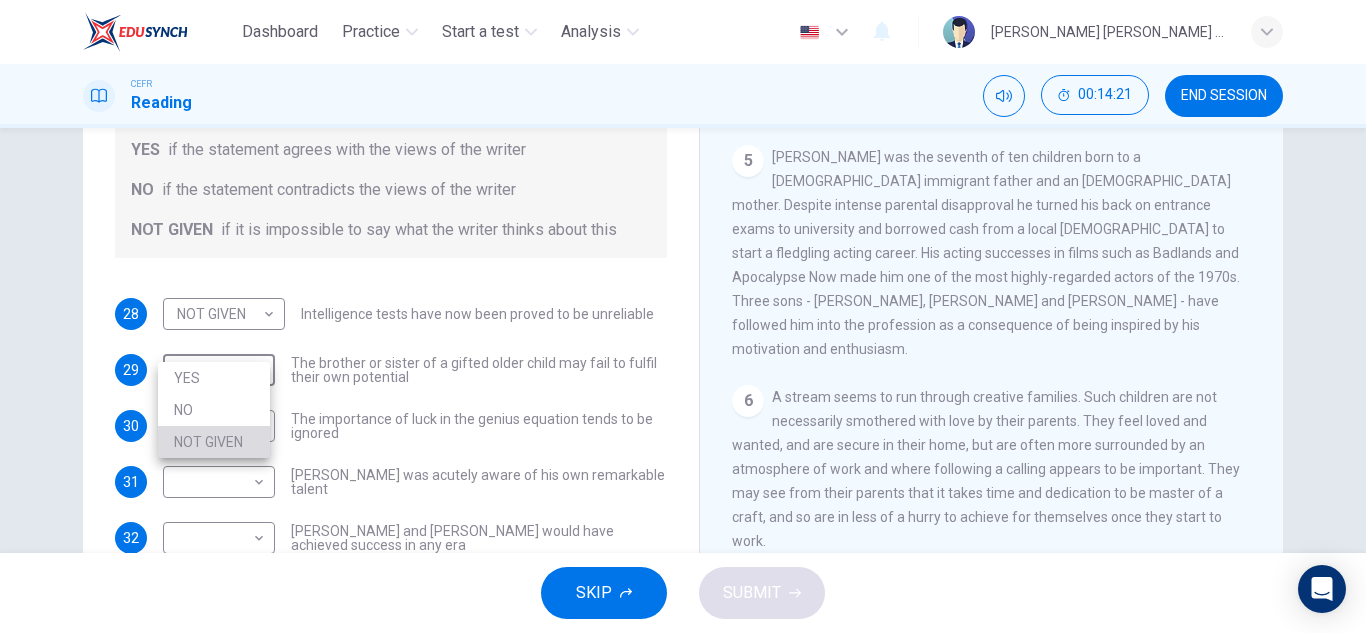 click on "NOT GIVEN" at bounding box center (214, 442) 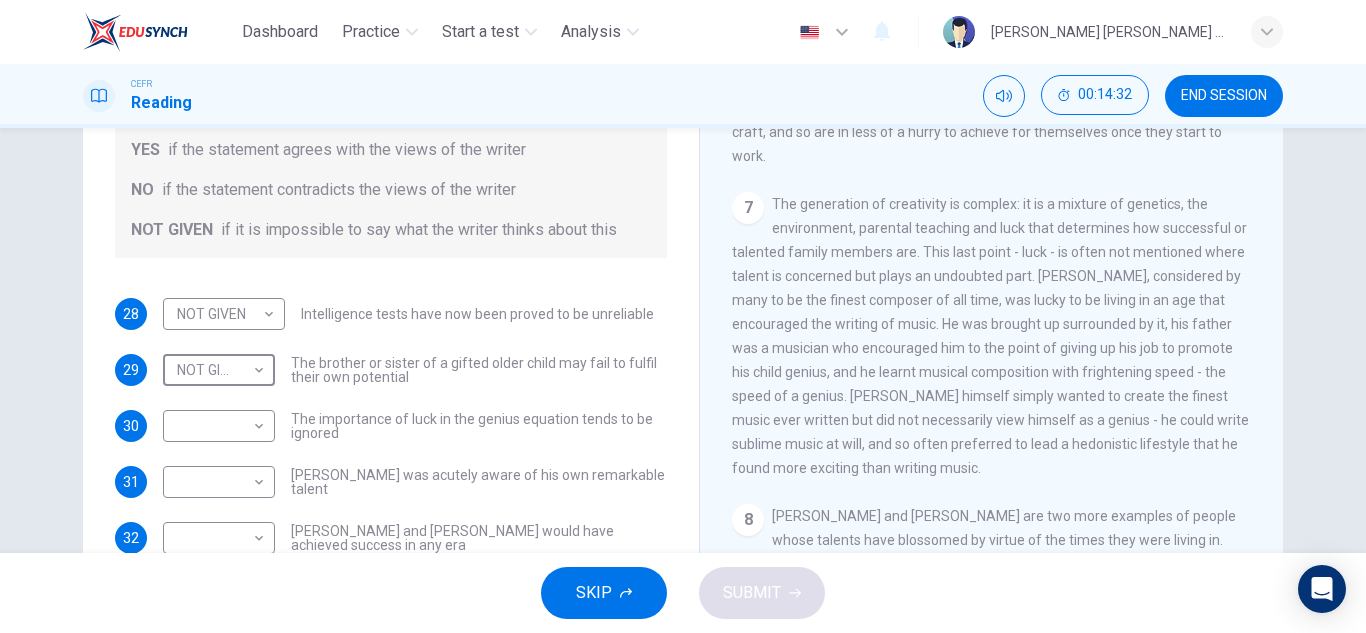 scroll, scrollTop: 1824, scrollLeft: 0, axis: vertical 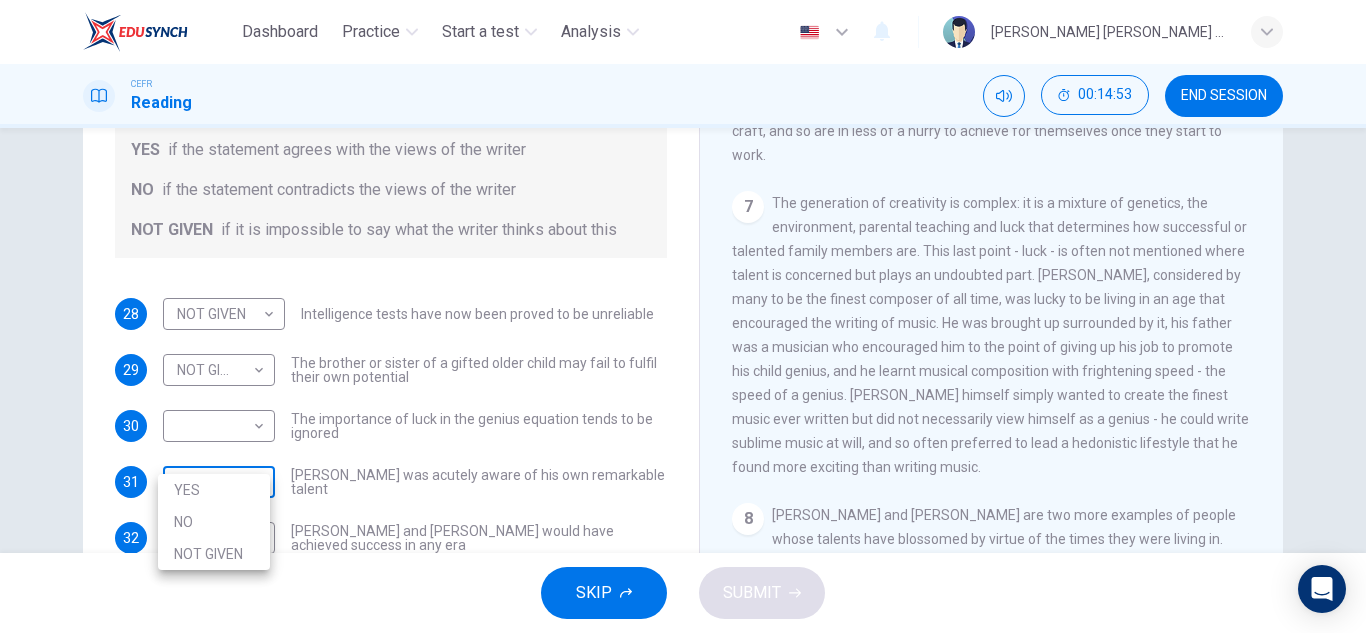 click on "Dashboard Practice Start a test Analysis English en ​ ALIYA JAMILA BINTI SABRI CEFR Reading 00:14:53 END SESSION Questions 28 - 32 Do the following statements agree with the claims of the writer in the Reading Passage?
In the boxes below write YES if the statement agrees with the views of the writer NO if the statement contradicts the views of the writer NOT GIVEN if it is impossible to say what the writer thinks about this 28 NOT GIVEN NOT GIVEN ​ Intelligence tests have now been proved to be unreliable 29 NOT GIVEN NOT GIVEN ​ The brother or sister of a gifted older child may fail to fulfil their own potential 30 ​ ​ The importance of luck in the genius equation tends to be ignored 31 ​ ​ Mozart was acutely aware of his own remarkable talent 32 ​ ​ Einstein and Gates would have achieved success in any era Nurturing Talent within the Family CLICK TO ZOOM Click to Zoom 1 2 3 4 5 6 7 8 SKIP SUBMIT EduSynch - Online Language Proficiency Testing
Dashboard Practice Start a test Analysis" at bounding box center (683, 316) 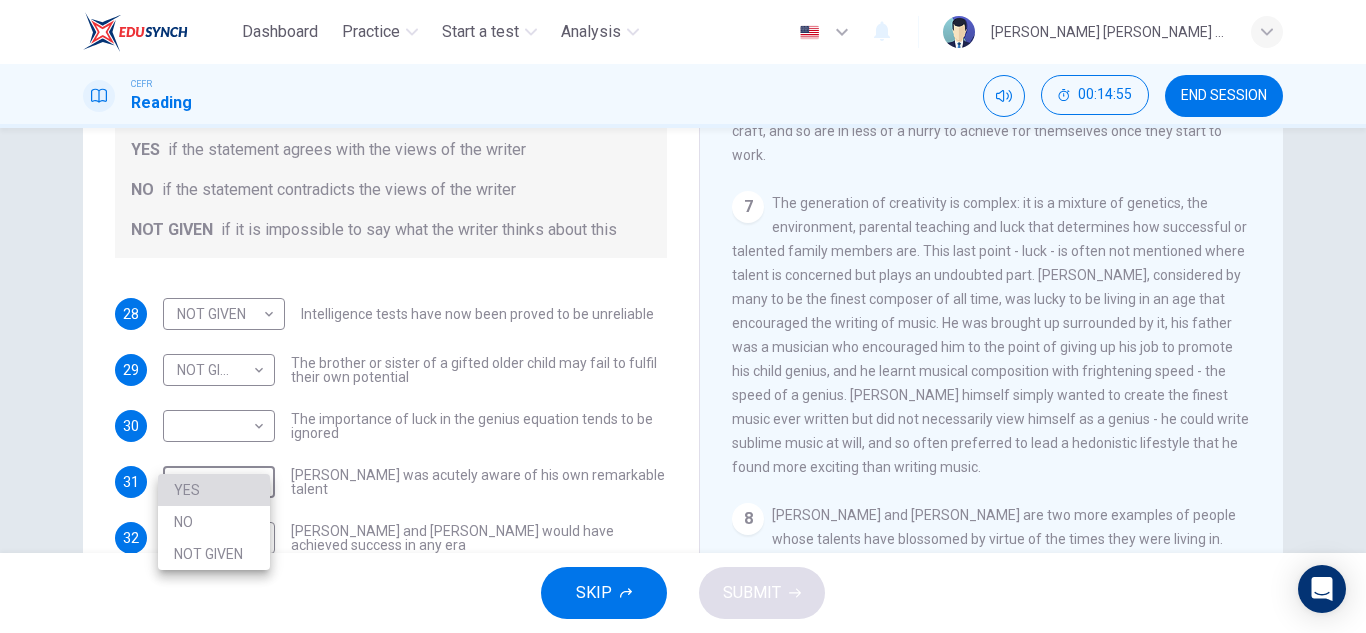 click on "YES" at bounding box center (214, 490) 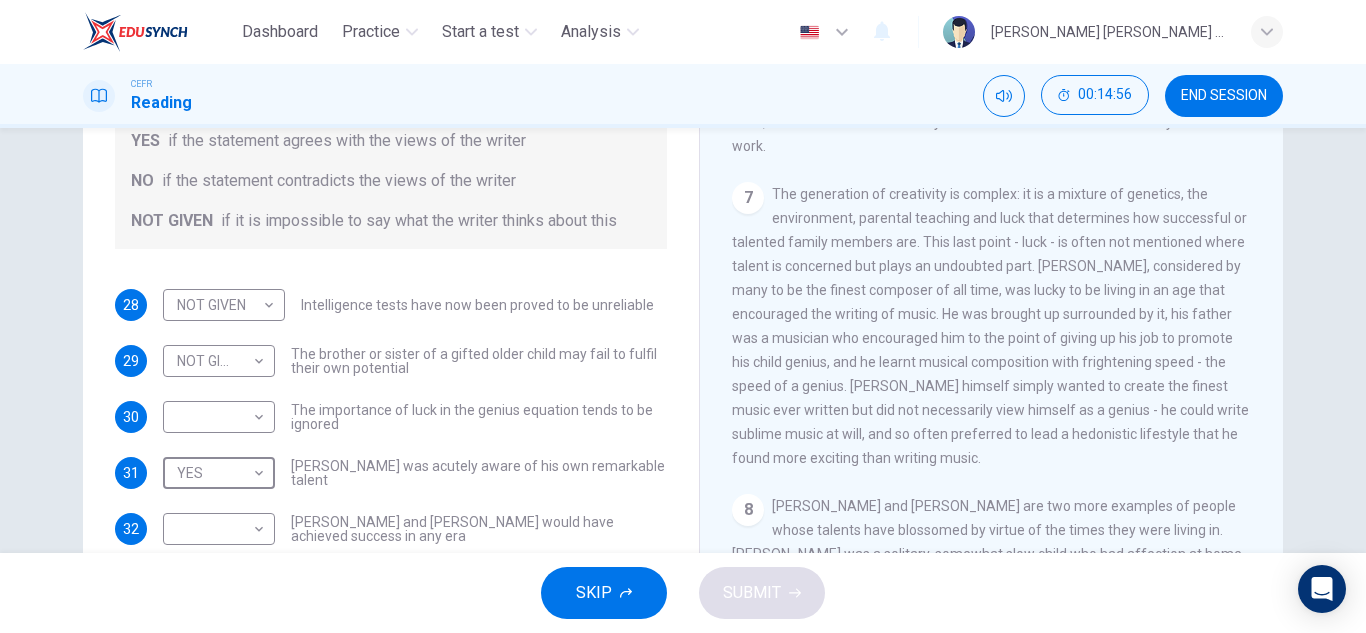 scroll, scrollTop: 280, scrollLeft: 0, axis: vertical 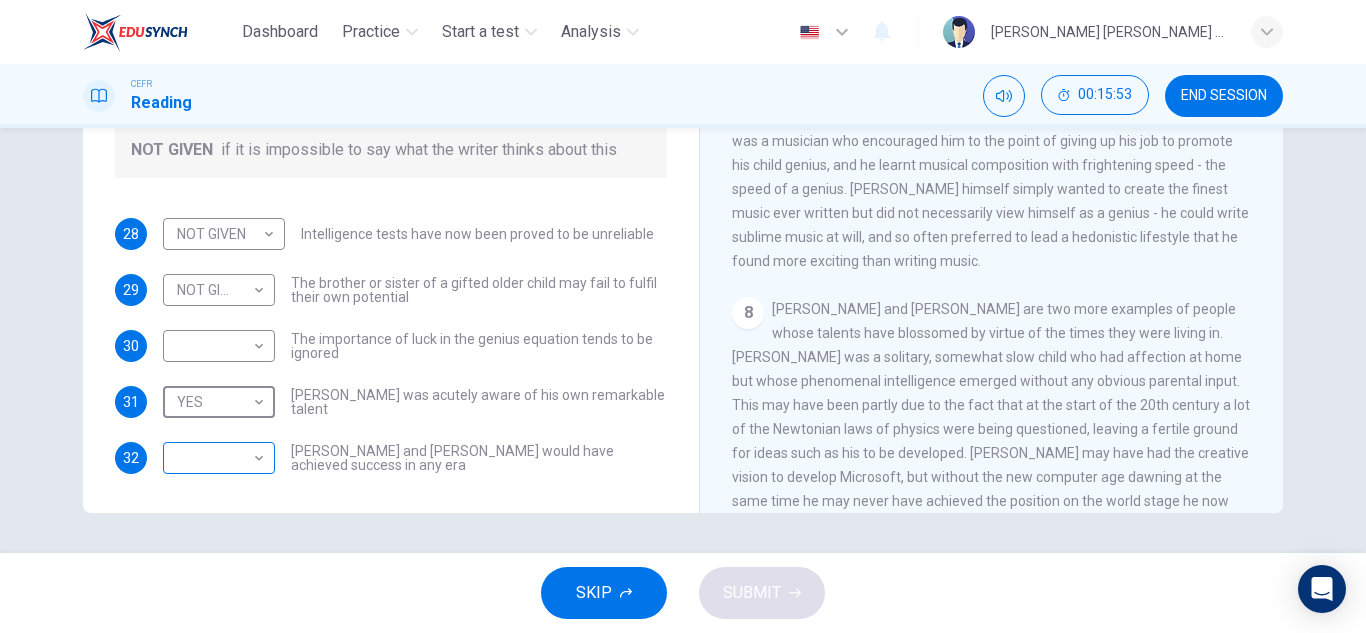 click on "Dashboard Practice Start a test Analysis English en ​ ALIYA JAMILA BINTI SABRI CEFR Reading 00:15:53 END SESSION Questions 28 - 32 Do the following statements agree with the claims of the writer in the Reading Passage?
In the boxes below write YES if the statement agrees with the views of the writer NO if the statement contradicts the views of the writer NOT GIVEN if it is impossible to say what the writer thinks about this 28 NOT GIVEN NOT GIVEN ​ Intelligence tests have now been proved to be unreliable 29 NOT GIVEN NOT GIVEN ​ The brother or sister of a gifted older child may fail to fulfil their own potential 30 ​ ​ The importance of luck in the genius equation tends to be ignored 31 YES YES ​ Mozart was acutely aware of his own remarkable talent 32 ​ ​ Einstein and Gates would have achieved success in any era Nurturing Talent within the Family CLICK TO ZOOM Click to Zoom 1 2 3 4 5 6 7 8 SKIP SUBMIT EduSynch - Online Language Proficiency Testing
Dashboard Practice Start a test 2025" at bounding box center [683, 316] 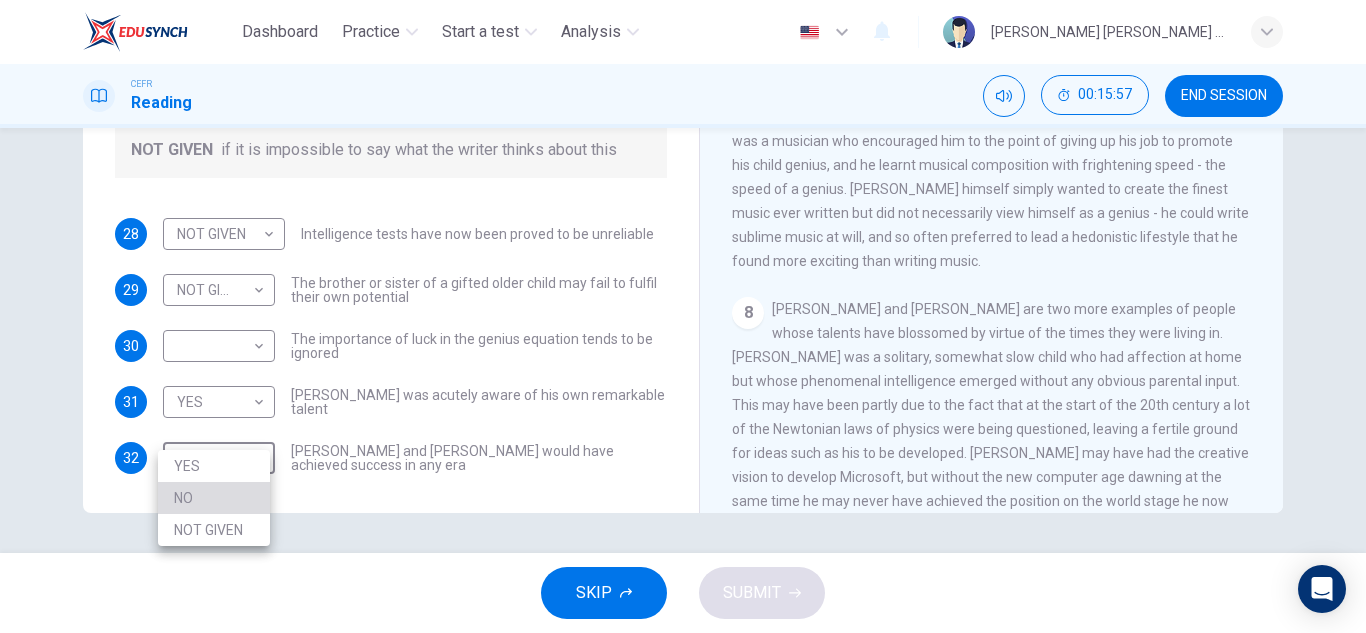 click on "NO" at bounding box center (214, 498) 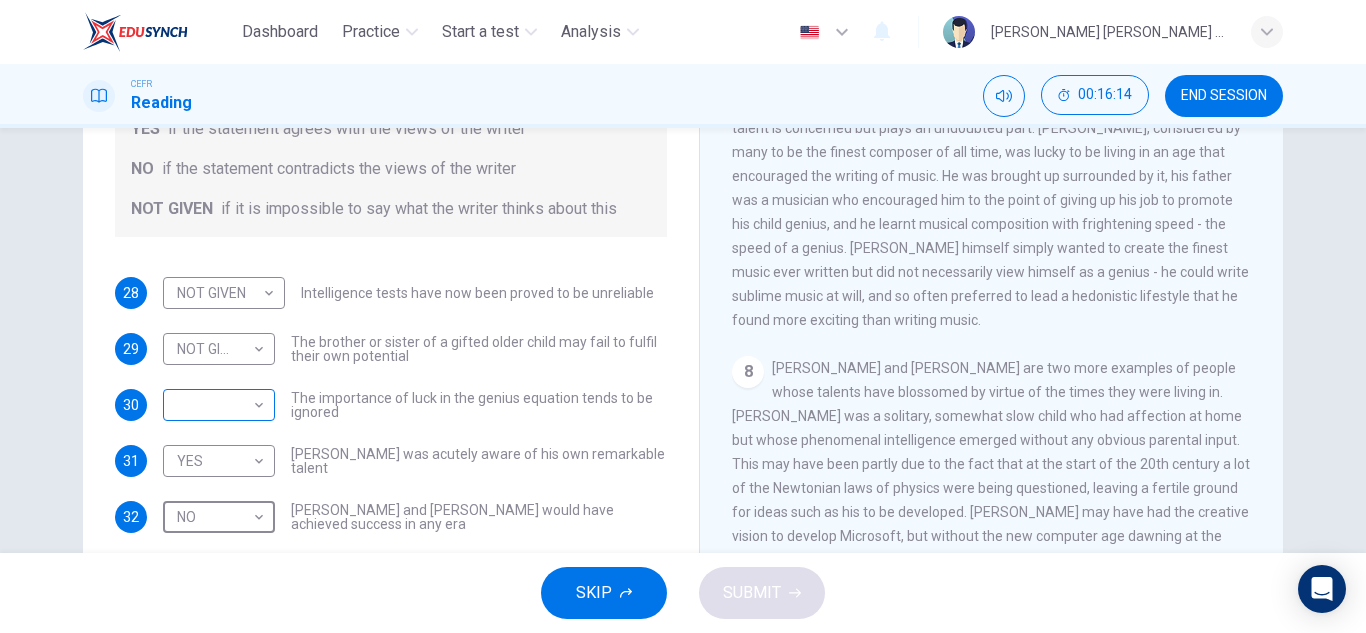 scroll, scrollTop: 286, scrollLeft: 0, axis: vertical 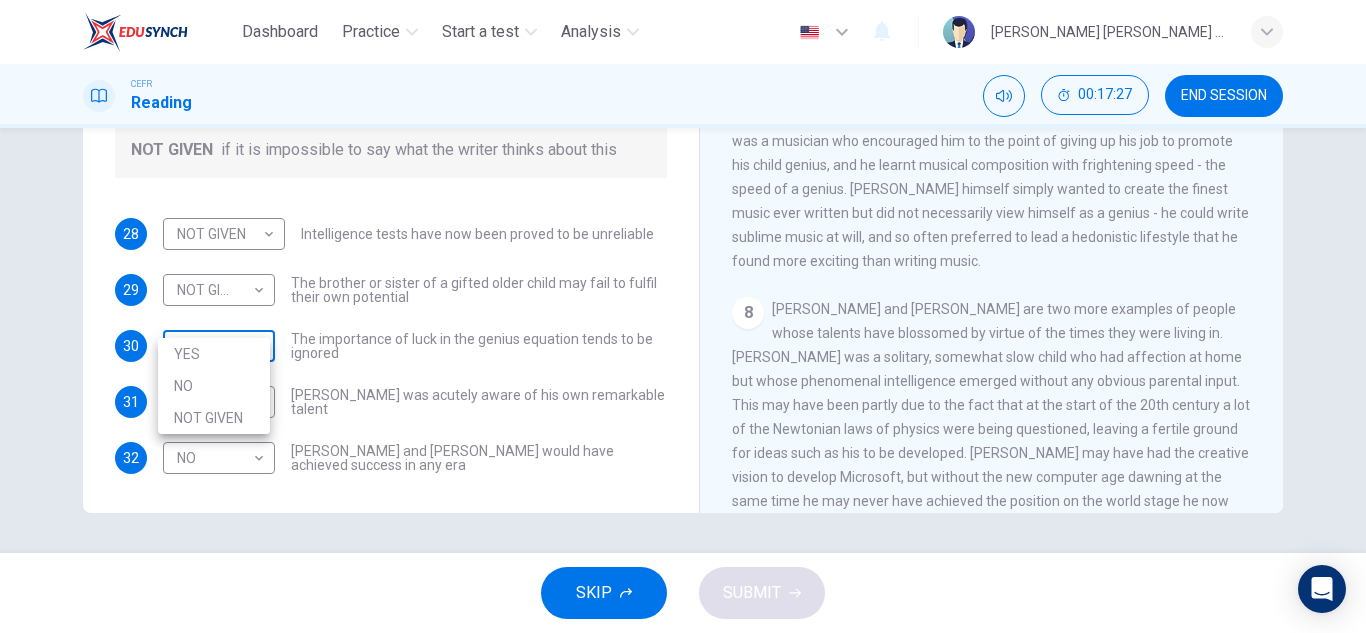 click on "Dashboard Practice Start a test Analysis English en ​ ALIYA JAMILA BINTI SABRI CEFR Reading 00:17:27 END SESSION Questions 28 - 32 Do the following statements agree with the claims of the writer in the Reading Passage?
In the boxes below write YES if the statement agrees with the views of the writer NO if the statement contradicts the views of the writer NOT GIVEN if it is impossible to say what the writer thinks about this 28 NOT GIVEN NOT GIVEN ​ Intelligence tests have now been proved to be unreliable 29 NOT GIVEN NOT GIVEN ​ The brother or sister of a gifted older child may fail to fulfil their own potential 30 ​ ​ The importance of luck in the genius equation tends to be ignored 31 YES YES ​ Mozart was acutely aware of his own remarkable talent 32 NO NO ​ Einstein and Gates would have achieved success in any era Nurturing Talent within the Family CLICK TO ZOOM Click to Zoom 1 2 3 4 5 6 7 8 SKIP SUBMIT EduSynch - Online Language Proficiency Testing
Dashboard Practice Start a test NO" at bounding box center (683, 316) 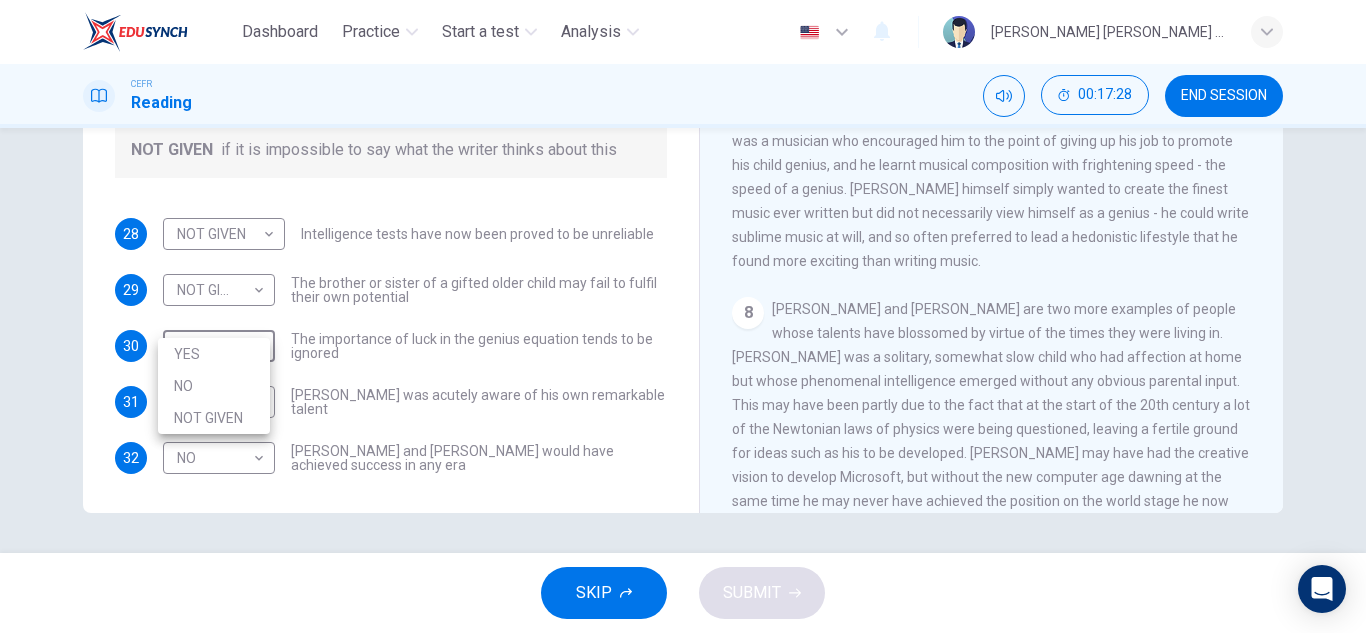 click on "YES" at bounding box center (214, 354) 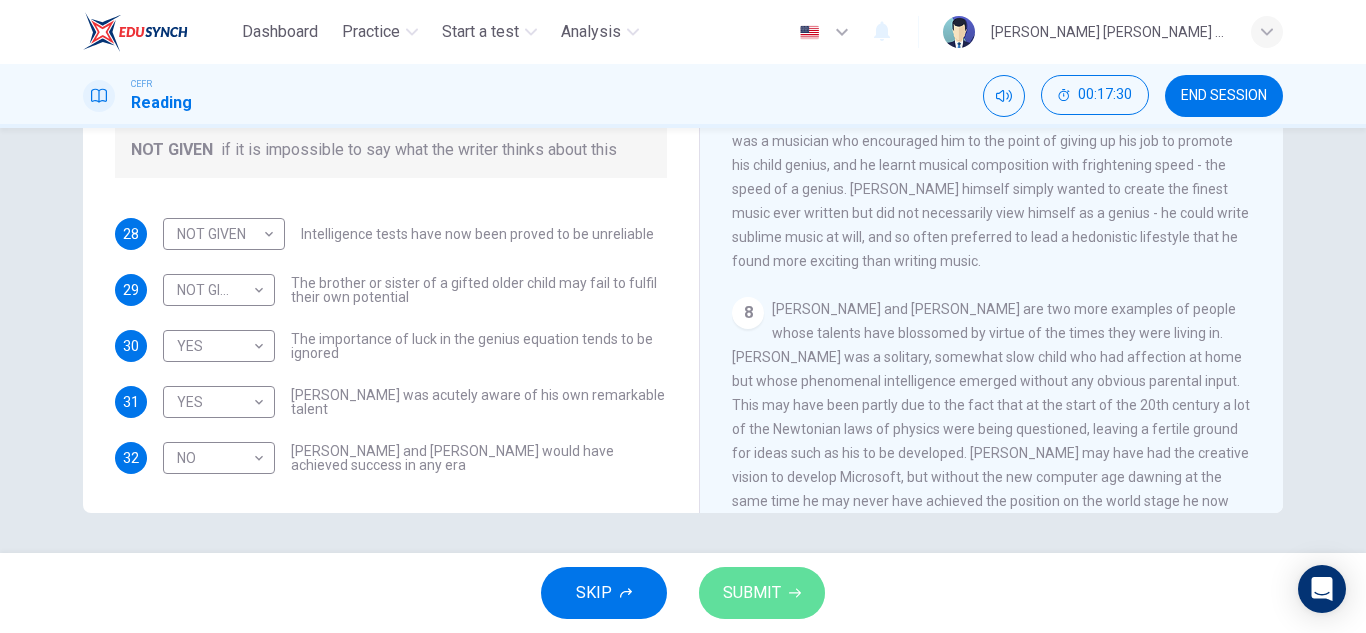 click on "SUBMIT" at bounding box center (762, 593) 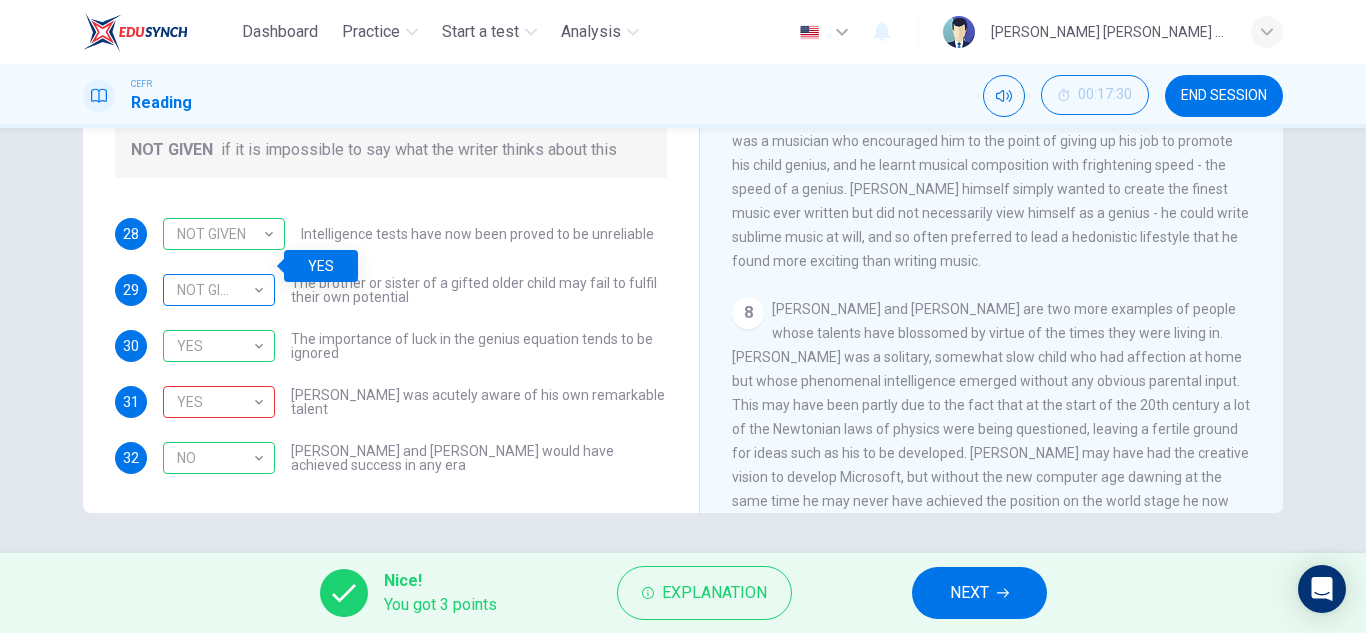 click on "NOT GIVEN" at bounding box center (215, 290) 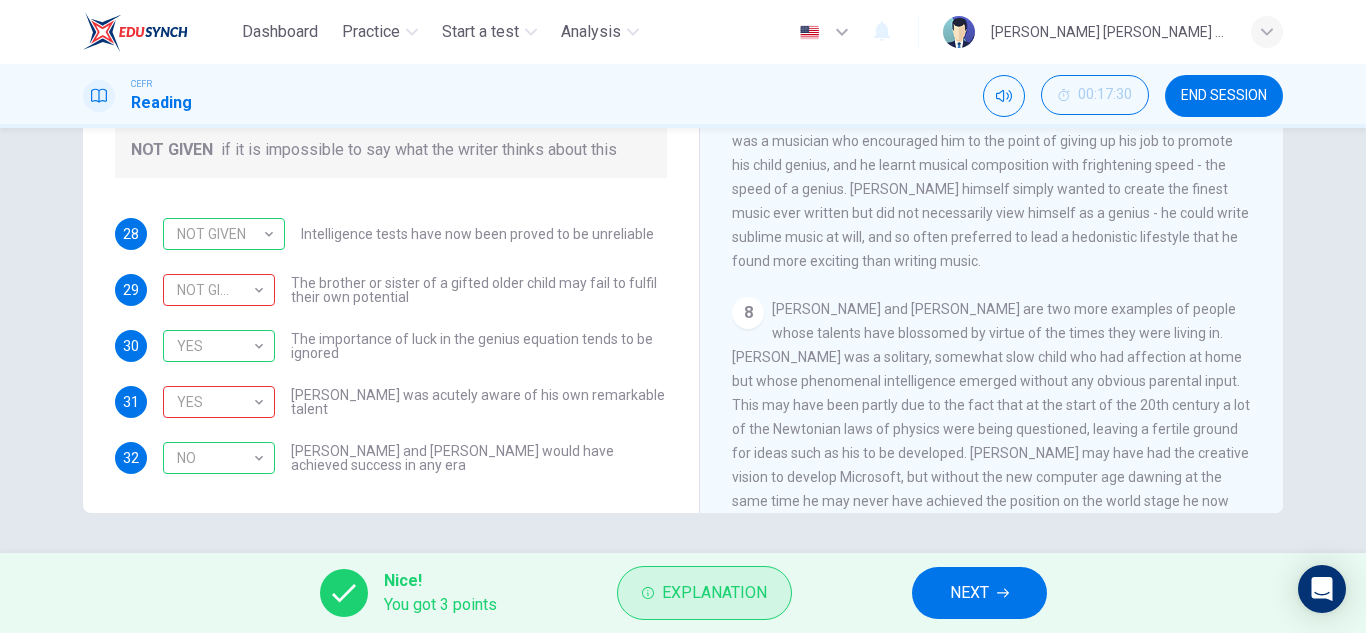click on "Explanation" at bounding box center (704, 593) 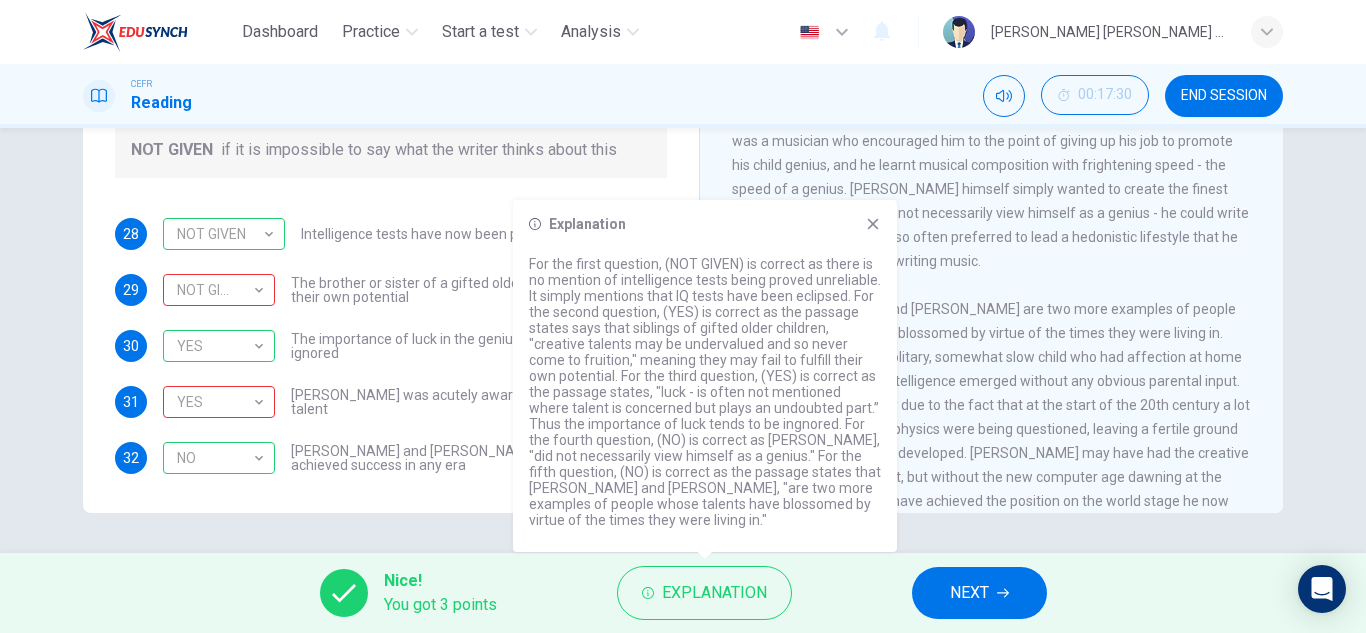 click 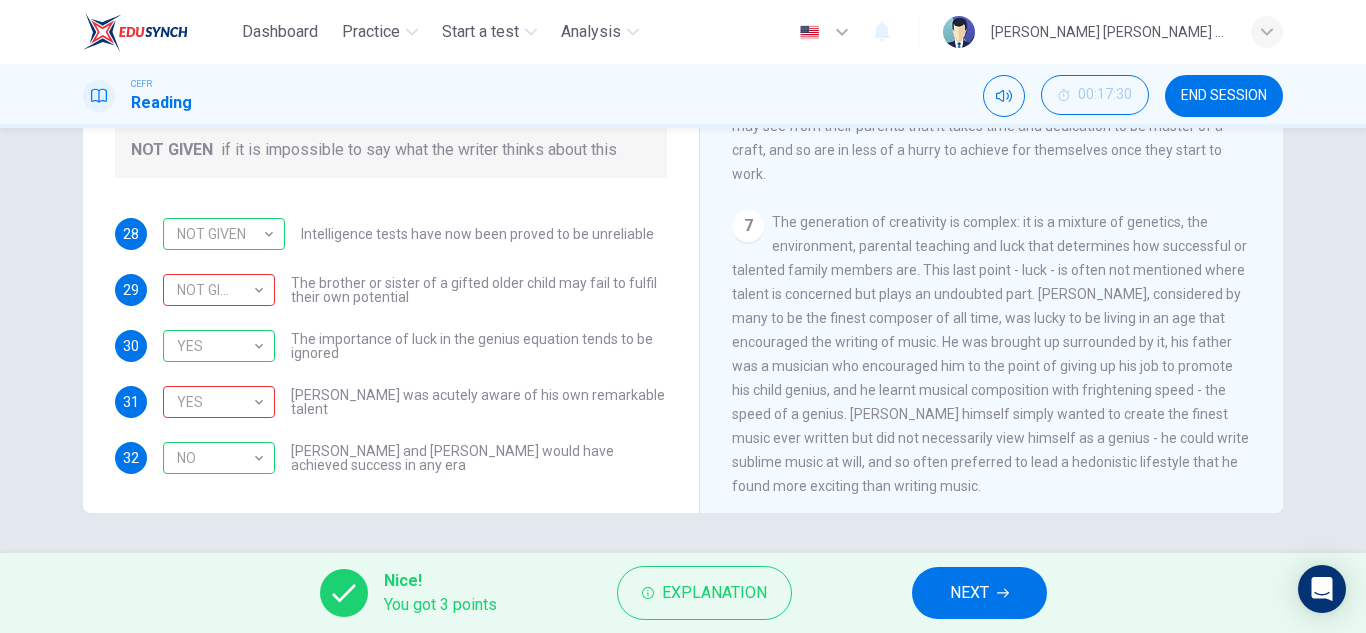 scroll, scrollTop: 1723, scrollLeft: 0, axis: vertical 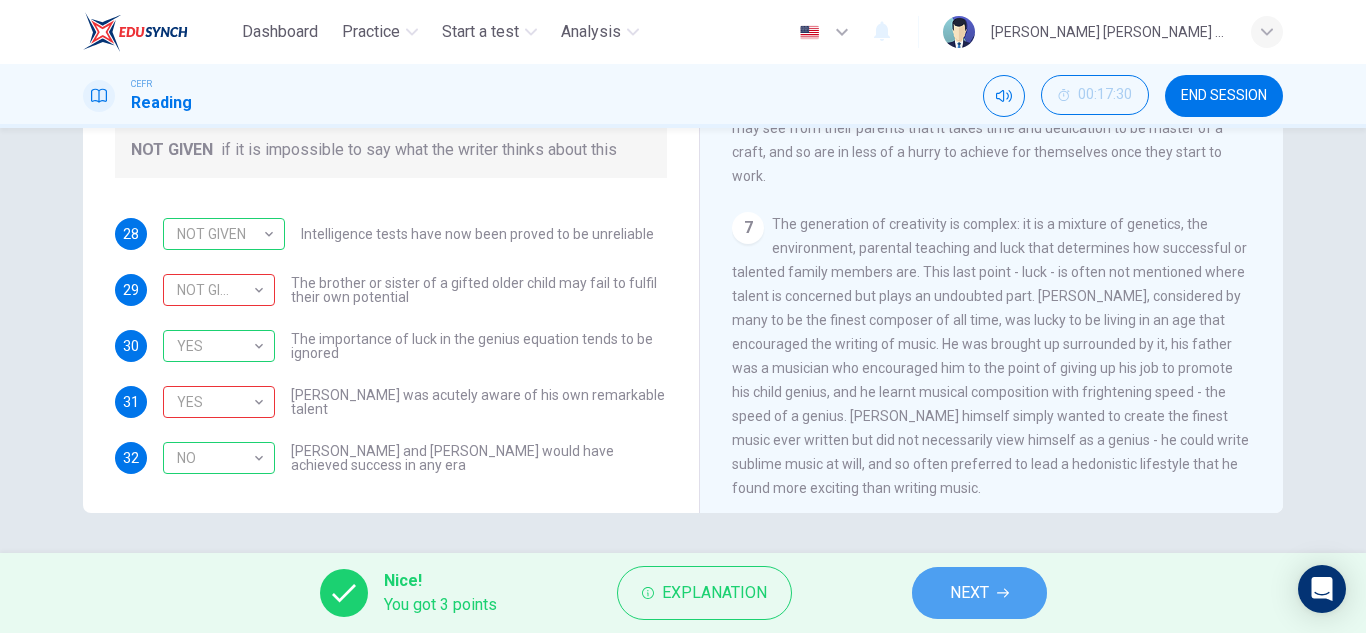 click 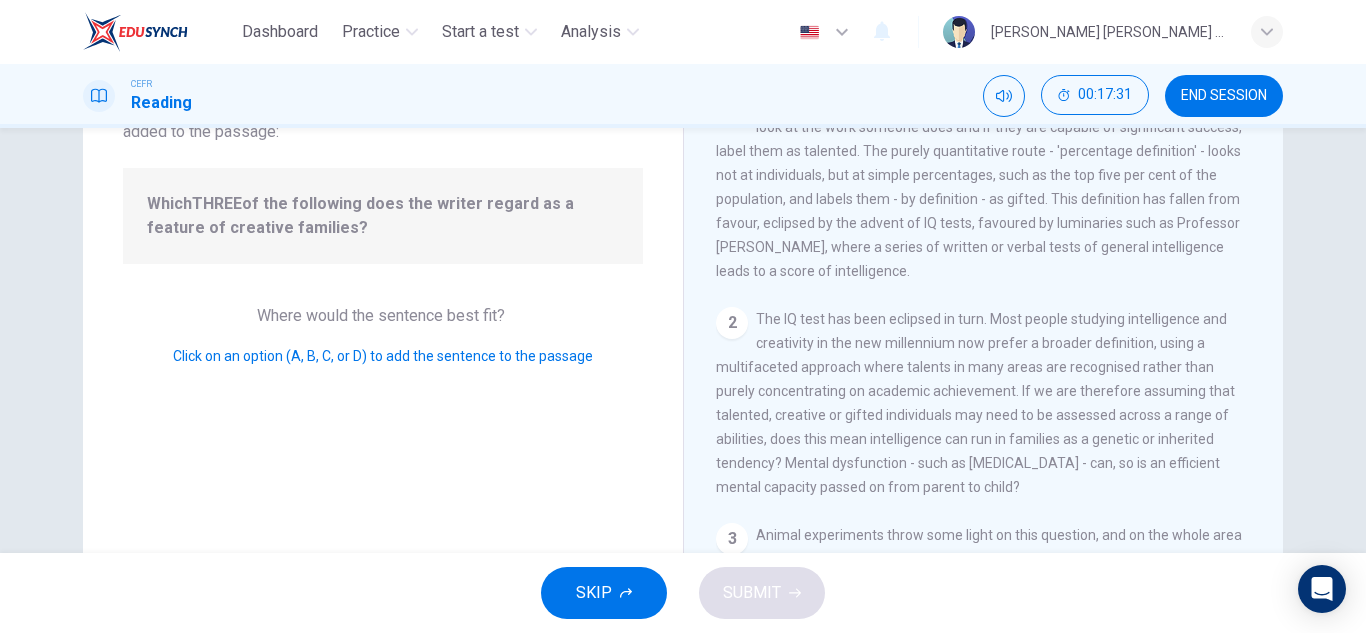 scroll, scrollTop: 162, scrollLeft: 0, axis: vertical 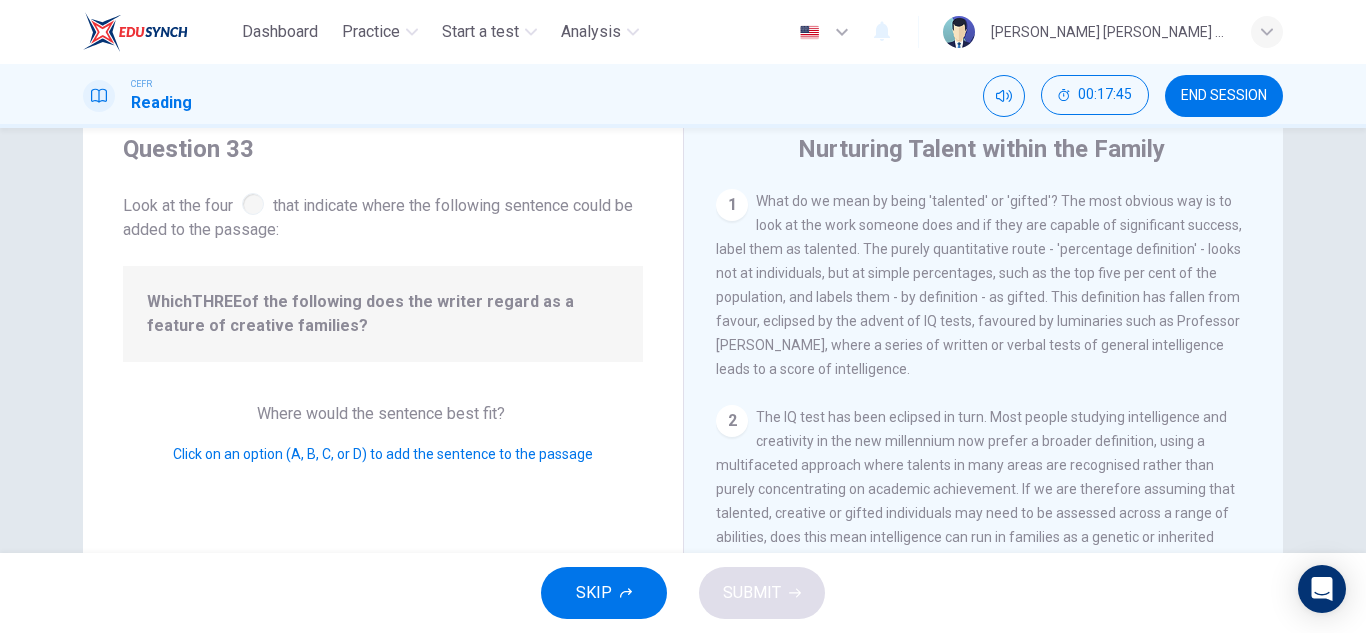 click on "1 What do we mean by being 'talented' or 'gifted'? The most obvious way is to look at the work someone does and if they are capable of significant success, label them as talented. The purely quantitative route - 'percentage definition' - looks not at individuals, but at simple percentages, such as the top five per cent of the population, and labels them - by definition - as gifted. This definition has fallen from favour, eclipsed by the advent of IQ tests, favoured by luminaries such as Professor Hans Eysenck, where a series of written or verbal tests of general intelligence leads to a score of intelligence." at bounding box center [984, 285] 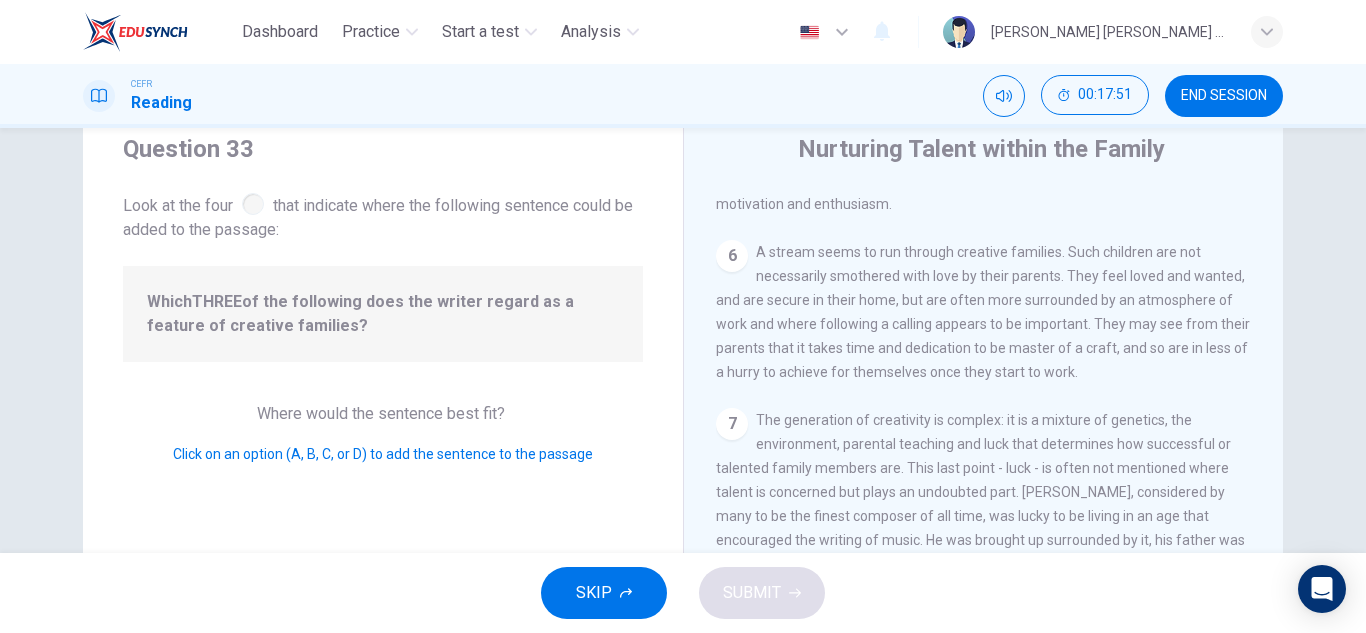scroll, scrollTop: 1489, scrollLeft: 0, axis: vertical 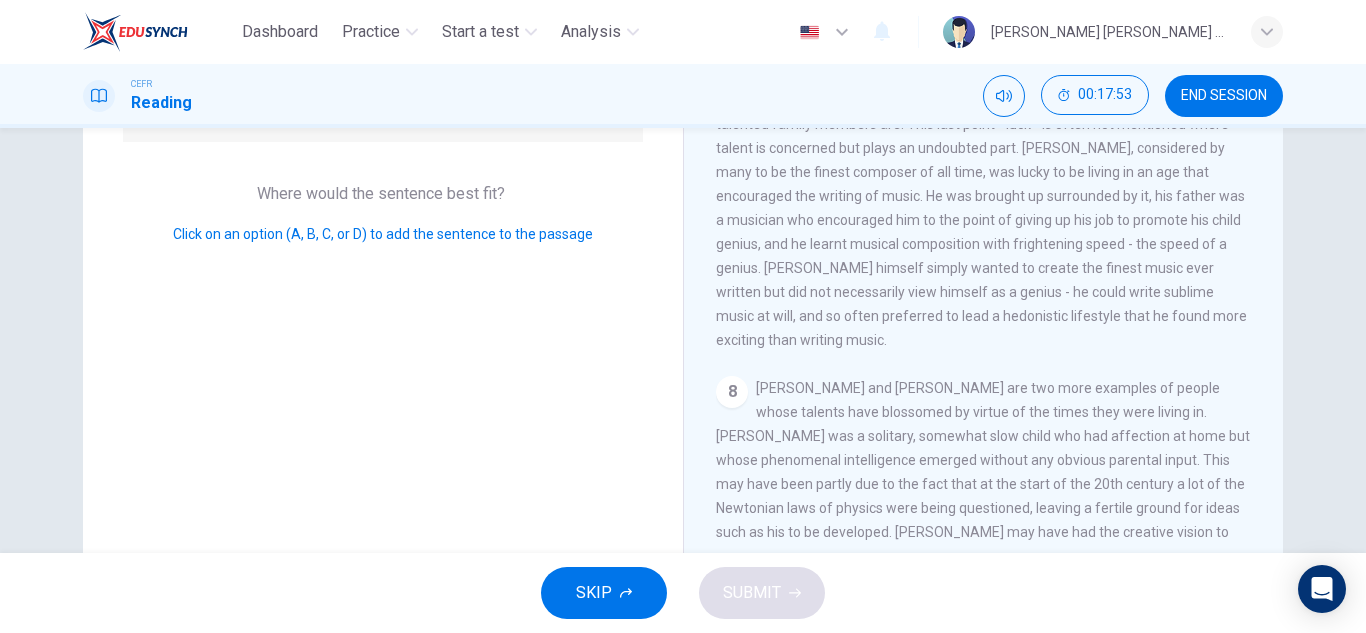 click on "Albert Einstein and Bill Gates are two more examples of people whose talents have blossomed by virtue of the times they were living in. Einstein was a solitary, somewhat slow child who had affection at home but whose phenomenal intelligence emerged without any obvious parental input. This may have been partly due to the fact that at the start of the 20th century a lot of the Newtonian laws of physics were being questioned, leaving a fertile ground for ideas such as his to be developed. Bill Gates may have had the creative vision to develop Microsoft, but without the new computer age dawning at the same time he may never have achieved the position on the world stage he now occupies." at bounding box center (983, 484) 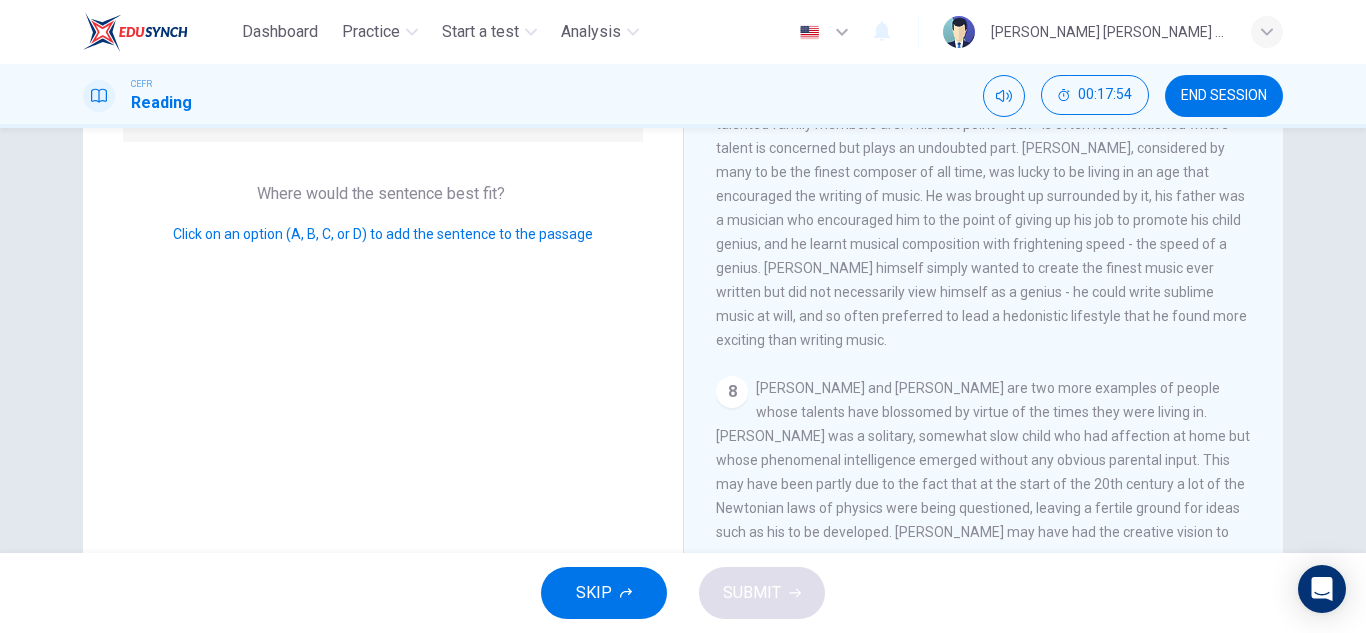 scroll, scrollTop: 1210, scrollLeft: 0, axis: vertical 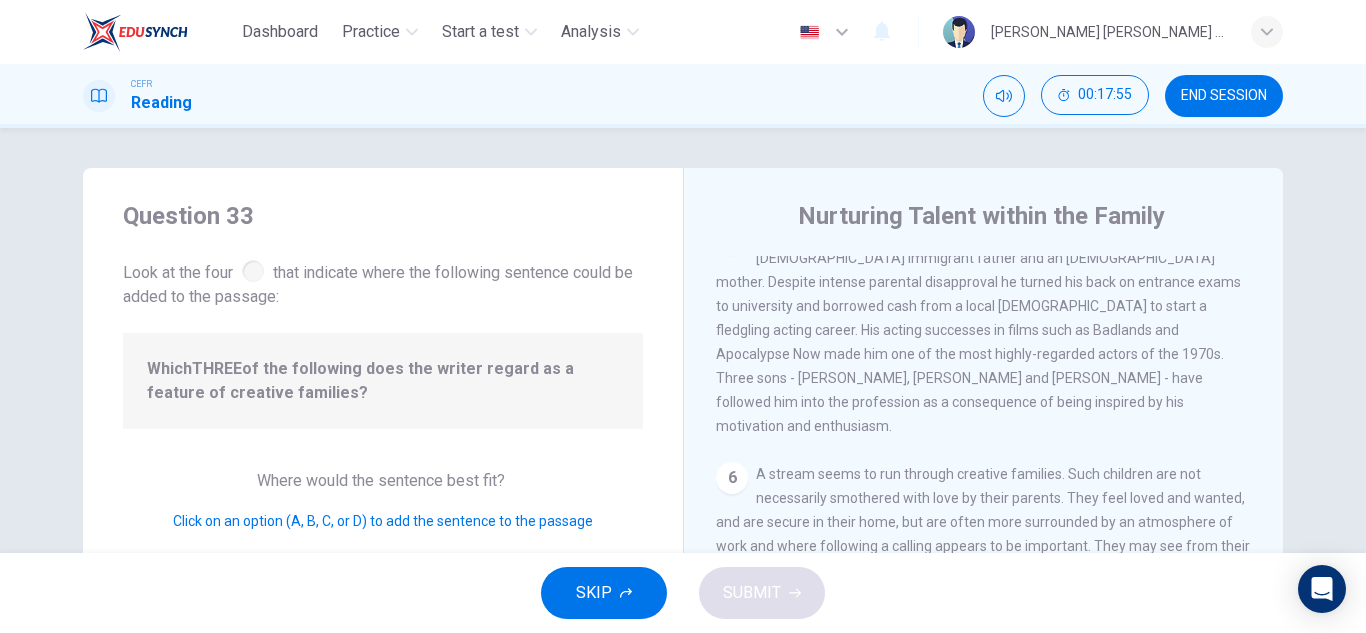 click at bounding box center [253, 271] 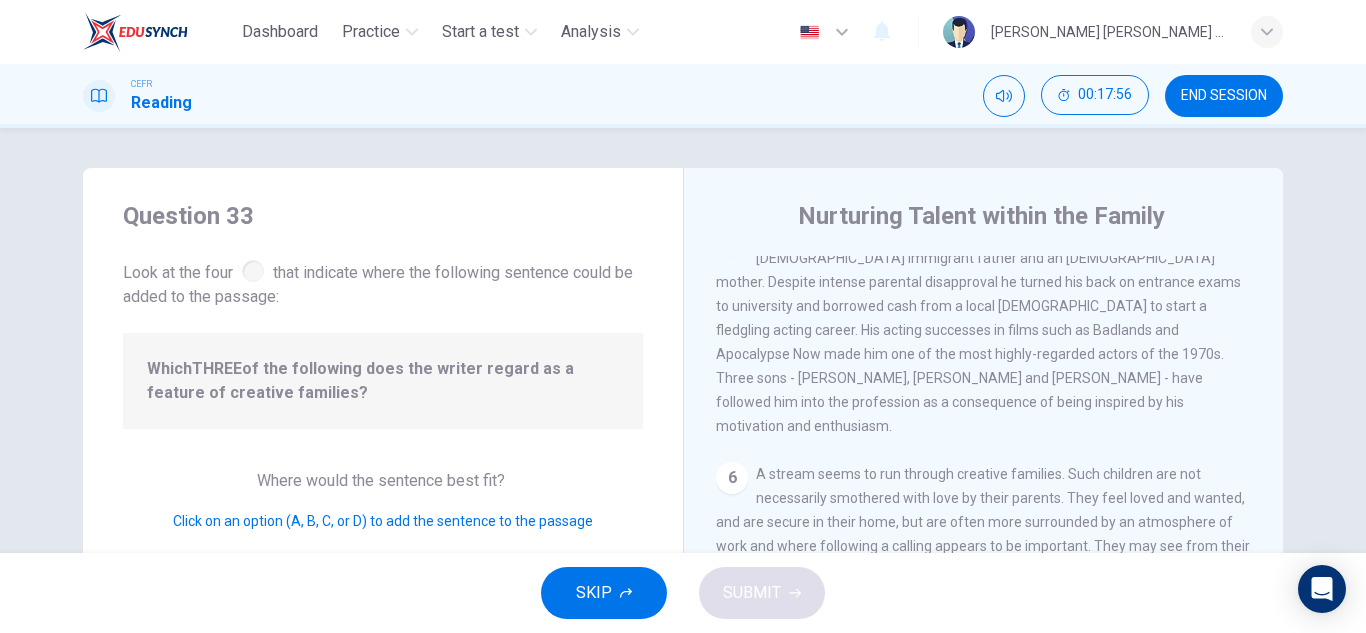 click on "1 What do we mean by being 'talented' or 'gifted'? The most obvious way is to look at the work someone does and if they are capable of significant success, label them as talented. The purely quantitative route - 'percentage definition' - looks not at individuals, but at simple percentages, such as the top five per cent of the population, and labels them - by definition - as gifted. This definition has fallen from favour, eclipsed by the advent of IQ tests, favoured by luminaries such as Professor Hans Eysenck, where a series of written or verbal tests of general intelligence leads to a score of intelligence. 2 3 4 5 6 7 8" at bounding box center [997, 543] 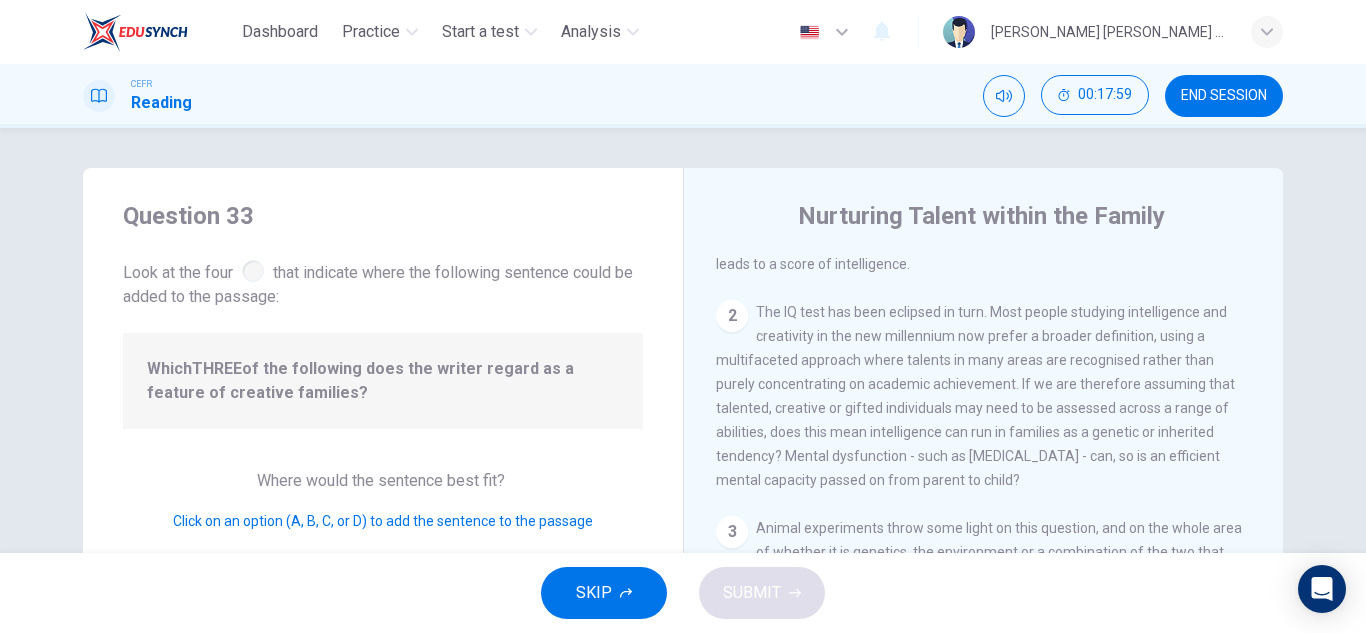 scroll, scrollTop: 168, scrollLeft: 0, axis: vertical 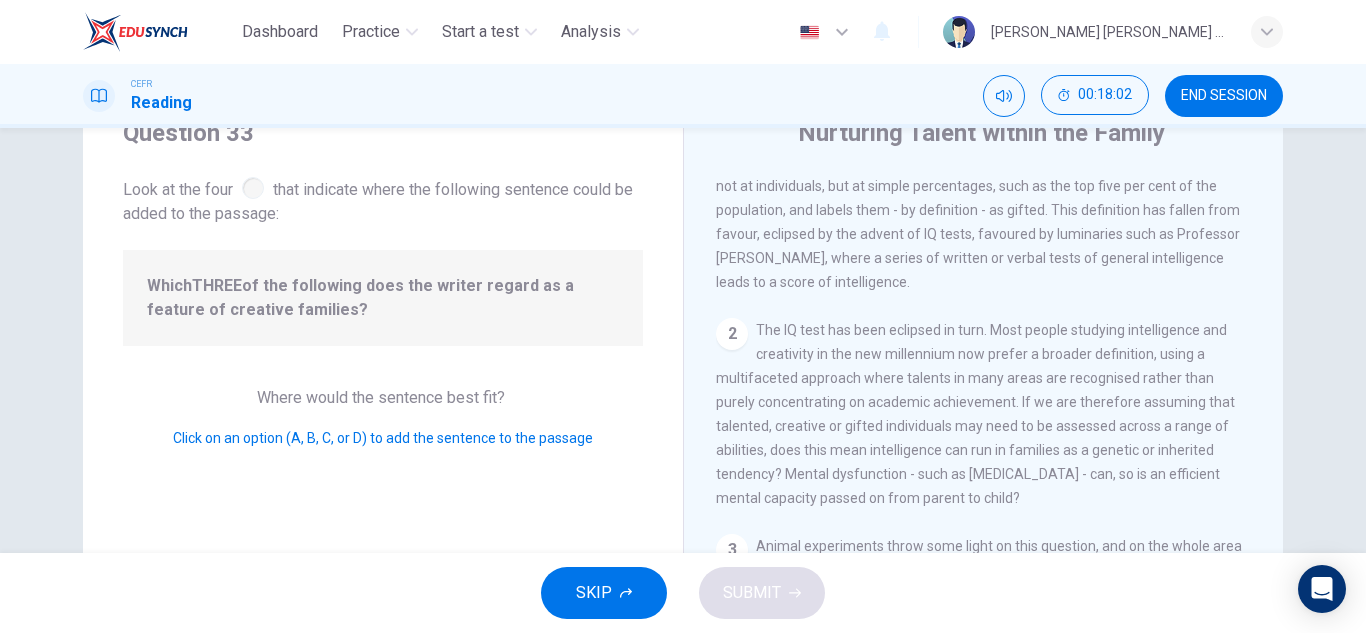 click on "The IQ test has been eclipsed in turn. Most people studying intelligence and creativity in the new millennium now prefer a broader definition, using a multifaceted approach where talents in many areas are recognised rather than purely concentrating on academic achievement. If we are therefore assuming that talented, creative or gifted individuals may need to be assessed across a range of abilities, does this mean intelligence can run in families as a genetic or inherited tendency? Mental dysfunction - such as schizophrenia - can, so is an efficient mental capacity passed on from parent to child?" at bounding box center [975, 414] 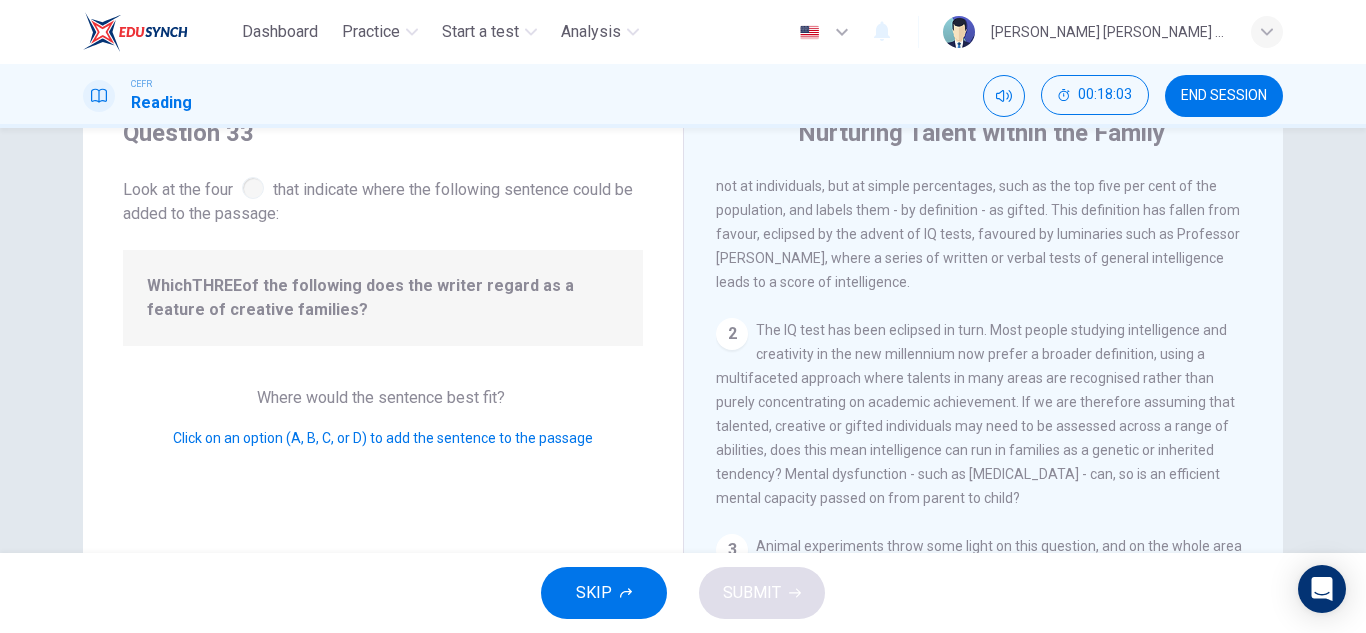 drag, startPoint x: 1125, startPoint y: 416, endPoint x: 872, endPoint y: 422, distance: 253.07114 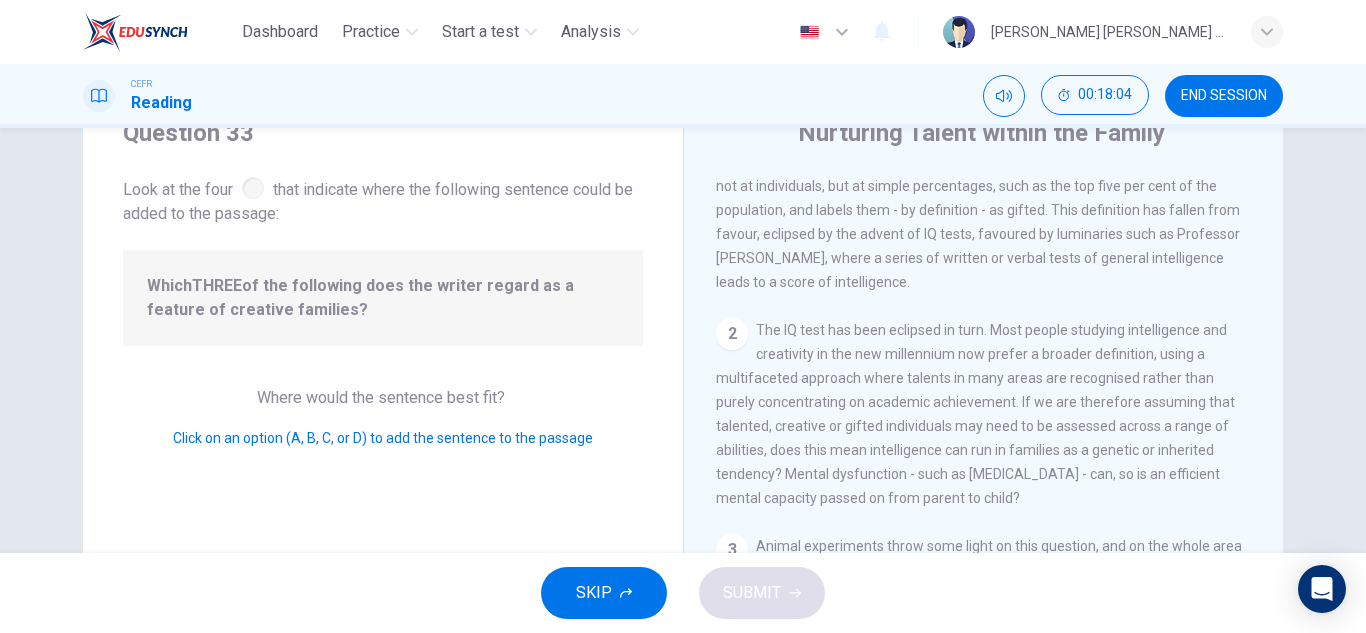 click on "The IQ test has been eclipsed in turn. Most people studying intelligence and creativity in the new millennium now prefer a broader definition, using a multifaceted approach where talents in many areas are recognised rather than purely concentrating on academic achievement. If we are therefore assuming that talented, creative or gifted individuals may need to be assessed across a range of abilities, does this mean intelligence can run in families as a genetic or inherited tendency? Mental dysfunction - such as schizophrenia - can, so is an efficient mental capacity passed on from parent to child?" at bounding box center (975, 414) 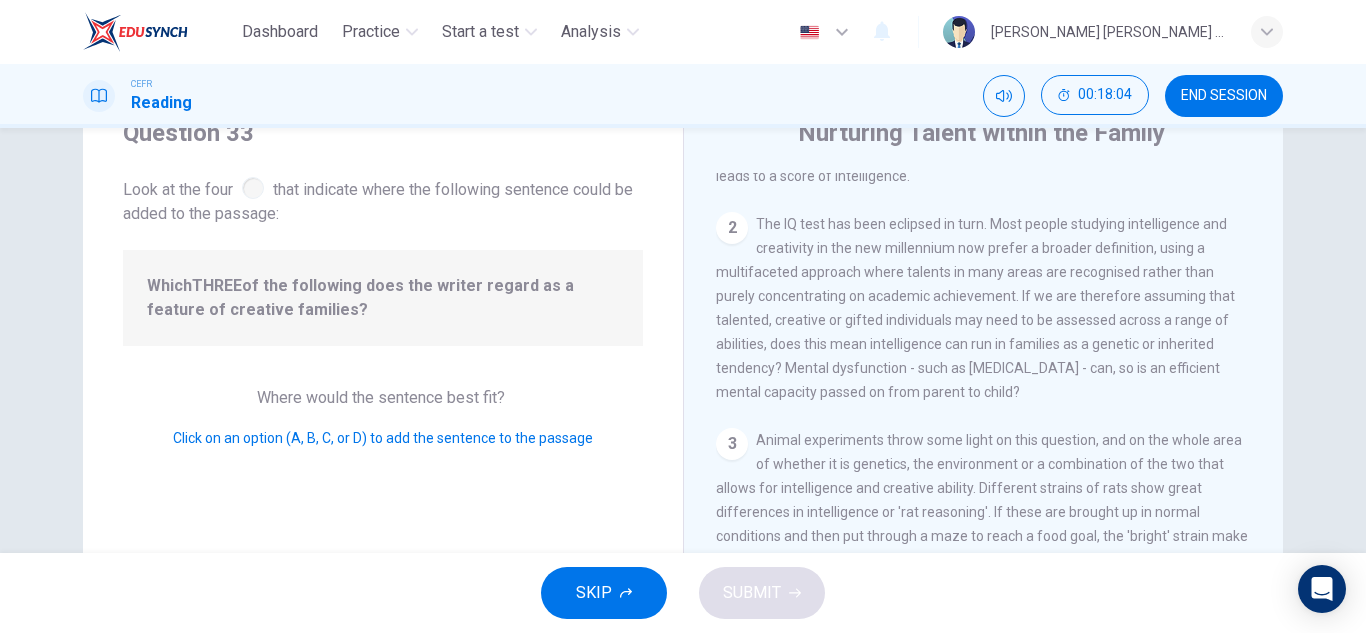 scroll, scrollTop: 177, scrollLeft: 0, axis: vertical 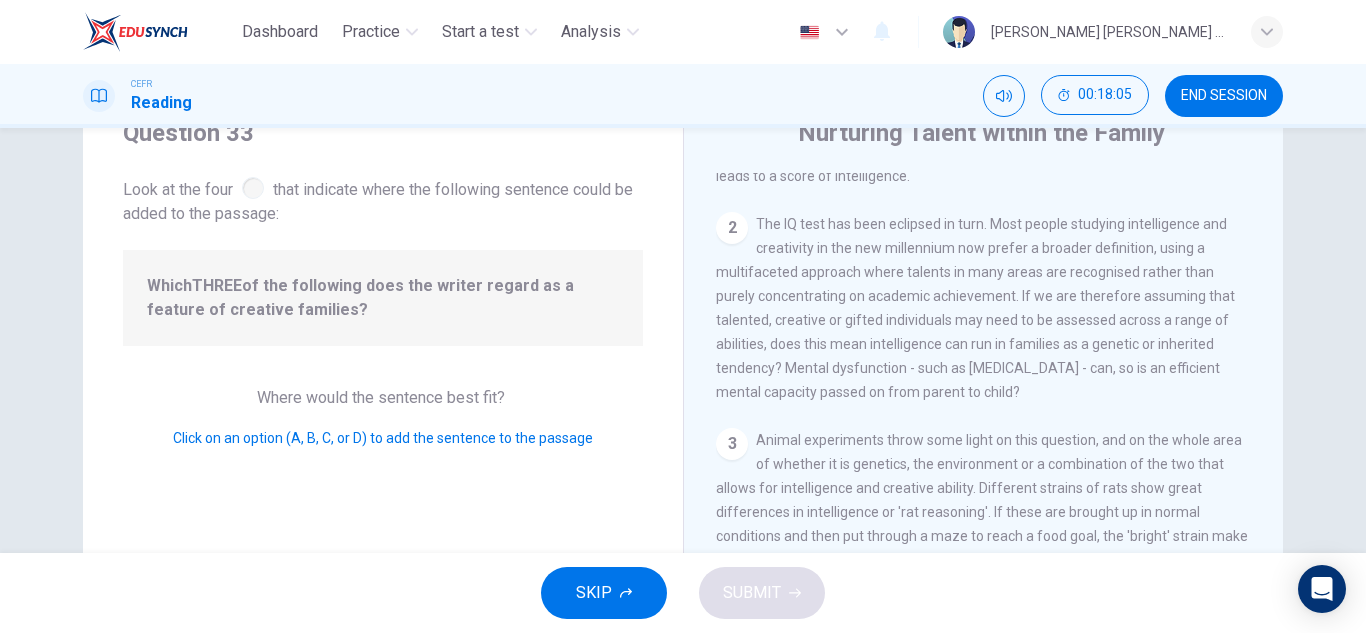 click on "SKIP SUBMIT" at bounding box center [683, 593] 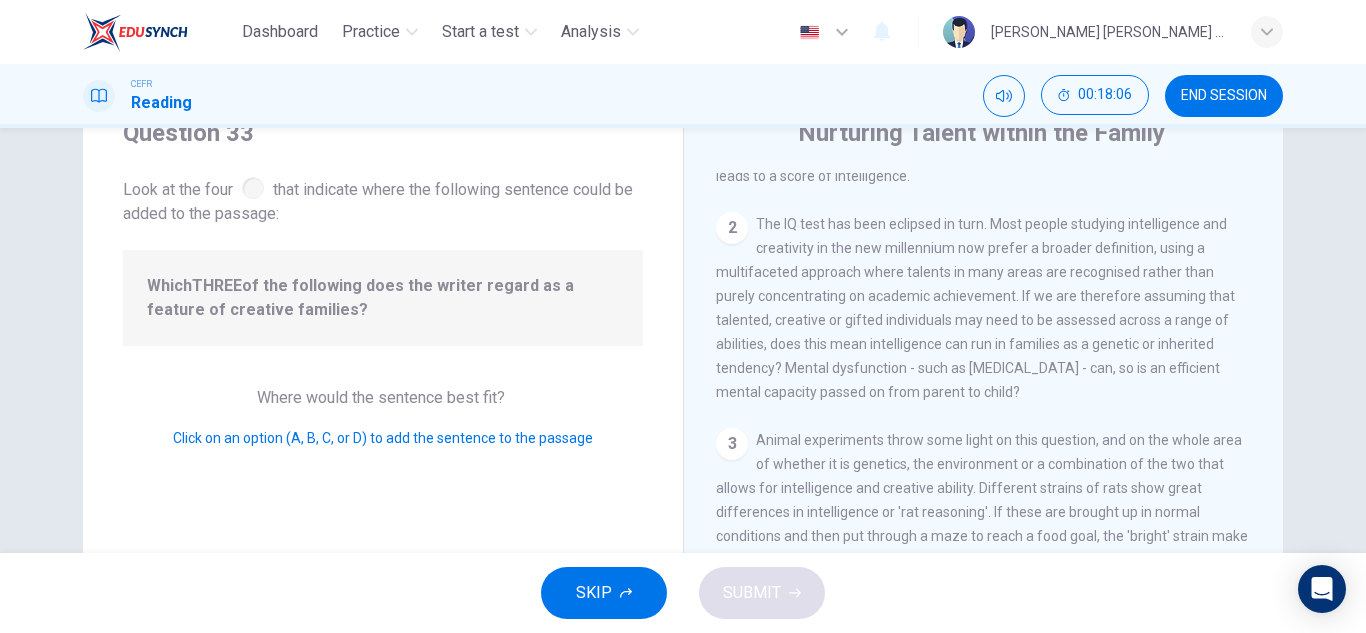 click on "Which  THREE  of the following does the writer regard as a feature of creative families?" at bounding box center [383, 298] 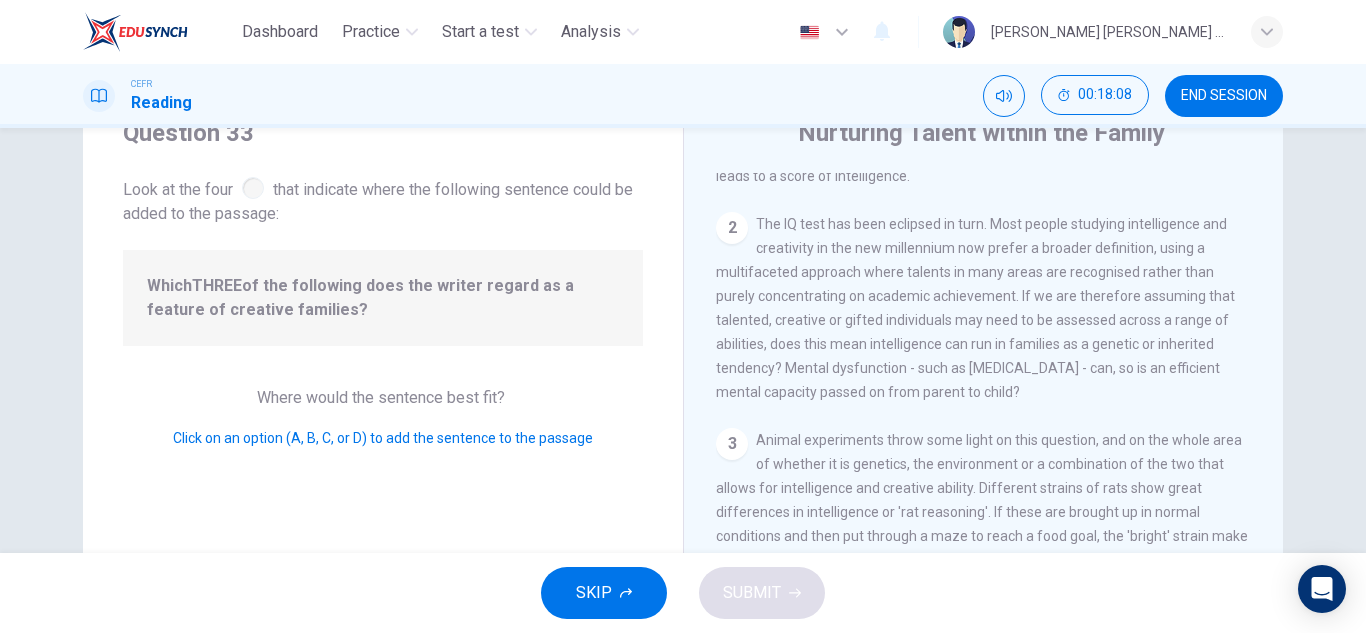 click on "Click on an option (A, B, C, or D) to add the sentence to the passage" at bounding box center [383, 438] 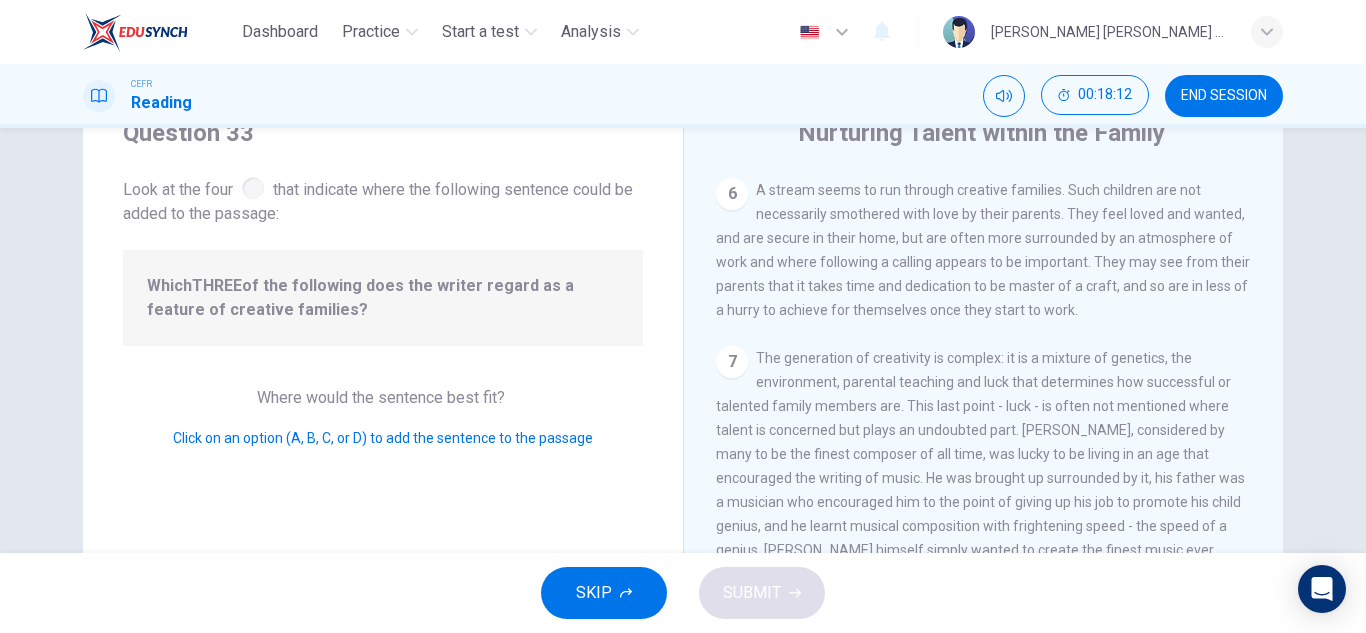 scroll, scrollTop: 1489, scrollLeft: 0, axis: vertical 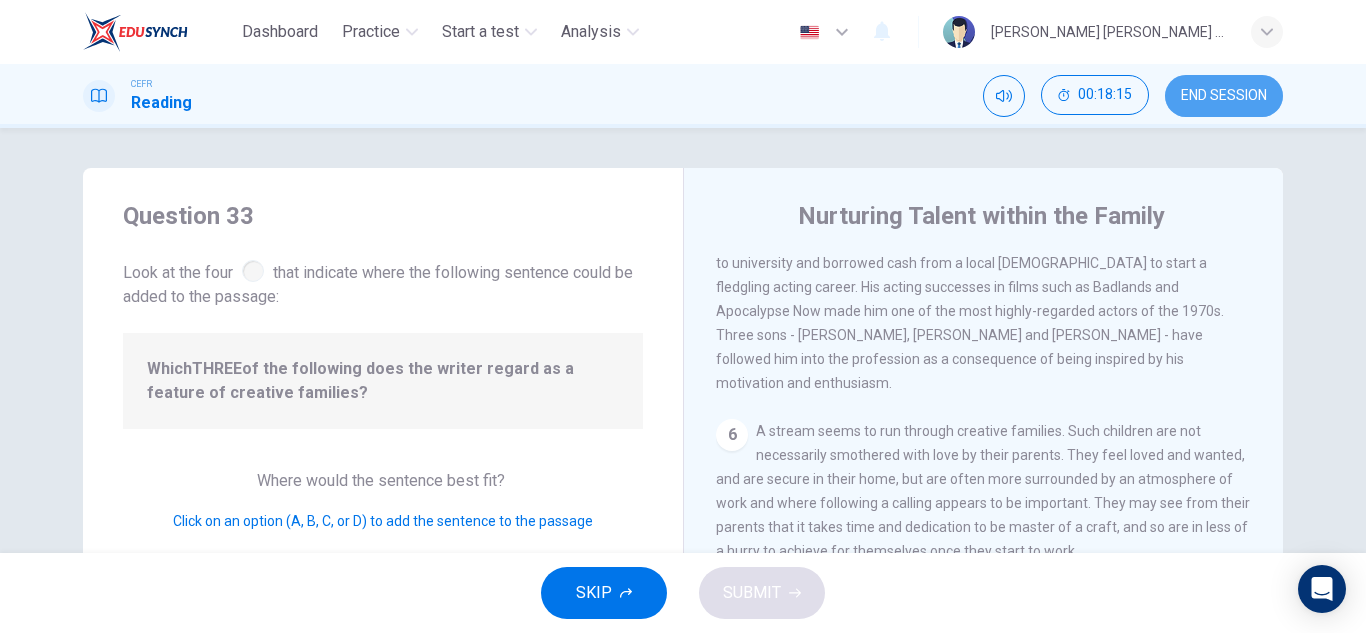 click on "END SESSION" at bounding box center (1224, 96) 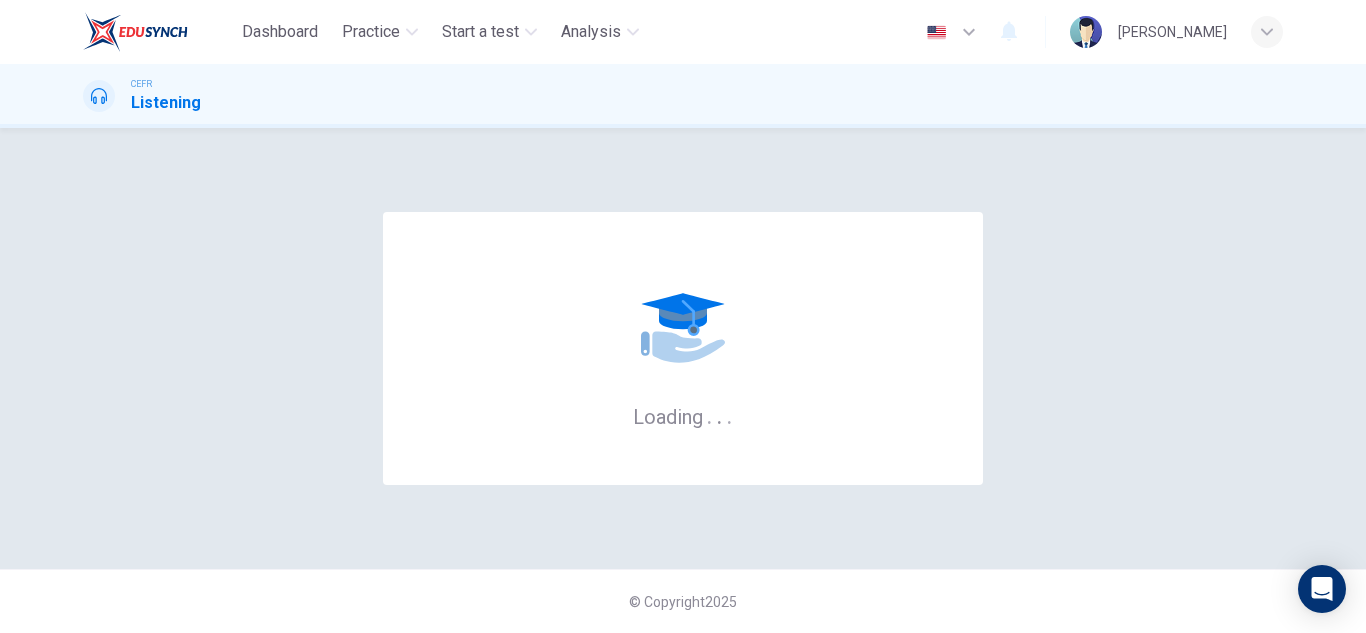 scroll, scrollTop: 0, scrollLeft: 0, axis: both 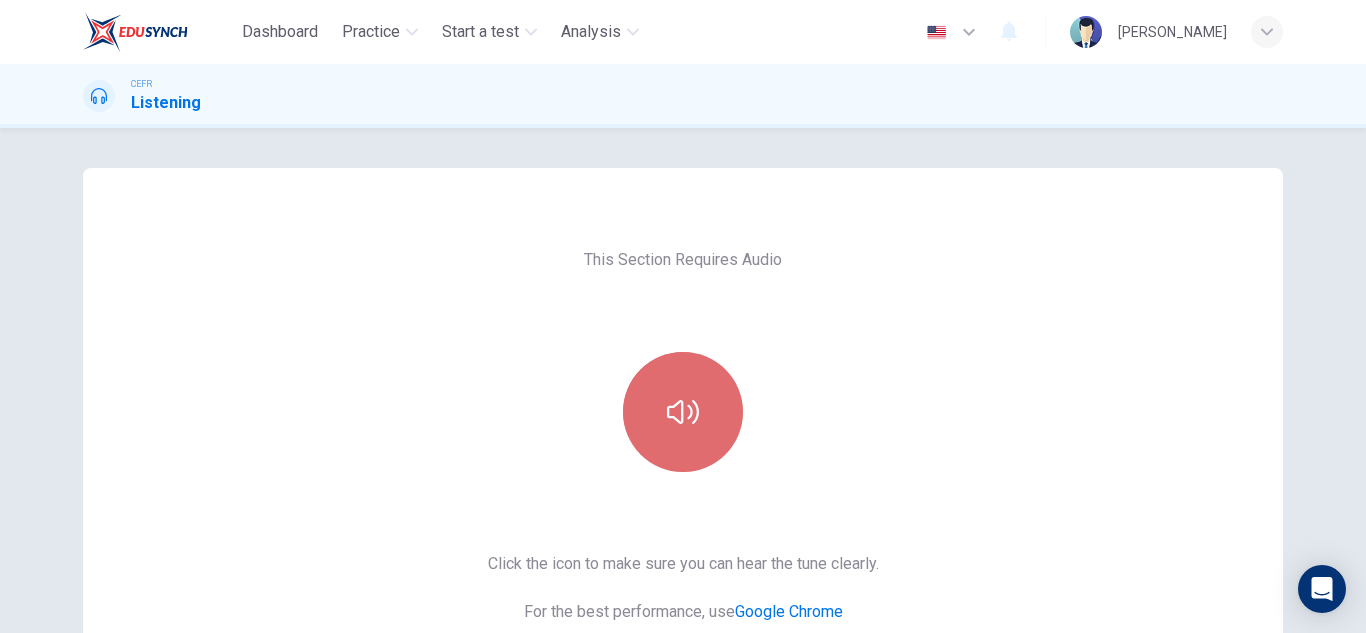 click at bounding box center [683, 412] 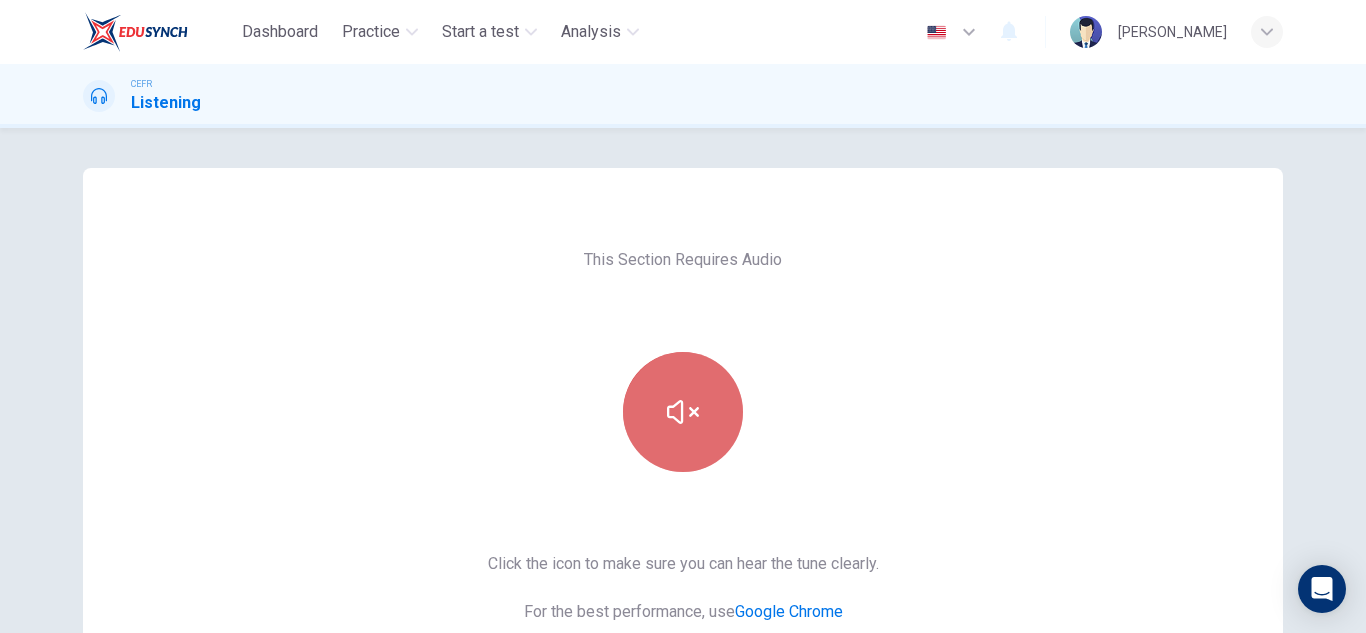 click at bounding box center (683, 412) 